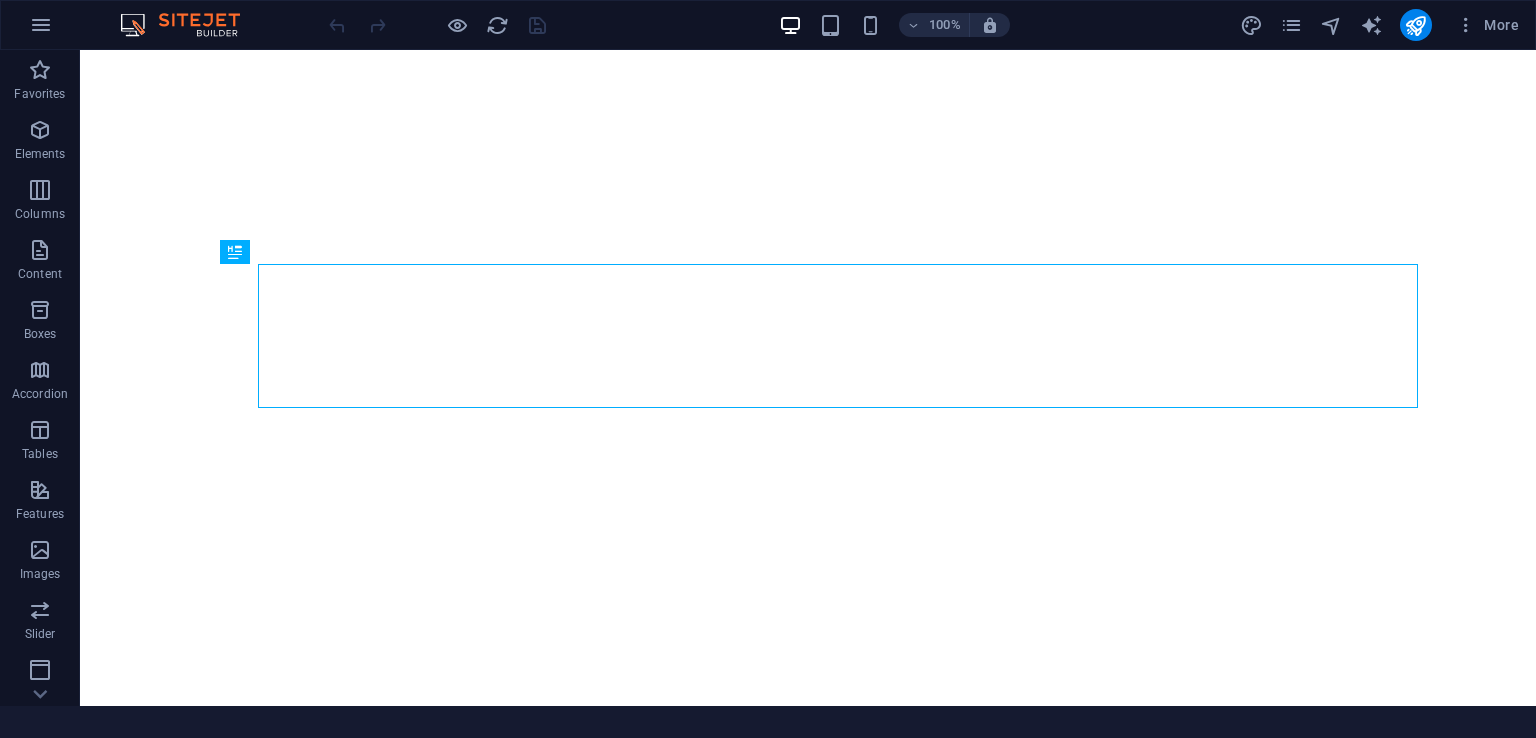 scroll, scrollTop: 0, scrollLeft: 0, axis: both 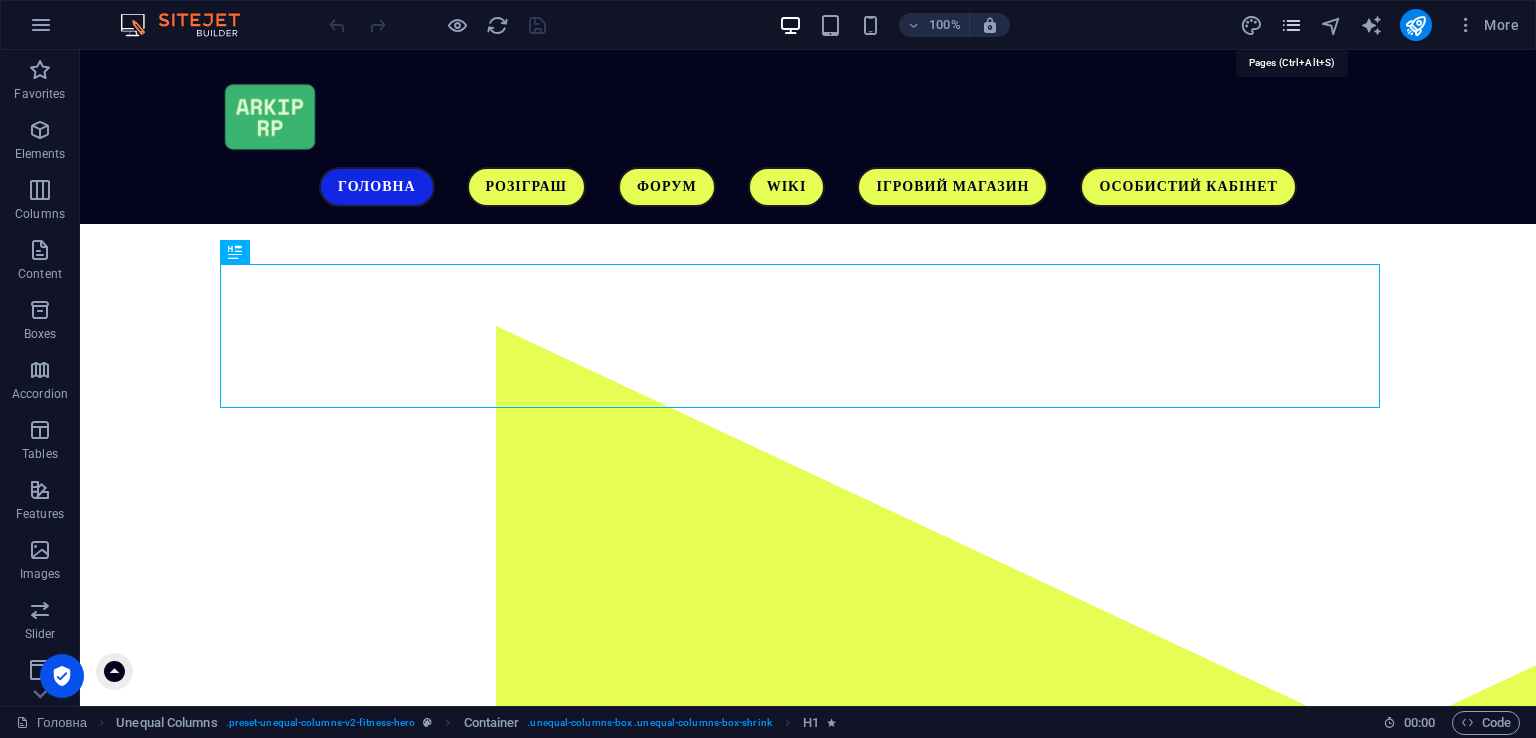 click at bounding box center [1291, 25] 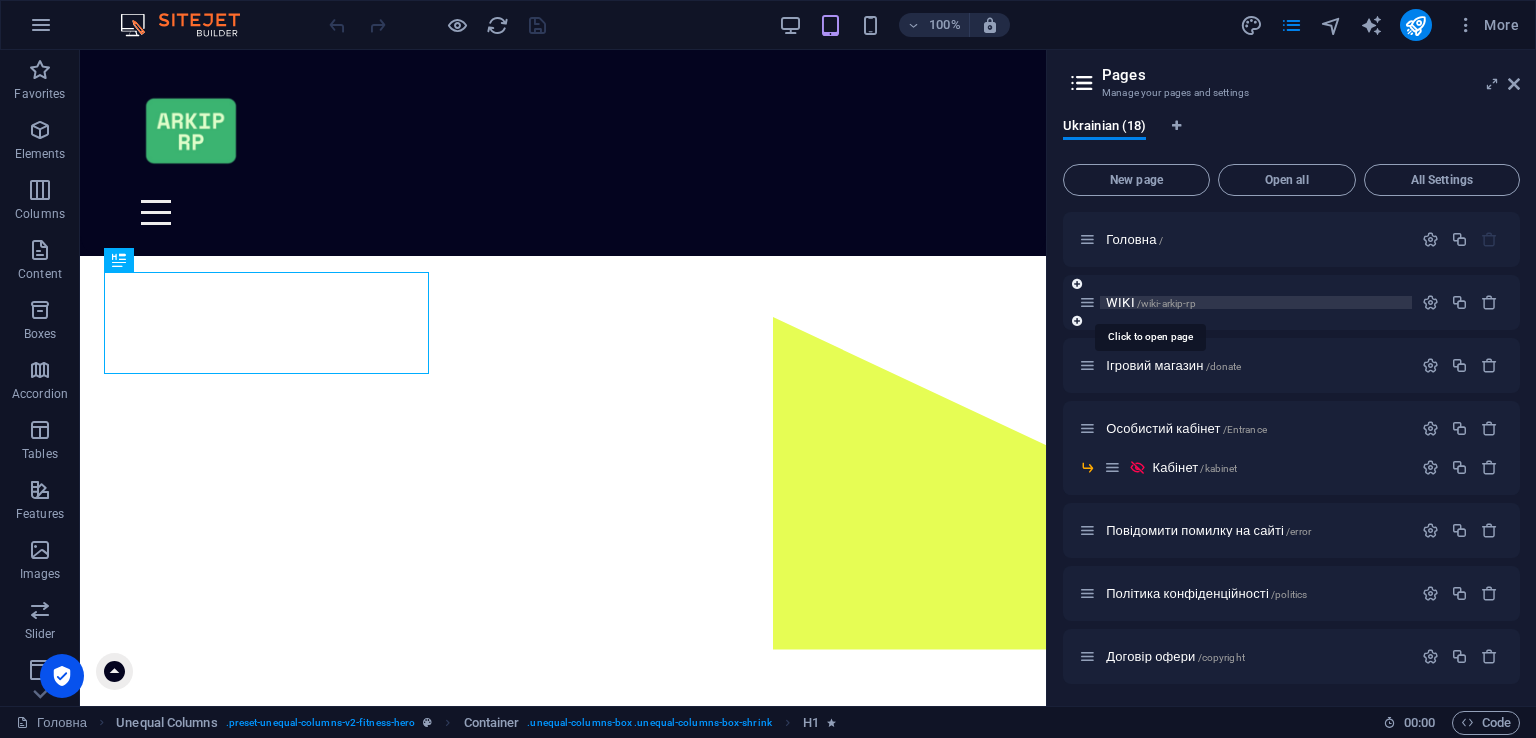 click on "/wiki-arkip-rp" at bounding box center (1166, 303) 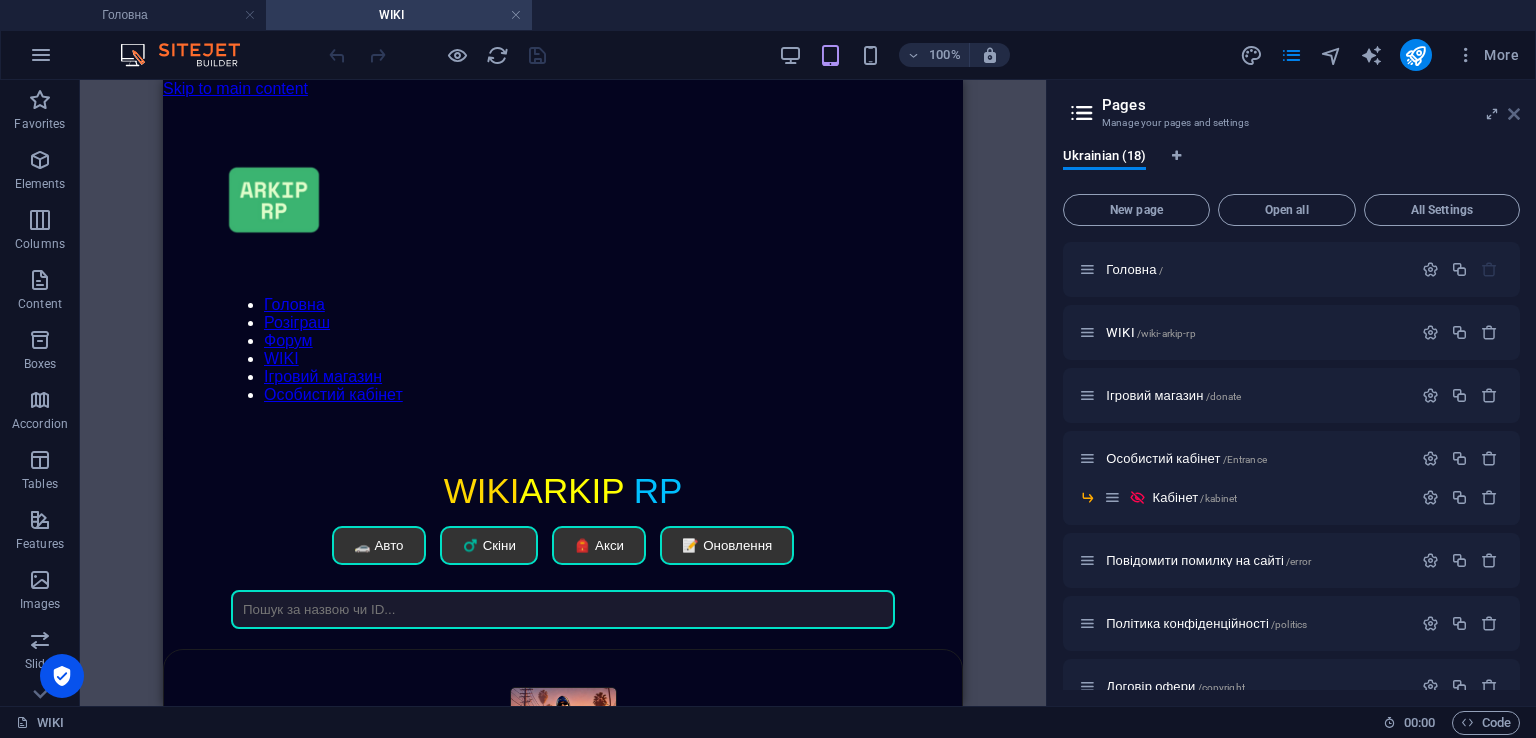scroll, scrollTop: 0, scrollLeft: 0, axis: both 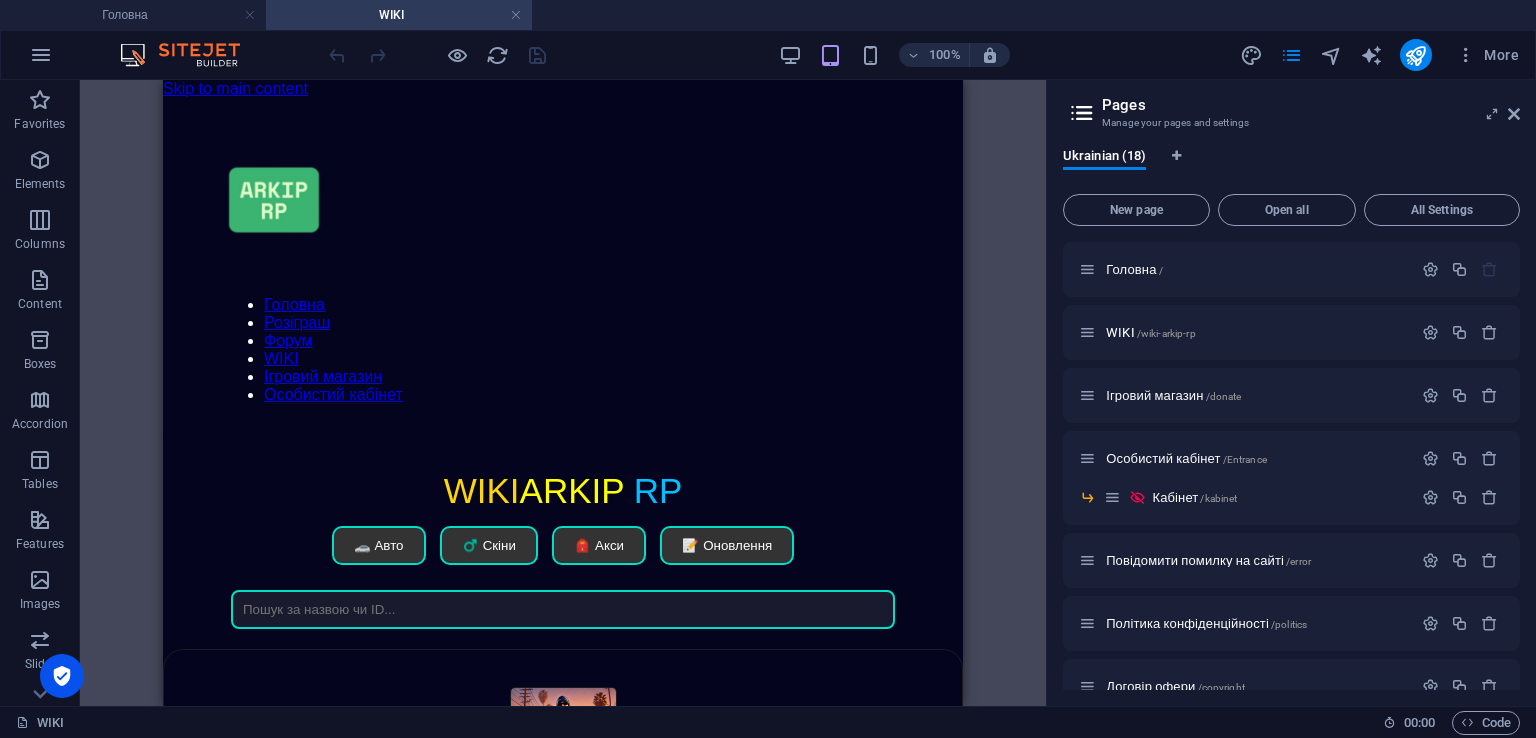 drag, startPoint x: 1514, startPoint y: 110, endPoint x: 1492, endPoint y: 109, distance: 22.022715 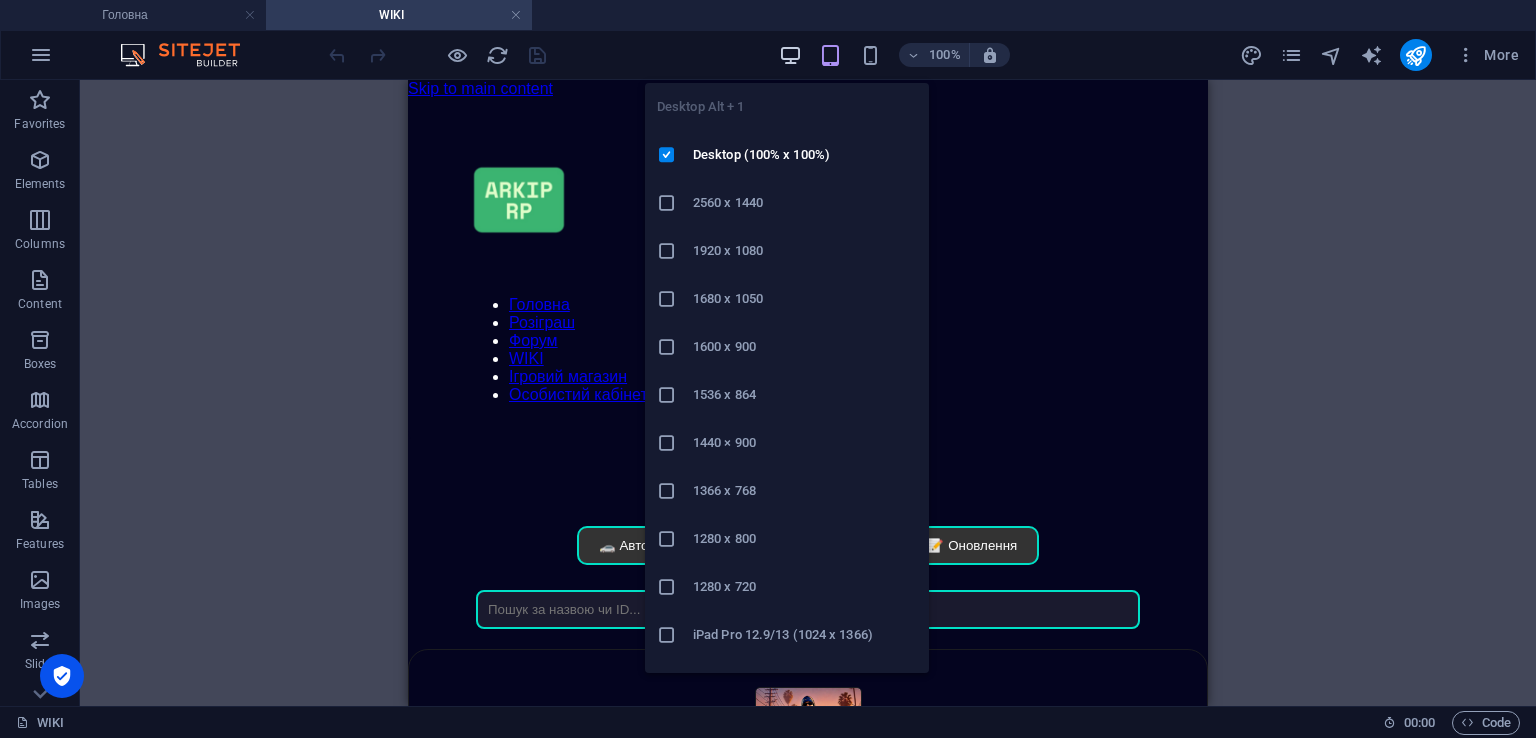click at bounding box center [790, 55] 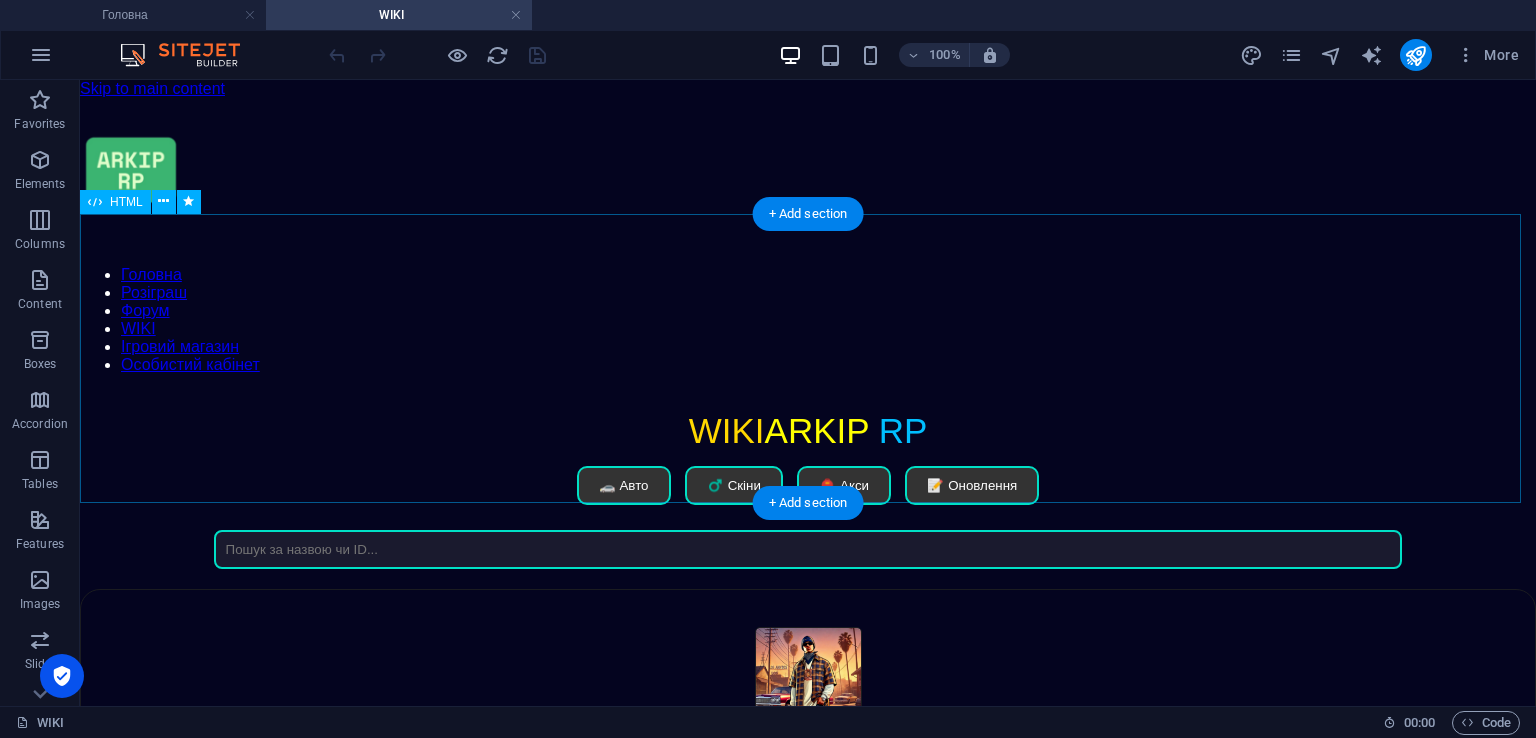 click on "WIKI ARKIP RP
WIKI  ARKIP   RP
🚗 Авто
♂️ Скіни
🎒 Акси
📝 Оновлення
Нічого не знайдено
Закрити" at bounding box center [808, 490] 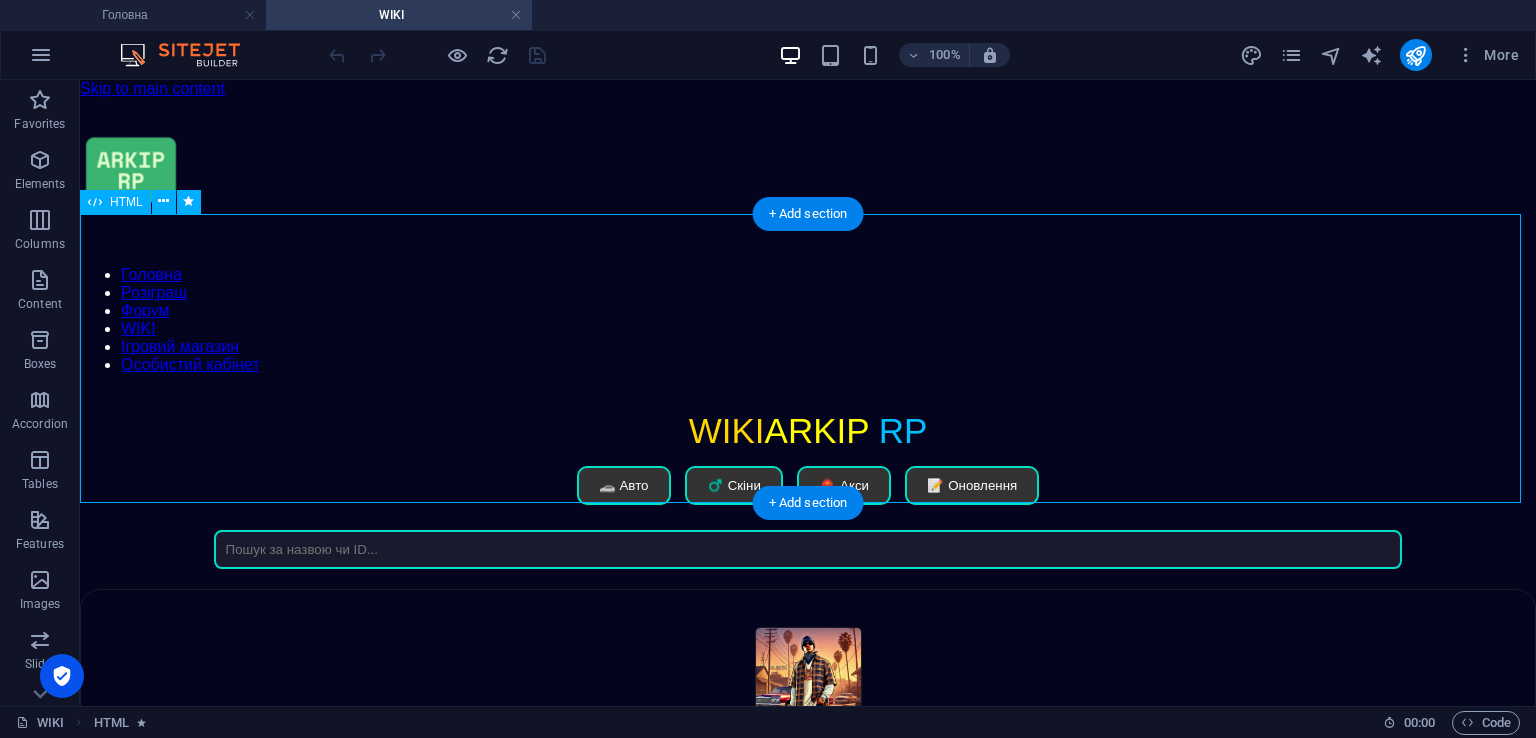 drag, startPoint x: 1314, startPoint y: 496, endPoint x: 1173, endPoint y: 614, distance: 183.86136 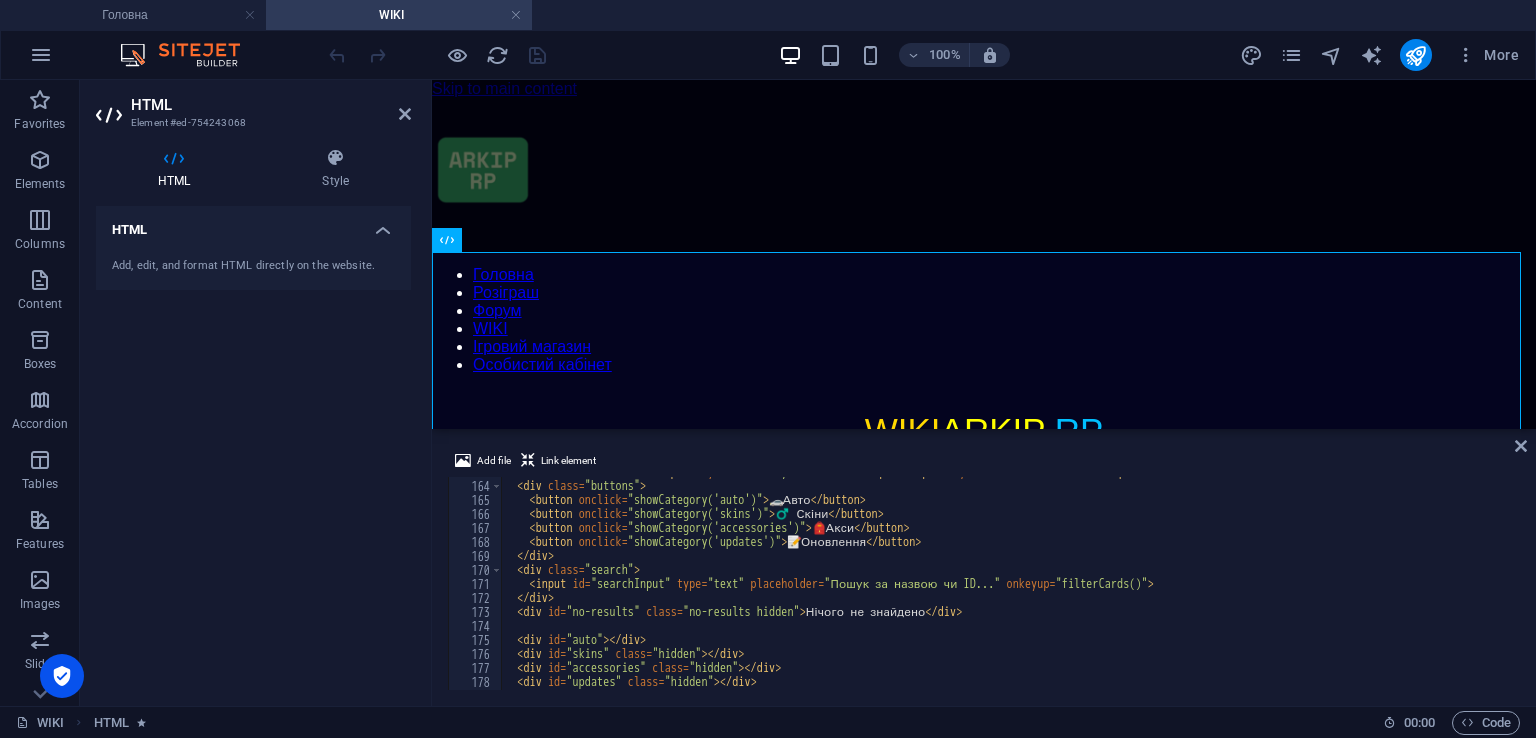 scroll, scrollTop: 2520, scrollLeft: 0, axis: vertical 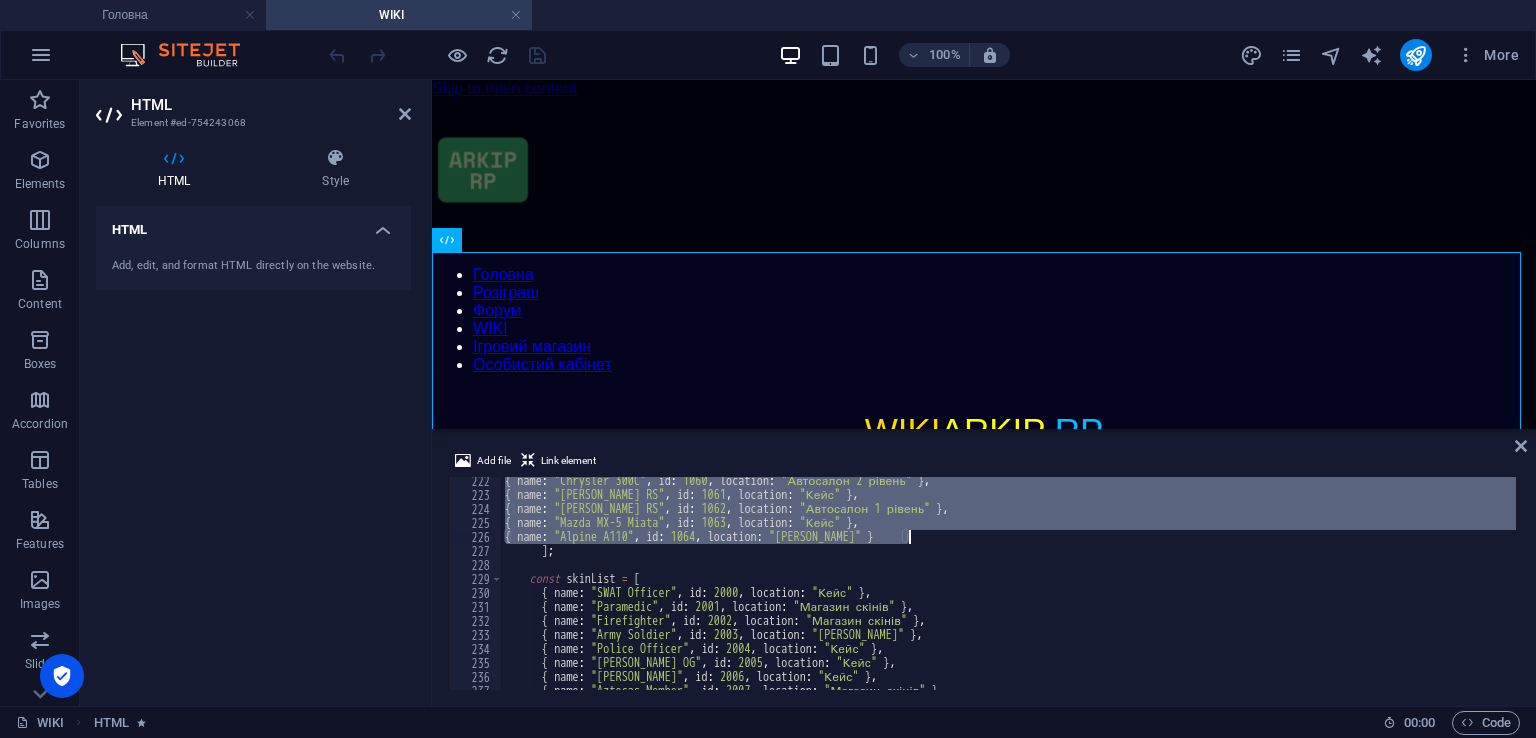 drag, startPoint x: 540, startPoint y: 621, endPoint x: 935, endPoint y: 535, distance: 404.25363 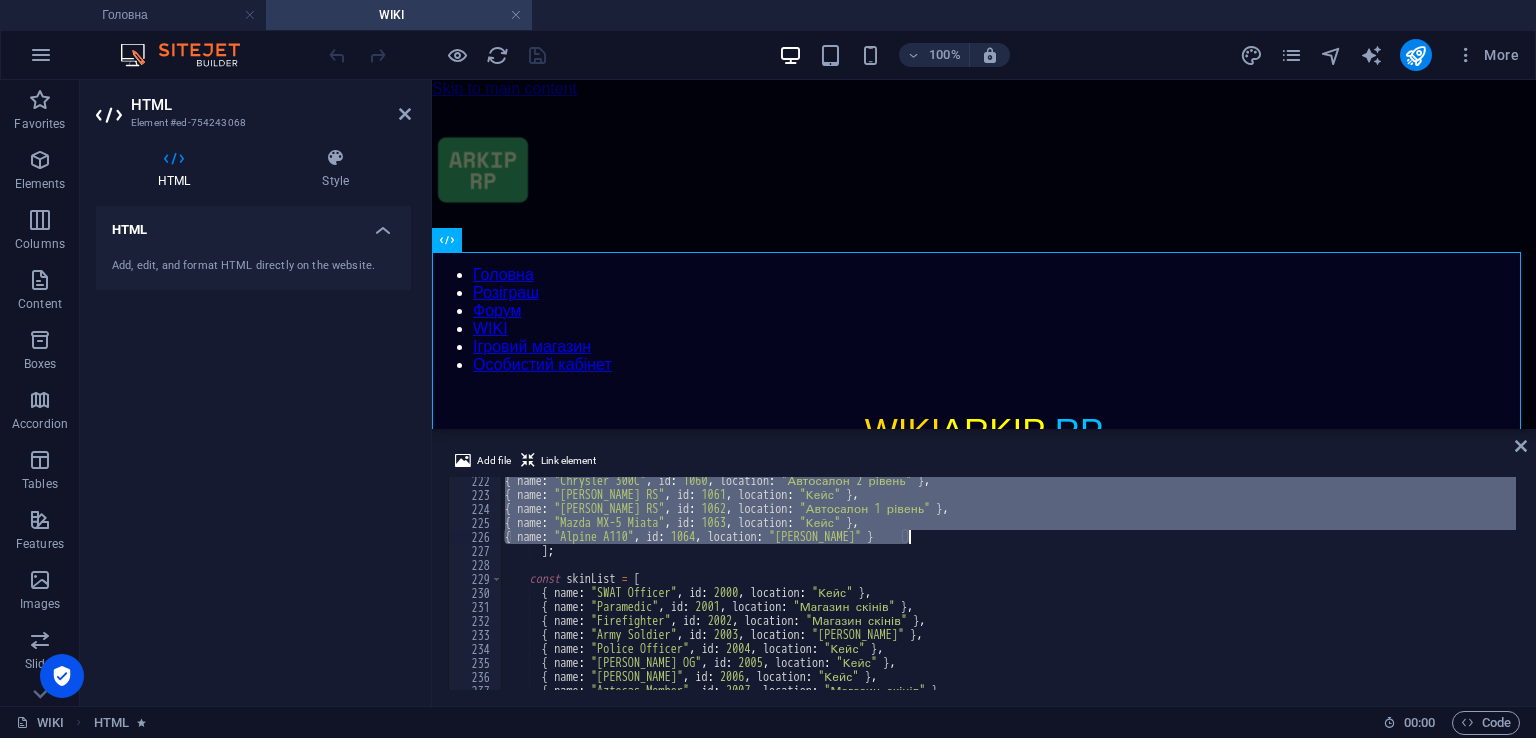 scroll, scrollTop: 2976, scrollLeft: 0, axis: vertical 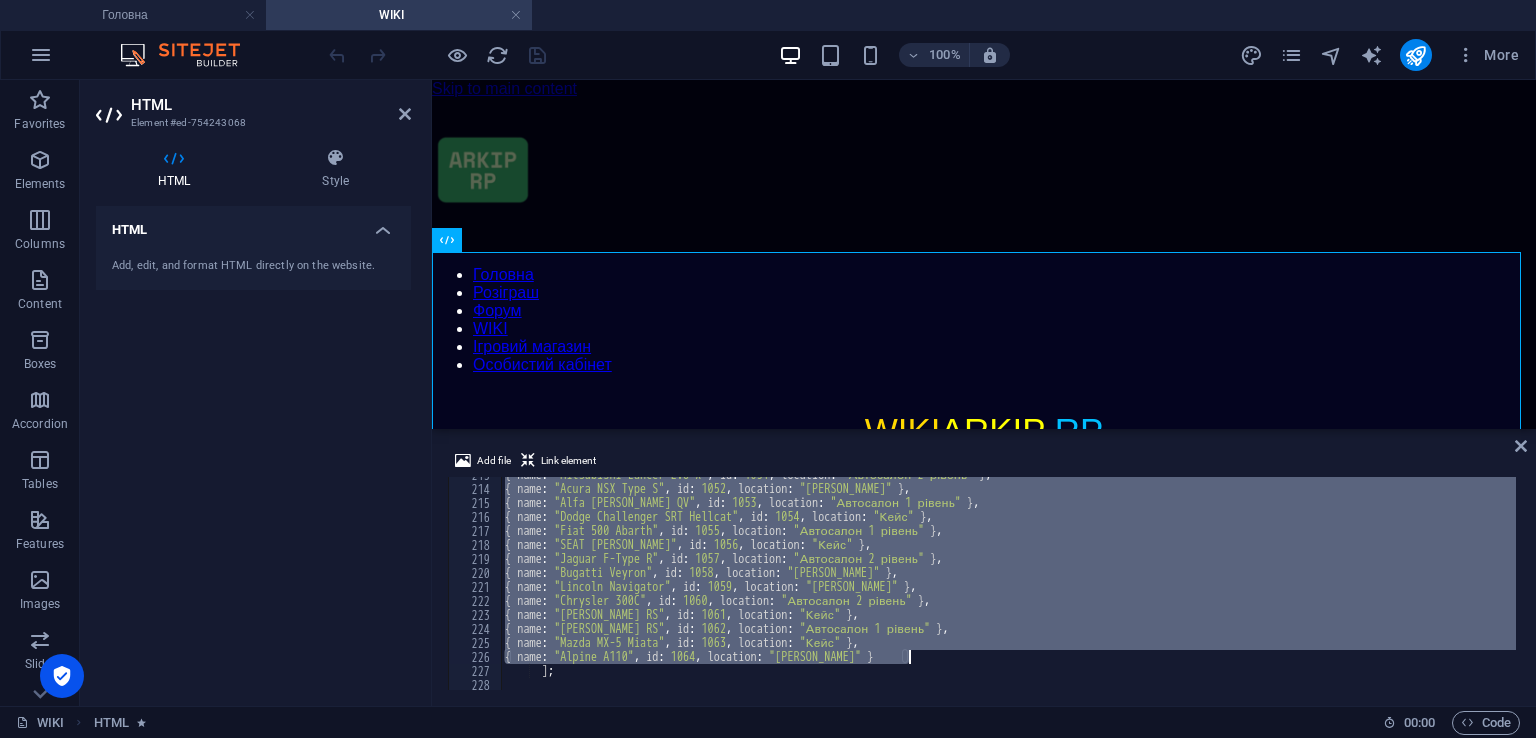 paste on "{ name: "Alpine A110", id: 1035" 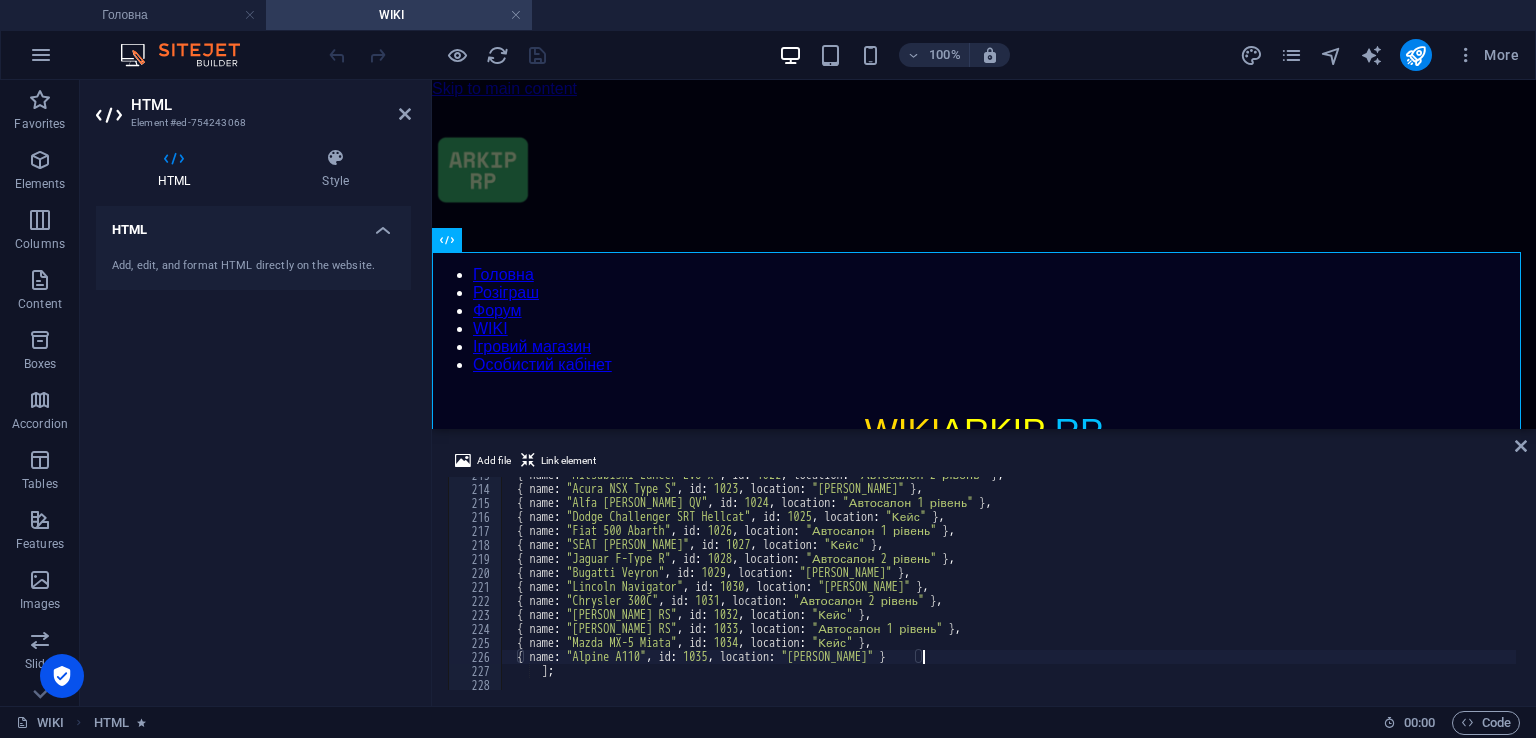 click on "Add file Link element { name: "Alpine A110", id: 1035, location: "Адмін Магазин" } 213 214 215 216 217 218 219 220 221 222 223 224 225 226 227 228 229 230    {   name :   "Mitsubishi Lancer EVO X" ,   id :   1022 ,   location :   "Автосалон 2 рівень"   } ,    {   name :   "Acura NSX Type S" ,   id :   1023 ,   location :   "Адмін Магазин"   } ,    {   name :   "Alfa [PERSON_NAME] QV" ,   id :   1024 ,   location :   "Автосалон 1 рівень"   } ,    {   name :   "Dodge Challenger SRT Hellcat" ,   id :   1025 ,   location :   "Кейс"   } ,    {   name :   "Fiat 500 Abarth" ,   id :   1026 ,   location :   "Автосалон 1 рівень"   } ,    {   name :   "SEAT [PERSON_NAME]" ,   id :   1027 ,   location :   "Кейс"   } ,    {   name :   "Jaguar F-Type R" ,   id :   1028 ,   location :   "Автосалон 2 рівень"   } ,    {   name :   "Bugatti Veyron" ,   id :   1029 ,   location :   "[PERSON_NAME][GEOGRAPHIC_DATA]"   } ,    {   name :   ,   id :" at bounding box center [984, 569] 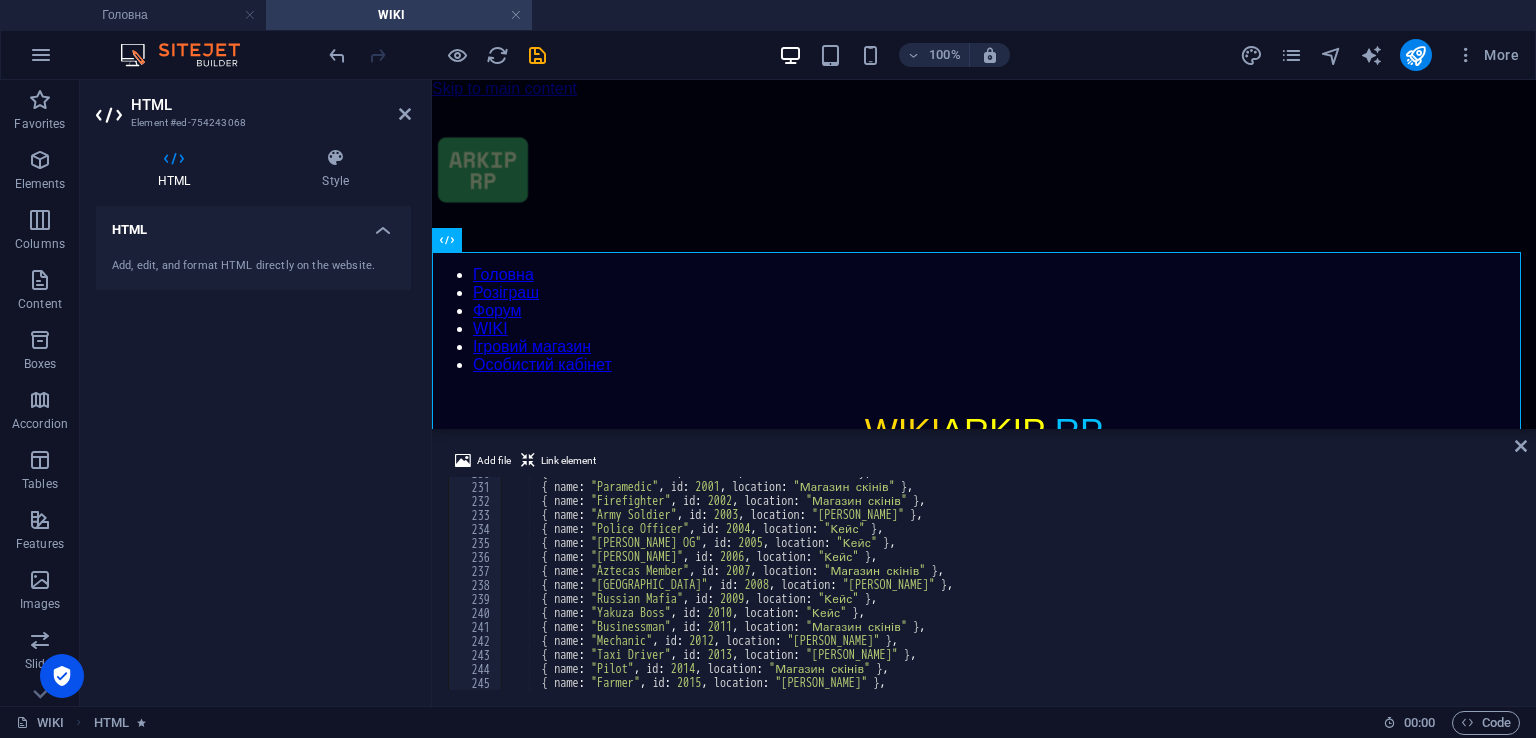 scroll, scrollTop: 3156, scrollLeft: 0, axis: vertical 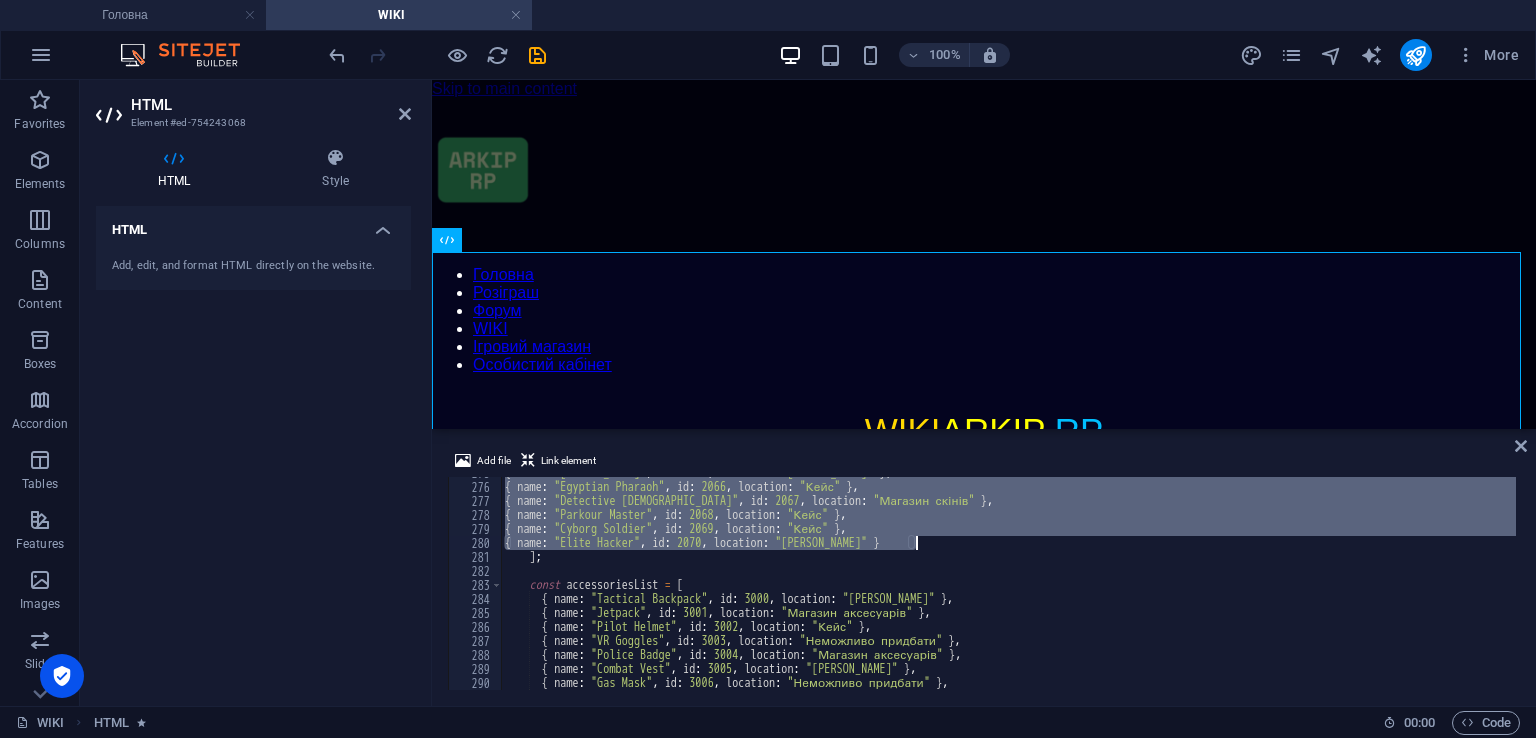 drag, startPoint x: 544, startPoint y: 537, endPoint x: 920, endPoint y: 543, distance: 376.04788 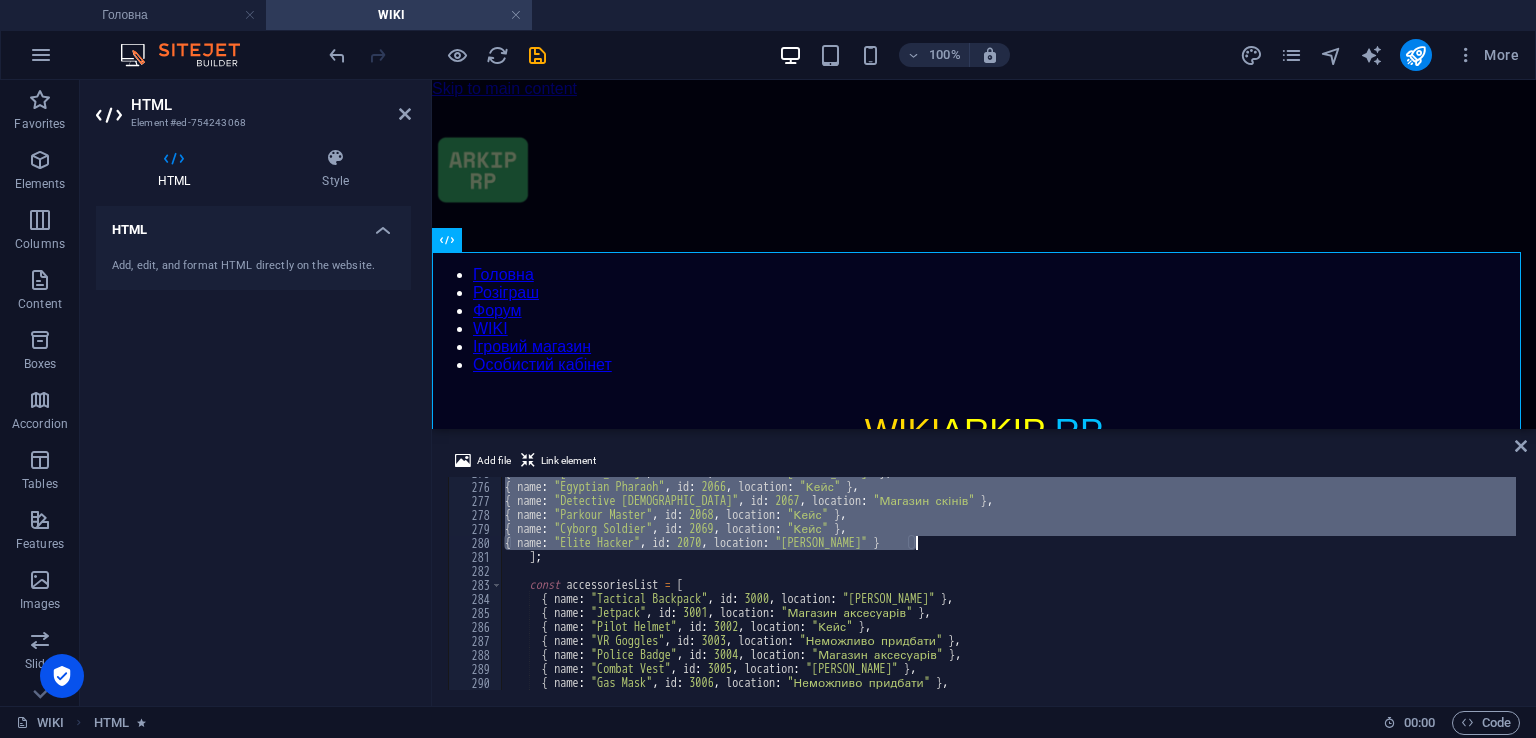 paste 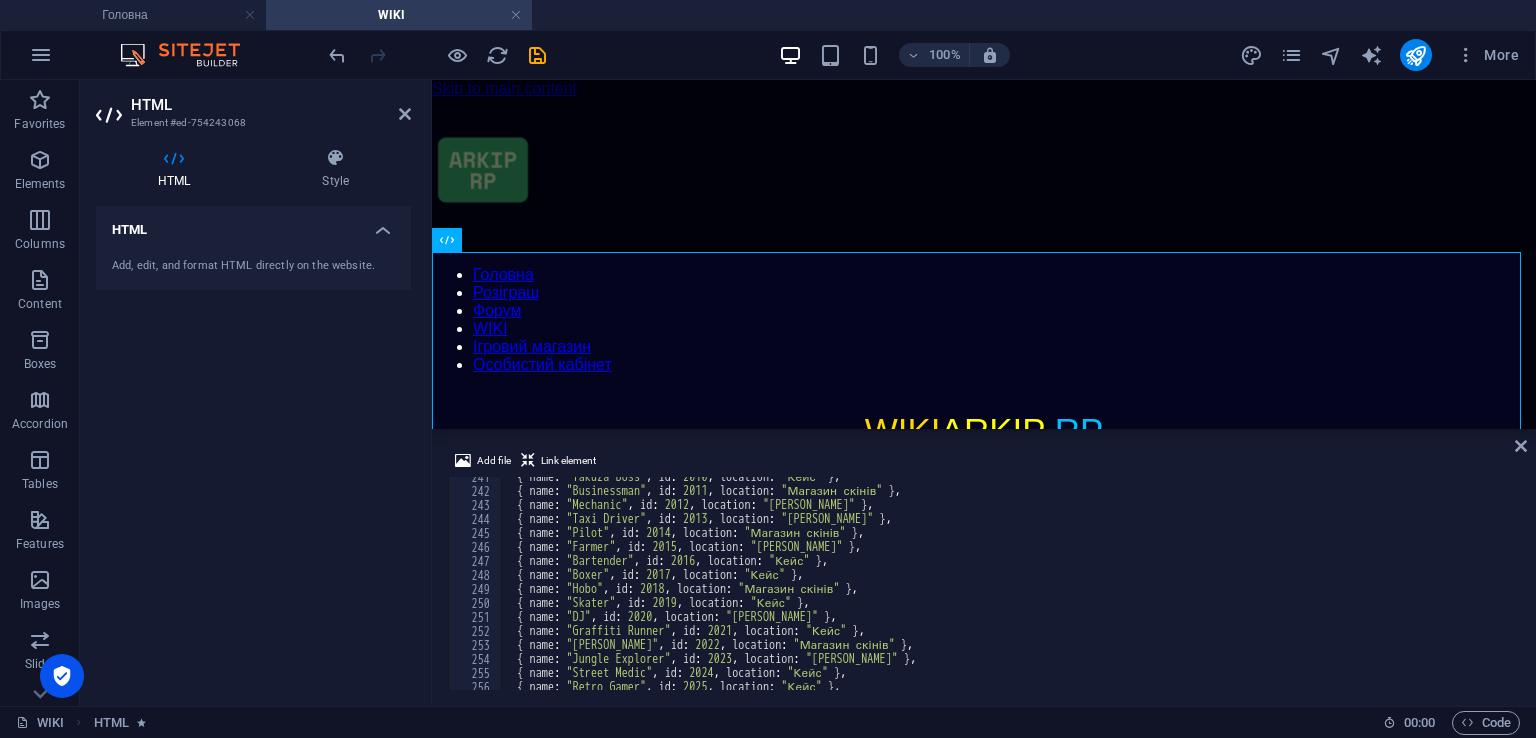 scroll, scrollTop: 3127, scrollLeft: 0, axis: vertical 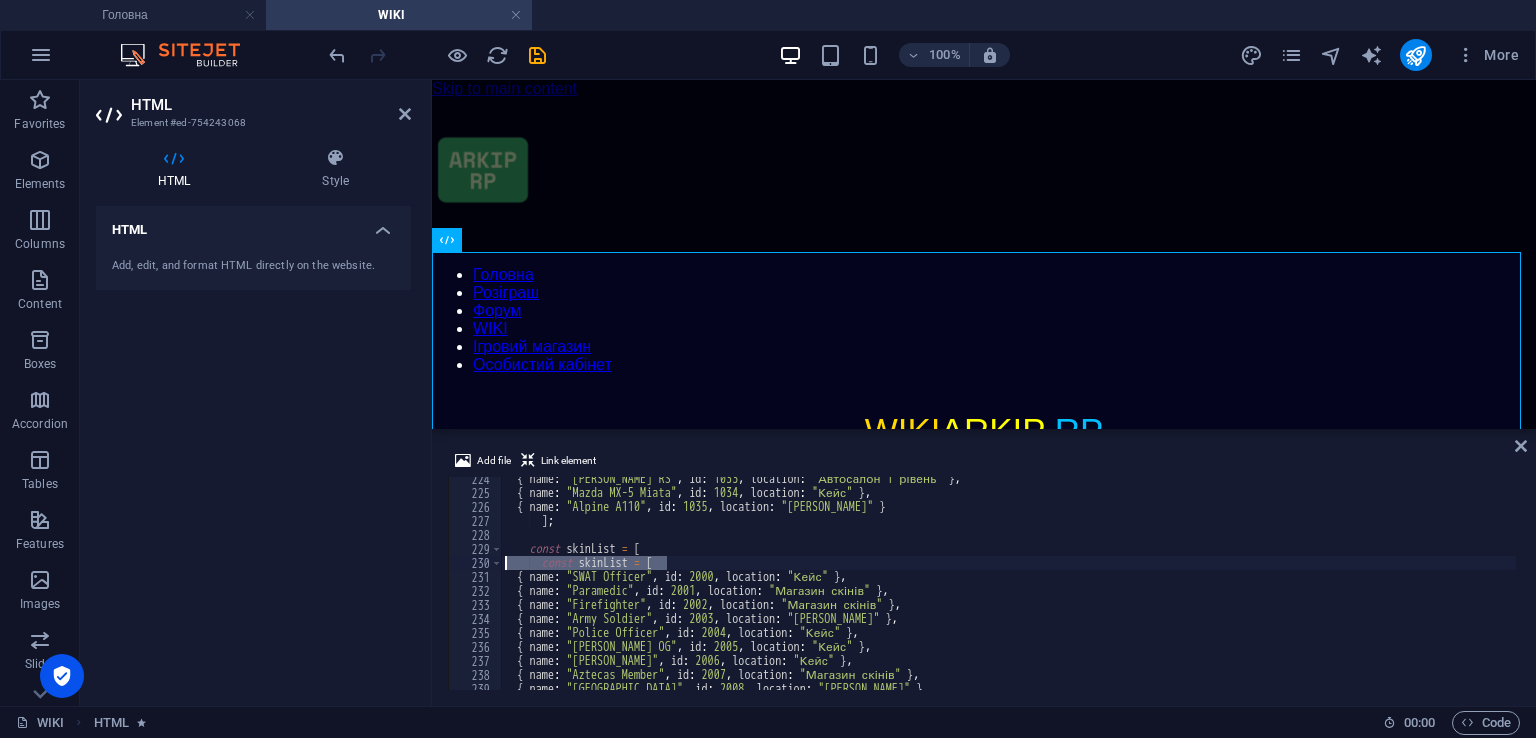 drag, startPoint x: 678, startPoint y: 561, endPoint x: 504, endPoint y: 561, distance: 174 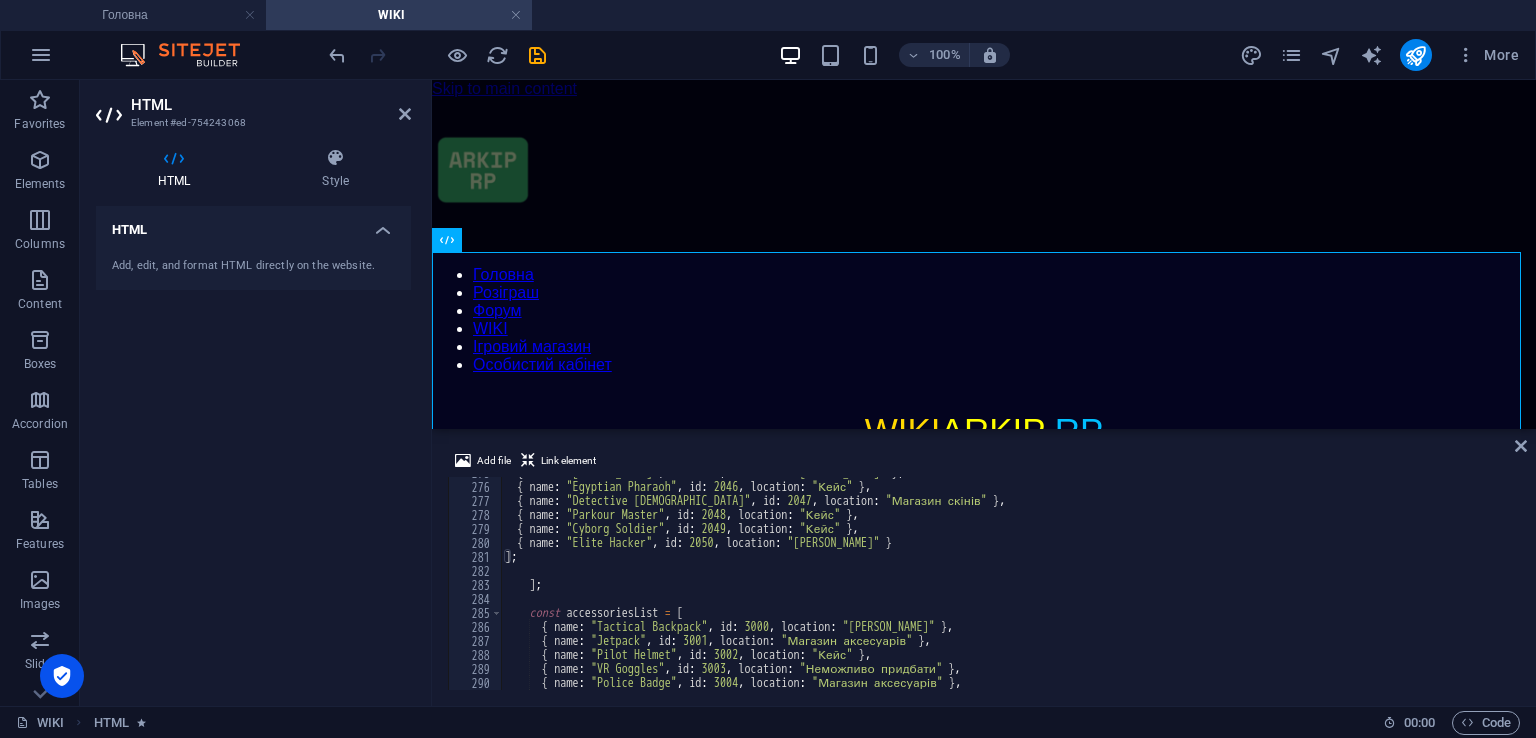 scroll, scrollTop: 3847, scrollLeft: 0, axis: vertical 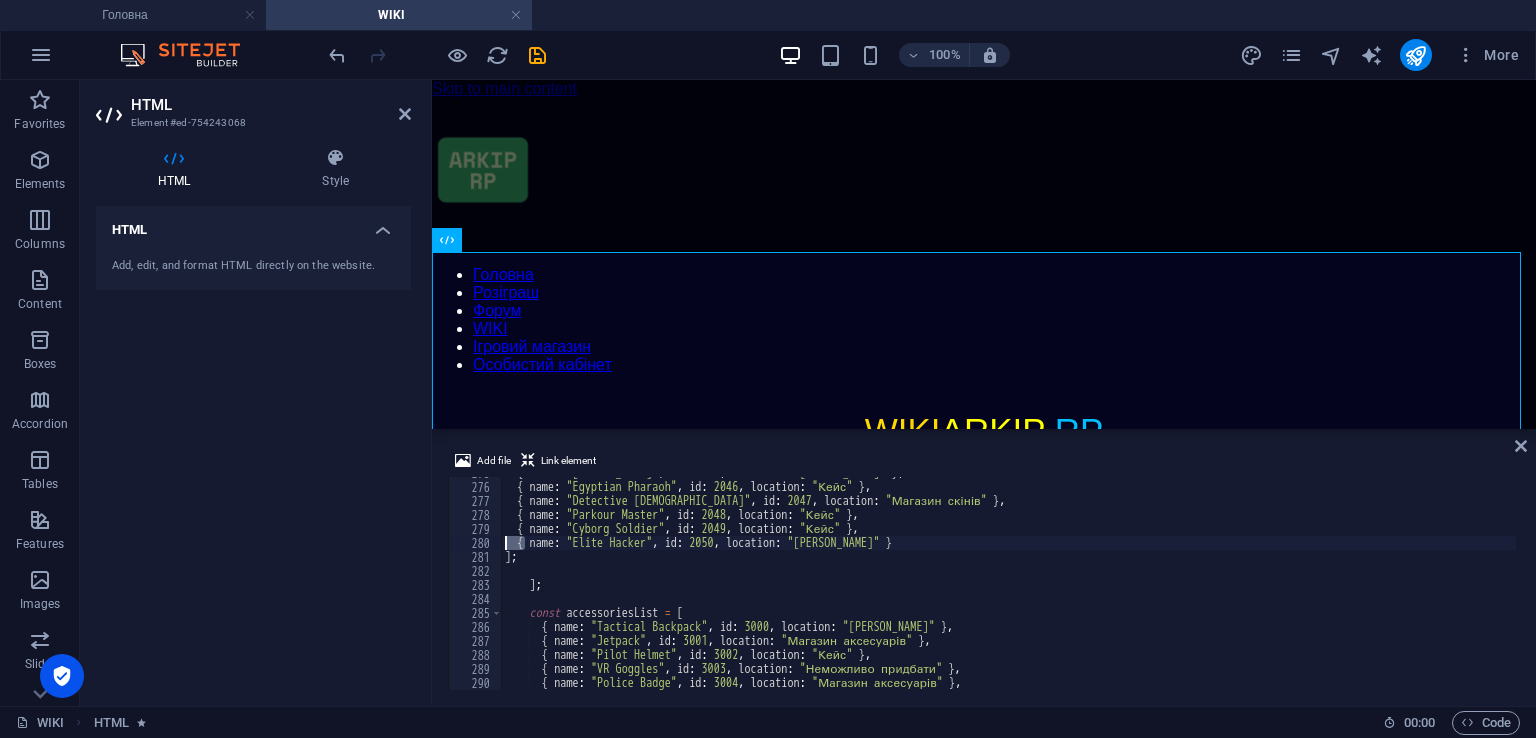 drag, startPoint x: 507, startPoint y: 538, endPoint x: 515, endPoint y: 550, distance: 14.422205 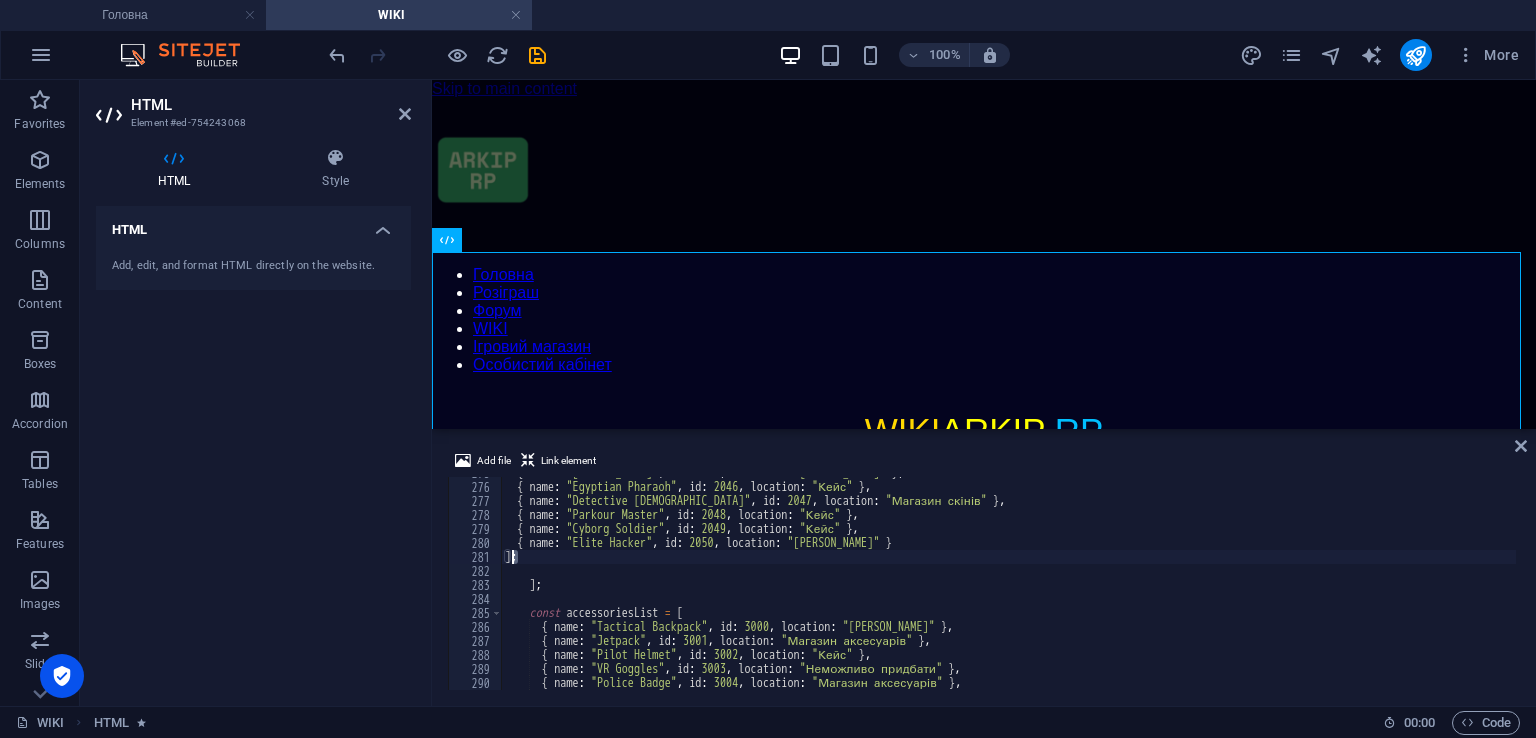 drag, startPoint x: 534, startPoint y: 550, endPoint x: 510, endPoint y: 550, distance: 24 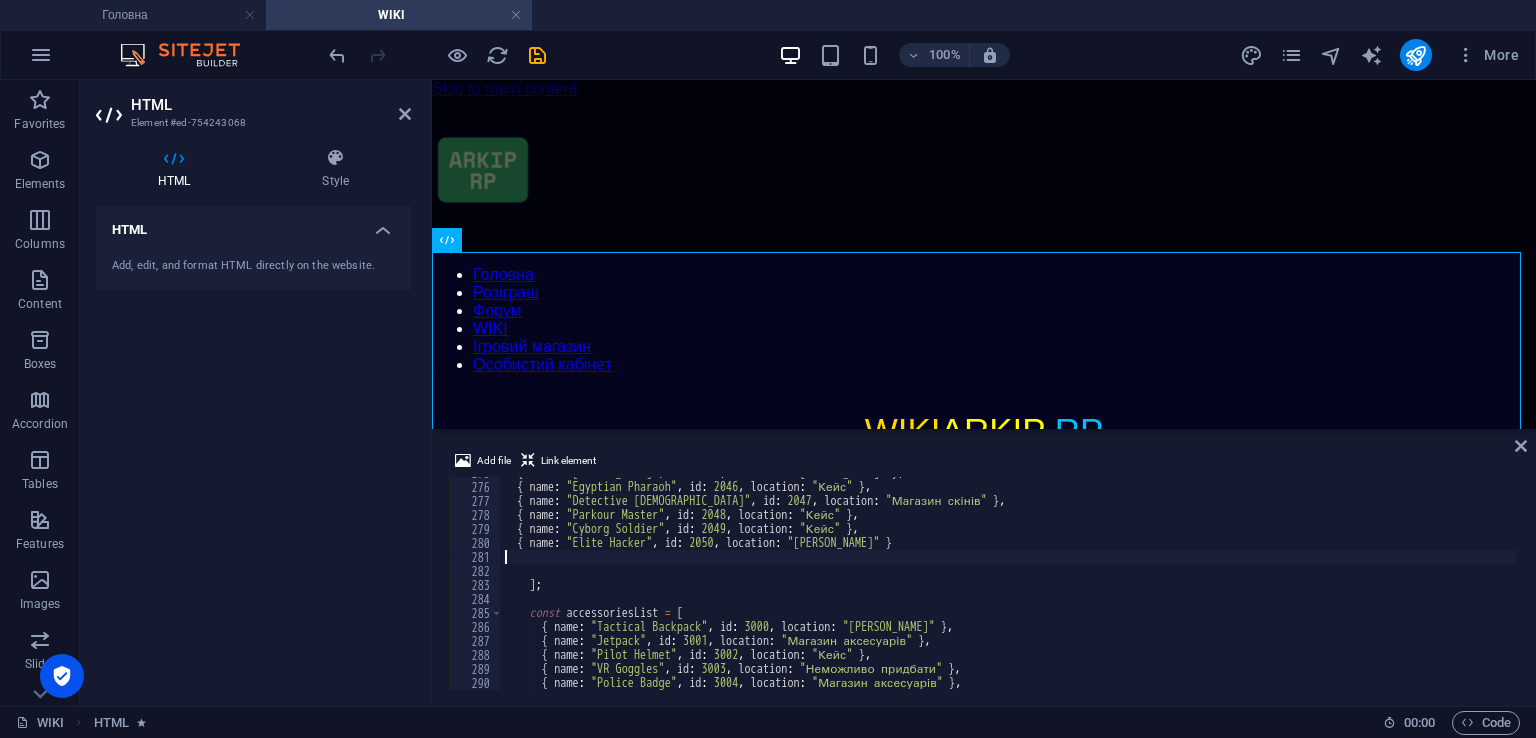type on "{ name: "Elite Hacker", id: 2050, location: "[PERSON_NAME]" }" 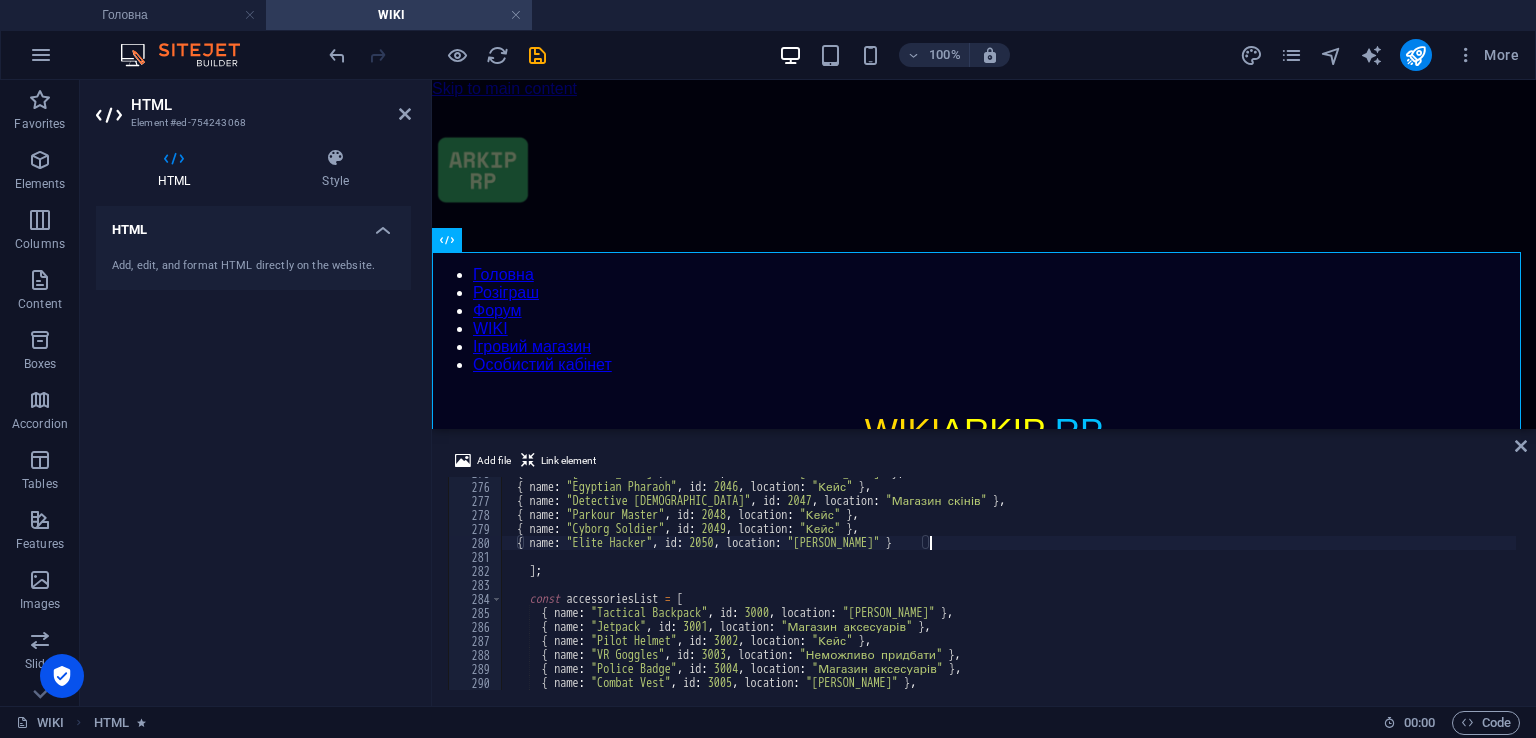 click on "{   name :   "[PERSON_NAME]" ,   id :   2045 ,   location :   "[PERSON_NAME]"   } ,    {   name :   "Egyptian Pharaoh" ,   id :   2046 ,   location :   "Кейс"   } ,    {   name :   "Detective [DEMOGRAPHIC_DATA]" ,   id :   2047 ,   location :   "Магазин скінів"   } ,    {   name :   "Parkour Master" ,   id :   2048 ,   location :   "Кейс"   } ,    {   name :   "Cyborg Soldier" ,   id :   2049 ,   location :   "Кейс"   } ,    {   name :   "Elite Hacker" ,   id :   2050 ,   location :   "[PERSON_NAME] Магазин"   }      ] ;      const   accessoriesList   =   [         {   name :   "Tactical Backpack" ,   id :   3000 ,   location :   "Адмін Магазин"   } ,         {   name :   "Jetpack" ,   id :   3001 ,   location :   "Магазин аксесуарів"   } ,         {   name :   "Pilot Helmet" ,   id :   3002 ,   location :   "Кейс"   } ,         {   name :   "VR Goggles" ,   id :   3003 ,   location :   "Неможливо придбати"   } ,         {   :" at bounding box center (1008, 586) 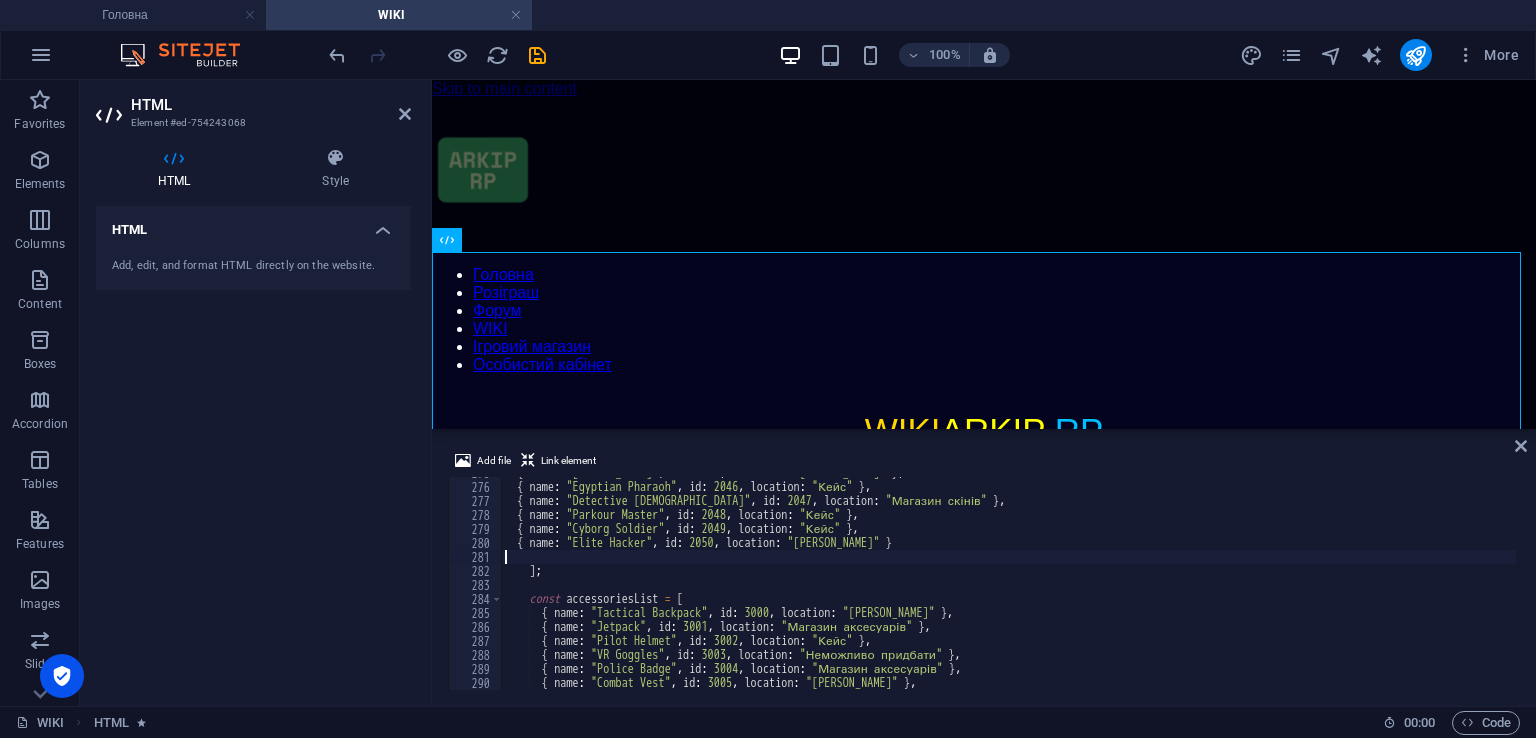 type on "{ name: "Elite Hacker", id: 2050, location: "[PERSON_NAME]" }" 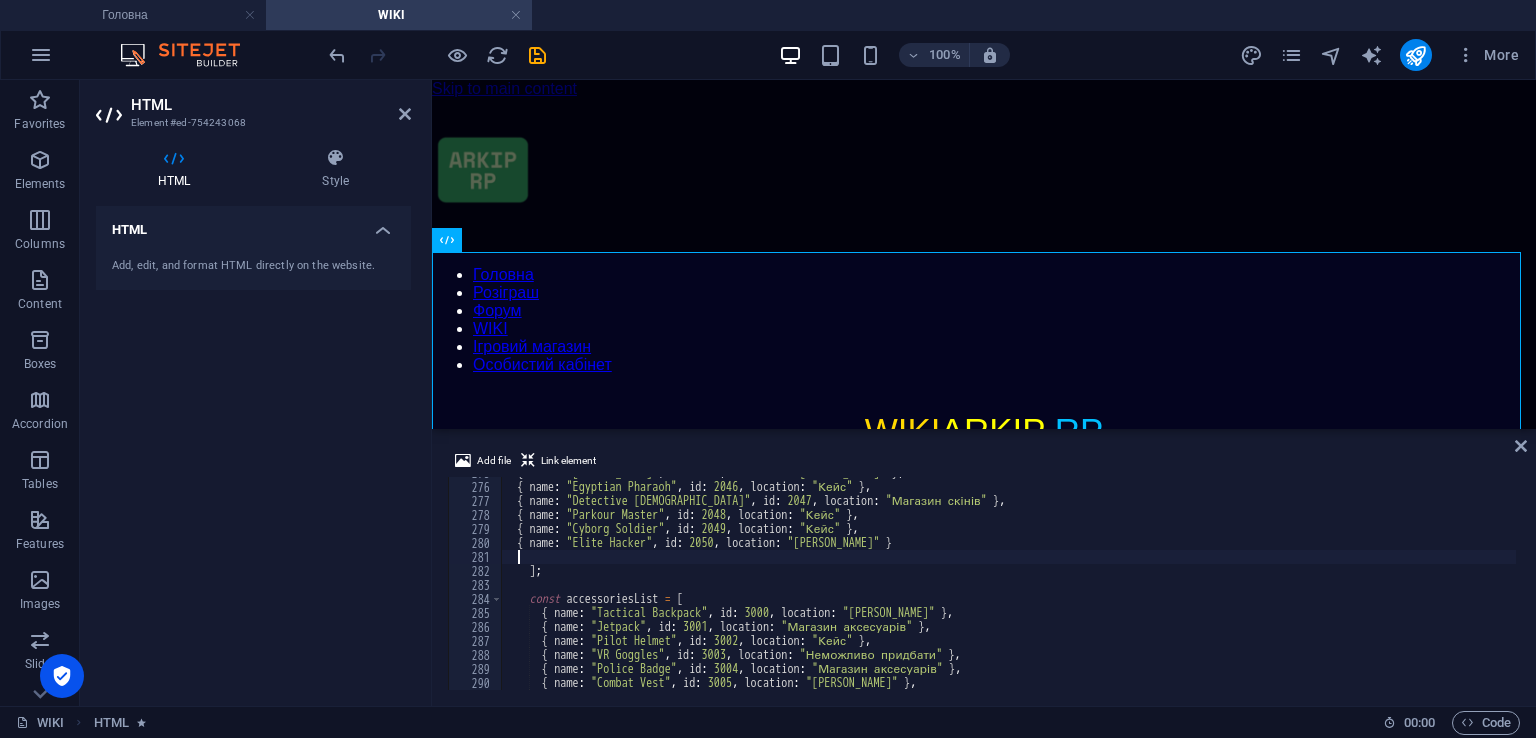 click on "{   name :   "[PERSON_NAME]" ,   id :   2045 ,   location :   "[PERSON_NAME]"   } ,    {   name :   "Egyptian Pharaoh" ,   id :   2046 ,   location :   "Кейс"   } ,    {   name :   "Detective [DEMOGRAPHIC_DATA]" ,   id :   2047 ,   location :   "Магазин скінів"   } ,    {   name :   "Parkour Master" ,   id :   2048 ,   location :   "Кейс"   } ,    {   name :   "Cyborg Soldier" ,   id :   2049 ,   location :   "Кейс"   } ,    {   name :   "Elite Hacker" ,   id :   2050 ,   location :   "[PERSON_NAME] Магазин"   }         ] ;      const   accessoriesList   =   [         {   name :   "Tactical Backpack" ,   id :   3000 ,   location :   "Адмін Магазин"   } ,         {   name :   "Jetpack" ,   id :   3001 ,   location :   "Магазин аксесуарів"   } ,         {   name :   "Pilot Helmet" ,   id :   3002 ,   location :   "Кейс"   } ,         {   name :   "VR Goggles" ,   id :   3003 ,   location :   "Неможливо придбати"   } ,         {" at bounding box center (1008, 586) 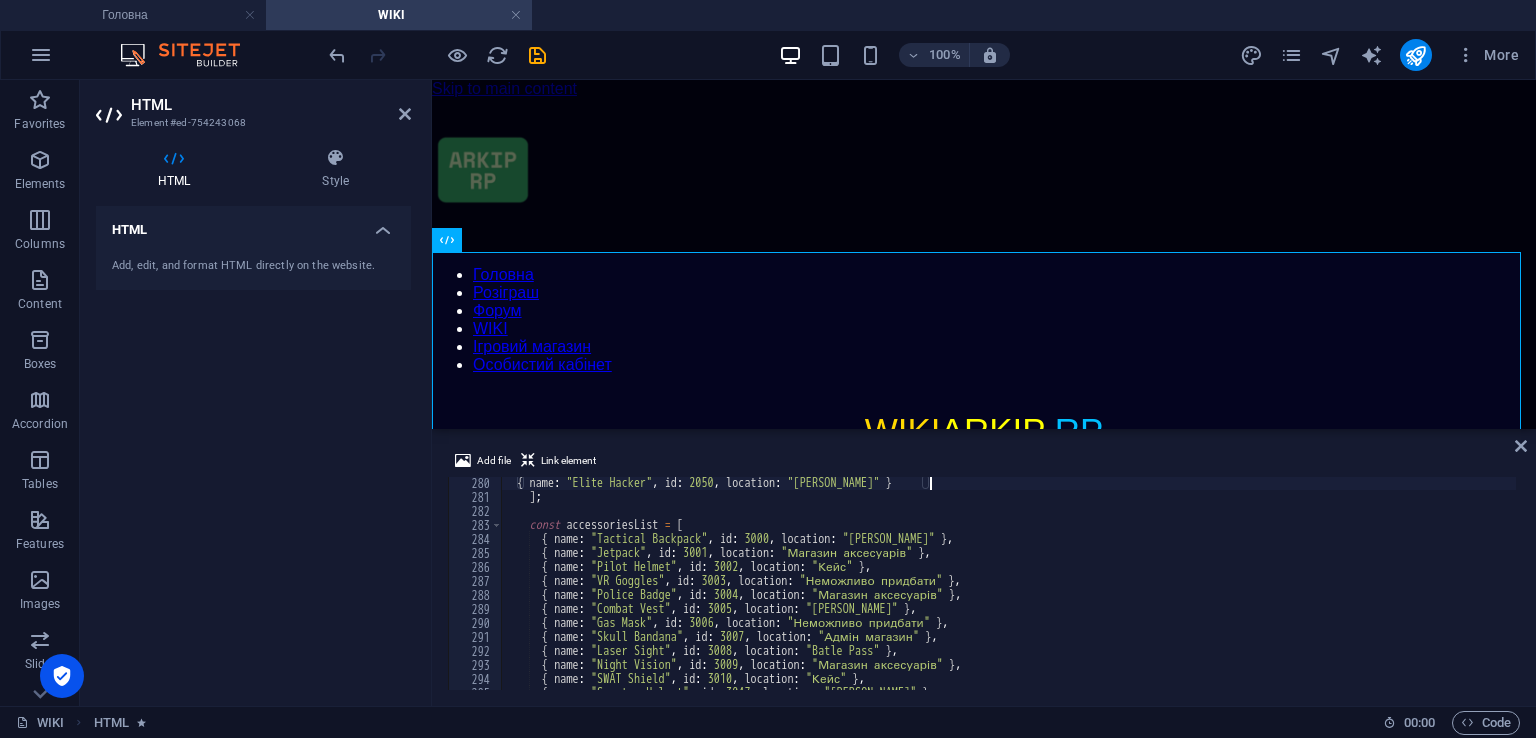 scroll, scrollTop: 3907, scrollLeft: 0, axis: vertical 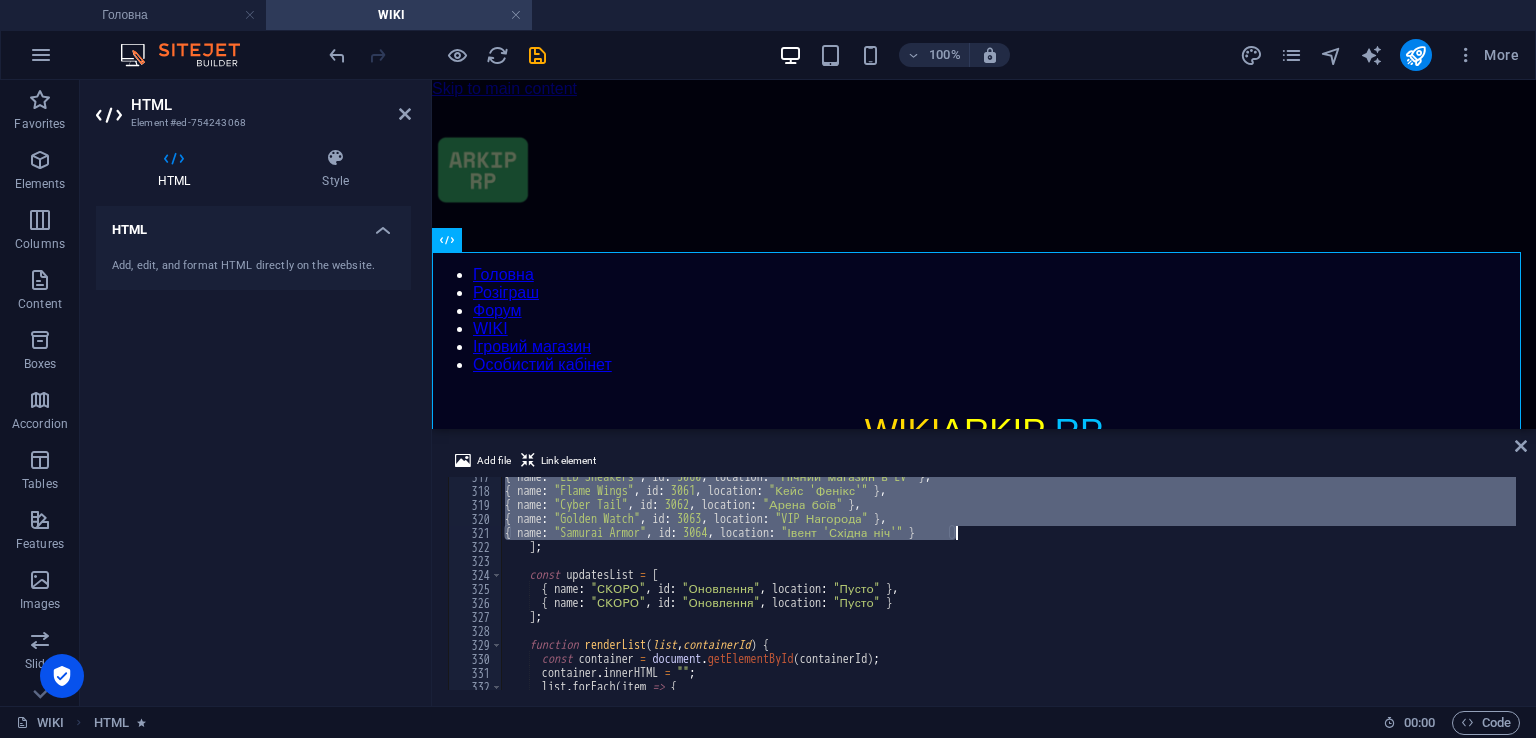 drag, startPoint x: 540, startPoint y: 544, endPoint x: 1048, endPoint y: 534, distance: 508.09842 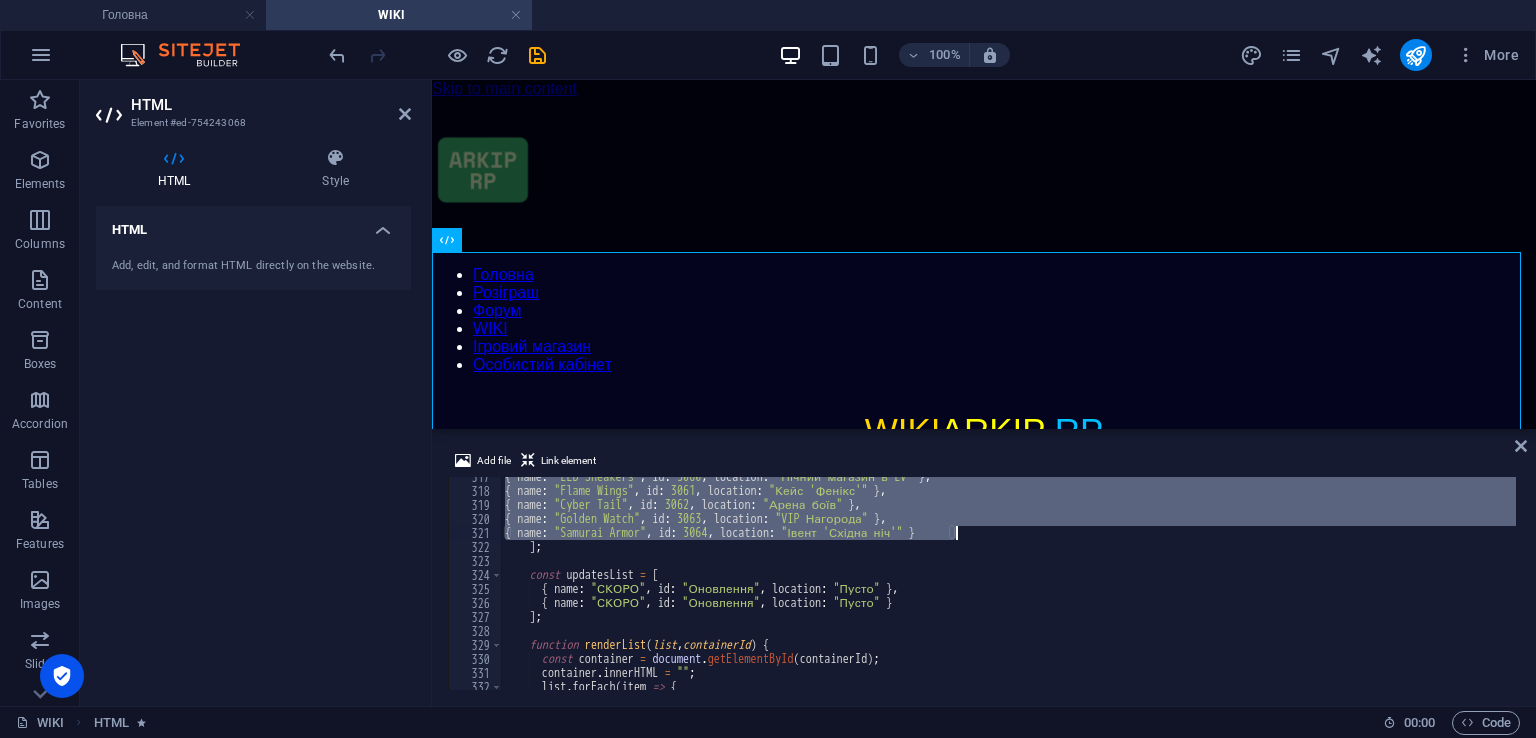 paste on "{ name: "Samurai Armor", id: 3035" 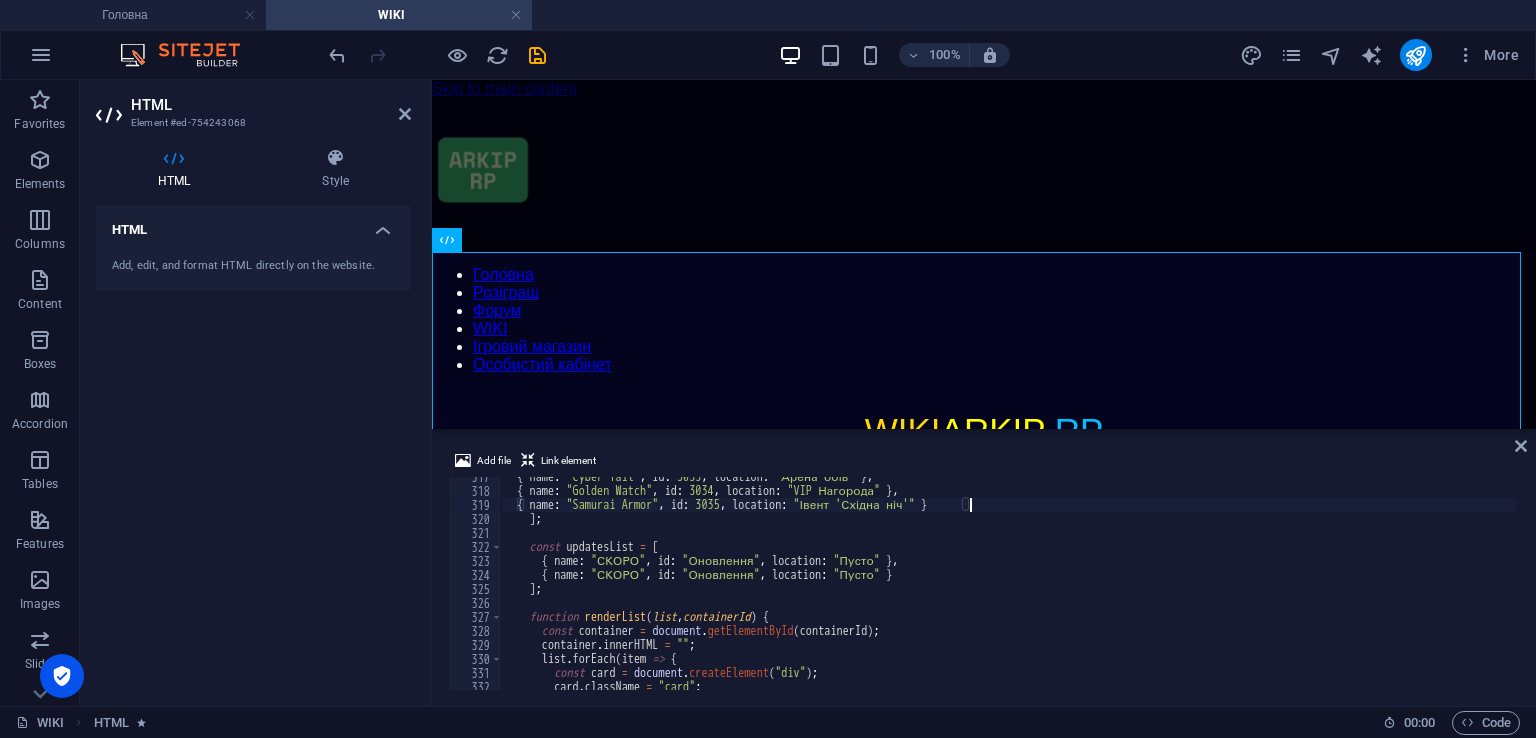scroll, scrollTop: 4431, scrollLeft: 0, axis: vertical 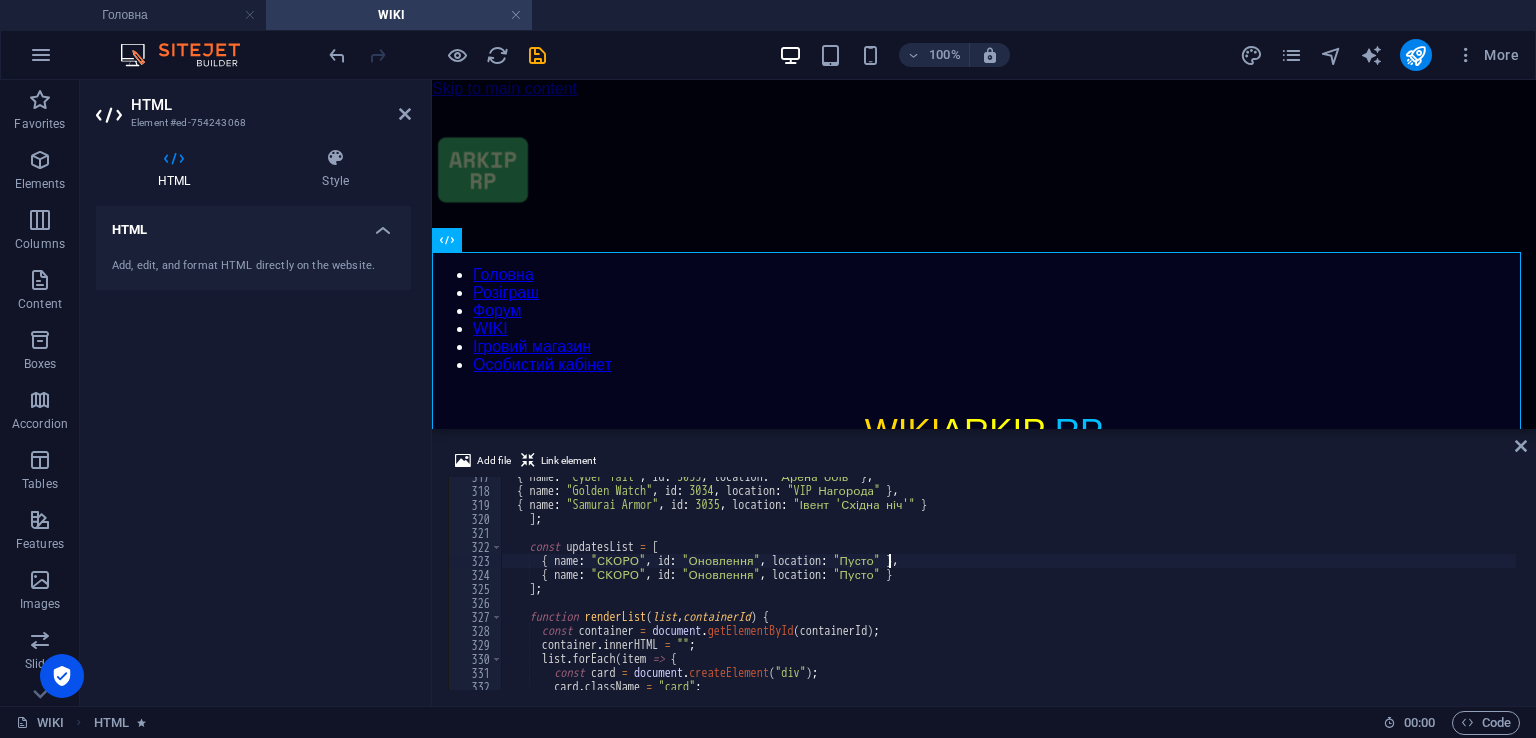 click on "{   name :   "Cyber Tail" ,   id :   3033 ,   location :   "Арена боїв"   } ,    {   name :   "Golden Watch" ,   id :   3034 ,   location :   "VIP Нагорода"   } ,    {   name :   "Samurai Armor" ,   id :   3035 ,   location :   "Івент 'Східна ніч'"   }      ] ;      const   updatesList   =   [         {   name :   "СКОРО" ,   id :   "Оновлення" ,   location :   "Пусто"   } ,         {   name :   "СКОРО" ,   id :   "Оновлення" ,   location :   "Пусто"   }      ] ;      function   renderList ( list ,  containerId )   {         const   container   =   document . getElementById ( containerId ) ;         container . innerHTML   =   "" ;         list . forEach ( item   =>   {           const   card   =   document . createElement ( "div" ) ;           card . className   =   "card" ;           card . onclick   =   ( )   =>   showModal ( item . name ,   item . id ,   item . location ) ;" at bounding box center [1008, 590] 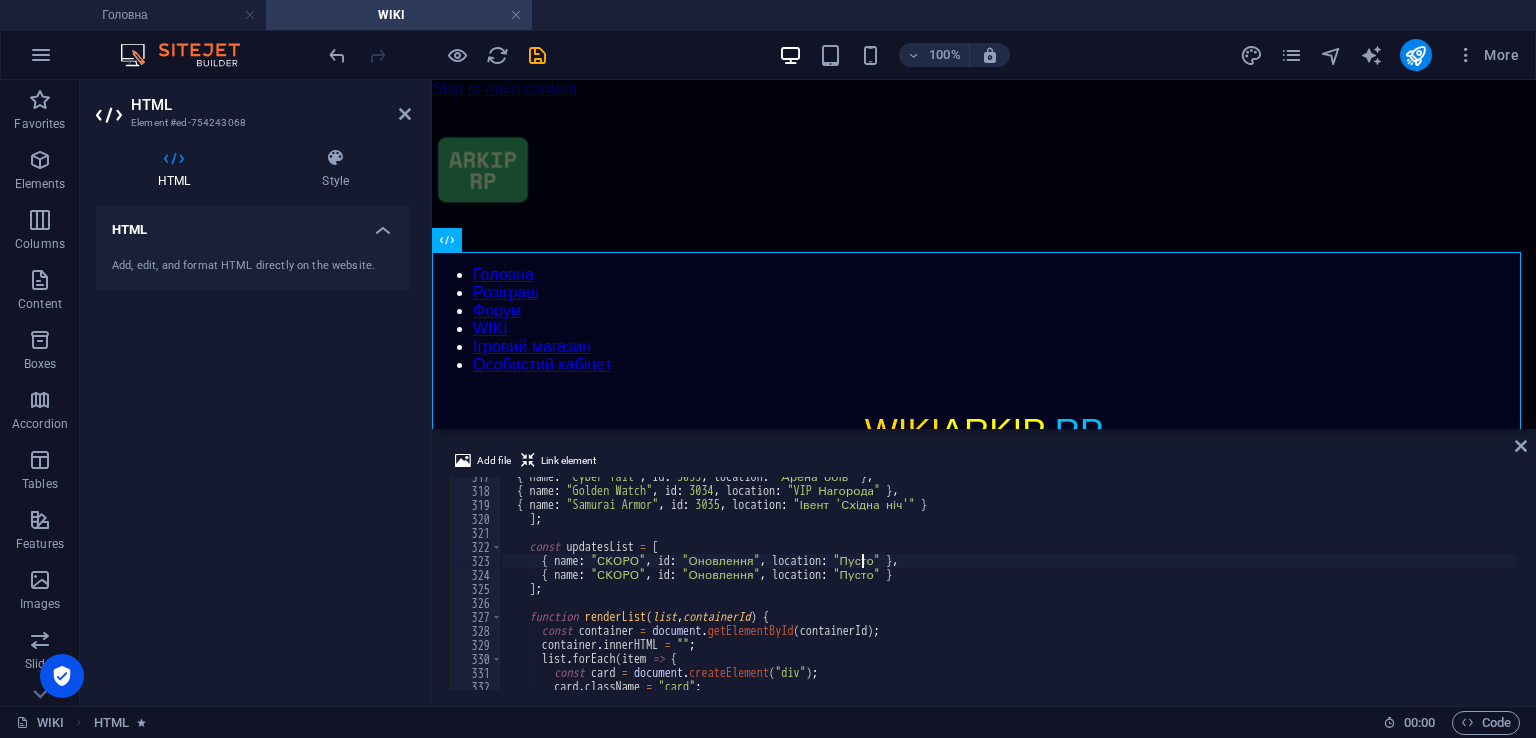 click on "{   name :   "Cyber Tail" ,   id :   3033 ,   location :   "Арена боїв"   } ,    {   name :   "Golden Watch" ,   id :   3034 ,   location :   "VIP Нагорода"   } ,    {   name :   "Samurai Armor" ,   id :   3035 ,   location :   "Івент 'Східна ніч'"   }      ] ;      const   updatesList   =   [         {   name :   "СКОРО" ,   id :   "Оновлення" ,   location :   "Пусто"   } ,         {   name :   "СКОРО" ,   id :   "Оновлення" ,   location :   "Пусто"   }      ] ;      function   renderList ( list ,  containerId )   {         const   container   =   document . getElementById ( containerId ) ;         container . innerHTML   =   "" ;         list . forEach ( item   =>   {           const   card   =   document . createElement ( "div" ) ;           card . className   =   "card" ;           card . onclick   =   ( )   =>   showModal ( item . name ,   item . id ,   item . location ) ;" at bounding box center (1008, 590) 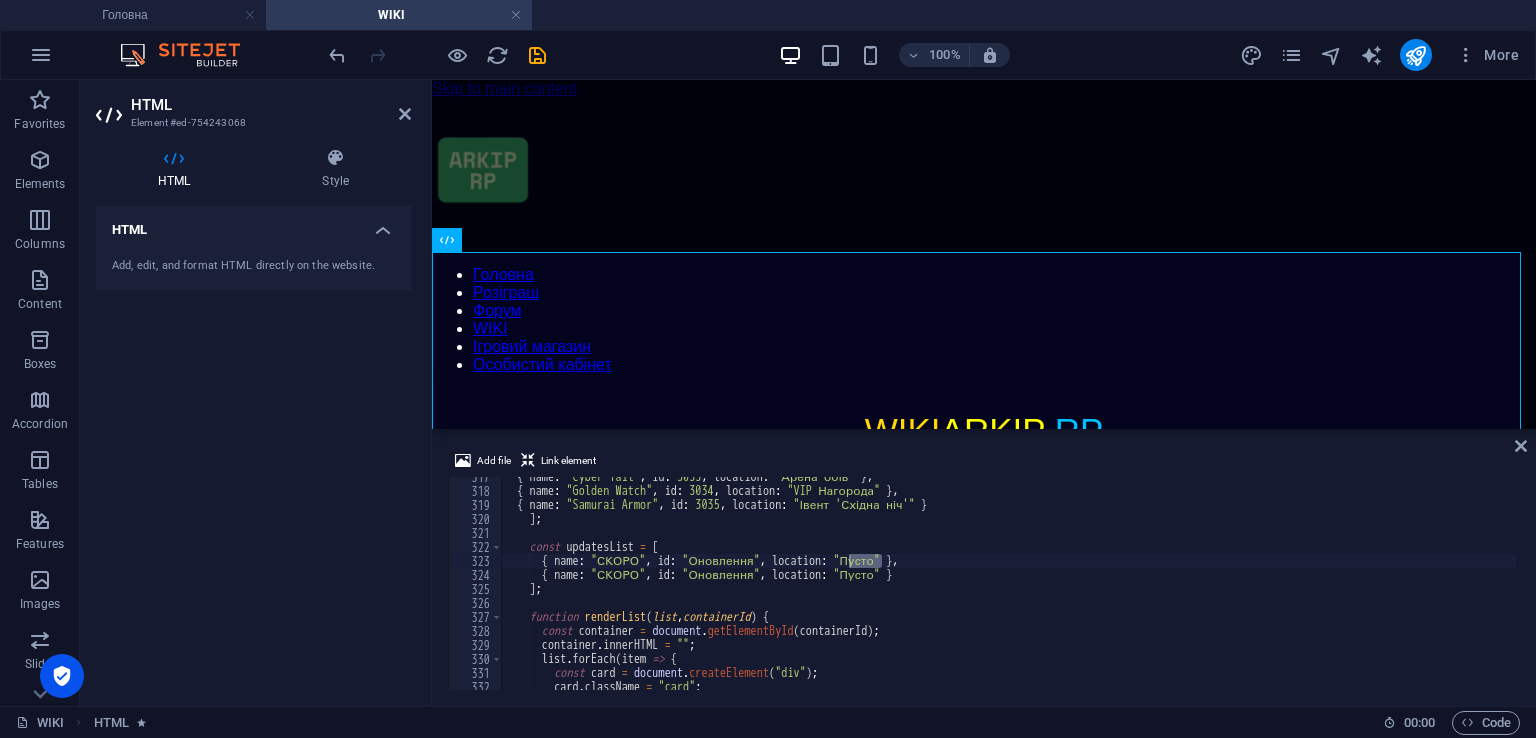 click on "{   name :   "Cyber Tail" ,   id :   3033 ,   location :   "Арена боїв"   } ,    {   name :   "Golden Watch" ,   id :   3034 ,   location :   "VIP Нагорода"   } ,    {   name :   "Samurai Armor" ,   id :   3035 ,   location :   "Івент 'Східна ніч'"   }      ] ;      const   updatesList   =   [         {   name :   "СКОРО" ,   id :   "Оновлення" ,   location :   "Пусто"   } ,         {   name :   "СКОРО" ,   id :   "Оновлення" ,   location :   "Пусто"   }      ] ;      function   renderList ( list ,  containerId )   {         const   container   =   document . getElementById ( containerId ) ;         container . innerHTML   =   "" ;         list . forEach ( item   =>   {           const   card   =   document . createElement ( "div" ) ;           card . className   =   "card" ;           card . onclick   =   ( )   =>   showModal ( item . name ,   item . id ,   item . location ) ;" at bounding box center [1008, 583] 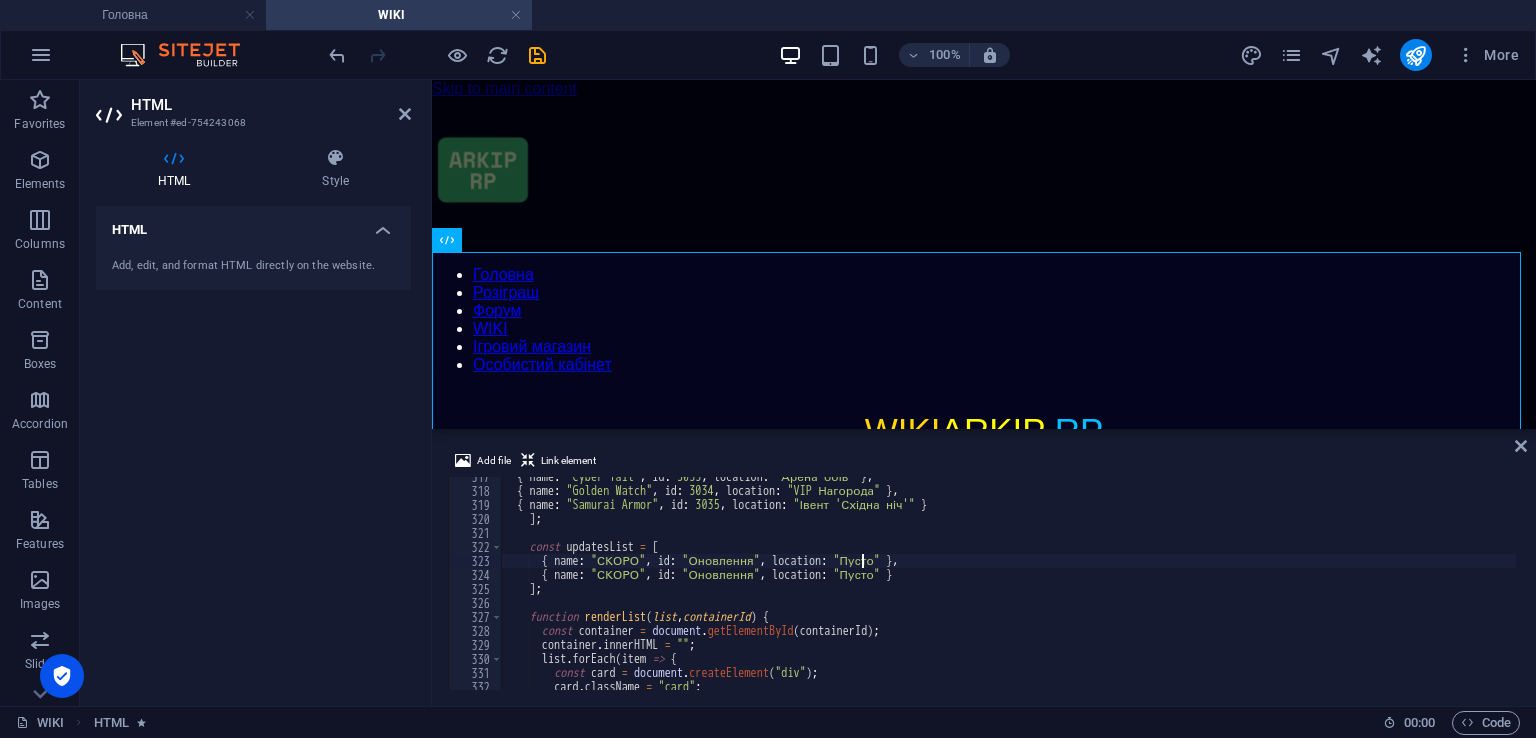 click on "{   name :   "Cyber Tail" ,   id :   3033 ,   location :   "Арена боїв"   } ,    {   name :   "Golden Watch" ,   id :   3034 ,   location :   "VIP Нагорода"   } ,    {   name :   "Samurai Armor" ,   id :   3035 ,   location :   "Івент 'Східна ніч'"   }      ] ;      const   updatesList   =   [         {   name :   "СКОРО" ,   id :   "Оновлення" ,   location :   "Пусто"   } ,         {   name :   "СКОРО" ,   id :   "Оновлення" ,   location :   "Пусто"   }      ] ;      function   renderList ( list ,  containerId )   {         const   container   =   document . getElementById ( containerId ) ;         container . innerHTML   =   "" ;         list . forEach ( item   =>   {           const   card   =   document . createElement ( "div" ) ;           card . className   =   "card" ;           card . onclick   =   ( )   =>   showModal ( item . name ,   item . id ,   item . location ) ;" at bounding box center [1008, 590] 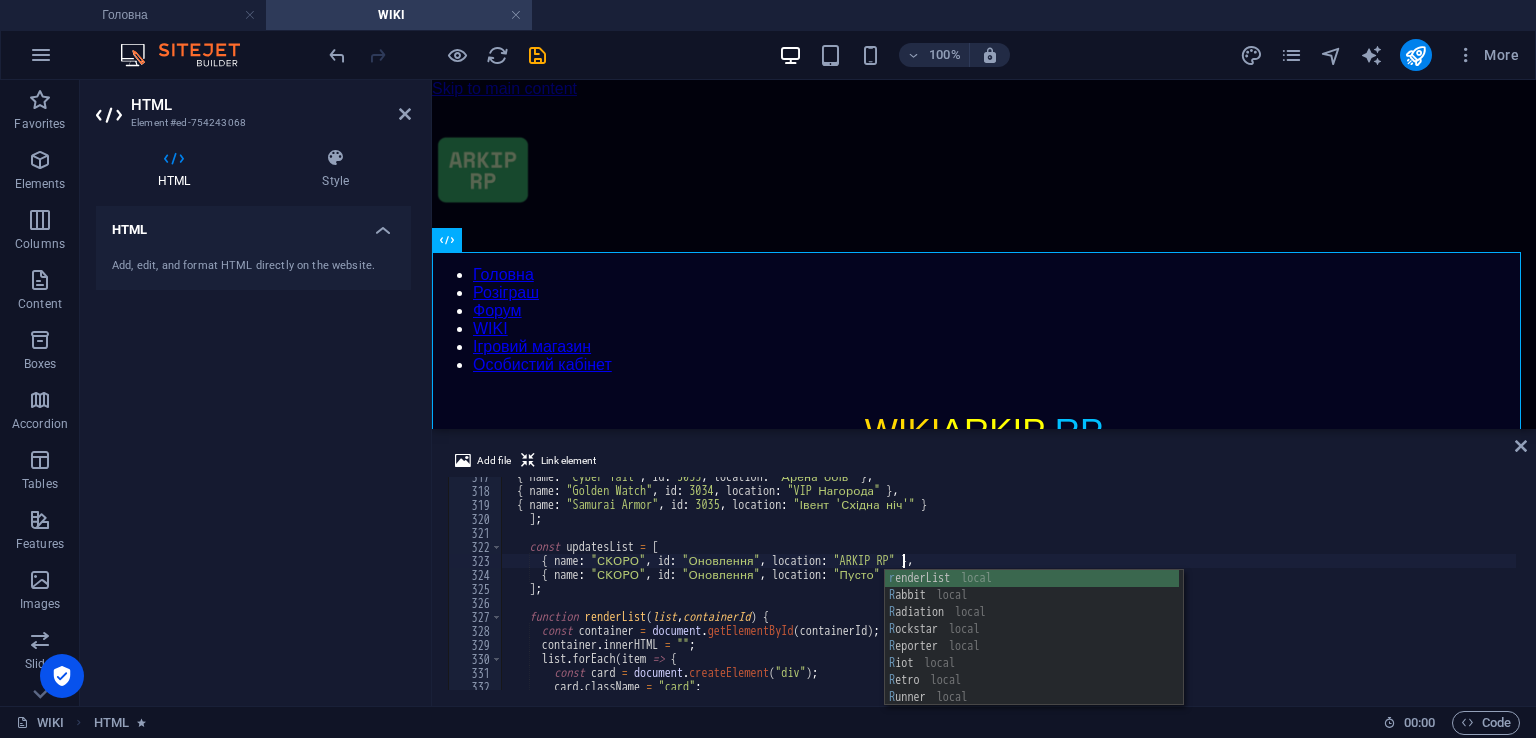 scroll, scrollTop: 0, scrollLeft: 32, axis: horizontal 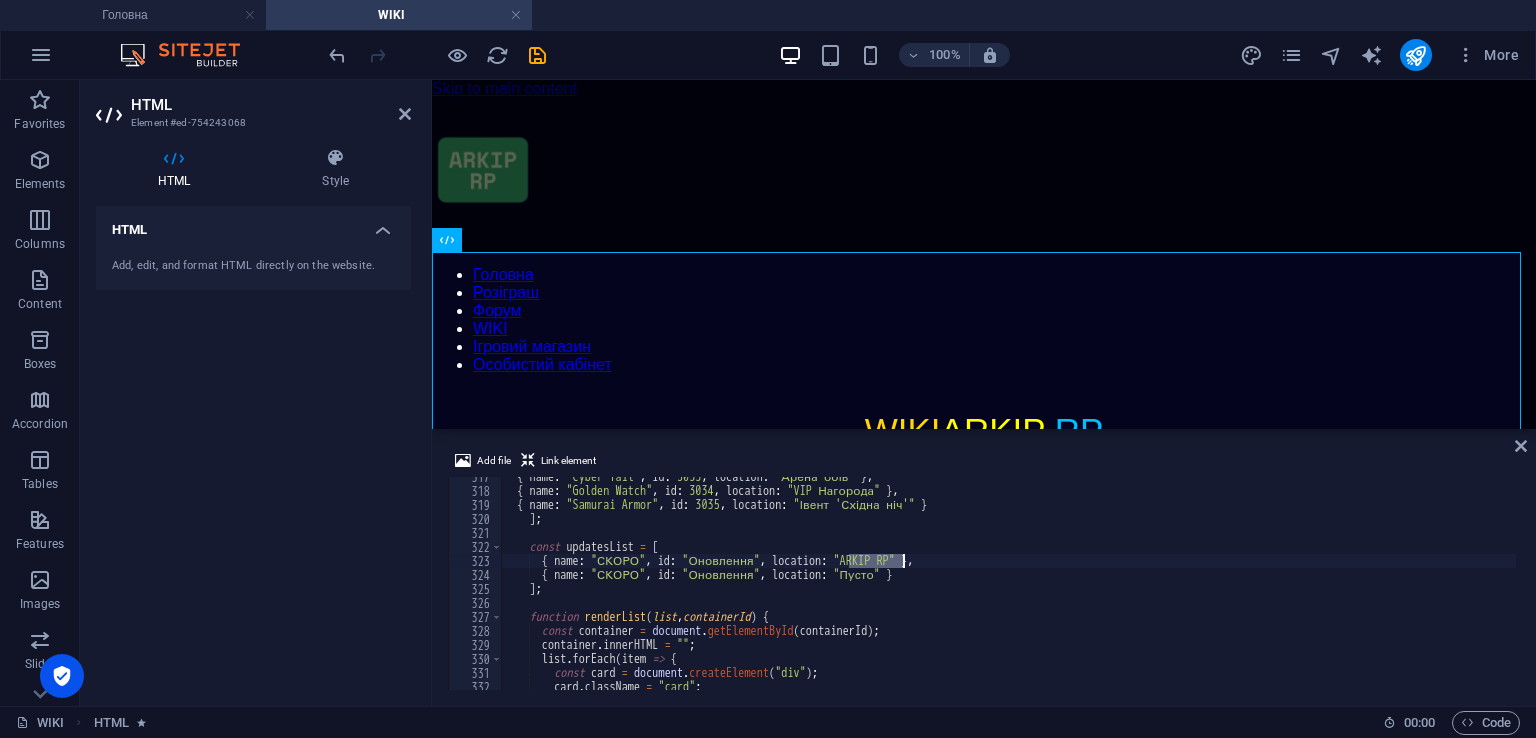 drag, startPoint x: 849, startPoint y: 560, endPoint x: 904, endPoint y: 565, distance: 55.226807 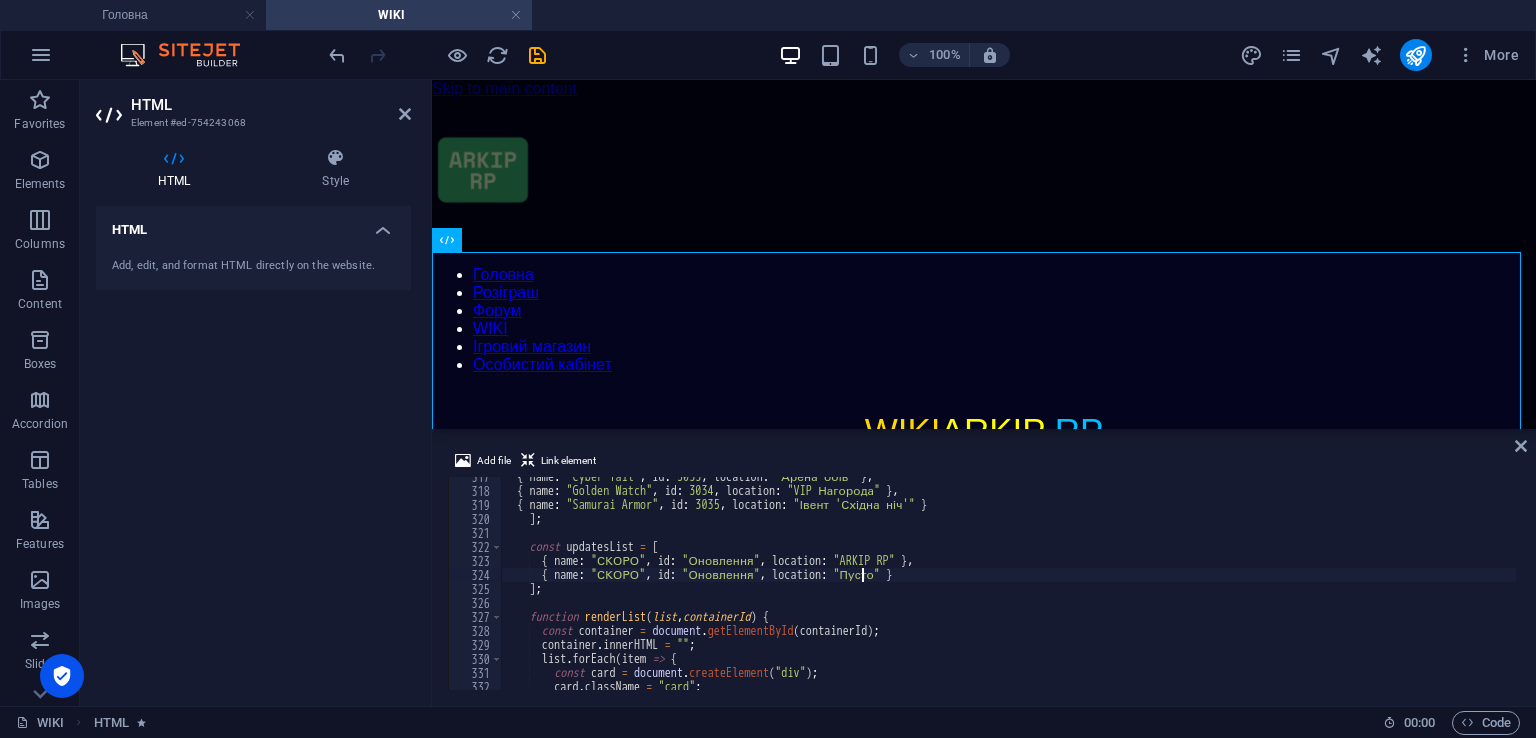 click on "{   name :   "Cyber Tail" ,   id :   3033 ,   location :   "Арена боїв"   } ,    {   name :   "Golden Watch" ,   id :   3034 ,   location :   "VIP Нагорода"   } ,    {   name :   "Samurai Armor" ,   id :   3035 ,   location :   "Івент 'Східна ніч'"   }      ] ;      const   updatesList   =   [         {   name :   "СКОРО" ,   id :   "Оновлення" ,   location :   "ARKIP RP"   } ,         {   name :   "СКОРО" ,   id :   "Оновлення" ,   location :   "Пусто"   }      ] ;      function   renderList ( list ,  containerId )   {         const   container   =   document . getElementById ( containerId ) ;         container . innerHTML   =   "" ;         list . forEach ( item   =>   {           const   card   =   document . createElement ( "div" ) ;           card . className   =   "card" ;           card . onclick   =   ( )   =>   showModal ( item . name ,   item . id ,   item . location ) ;" at bounding box center (1008, 590) 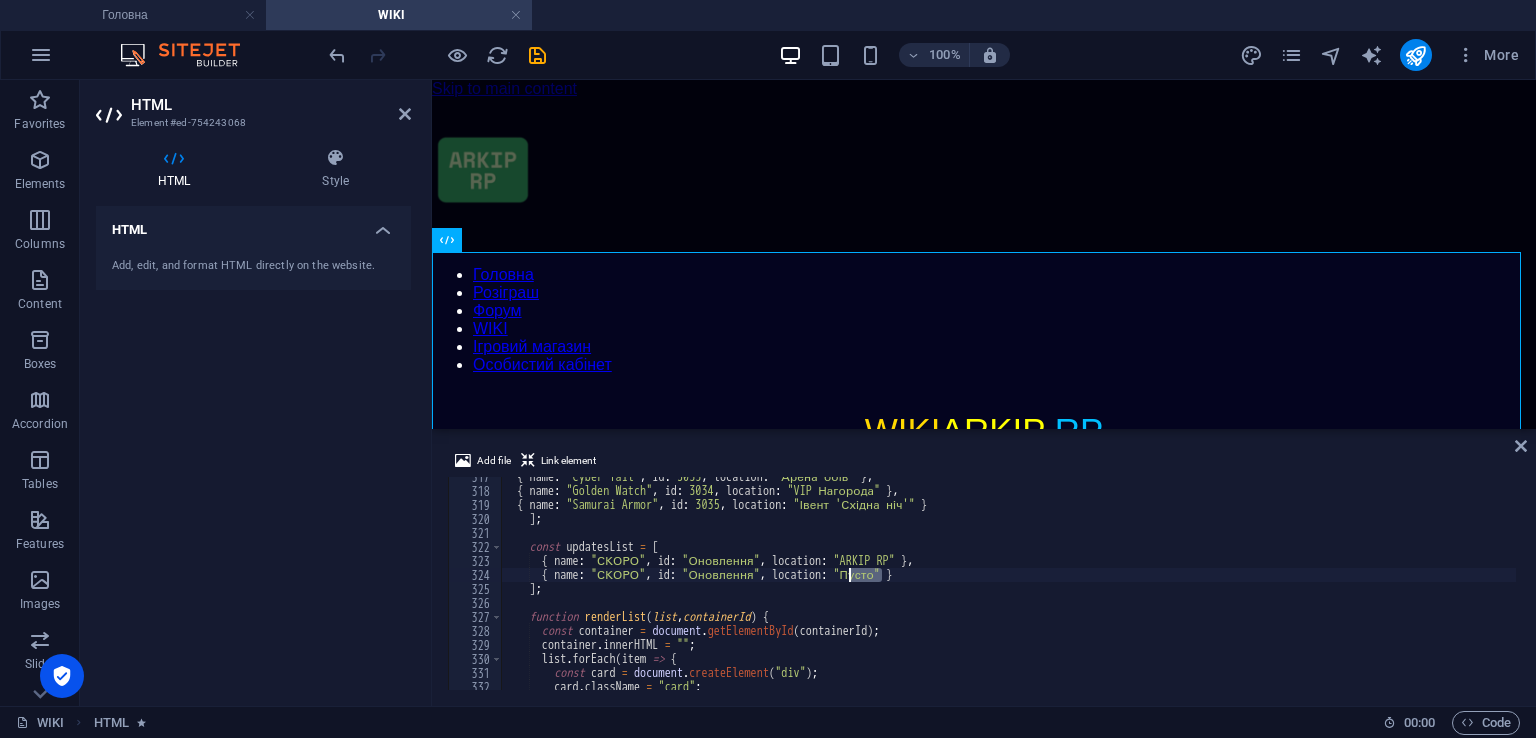 paste on "ARKIP RP" 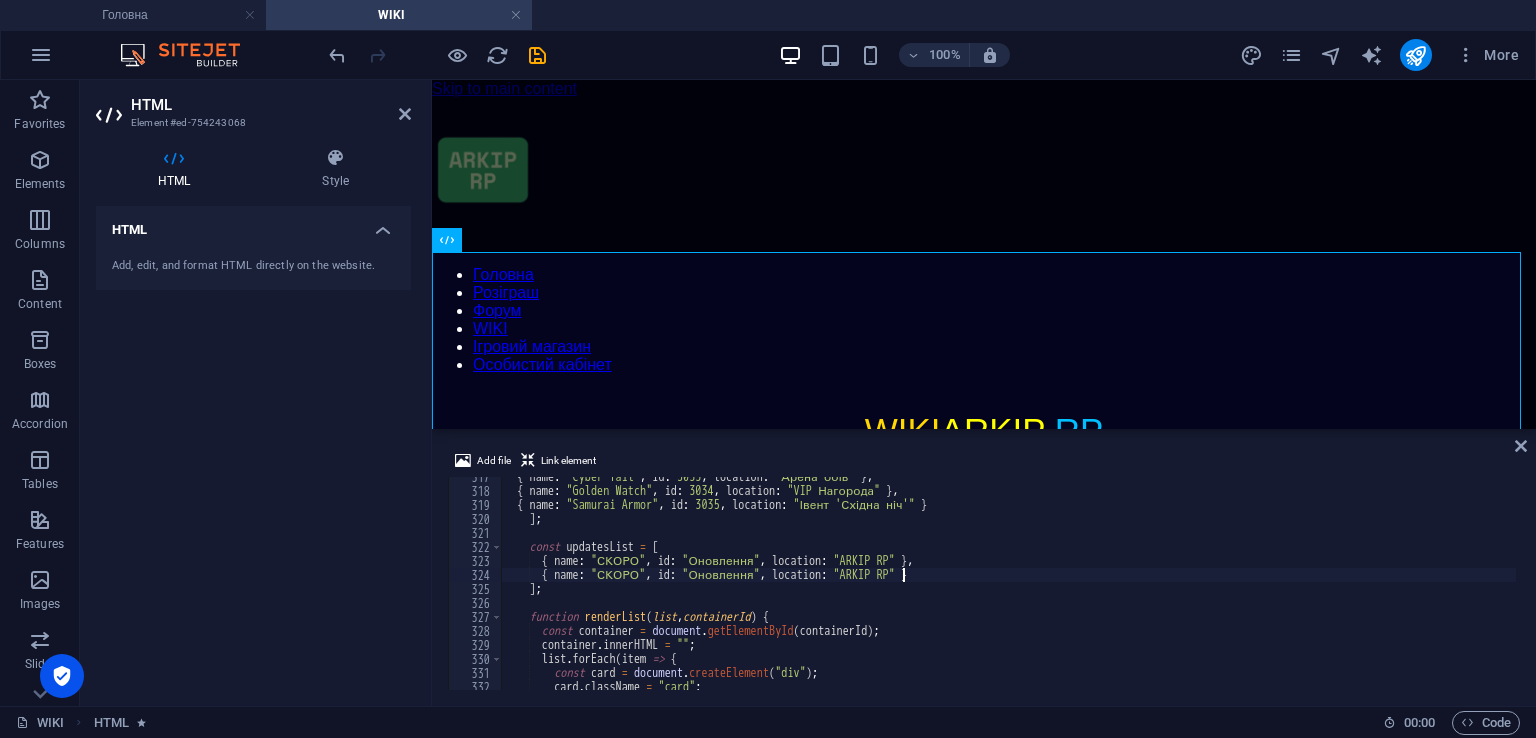click on "{   name :   "Cyber Tail" ,   id :   3033 ,   location :   "Арена боїв"   } ,    {   name :   "Golden Watch" ,   id :   3034 ,   location :   "VIP Нагорода"   } ,    {   name :   "Samurai Armor" ,   id :   3035 ,   location :   "Івент 'Східна ніч'"   }      ] ;      const   updatesList   =   [         {   name :   "СКОРО" ,   id :   "Оновлення" ,   location :   "ARKIP RP"   } ,         {   name :   "СКОРО" ,   id :   "Оновлення" ,   location :   "ARKIP RP"   }      ] ;      function   renderList ( list ,  containerId )   {         const   container   =   document . getElementById ( containerId ) ;         container . innerHTML   =   "" ;         list . forEach ( item   =>   {           const   card   =   document . createElement ( "div" ) ;           card . className   =   "card" ;           card . onclick   =   ( )   =>   showModal ( item . name ,   item . id ,   item . location ) ;" at bounding box center (1008, 590) 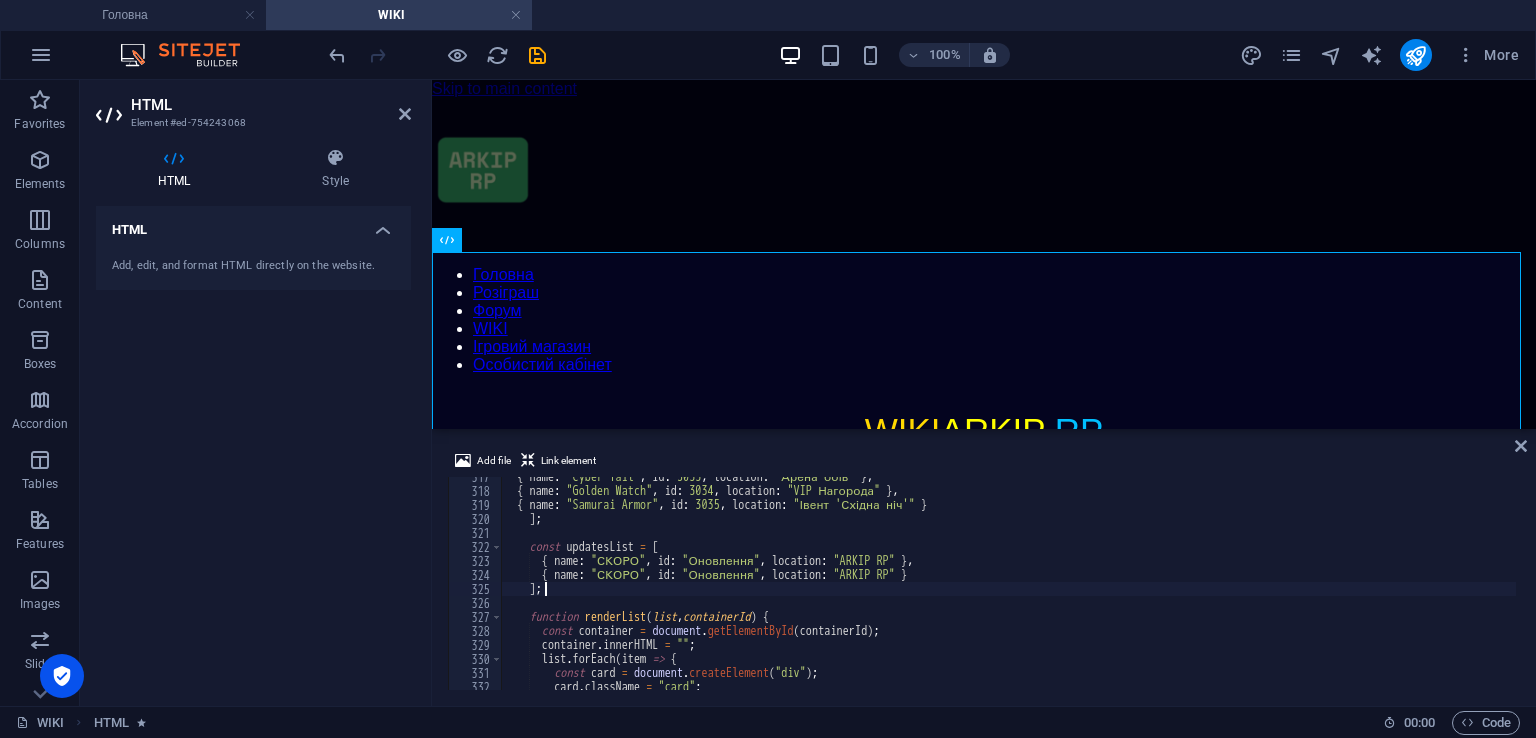 scroll, scrollTop: 0, scrollLeft: 1, axis: horizontal 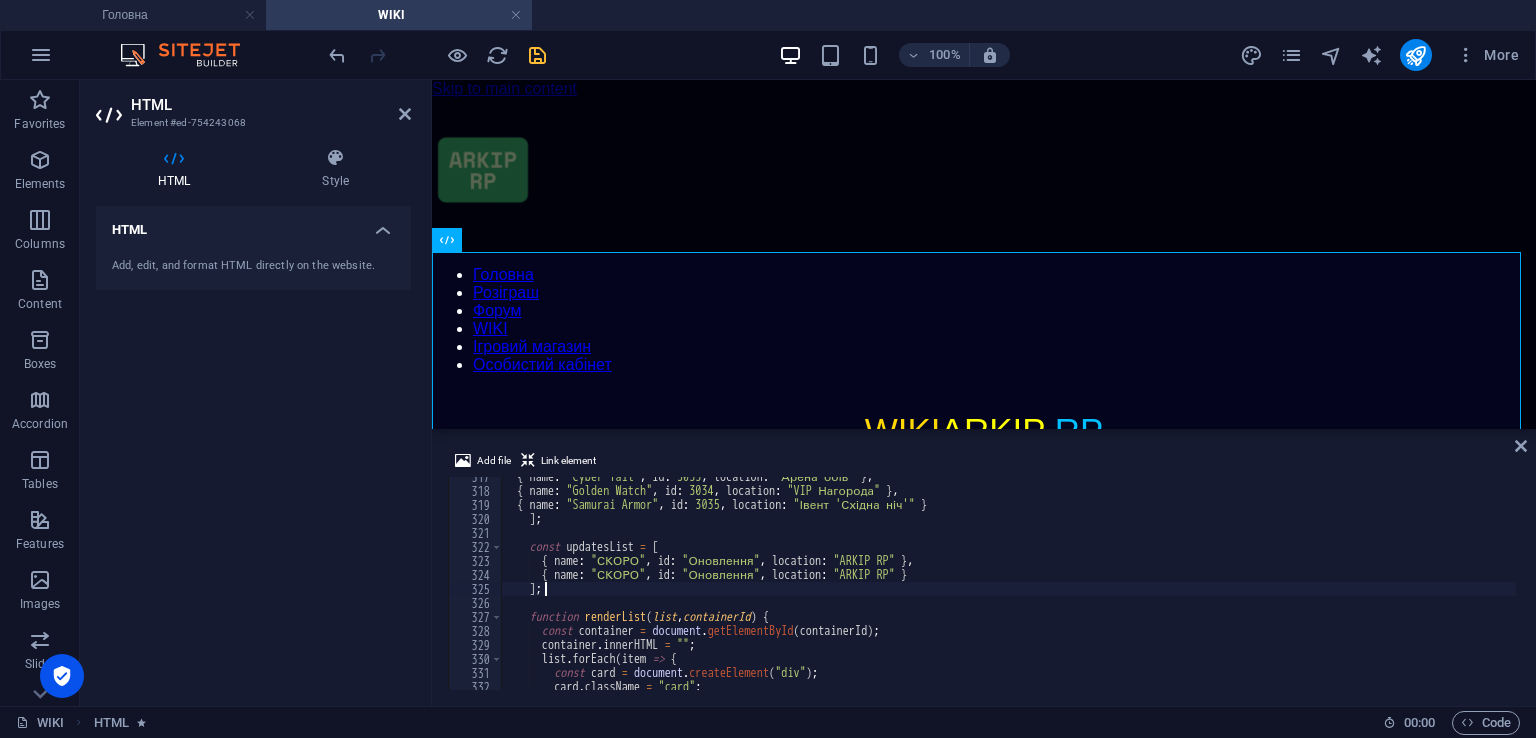 type on "];" 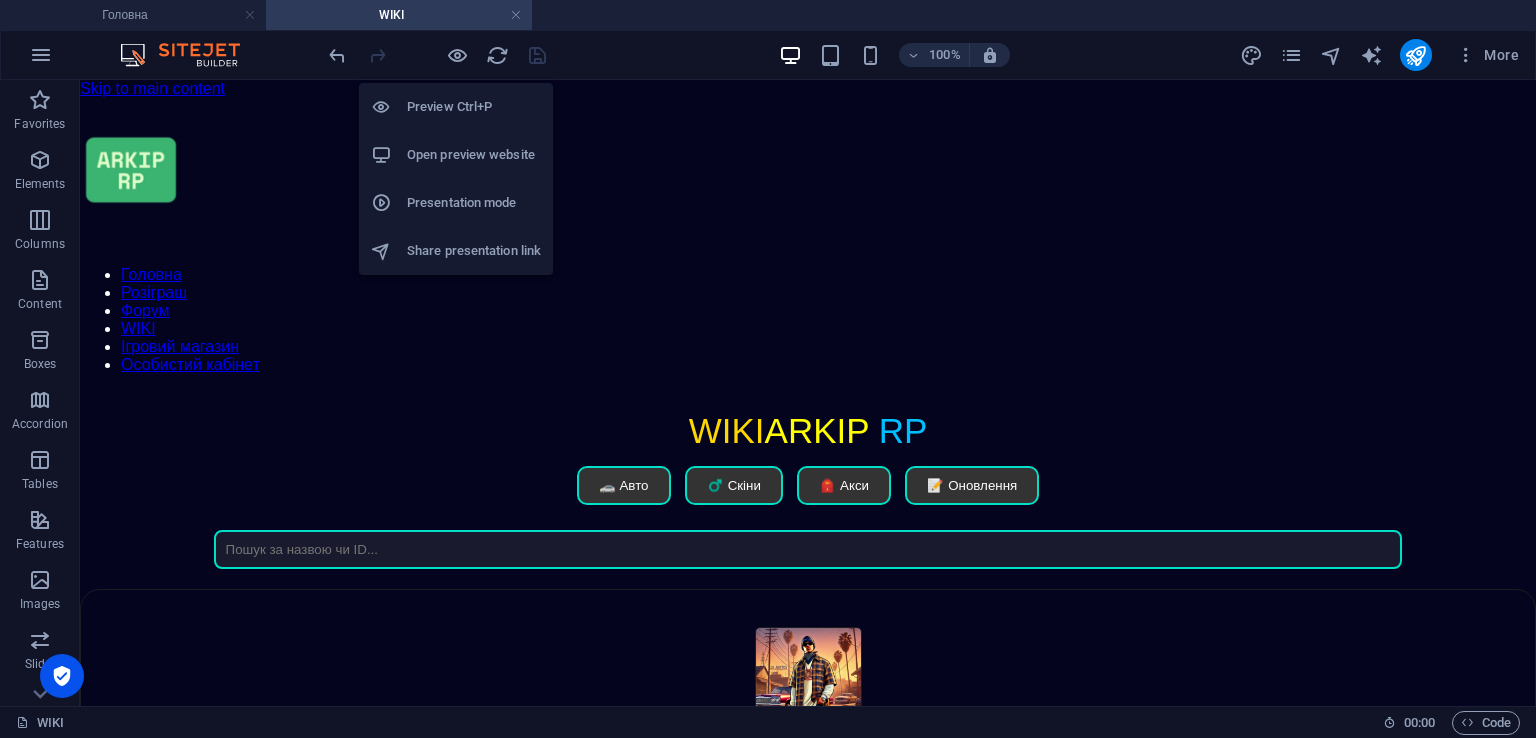 drag, startPoint x: 446, startPoint y: 146, endPoint x: 444, endPoint y: 170, distance: 24.083189 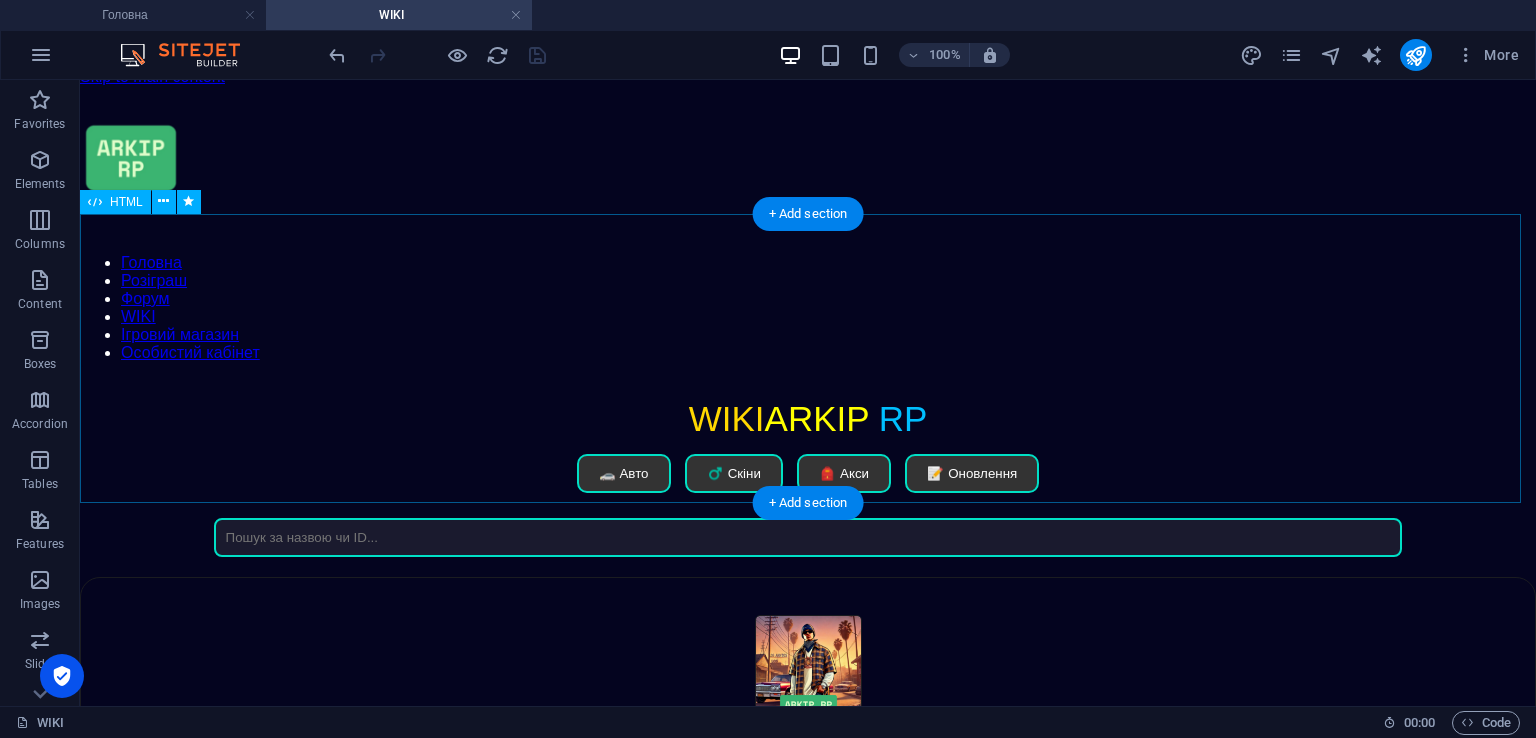 scroll, scrollTop: 28, scrollLeft: 0, axis: vertical 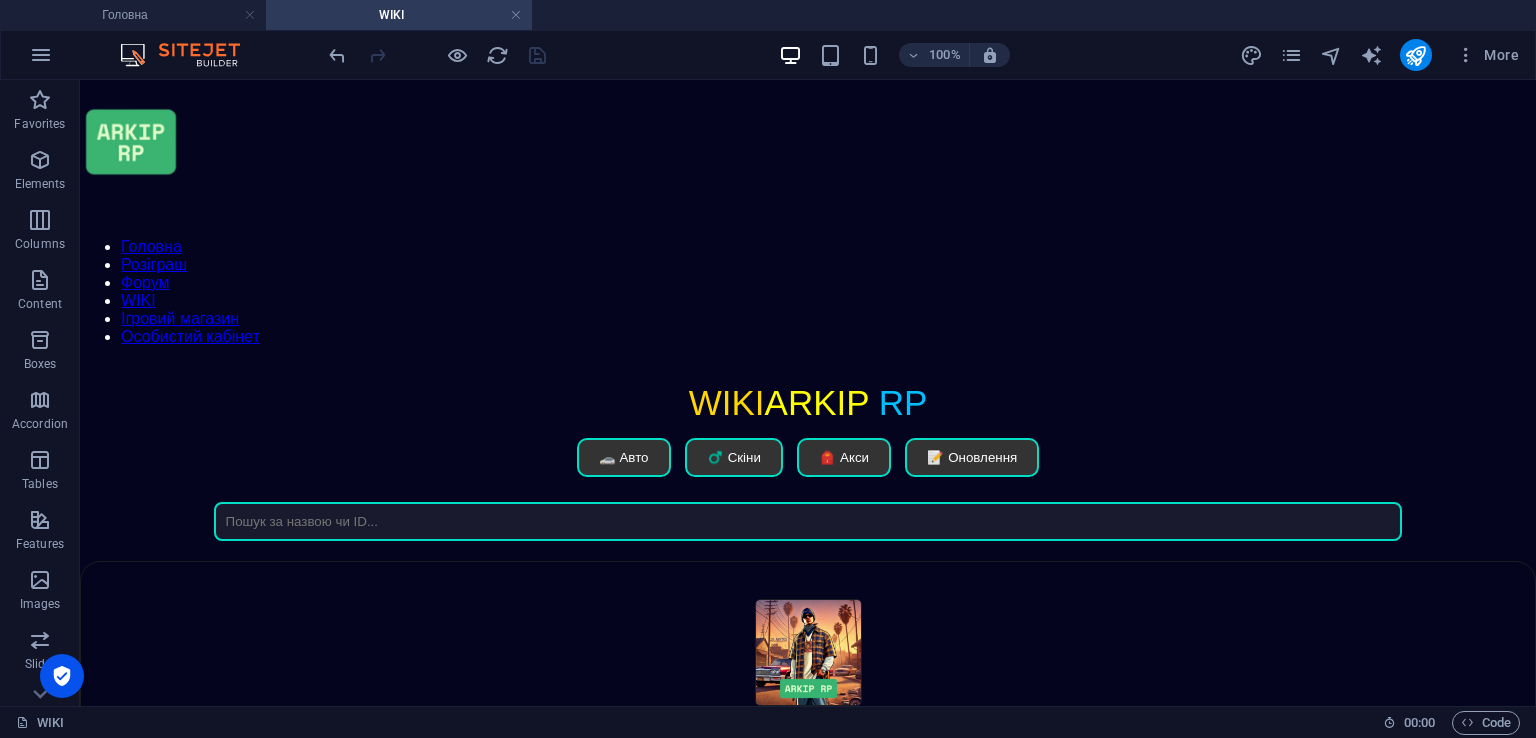 click at bounding box center (1291, 55) 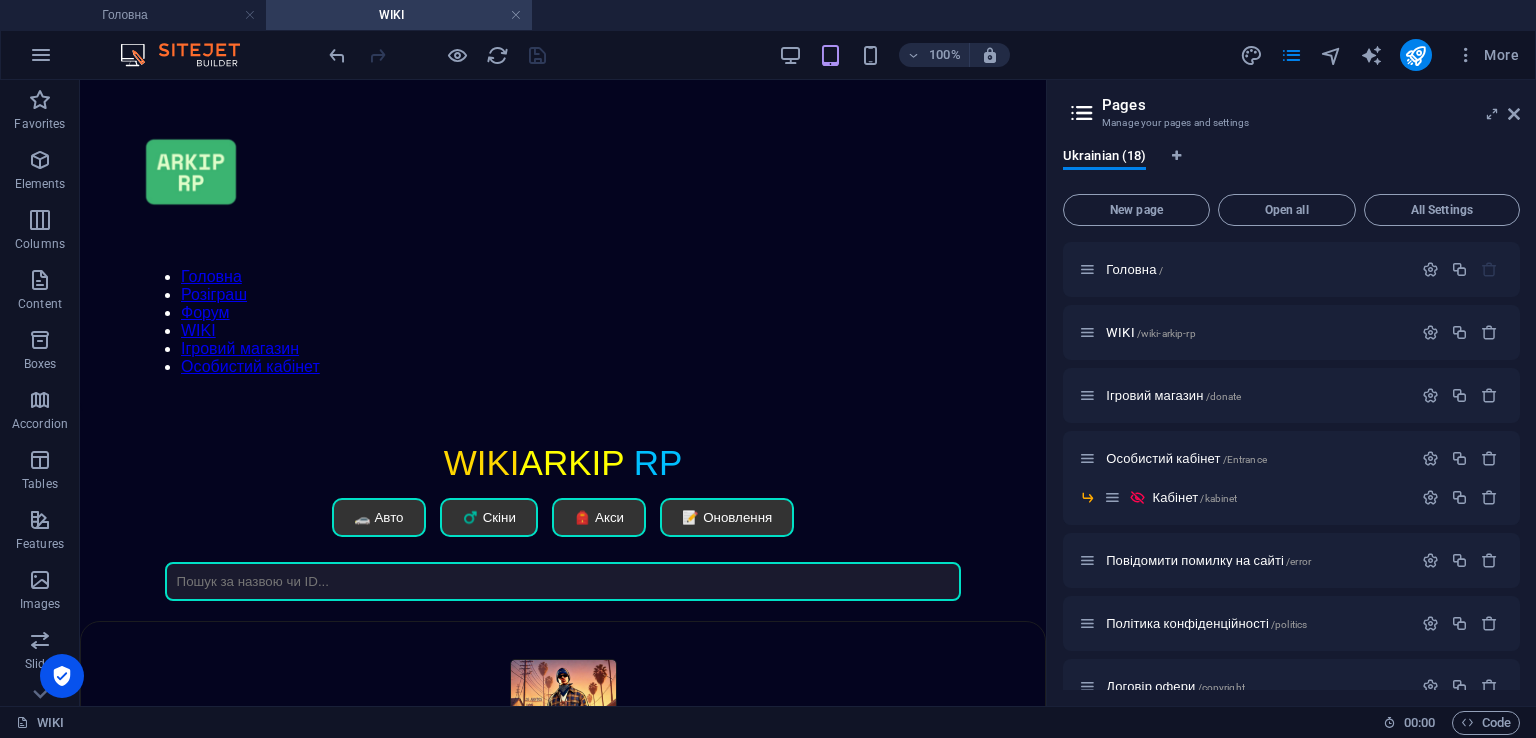 scroll, scrollTop: 614, scrollLeft: 0, axis: vertical 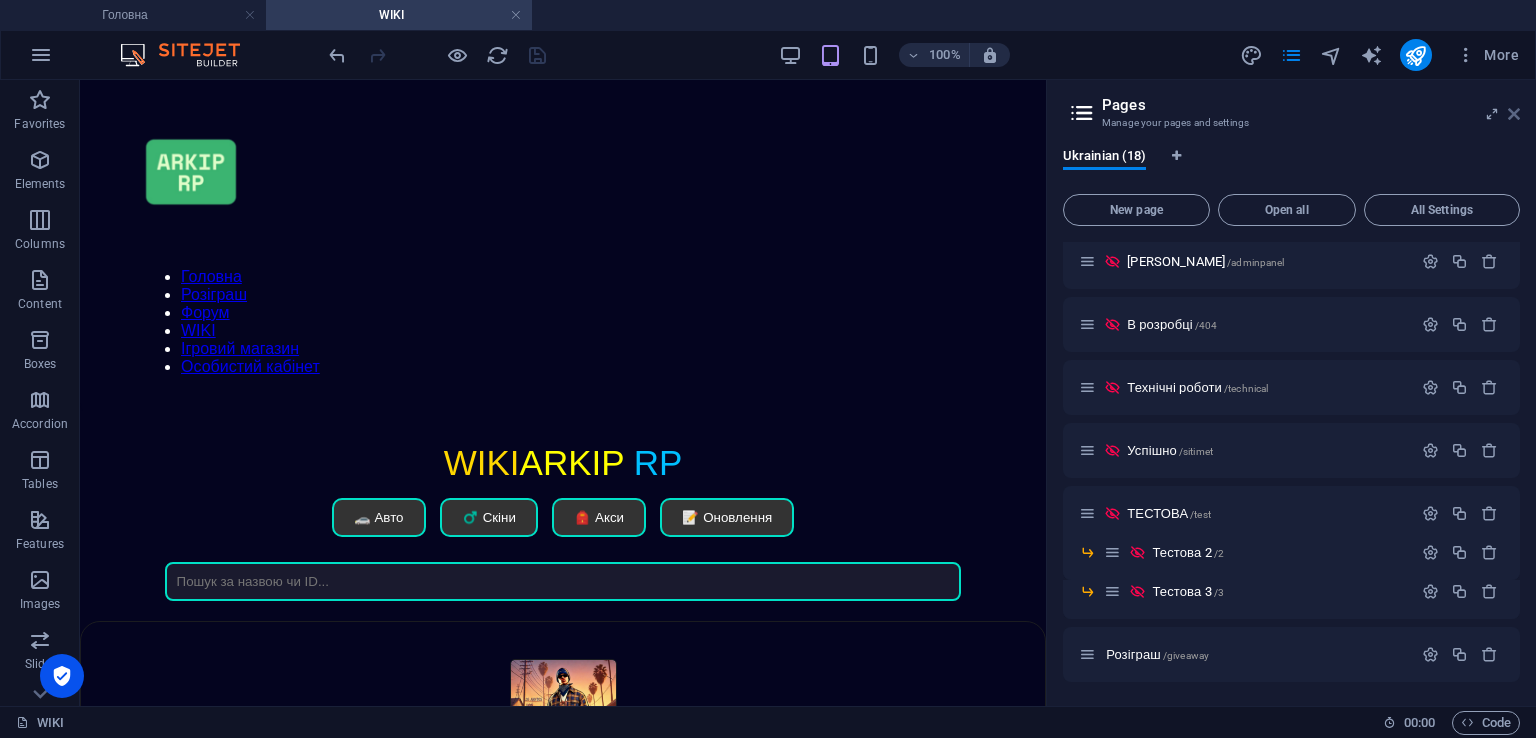 click at bounding box center [1514, 114] 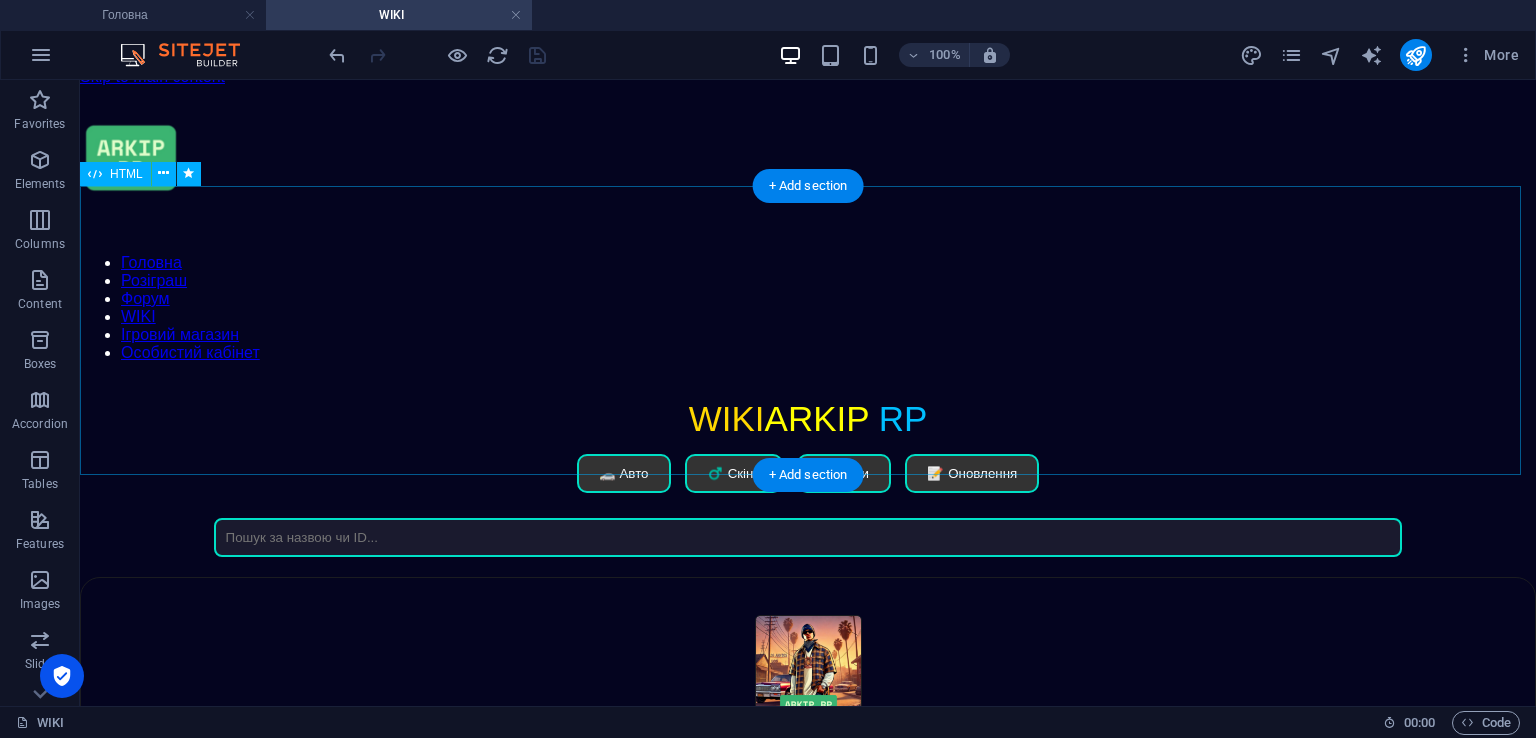 scroll, scrollTop: 0, scrollLeft: 0, axis: both 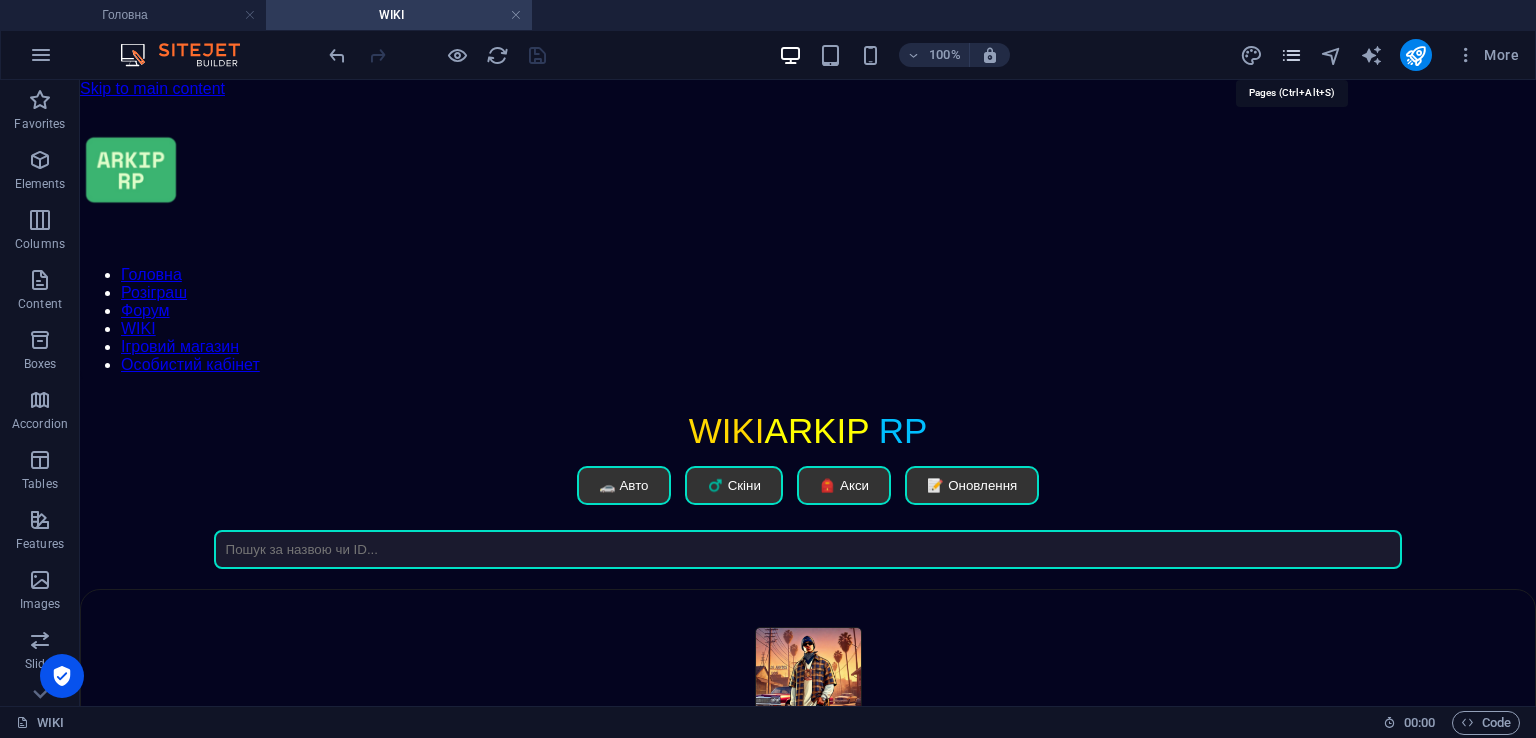 click at bounding box center [1291, 55] 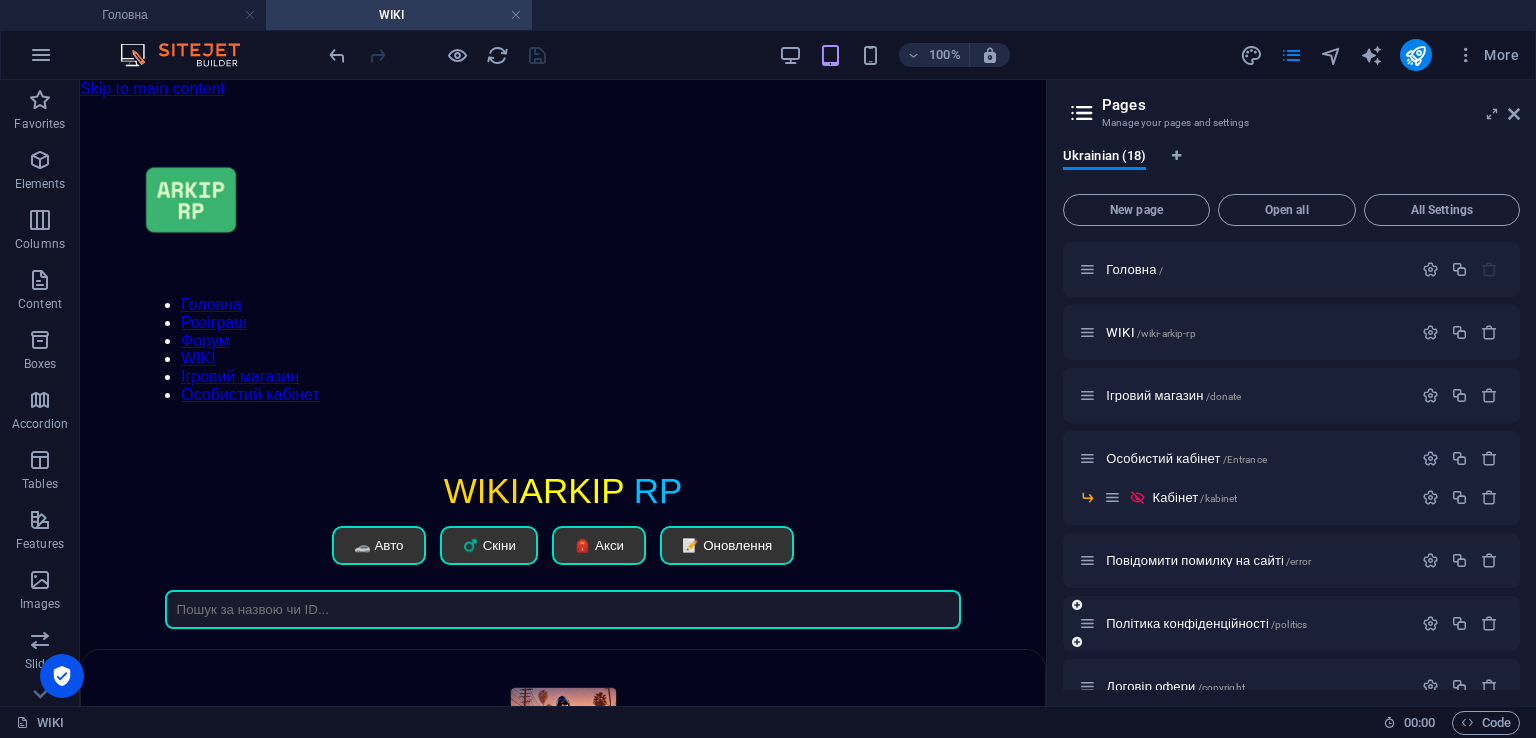 drag, startPoint x: 1208, startPoint y: 562, endPoint x: 1219, endPoint y: 557, distance: 12.083046 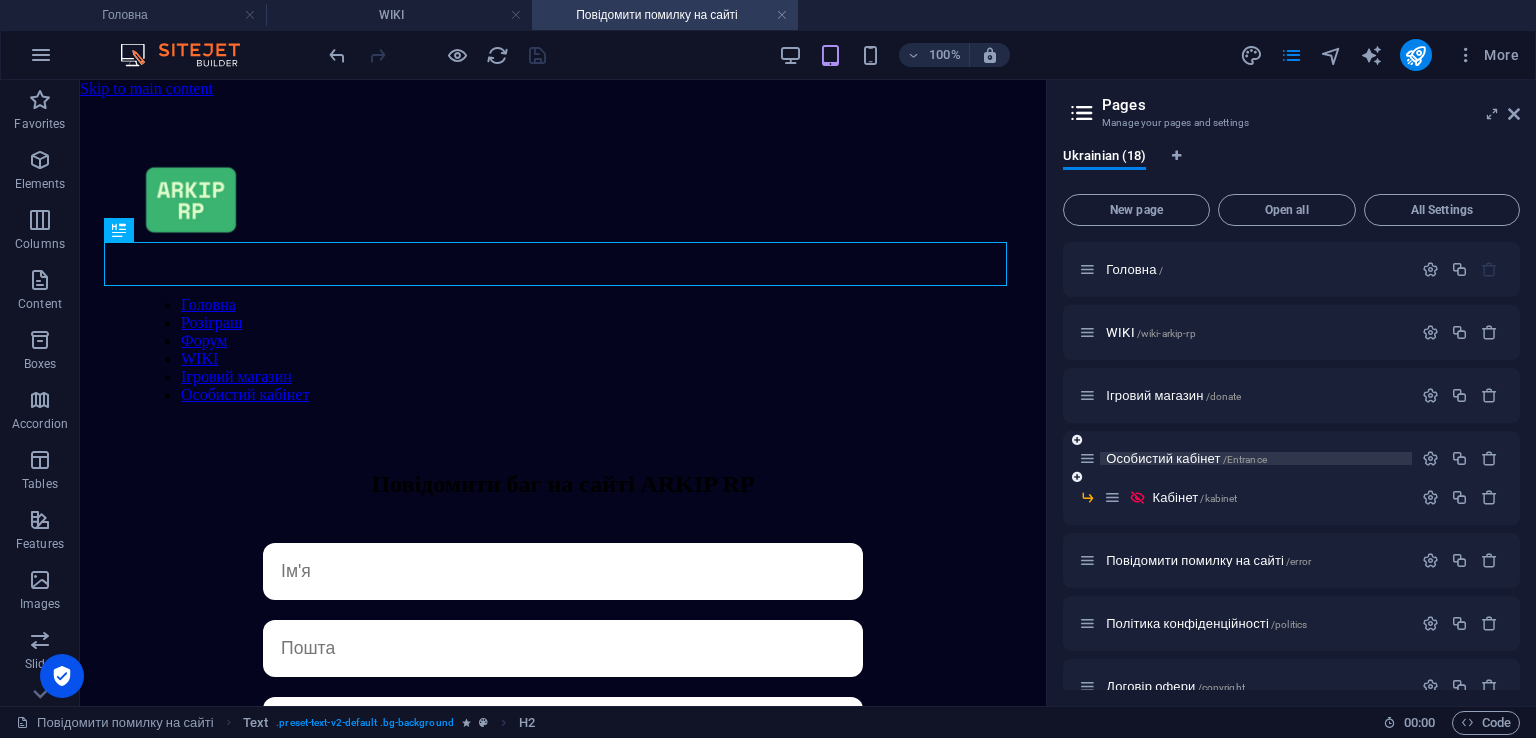 scroll, scrollTop: 0, scrollLeft: 0, axis: both 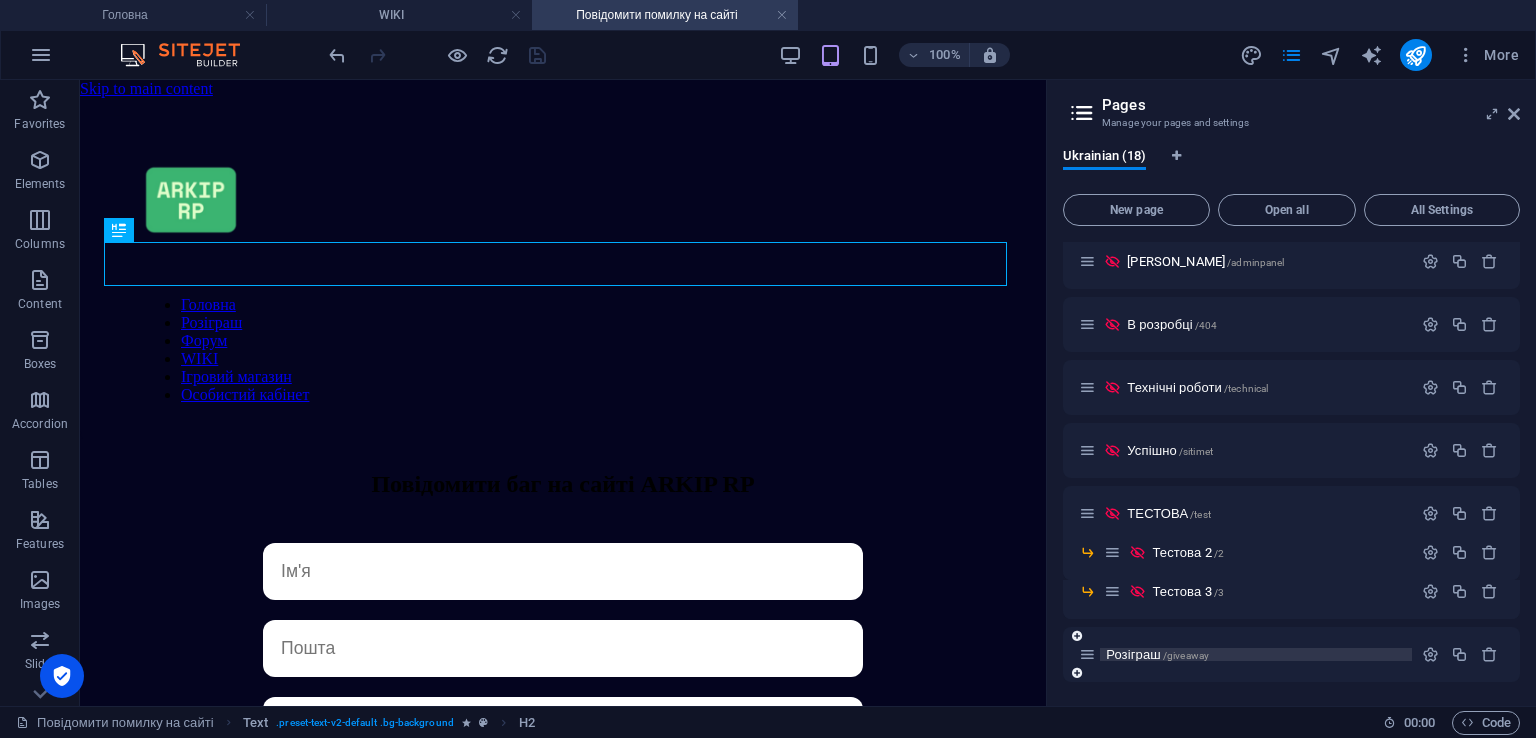 click on "/giveaway" at bounding box center (1186, 655) 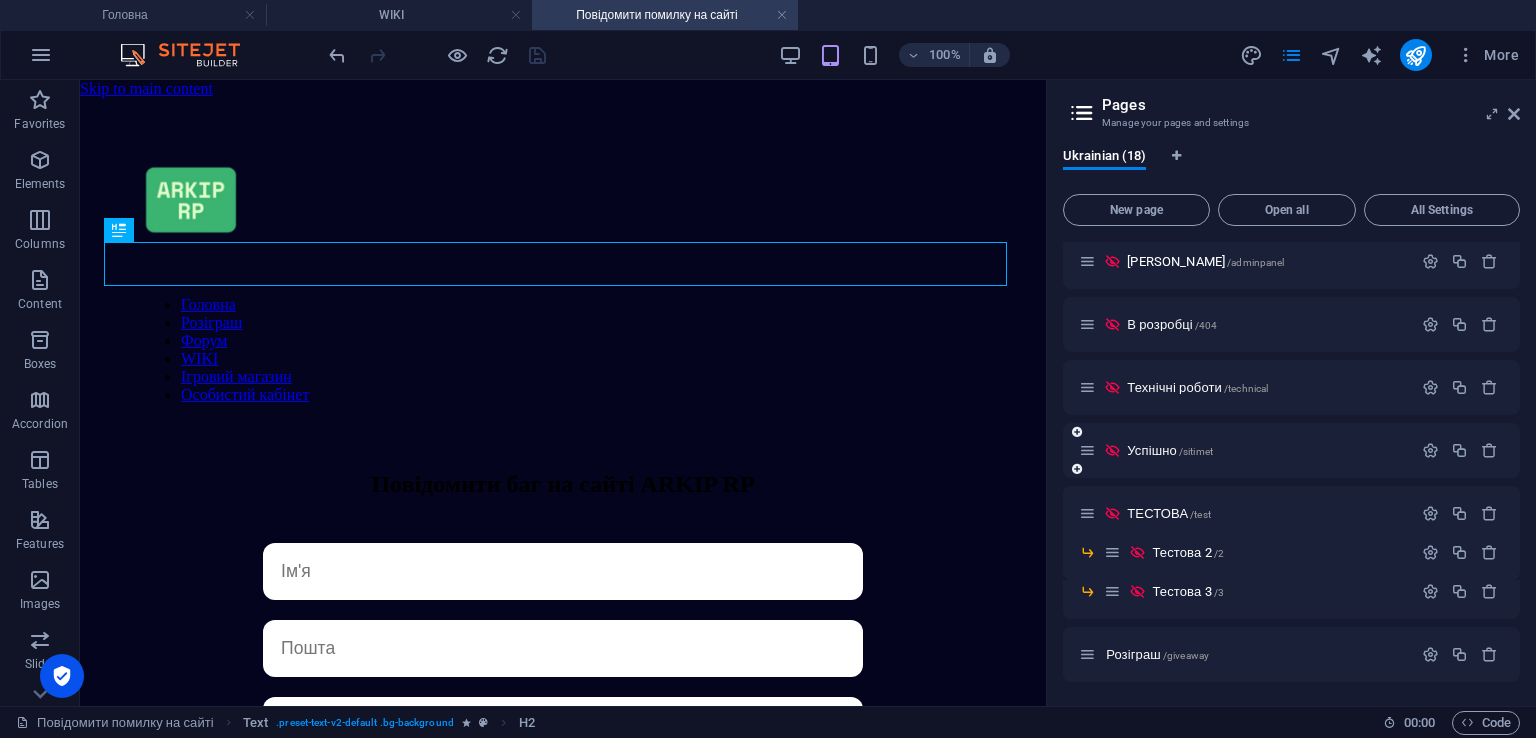 scroll, scrollTop: 533, scrollLeft: 0, axis: vertical 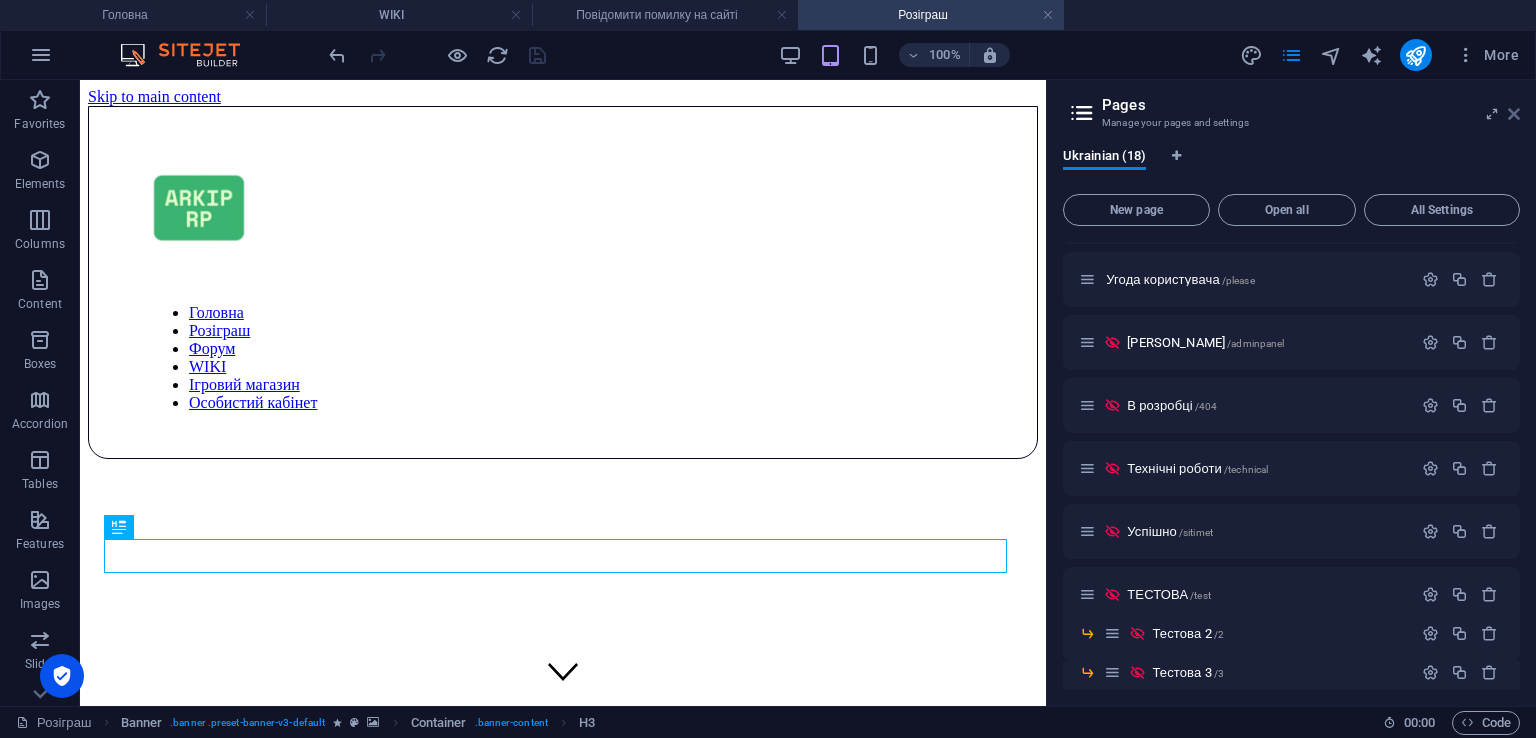 click at bounding box center (1514, 114) 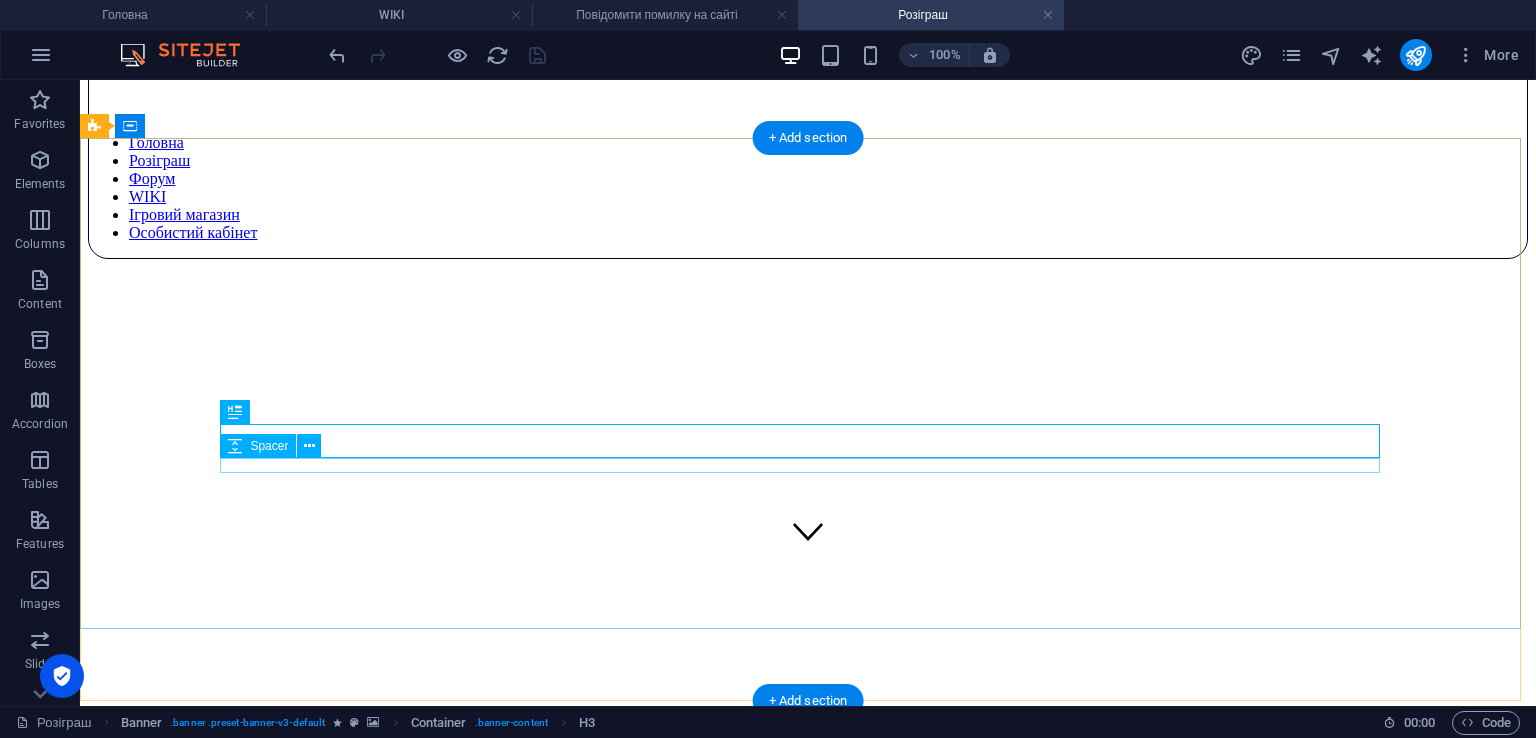 scroll, scrollTop: 200, scrollLeft: 0, axis: vertical 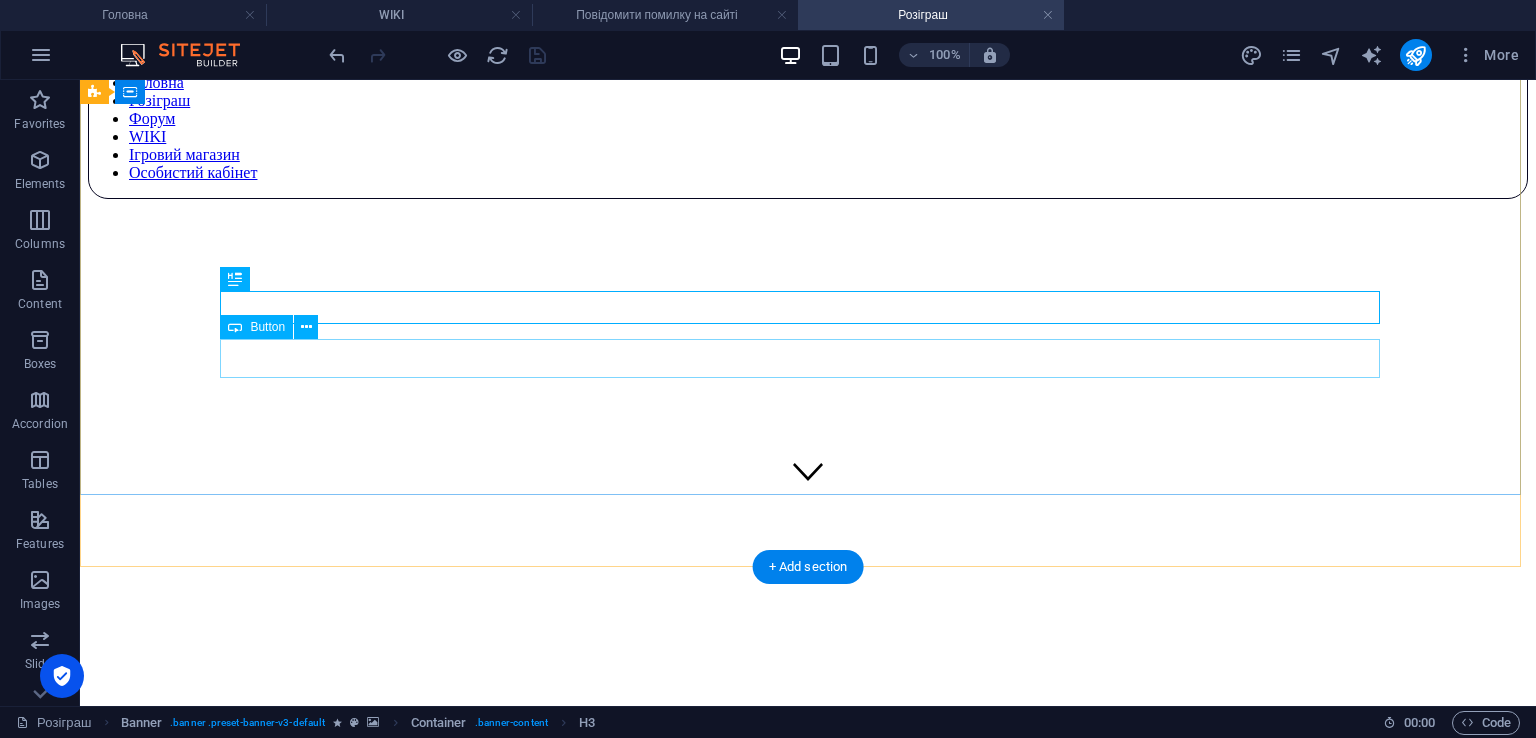 click on "Дивитися призи" at bounding box center [808, 1019] 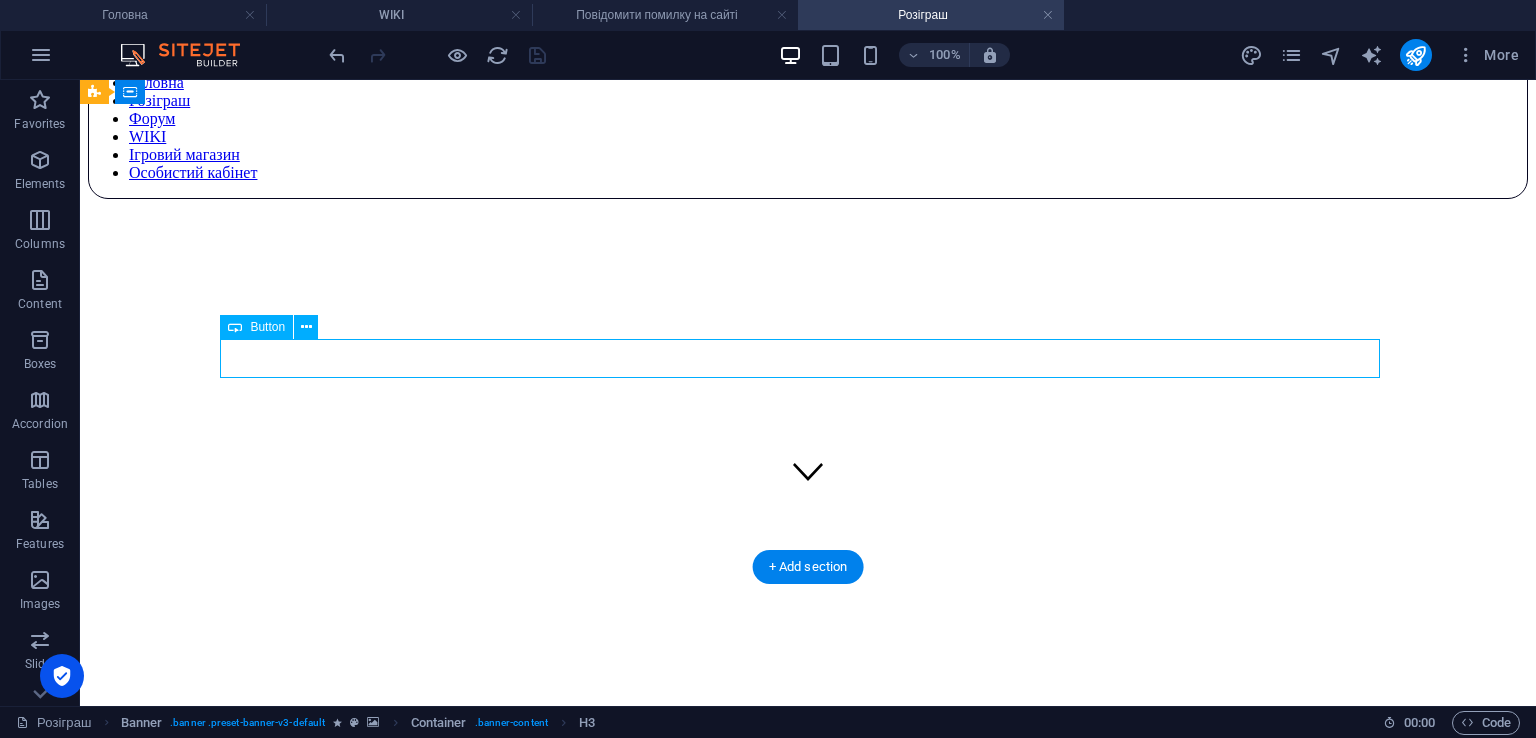 click on "Дивитися призи" at bounding box center (808, 1019) 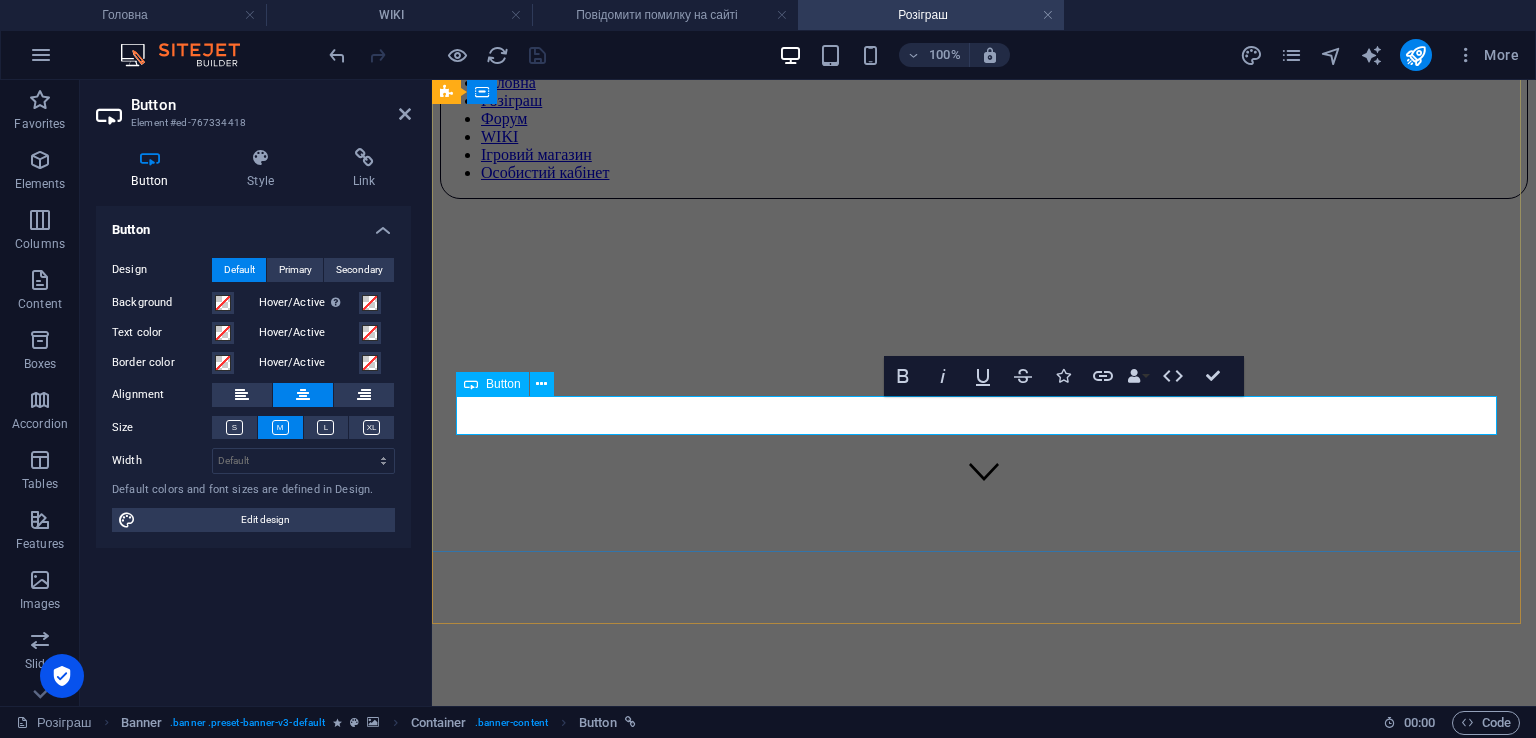 drag, startPoint x: 988, startPoint y: 417, endPoint x: 949, endPoint y: 416, distance: 39.012817 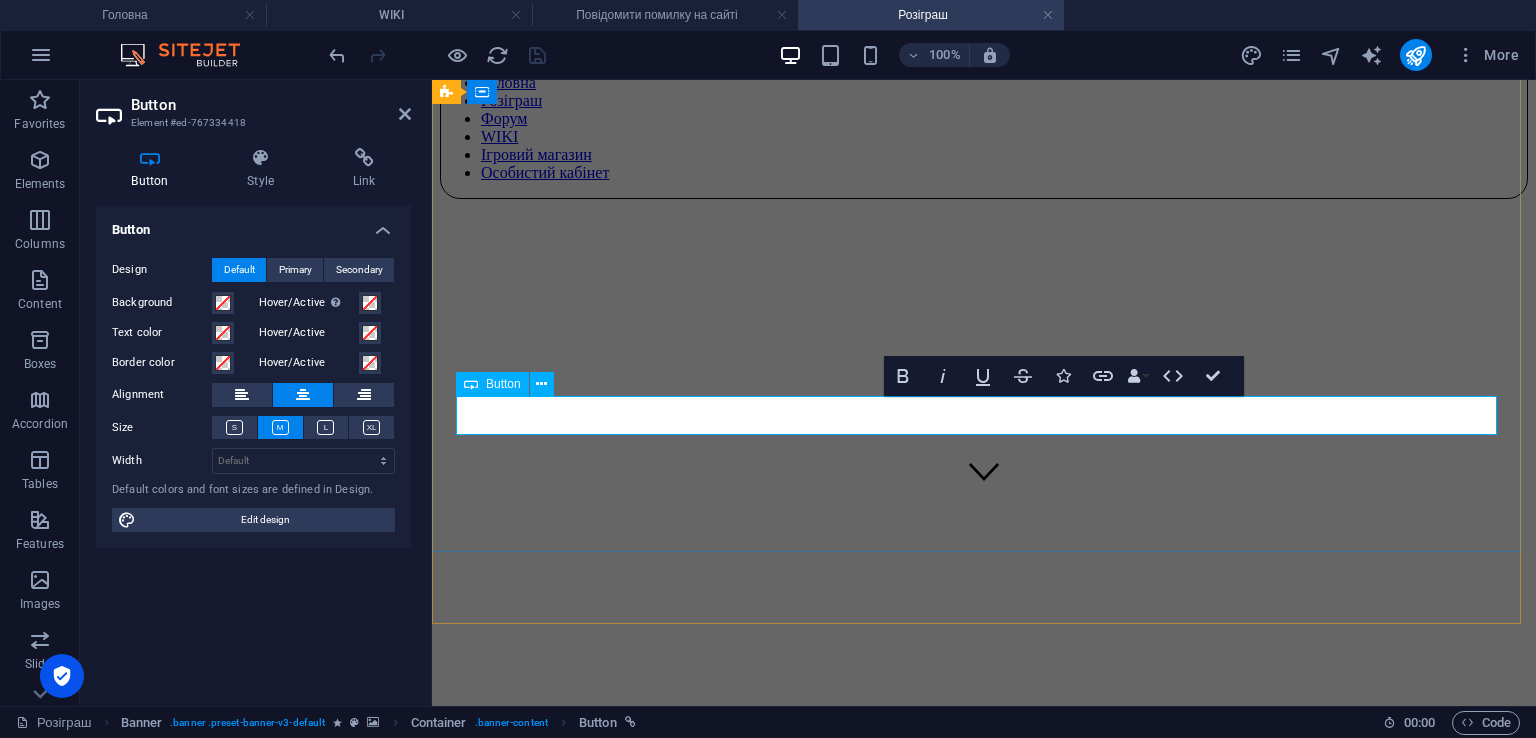 click on "Дивитися призи" at bounding box center [984, 1018] 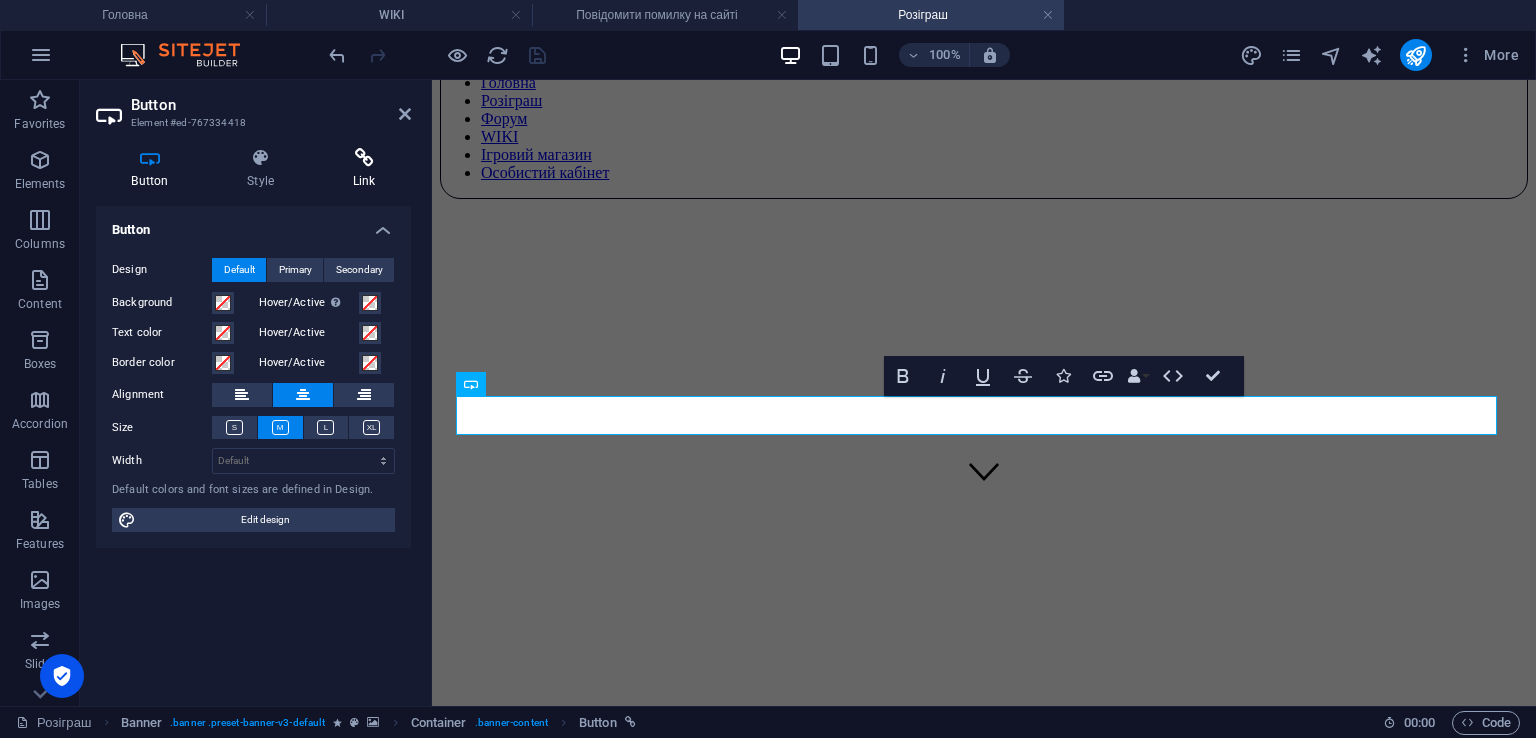 click on "Link" at bounding box center [364, 169] 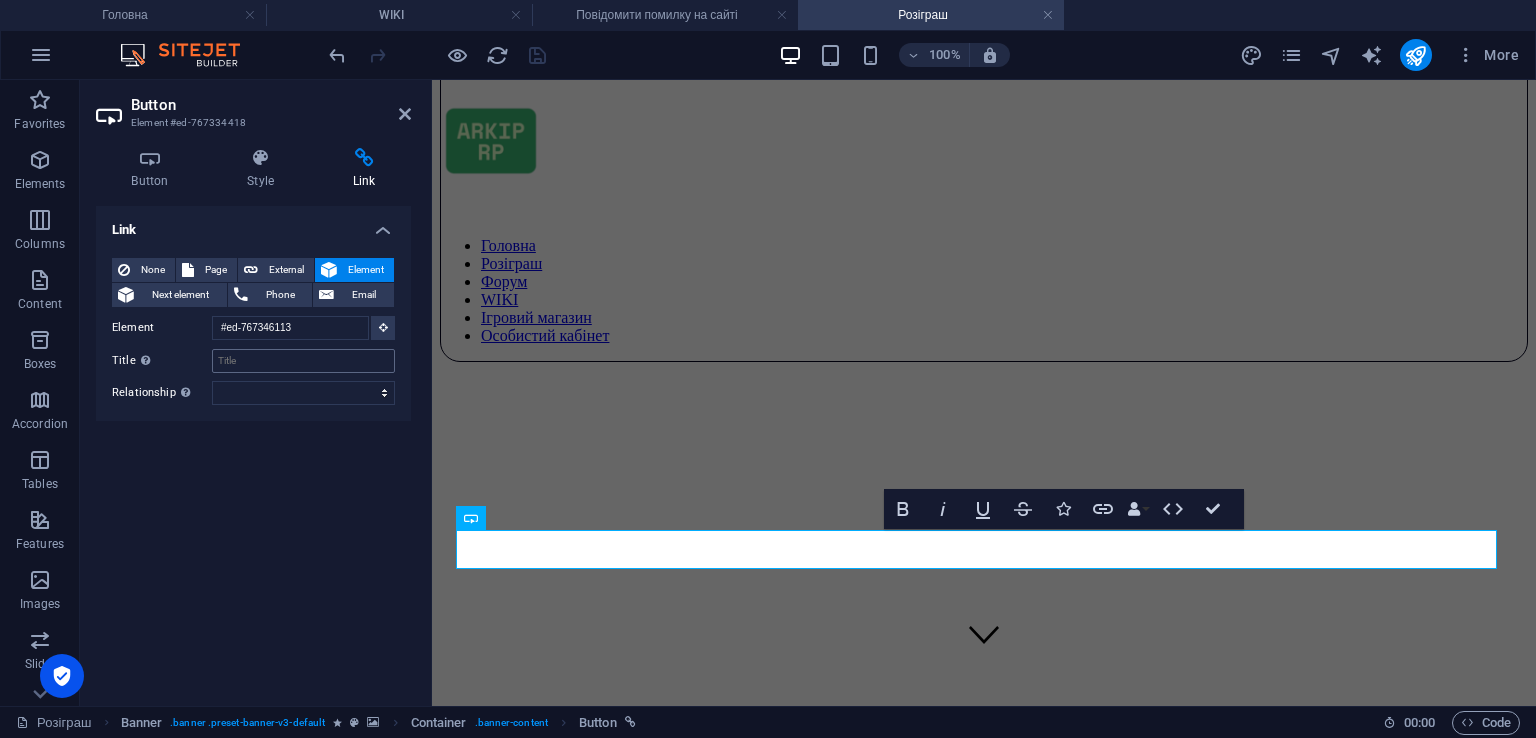 scroll, scrollTop: 200, scrollLeft: 0, axis: vertical 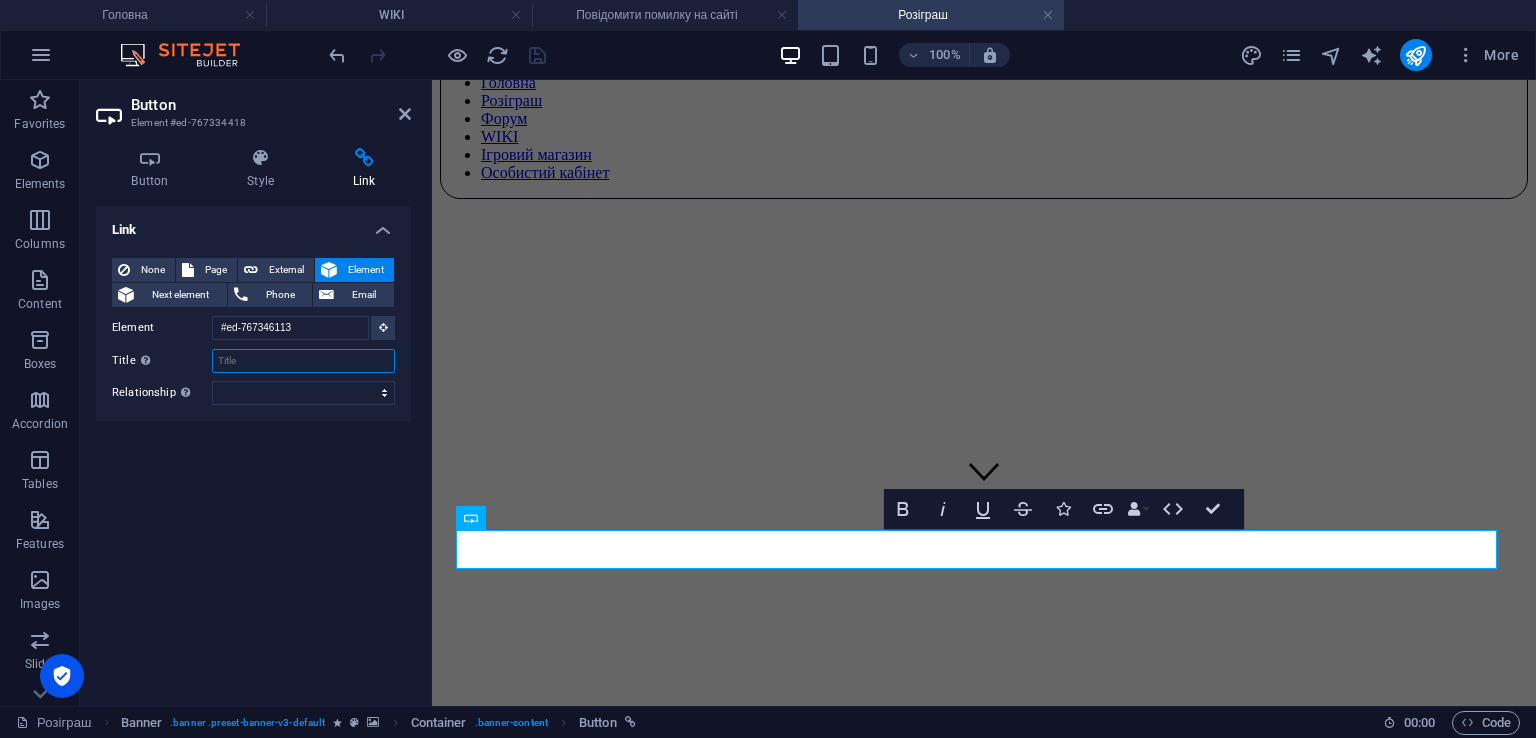 click on "Title Additional link description, should not be the same as the link text. The title is most often shown as a tooltip text when the mouse moves over the element. Leave empty if uncertain." at bounding box center [303, 361] 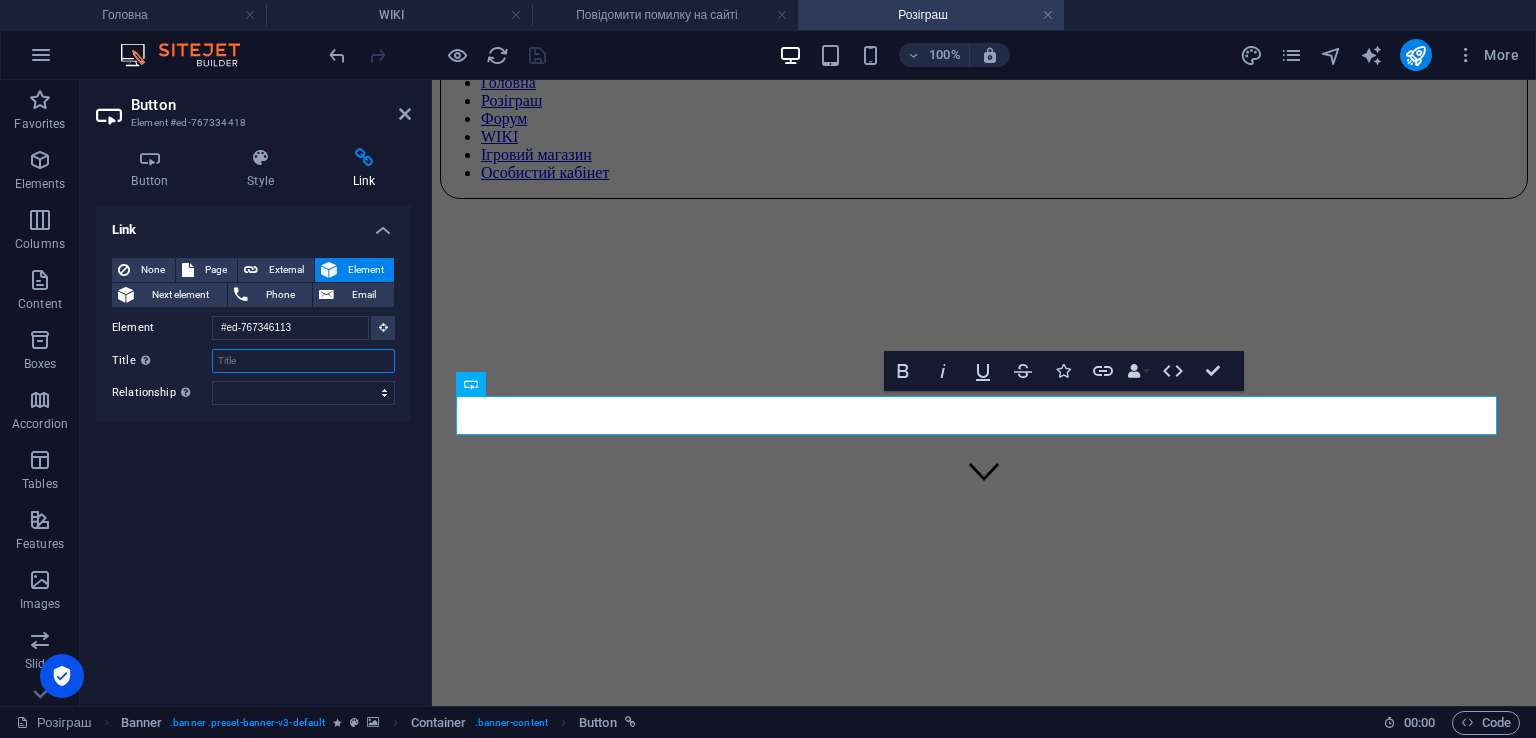 paste on "Дивитися призи" 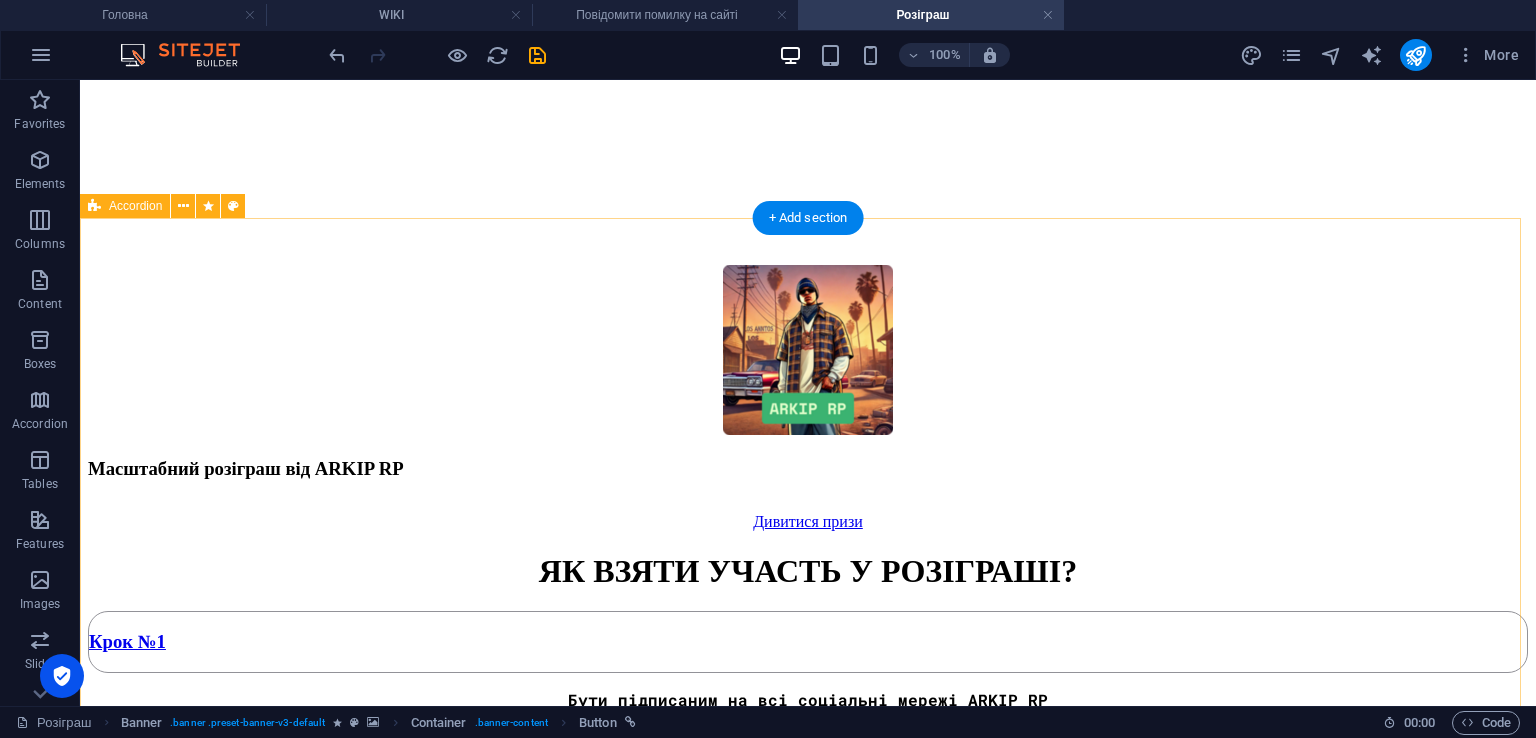 scroll, scrollTop: 700, scrollLeft: 0, axis: vertical 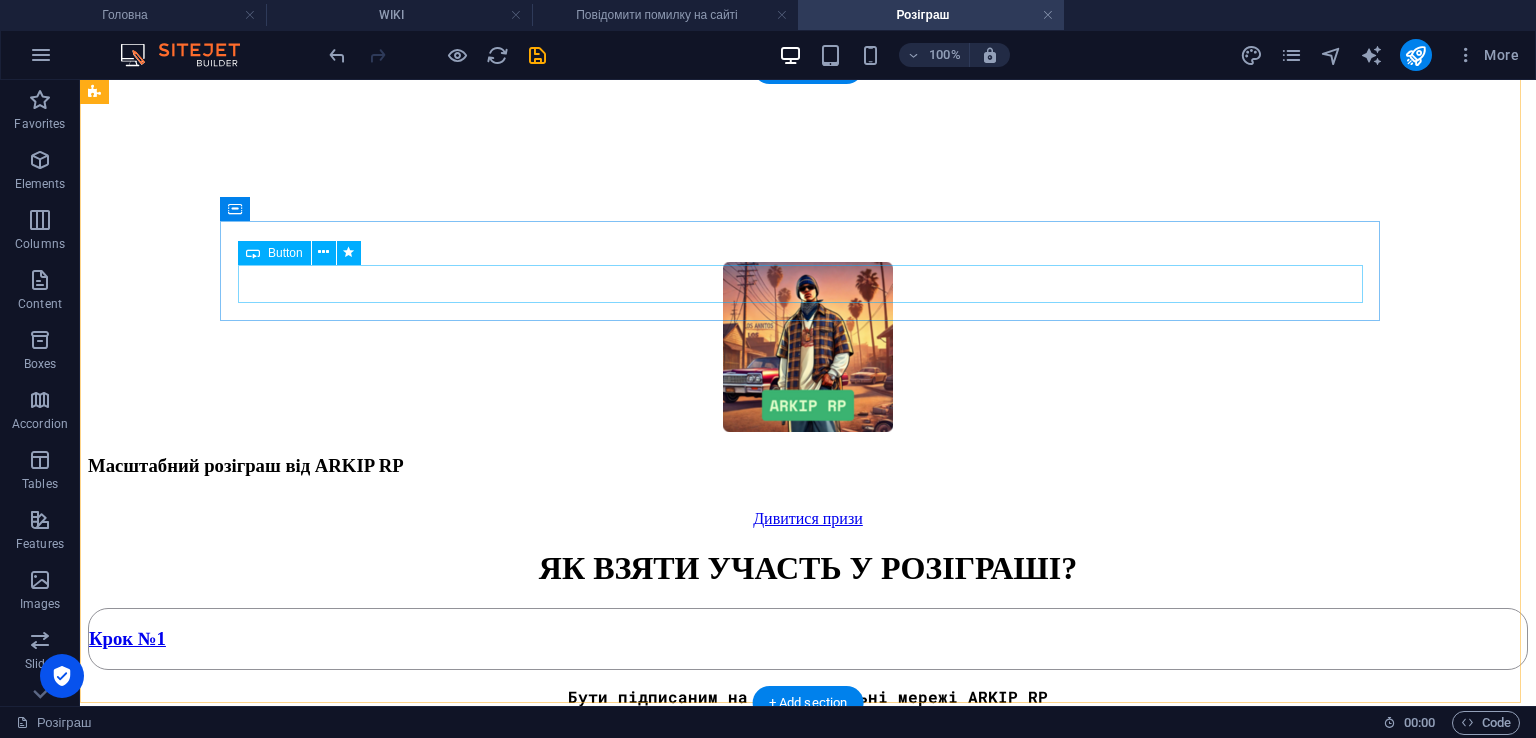 click on "Соціальні мережі" at bounding box center [808, 732] 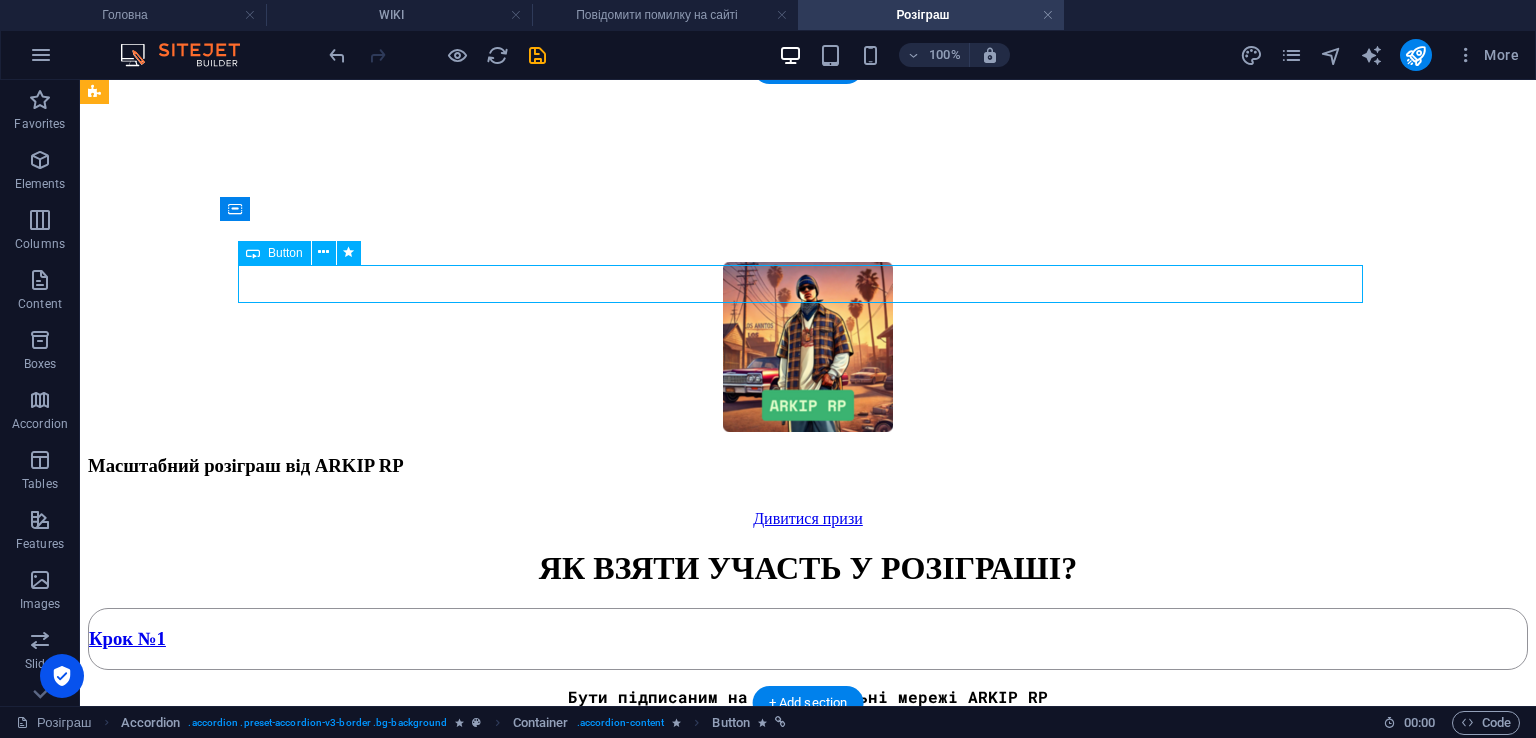 click on "Соціальні мережі" at bounding box center (808, 732) 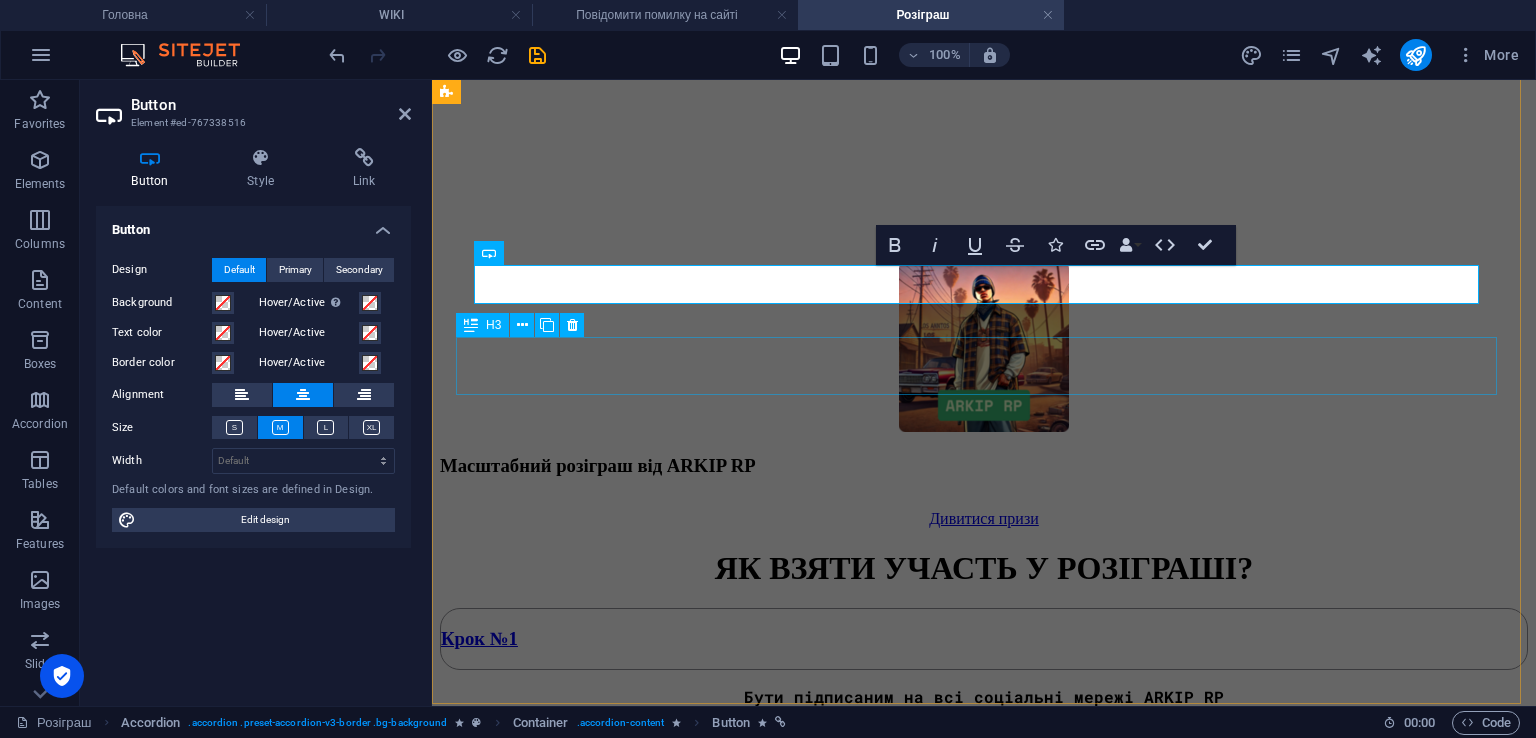 scroll, scrollTop: 756, scrollLeft: 0, axis: vertical 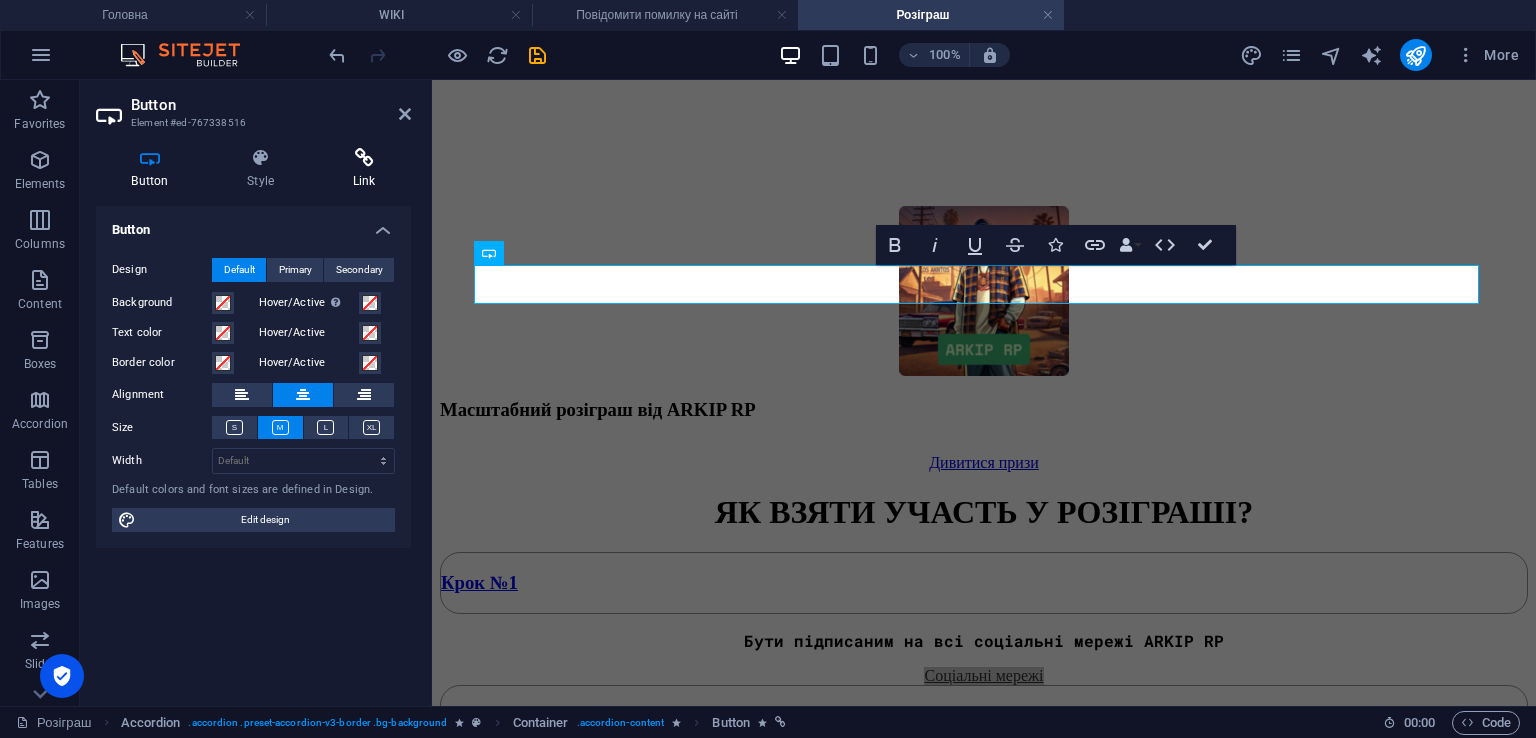 click at bounding box center (364, 158) 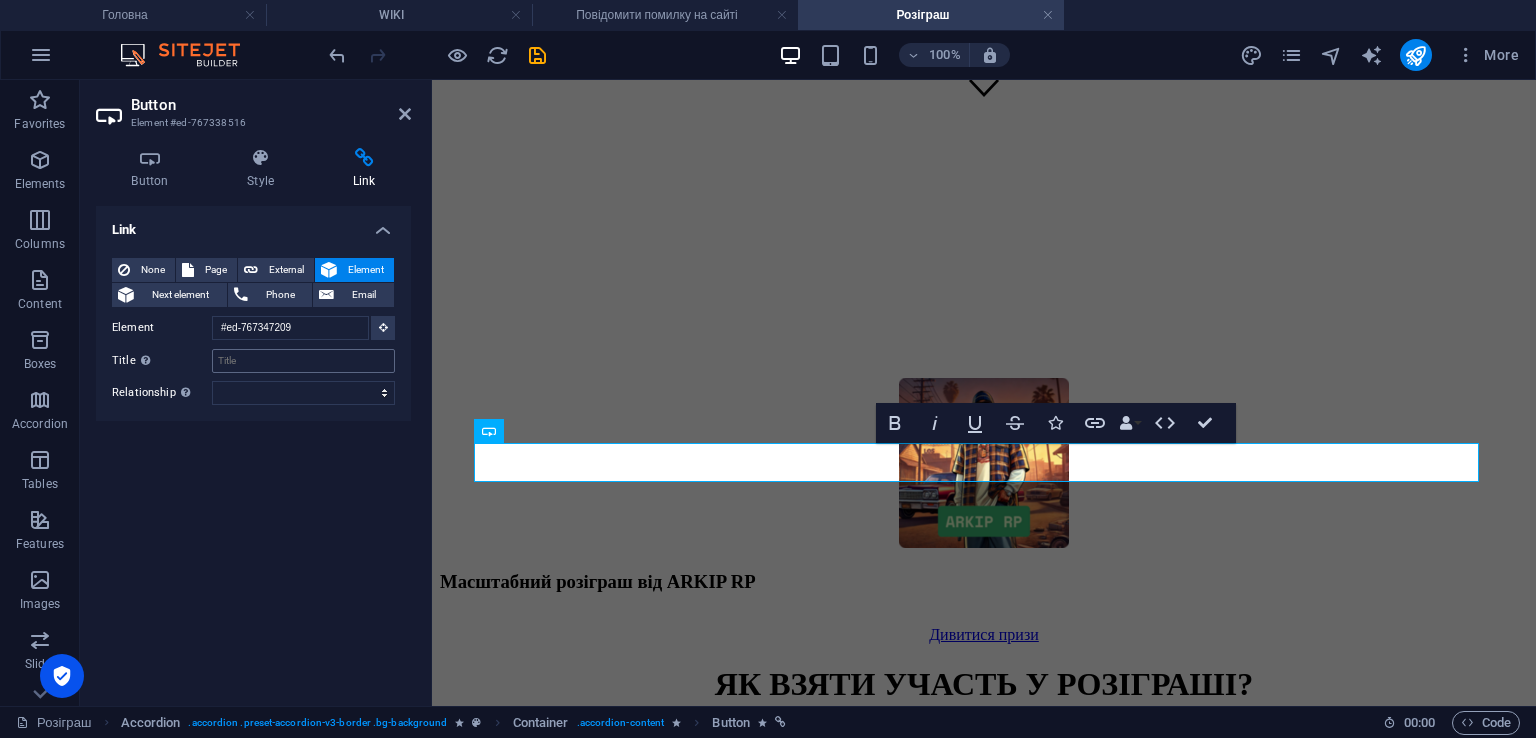 scroll, scrollTop: 576, scrollLeft: 0, axis: vertical 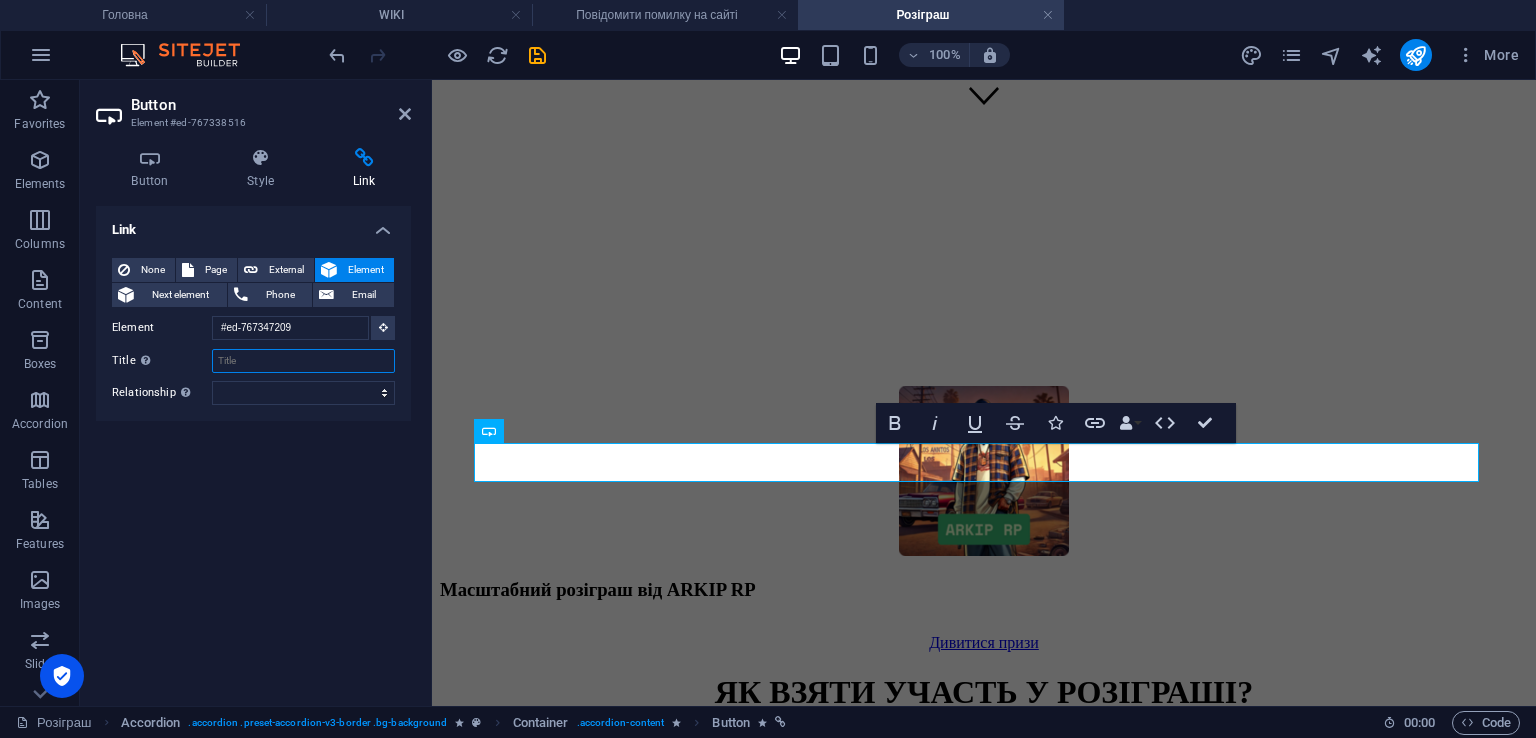 click on "Title Additional link description, should not be the same as the link text. The title is most often shown as a tooltip text when the mouse moves over the element. Leave empty if uncertain." at bounding box center [303, 361] 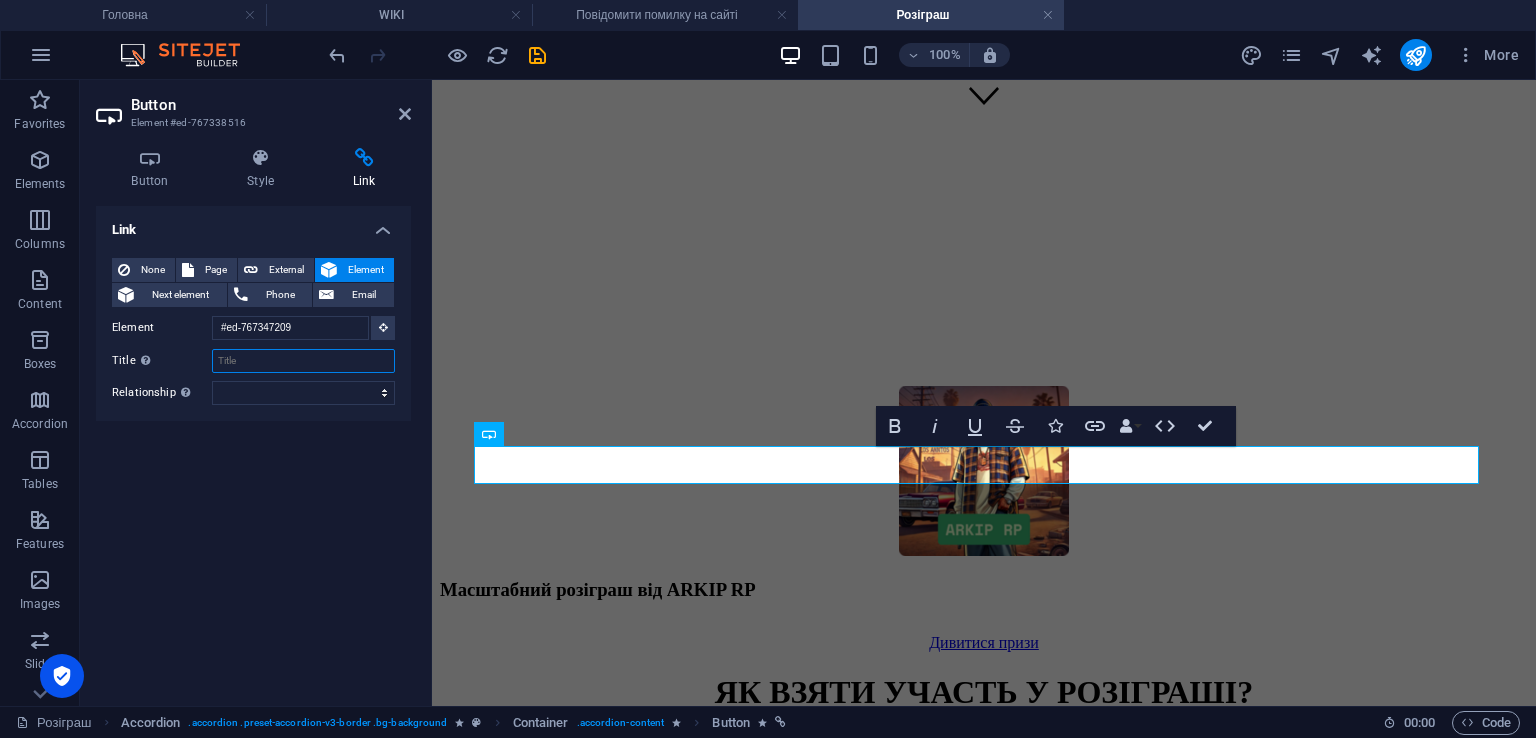paste on "Соціальні мережі" 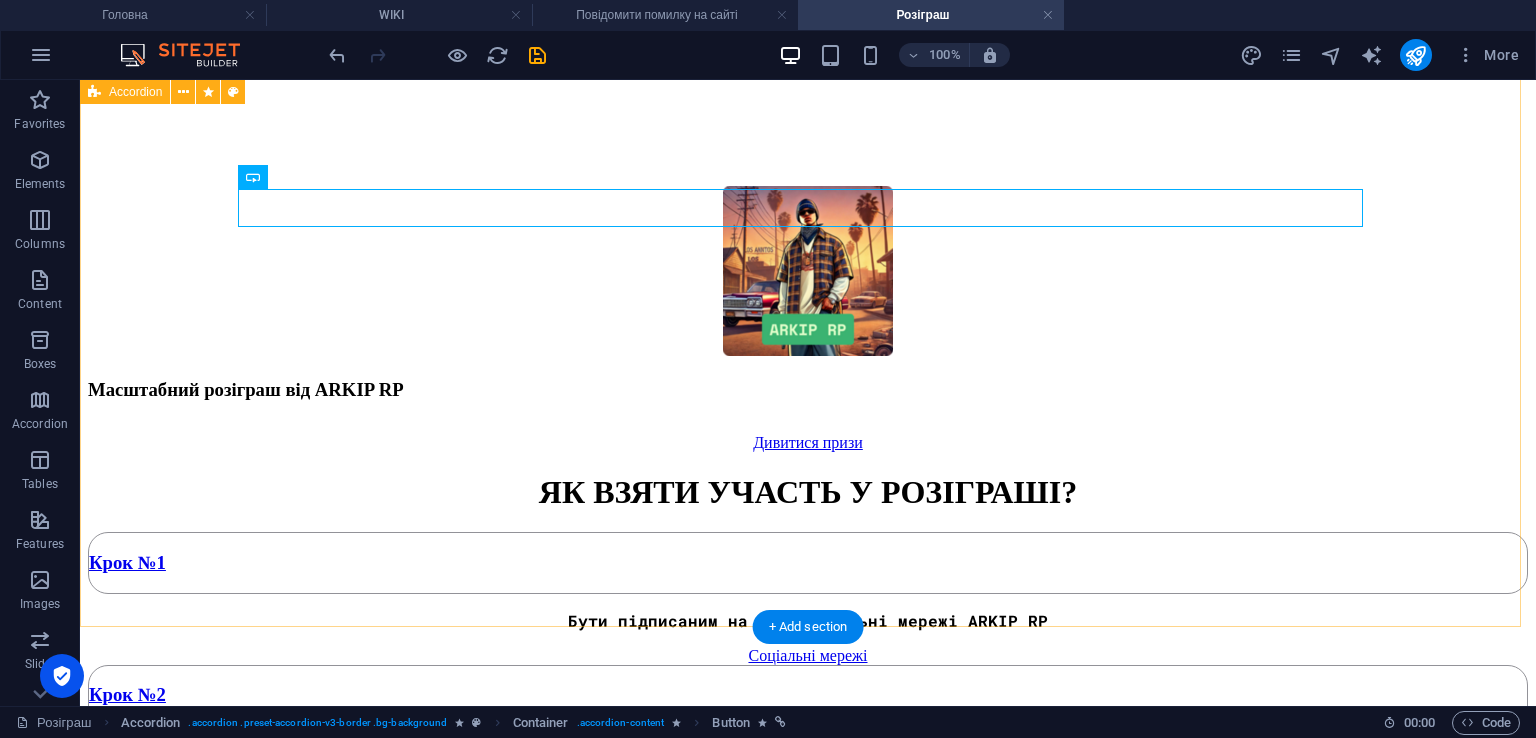 scroll, scrollTop: 576, scrollLeft: 0, axis: vertical 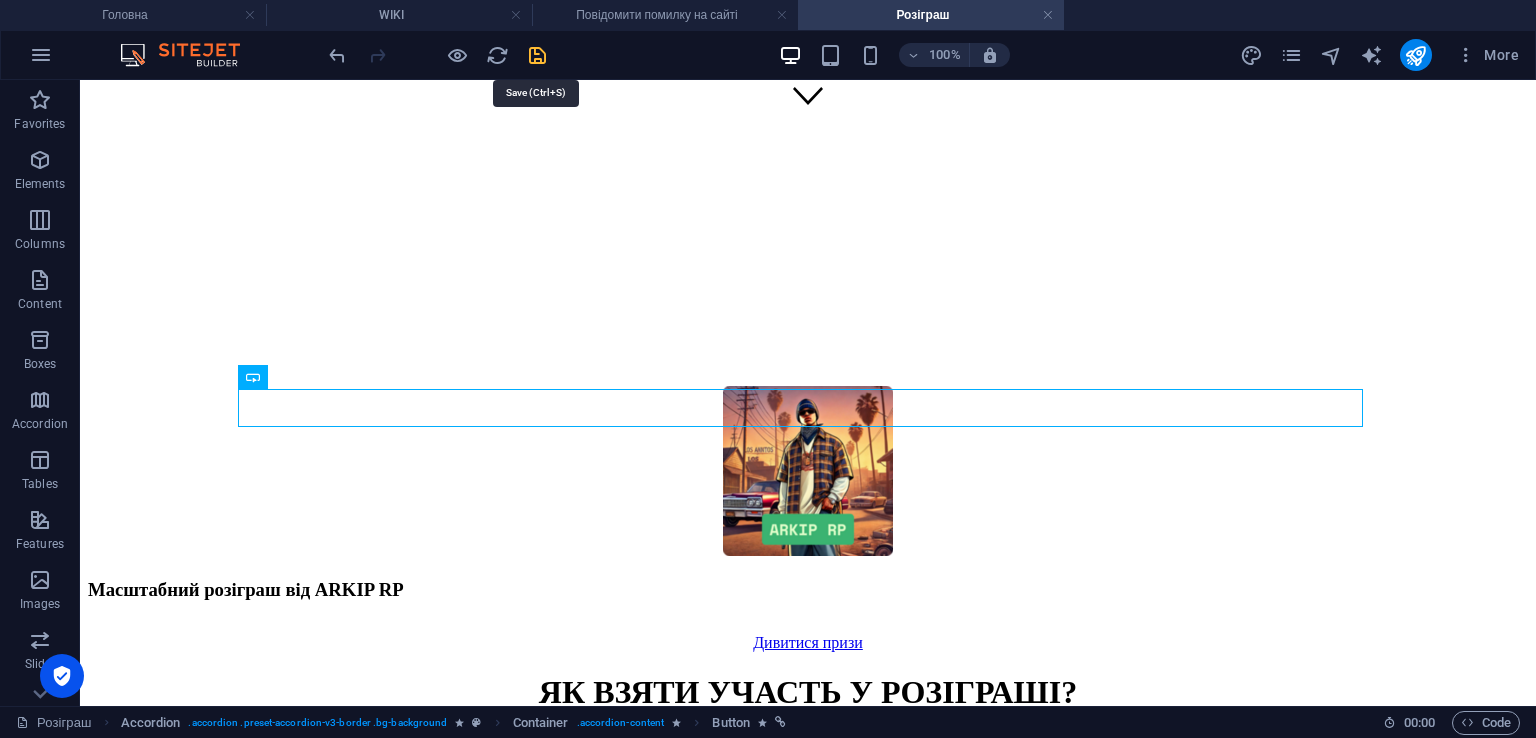 click at bounding box center [537, 55] 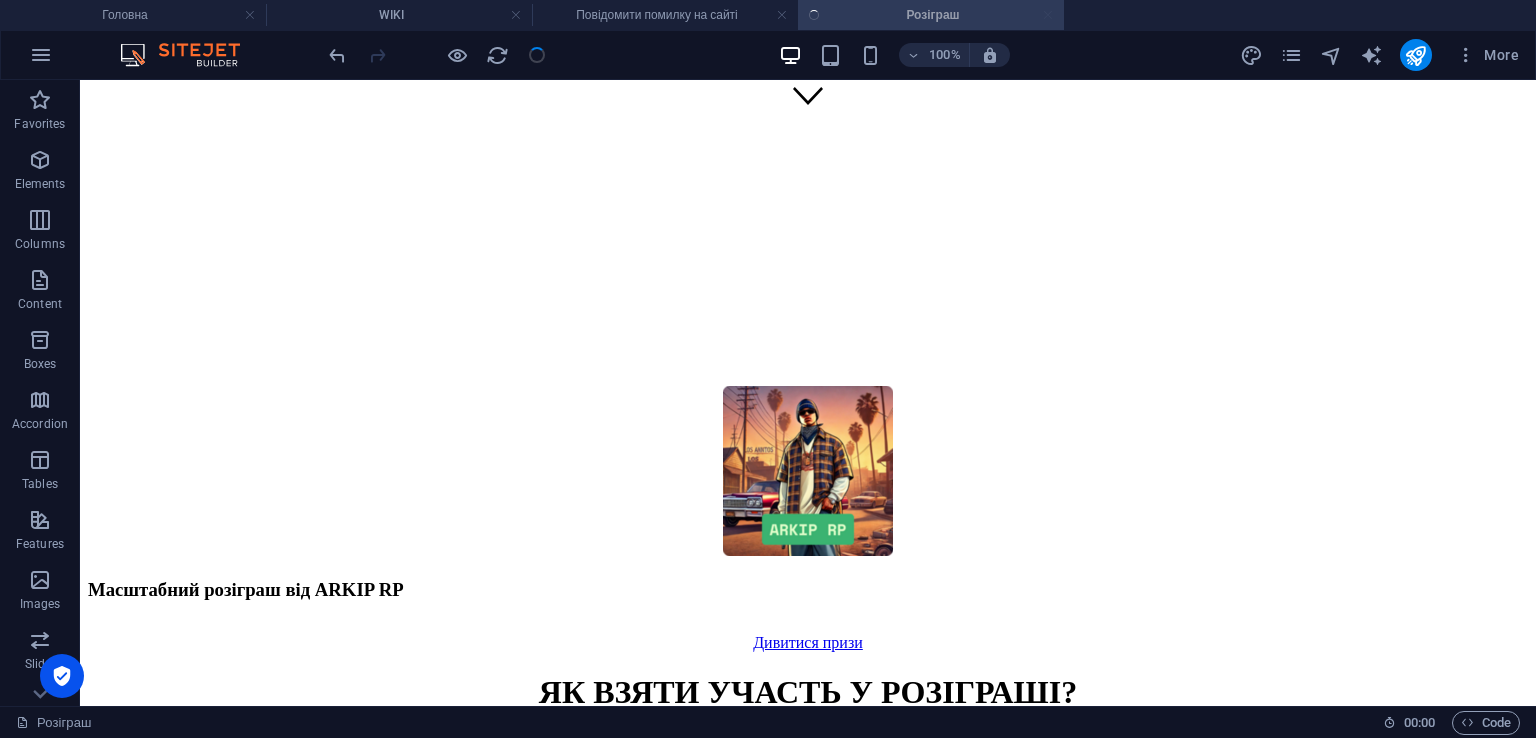 click on "More" at bounding box center (1383, 55) 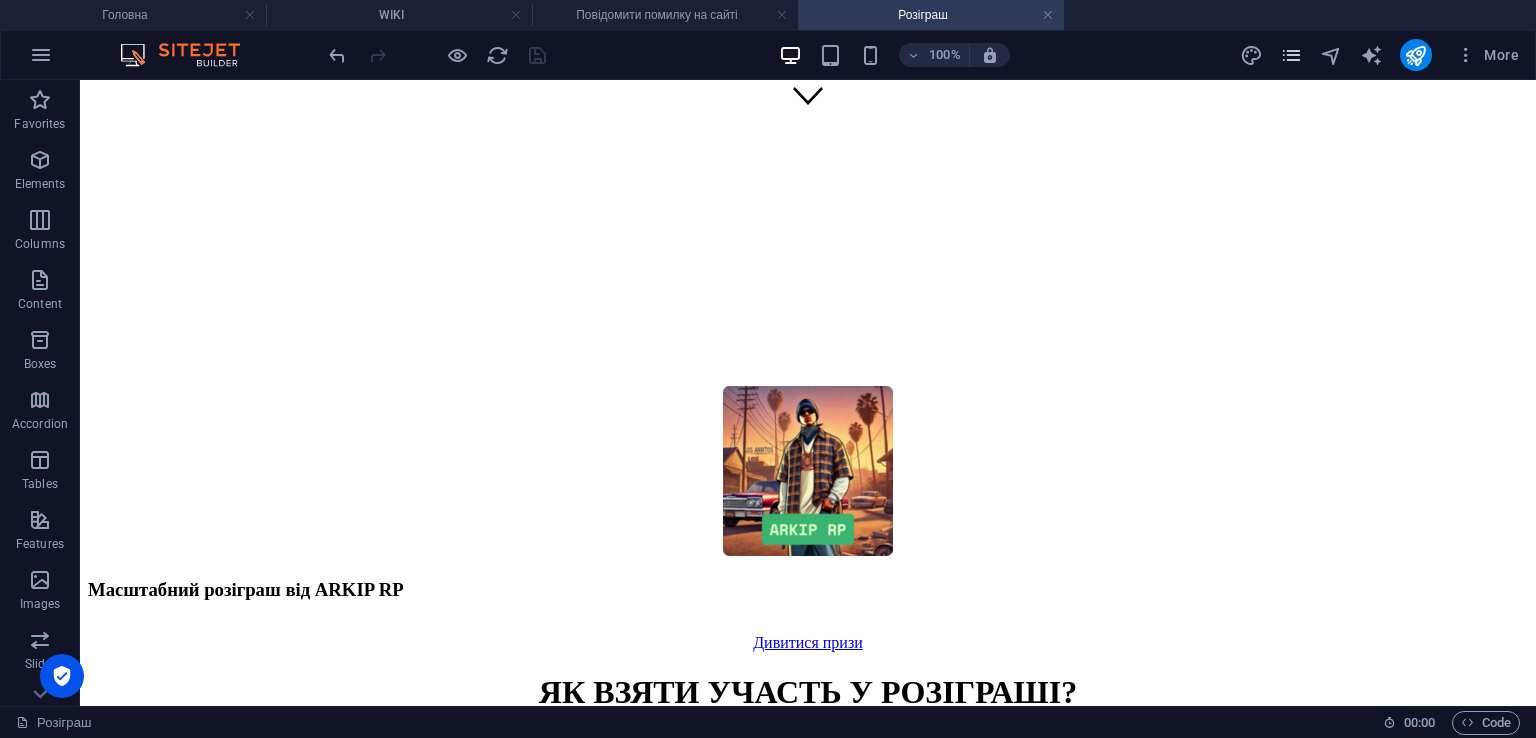 click at bounding box center [1291, 55] 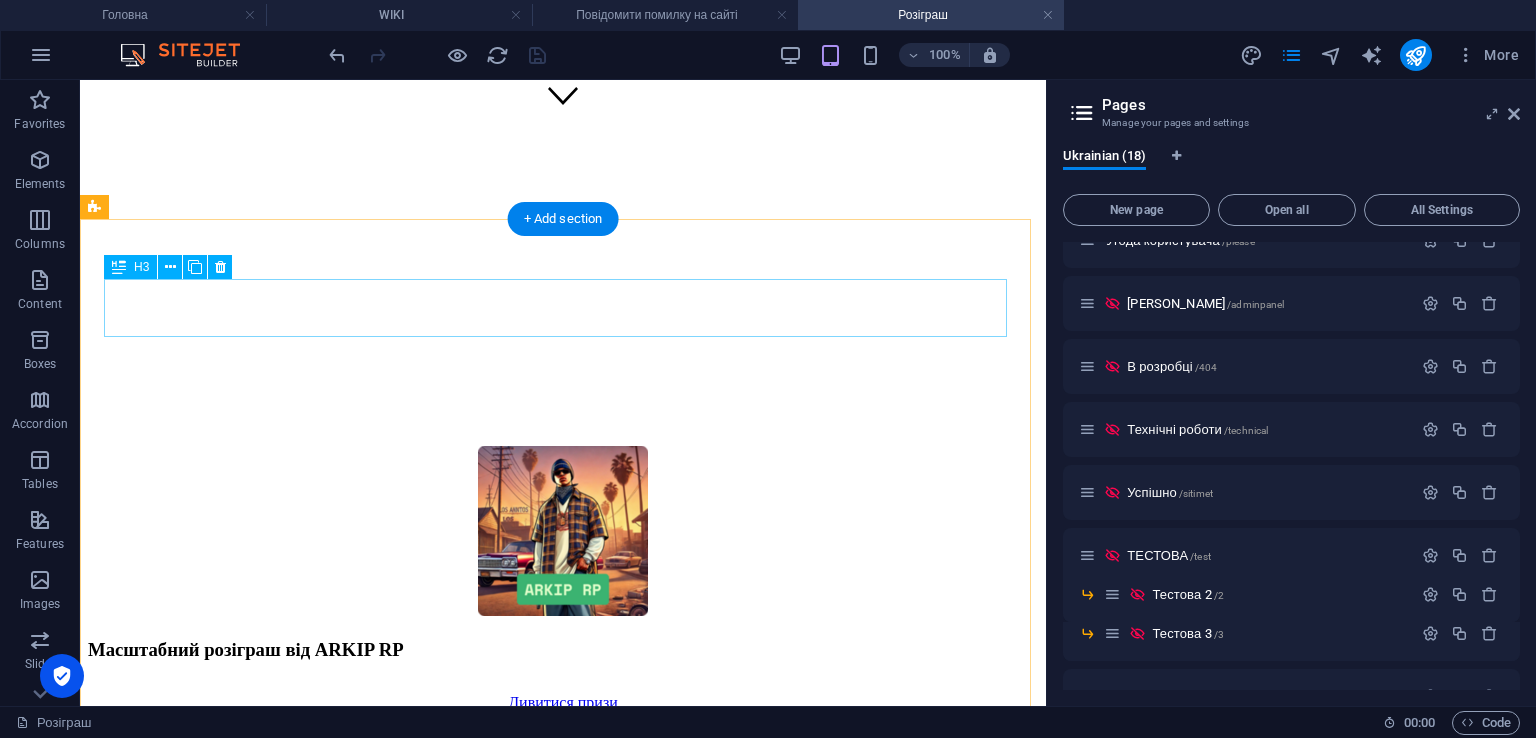 scroll, scrollTop: 600, scrollLeft: 0, axis: vertical 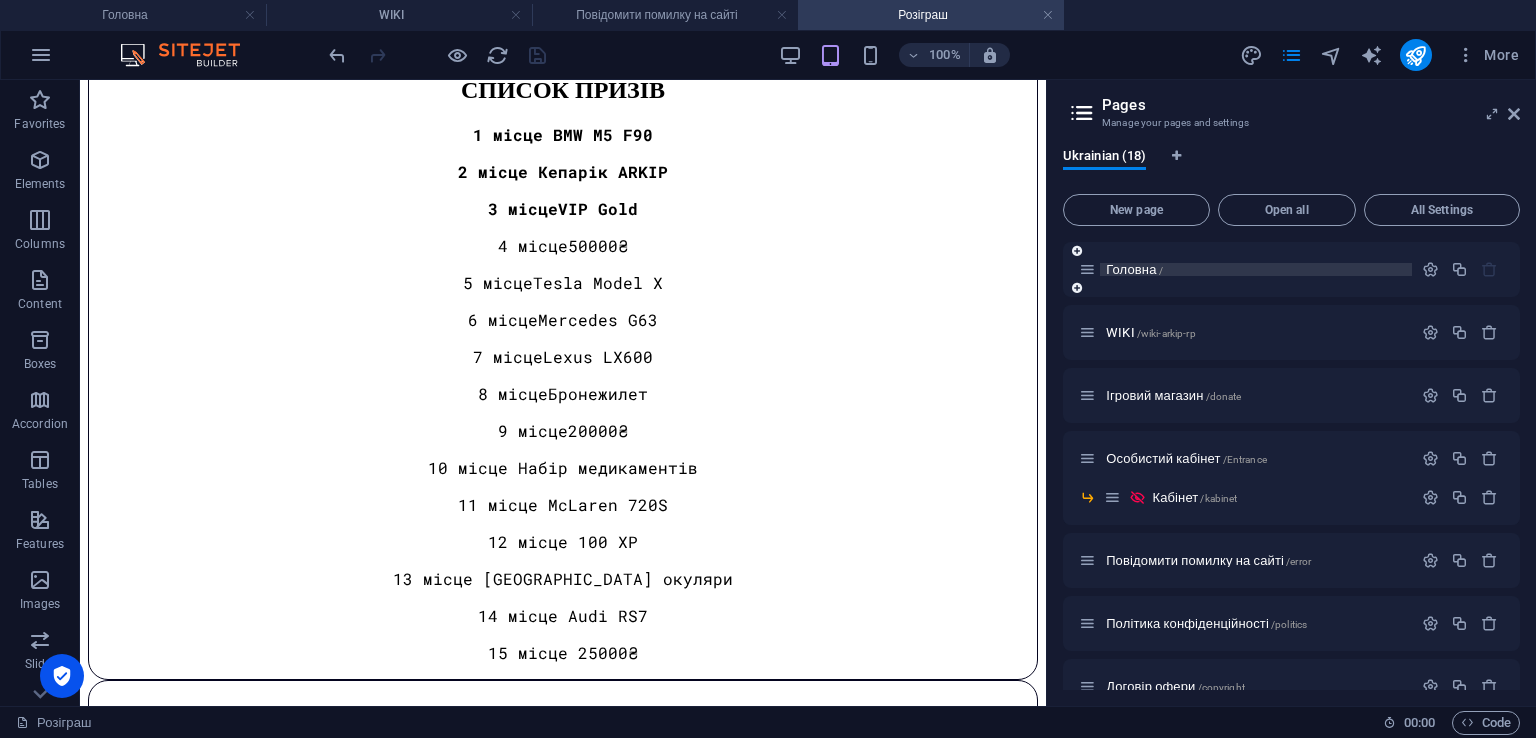 click on "Головна /" at bounding box center (1256, 269) 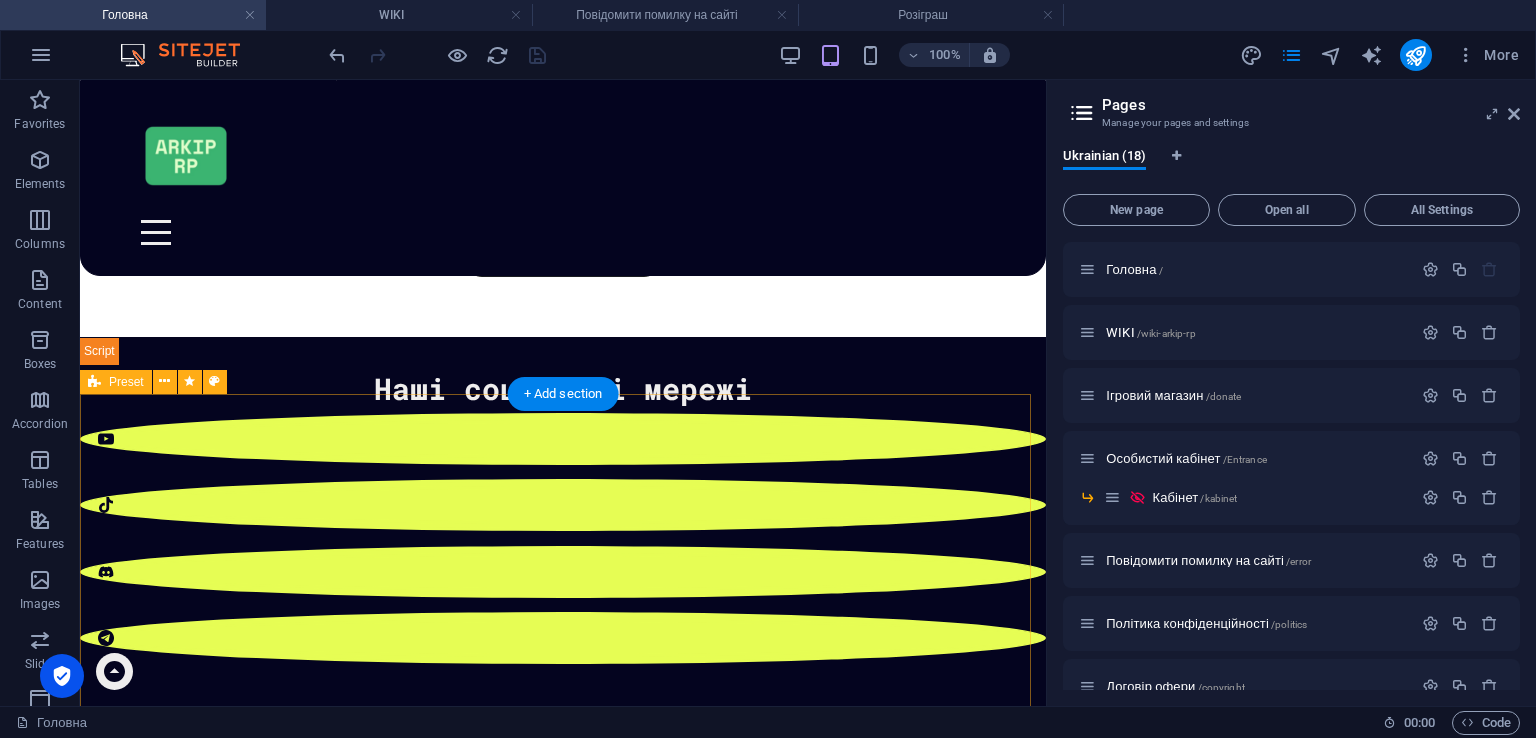 scroll, scrollTop: 89, scrollLeft: 0, axis: vertical 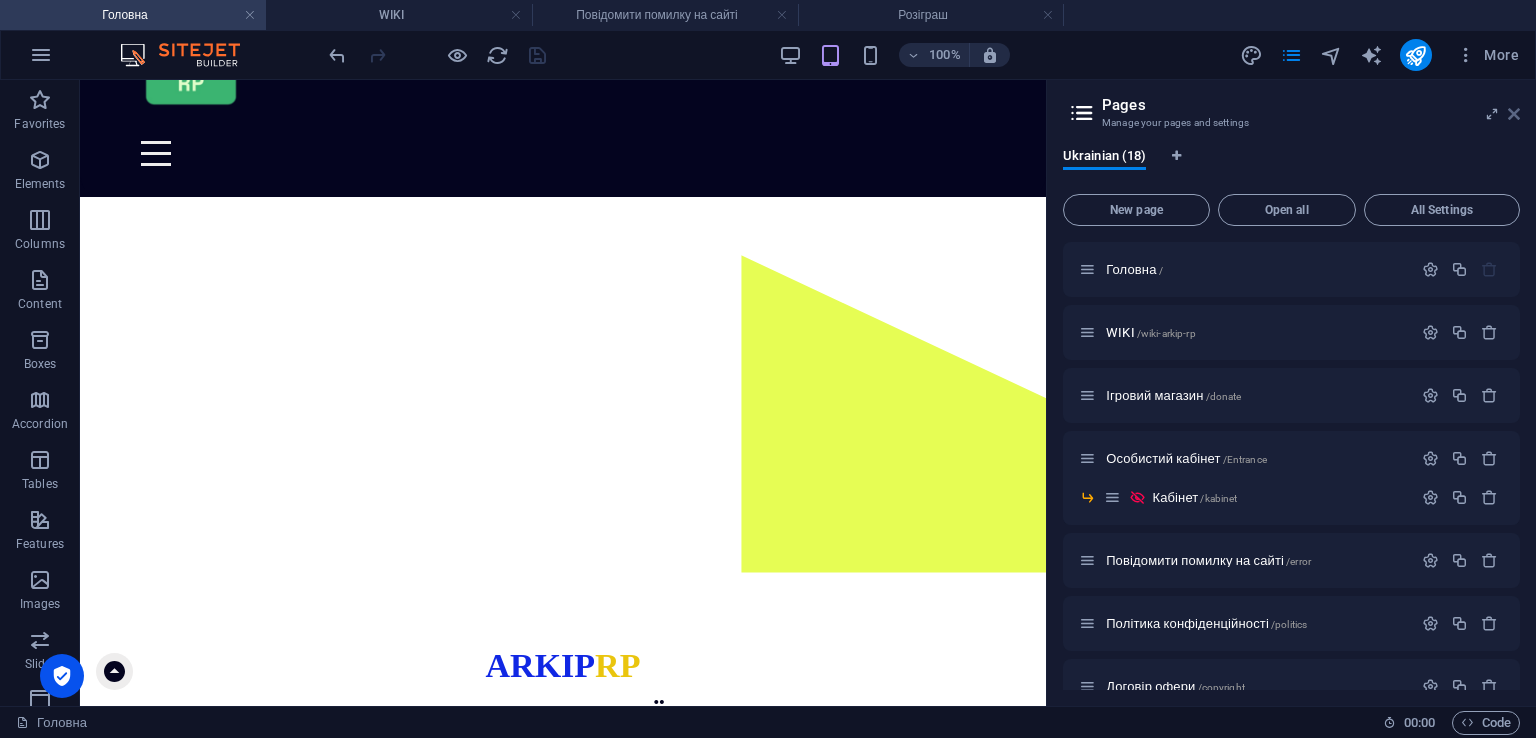 click at bounding box center [1514, 114] 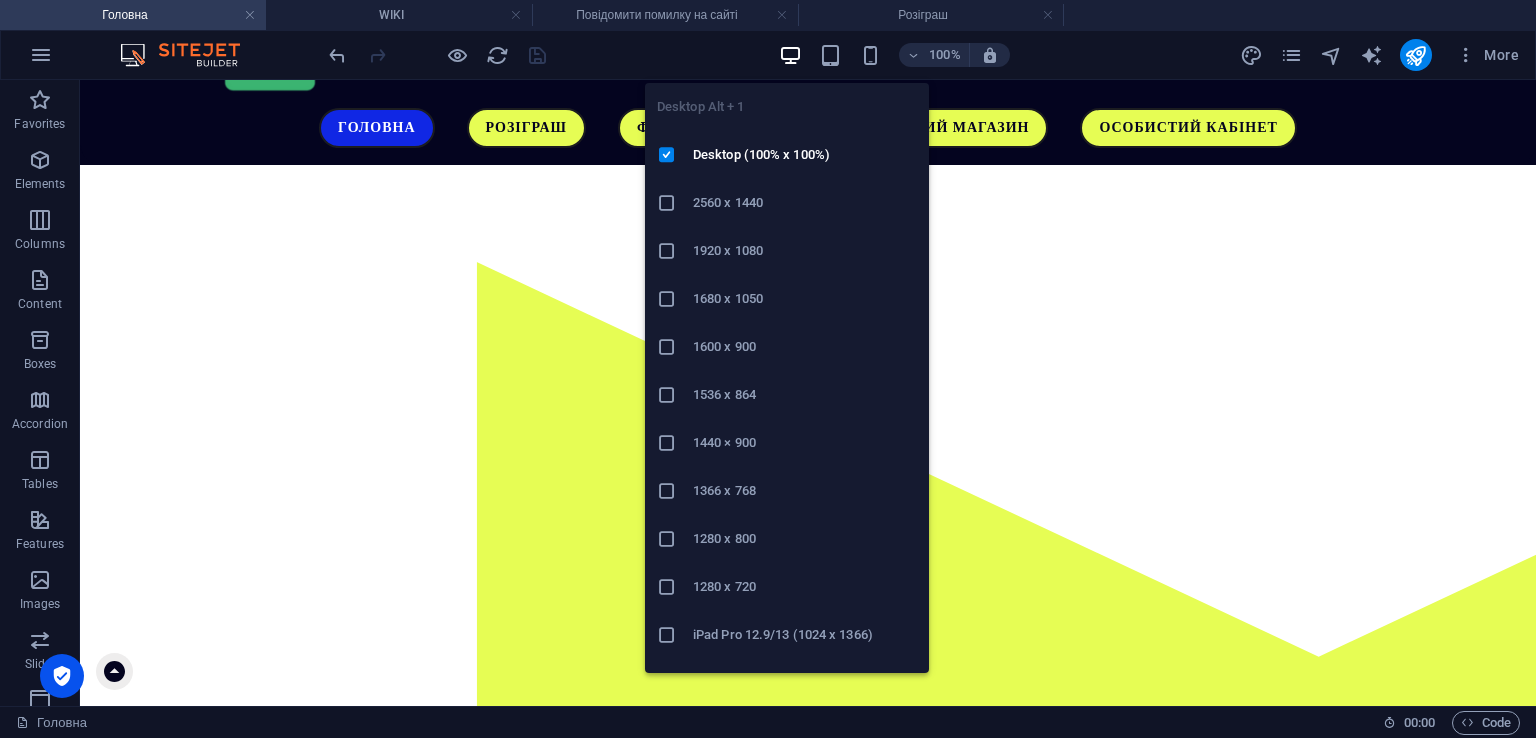 click on "Desktop Alt + 1 Desktop (100% x 100%) 2560 x 1440 1920 x 1080 1680 x [PHONE_NUMBER] 1536 x 864 1440 × [PHONE_NUMBER] 1280 x [PHONE_NUMBER] iPad Pro 12.9/13 (1024 x 1366) Galaxy Tab S9/S10 Ultra (1024 x 1366)" at bounding box center (787, 370) 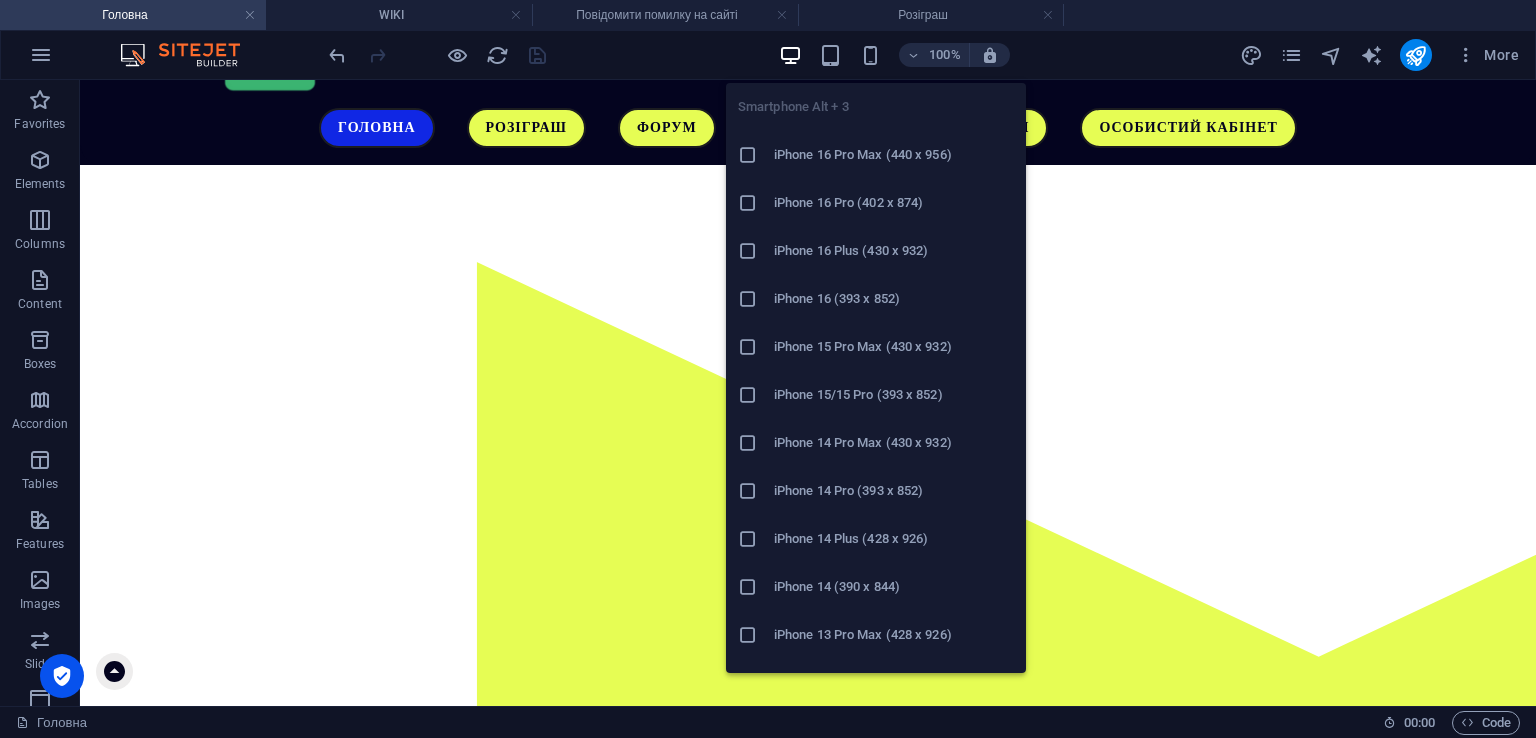 drag, startPoint x: 872, startPoint y: 52, endPoint x: 854, endPoint y: 52, distance: 18 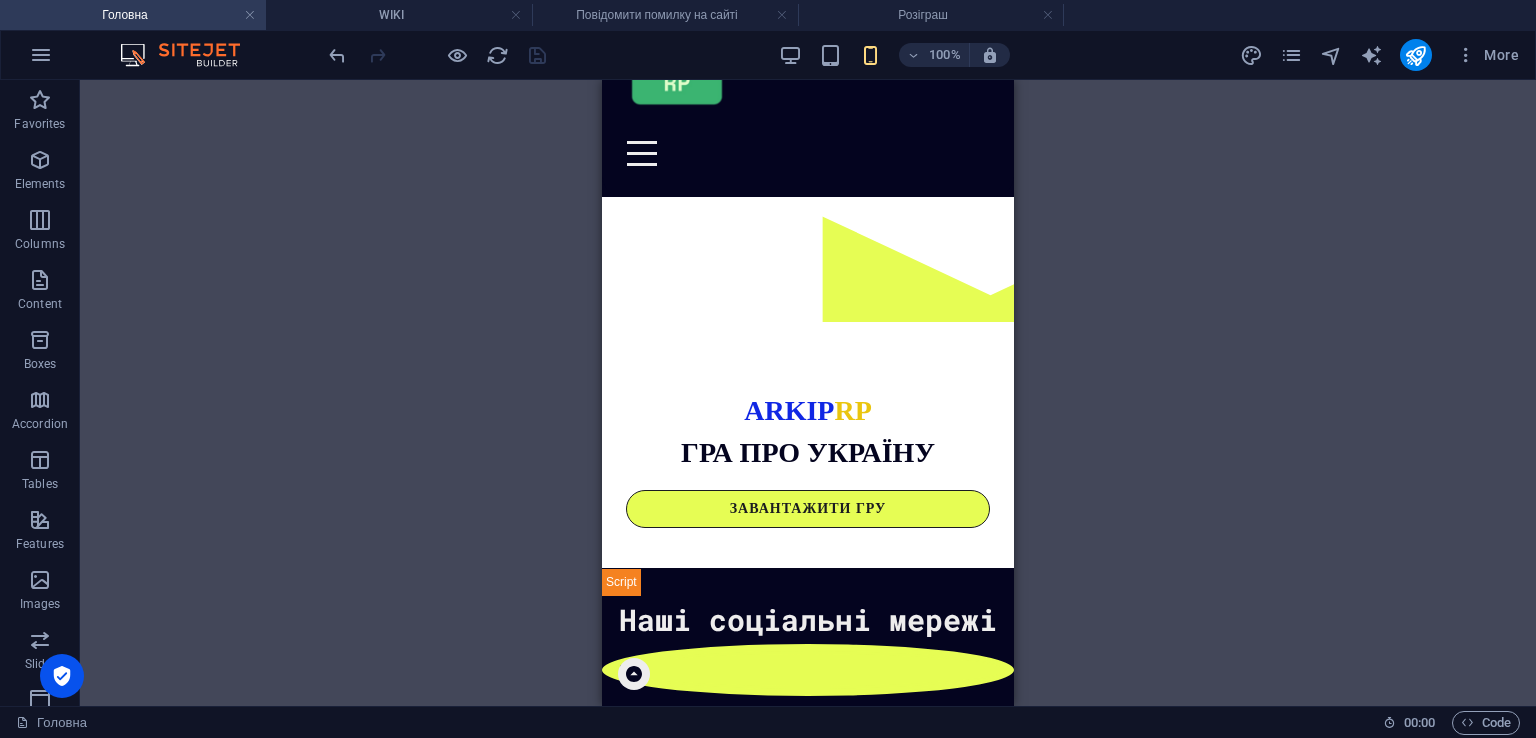click on "100% More" at bounding box center (926, 55) 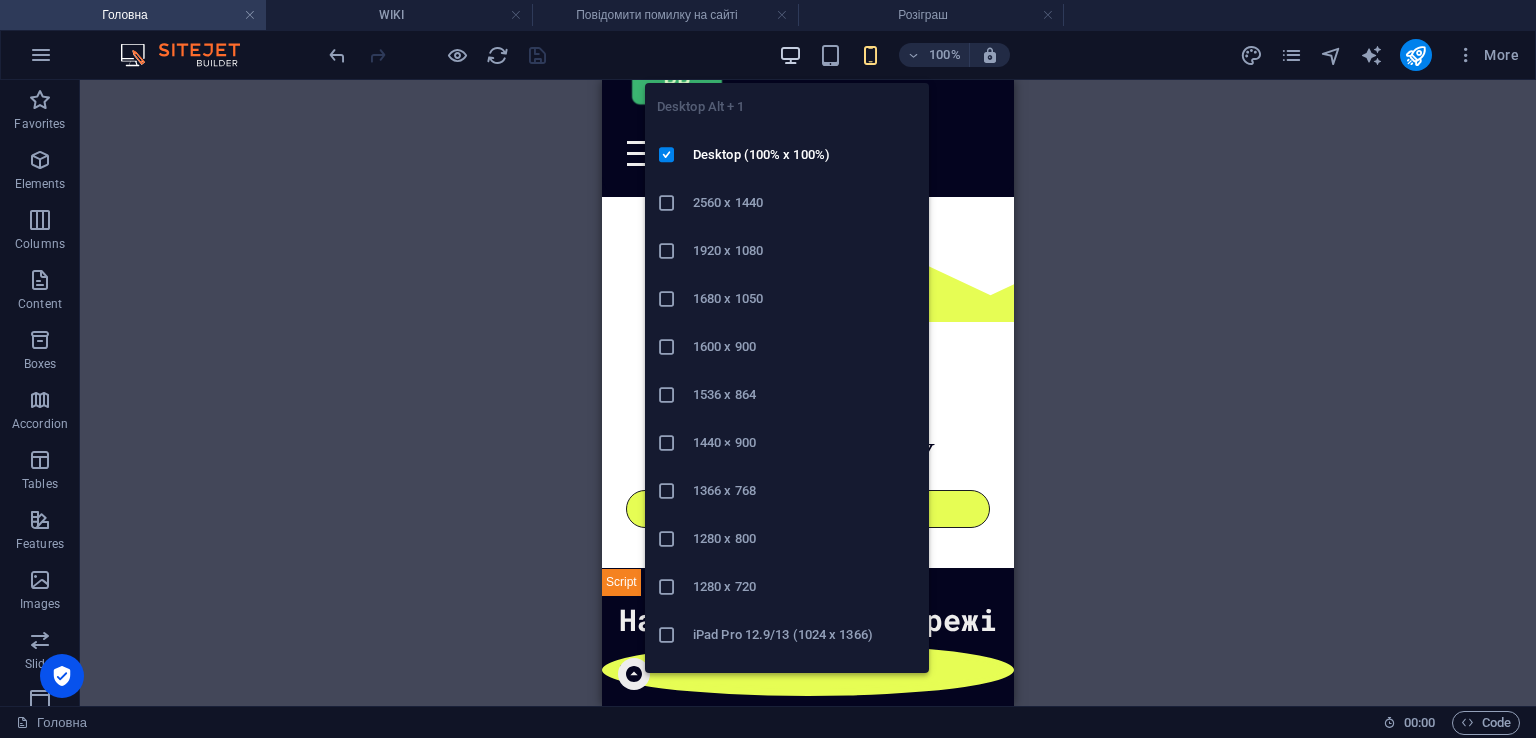 click at bounding box center (790, 55) 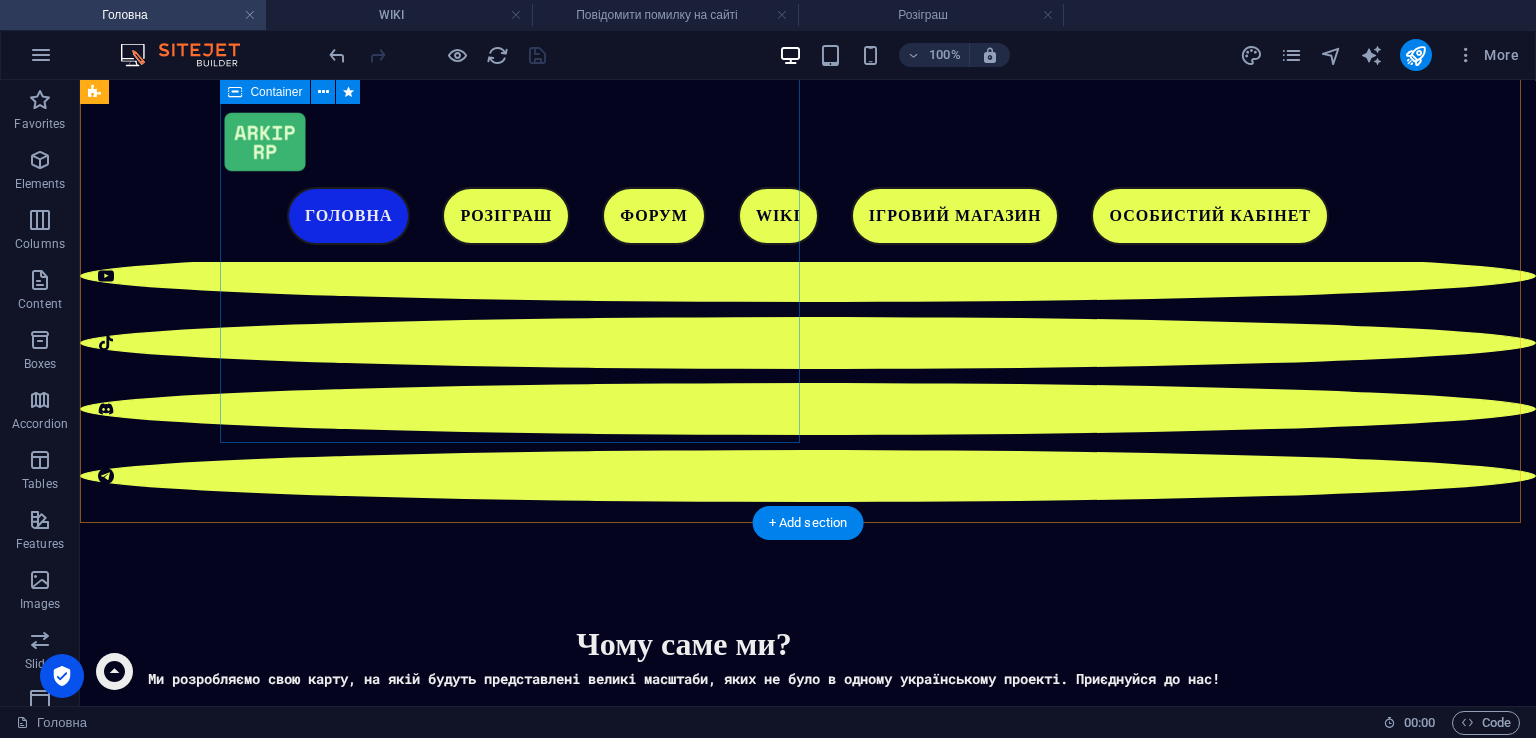 scroll, scrollTop: 780, scrollLeft: 0, axis: vertical 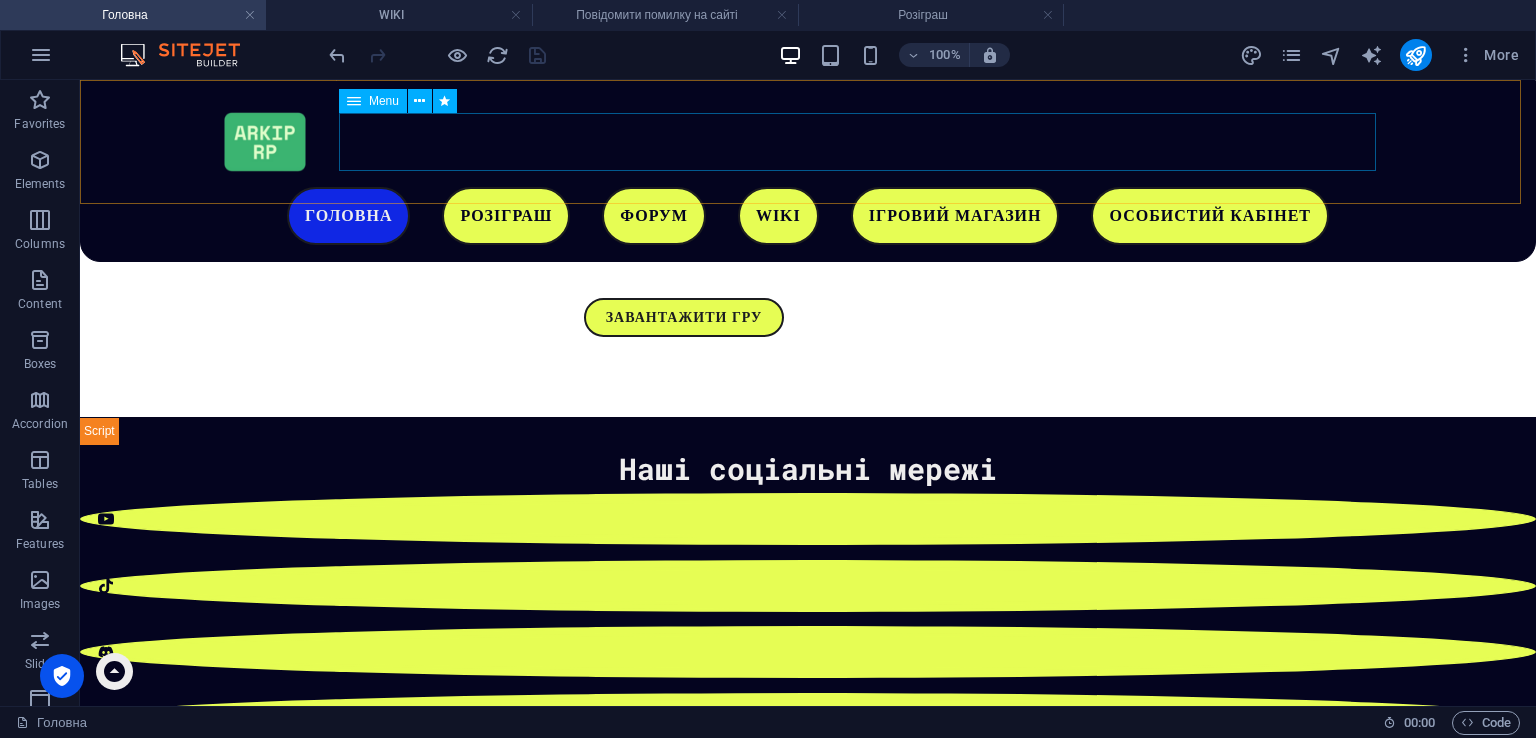 click on "Головна Розіграш Форум WIKI Ігровий магазин Особистий кабінет" at bounding box center (808, 216) 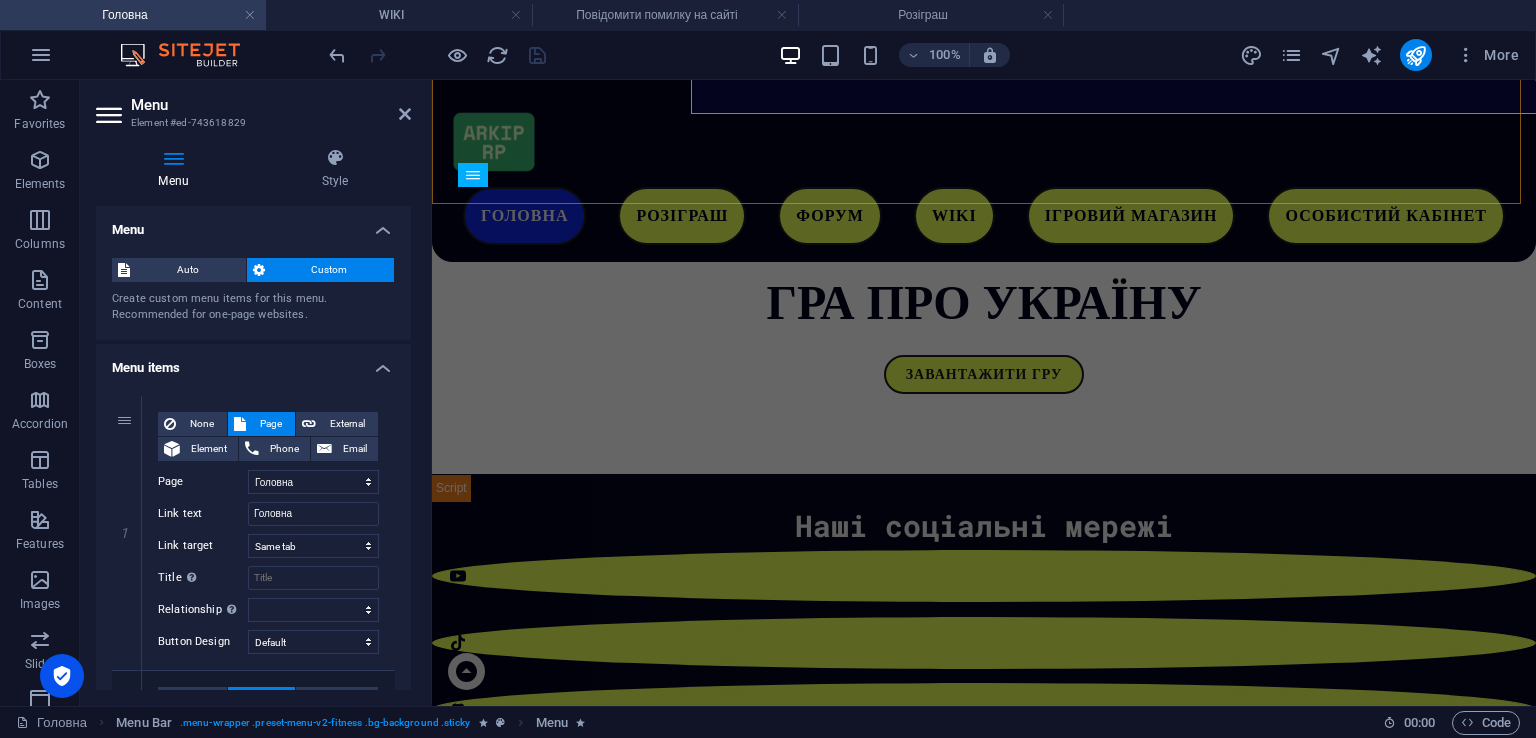 scroll, scrollTop: 837, scrollLeft: 0, axis: vertical 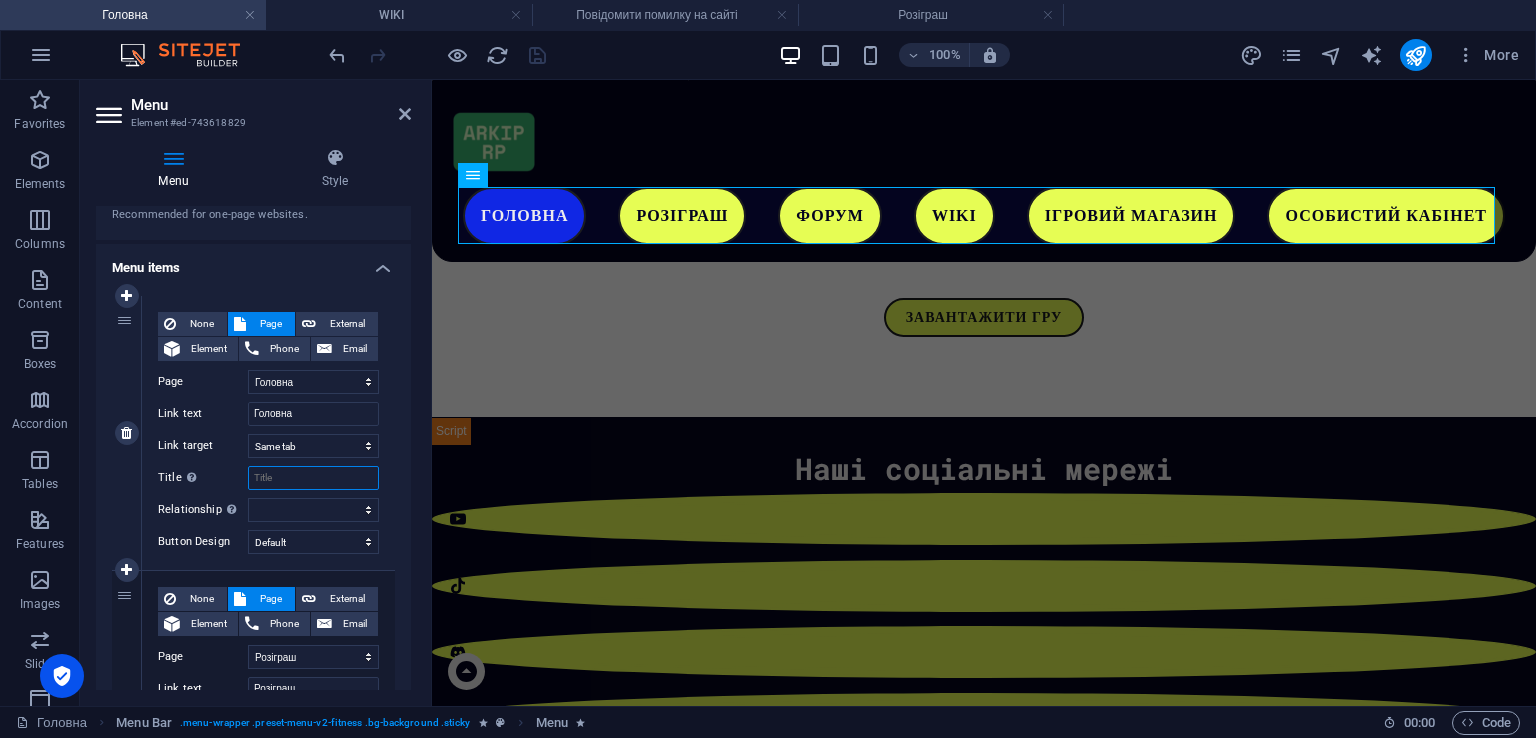 click on "Title Additional link description, should not be the same as the link text. The title is most often shown as a tooltip text when the mouse moves over the element. Leave empty if uncertain." at bounding box center (313, 478) 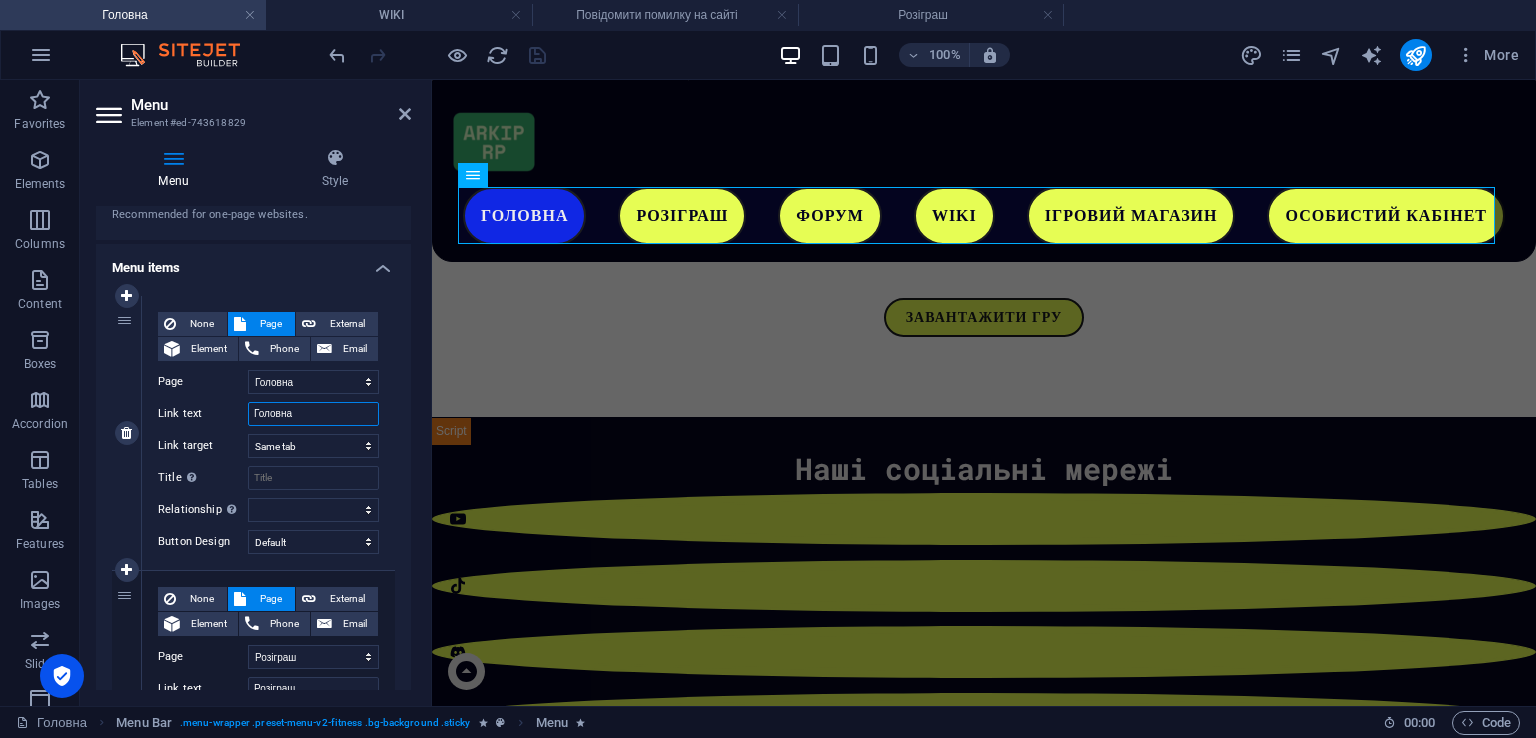 click on "Головна" at bounding box center [313, 414] 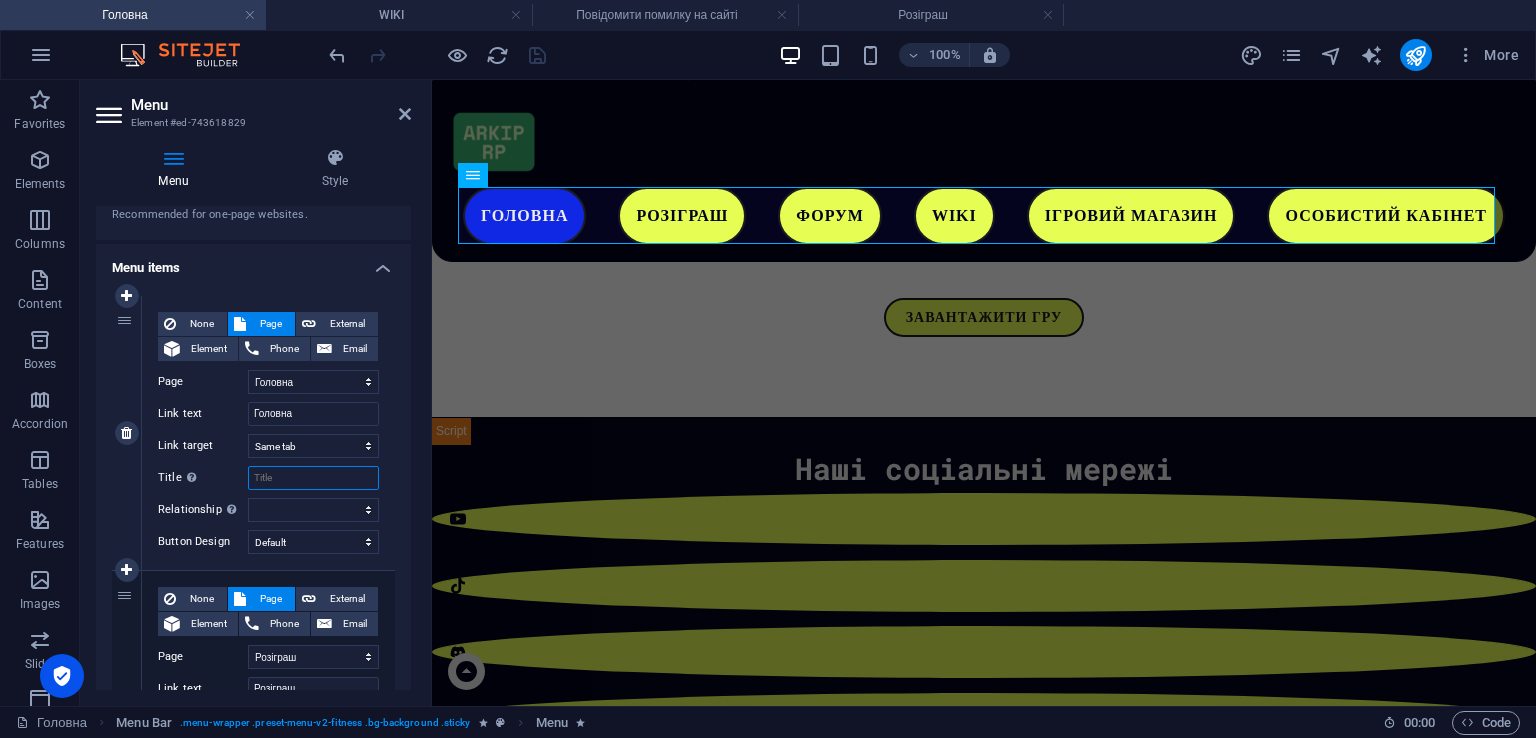 click on "Title Additional link description, should not be the same as the link text. The title is most often shown as a tooltip text when the mouse moves over the element. Leave empty if uncertain." at bounding box center [313, 478] 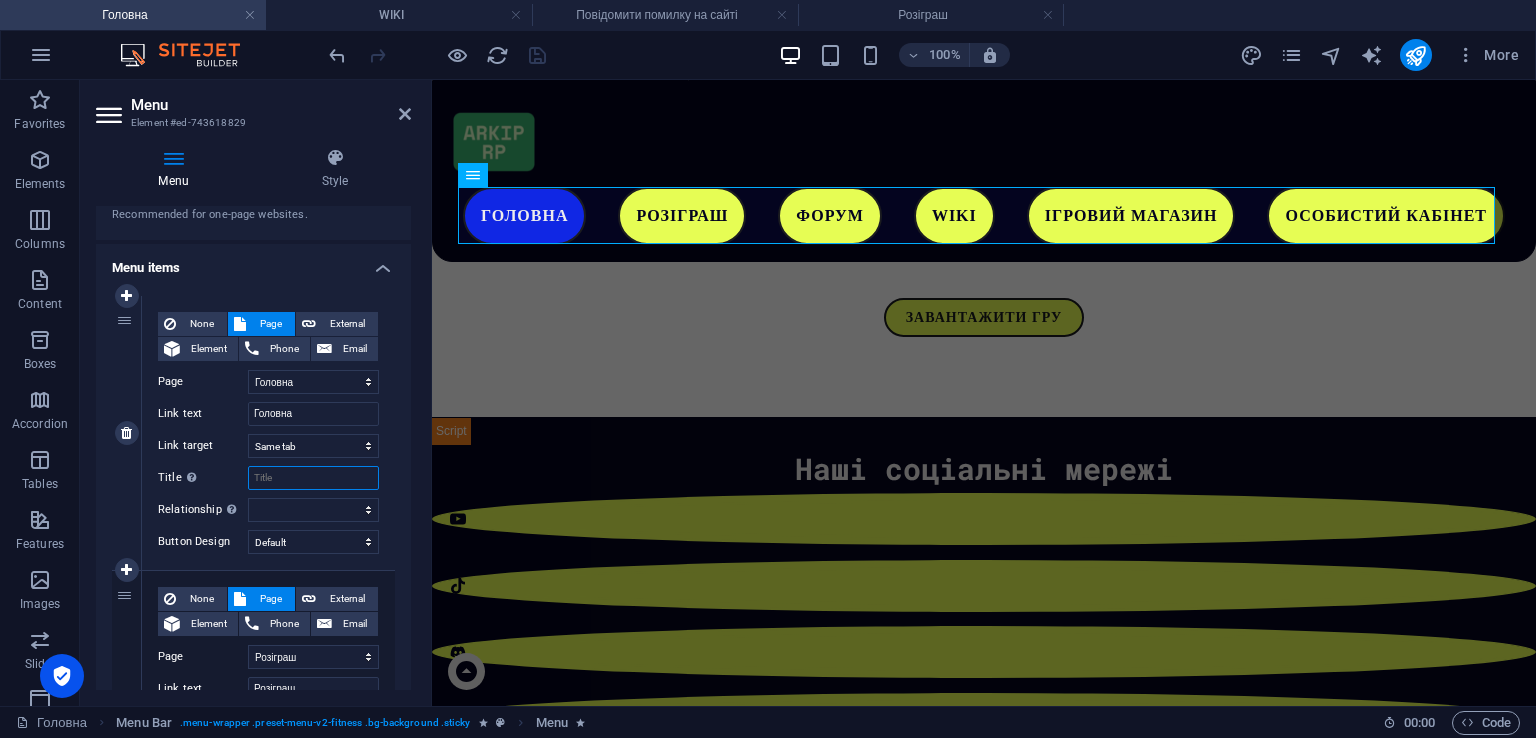 paste on "Головна" 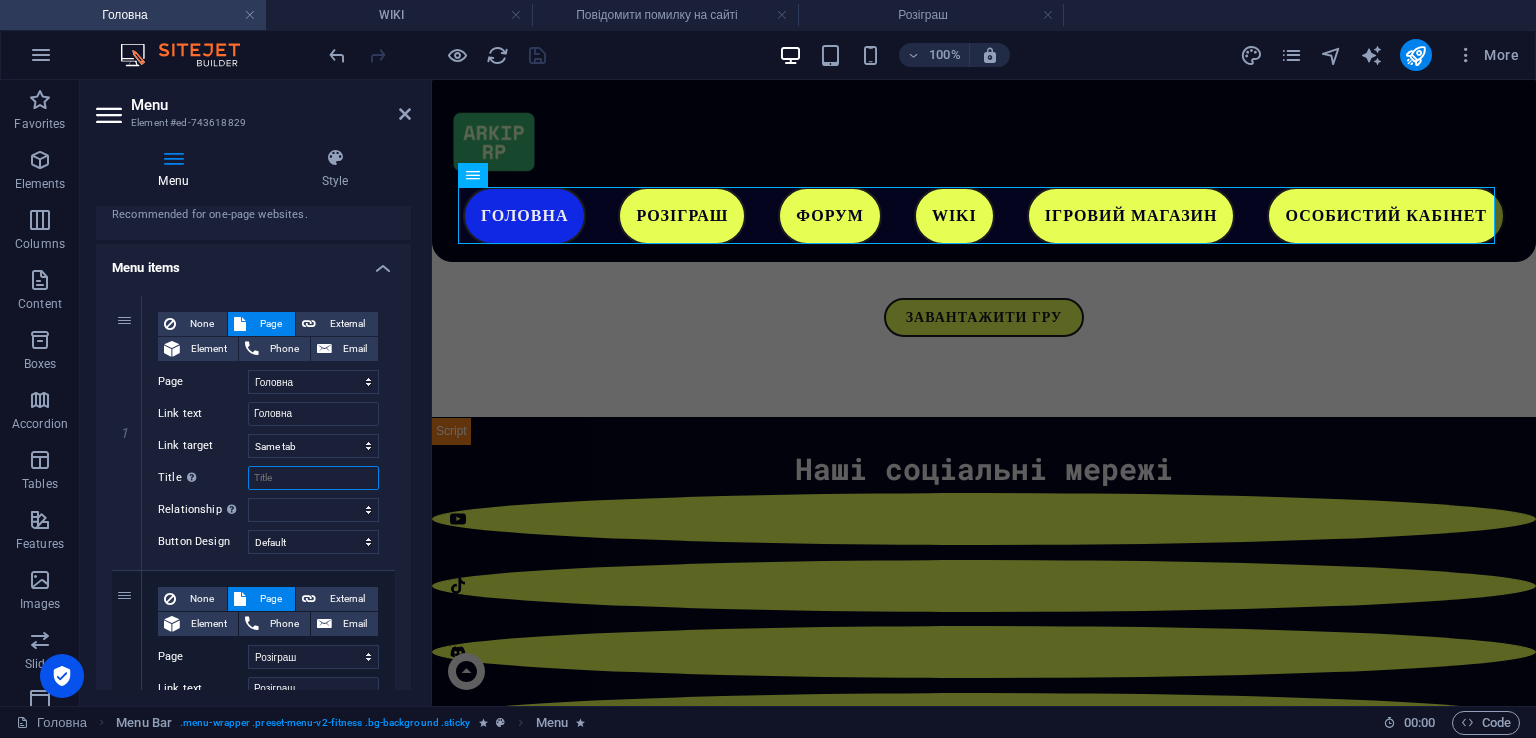 type on "Головна" 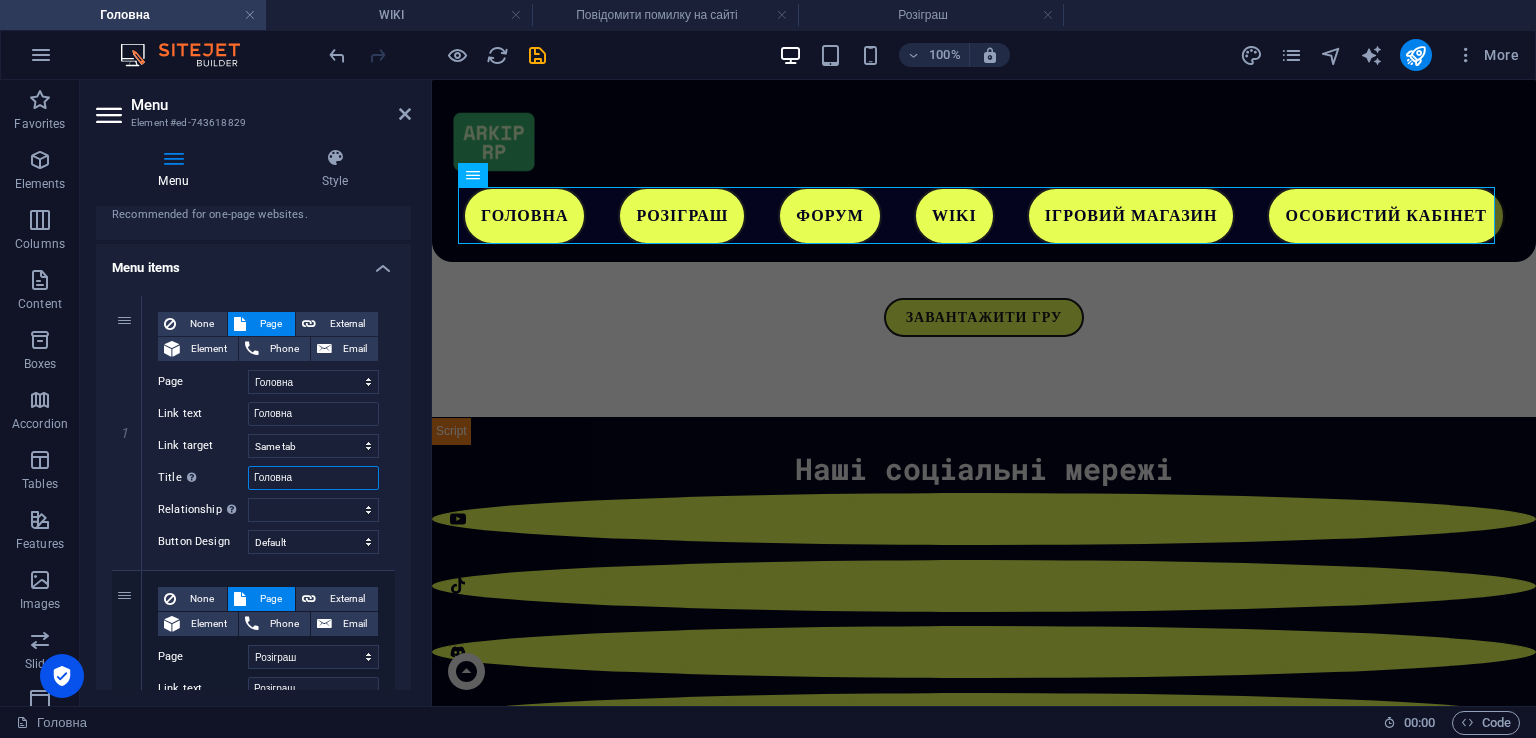 select 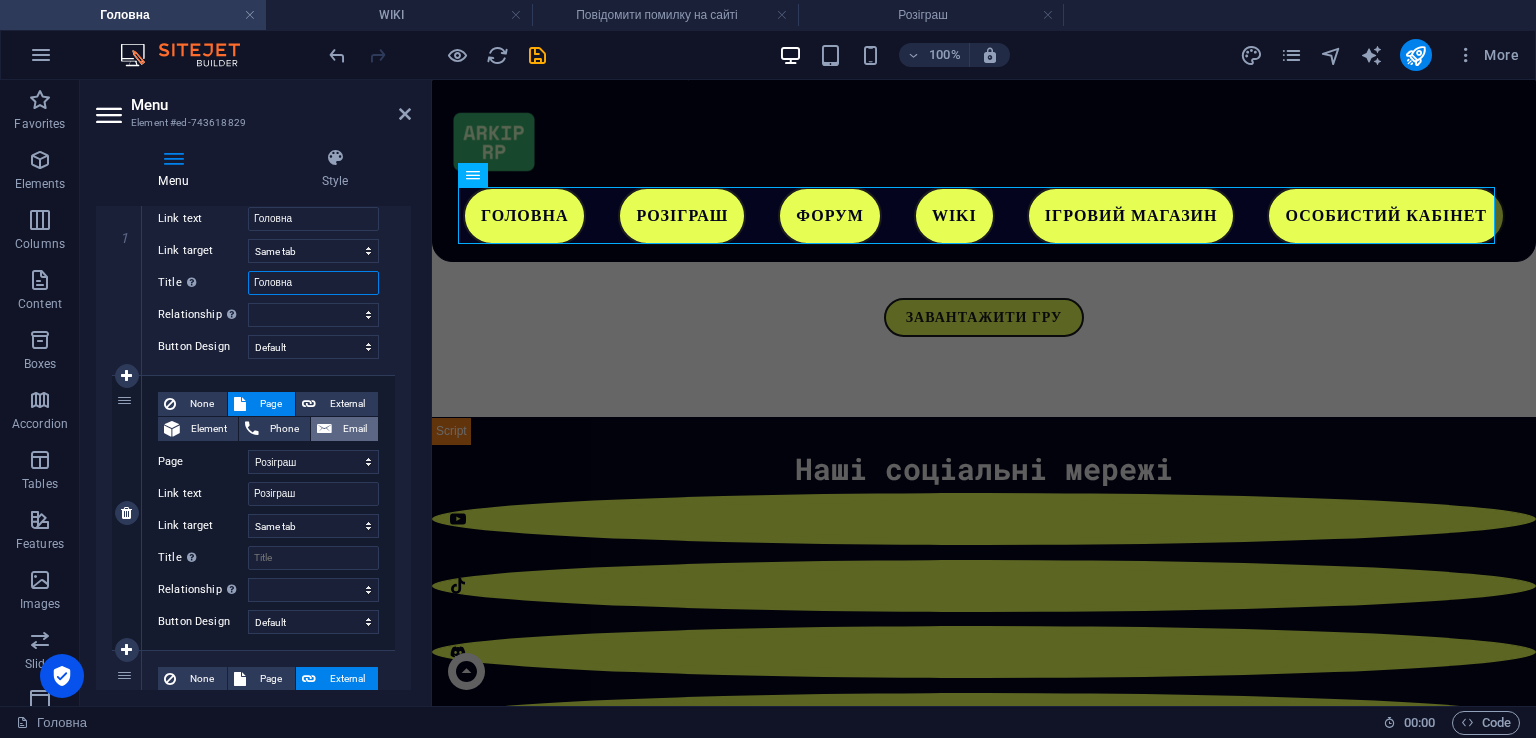 scroll, scrollTop: 300, scrollLeft: 0, axis: vertical 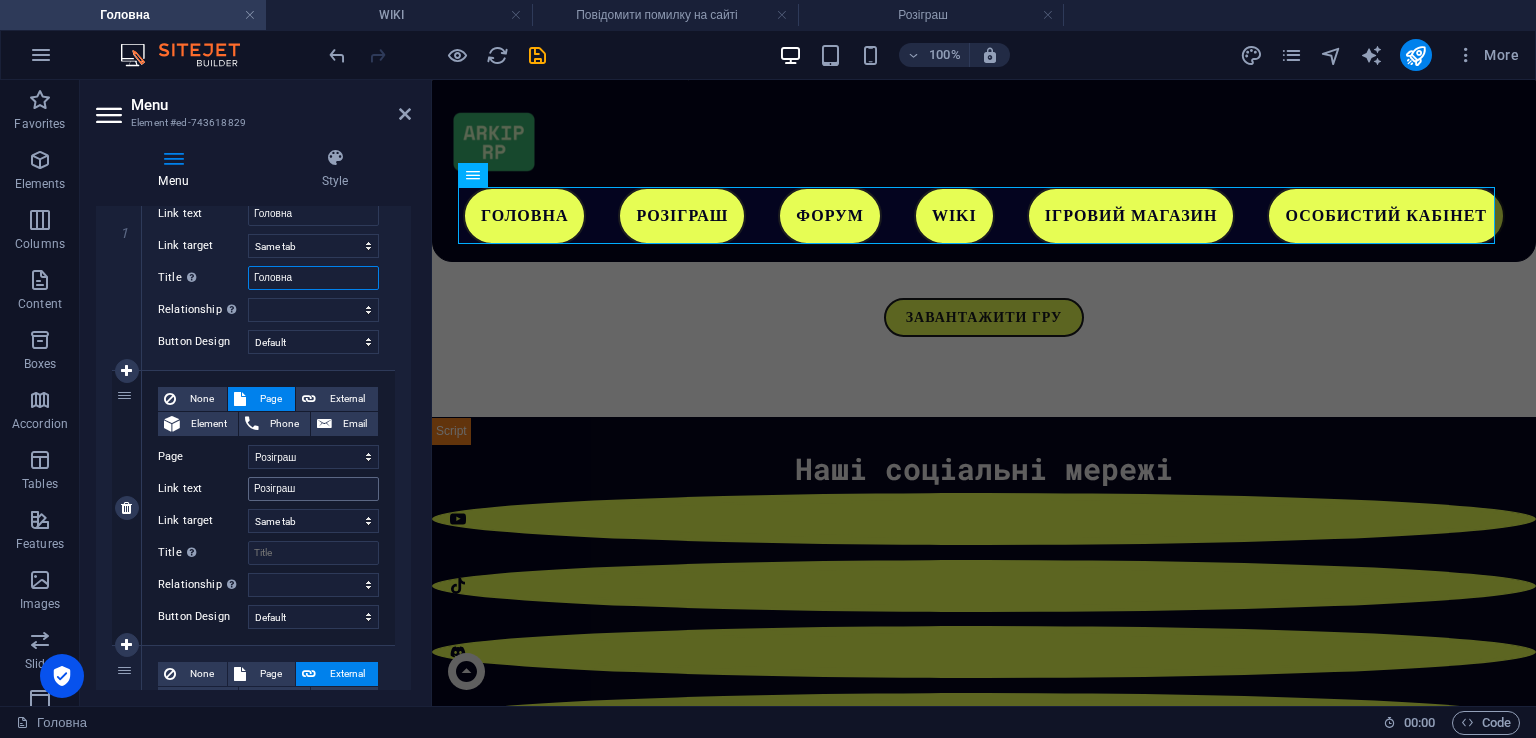 type on "Головна" 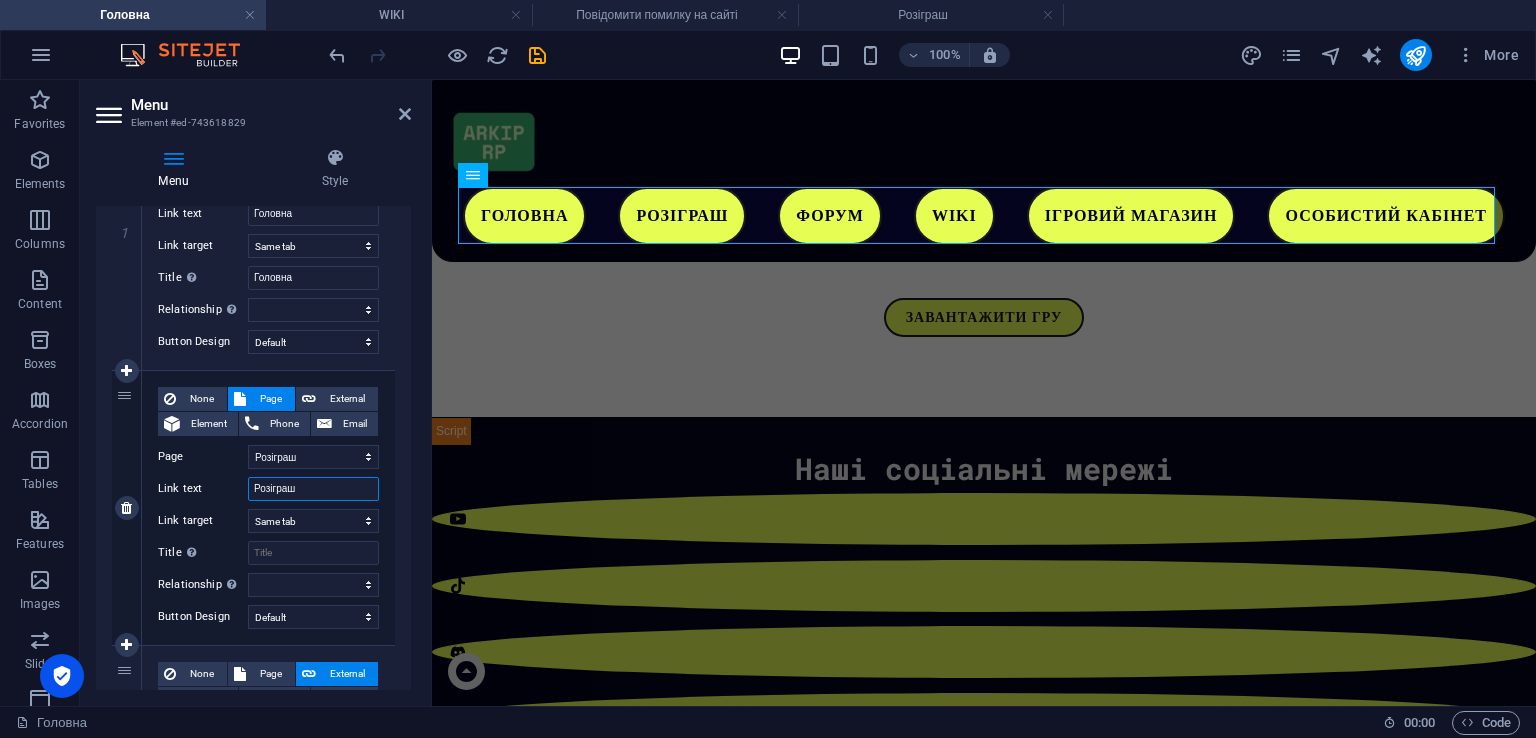 click on "Розіграш" at bounding box center (313, 489) 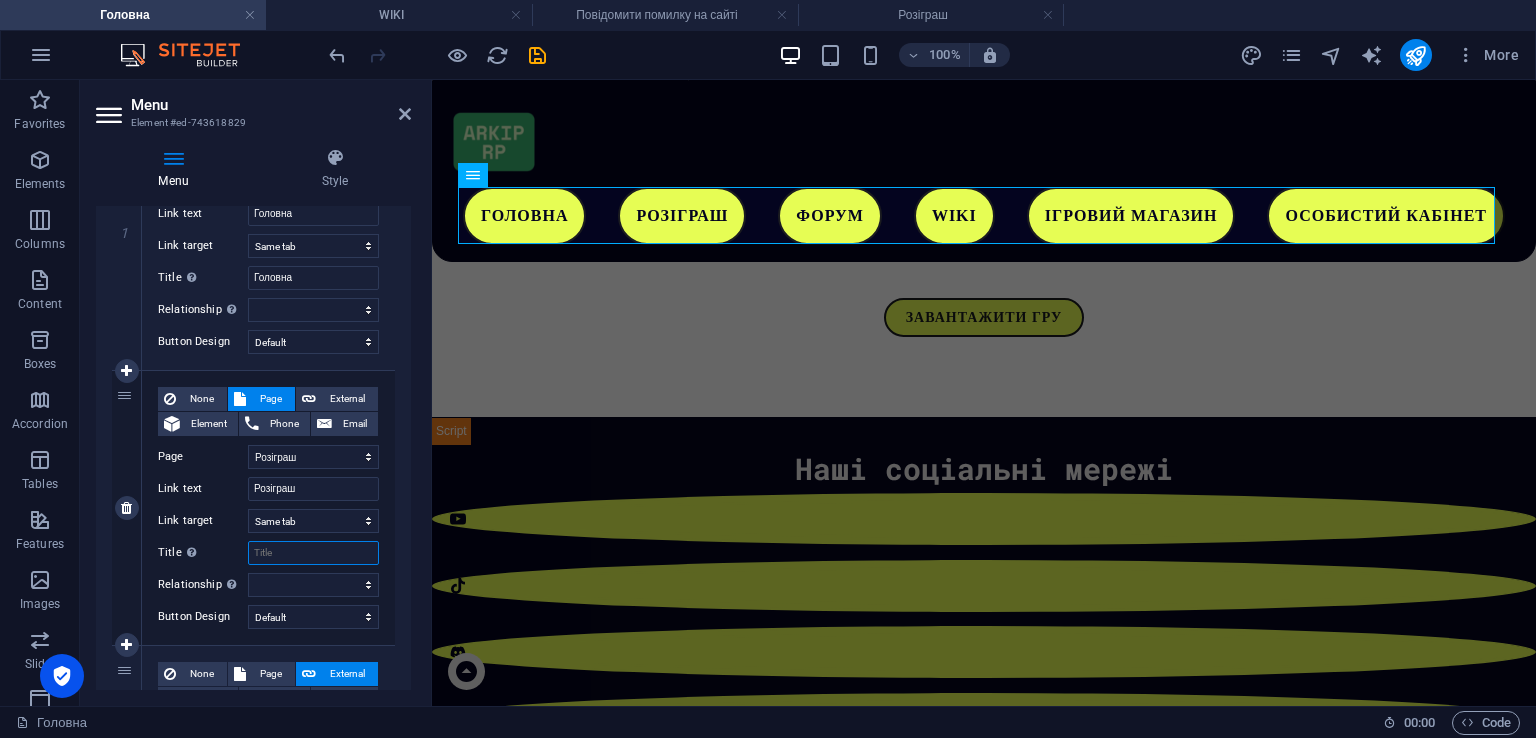 click on "Title Additional link description, should not be the same as the link text. The title is most often shown as a tooltip text when the mouse moves over the element. Leave empty if uncertain." at bounding box center [313, 553] 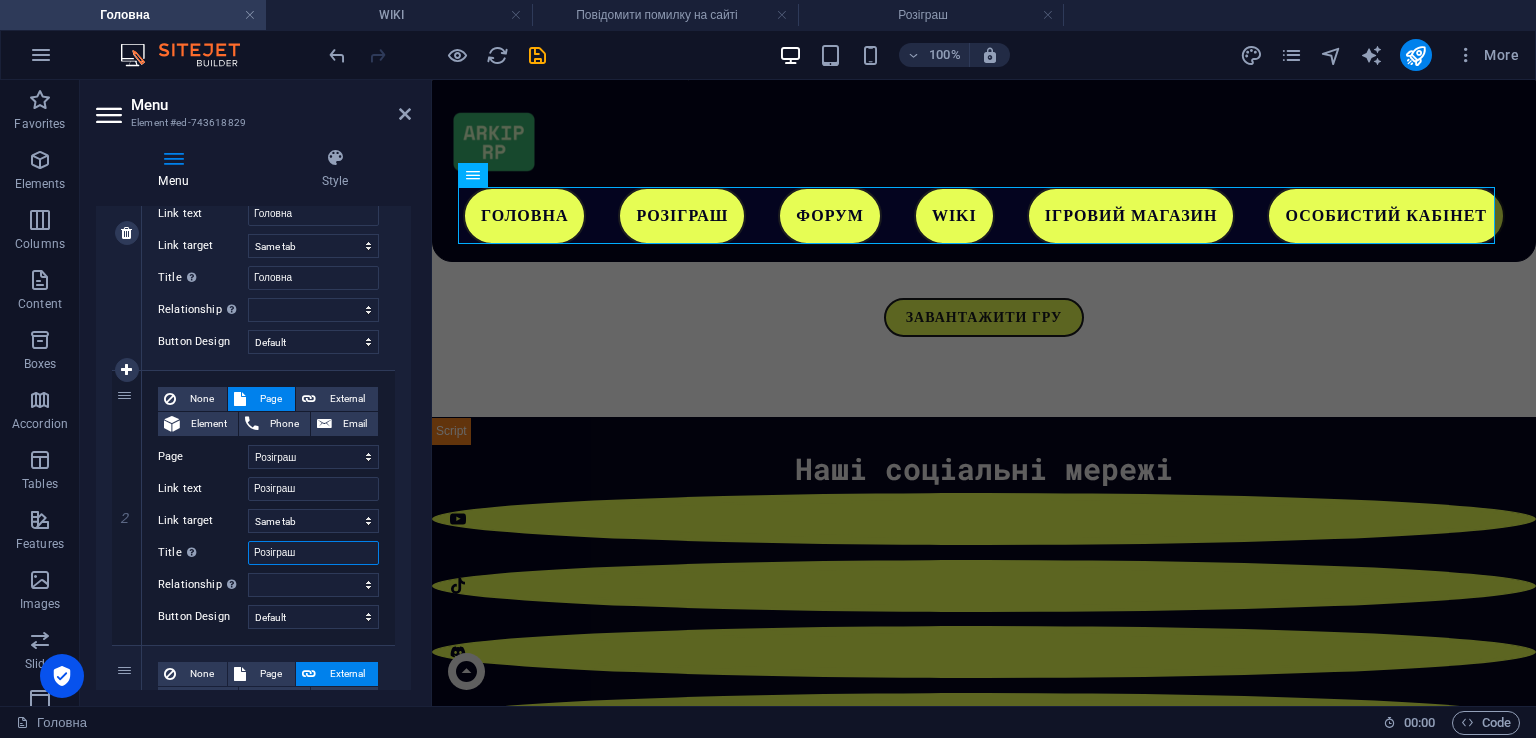 select 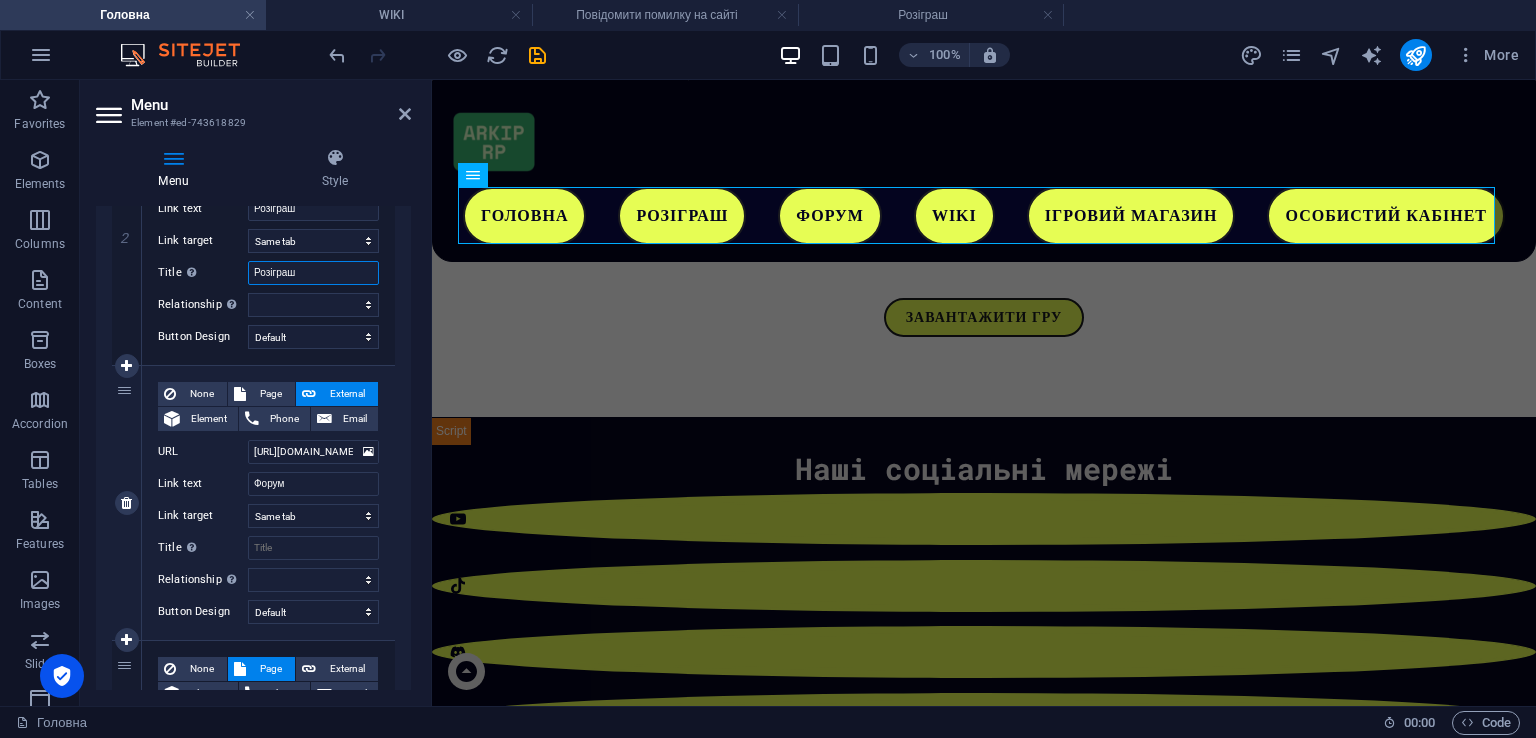 scroll, scrollTop: 700, scrollLeft: 0, axis: vertical 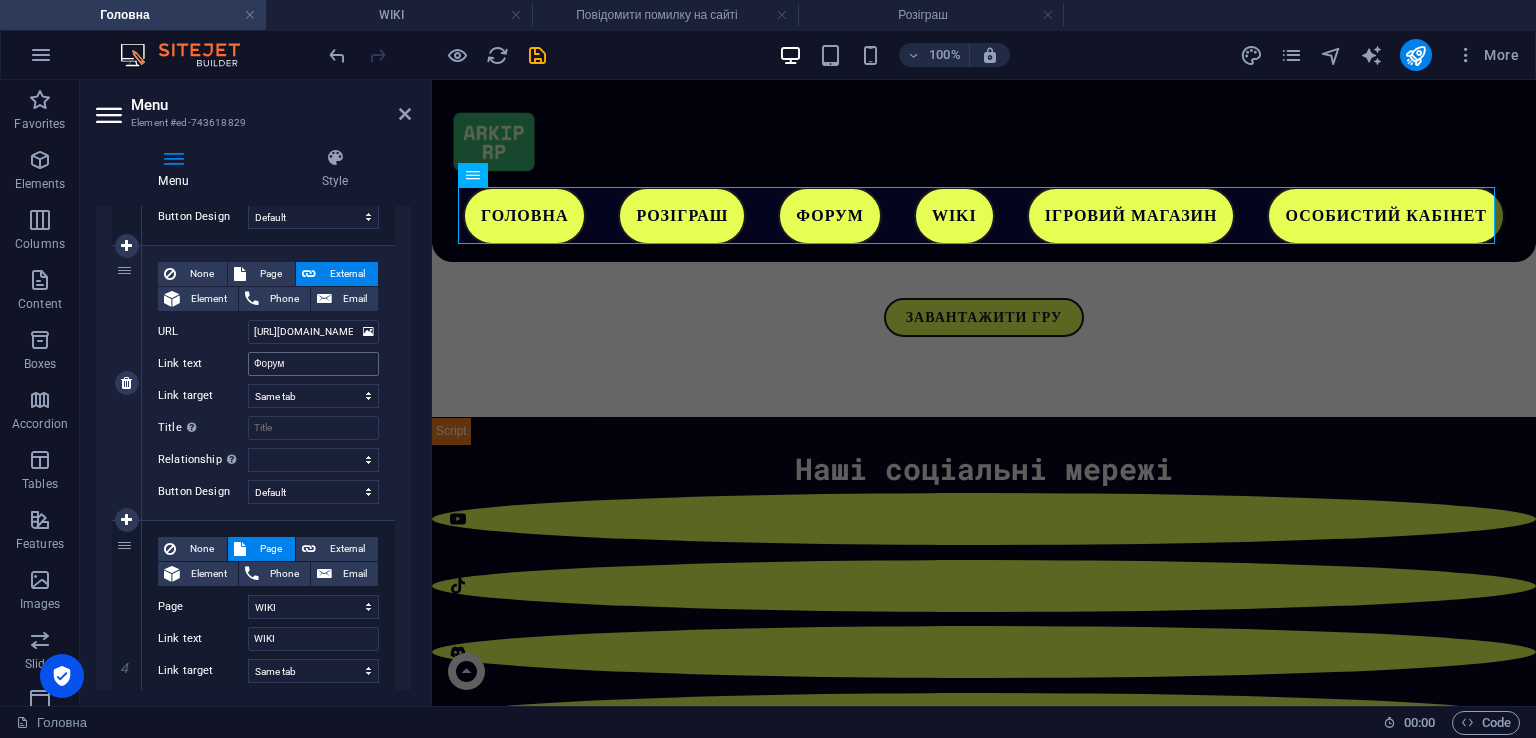 type on "Розіграш" 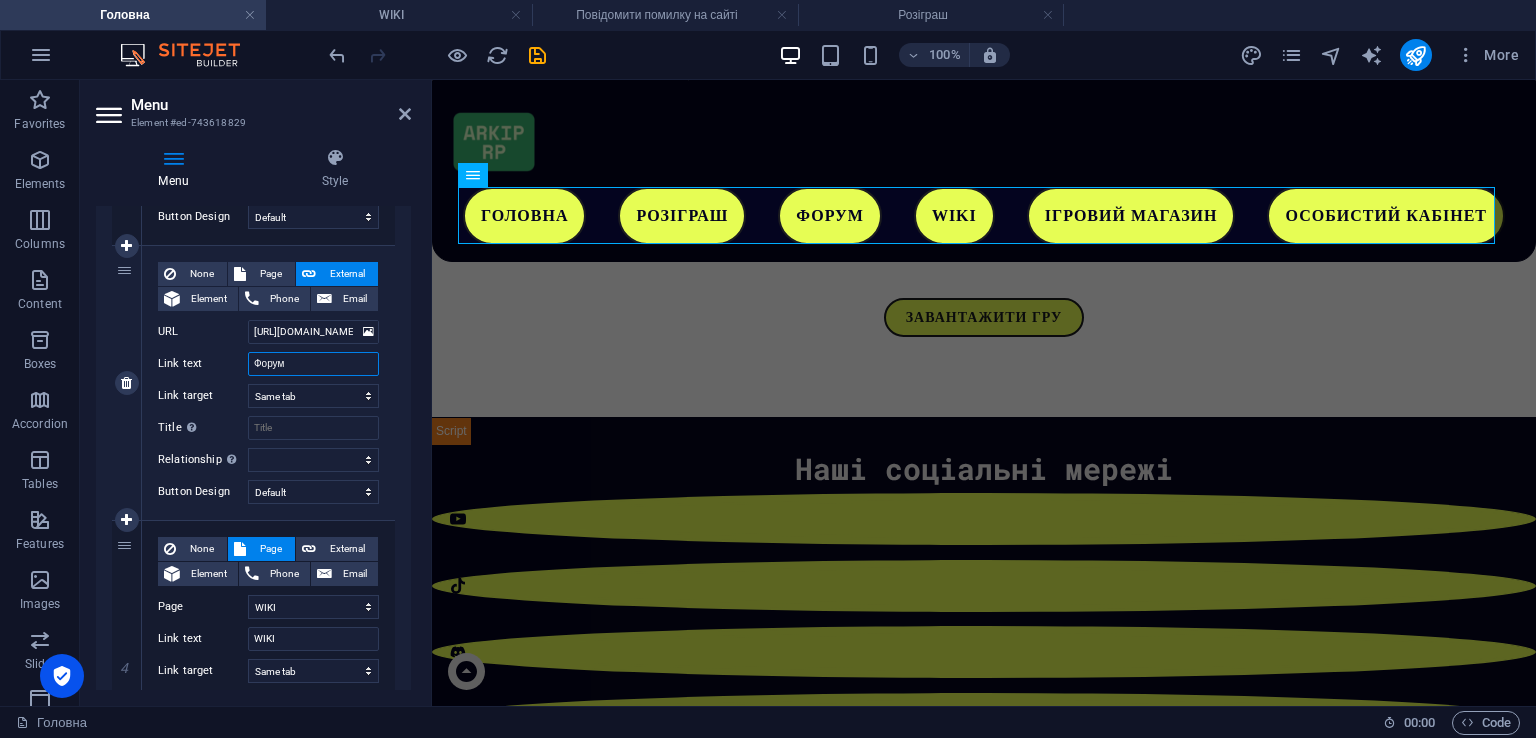click on "Форум" at bounding box center [313, 364] 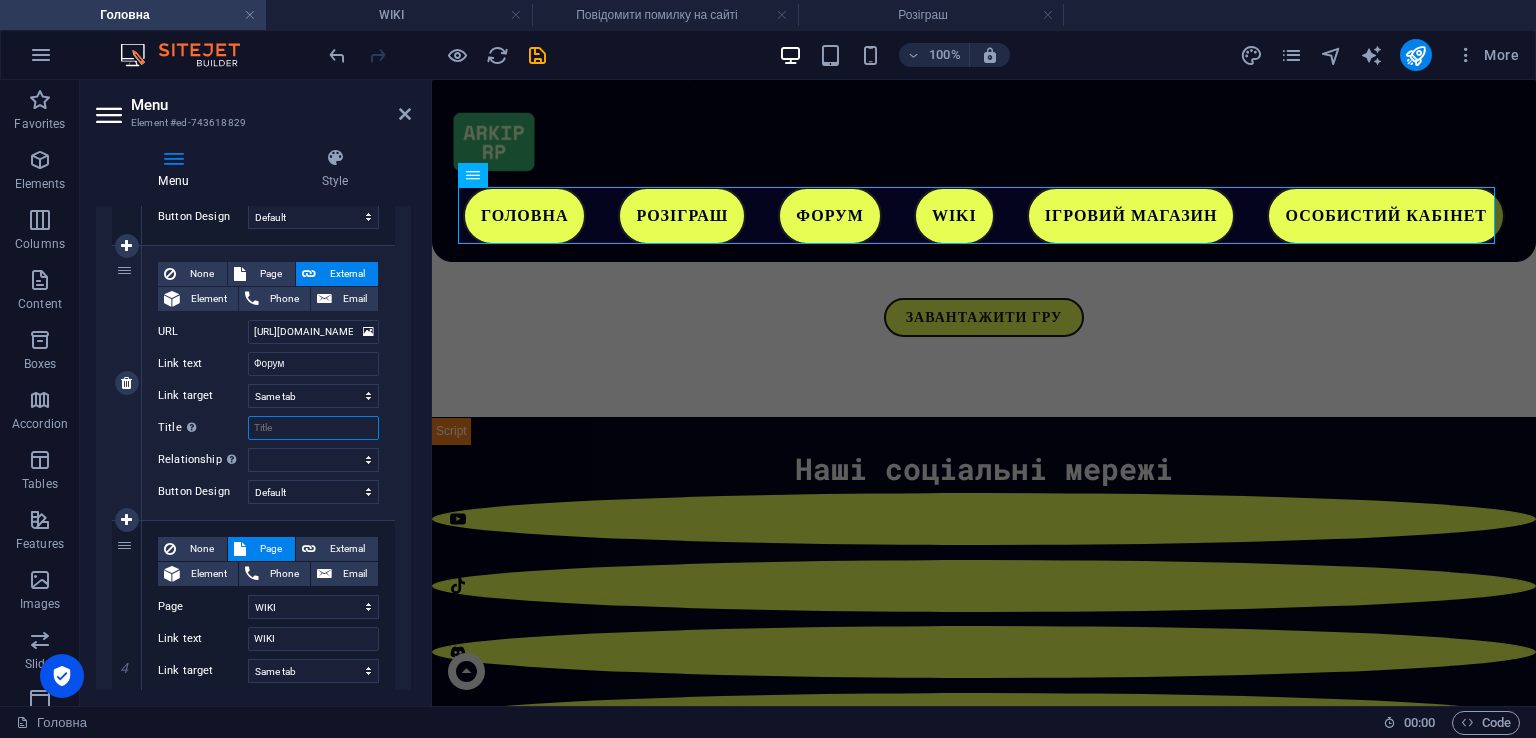 click on "Title Additional link description, should not be the same as the link text. The title is most often shown as a tooltip text when the mouse moves over the element. Leave empty if uncertain." at bounding box center (313, 428) 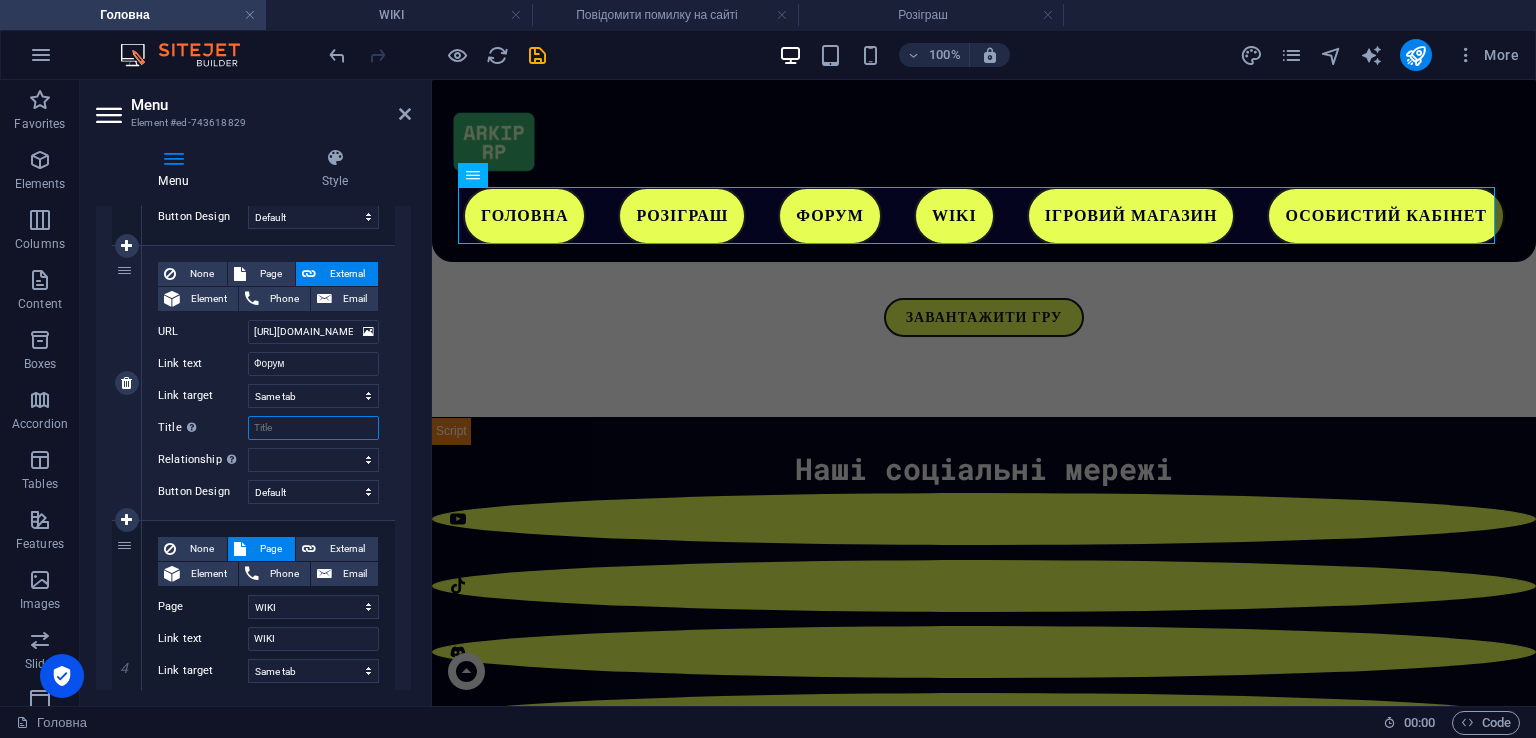 paste on "Форум" 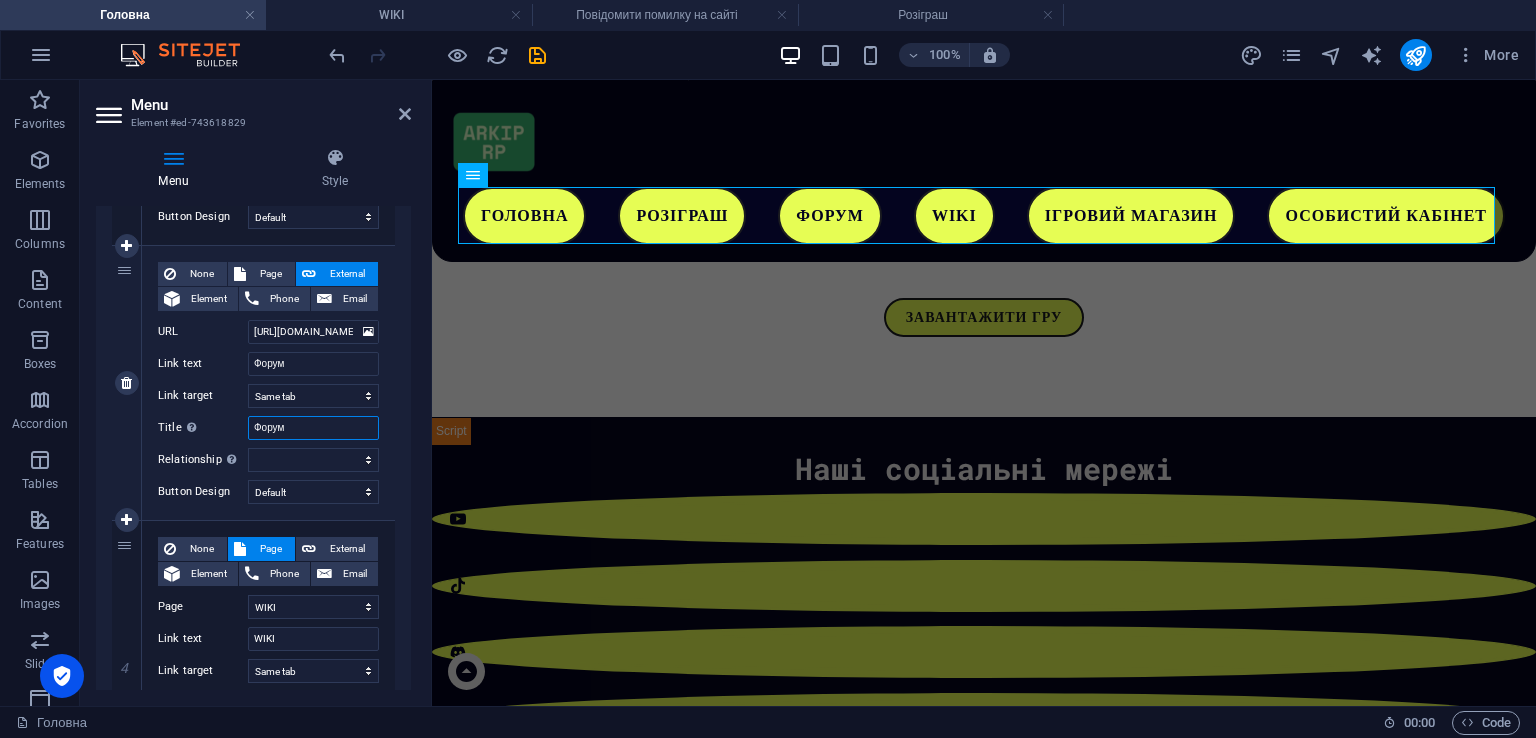 select 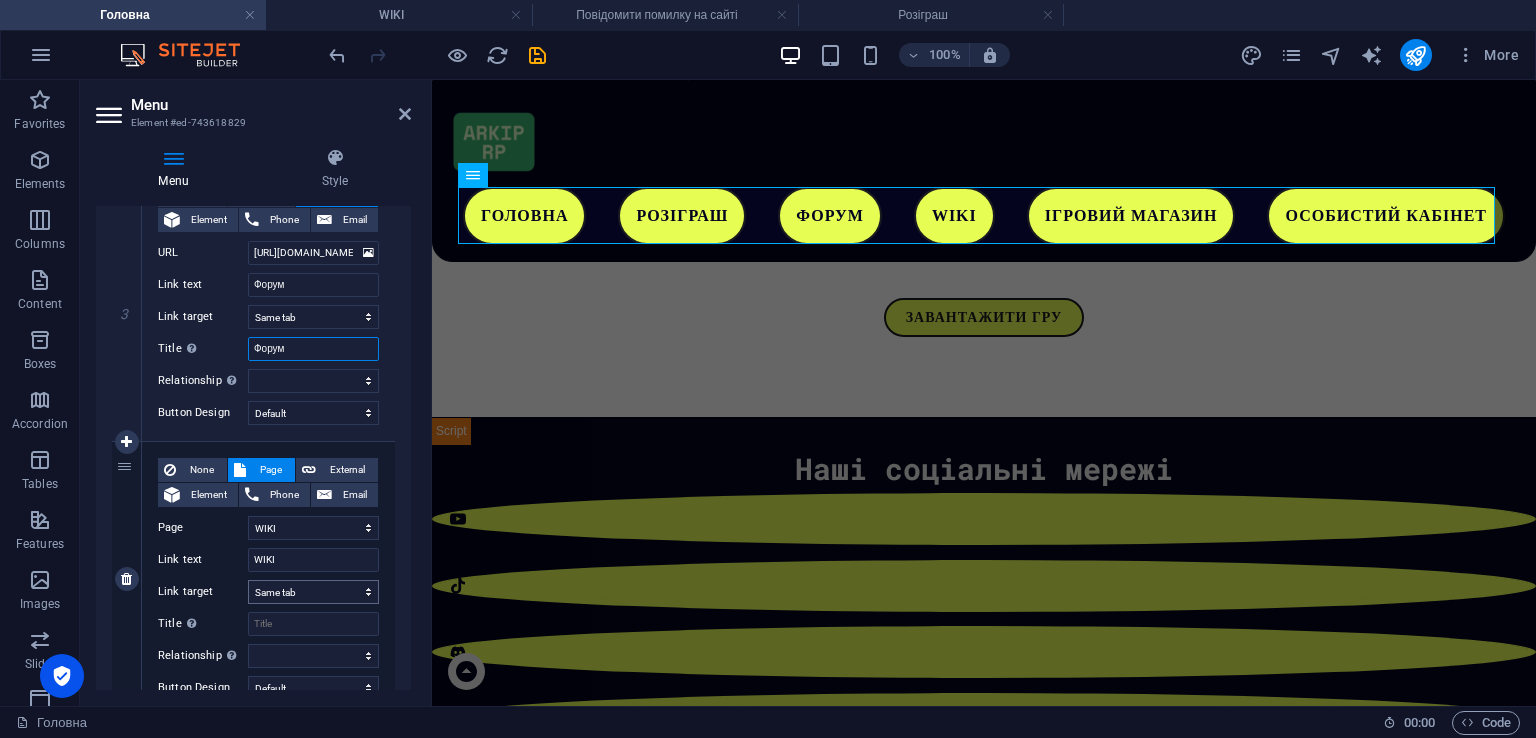 scroll, scrollTop: 900, scrollLeft: 0, axis: vertical 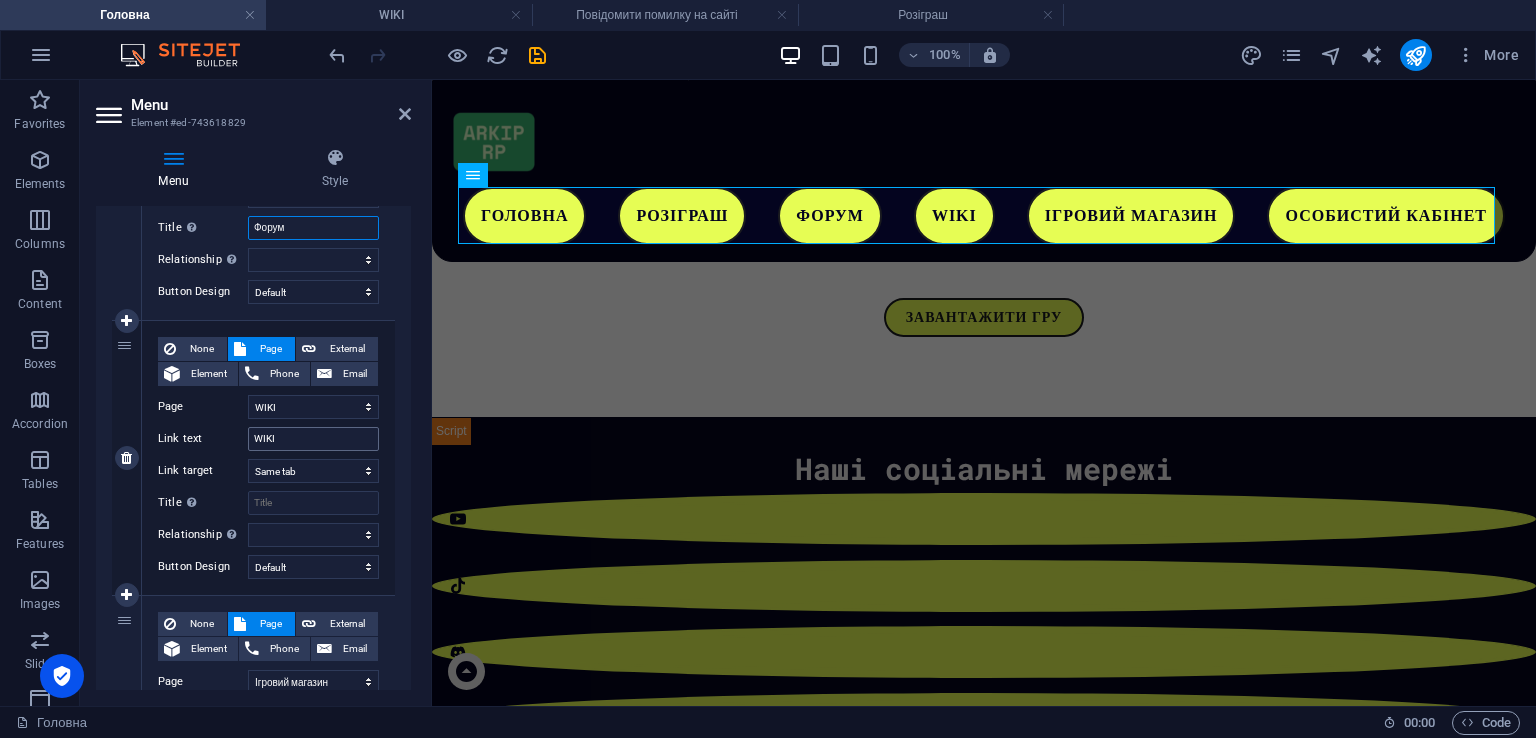 type on "Форум" 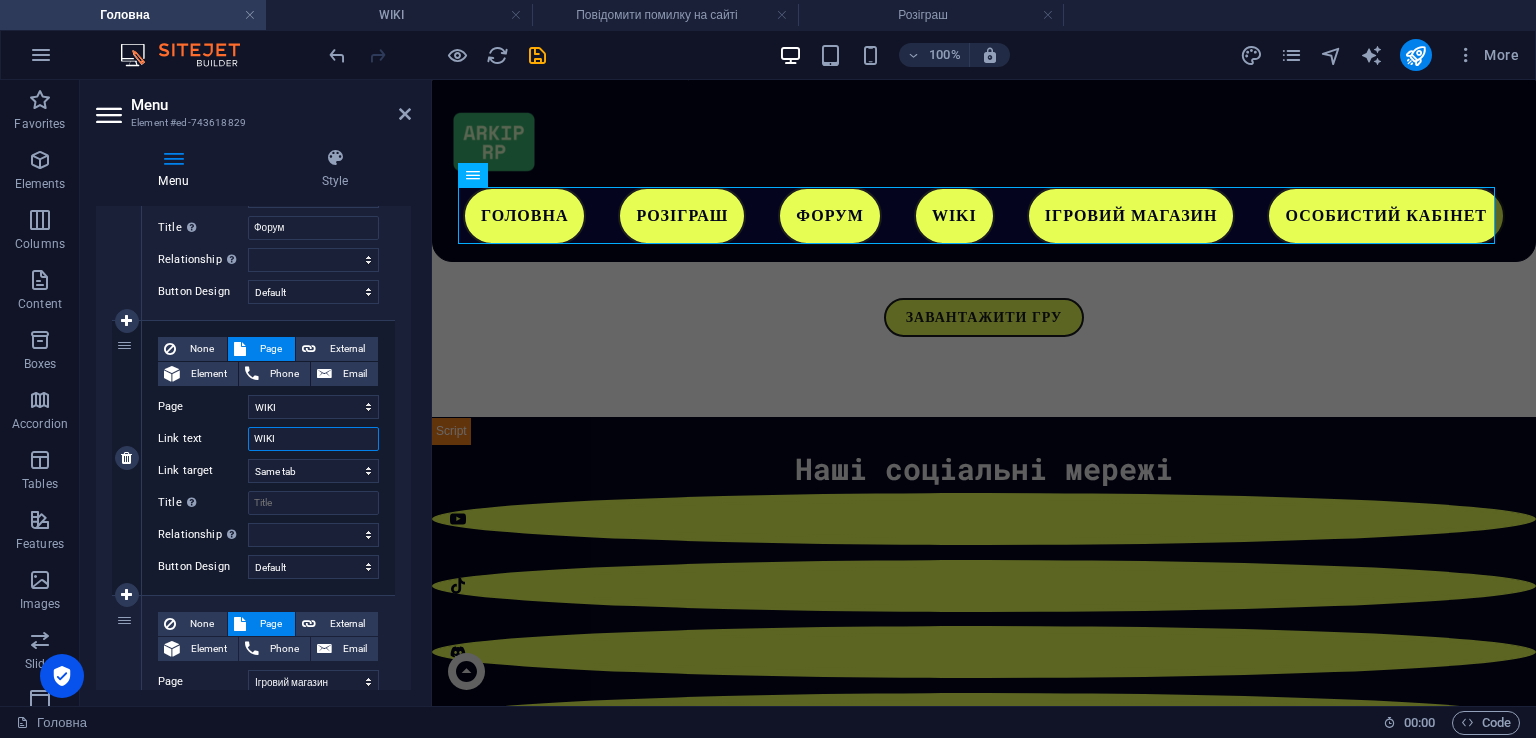 click on "WIKI" at bounding box center (313, 439) 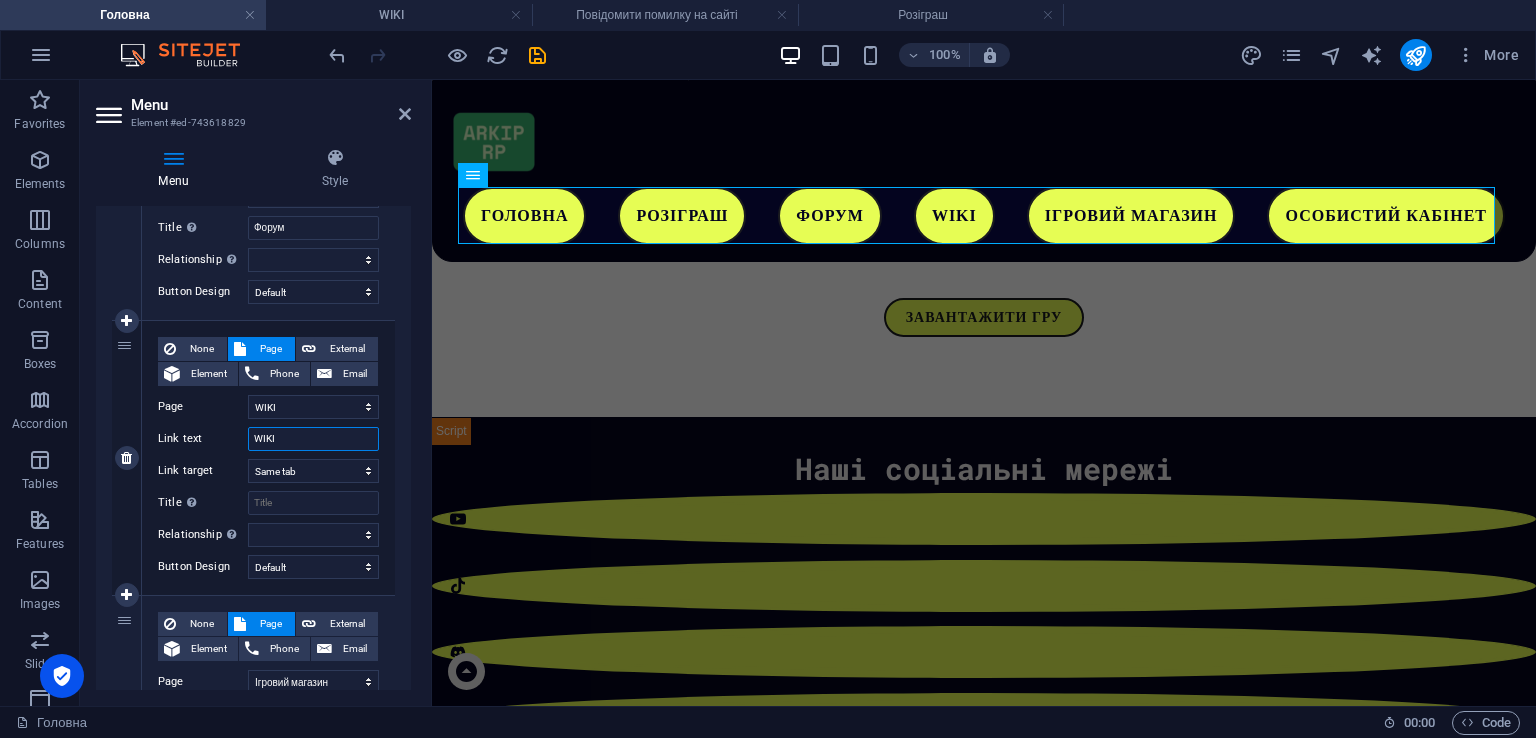 click on "WIKI" at bounding box center [313, 439] 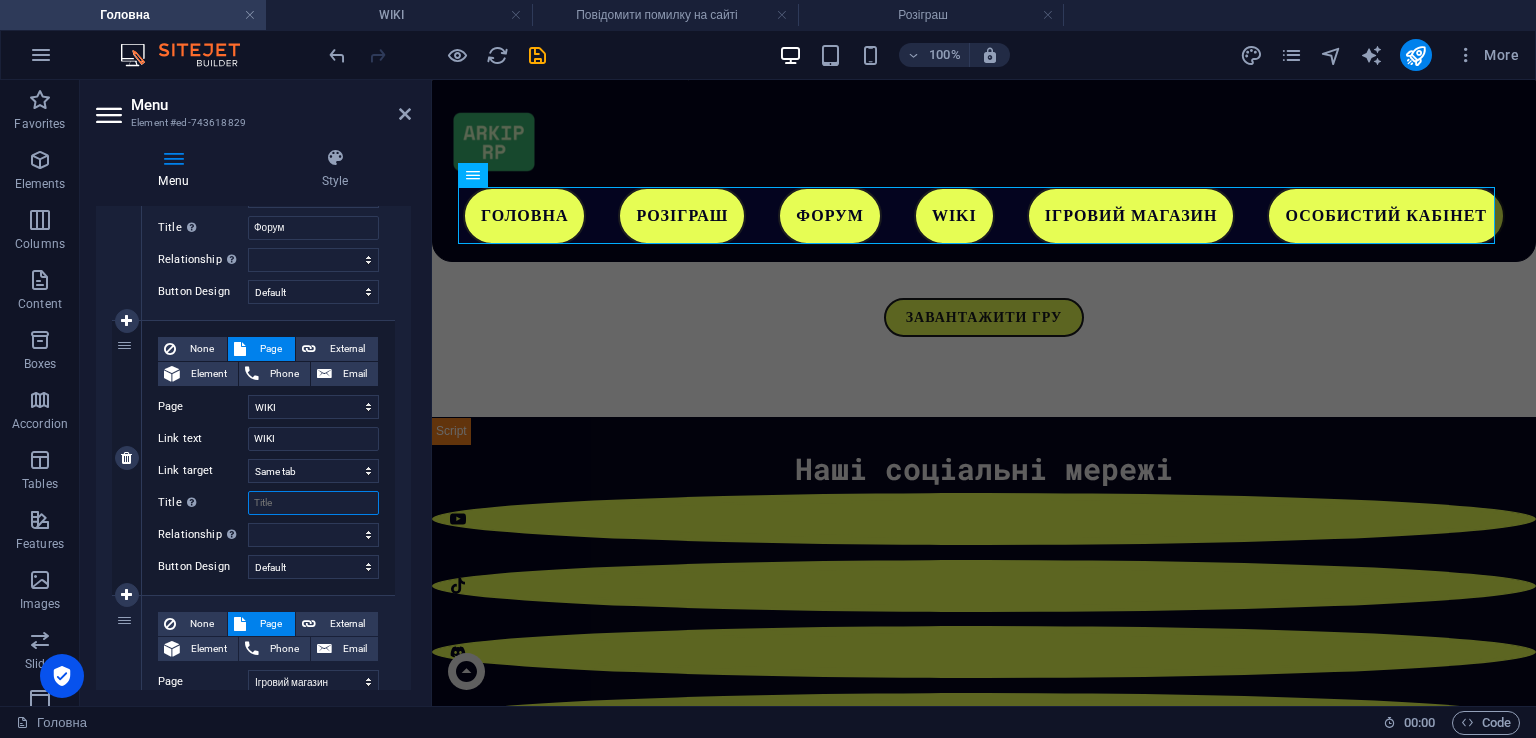 click on "Title Additional link description, should not be the same as the link text. The title is most often shown as a tooltip text when the mouse moves over the element. Leave empty if uncertain." at bounding box center (313, 503) 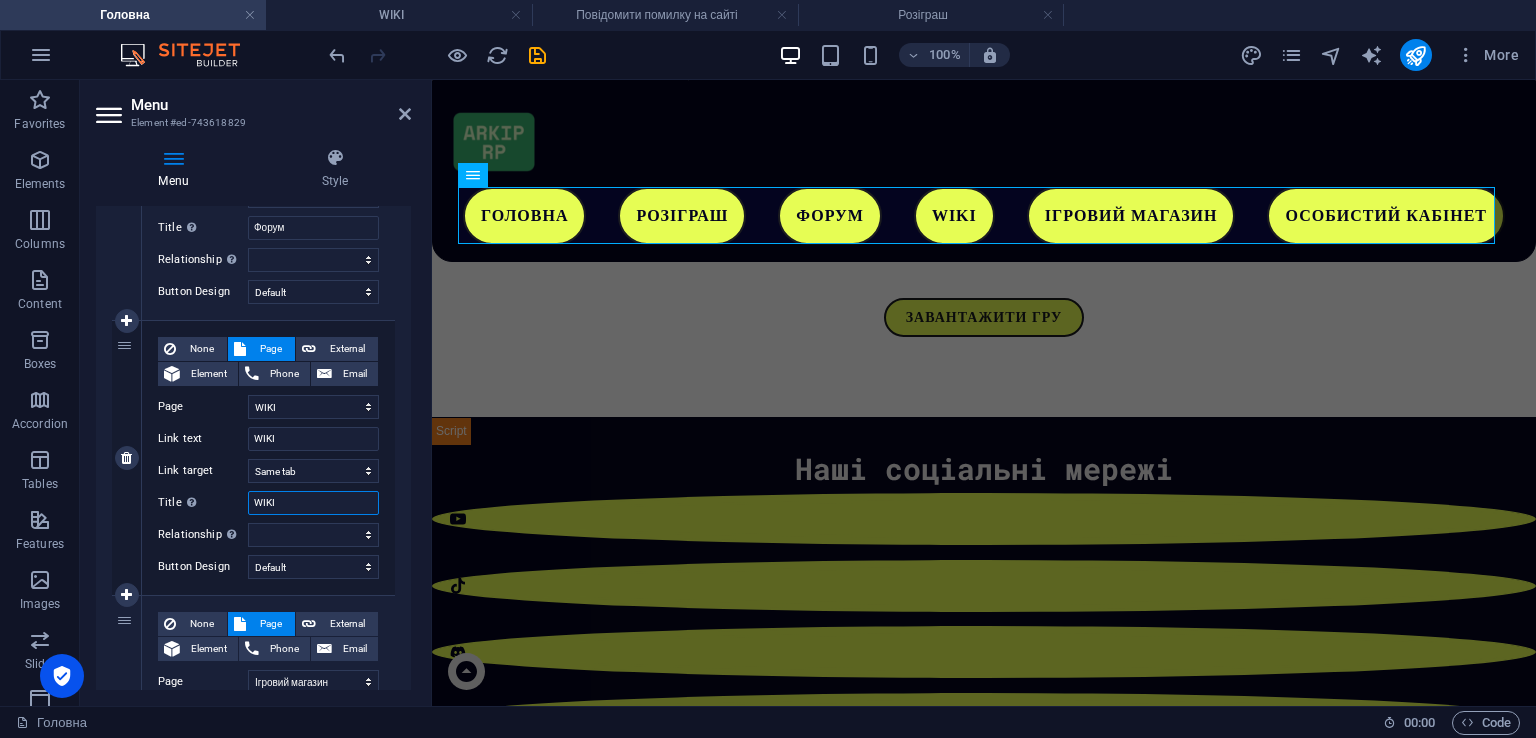 select 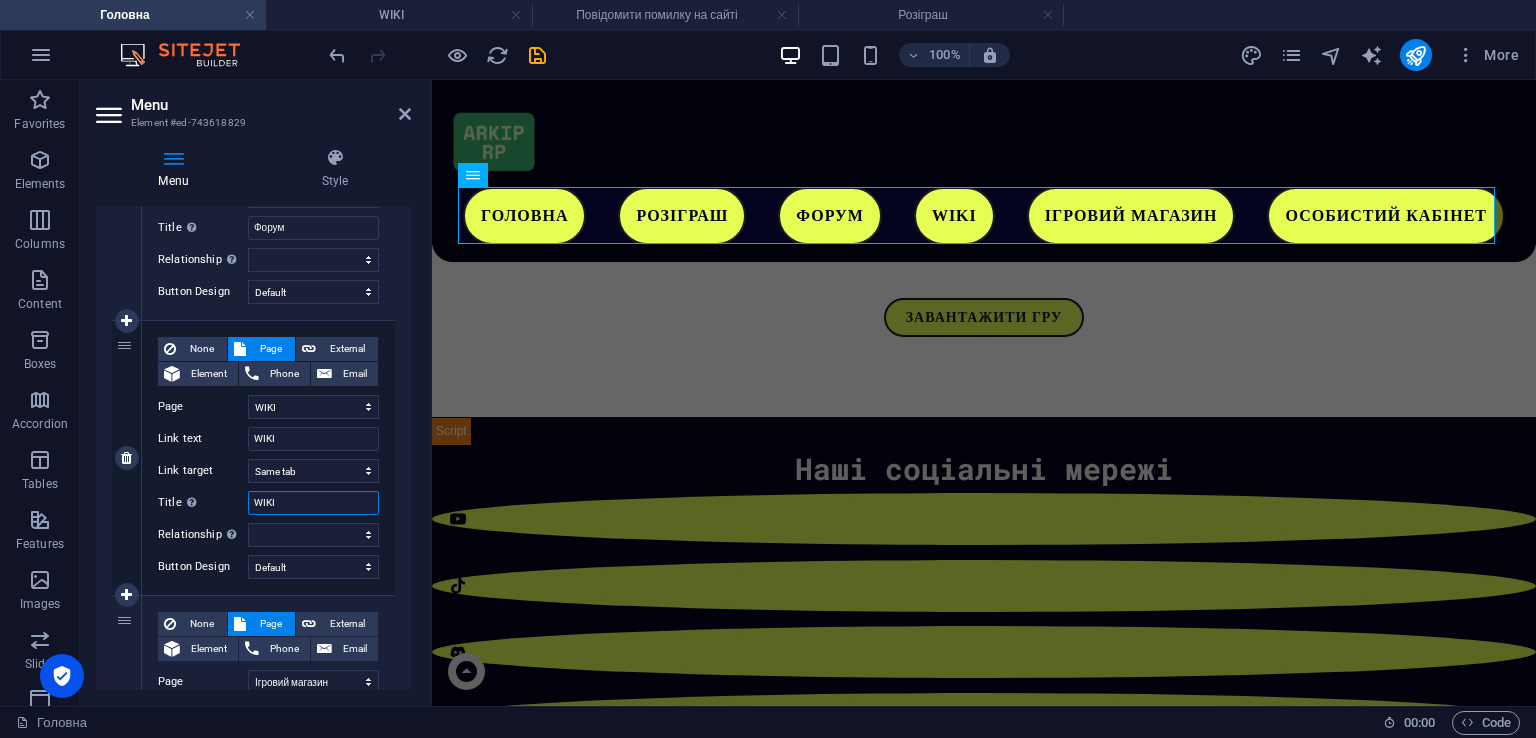 select 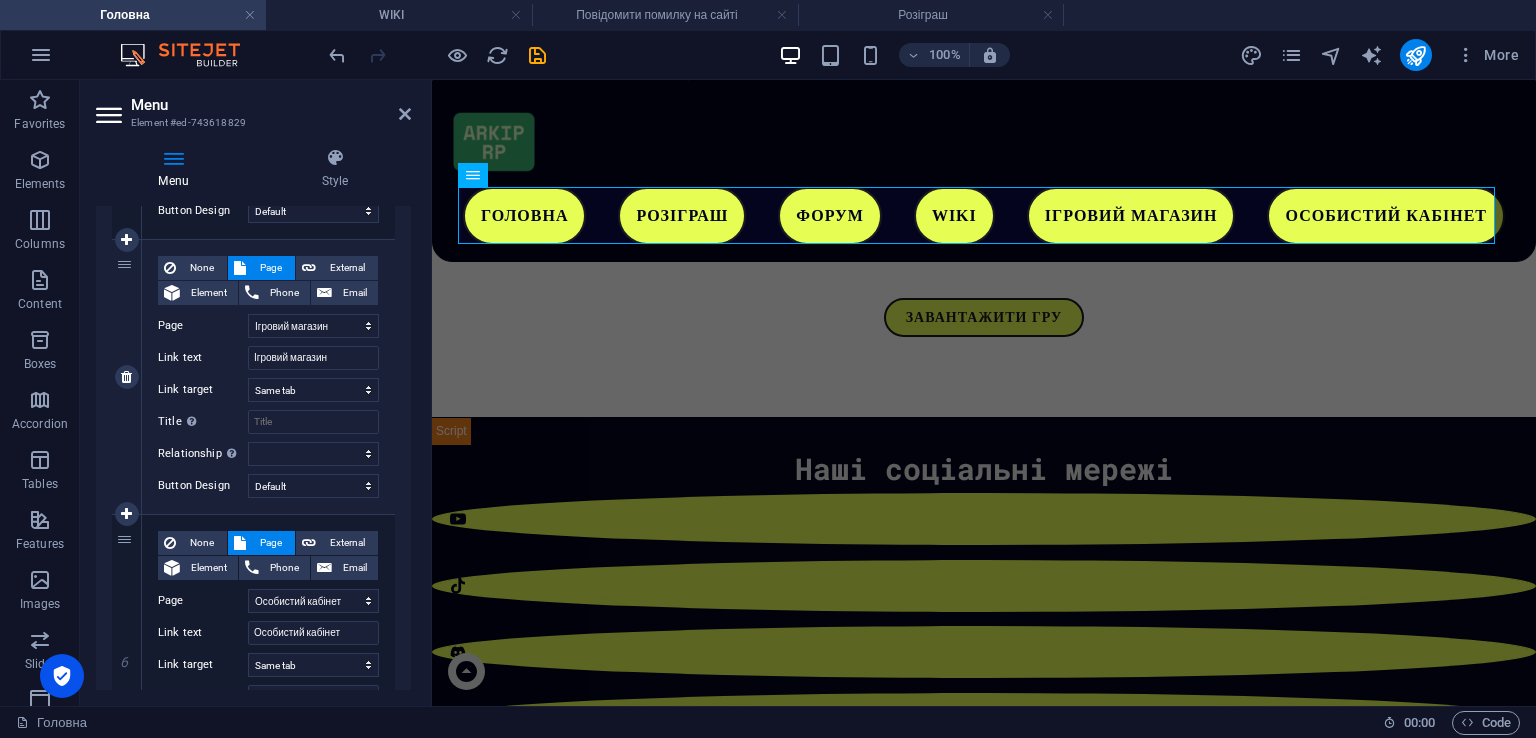 scroll, scrollTop: 1300, scrollLeft: 0, axis: vertical 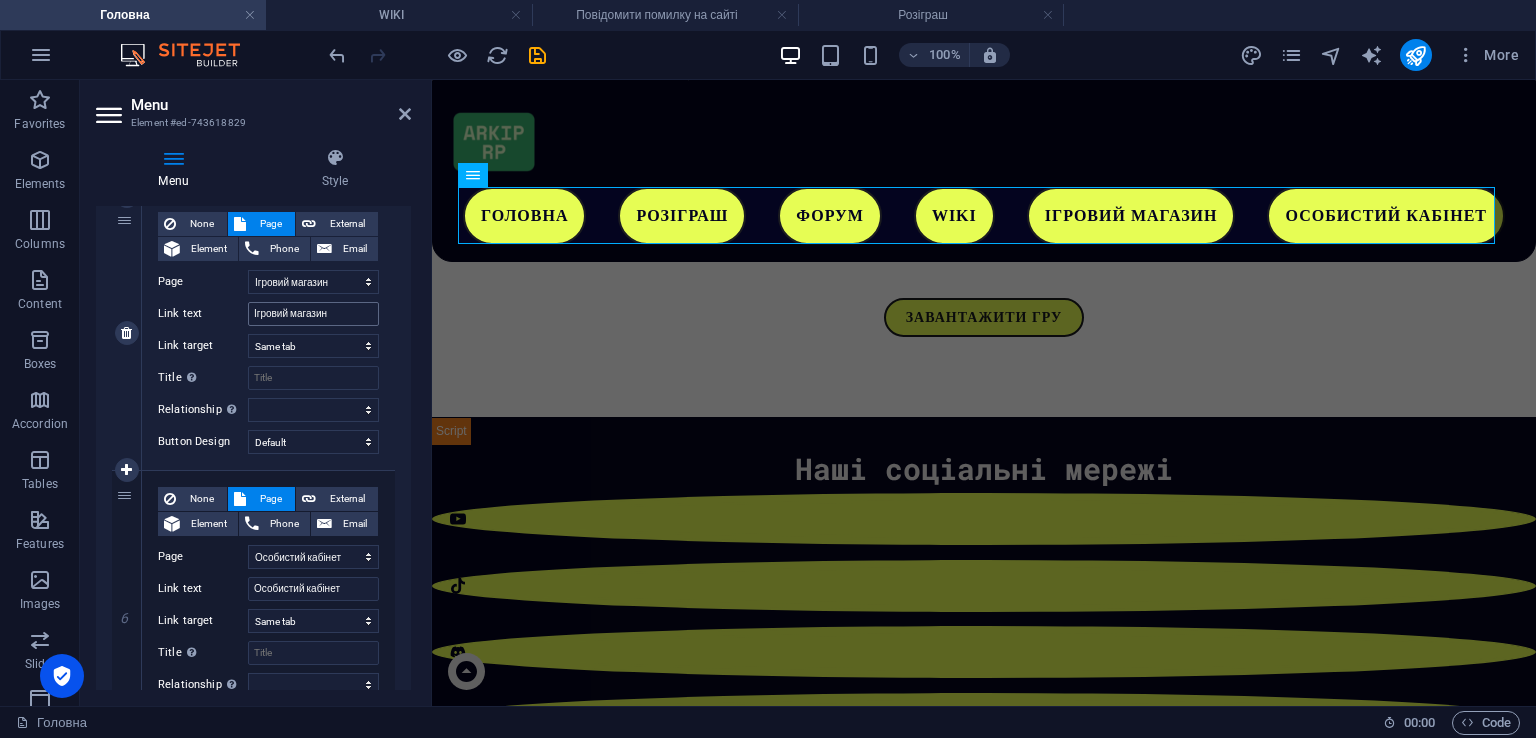 type on "WIKI" 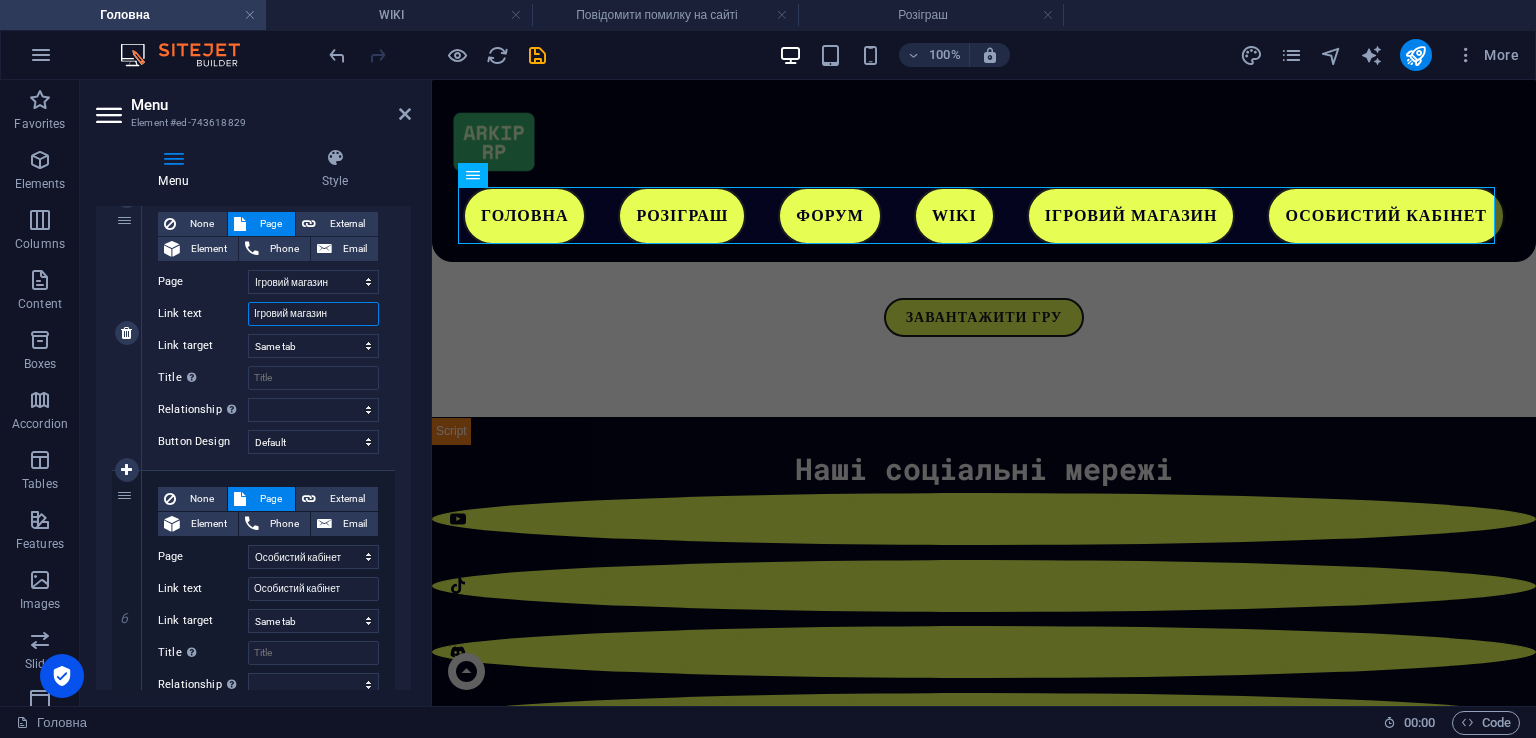 click on "Ігровий магазин" at bounding box center [313, 314] 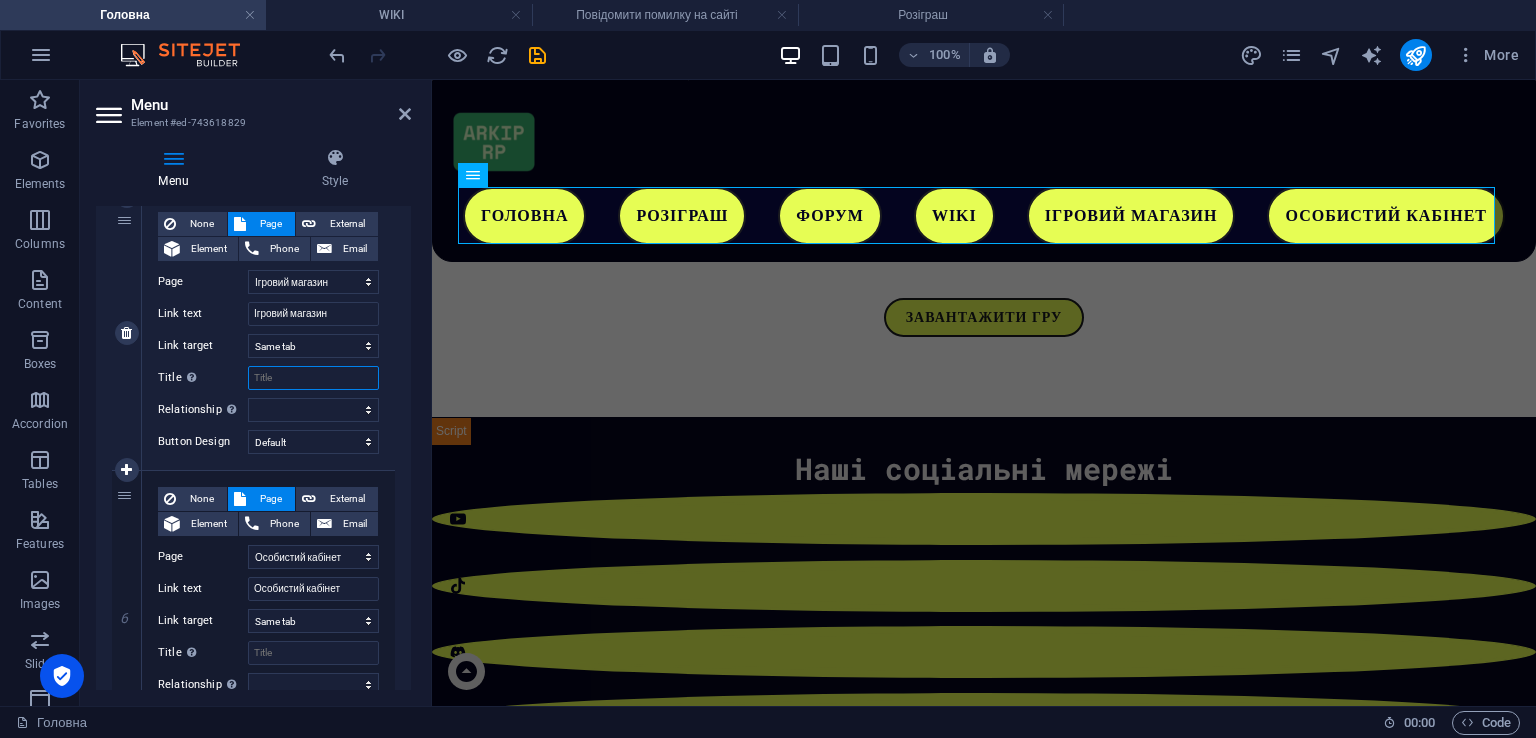 click on "Title Additional link description, should not be the same as the link text. The title is most often shown as a tooltip text when the mouse moves over the element. Leave empty if uncertain." at bounding box center (313, 378) 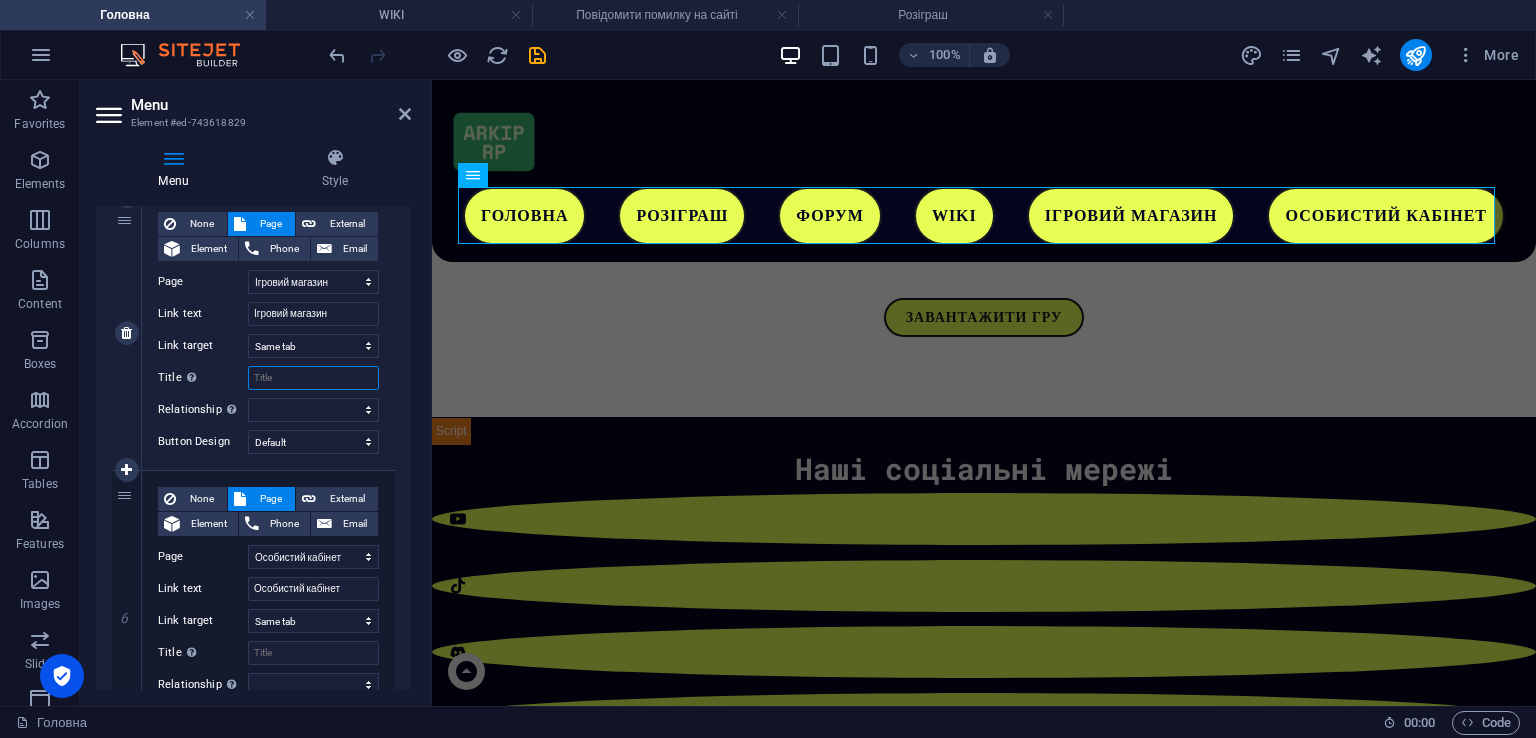 paste on "Ігровий магазин" 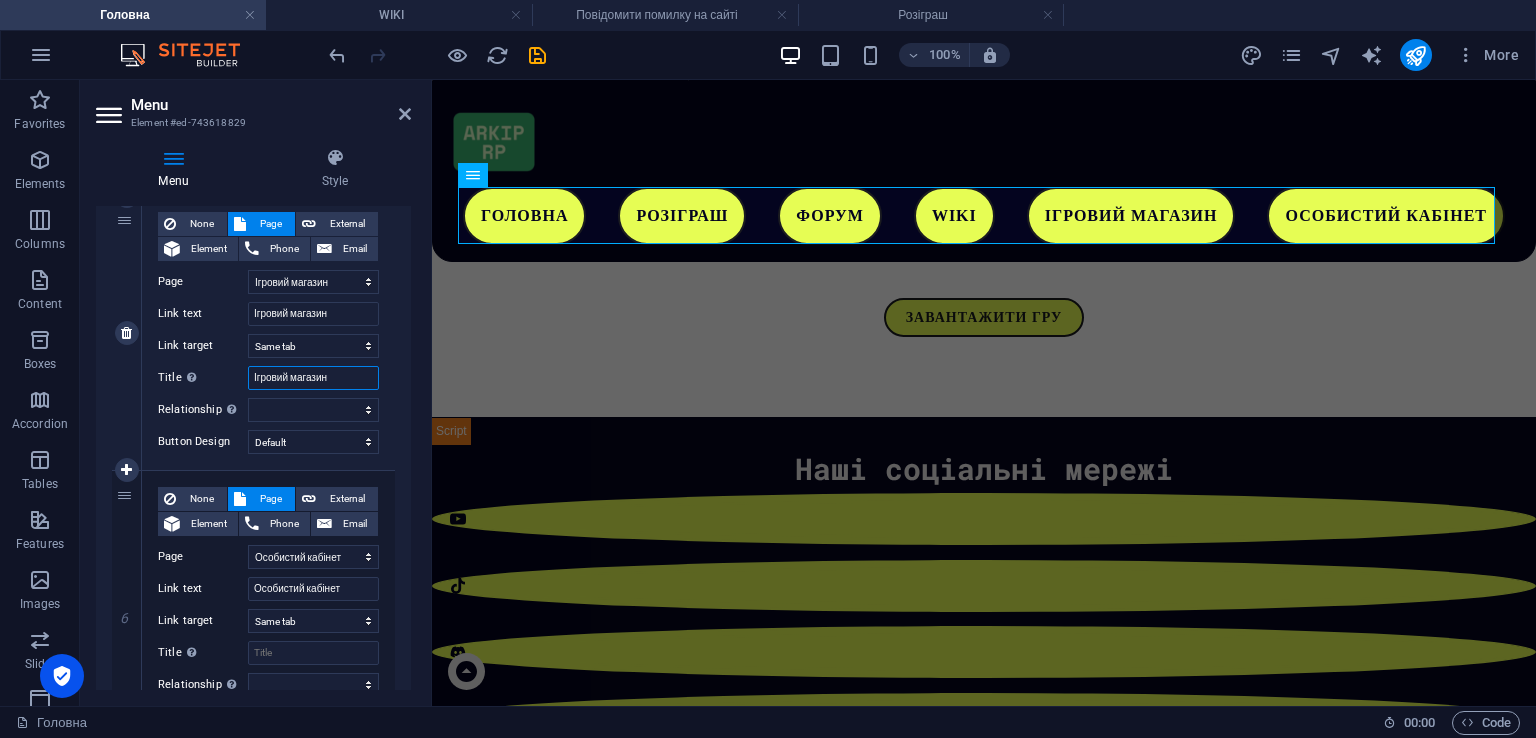 scroll, scrollTop: 1410, scrollLeft: 0, axis: vertical 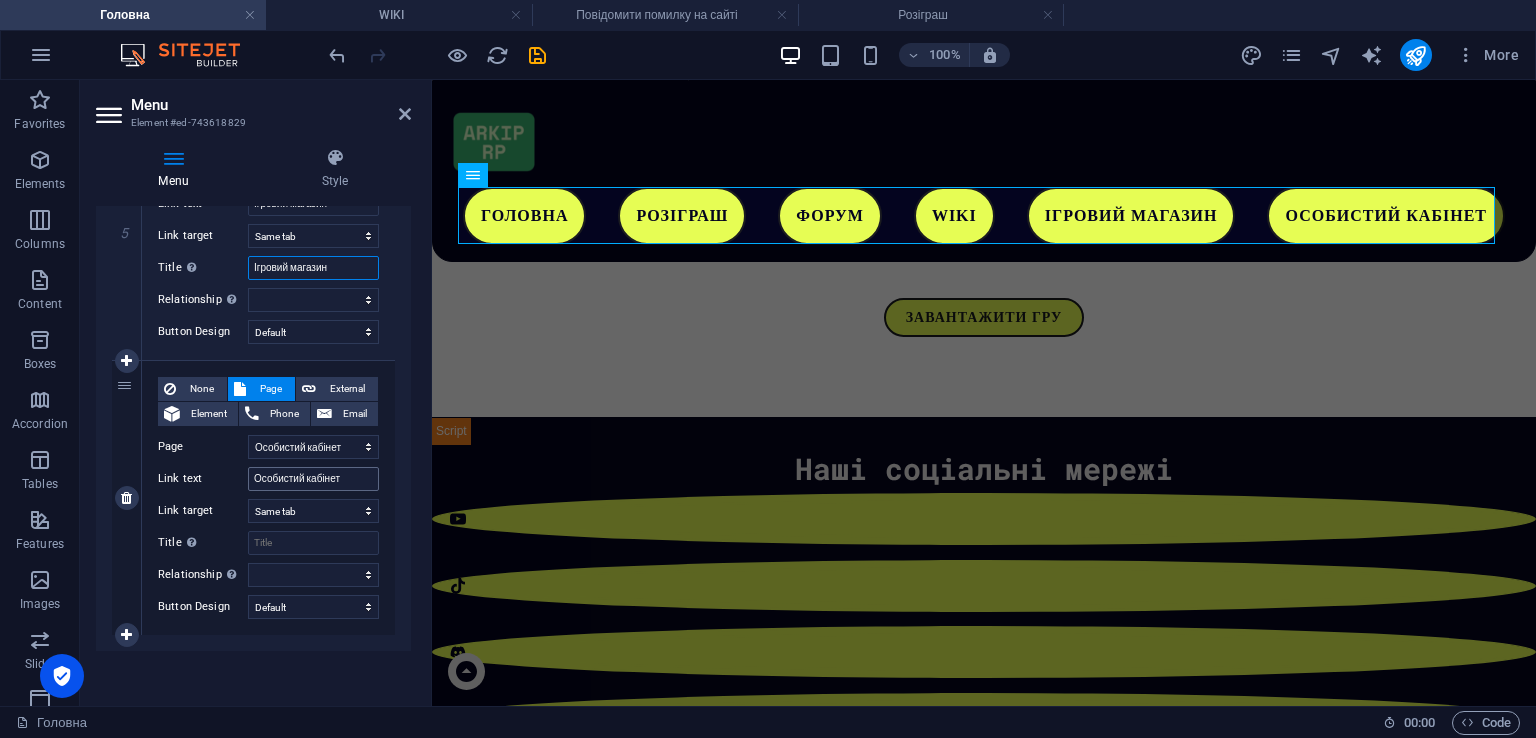 type on "Ігровий магазин" 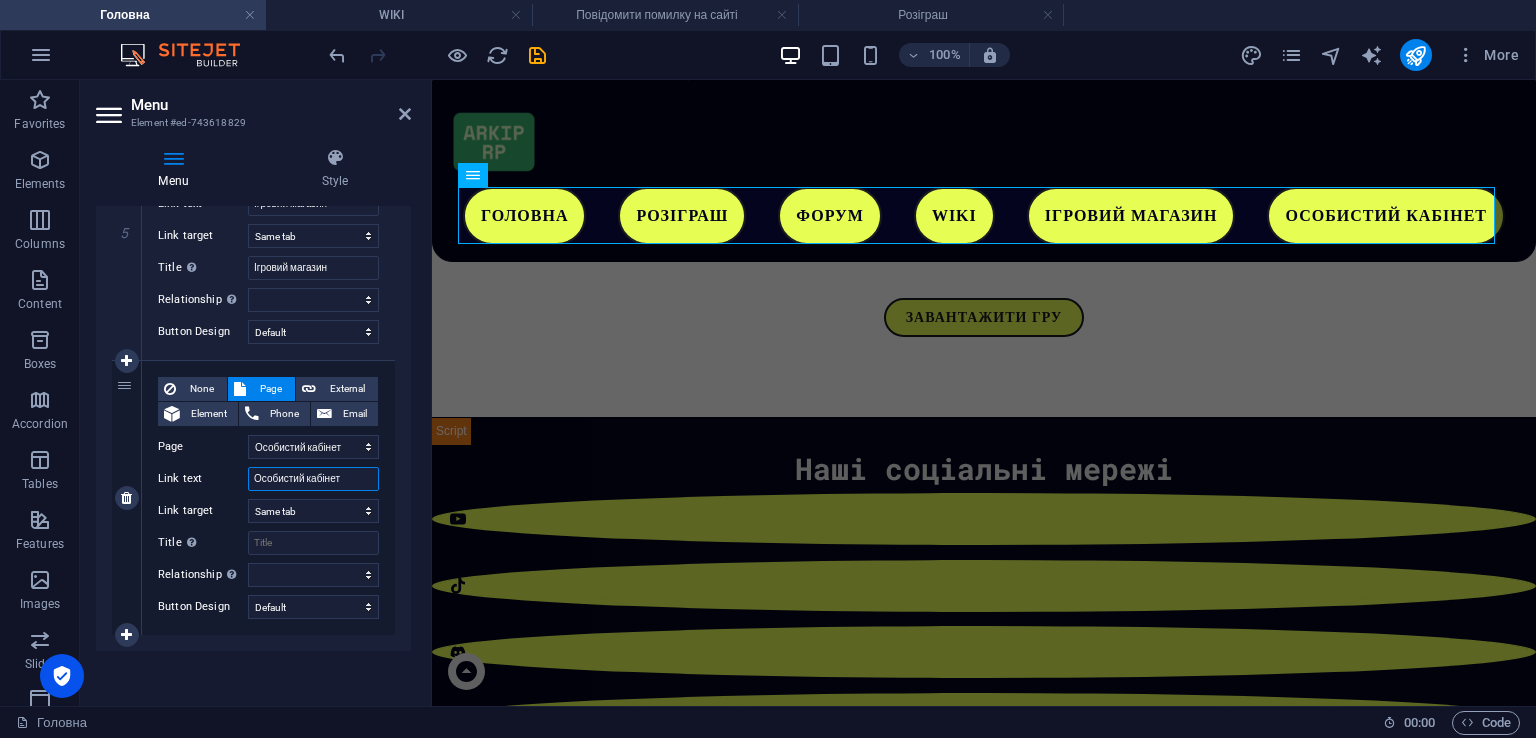 click on "Особистий кабінет" at bounding box center [313, 479] 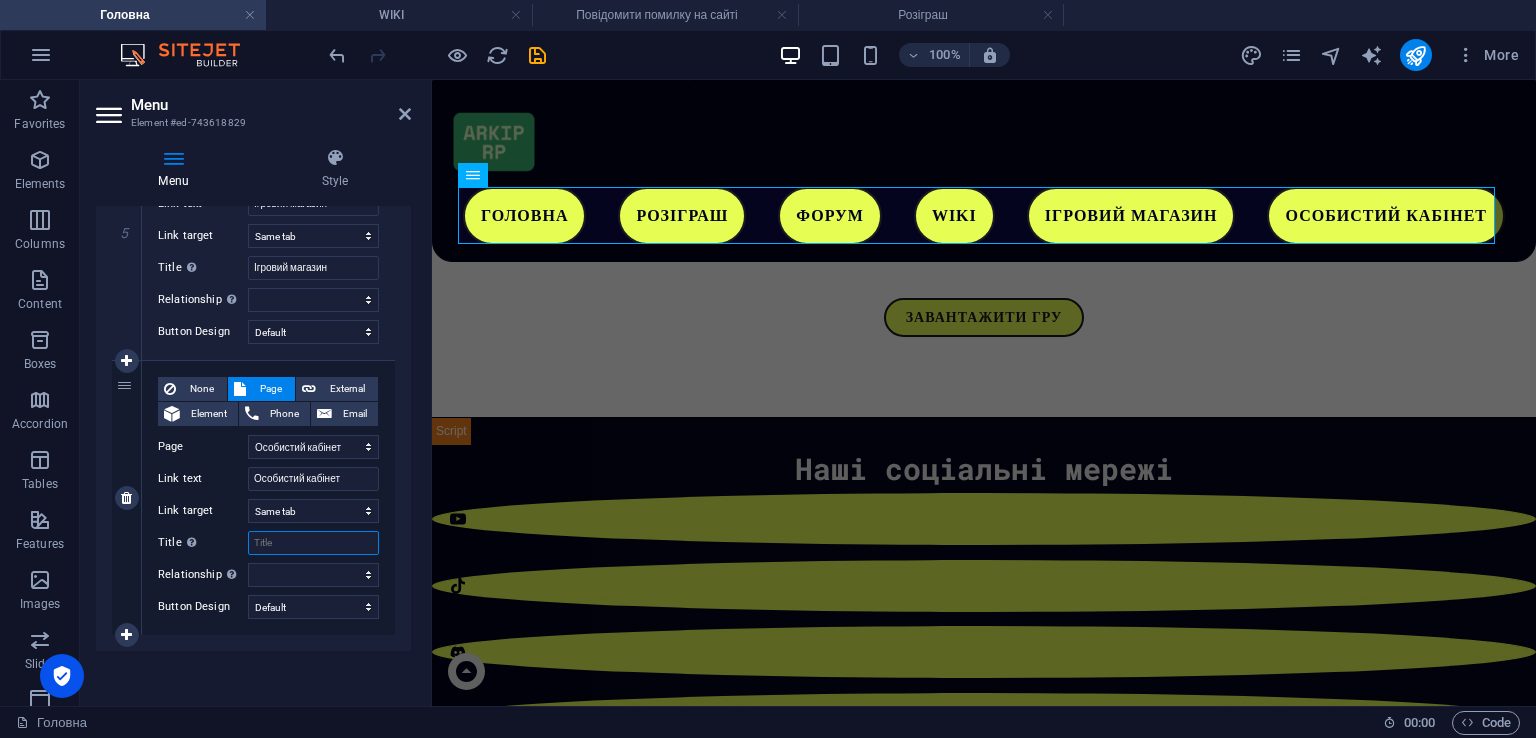 click on "Title Additional link description, should not be the same as the link text. The title is most often shown as a tooltip text when the mouse moves over the element. Leave empty if uncertain." at bounding box center (313, 543) 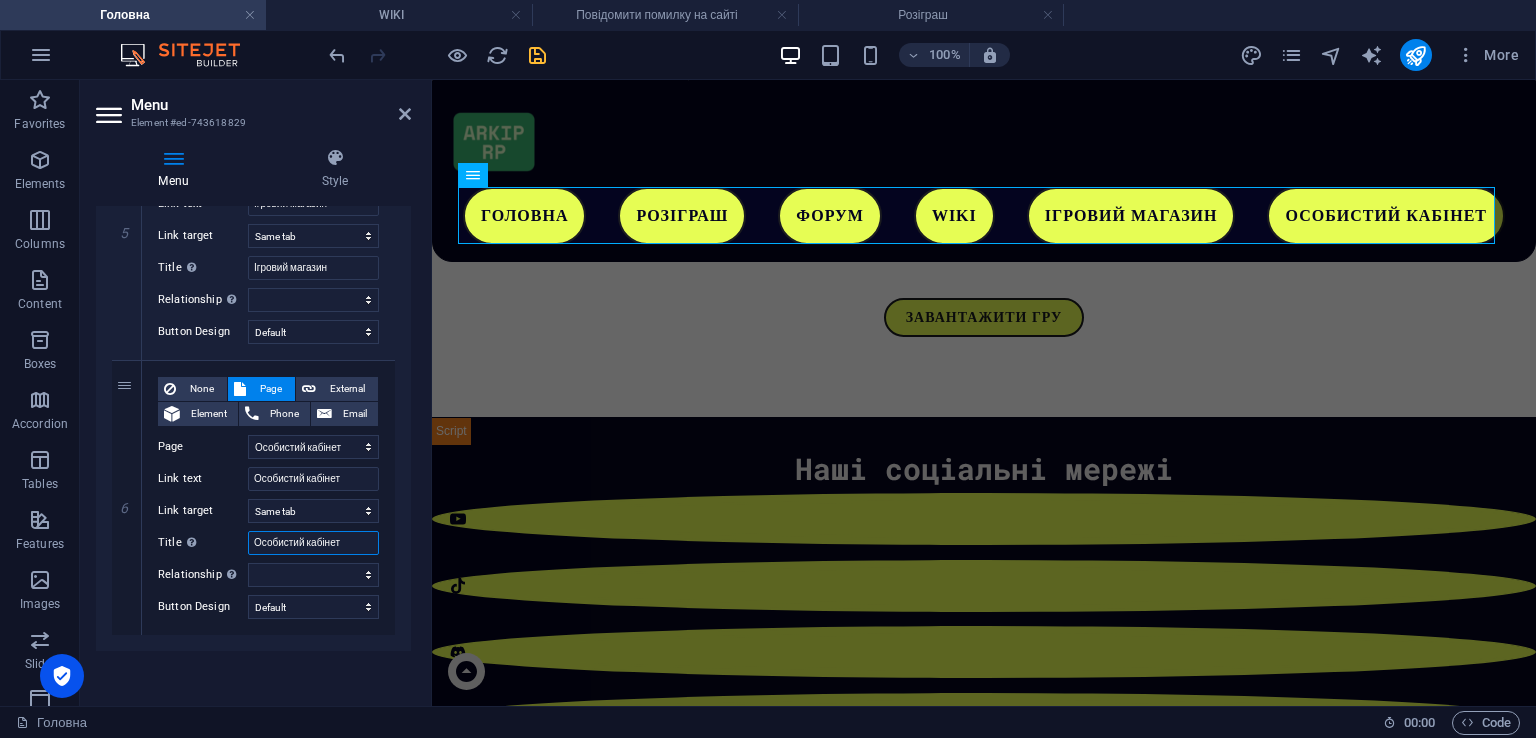 select 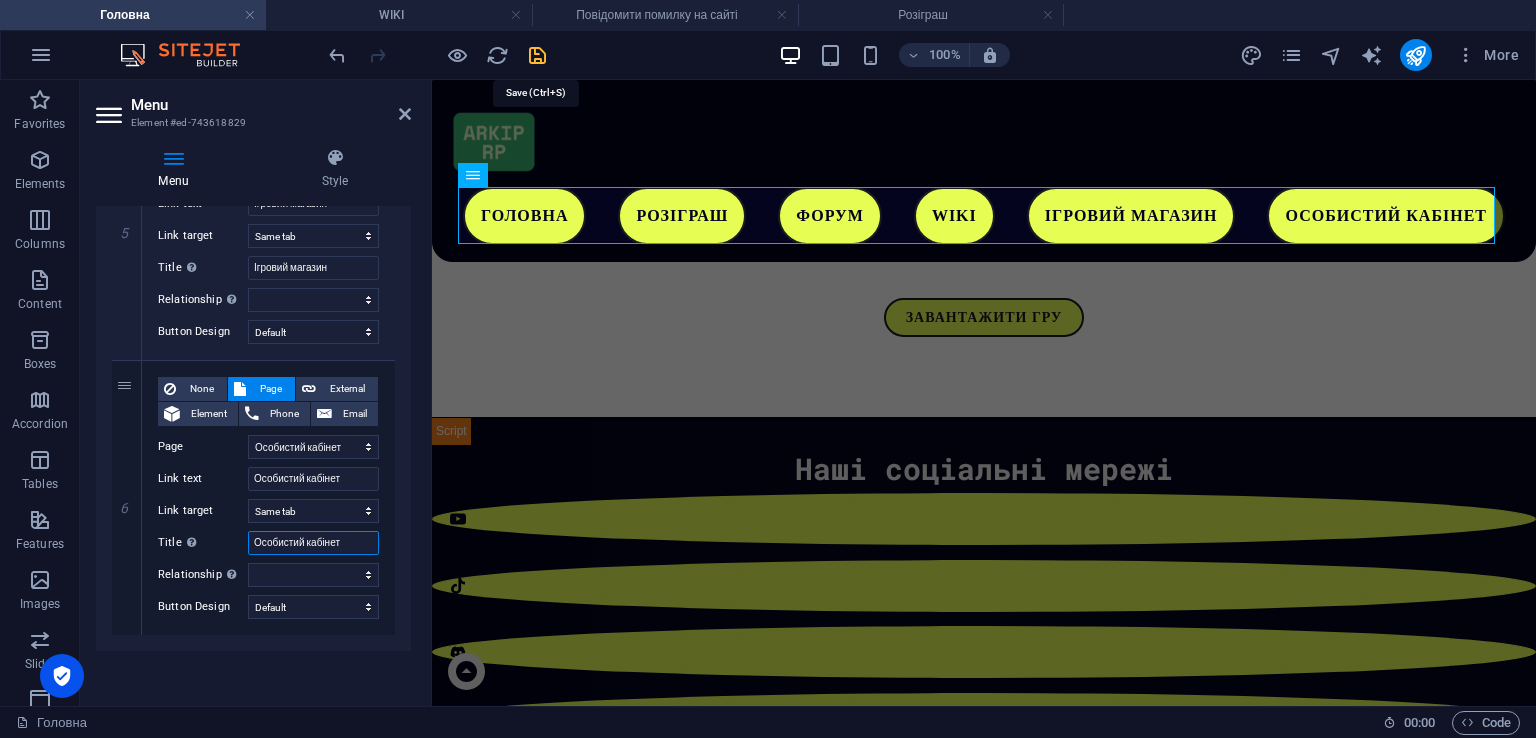 type on "Особистий кабінет" 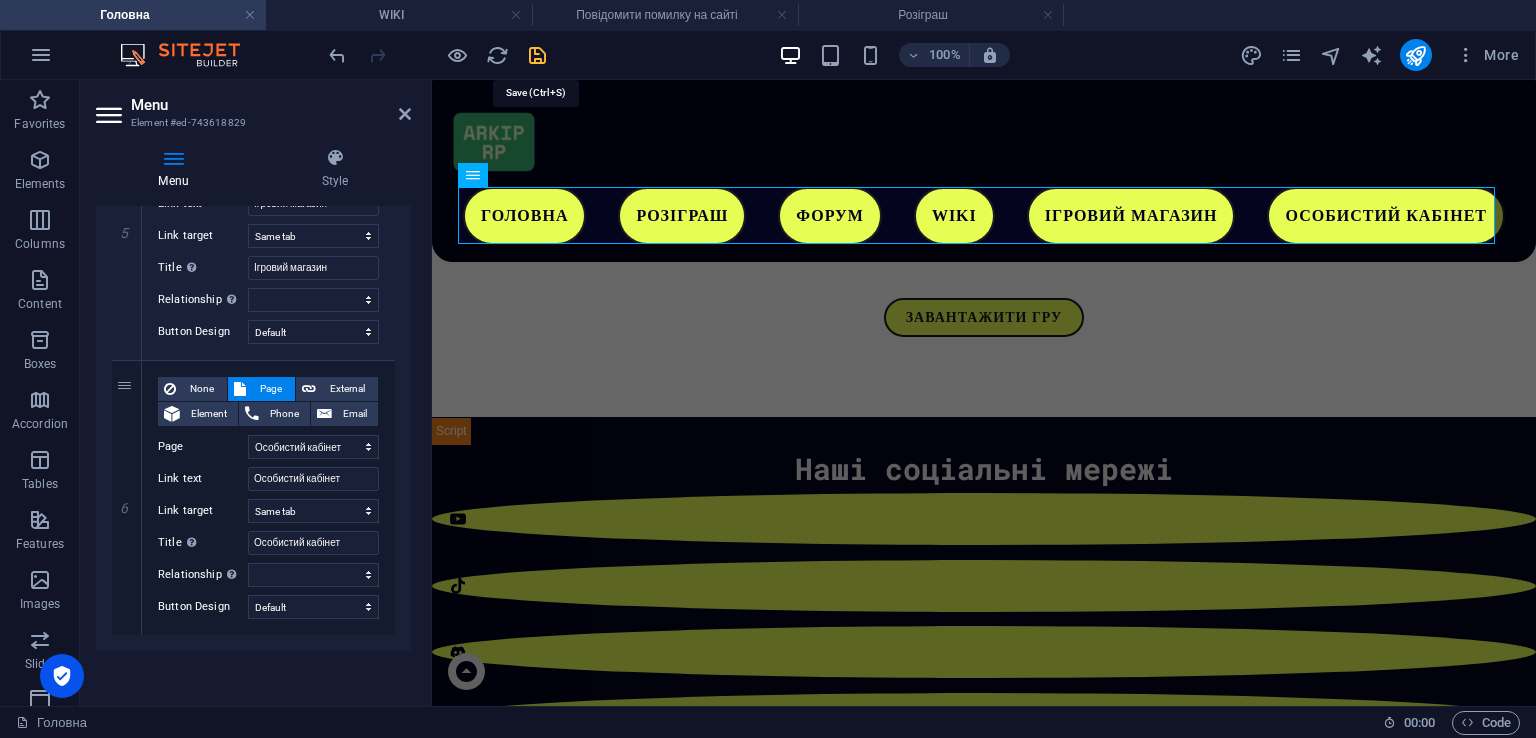 click at bounding box center (537, 55) 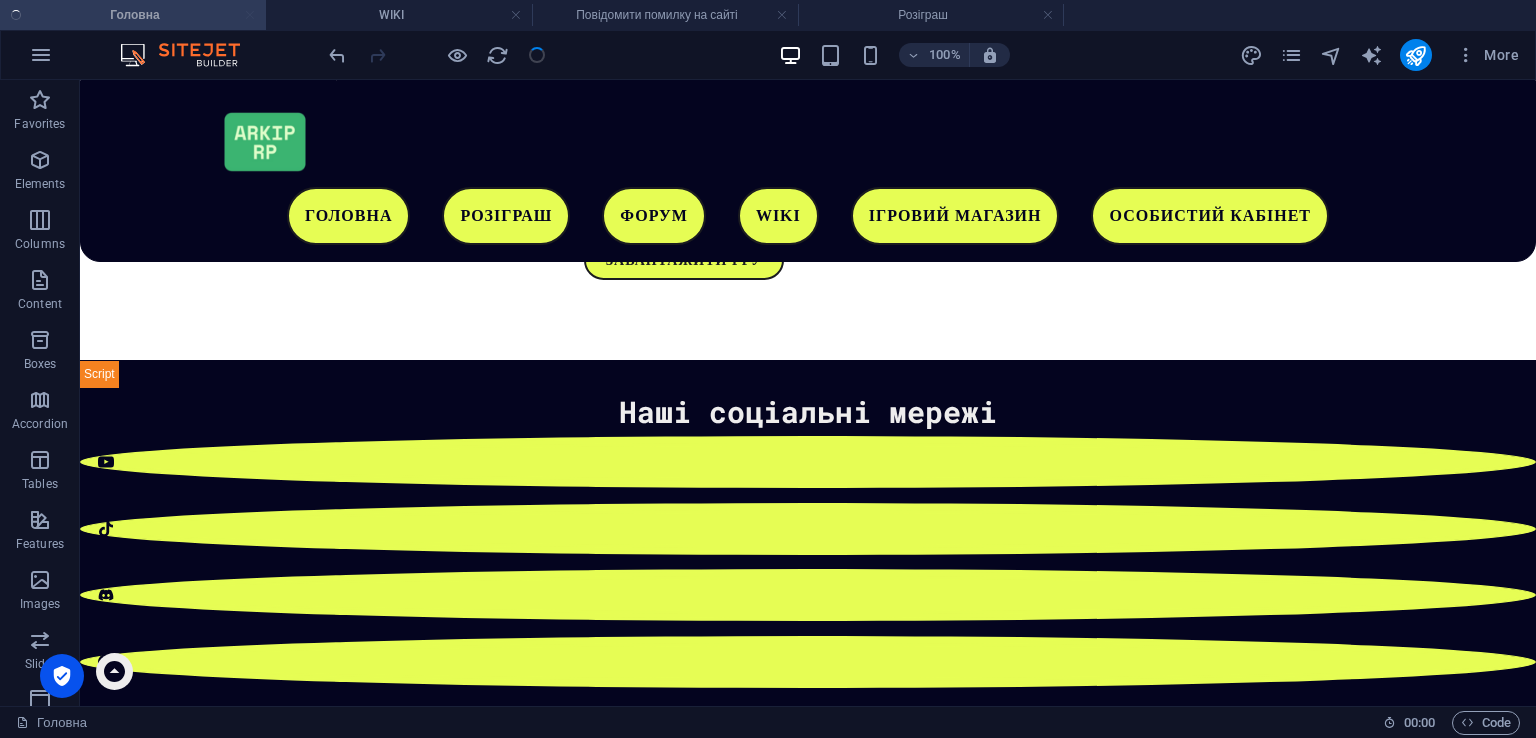 scroll, scrollTop: 780, scrollLeft: 0, axis: vertical 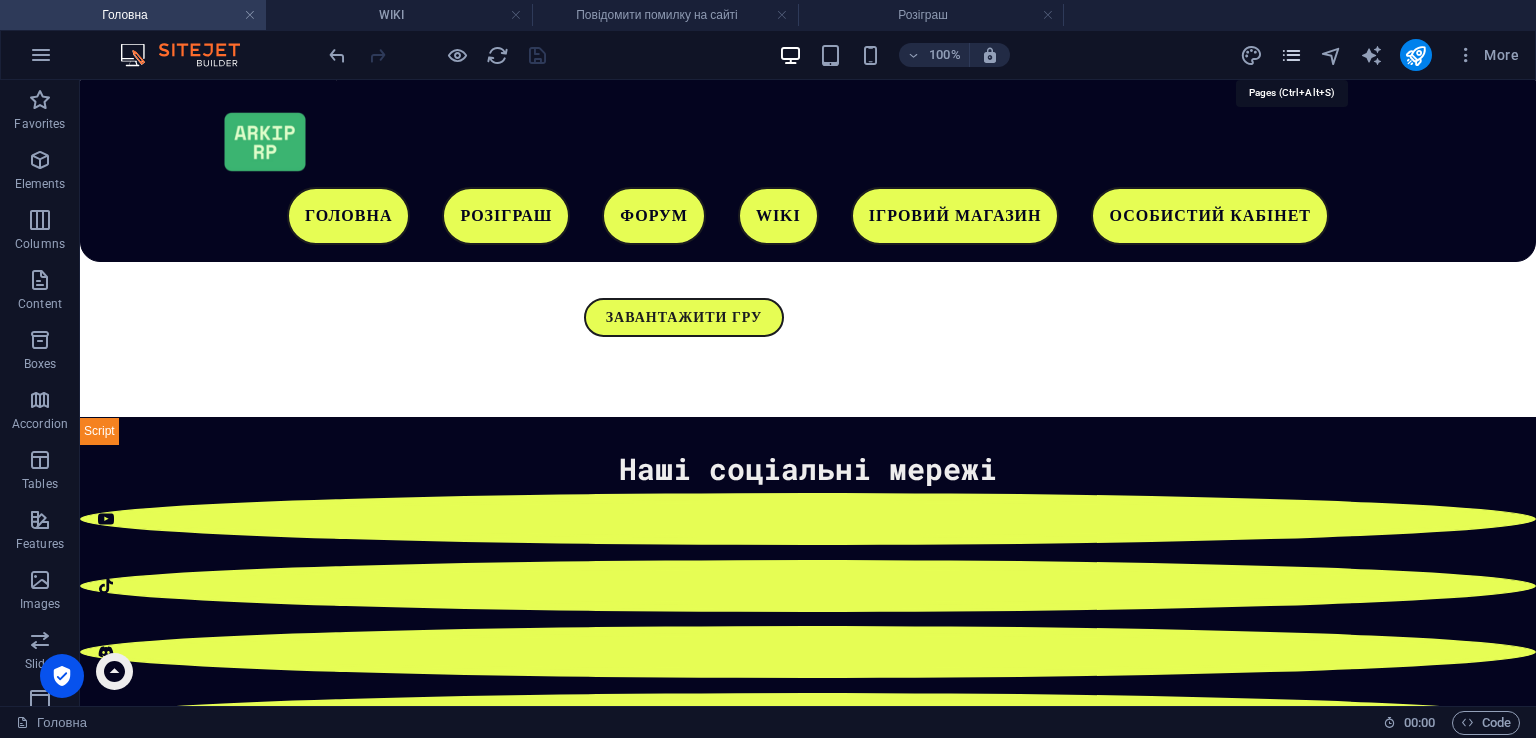 click at bounding box center (1291, 55) 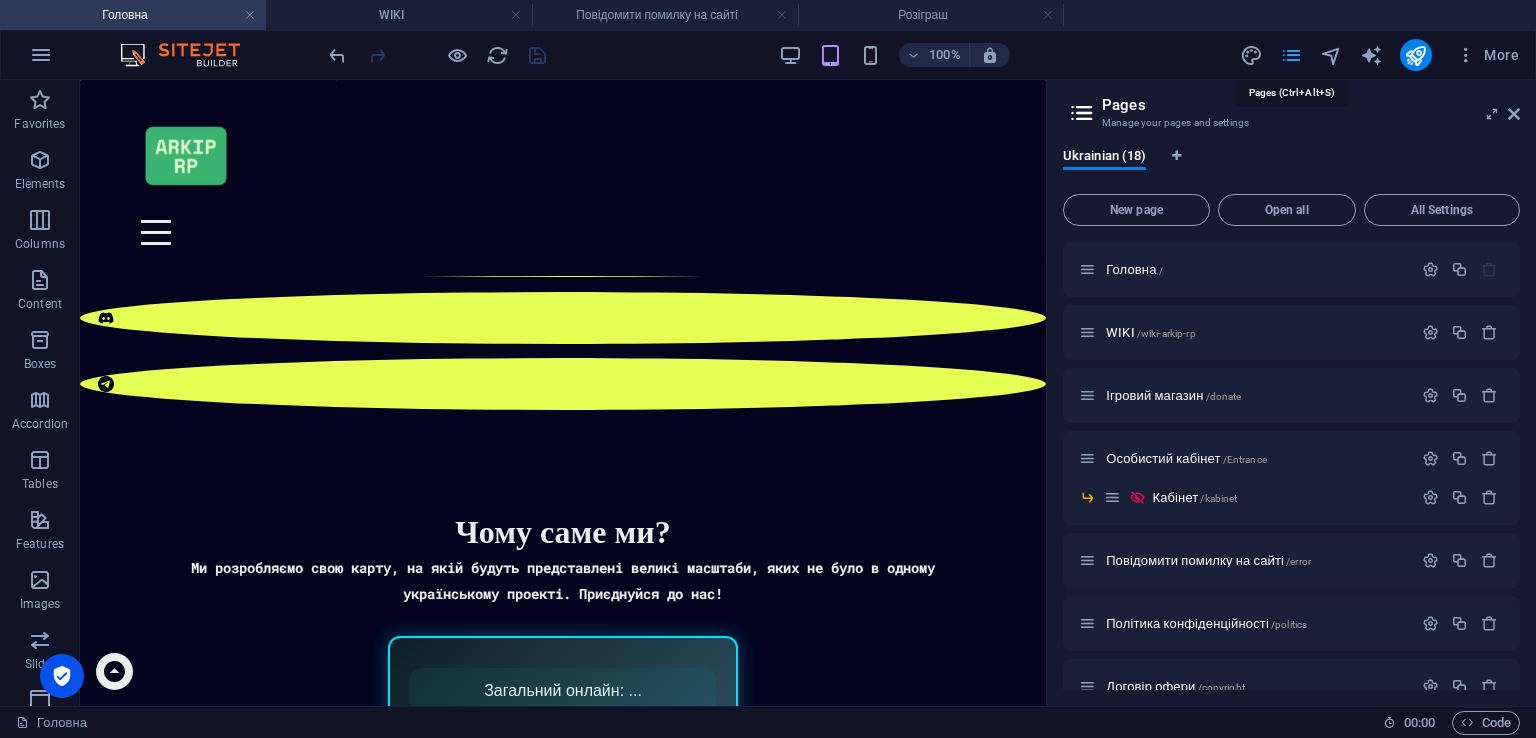 scroll, scrollTop: 807, scrollLeft: 0, axis: vertical 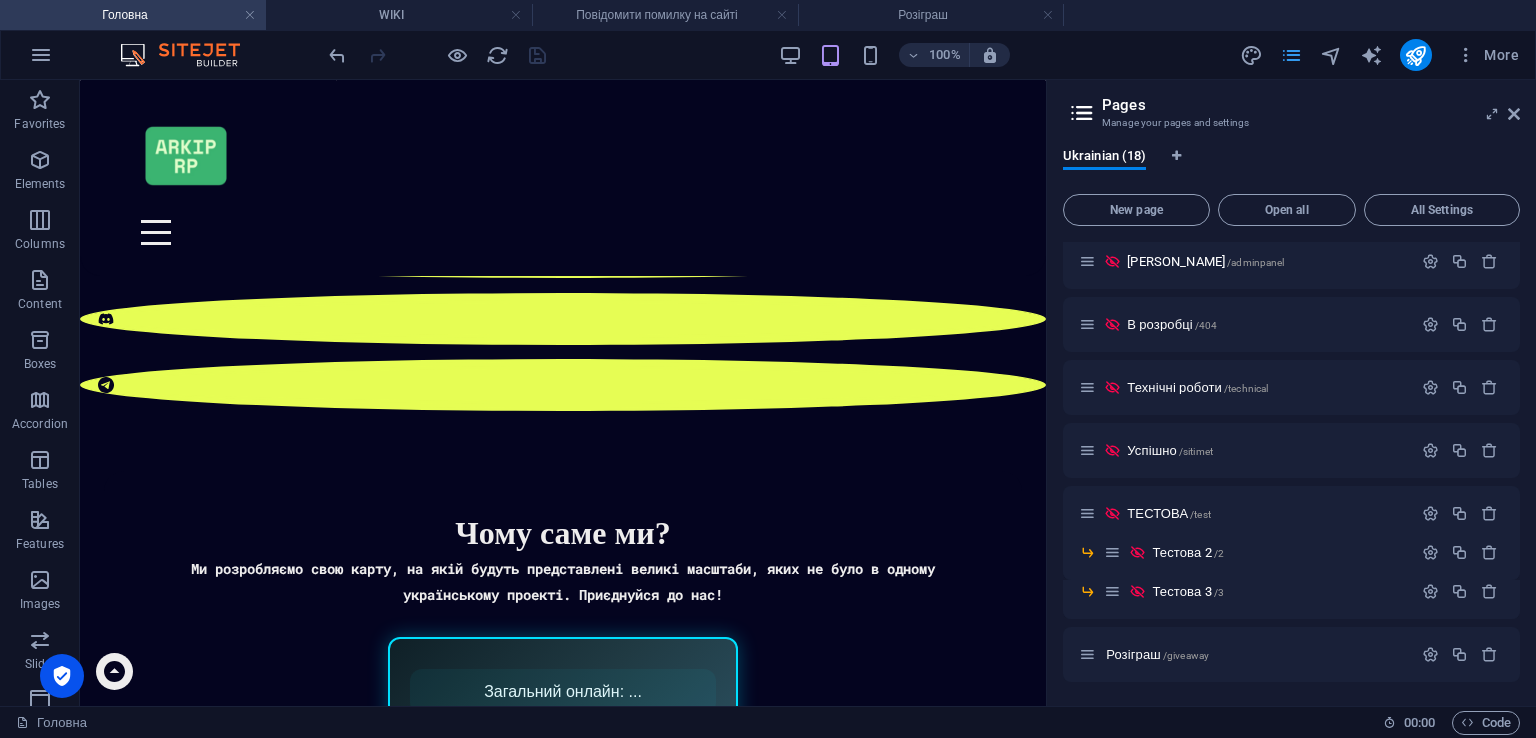 click at bounding box center (1514, 114) 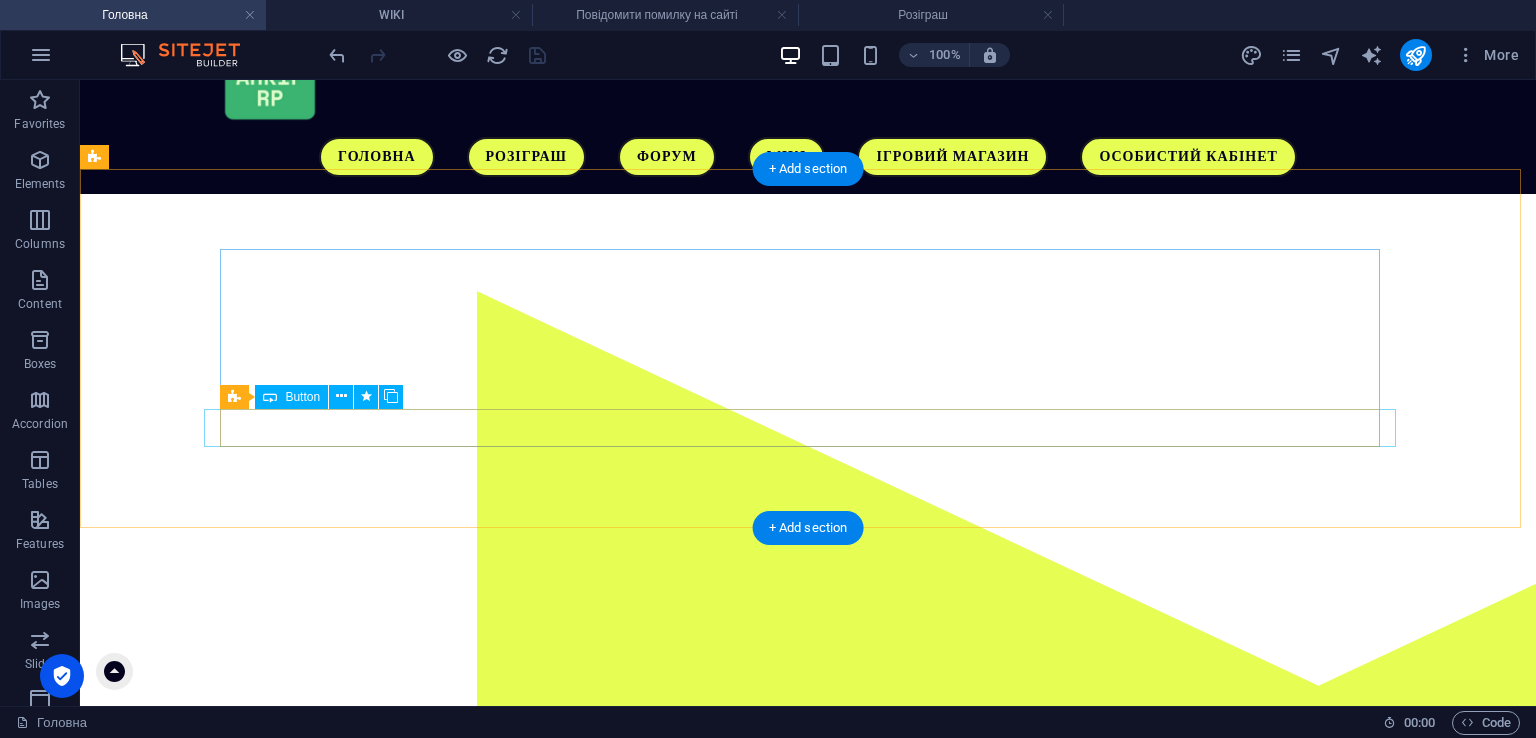 scroll, scrollTop: 0, scrollLeft: 0, axis: both 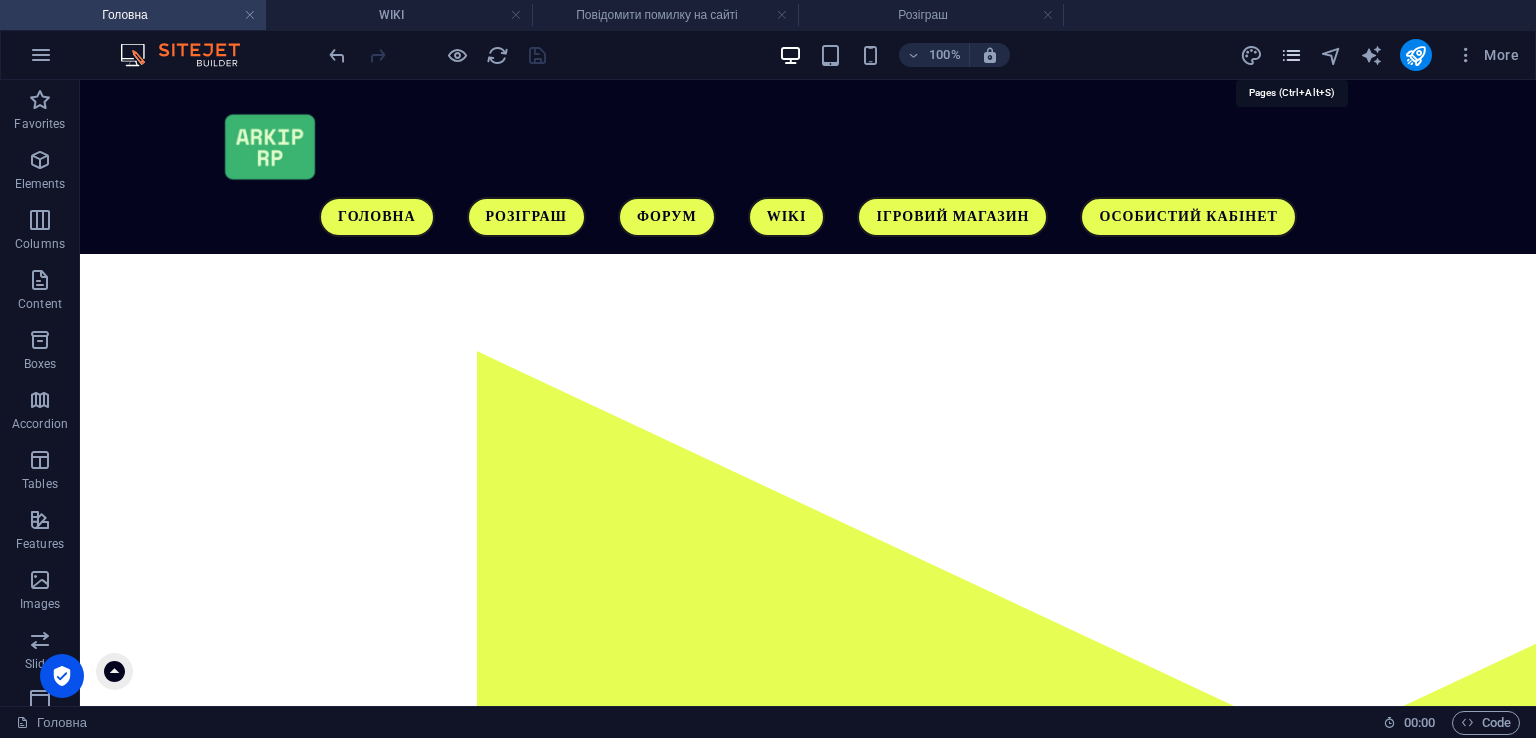 click at bounding box center (1291, 55) 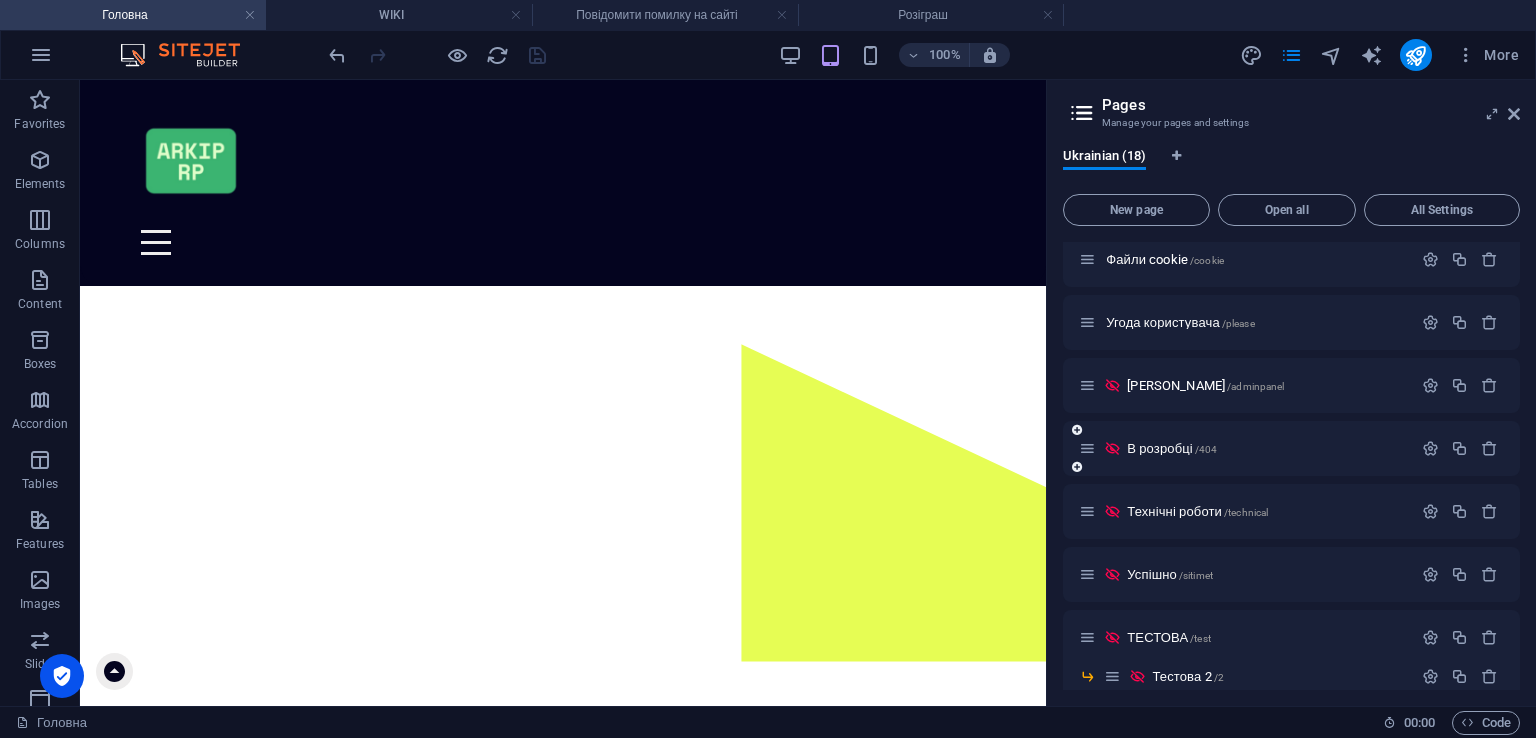 scroll, scrollTop: 614, scrollLeft: 0, axis: vertical 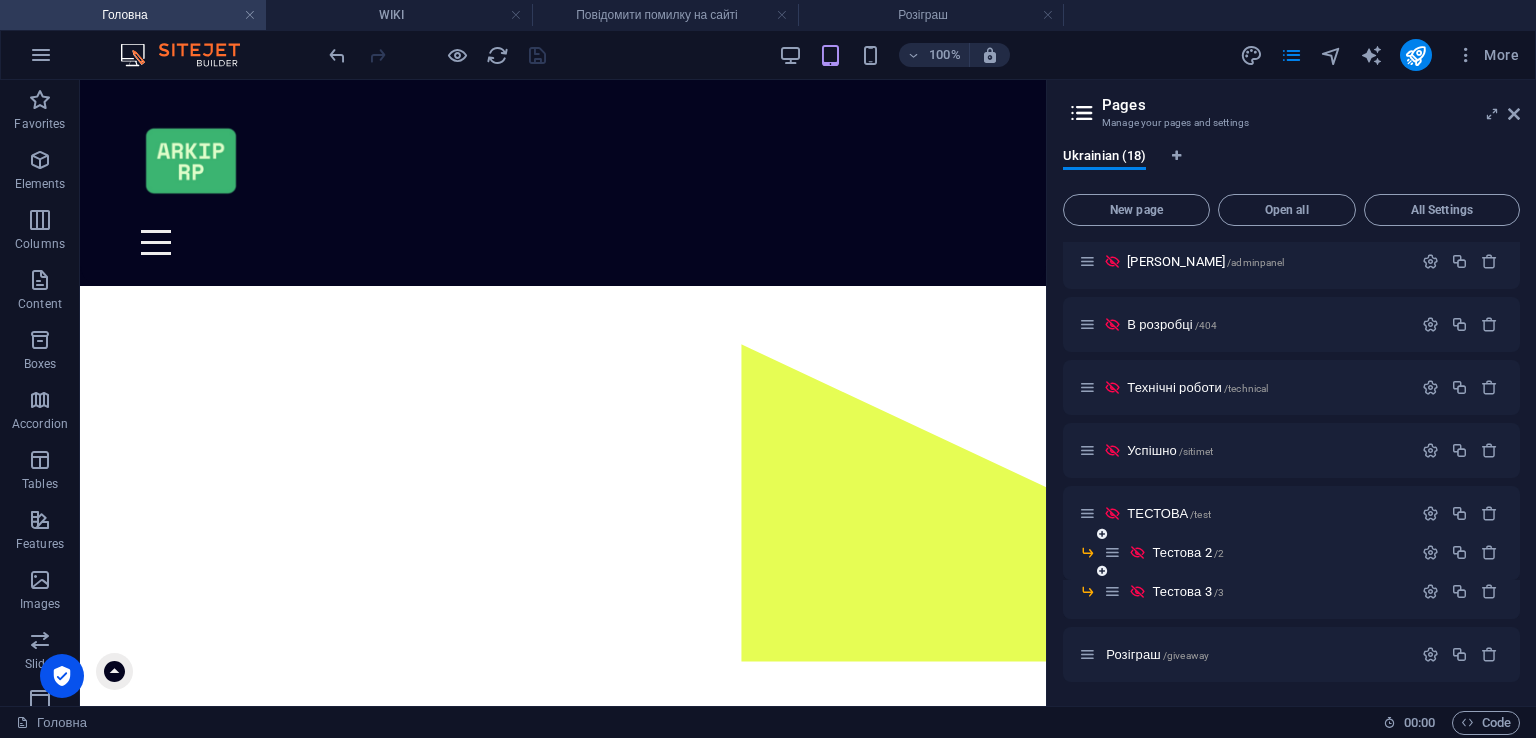 click on "Тестова 2 /2" at bounding box center (1258, 552) 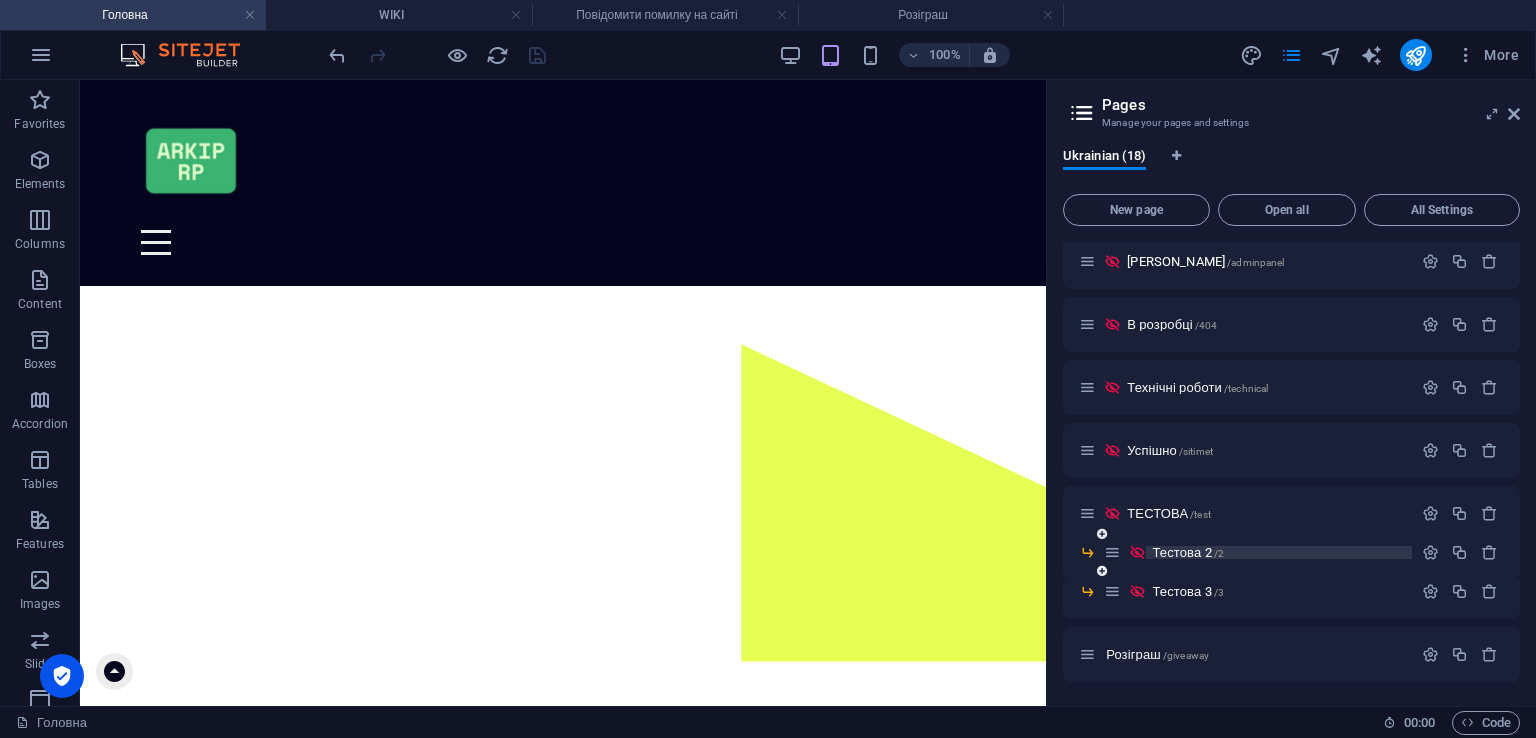click on "Тестова 2 /2" at bounding box center [1278, 552] 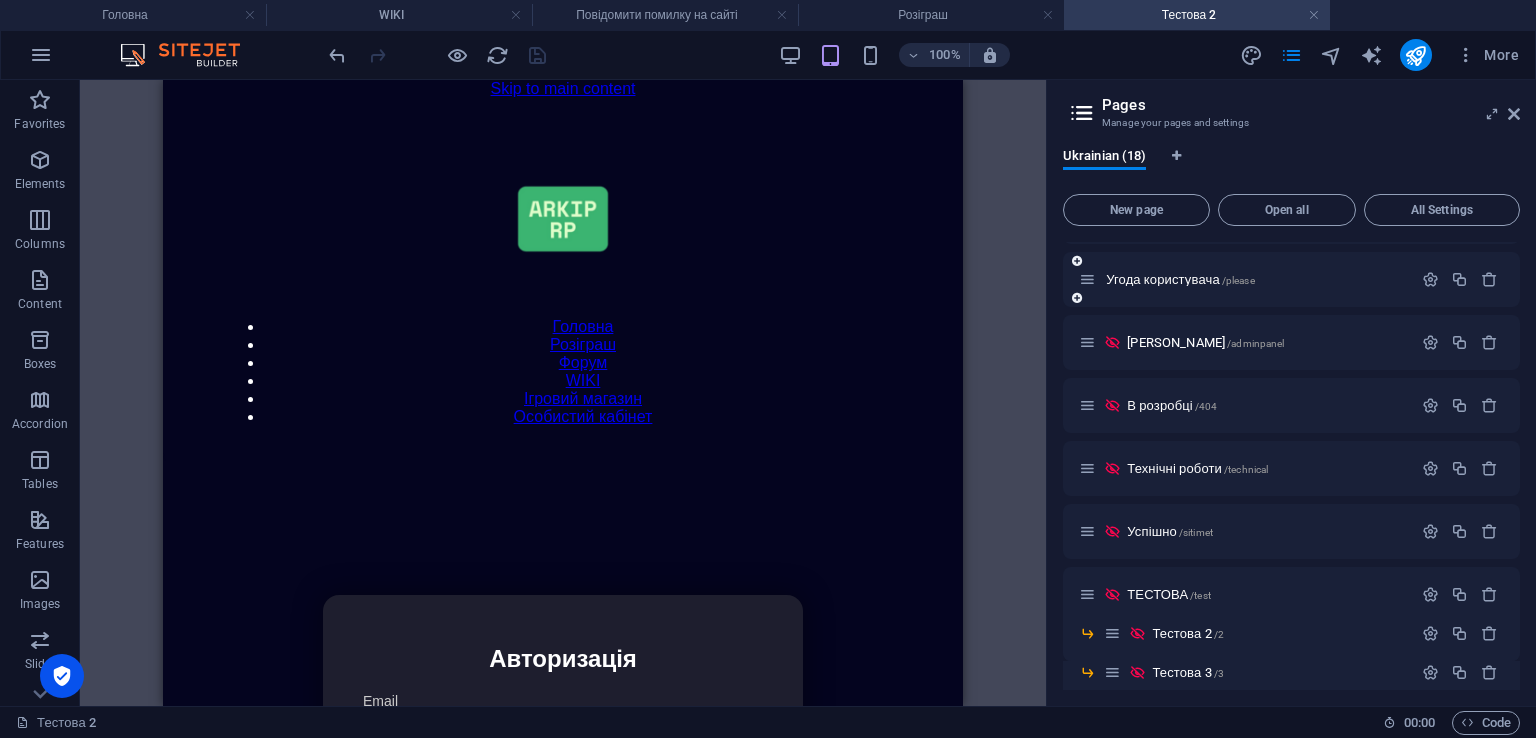 scroll, scrollTop: 0, scrollLeft: 0, axis: both 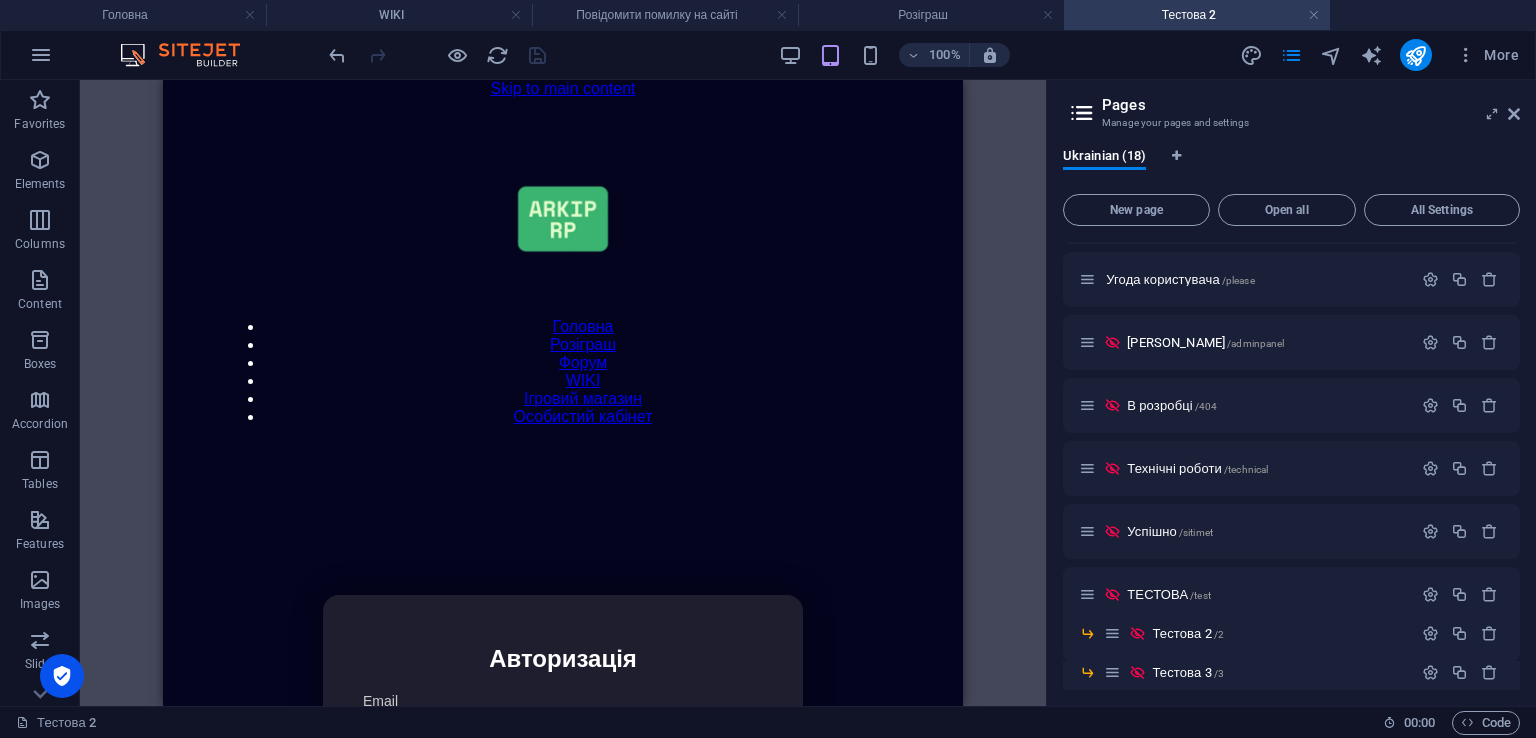 click at bounding box center [1514, 114] 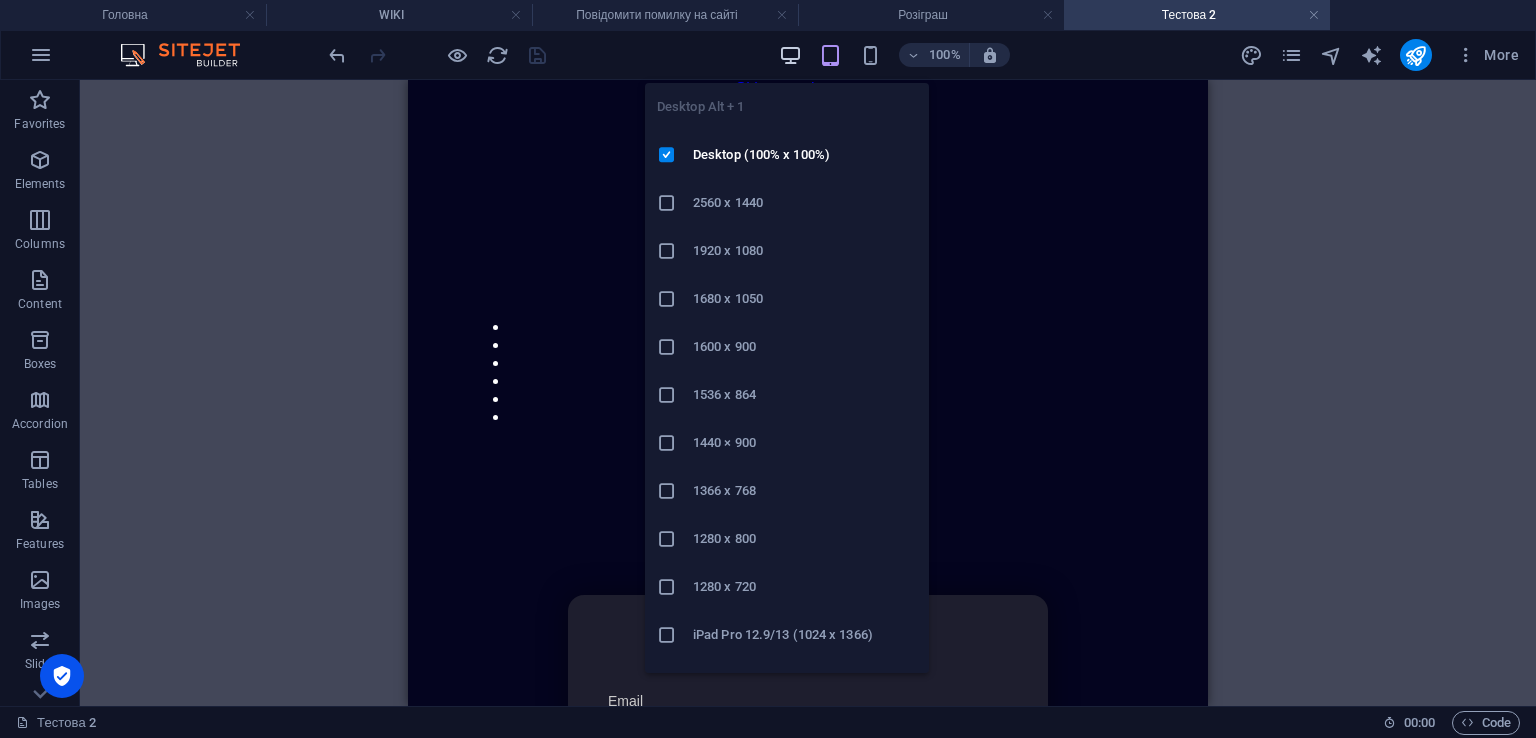 click at bounding box center [790, 55] 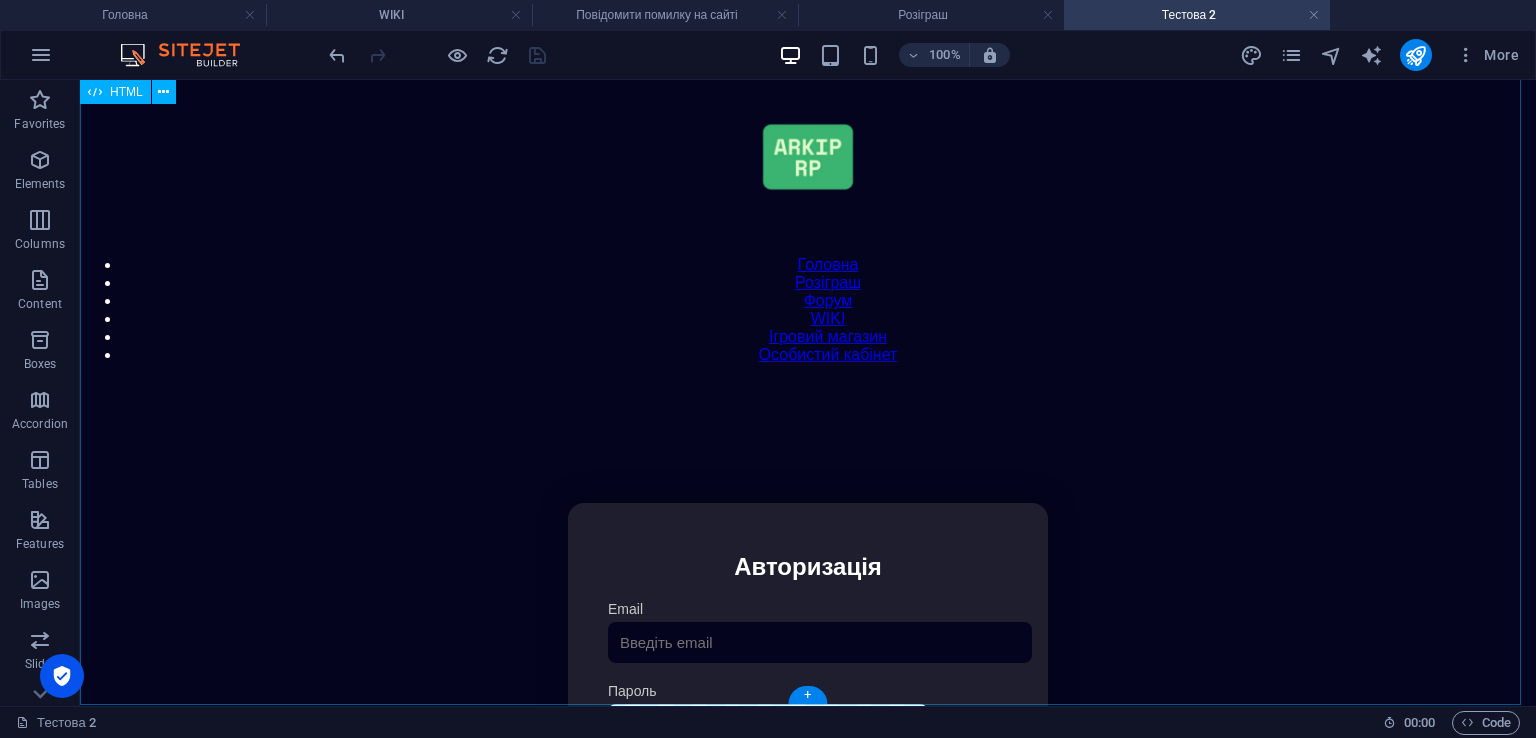 scroll, scrollTop: 0, scrollLeft: 0, axis: both 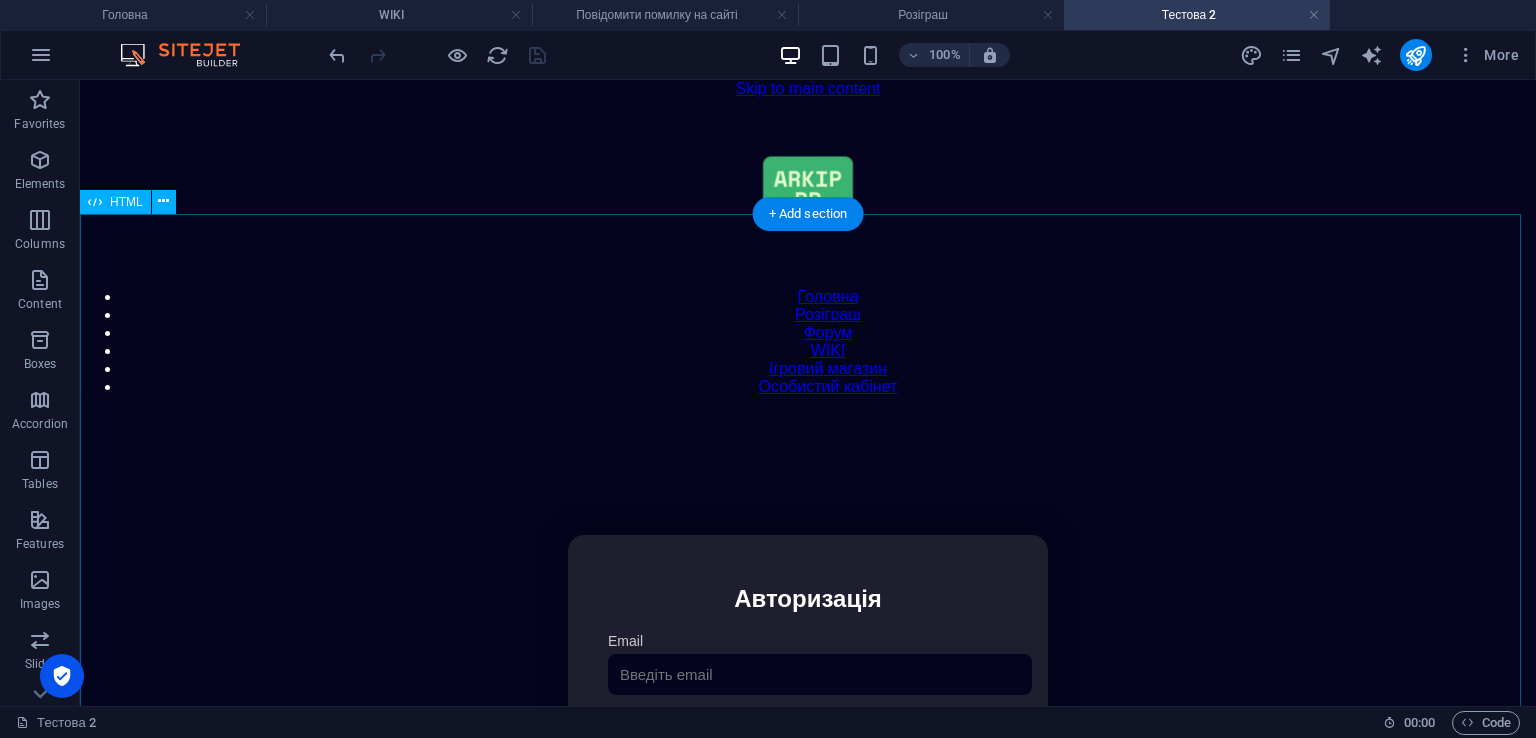 click on "Особистий кабінет
Авторизація
Email
[GEOGRAPHIC_DATA]
👁️
Увійти
Скинути пароль
Скидання пароля
Введіть ваш email:
Скинути
Закрити
Особистий кабінет
Вийти з кабінету
Важлива інформація
Інформація
Нік:
Пошта:
Гроші:   ₴
XP:
Рівень:
Здоров'я:  %
Броня:  %
ВІП:
Рейтинг
Рейтинг гравців
Гравців не знайдено
Документи
Мої документи
Паспорт:   [PERSON_NAME] книжка:   [PERSON_NAME]
Розваги
Рулетка" at bounding box center (808, 746) 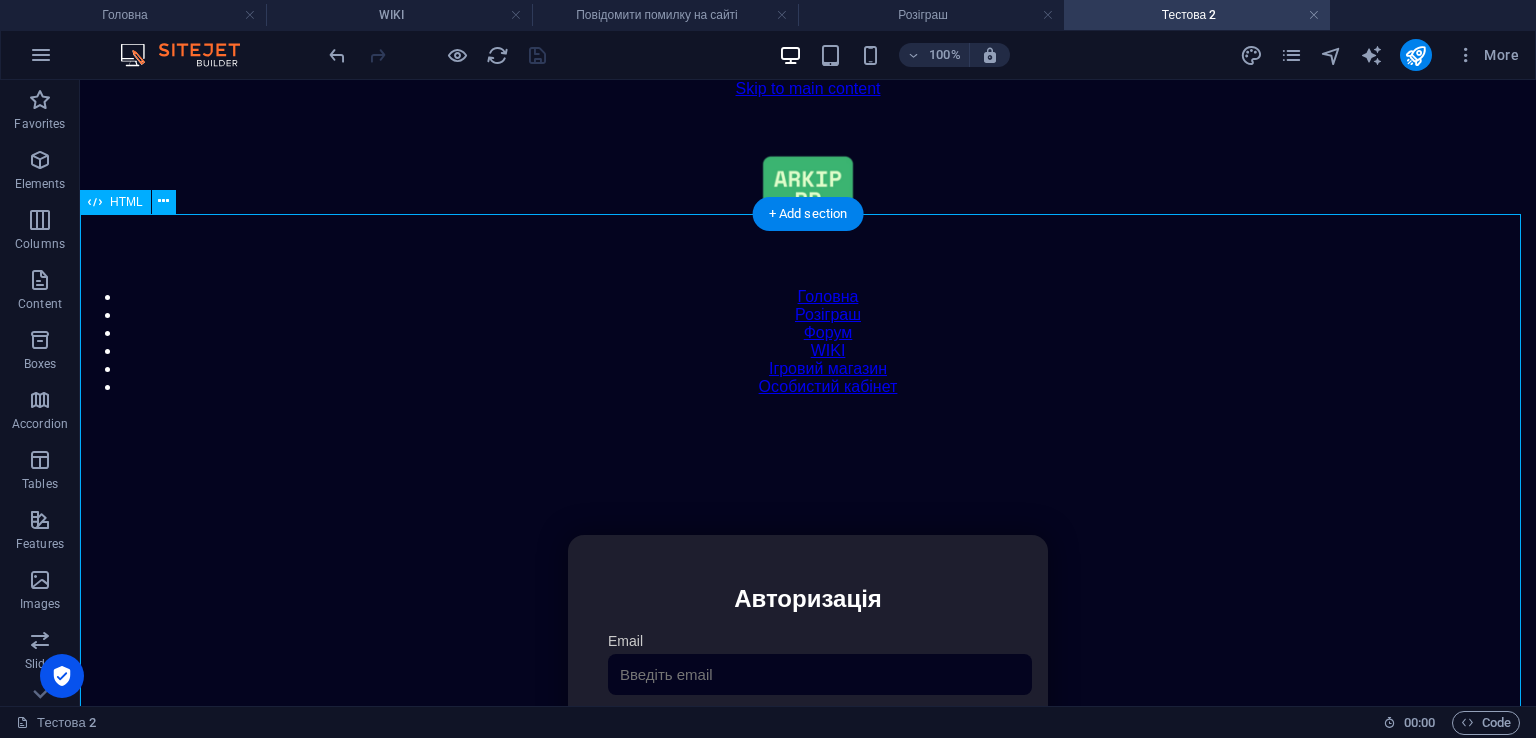 click on "Особистий кабінет
Авторизація
Email
[GEOGRAPHIC_DATA]
👁️
Увійти
Скинути пароль
Скидання пароля
Введіть ваш email:
Скинути
Закрити
Особистий кабінет
Вийти з кабінету
Важлива інформація
Інформація
Нік:
Пошта:
Гроші:   ₴
XP:
Рівень:
Здоров'я:  %
Броня:  %
ВІП:
Рейтинг
Рейтинг гравців
Гравців не знайдено
Документи
Мої документи
Паспорт:   [PERSON_NAME] книжка:   [PERSON_NAME]
Розваги
Рулетка" at bounding box center [808, 746] 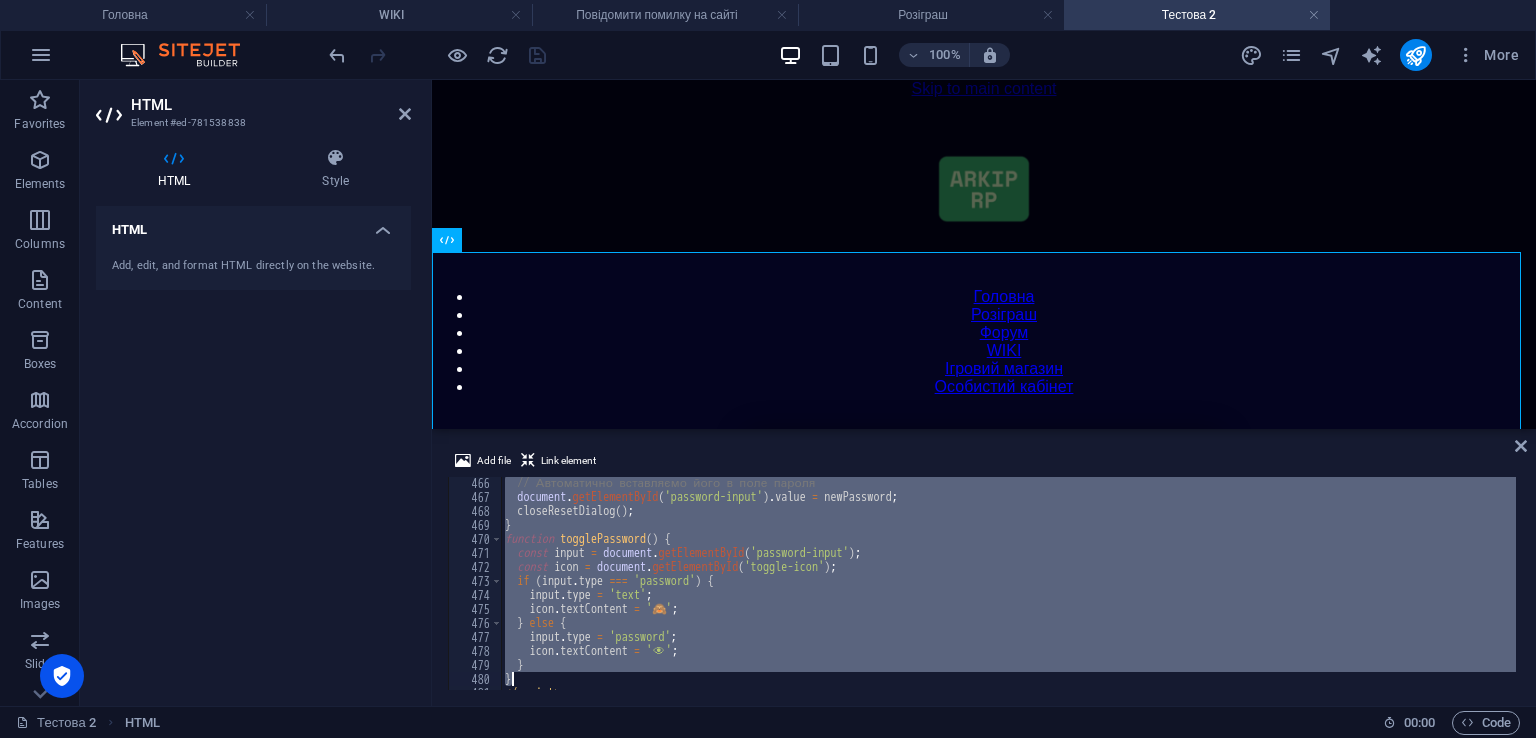 scroll, scrollTop: 6580, scrollLeft: 0, axis: vertical 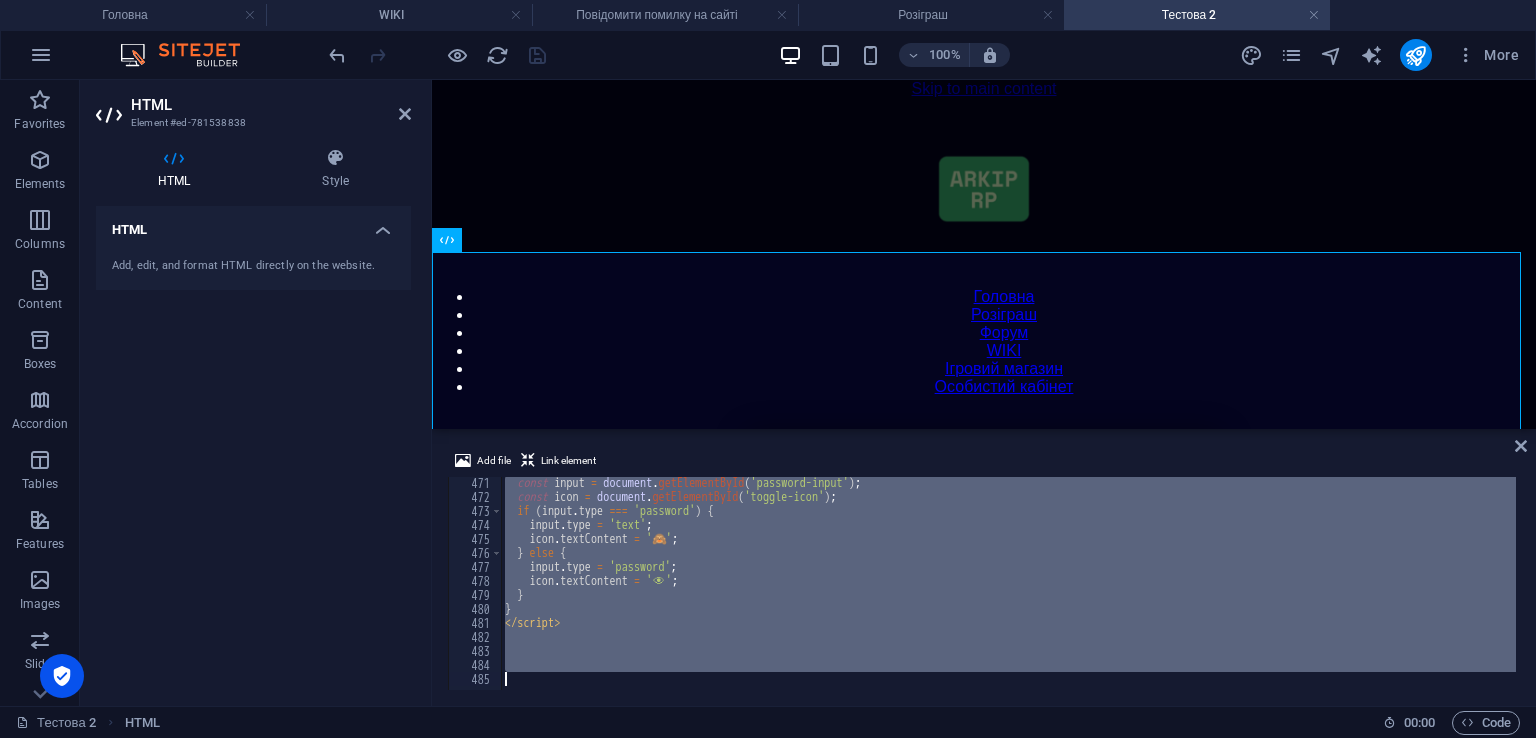 drag, startPoint x: 498, startPoint y: 480, endPoint x: 1007, endPoint y: 776, distance: 588.8098 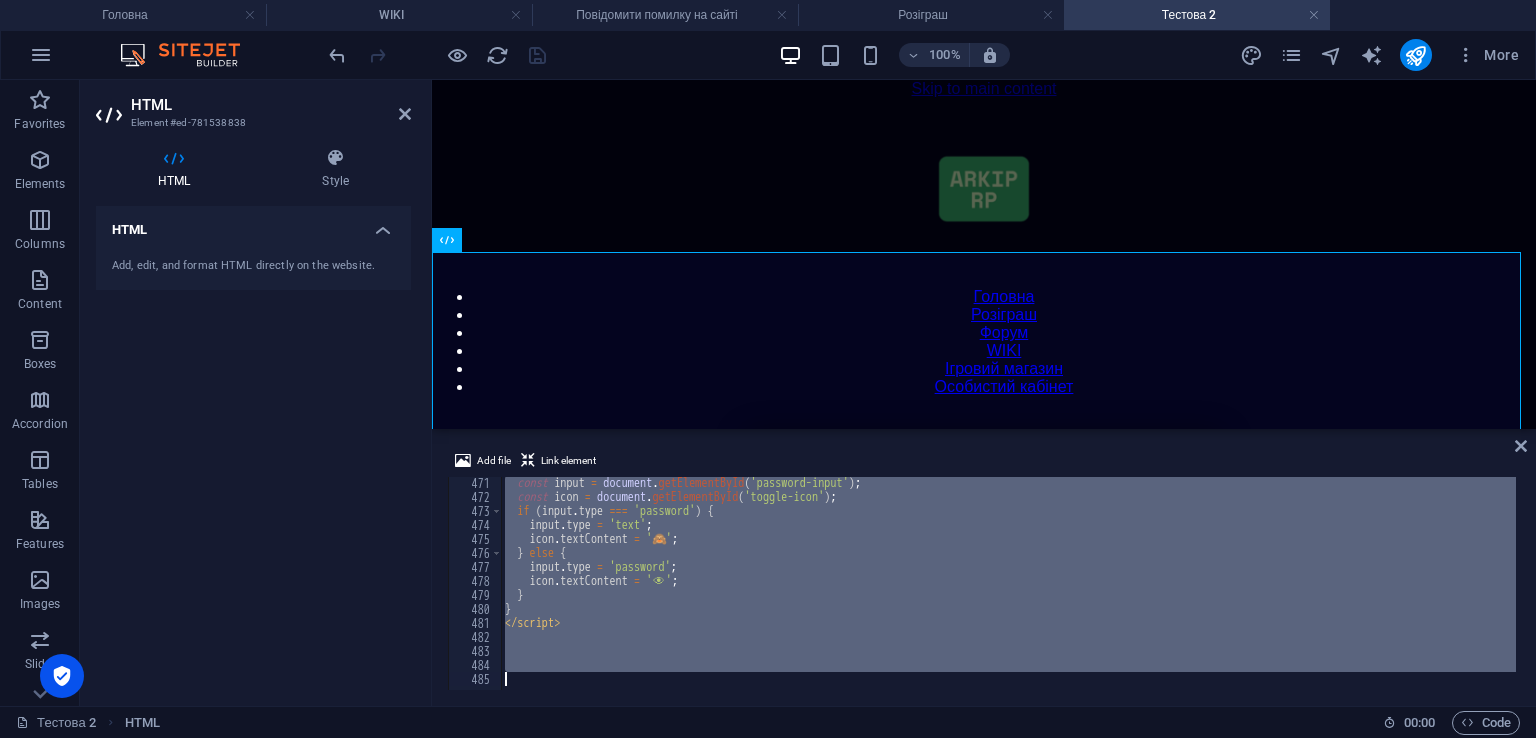 click on "Add file Link element 471 472 473 474 475 476 477 478 479 480 481 482 483 484 485    const   input   =   document . getElementById ( 'password-input' ) ;    const   icon   =   document . getElementById ( 'toggle-icon' ) ;    if   ( input . type   ===   'password' )   {      input . type   =   'text' ;      icon . textContent   =   ' 🙈 ' ;    }   else   {      input . type   =   'password' ;      icon . textContent   =   ' 👁 ️' ;    } } </ script >     הההההההההההההההההההההההההההההההההההההההההההההההההההההההההההההההההההההההההההההההההההההההההההההההההההההההההההההההההההההההההההההההההההההההההההההההההההההההההההההההההההההההההההההההההההההההההההההההההההההההההההההההההההההההההההההההההההההההההההההההההההההההההההההההה" at bounding box center (984, 569) 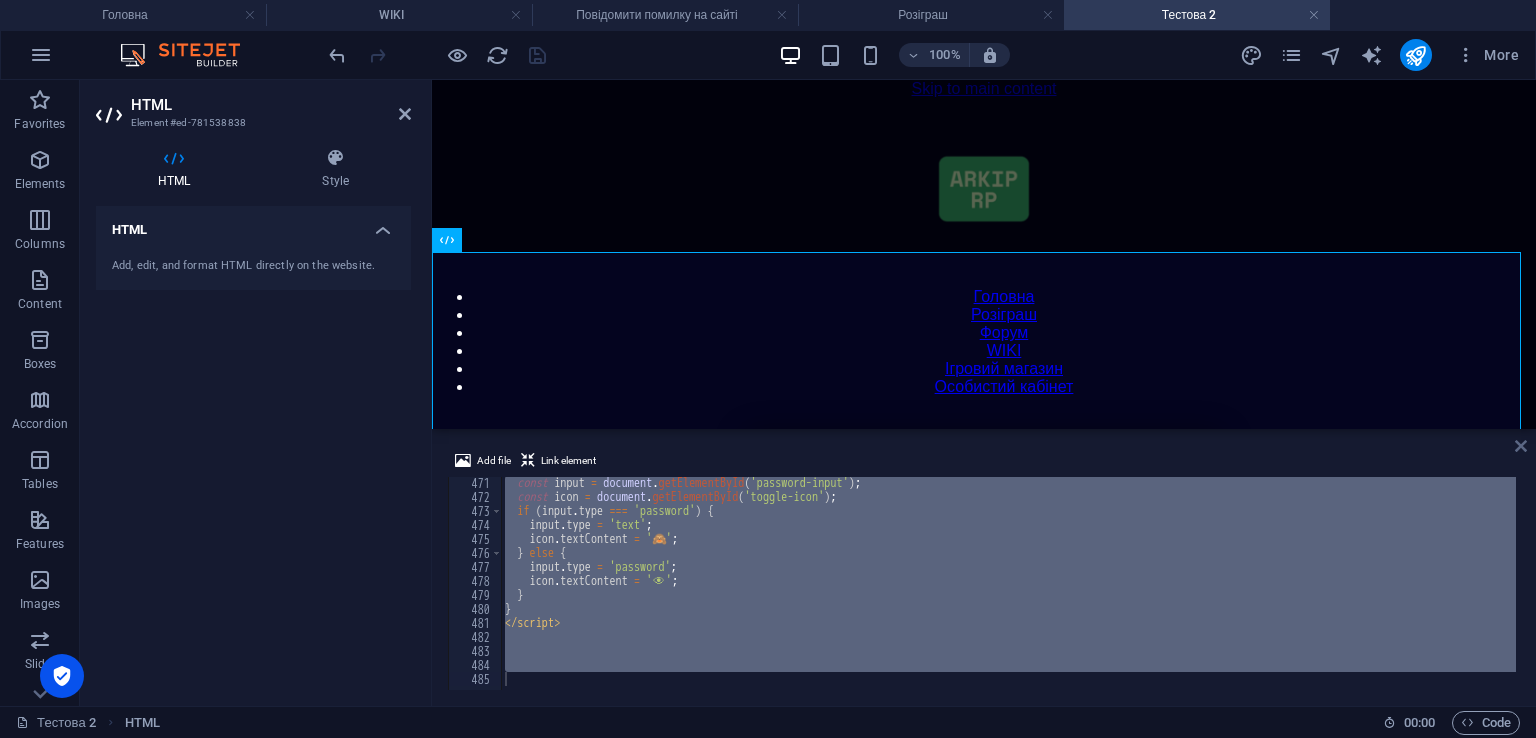 click at bounding box center [1521, 446] 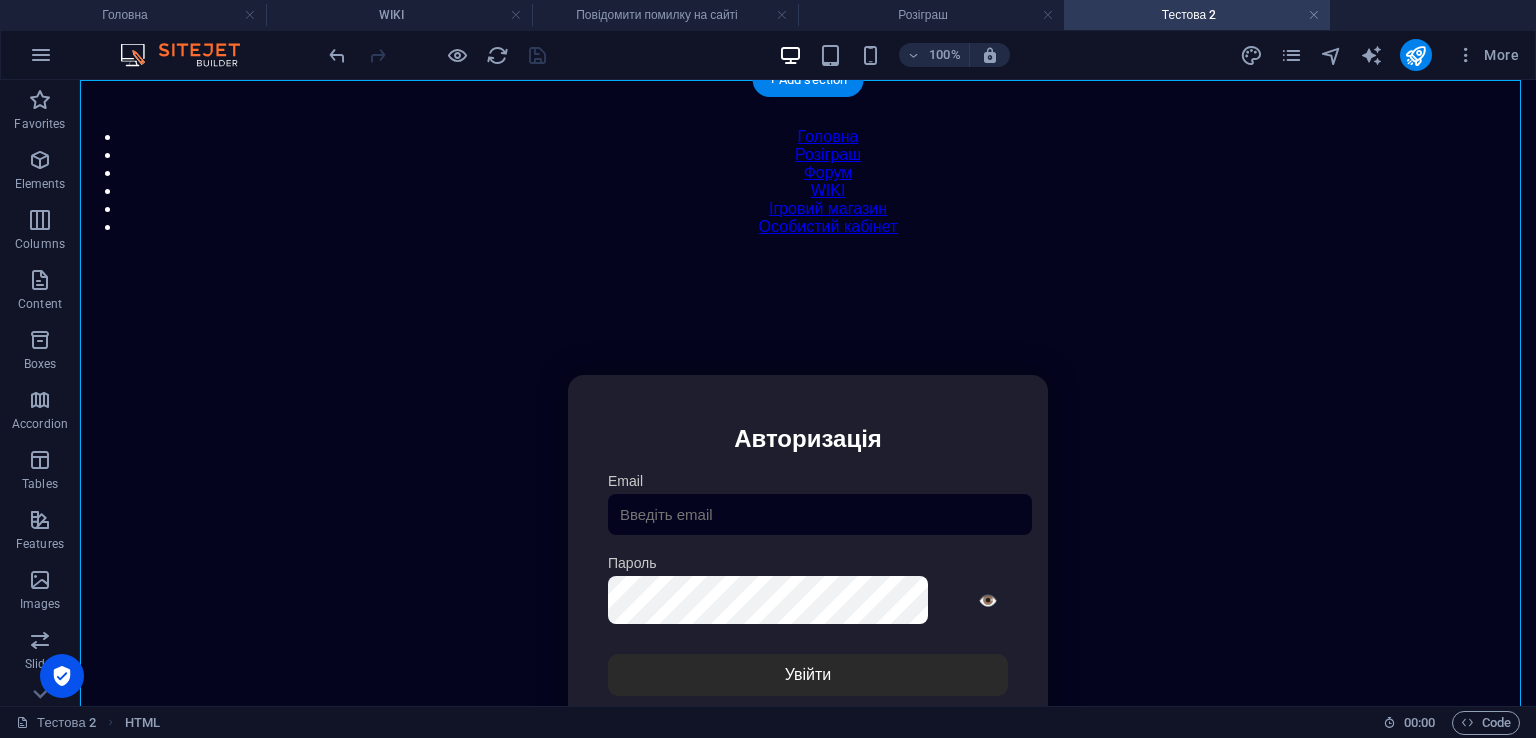 scroll, scrollTop: 152, scrollLeft: 0, axis: vertical 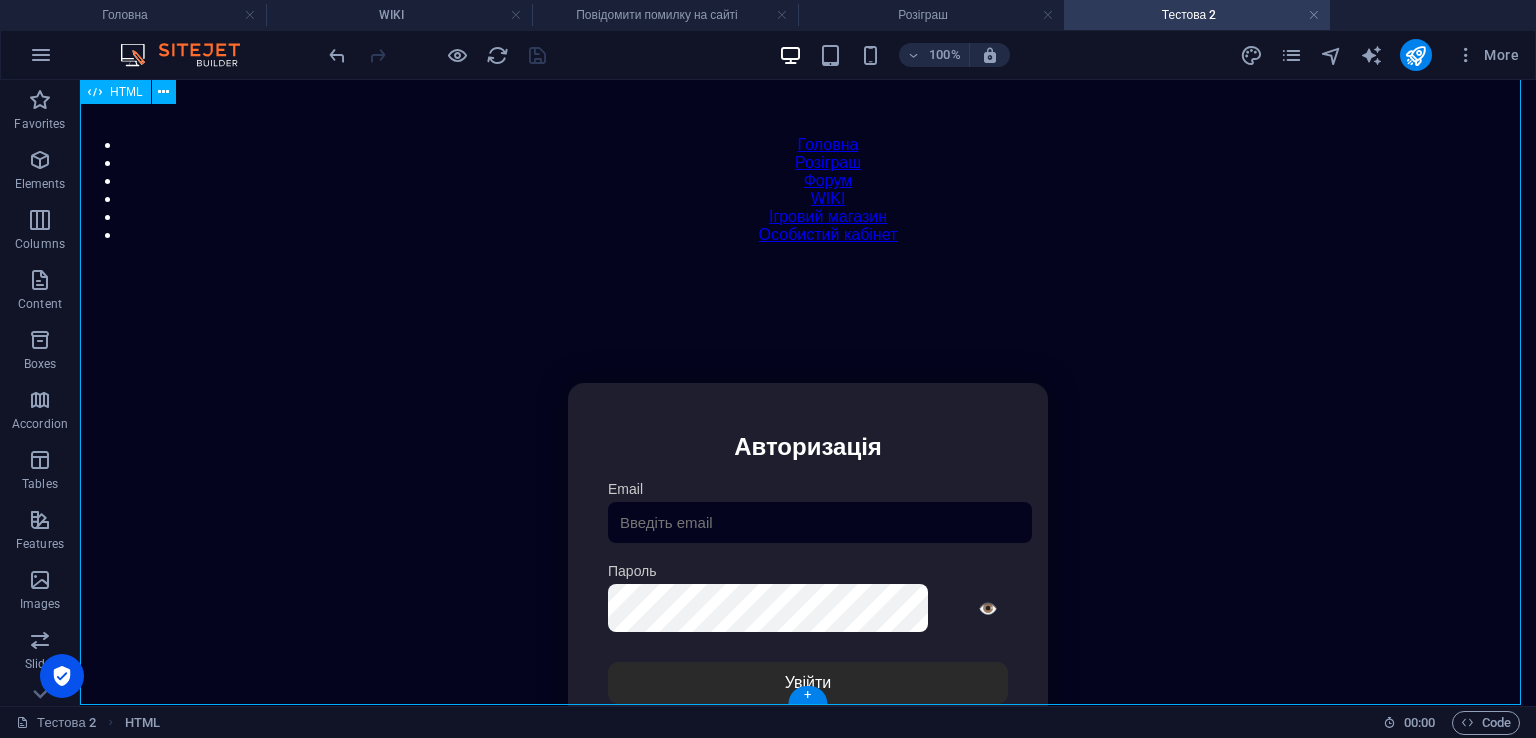 click on "Особистий кабінет
Авторизація
Email
[GEOGRAPHIC_DATA]
👁️
Увійти
Скинути пароль
Скидання пароля
Введіть ваш email:
Скинути
Закрити
Особистий кабінет
Вийти з кабінету
Важлива інформація
Інформація
Нік:
Пошта:
Гроші:   ₴
XP:
Рівень:
Здоров'я:  %
Броня:  %
ВІП:
Рейтинг
Рейтинг гравців
Гравців не знайдено
Документи
Мої документи
Паспорт:   [PERSON_NAME] книжка:   [PERSON_NAME]
Розваги
Рулетка" at bounding box center (808, 594) 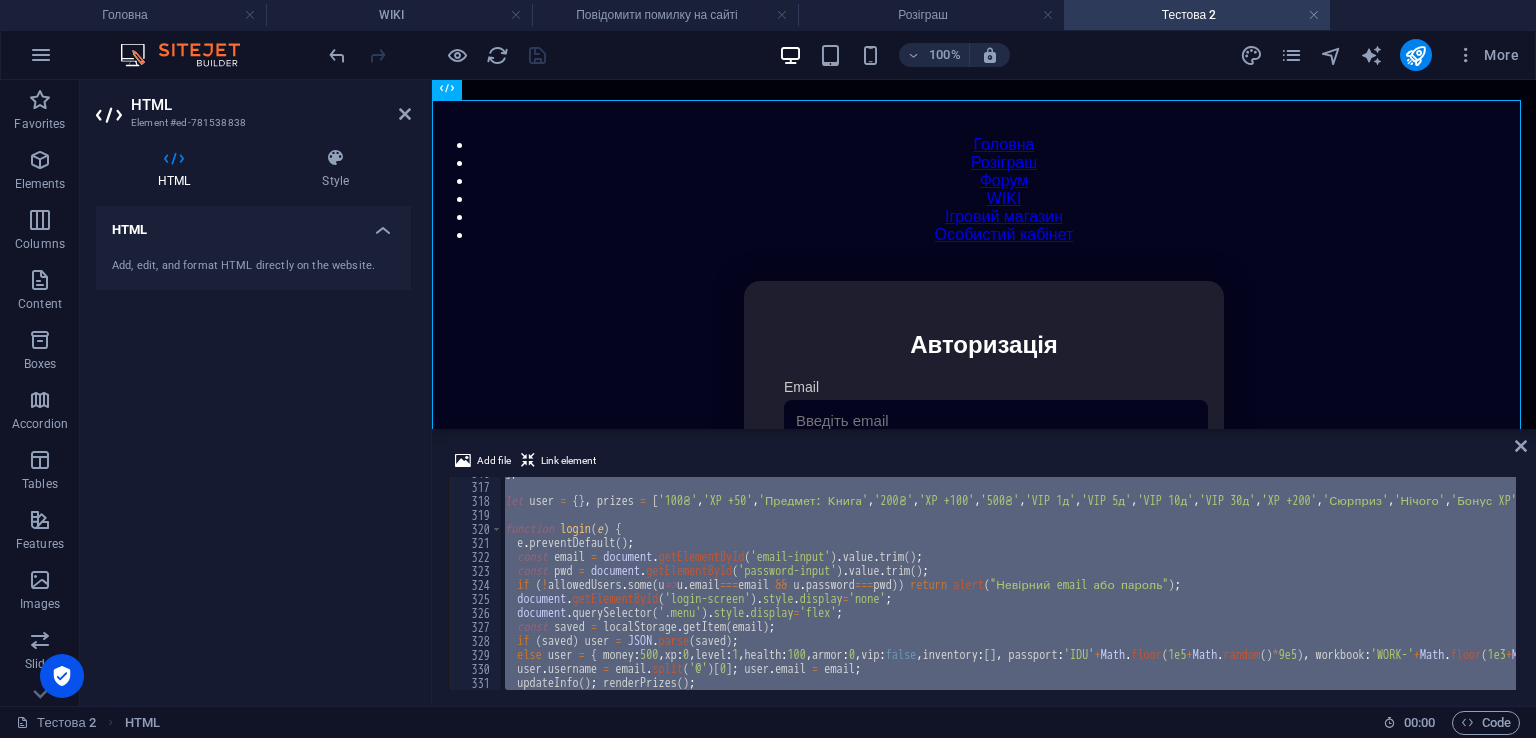 click on "] ; let   user   =   { } ,   prizes   =   [ '100₴' , 'XP +50' , 'Предмет: Книга' , '200₴' , 'XP +100' , '500₴' , 'VIP 1д' , 'VIP 5д' , 'VIP 10д' , 'VIP 30д' , 'XP +200' , 'Сюрприз' , 'Нічого' , 'Бонус XP' , 'Мега-набір' , 'XP +300' , '1000₴' , 'Предмет: Меч' , 'Подарунок' , 'Суперприз' , 'Бонус' ] ; function   login ( e )   {    e . preventDefault ( ) ;    const   email   =   document . getElementById ( 'email-input' ) . value . trim ( ) ;    const   pwd   =   document . getElementById ( 'password-input' ) . value . trim ( ) ;    if   ( ! allowedUsers . some ( u => u . email === email   &&   u . password === pwd ))   return   alert ( "Невірний email або пароль" ) ;    document . getElementById ( 'login-screen' ) . style . display = 'none' ;    document . querySelector ( '.menu' ) . style . display = 'flex' ;    const   saved   =   localStorage . getItem ( email ) ;    if   ( saved )   user   =   JSON . parse (" at bounding box center (1008, 583) 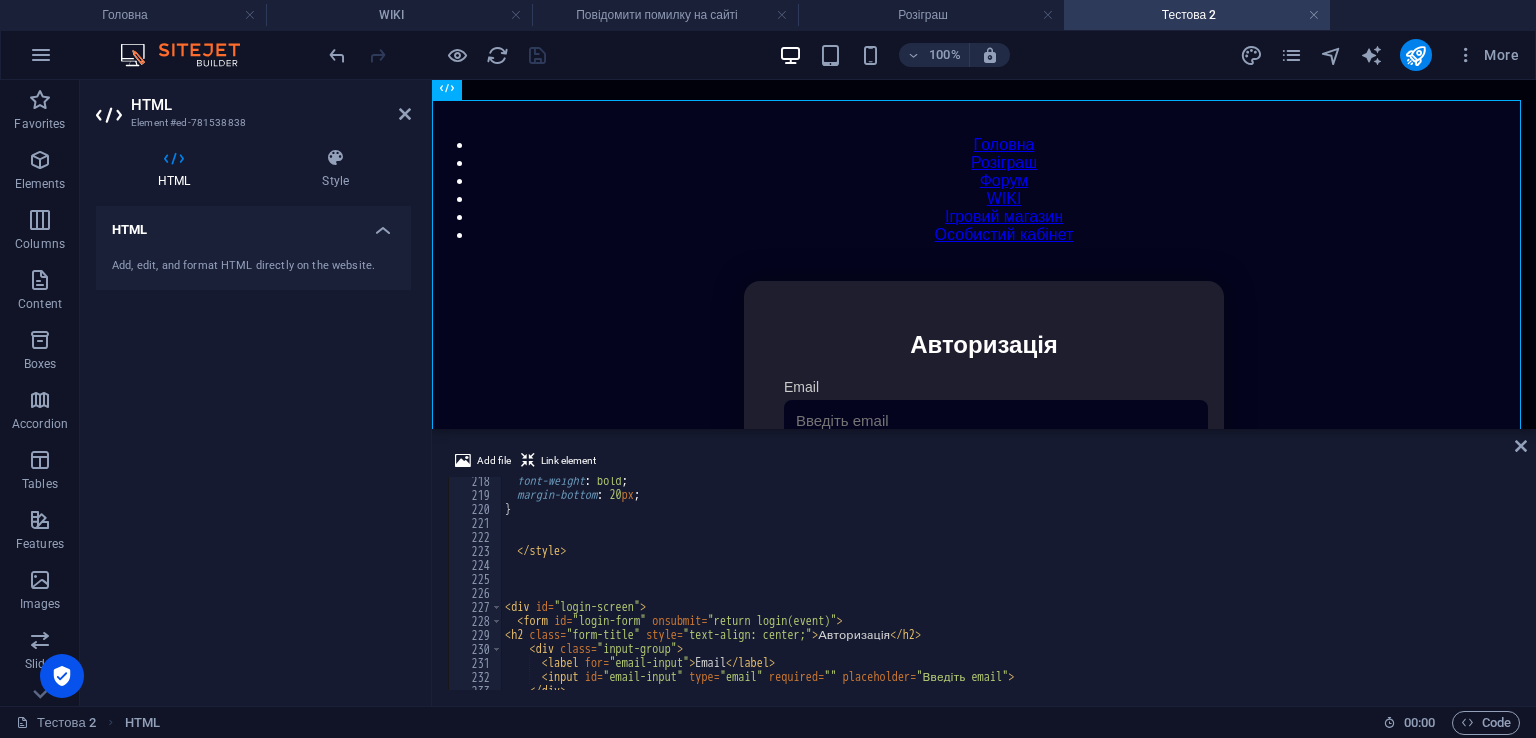 scroll, scrollTop: 3040, scrollLeft: 0, axis: vertical 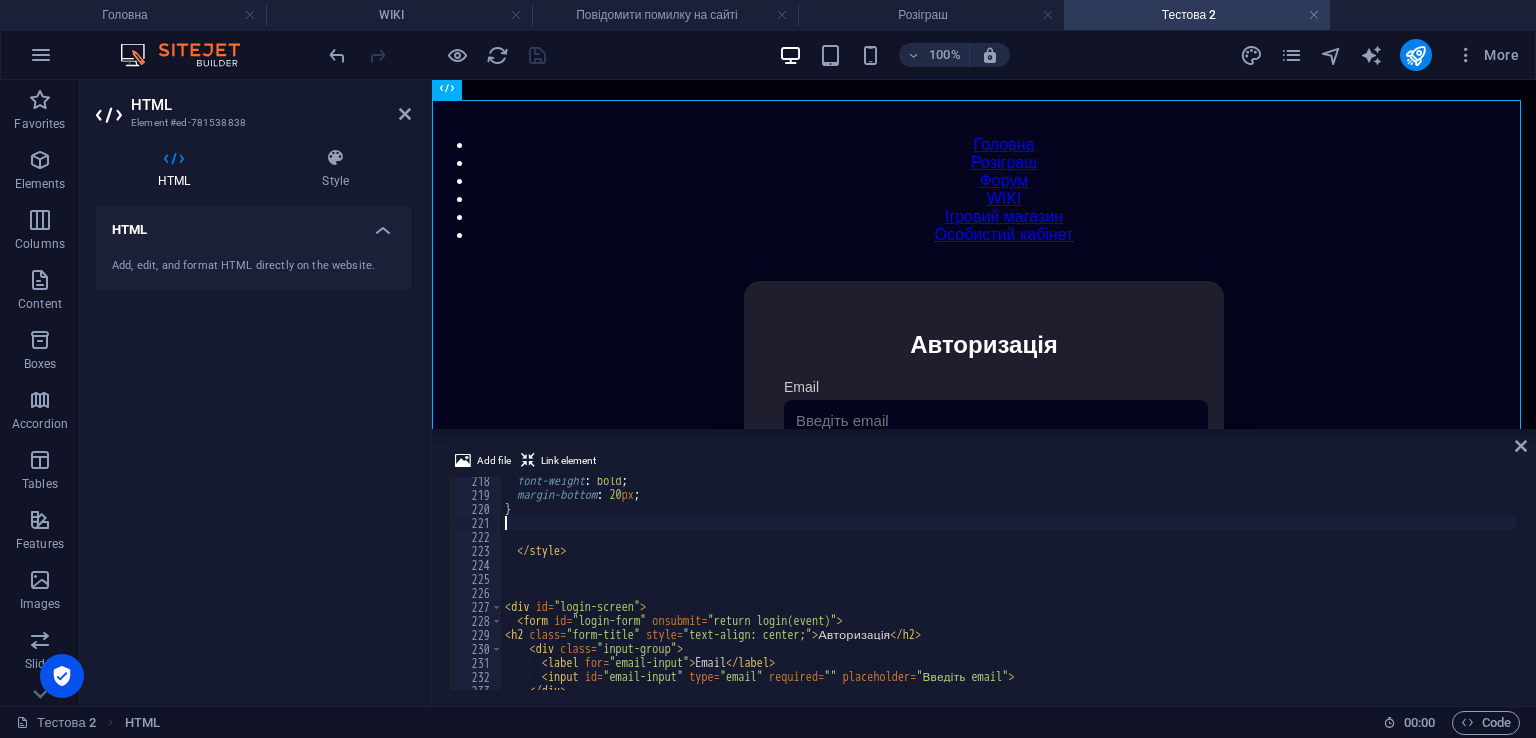 click on "font-weight :   bold ;    margin-bottom :   20 px ; }    </ style > < div   id = "login-screen" >    < form   id = "login-form"   onsubmit = "return login(event)" > < h2   class = "form-title"   style = "text-align: center;" > Авторизація </ h2 >      < div   class = "input-group" >         < label   for = "email-input" > Email </ label >         < input   id = "email-input"   type = "email"   required = ""   placeholder = "Введіть email" >      </ div >" at bounding box center [1425, 592] 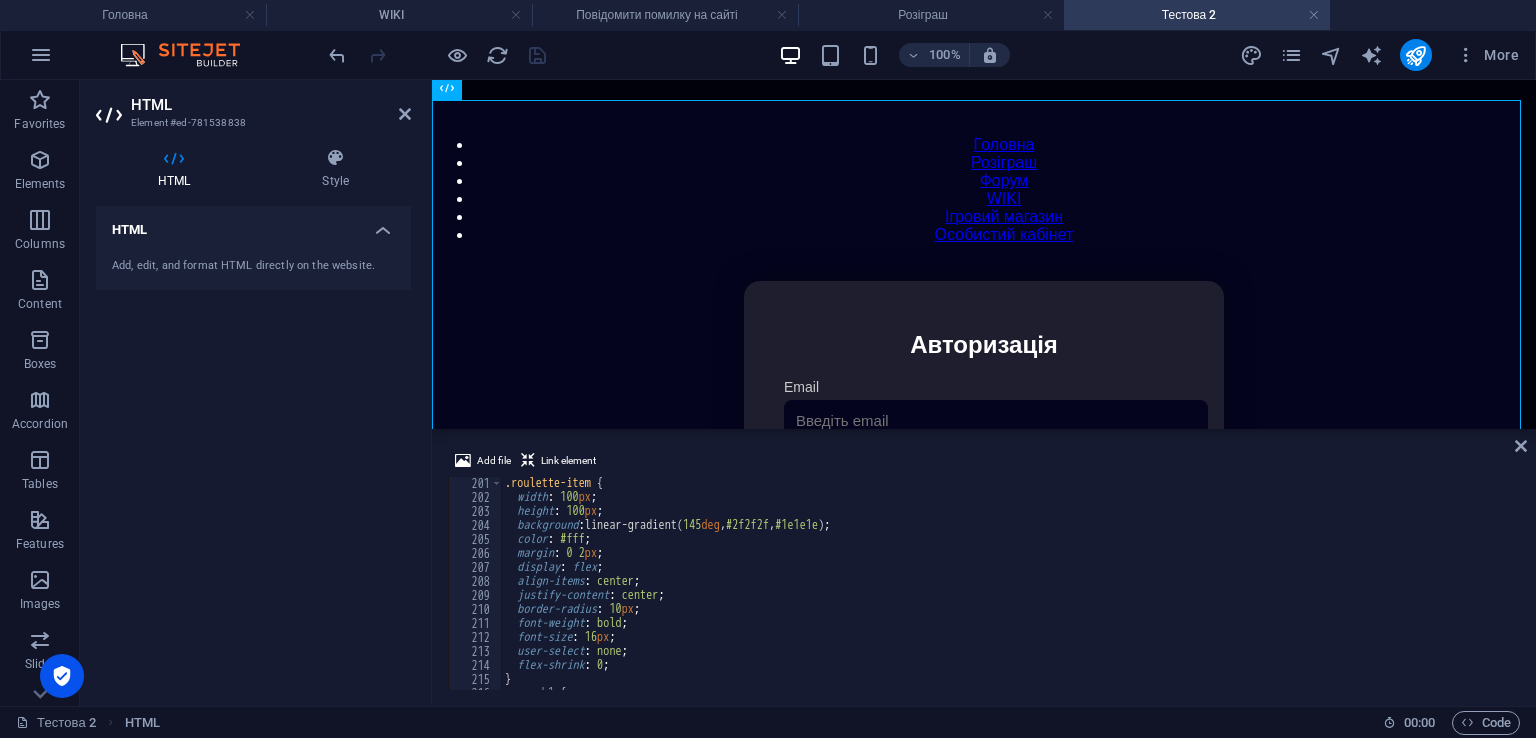 scroll, scrollTop: 2920, scrollLeft: 0, axis: vertical 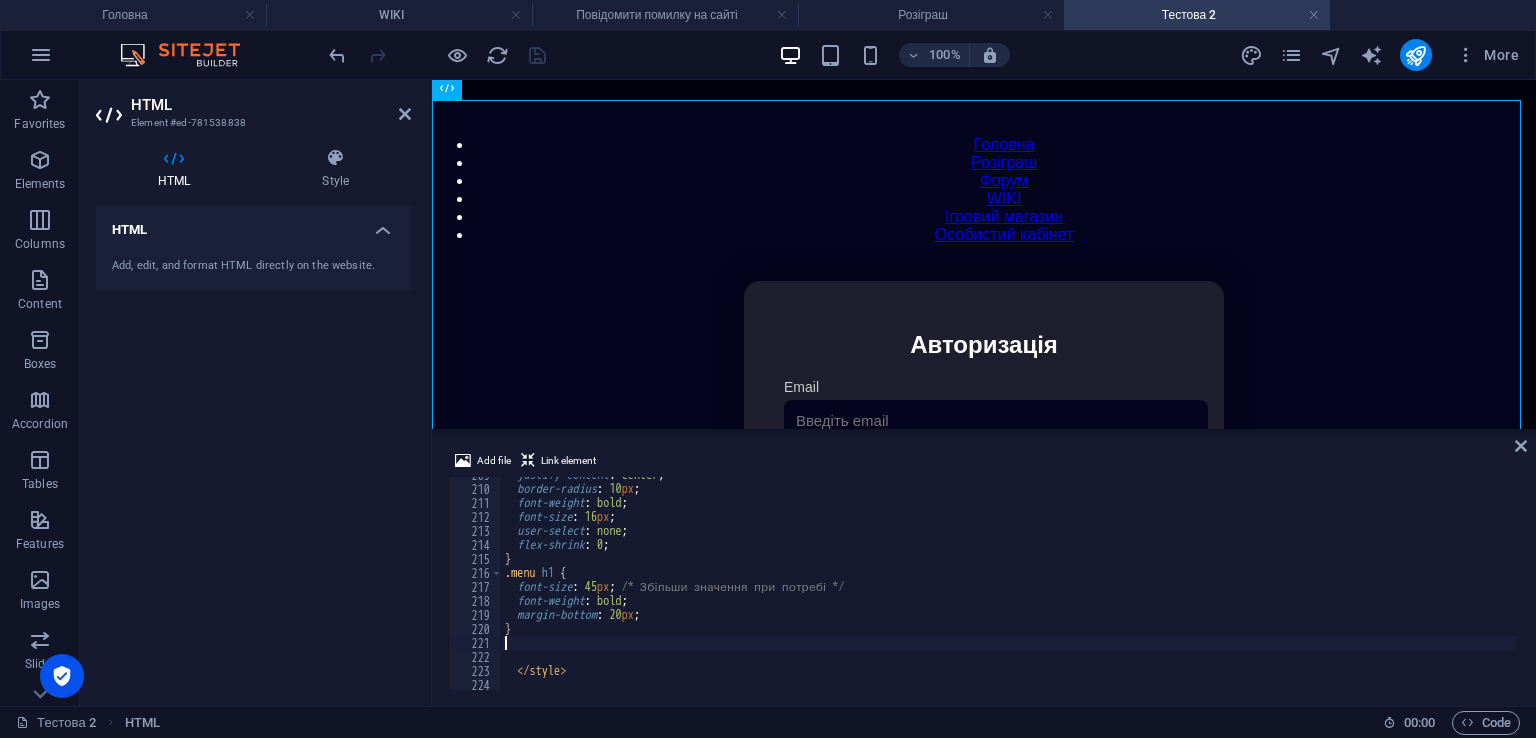 click on "justify-content :   center ;    border-radius :   10 px ;    font-weight :   bold ;    font-size :   16 px ;    user-select :   none ;    flex-shrink :   0 ; } .menu   h1   {    font-size :   45 px ;   /* Збільши значення при потребі */    font-weight :   bold ;    margin-bottom :   20 px ; }    </ style >" at bounding box center (1425, 586) 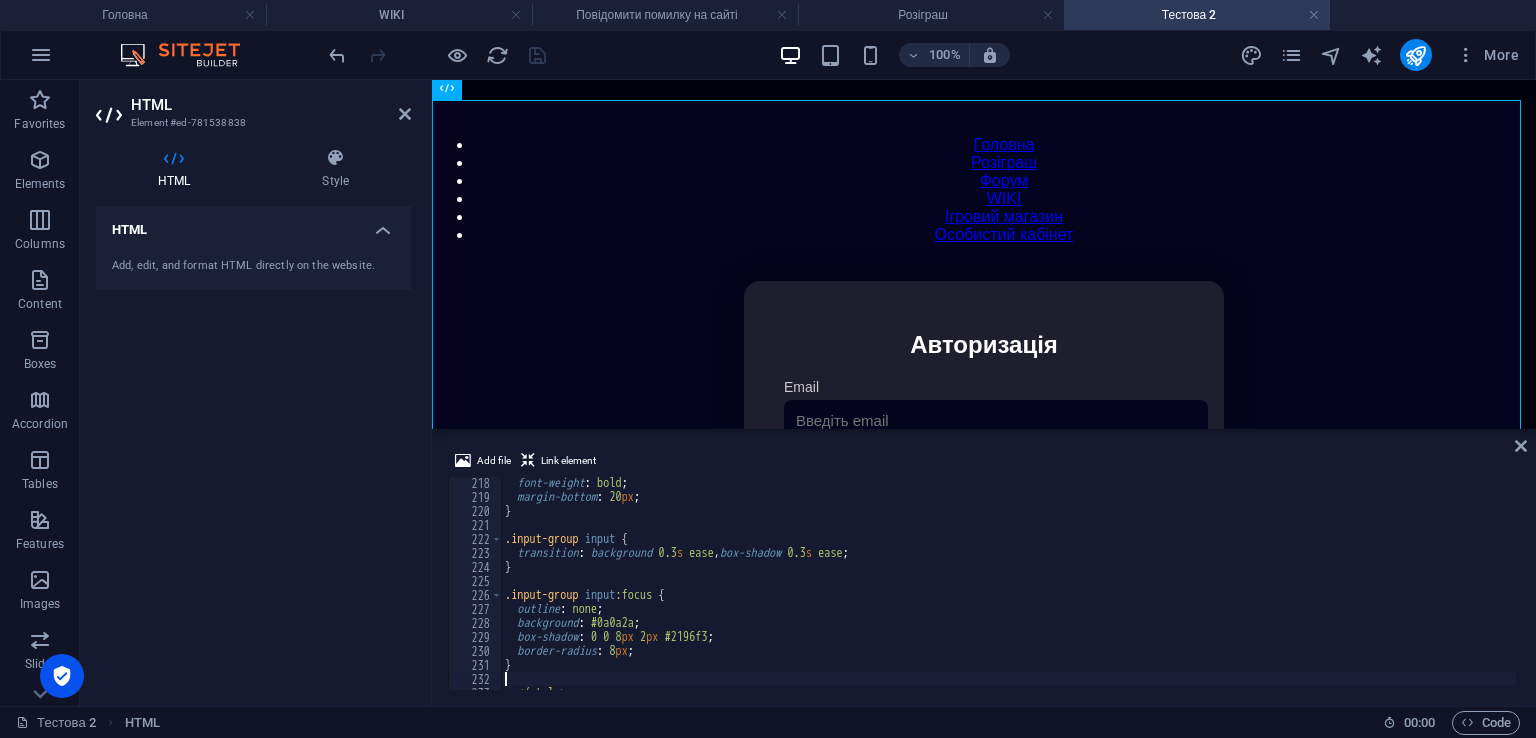 scroll, scrollTop: 3159, scrollLeft: 0, axis: vertical 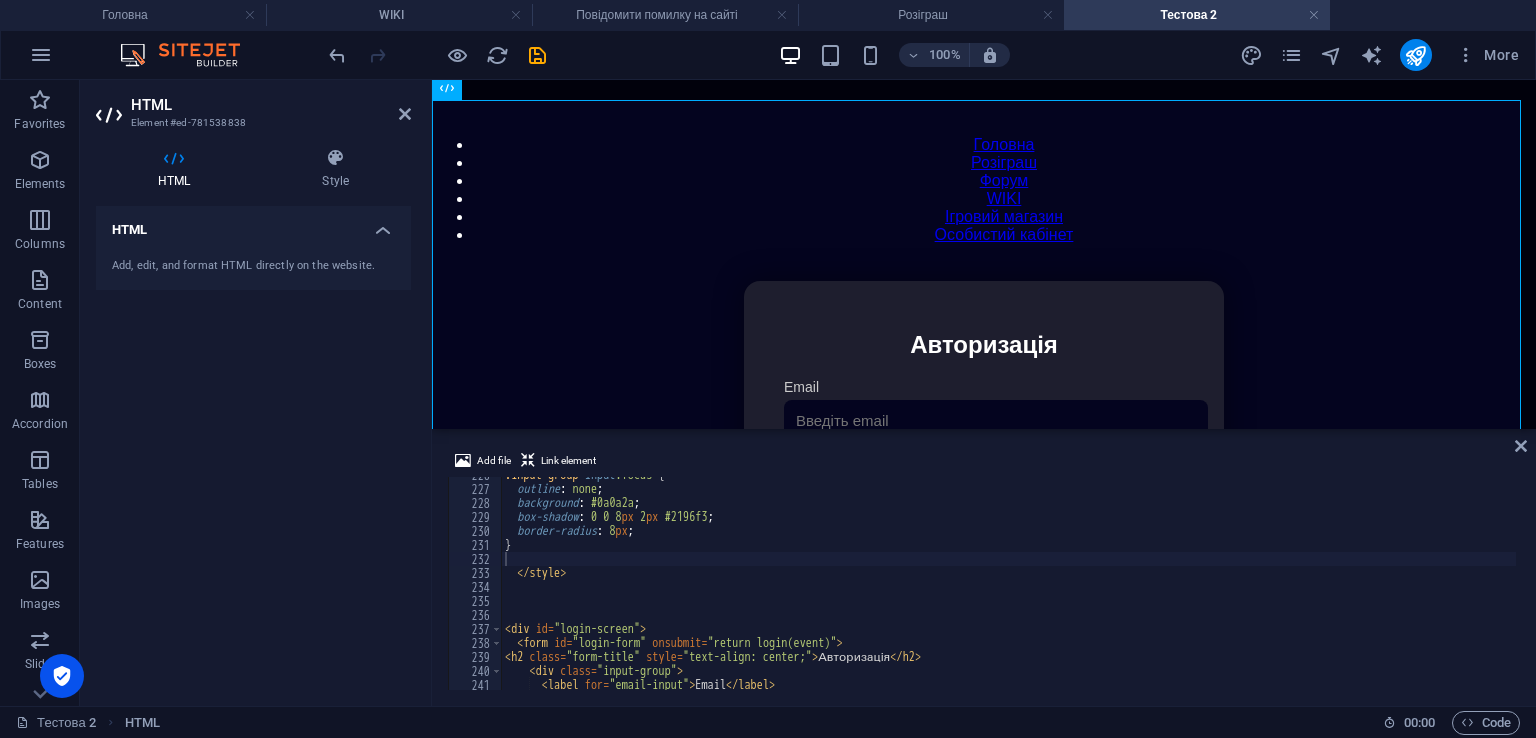 drag, startPoint x: 808, startPoint y: 437, endPoint x: 370, endPoint y: 346, distance: 447.35333 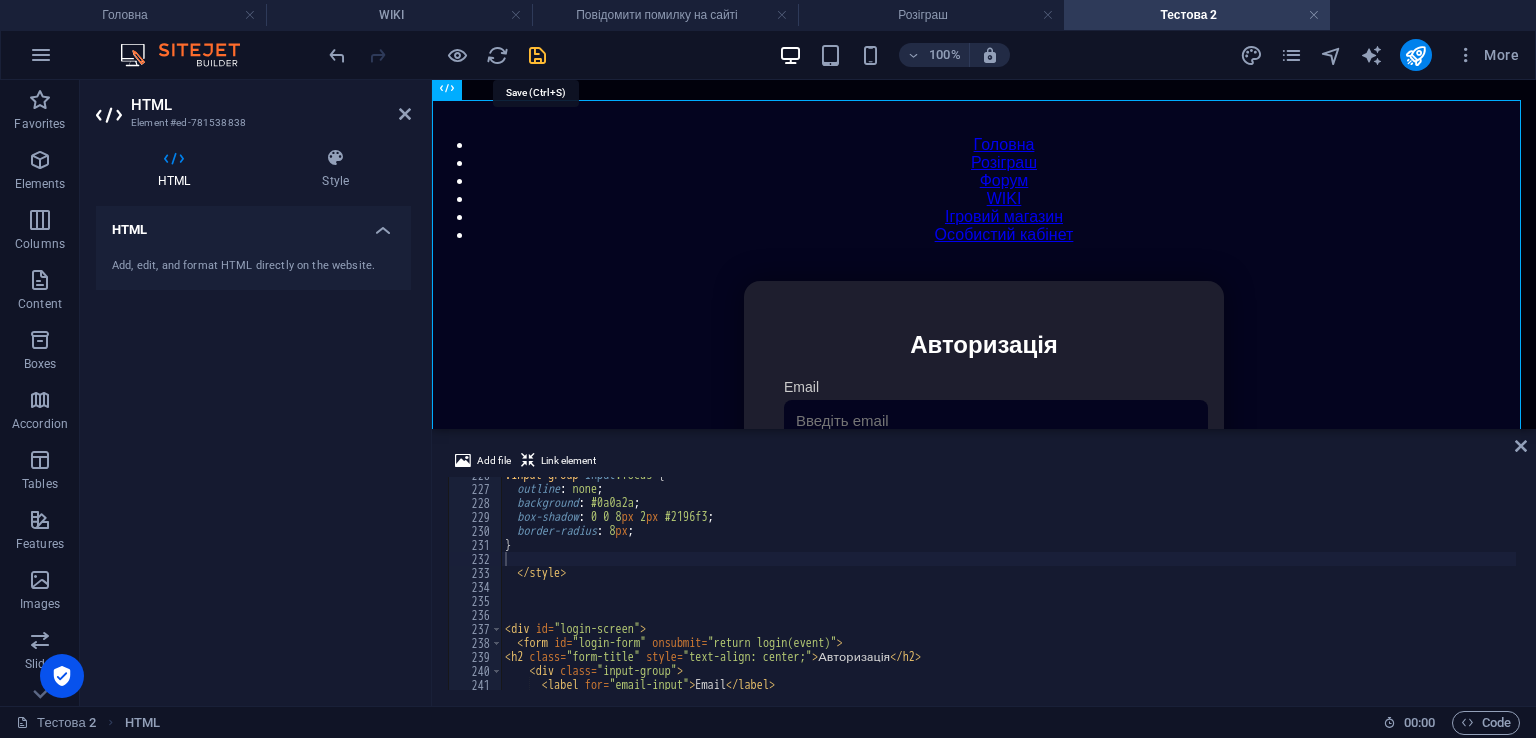 click at bounding box center (537, 55) 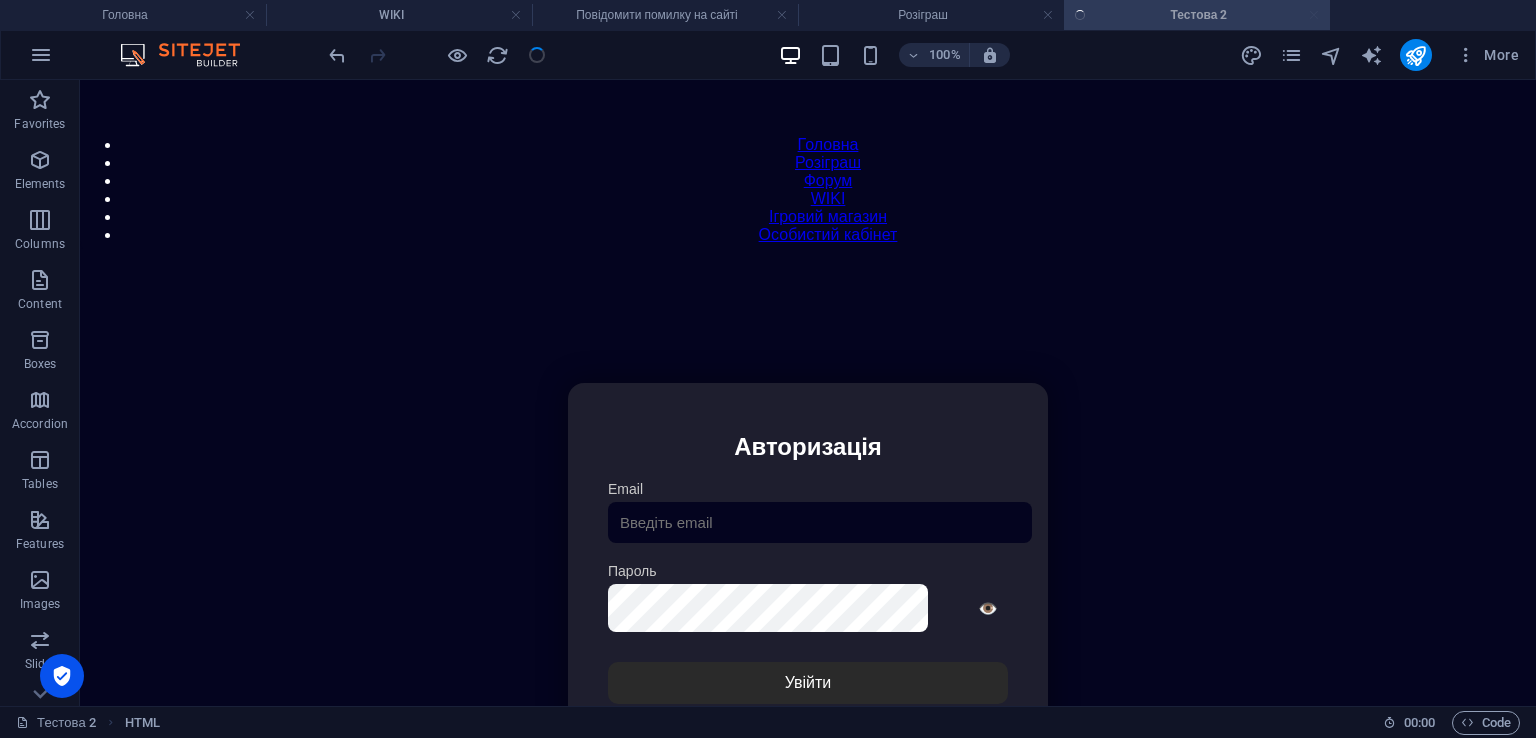 scroll, scrollTop: 82, scrollLeft: 0, axis: vertical 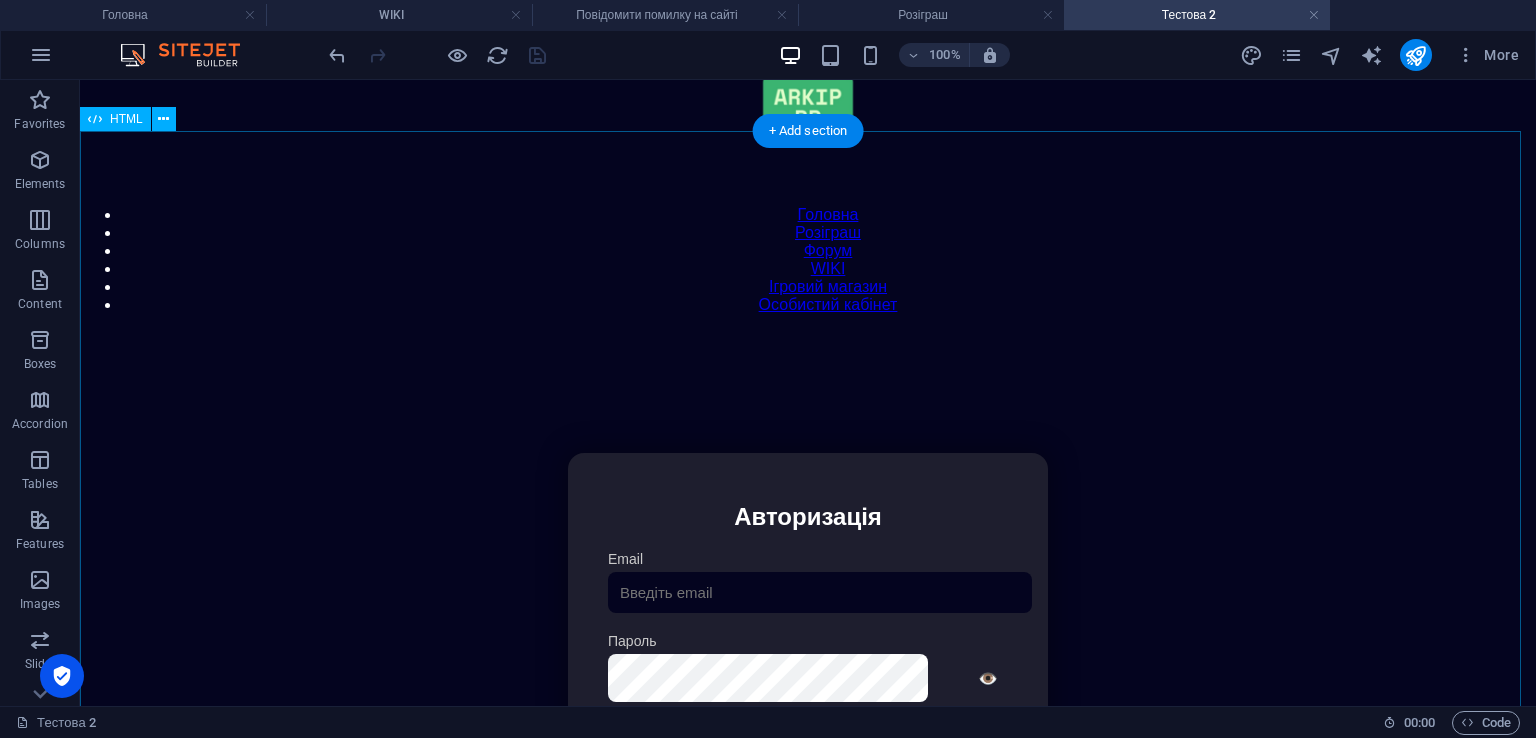 click on "Особистий кабінет
Авторизація
Email
[GEOGRAPHIC_DATA]
👁️
Увійти
Скинути пароль
Скидання пароля
Введіть ваш email:
Скинути
Закрити
Особистий кабінет
Вийти з кабінету
Важлива інформація
Інформація
Нік:
Пошта:
Гроші:   ₴
XP:
Рівень:
Здоров'я:  %
Броня:  %
ВІП:
Рейтинг
Рейтинг гравців
Гравців не знайдено
Документи
Мої документи
Паспорт:   [PERSON_NAME] книжка:   [PERSON_NAME]
Розваги
Рулетка" at bounding box center [808, 664] 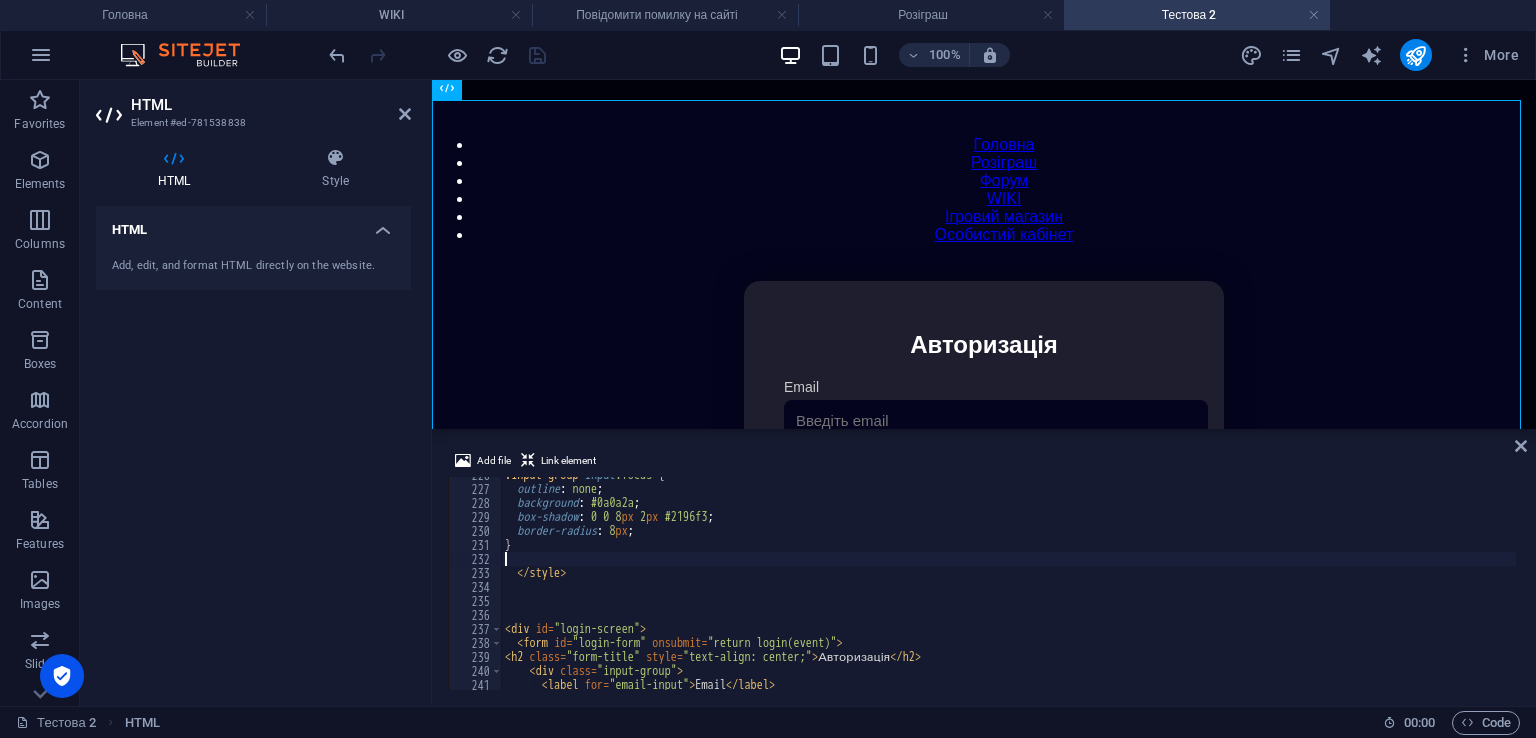 type 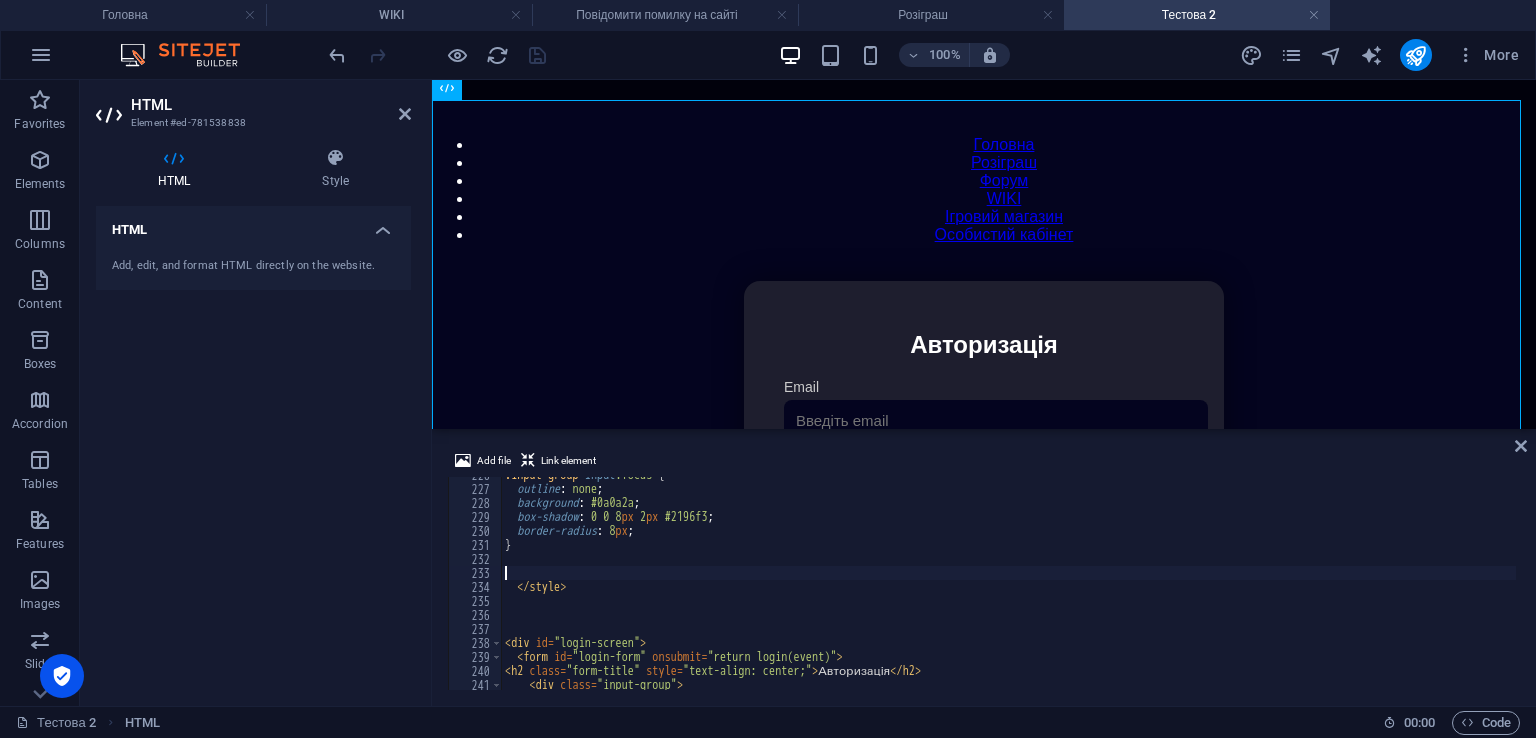 scroll, scrollTop: 3332, scrollLeft: 0, axis: vertical 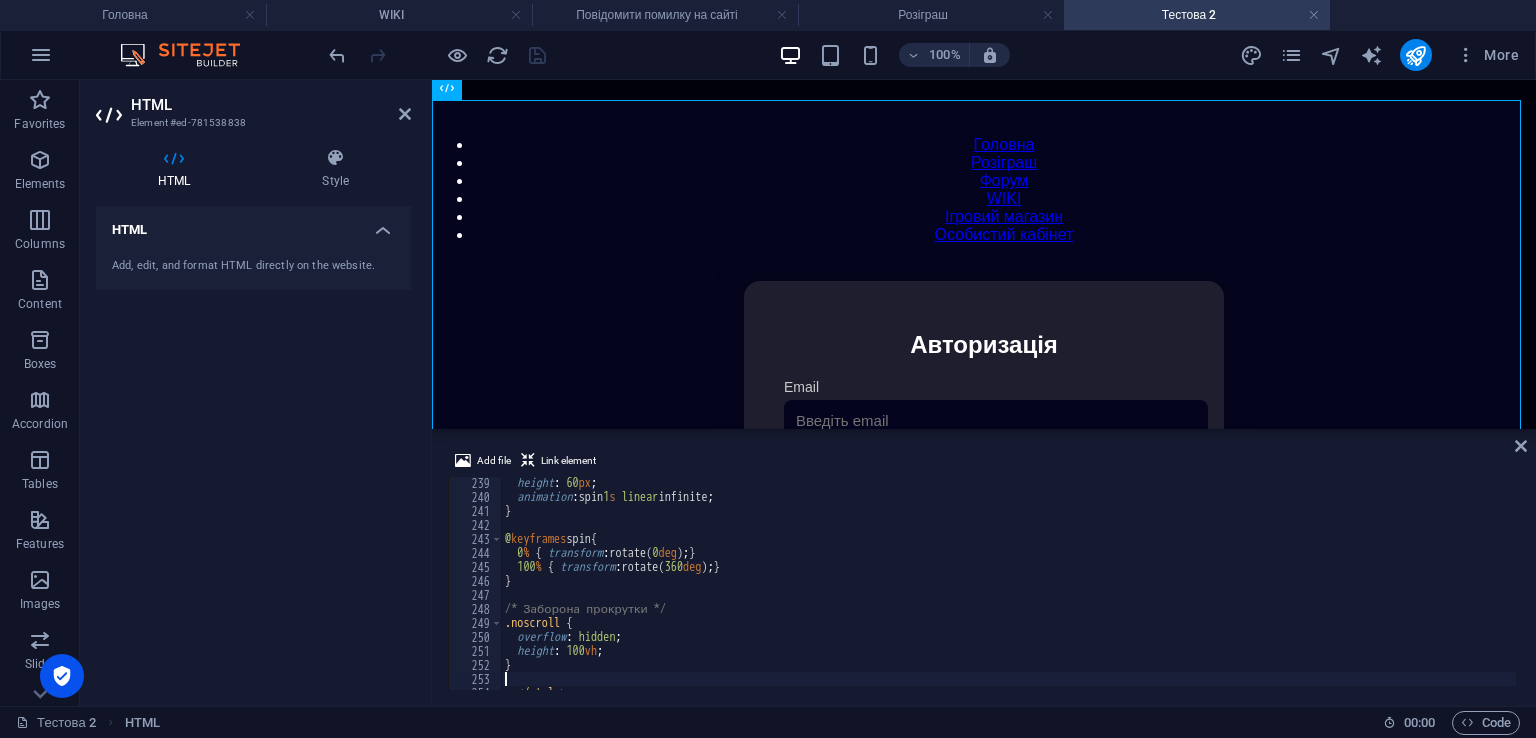 click on "Add file Link element 239 240 241 242 243 244 245 246 247 248 249 250 251 252 253 254 255    height :   60 px ;    animation :  spin  1 s   linear  infinite ; } @ keyframes  spin  {    0 %   {   transform :  rotate( 0 deg ) ; }    100 %   {   transform :  rotate( 360 deg ) ; } } /* Заборона прокрутки */ .noscroll   {    overflow :   hidden ;    height :   100 vh ; }    </ style >     הההההההההההההההההההההההההההההההההההההההההההההההההההההההההההההההההההההההההההההההההההההההההההההההההההההההההההההההההההההההההההההההההההההההההההההההההההההההההההההההההההההההההההההההההההההההההההההההההההההההההההההההההההההההההההההההההההההההההההההההההההההההההההההההה" at bounding box center (984, 569) 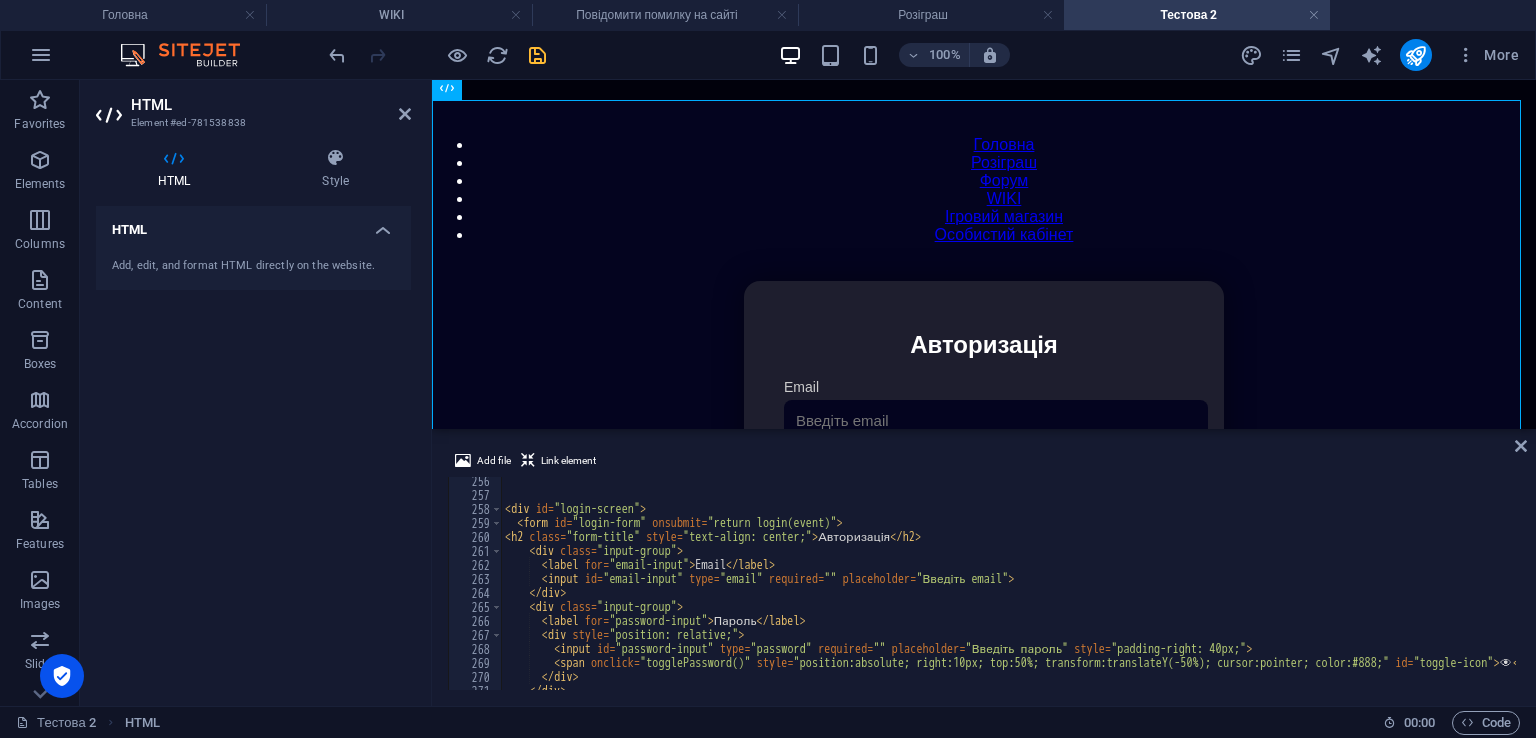 scroll, scrollTop: 3752, scrollLeft: 0, axis: vertical 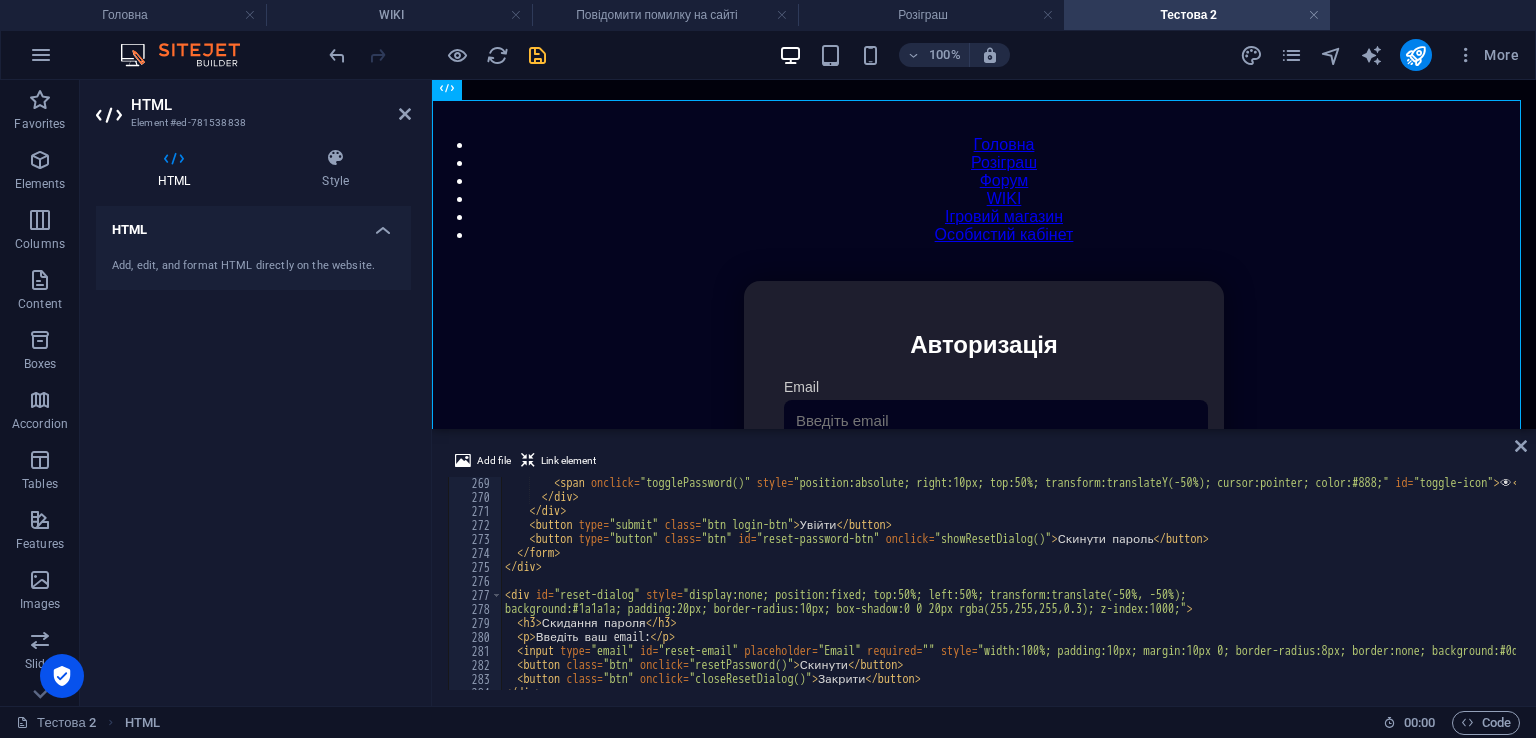 drag, startPoint x: 1520, startPoint y: 589, endPoint x: 1512, endPoint y: 690, distance: 101.31634 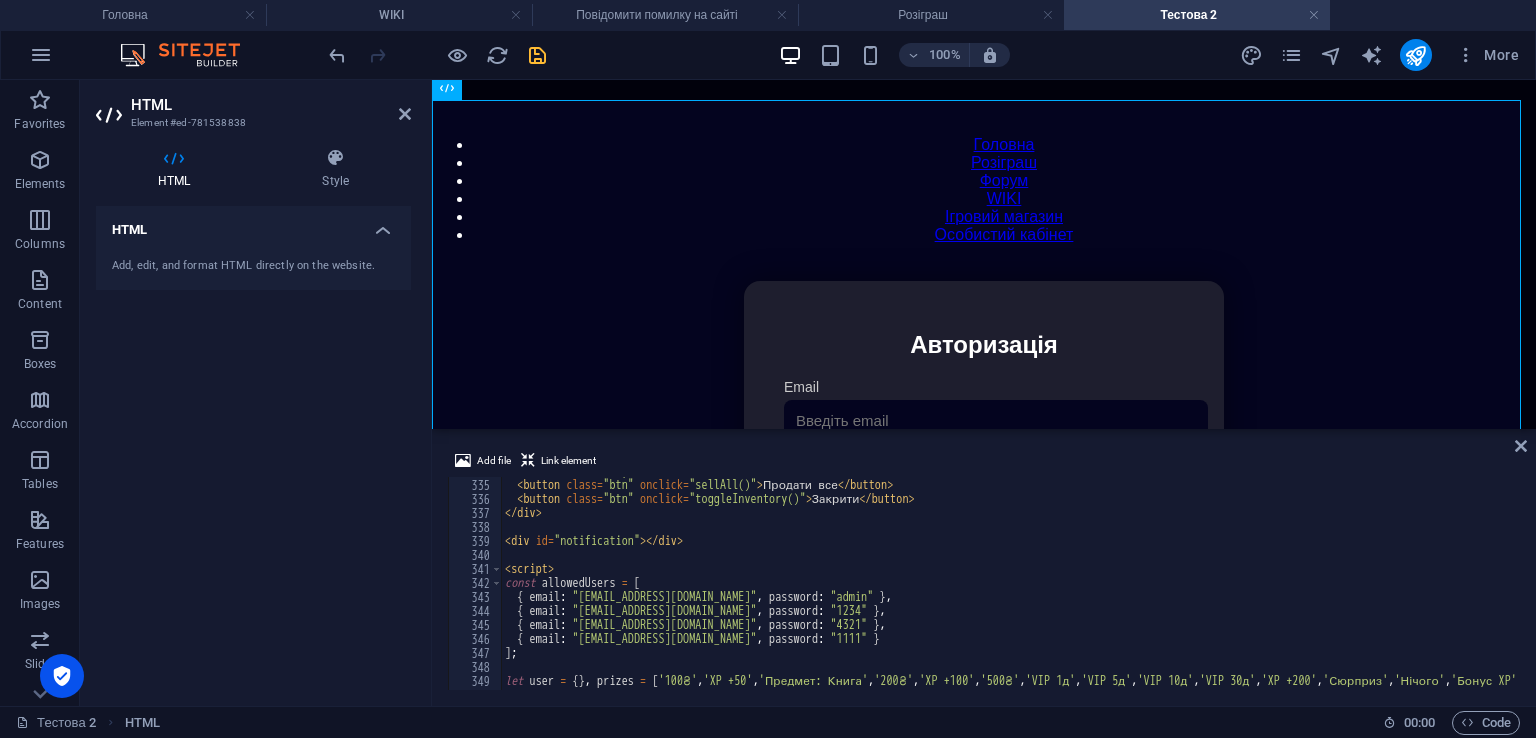 scroll, scrollTop: 4675, scrollLeft: 0, axis: vertical 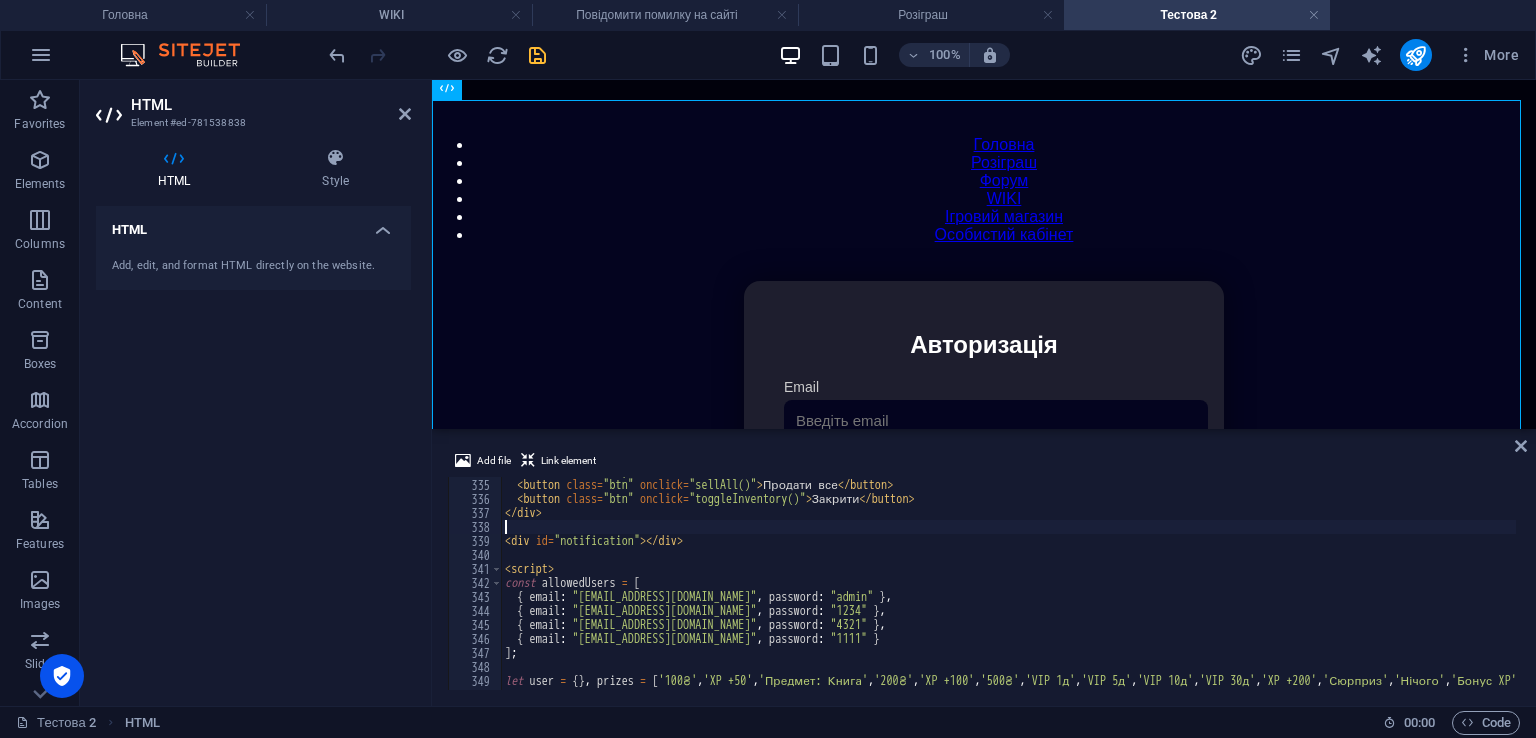click on "< div   id = "inventoryList" > </ div >    < button   class = "btn"   onclick = "sellAll()" > Продати все </ button >    < button   class = "btn"   onclick = "toggleInventory()" > Закрити </ button > </ div > < div   id = "notification" > </ div > < script > const   allowedUsers   =   [    {   email :   "[EMAIL_ADDRESS][DOMAIN_NAME]" ,   password :   "admin"   } ,    {   email :   "[EMAIL_ADDRESS][DOMAIN_NAME]" ,   password :   "1234"   } ,    {   email :   "[EMAIL_ADDRESS][DOMAIN_NAME]" ,   password :   "4321"   } ,    {   email :   "[EMAIL_ADDRESS][DOMAIN_NAME]" ,   password :   "1111"   } ] ; let   user   =   { } ,   prizes   =   [ '100₴' , 'XP +50' , 'Предмет: Книга' , '200₴' , 'XP +100' , '500₴' , 'VIP 1д' , 'VIP 5д' , 'VIP 10д' , 'VIP 30д' , 'XP +200' , 'Сюрприз' , 'Нічого' , 'Бонус XP' , 'Мега-набір' , 'XP +300' , '1000₴' , 'Предмет: Меч' , 'Подарунок' , 'Суперприз' , 'Бонус' ] ;" at bounding box center (1425, 582) 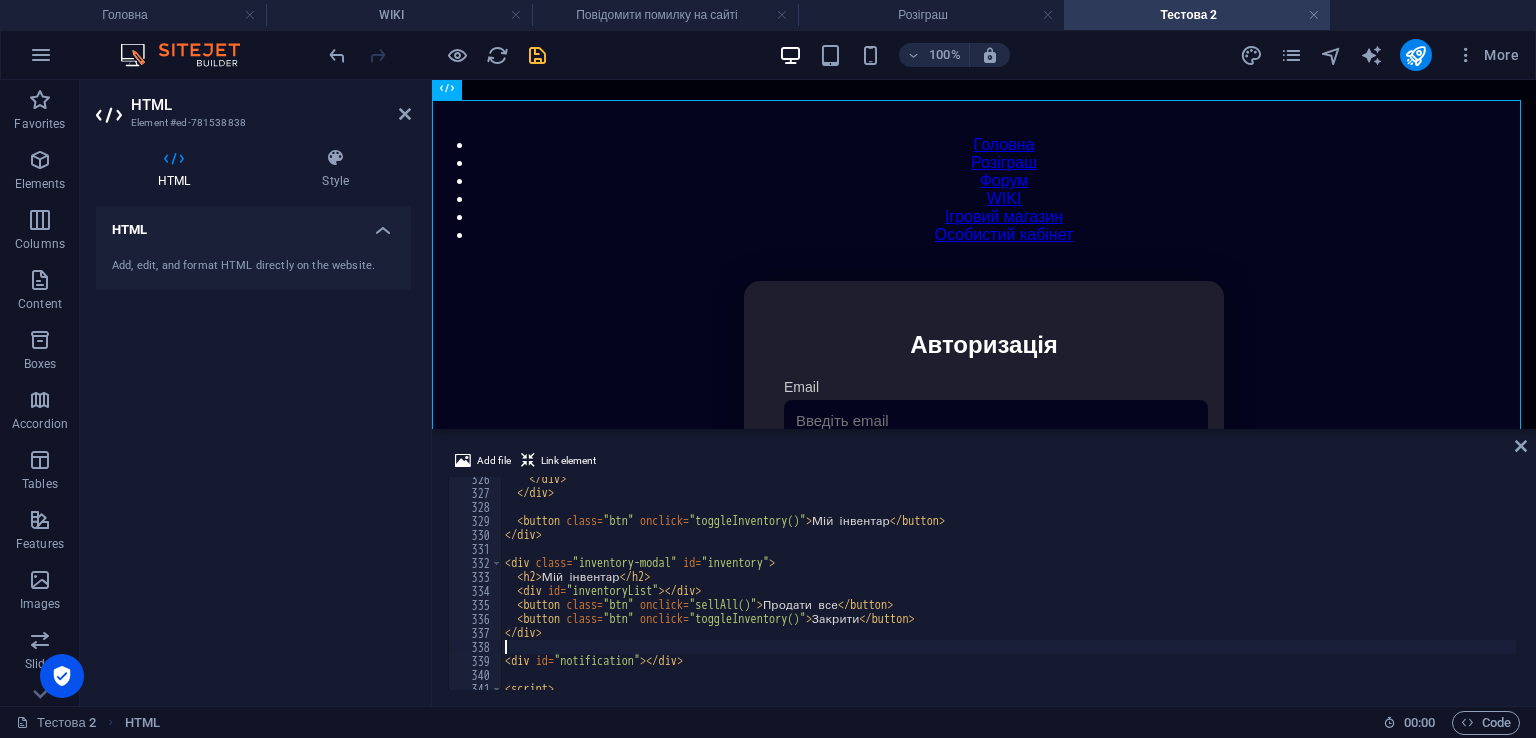scroll, scrollTop: 5035, scrollLeft: 0, axis: vertical 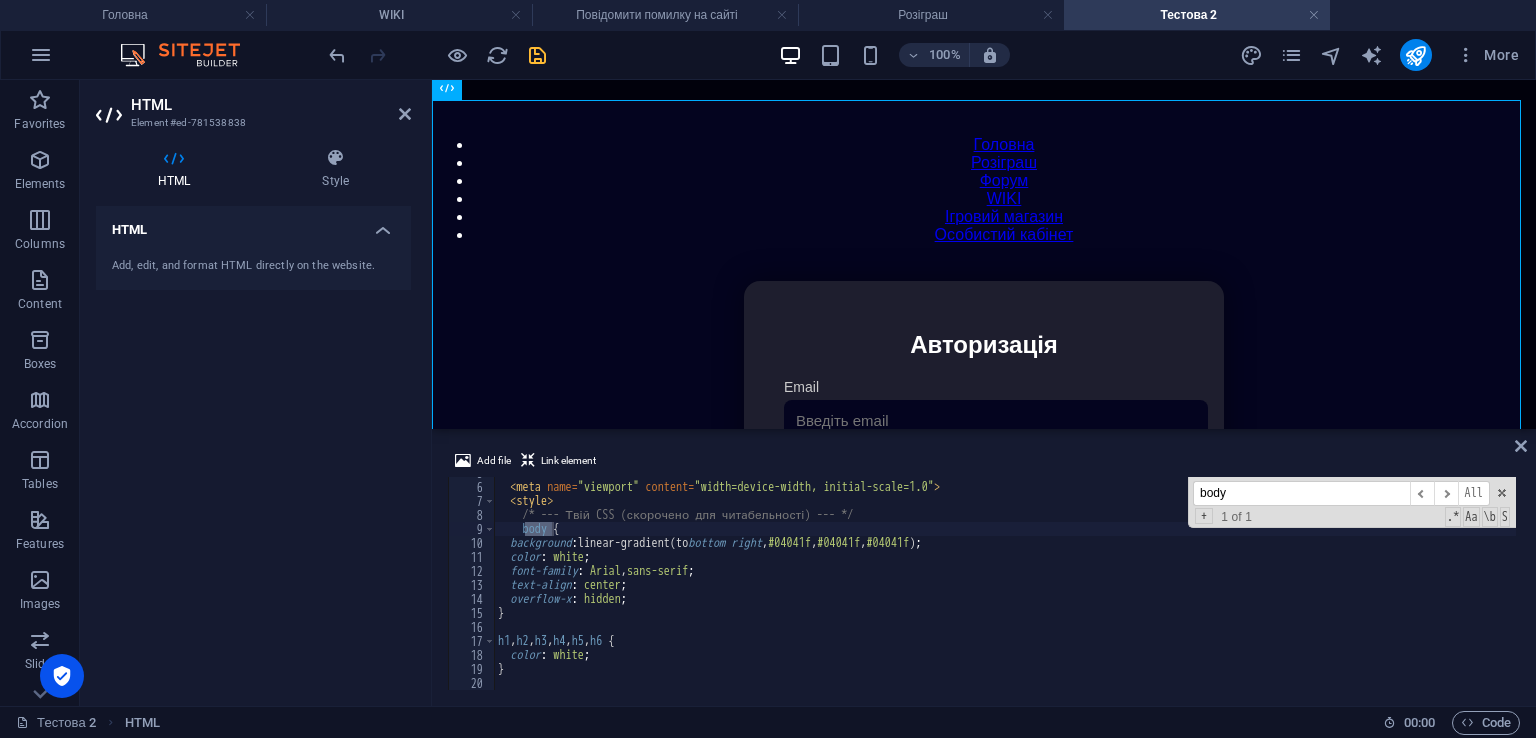type on "body" 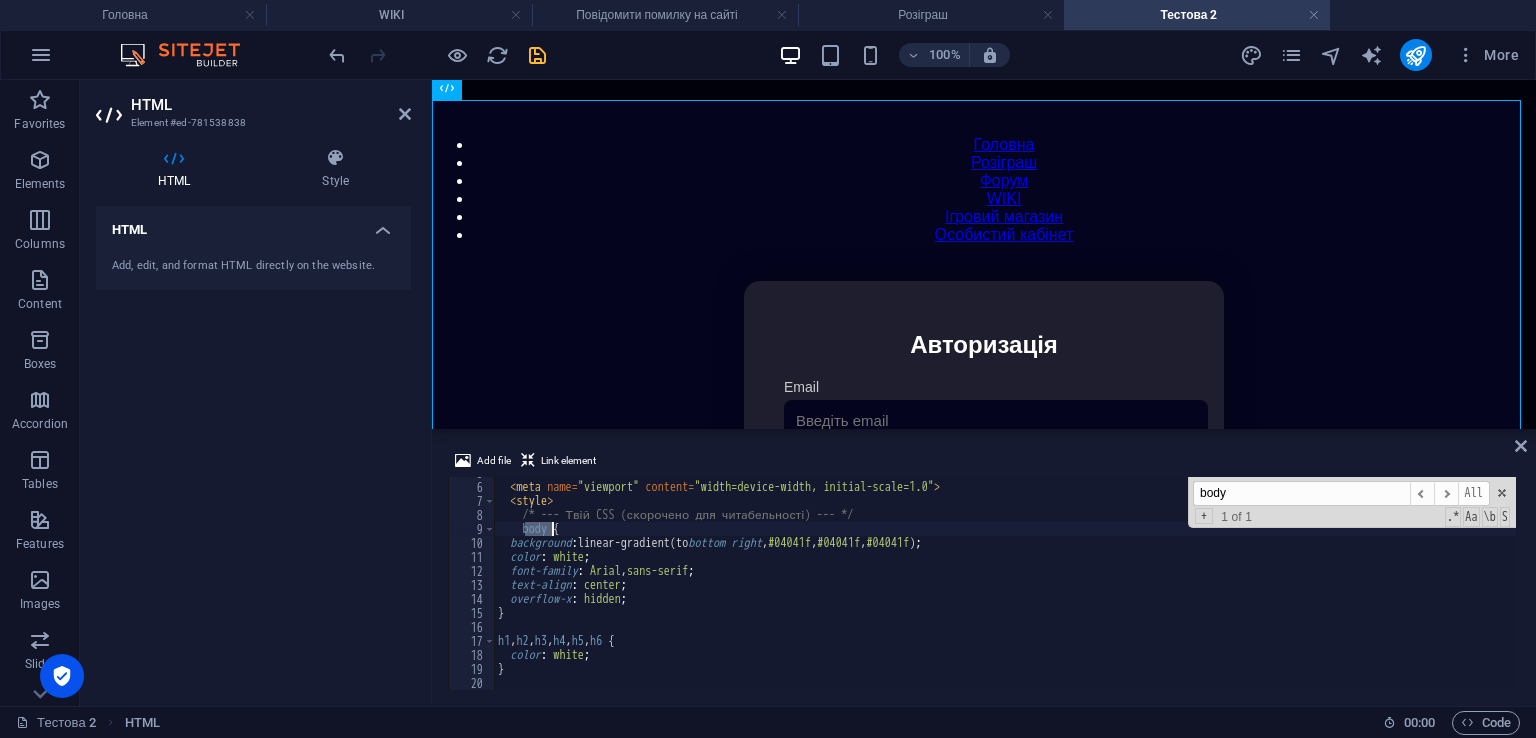 click on "< title > Особистий кабінет </ title >    < meta   name = "viewport"   content = "width=device-width, initial-scale=1.0" >    < style >      /* --- Твій CSS (скорочено для читабельності) --- */      body   {    background :  linear-gradient(to  bottom   right ,  #04041f ,  #04041f ,  #04041f ) ;    color :   white ;    font-family :   Arial ,  sans-serif ;    text-align :   center ;    overflow-x :   hidden ; } h1 ,  h2 ,  h3 ,  h4 ,  h5 ,  h6   {    color :   white ; } body ​ ​ All Replace All + 1 of 1 .* Aa \b S" at bounding box center (1005, 583) 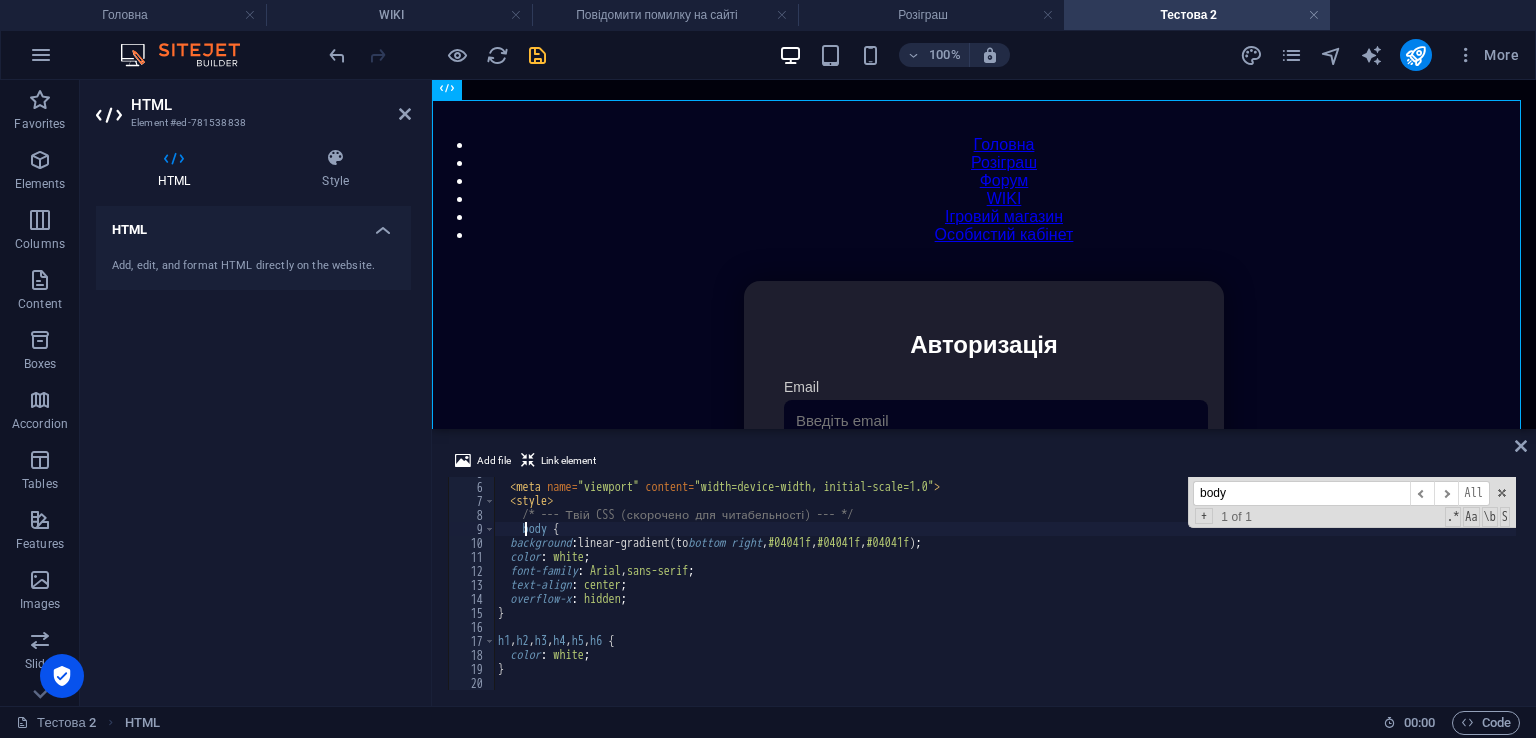 click on "< title > Особистий кабінет </ title >    < meta   name = "viewport"   content = "width=device-width, initial-scale=1.0" >    < style >      /* --- Твій CSS (скорочено для читабельності) --- */      body   {    background :  linear-gradient(to  bottom   right ,  #04041f ,  #04041f ,  #04041f ) ;    color :   white ;    font-family :   Arial ,  sans-serif ;    text-align :   center ;    overflow-x :   hidden ; } h1 ,  h2 ,  h3 ,  h4 ,  h5 ,  h6   {    color :   white ; }" at bounding box center [1418, 584] 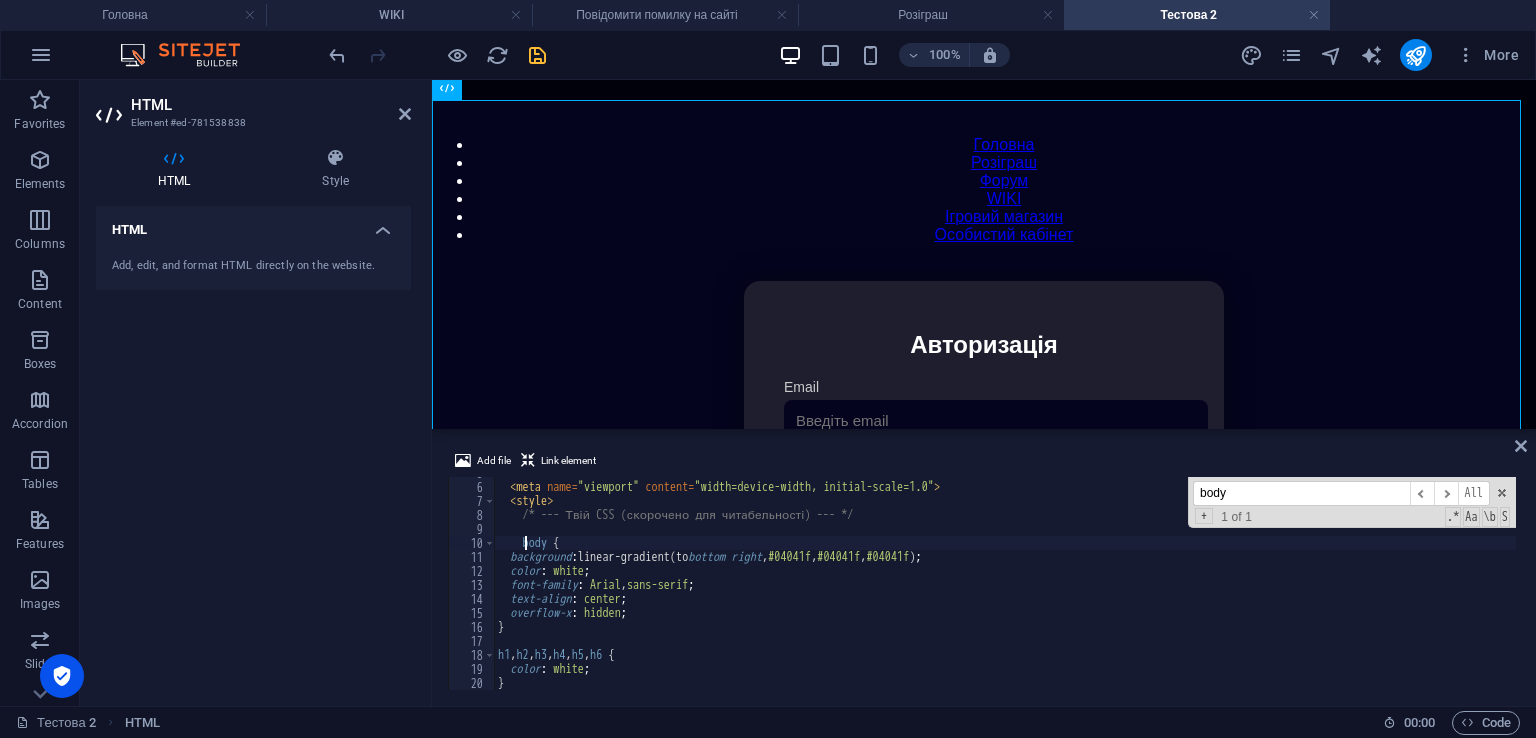 click on "< title > Особистий кабінет </ title >    < meta   name = "viewport"   content = "width=device-width, initial-scale=1.0" >    < style >      /* --- Твій CSS (скорочено для читабельності) --- */           body   {    background :  linear-gradient(to  bottom   right ,  #04041f ,  #04041f ,  #04041f ) ;    color :   white ;    font-family :   Arial ,  sans-serif ;    text-align :   center ;    overflow-x :   hidden ; } h1 ,  h2 ,  h3 ,  h4 ,  h5 ,  h6   {    color :   white ; }" at bounding box center (1418, 584) 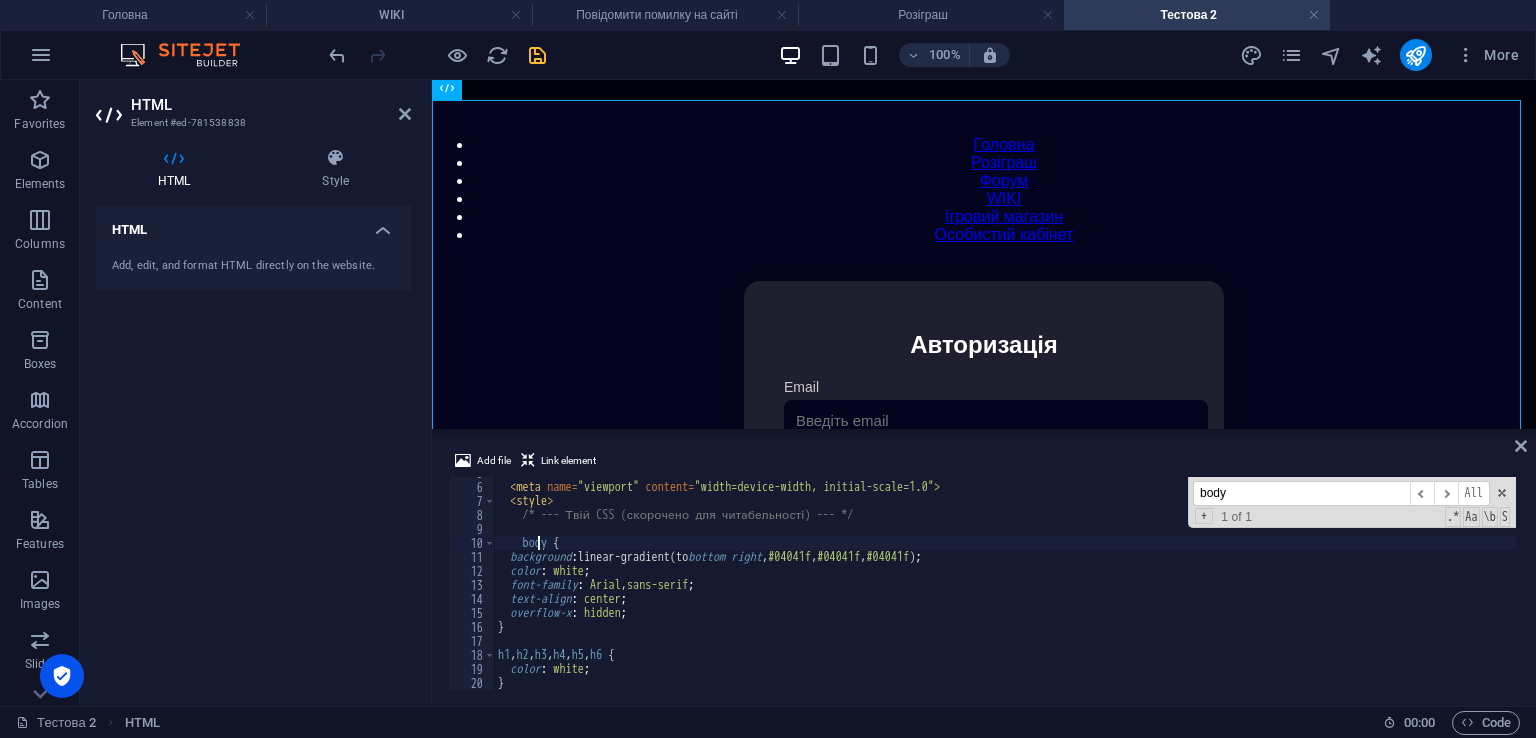 click on "< title > Особистий кабінет </ title >    < meta   name = "viewport"   content = "width=device-width, initial-scale=1.0" >    < style >      /* --- Твій CSS (скорочено для читабельності) --- */           body   {    background :  linear-gradient(to  bottom   right ,  #04041f ,  #04041f ,  #04041f ) ;    color :   white ;    font-family :   Arial ,  sans-serif ;    text-align :   center ;    overflow-x :   hidden ; } h1 ,  h2 ,  h3 ,  h4 ,  h5 ,  h6   {    color :   white ; }" at bounding box center [1418, 584] 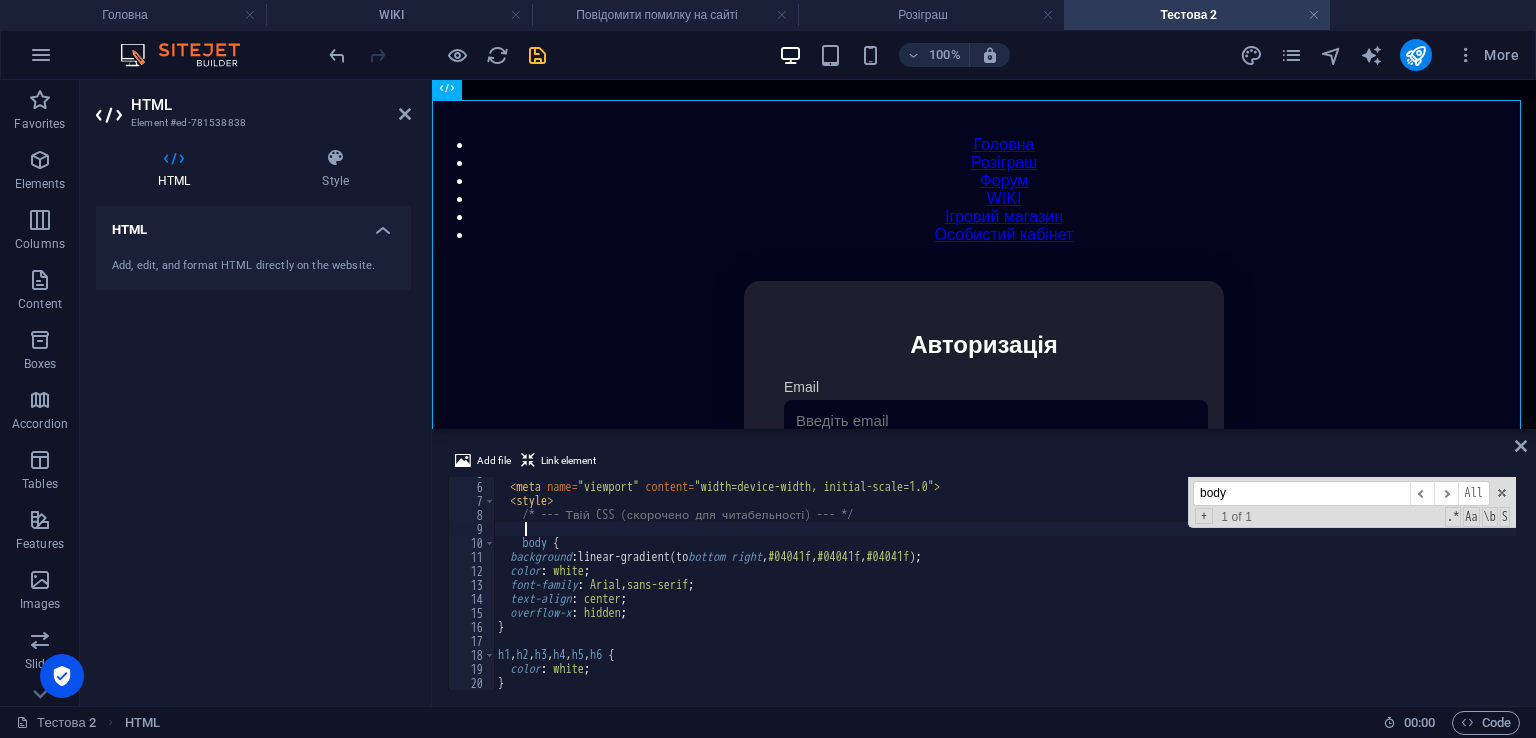 paste 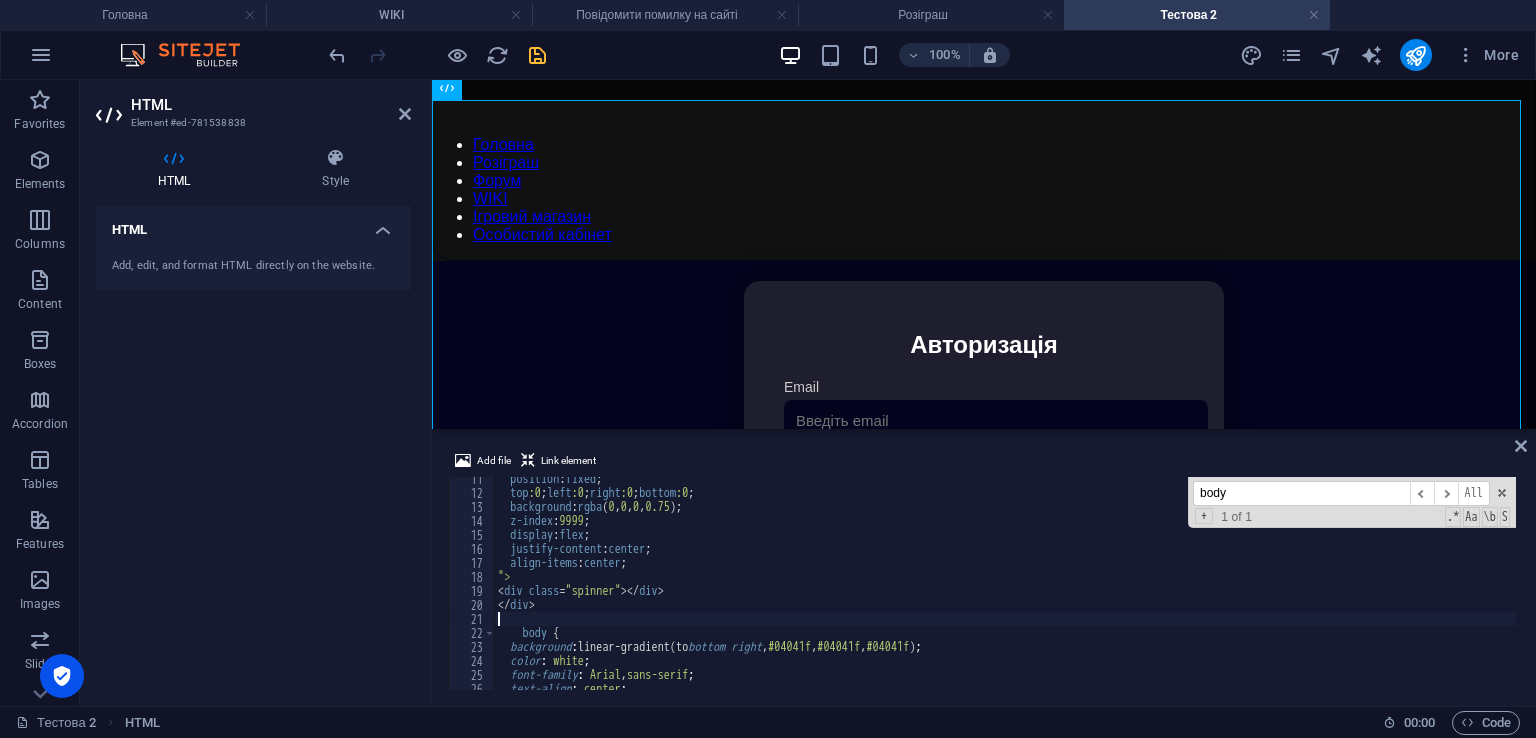scroll, scrollTop: 204, scrollLeft: 0, axis: vertical 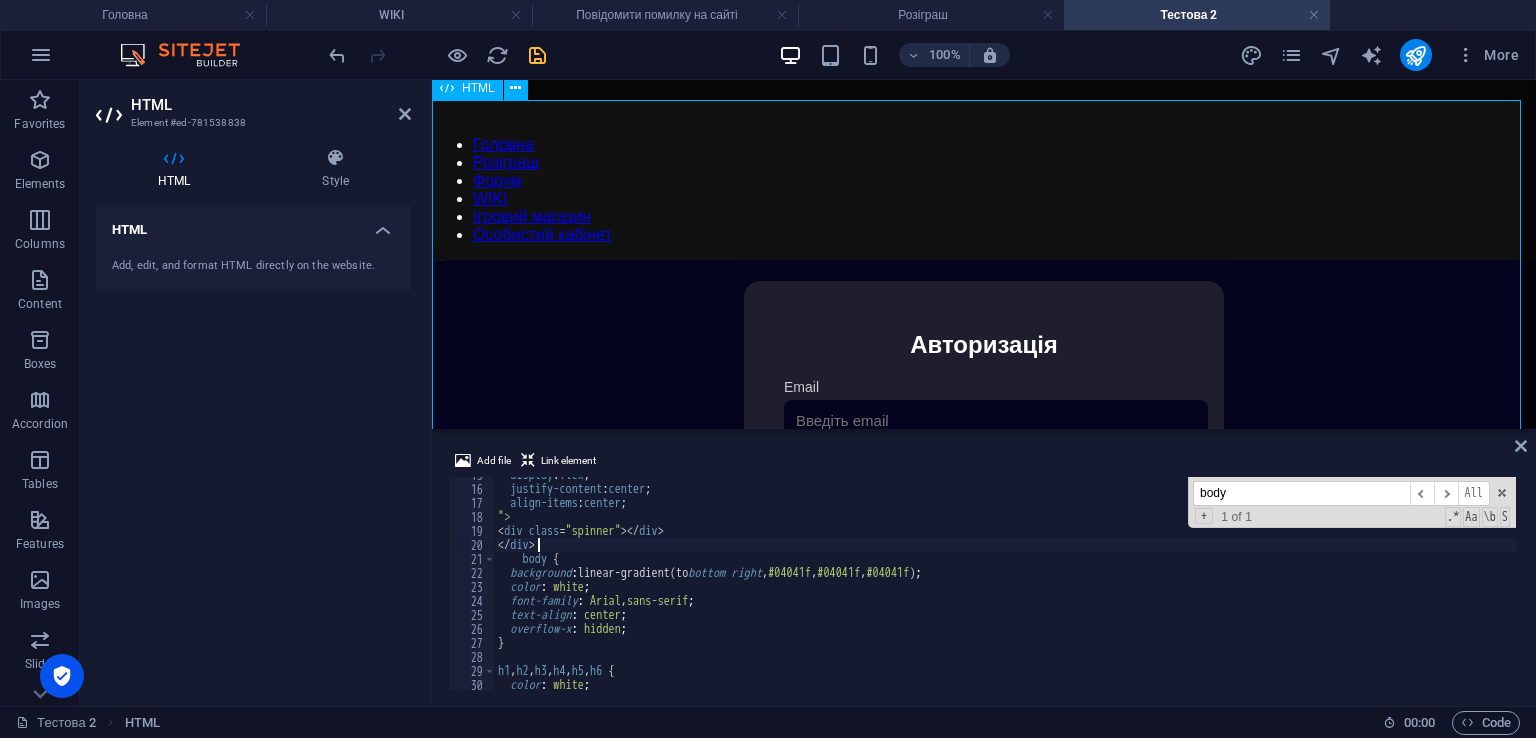 type on "</div>" 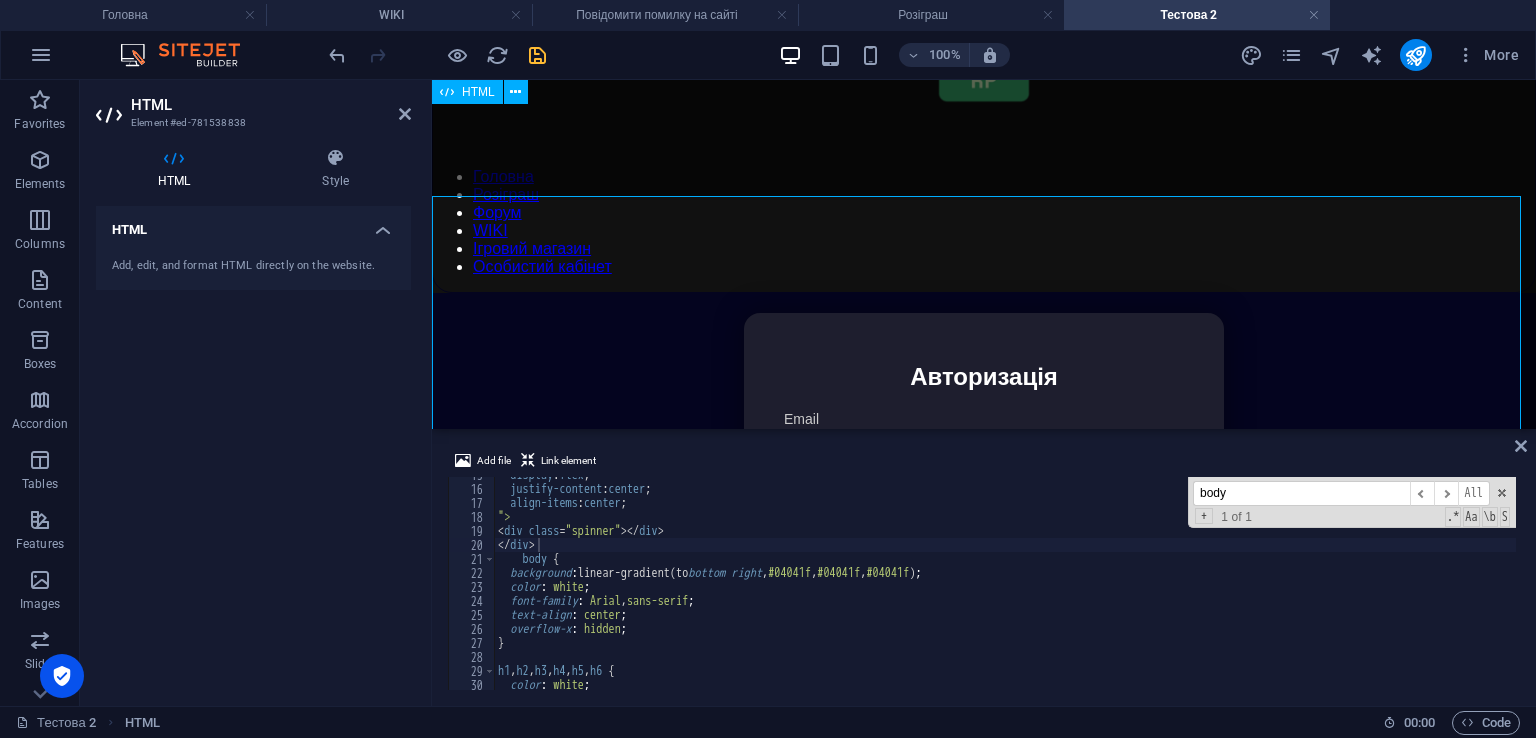 scroll, scrollTop: 36, scrollLeft: 0, axis: vertical 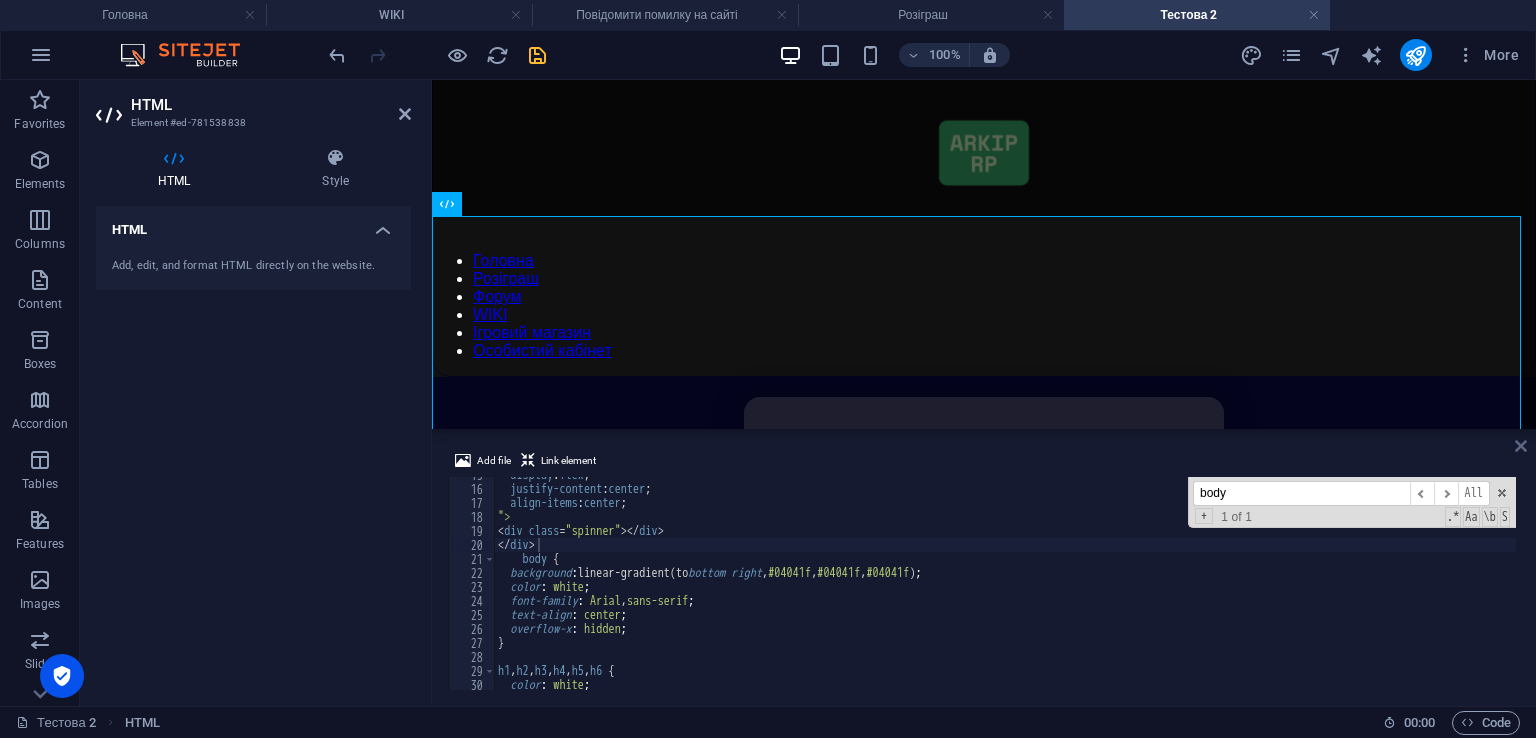 click at bounding box center [1521, 446] 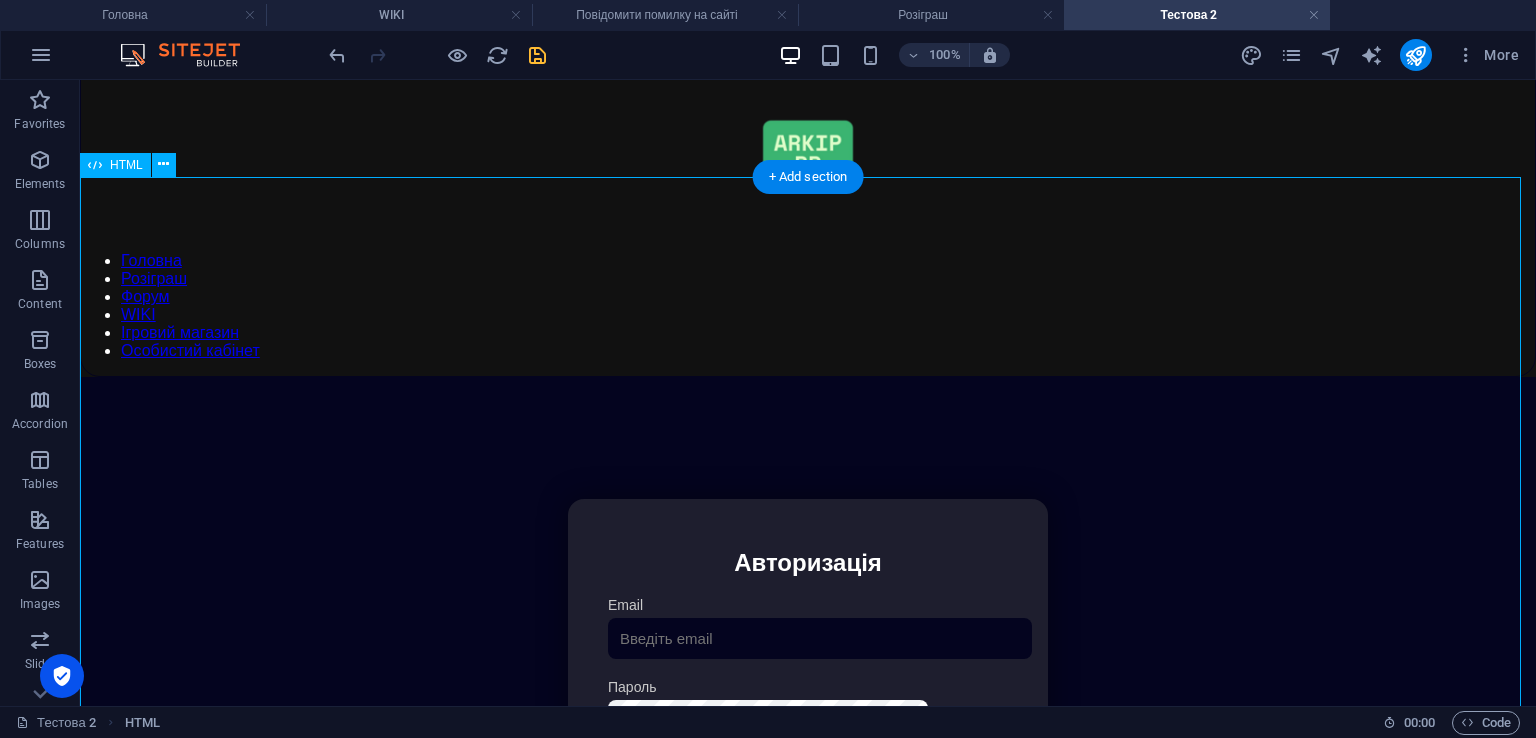click on "Особистий кабінет
Авторизація
Email
[GEOGRAPHIC_DATA]
👁️
Увійти
Скинути пароль
Скидання пароля
Введіть ваш email:
Скинути
Закрити
Особистий кабінет
Вийти з кабінету
Важлива інформація
Інформація
Нік:
Пошта:
Гроші:   ₴
XP:
Рівень:
Здоров'я:  %
Броня:  %
ВІП:
Рейтинг
Рейтинг гравців
Гравців не знайдено
Документи
Мої документи
Паспорт:   [PERSON_NAME] книжка:   [PERSON_NAME]
Розваги
Рулетка" at bounding box center [808, 710] 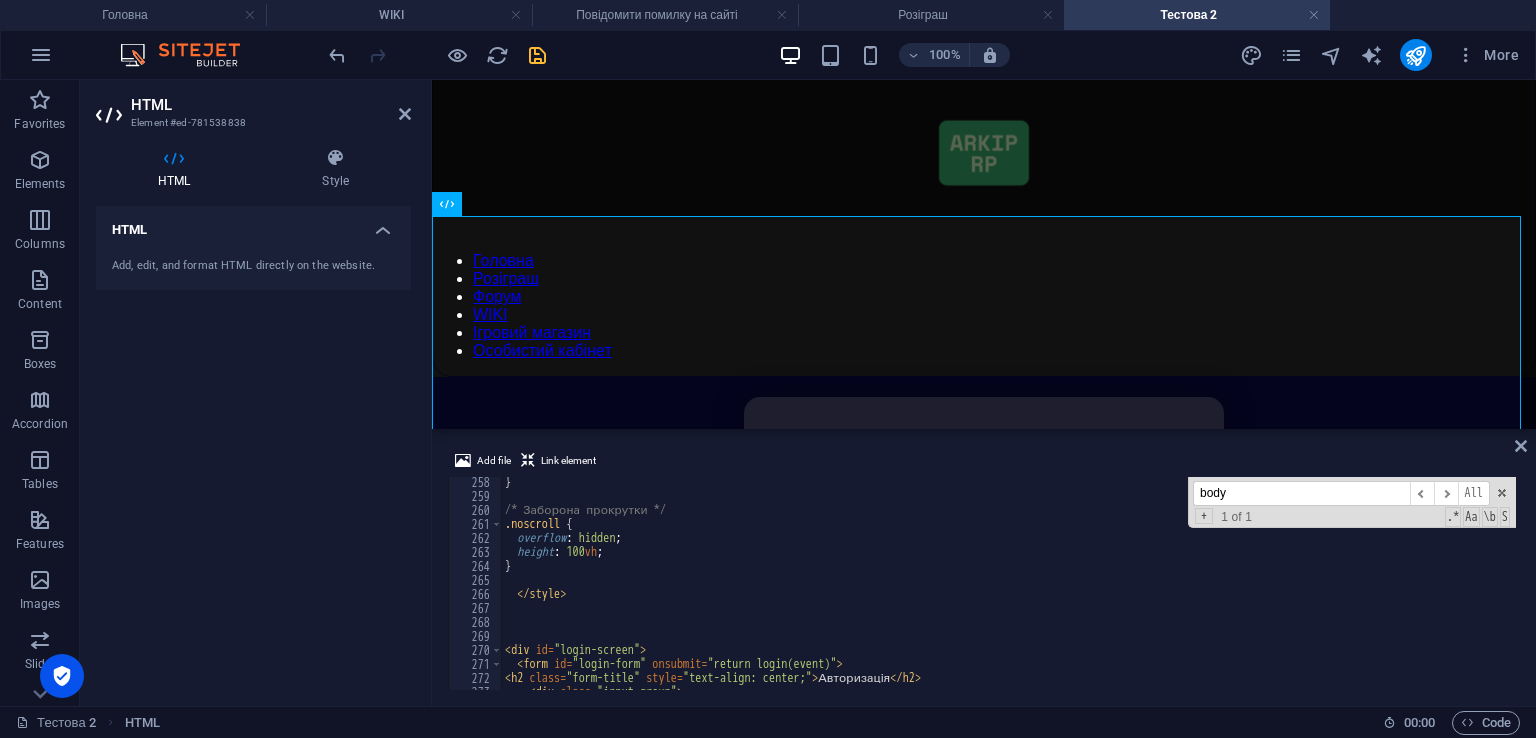 scroll, scrollTop: 3600, scrollLeft: 0, axis: vertical 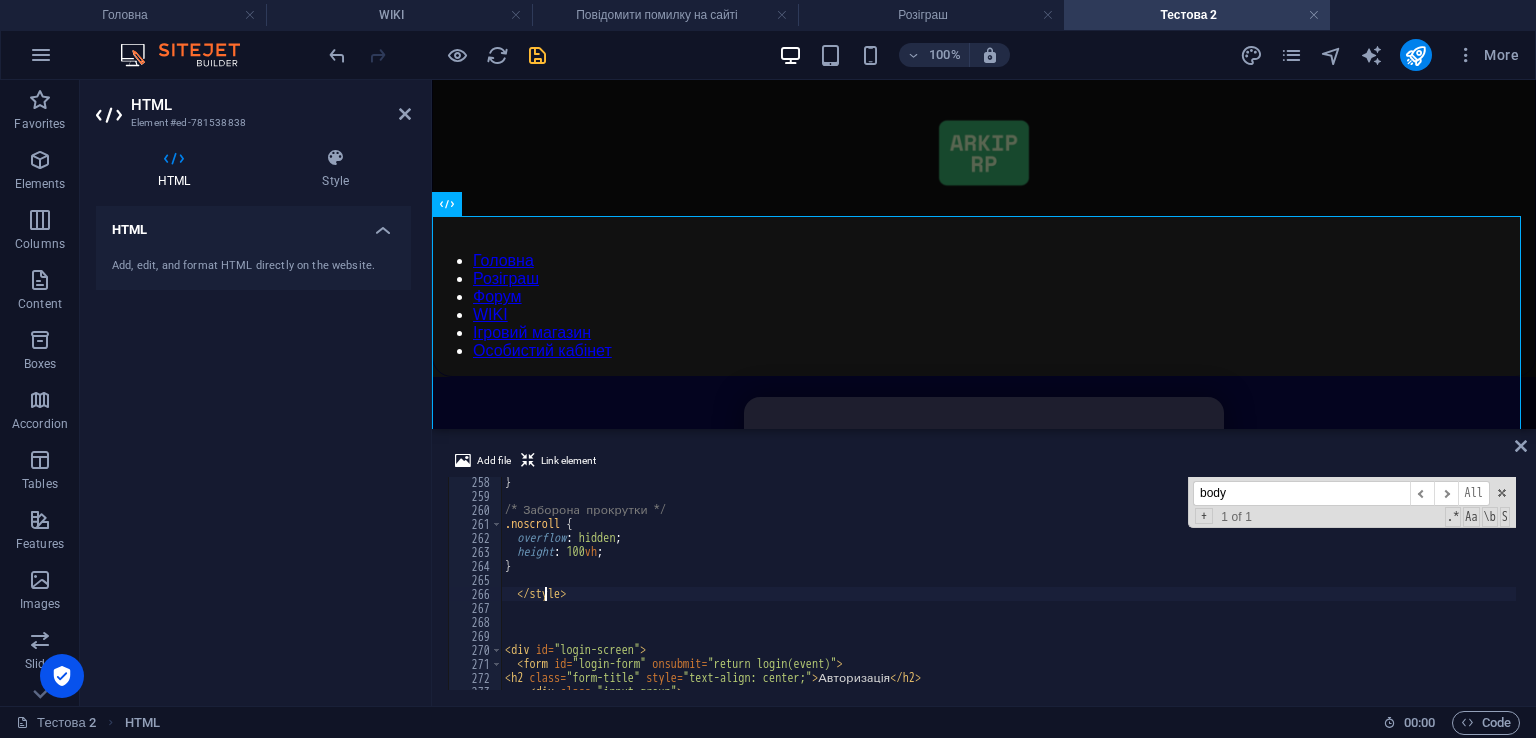 click on "} /* Заборона прокрутки */ .noscroll   {    overflow :   hidden ;    height :   100 vh ; }    </ style > < div   id = "login-screen" >    < form   id = "login-form"   onsubmit = "return login(event)" > < h2   class = "form-title"   style = "text-align: center;" > Авторизація </ h2 >      < div   class = "input-group" >" at bounding box center [1425, 593] 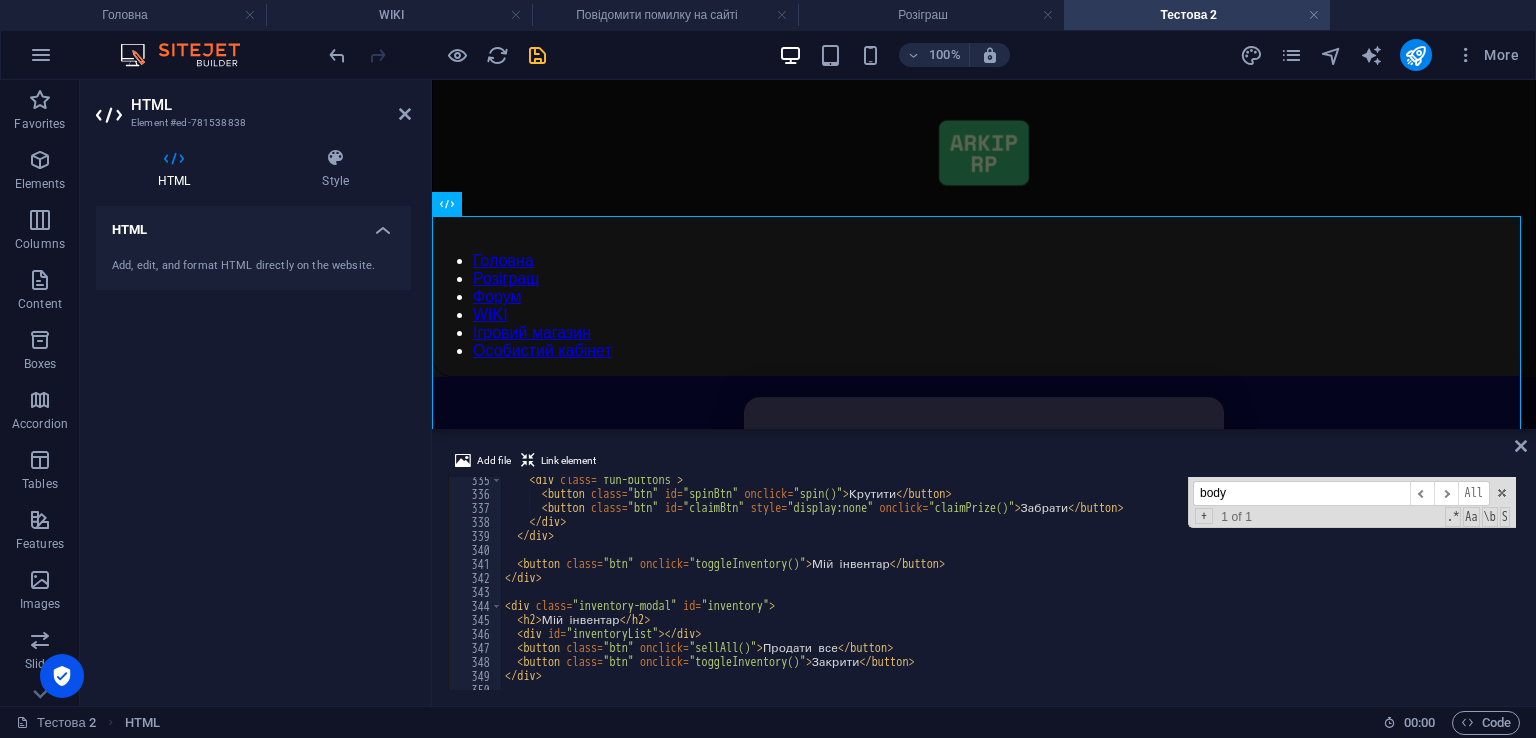 scroll, scrollTop: 4800, scrollLeft: 0, axis: vertical 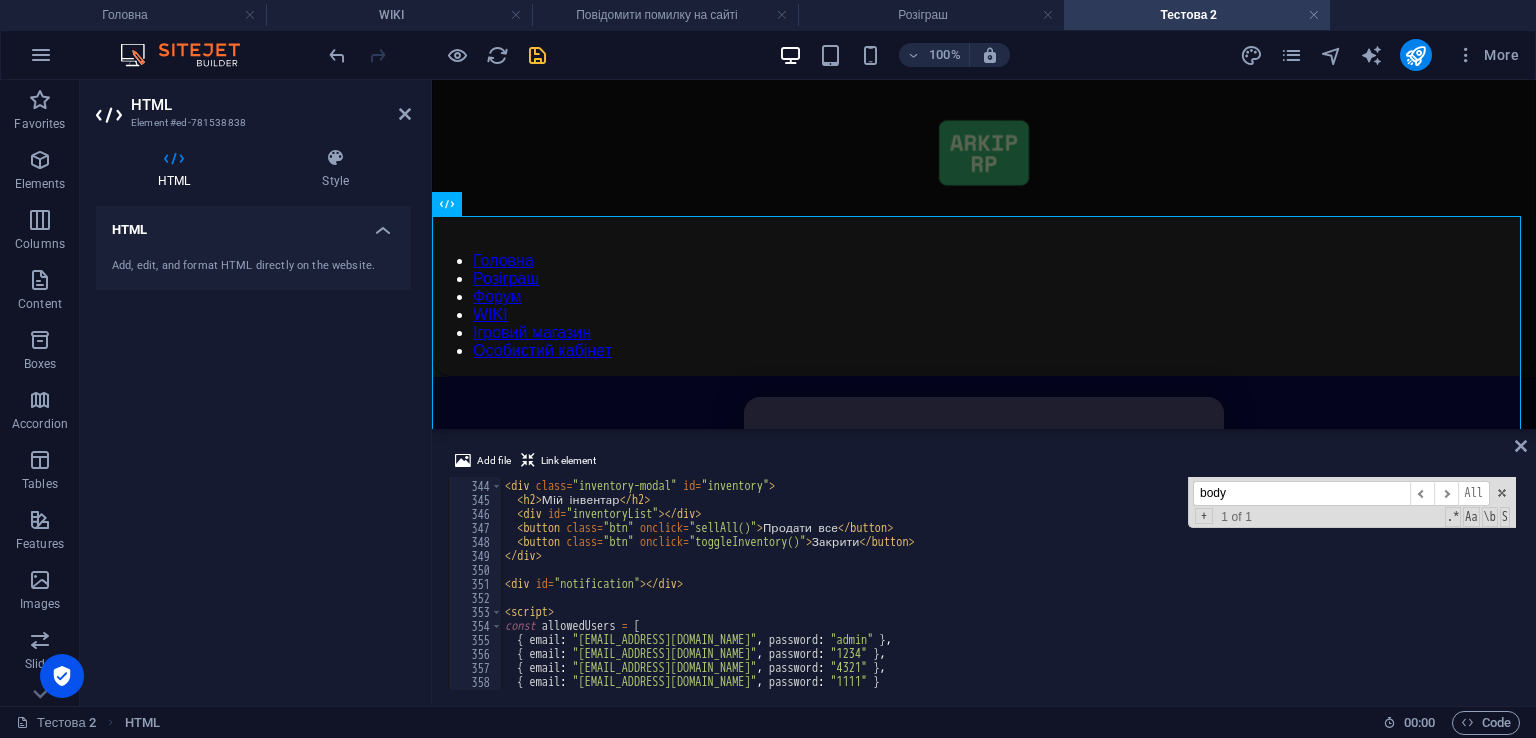 click on "< div   class = "inventory-modal"   id = "inventory" >    < h2 > Мій інвентар </ h2 >    < div   id = "inventoryList" > </ div >    < button   class = "btn"   onclick = "sellAll()" > Продати все </ button >    < button   class = "btn"   onclick = "toggleInventory()" > Закрити </ button > </ div > < div   id = "notification" > </ div > < script > const   allowedUsers   =   [    {   email :   "[EMAIL_ADDRESS][DOMAIN_NAME]" ,   password :   "admin"   } ,    {   email :   "[EMAIL_ADDRESS][DOMAIN_NAME]" ,   password :   "1234"   } ,    {   email :   "[EMAIL_ADDRESS][DOMAIN_NAME]" ,   password :   "4321"   } ,    {   email :   "[EMAIL_ADDRESS][DOMAIN_NAME]" ,   password :   "1111"   }" at bounding box center (1425, 583) 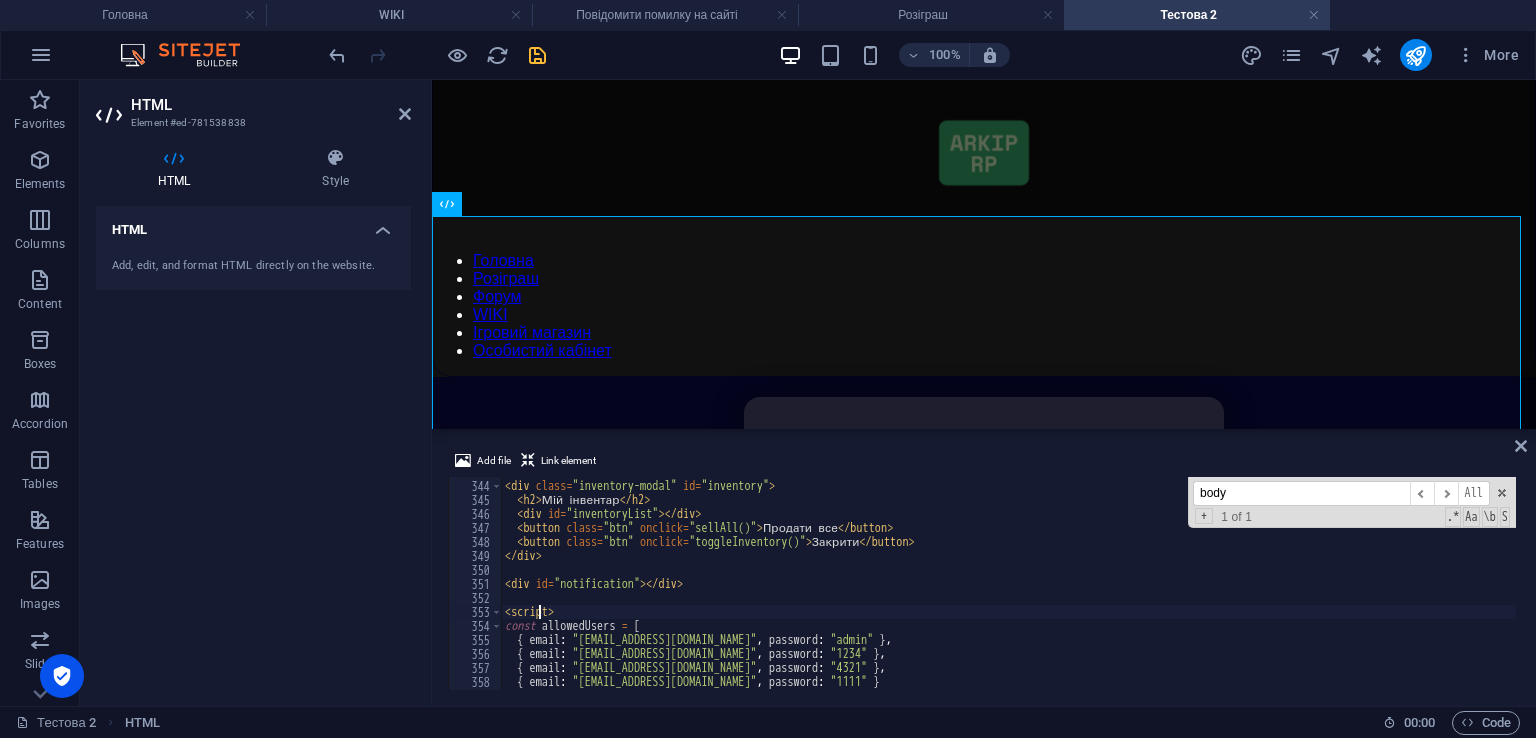 click on "< div   class = "inventory-modal"   id = "inventory" >    < h2 > Мій інвентар </ h2 >    < div   id = "inventoryList" > </ div >    < button   class = "btn"   onclick = "sellAll()" > Продати все </ button >    < button   class = "btn"   onclick = "toggleInventory()" > Закрити </ button > </ div > < div   id = "notification" > </ div > < script > const   allowedUsers   =   [    {   email :   "[EMAIL_ADDRESS][DOMAIN_NAME]" ,   password :   "admin"   } ,    {   email :   "[EMAIL_ADDRESS][DOMAIN_NAME]" ,   password :   "1234"   } ,    {   email :   "[EMAIL_ADDRESS][DOMAIN_NAME]" ,   password :   "4321"   } ,    {   email :   "[EMAIL_ADDRESS][DOMAIN_NAME]" ,   password :   "1111"   }" at bounding box center [1425, 583] 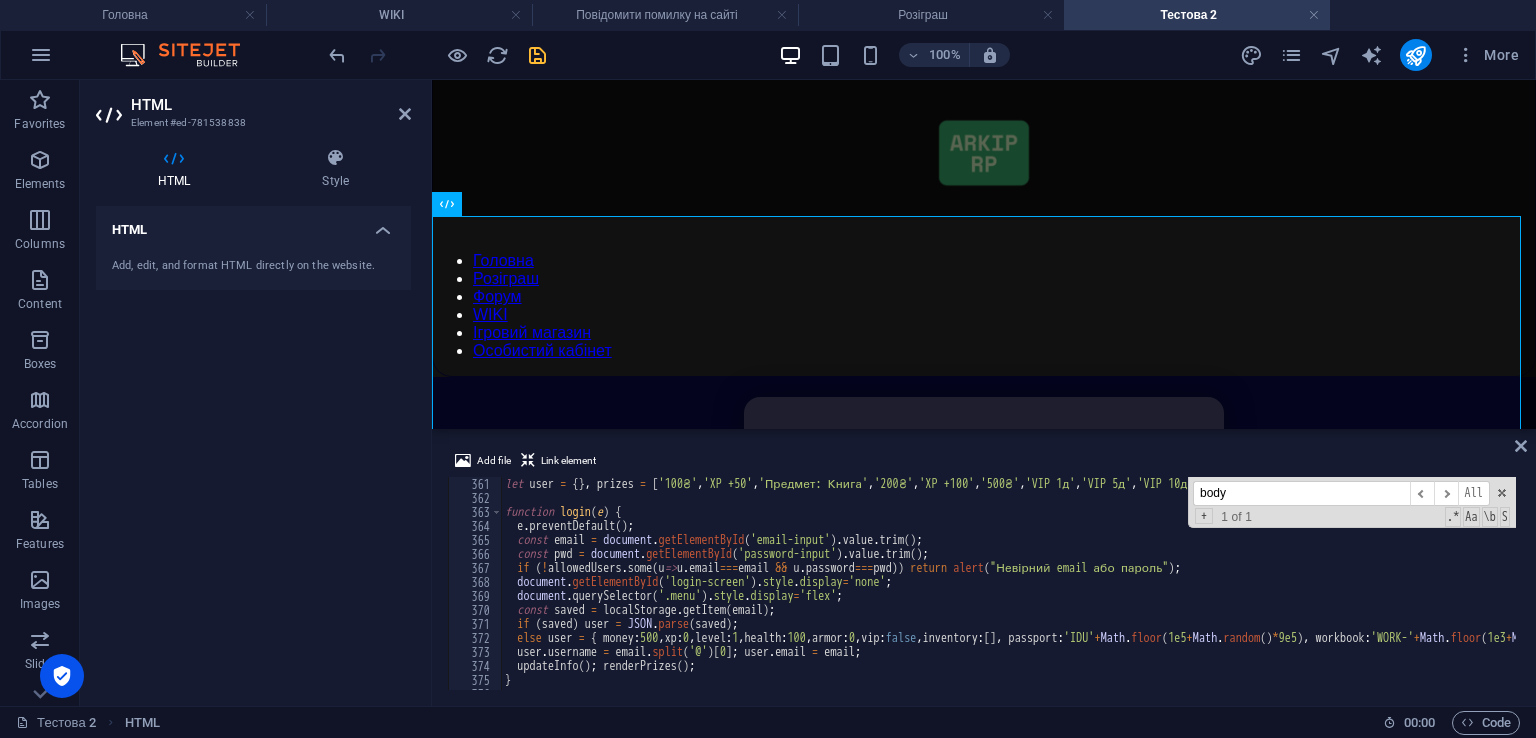 scroll, scrollTop: 4740, scrollLeft: 0, axis: vertical 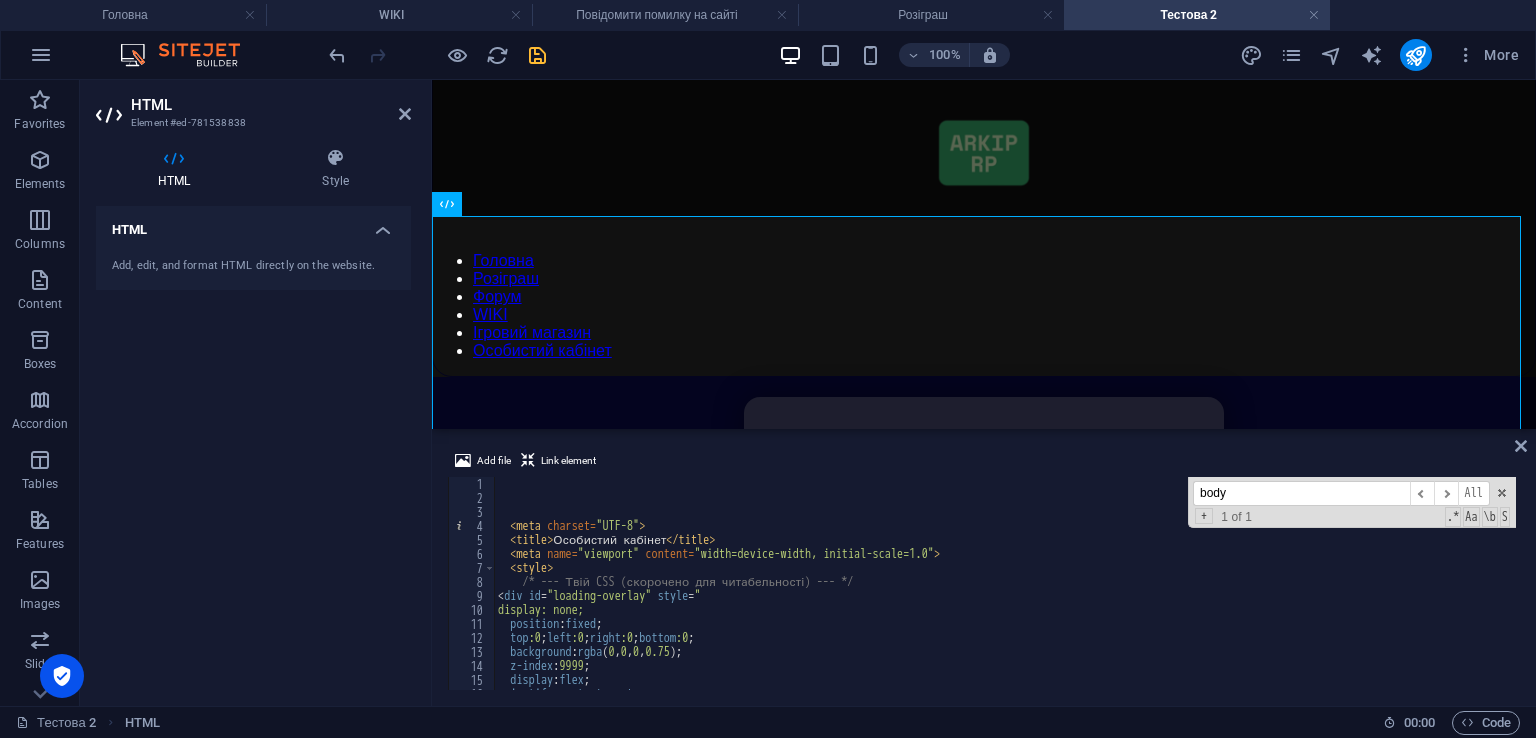 click on "< meta   charset = "UTF-8" >    < title > Особистий кабінет </ title >    < meta   name = "viewport"   content = "width=device-width, initial-scale=1.0" >    < style >      /* --- Твій CSS (скорочено для читабельності) --- */     < div   id = " loading-overlay "   style = "   display: none;    position :  fixed ;    top :0 ;  left :0 ;  right :0 ;  bottom :0 ;    background :  rgba ( 0 , 0 , 0 , 0.75 );    z-index :  9999 ;    display :  flex ;    justify-content :  center ;" at bounding box center [1418, 595] 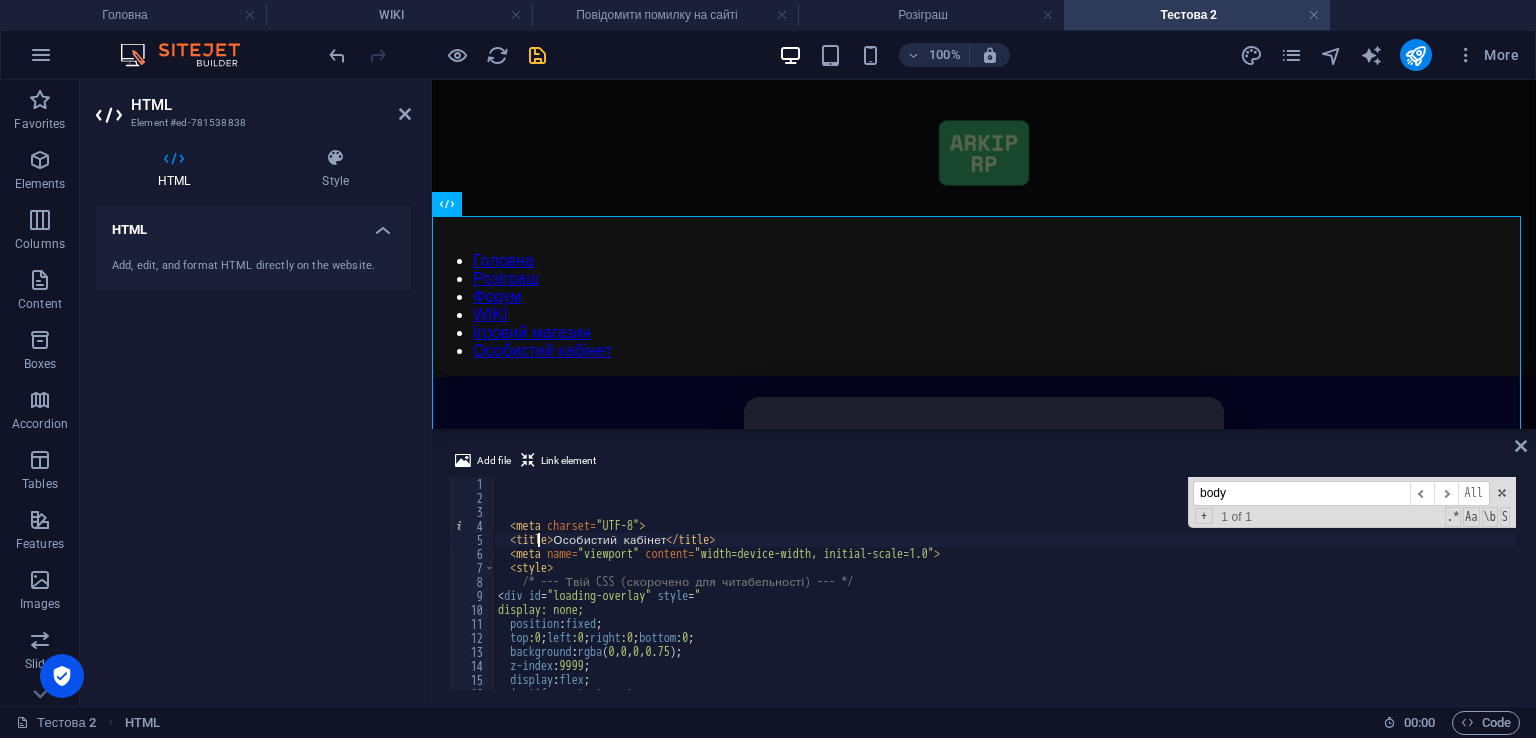 click on "< meta   charset = "UTF-8" >    < title > Особистий кабінет </ title >    < meta   name = "viewport"   content = "width=device-width, initial-scale=1.0" >    < style >      /* --- Твій CSS (скорочено для читабельності) --- */     < div   id = " loading-overlay "   style = "   display: none;    position :  fixed ;    top :0 ;  left :0 ;  right :0 ;  bottom :0 ;    background :  rgba ( 0 , 0 , 0 , 0.75 );    z-index :  9999 ;    display :  flex ;    justify-content :  center ;" at bounding box center (1418, 595) 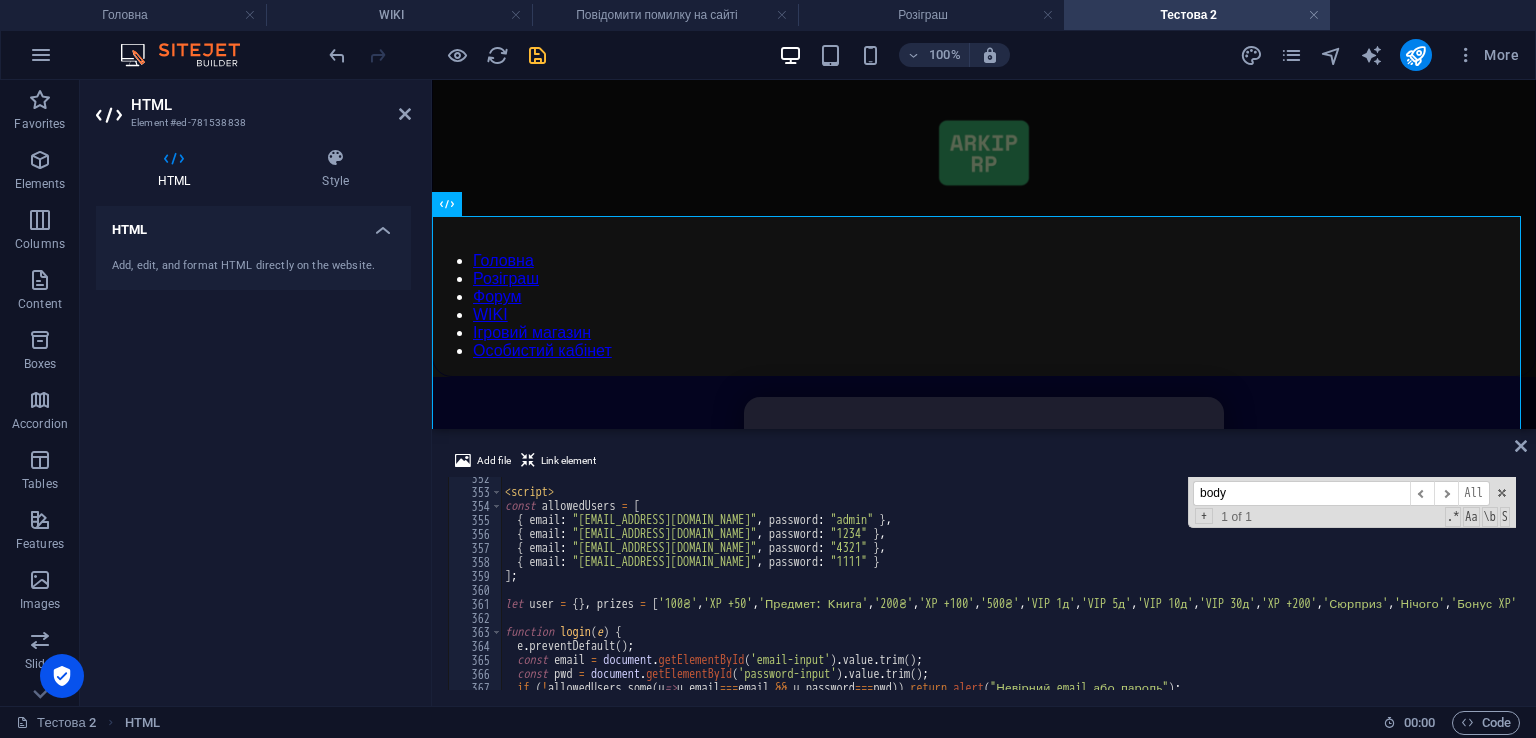 scroll, scrollTop: 4800, scrollLeft: 0, axis: vertical 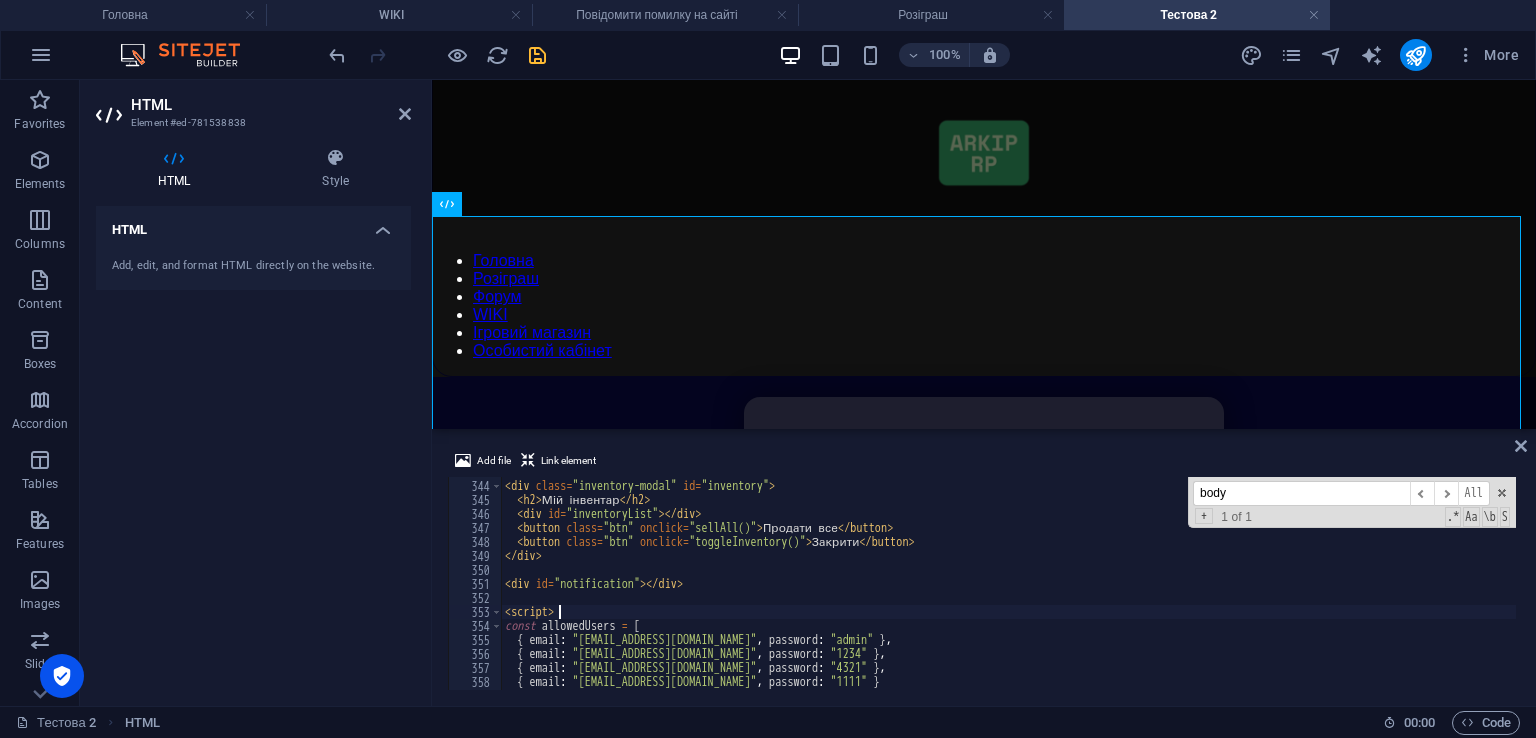 click on "< div   class = "inventory-modal"   id = "inventory" >    < h2 > Мій інвентар </ h2 >    < div   id = "inventoryList" > </ div >    < button   class = "btn"   onclick = "sellAll()" > Продати все </ button >    < button   class = "btn"   onclick = "toggleInventory()" > Закрити </ button > </ div > < div   id = "notification" > </ div > < script > const   allowedUsers   =   [    {   email :   "[EMAIL_ADDRESS][DOMAIN_NAME]" ,   password :   "admin"   } ,    {   email :   "[EMAIL_ADDRESS][DOMAIN_NAME]" ,   password :   "1234"   } ,    {   email :   "[EMAIL_ADDRESS][DOMAIN_NAME]" ,   password :   "4321"   } ,    {   email :   "[EMAIL_ADDRESS][DOMAIN_NAME]" ,   password :   "1111"   }" at bounding box center (1425, 583) 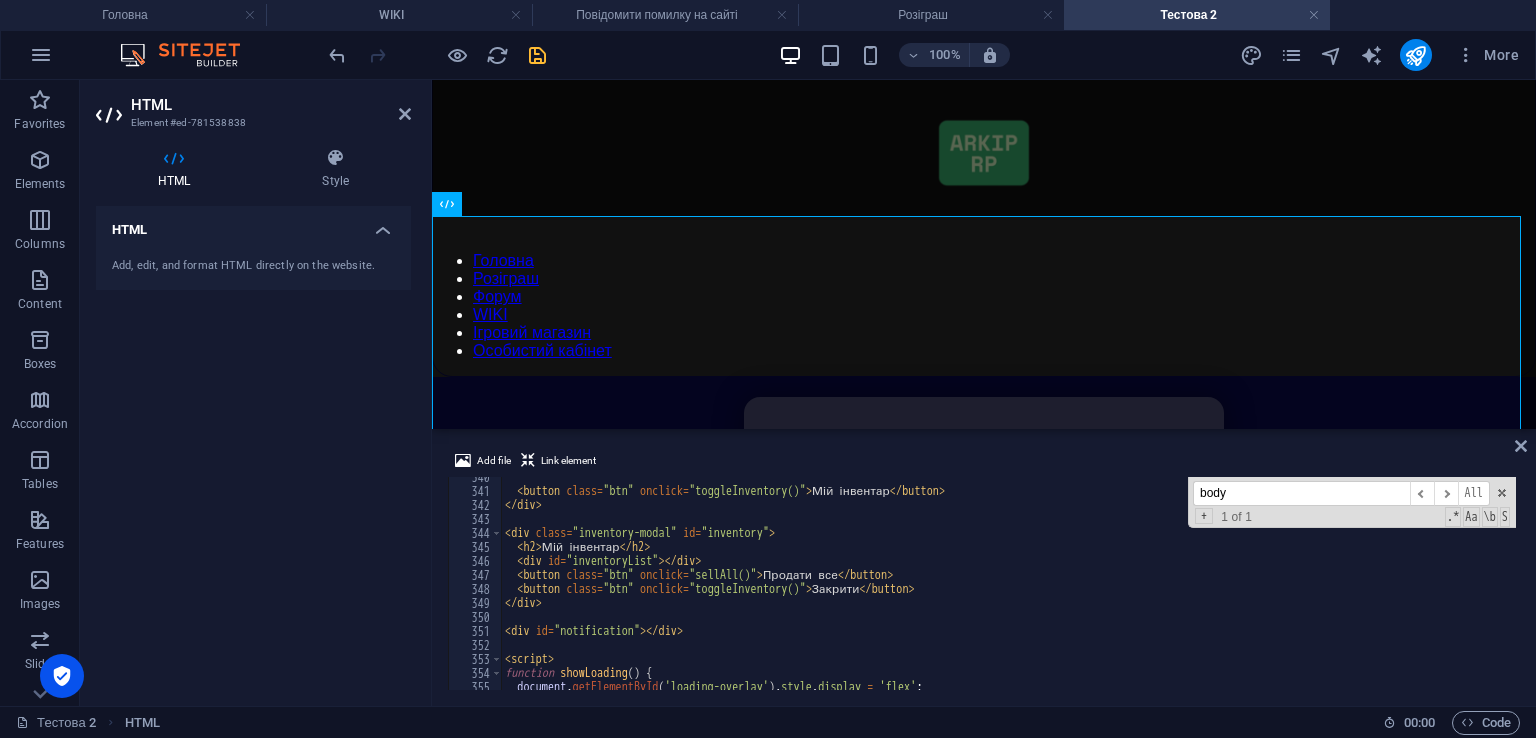 scroll, scrollTop: 4812, scrollLeft: 0, axis: vertical 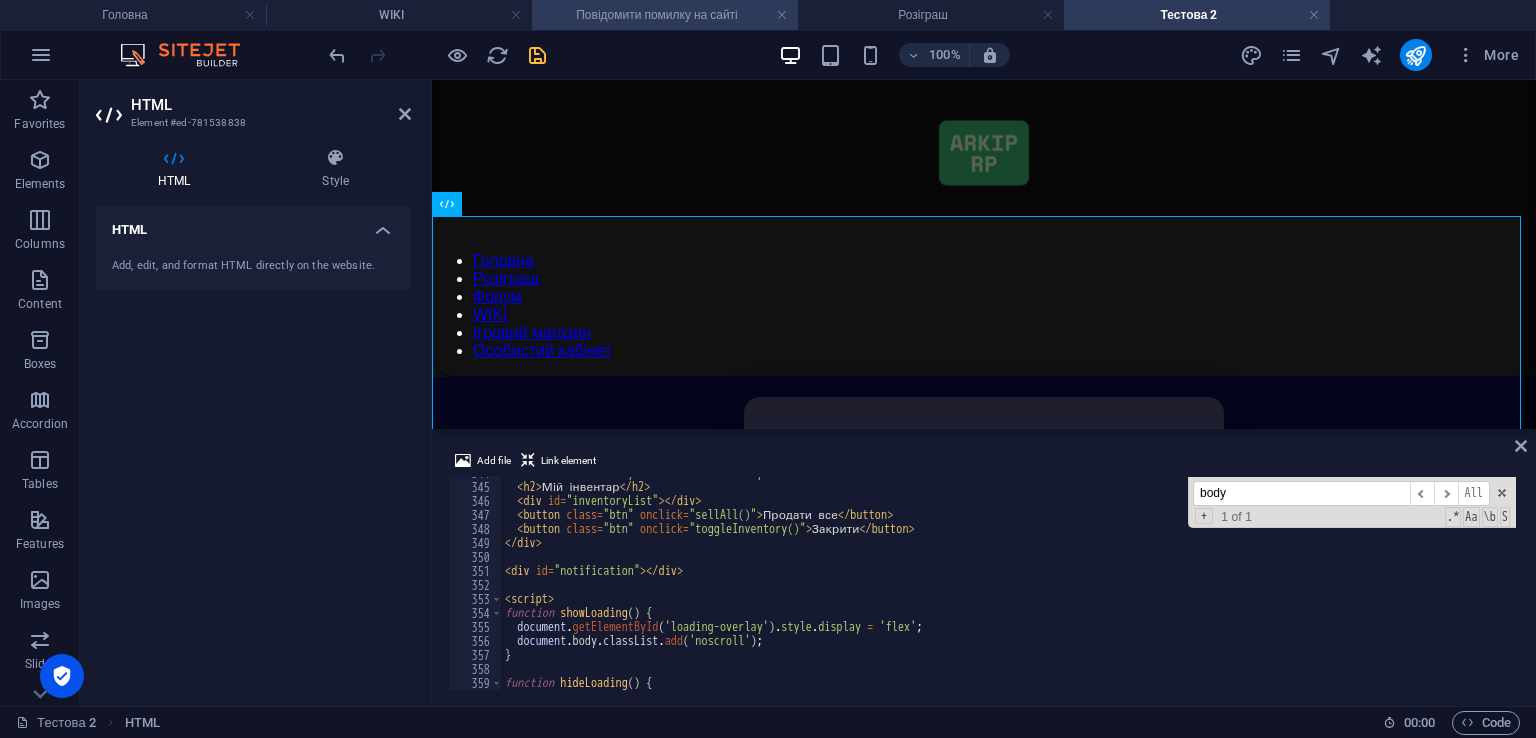 type 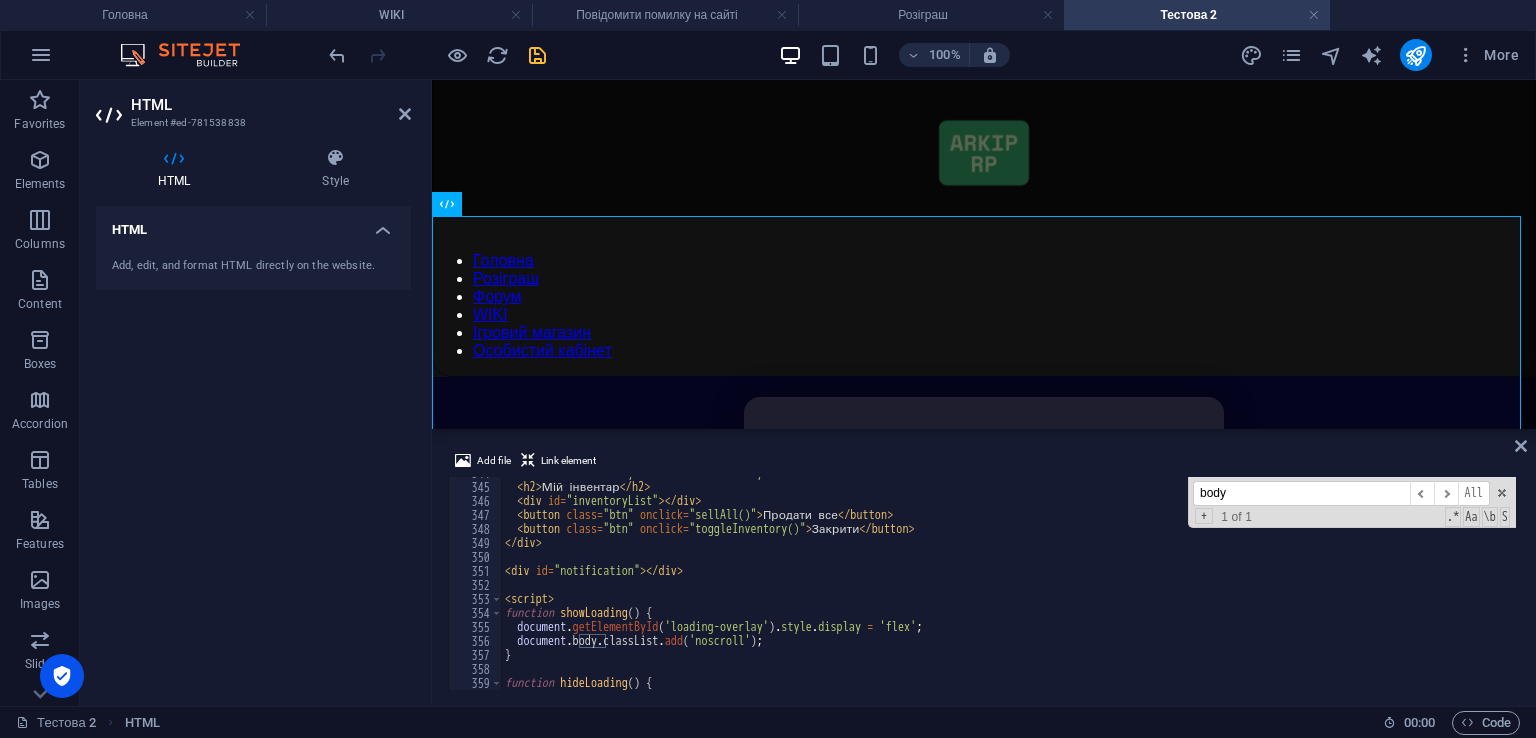 click on "body" at bounding box center [1301, 493] 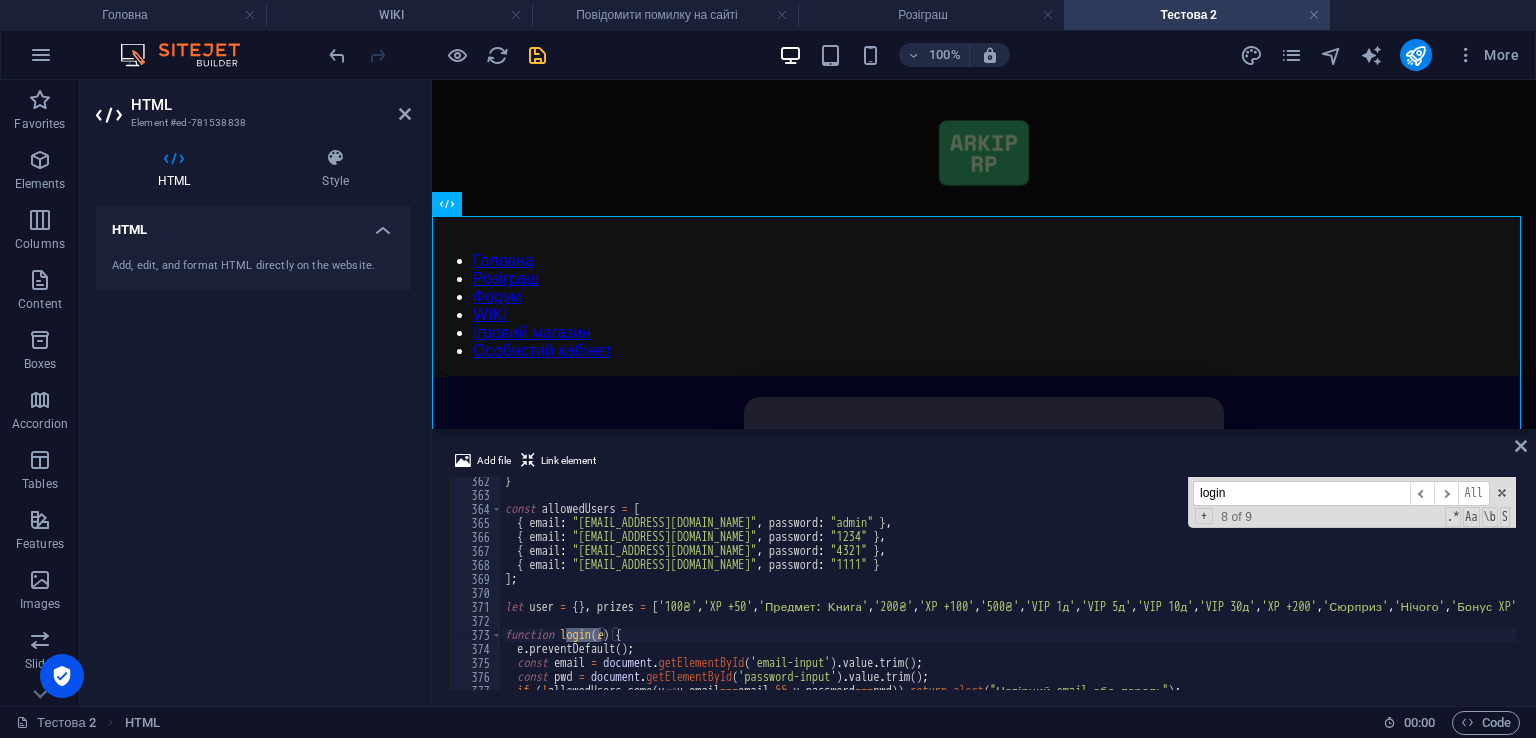 scroll, scrollTop: 5117, scrollLeft: 0, axis: vertical 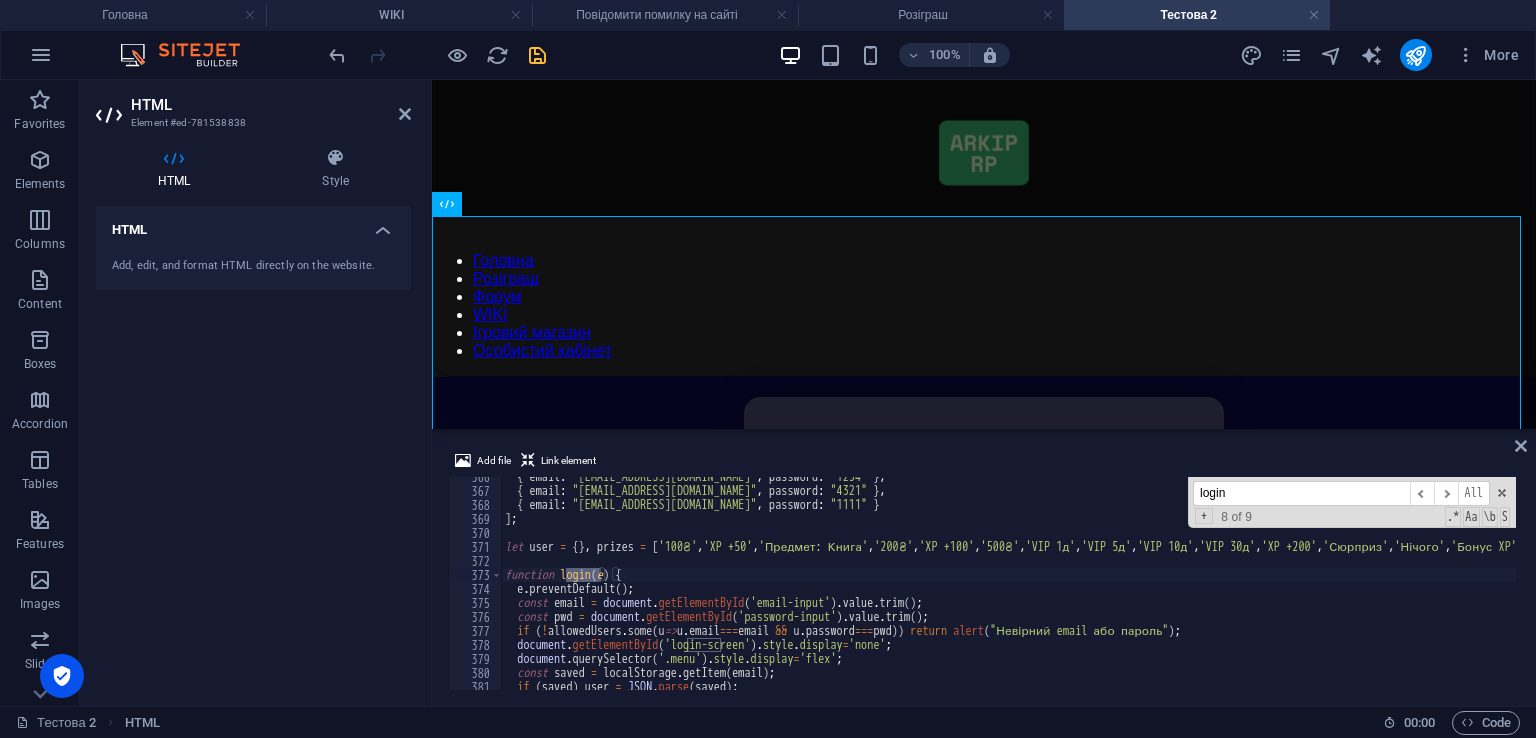 type on "login" 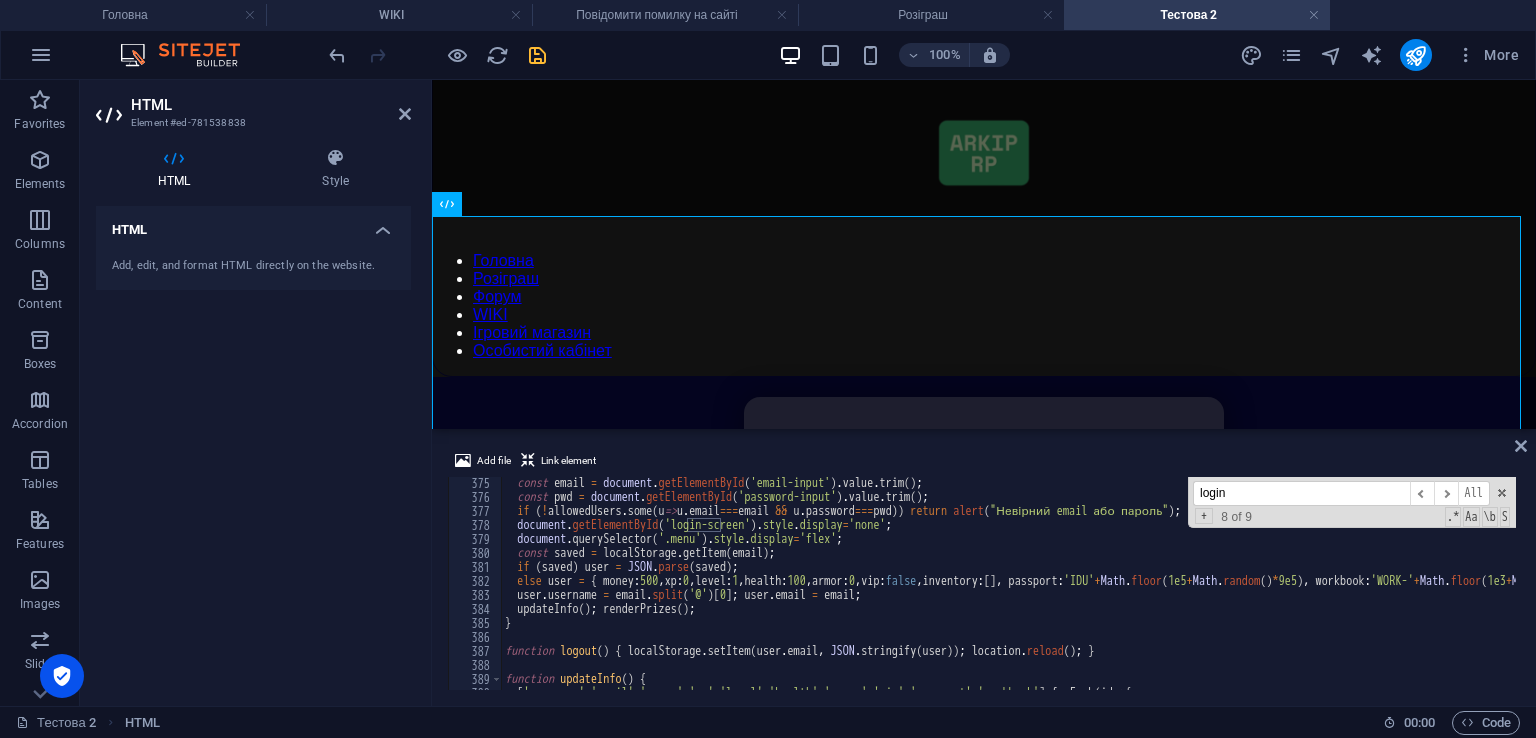 scroll, scrollTop: 5237, scrollLeft: 0, axis: vertical 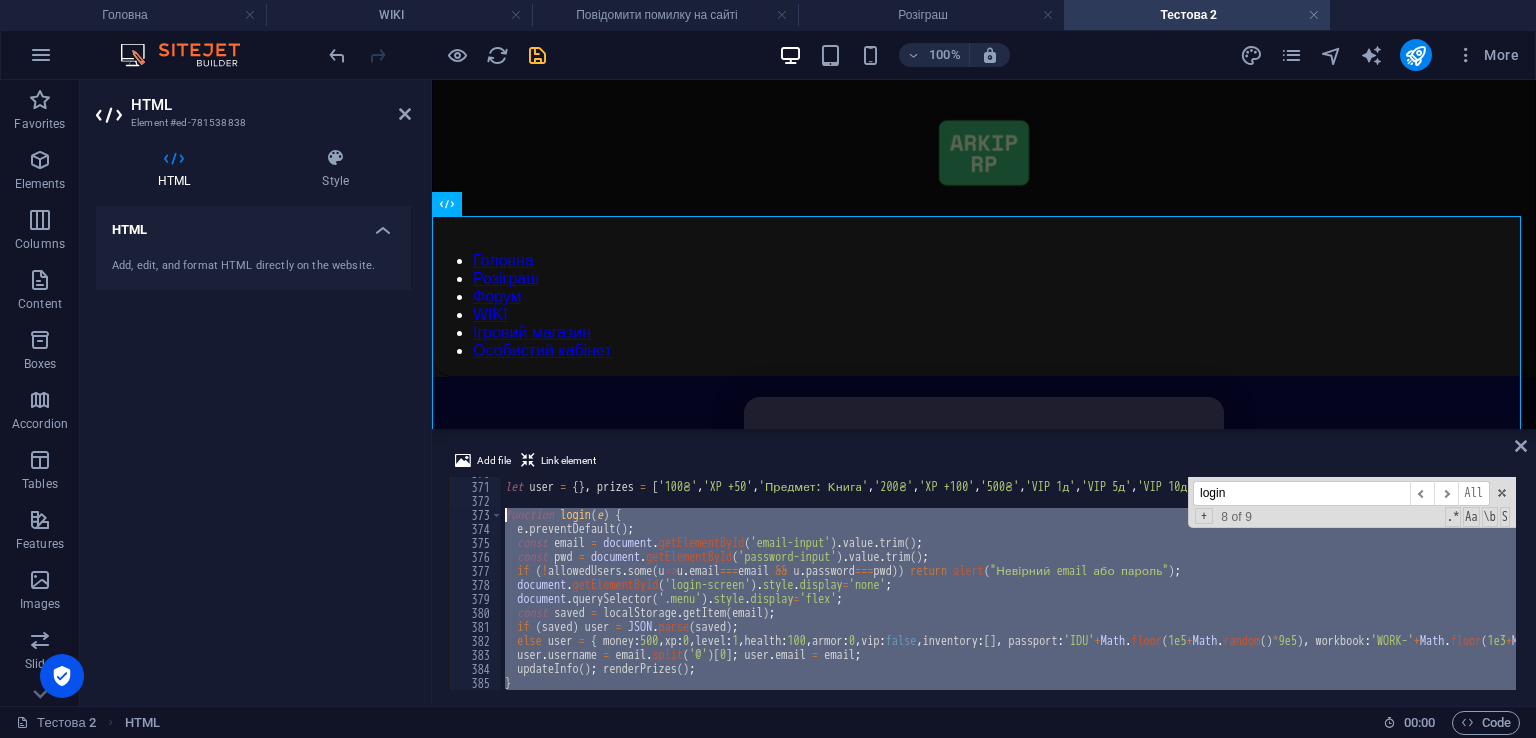drag, startPoint x: 534, startPoint y: 633, endPoint x: 500, endPoint y: 521, distance: 117.047 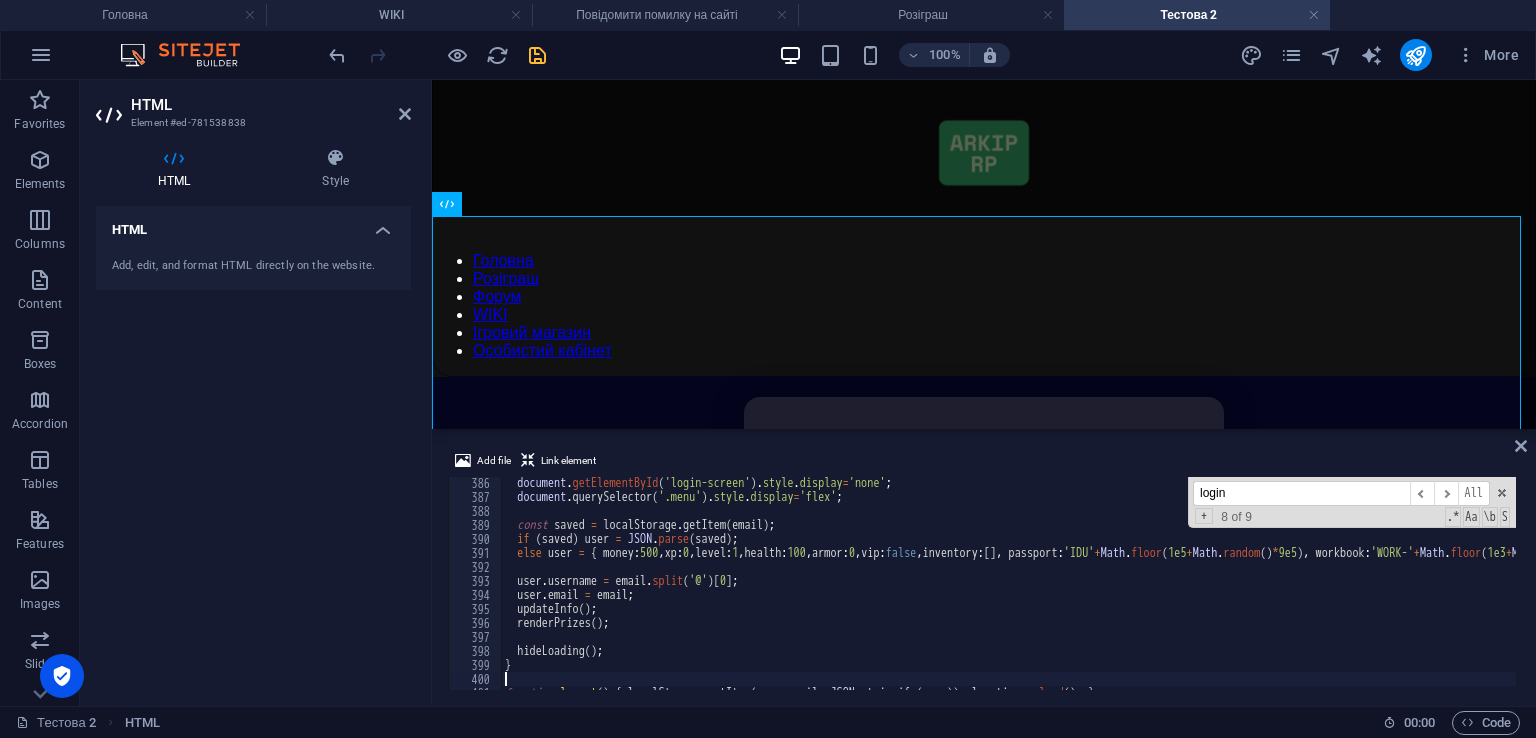scroll, scrollTop: 5391, scrollLeft: 0, axis: vertical 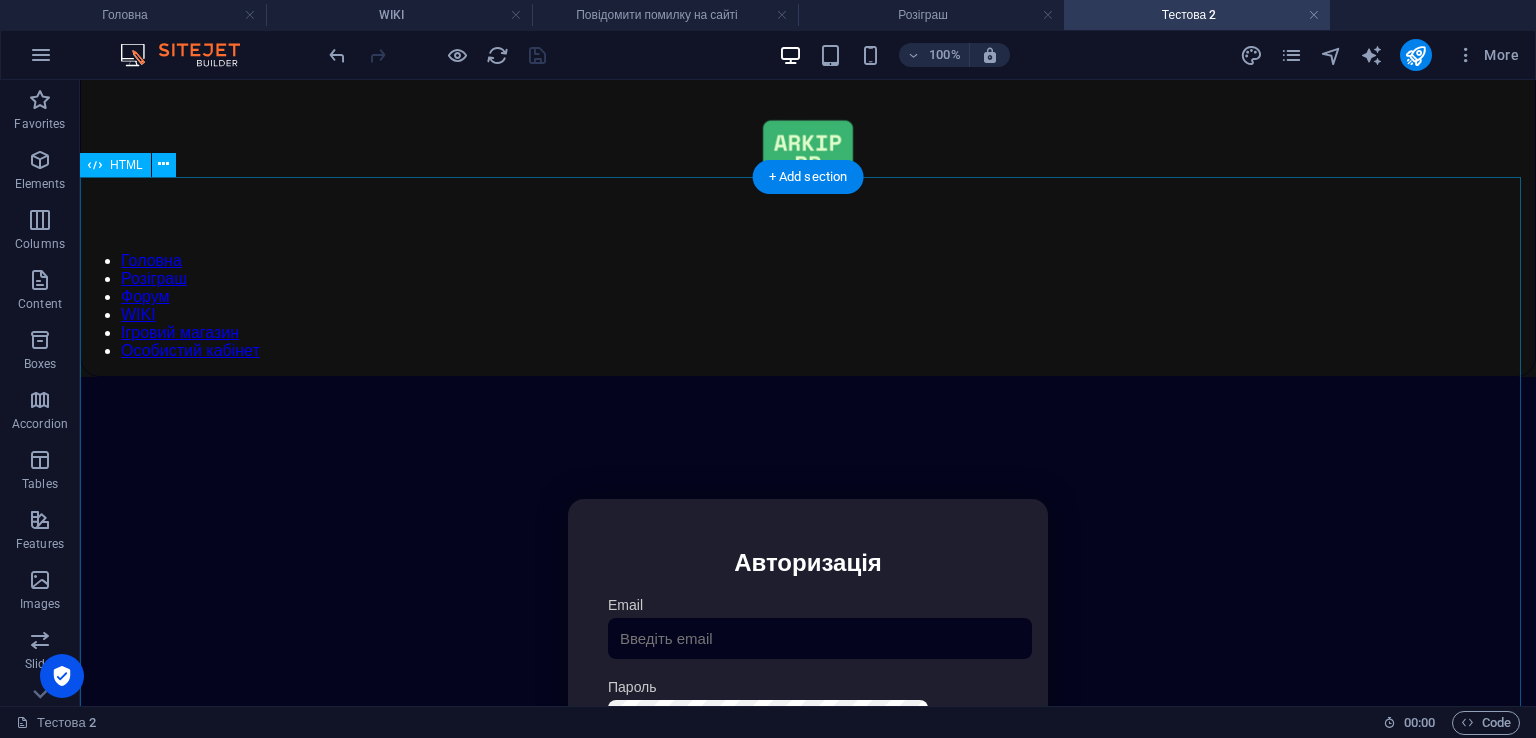 click on "Особистий кабінет
Авторизація
Email
[GEOGRAPHIC_DATA]
👁️
Увійти
Скинути пароль
Скидання пароля
Введіть ваш email:
Скинути
Закрити
Особистий кабінет
Вийти з кабінету
Важлива інформація
Інформація
Нік:
Пошта:
Гроші:   ₴
XP:
Рівень:
Здоров'я:  %
Броня:  %
ВІП:
Рейтинг
Рейтинг гравців
Гравців не знайдено
Документи
Мої документи
Паспорт:   [PERSON_NAME] книжка:   [PERSON_NAME]
Розваги
Рулетка" at bounding box center [808, 710] 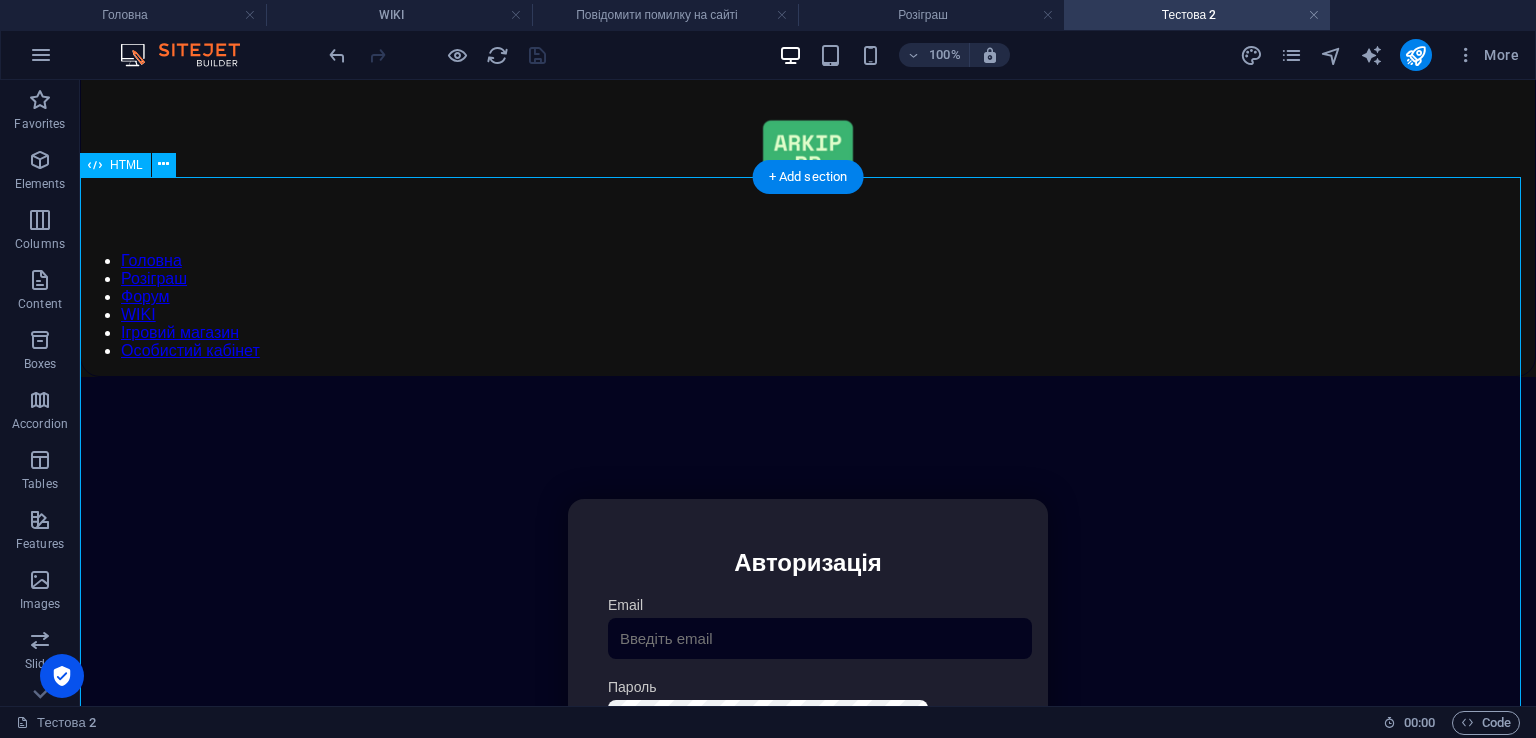 click on "Особистий кабінет
Авторизація
Email
[GEOGRAPHIC_DATA]
👁️
Увійти
Скинути пароль
Скидання пароля
Введіть ваш email:
Скинути
Закрити
Особистий кабінет
Вийти з кабінету
Важлива інформація
Інформація
Нік:
Пошта:
Гроші:   ₴
XP:
Рівень:
Здоров'я:  %
Броня:  %
ВІП:
Рейтинг
Рейтинг гравців
Гравців не знайдено
Документи
Мої документи
Паспорт:   [PERSON_NAME] книжка:   [PERSON_NAME]
Розваги
Рулетка" at bounding box center (808, 710) 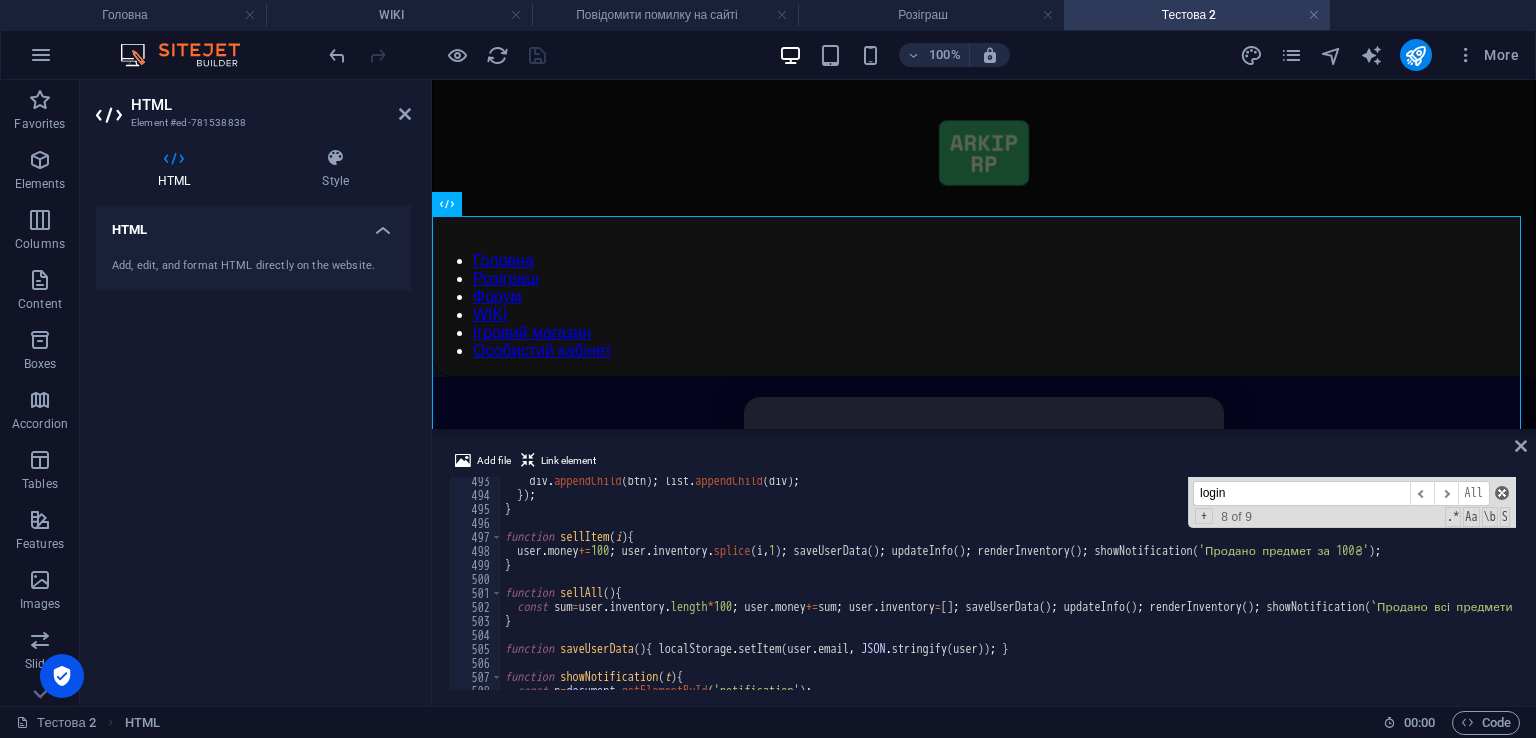 click at bounding box center (1502, 493) 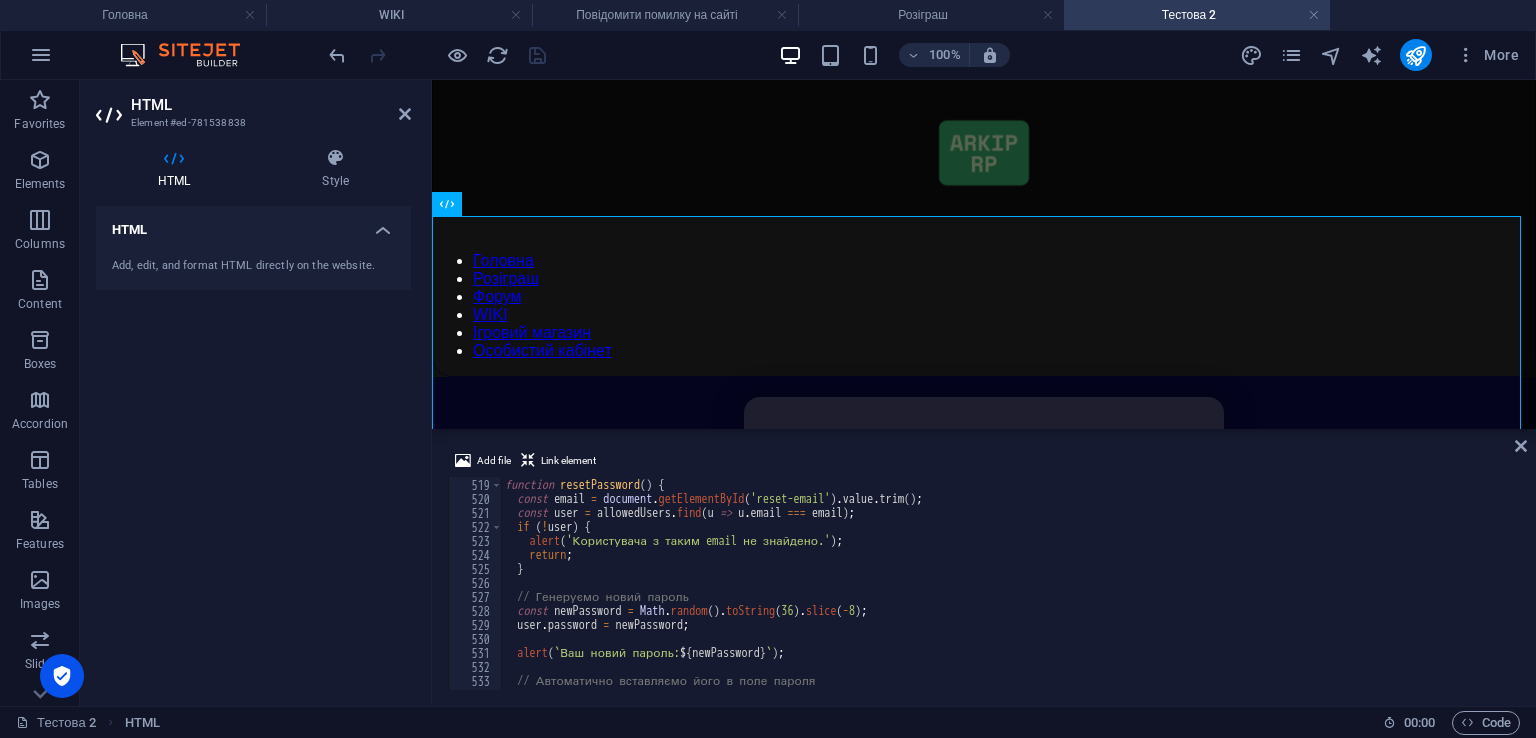 scroll, scrollTop: 7519, scrollLeft: 0, axis: vertical 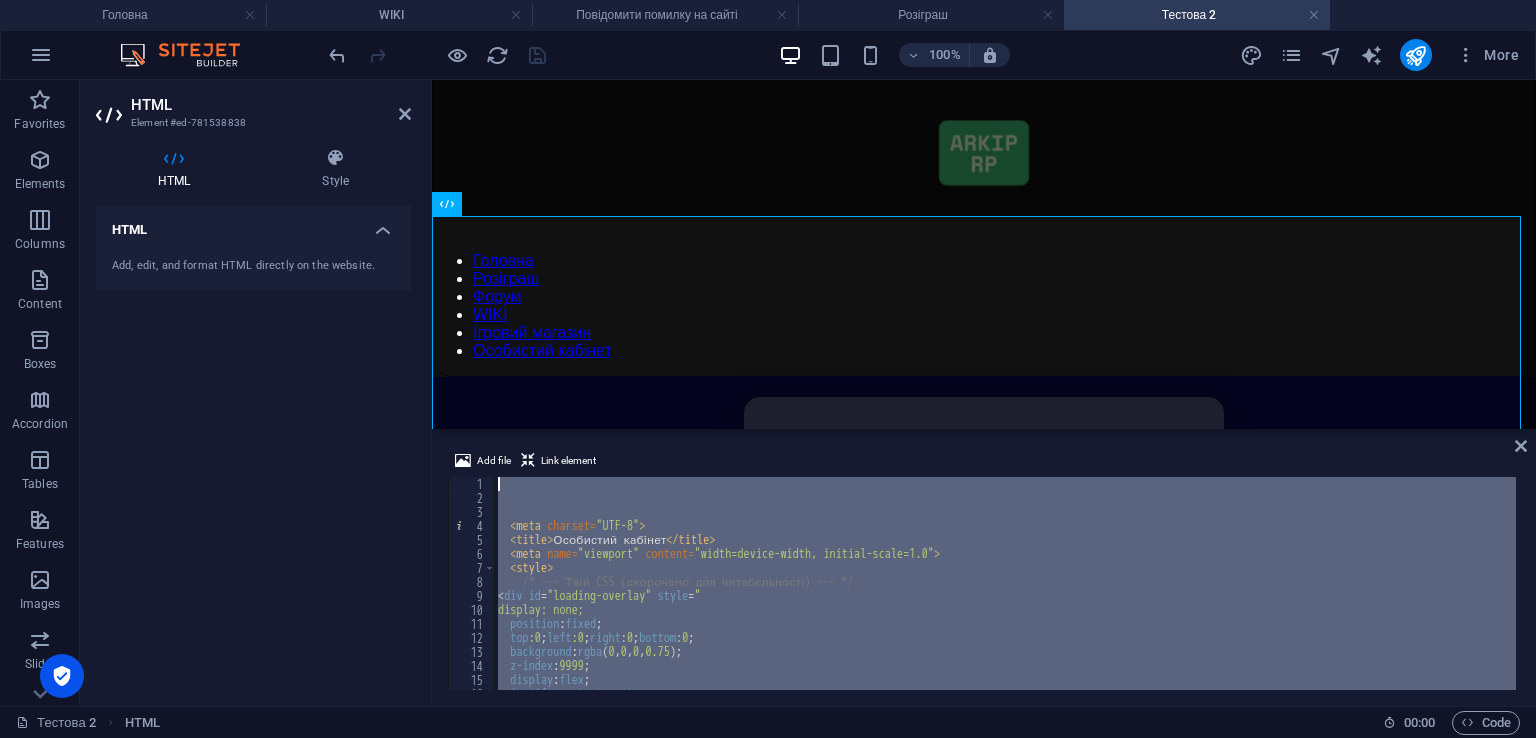 drag, startPoint x: 759, startPoint y: 667, endPoint x: 73, endPoint y: 75, distance: 906.1236 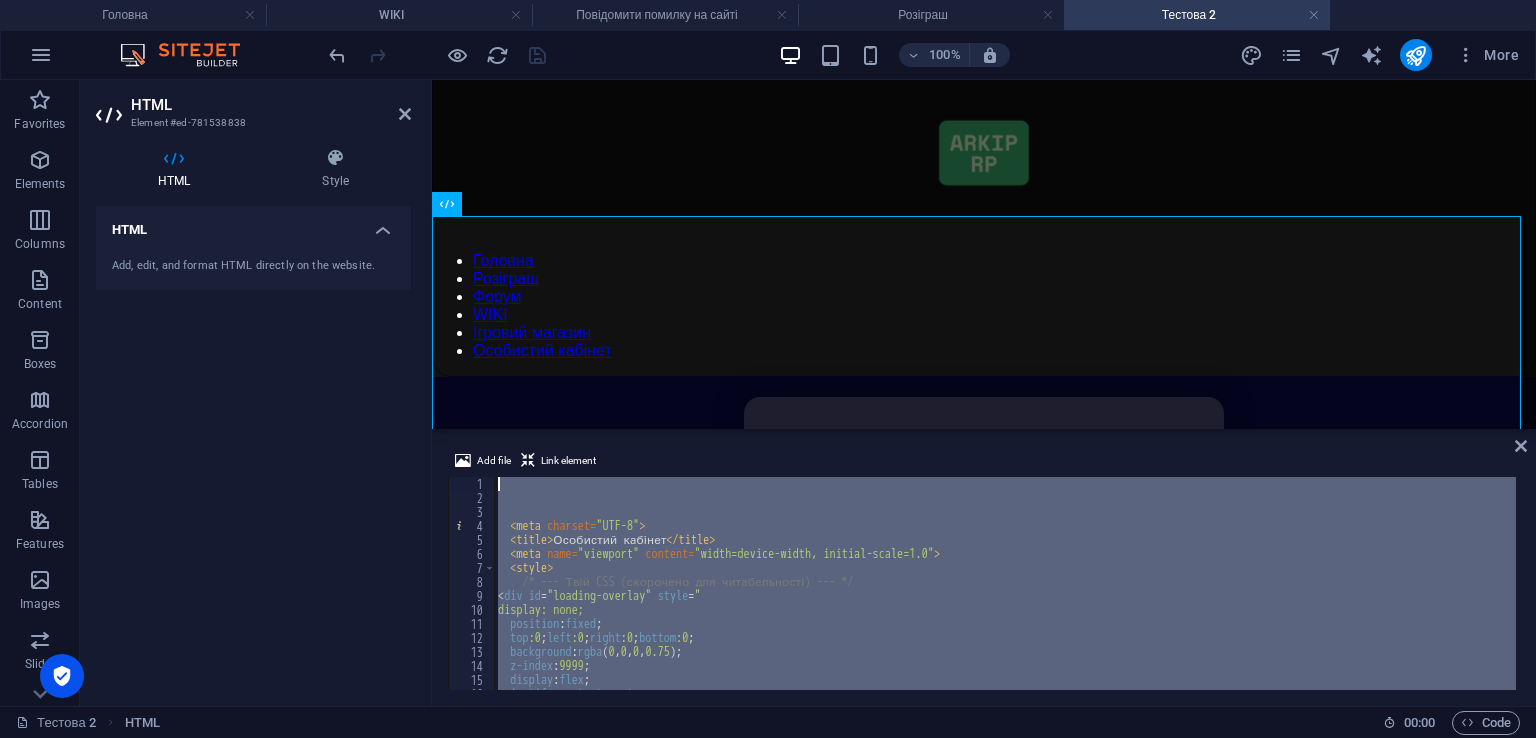 click on "< meta   charset = "UTF-8" >    < title > Особистий кабінет </ title >    < meta   name = "viewport"   content = "width=device-width, initial-scale=1.0" >    < style >      /* --- Твій CSS (скорочено для читабельності) --- */     < div   id = " loading-overlay "   style = "   display: none;    position :  fixed ;    top :0 ;  left :0 ;  right :0 ;  bottom :0 ;    background :  rgba ( 0 , 0 , 0 , 0.75 );    z-index :  9999 ;    display :  flex ;    justify-content :  center ; login ​ ​ All Replace All + 8 of 9 .* Aa \b S" at bounding box center (1005, 583) 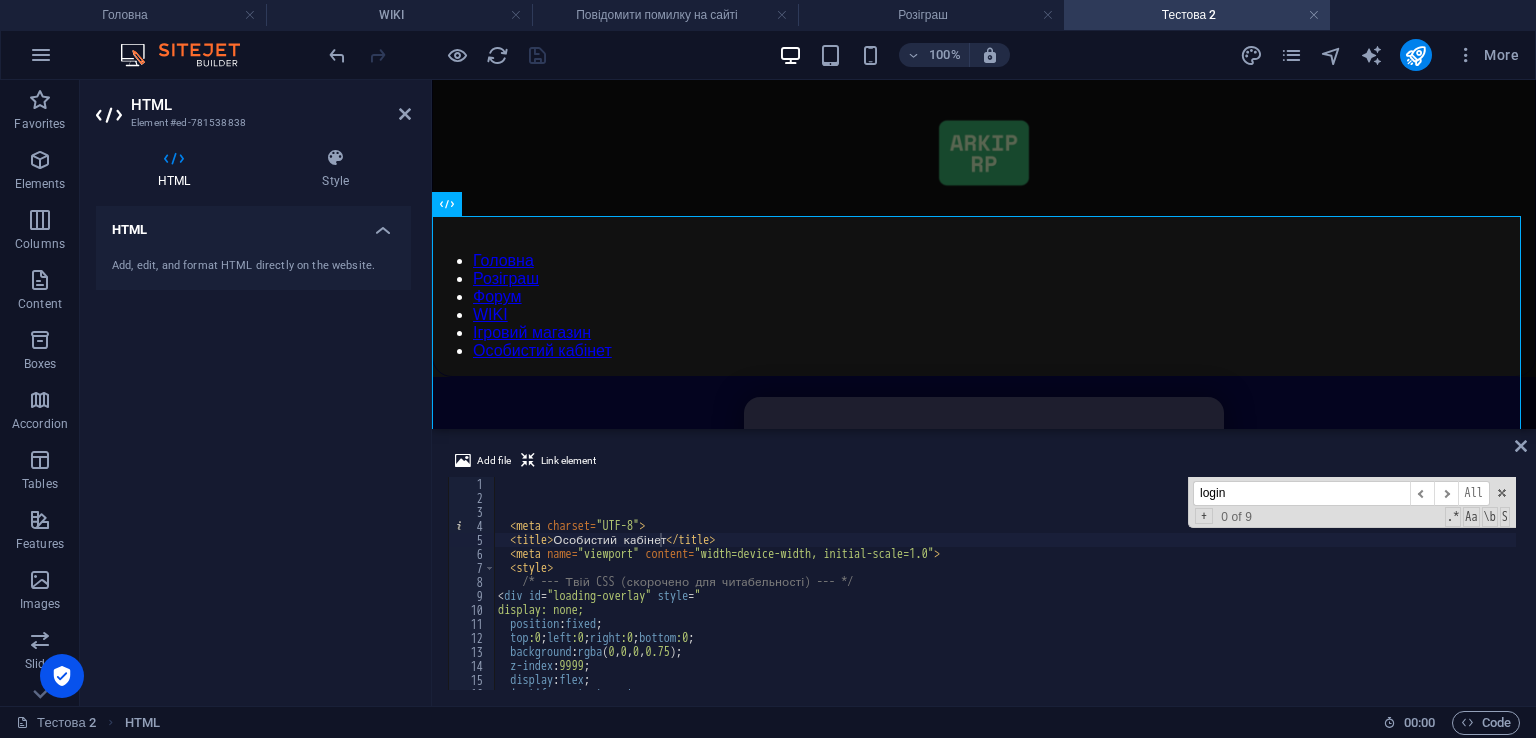 paste on "<div id="loading" 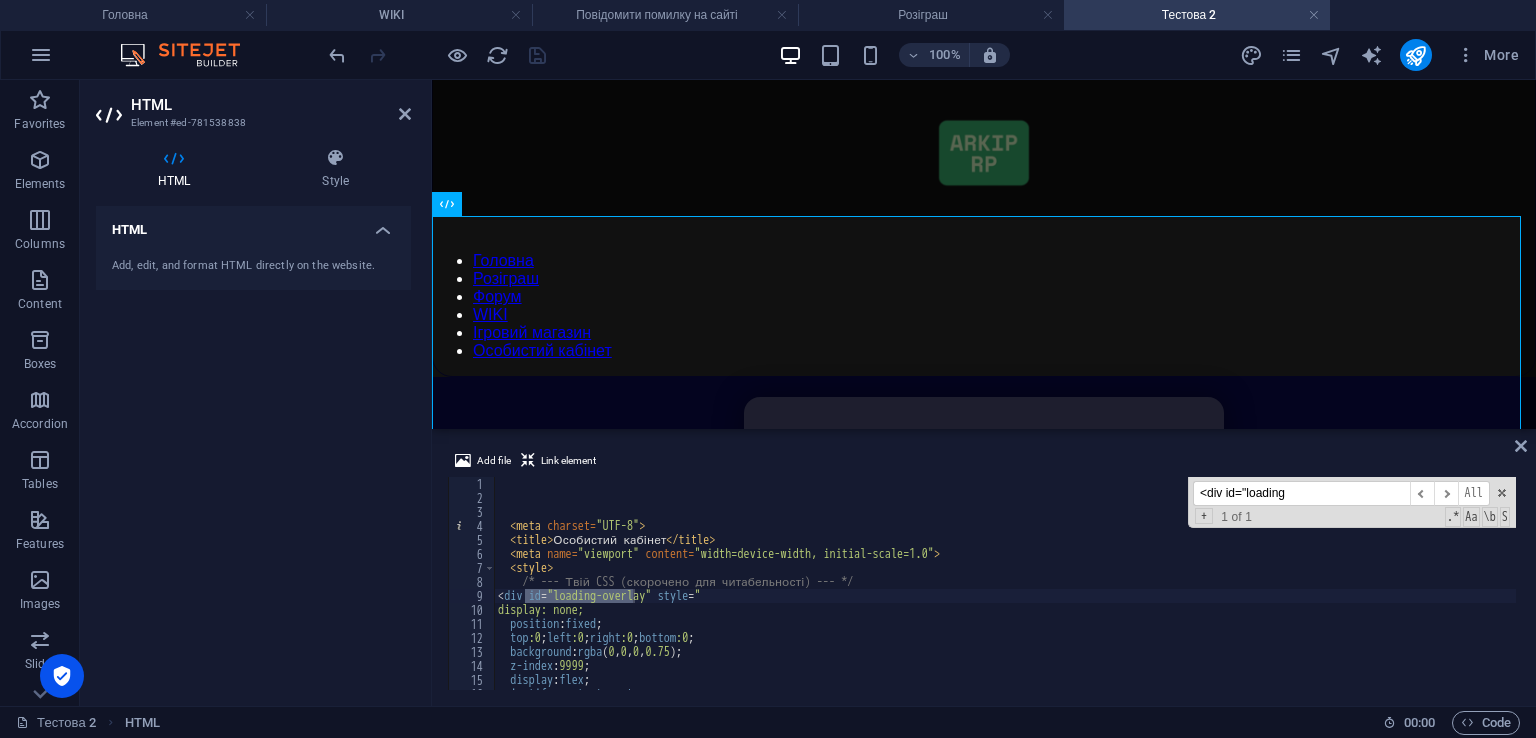 type on "<div id="loading" 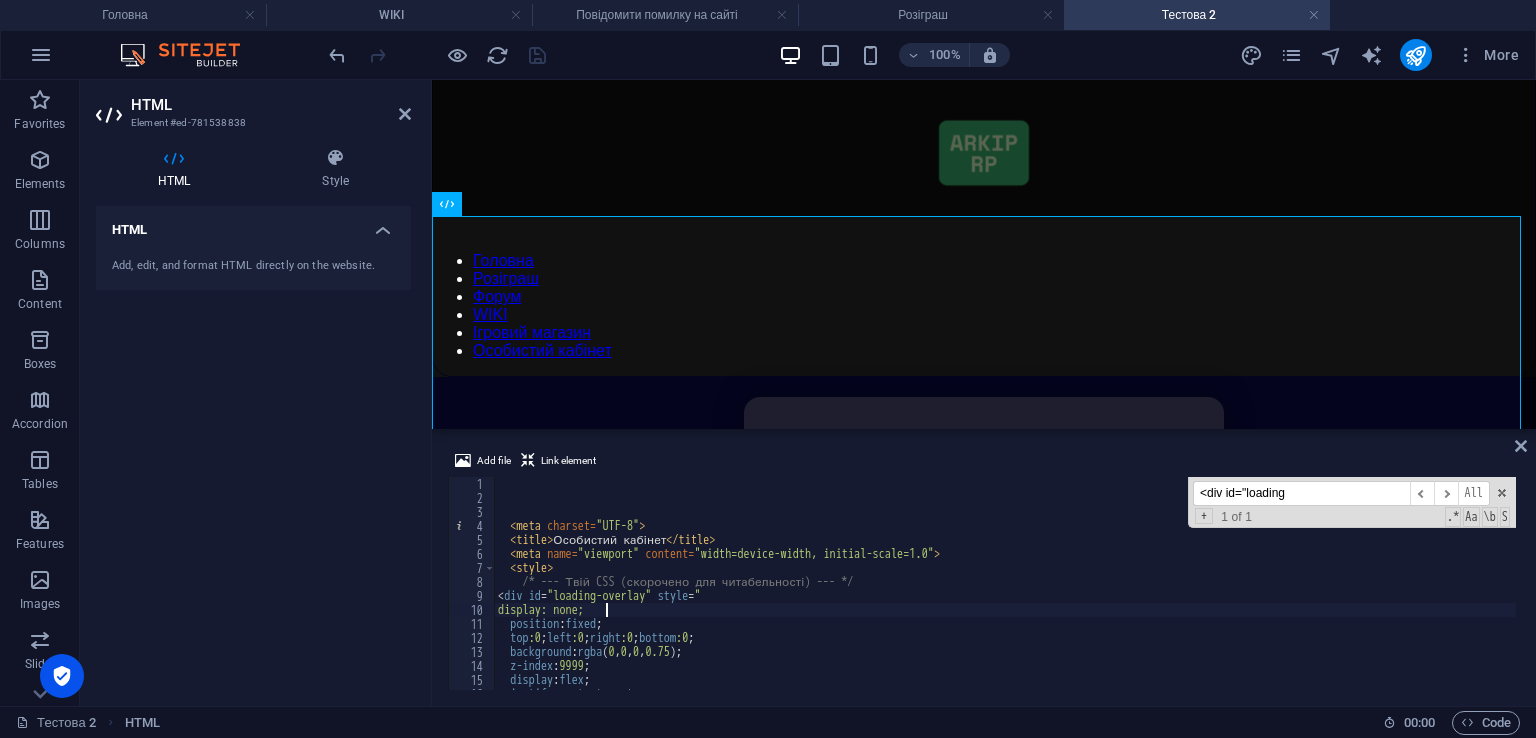 drag, startPoint x: 684, startPoint y: 605, endPoint x: 92, endPoint y: 244, distance: 693.3866 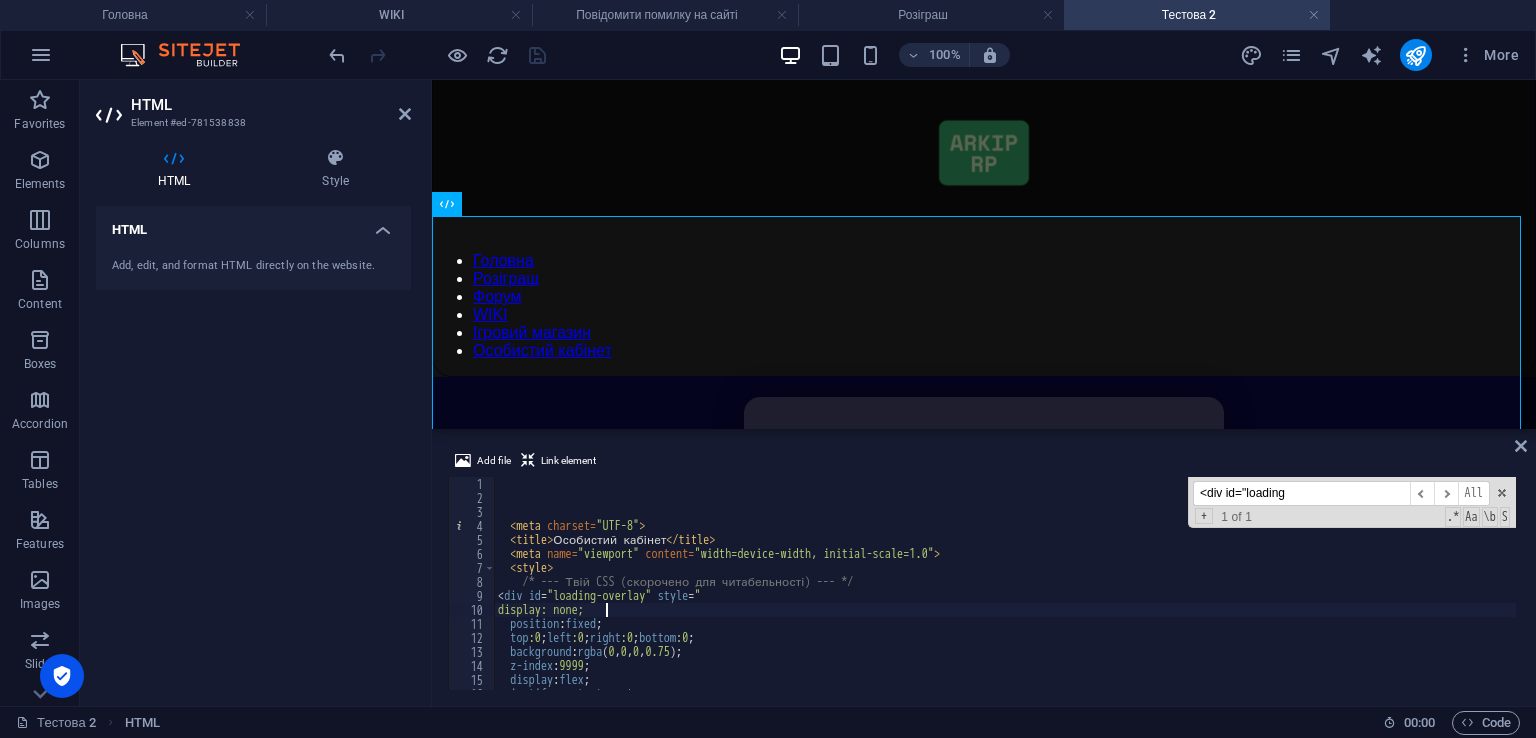 scroll, scrollTop: 60, scrollLeft: 0, axis: vertical 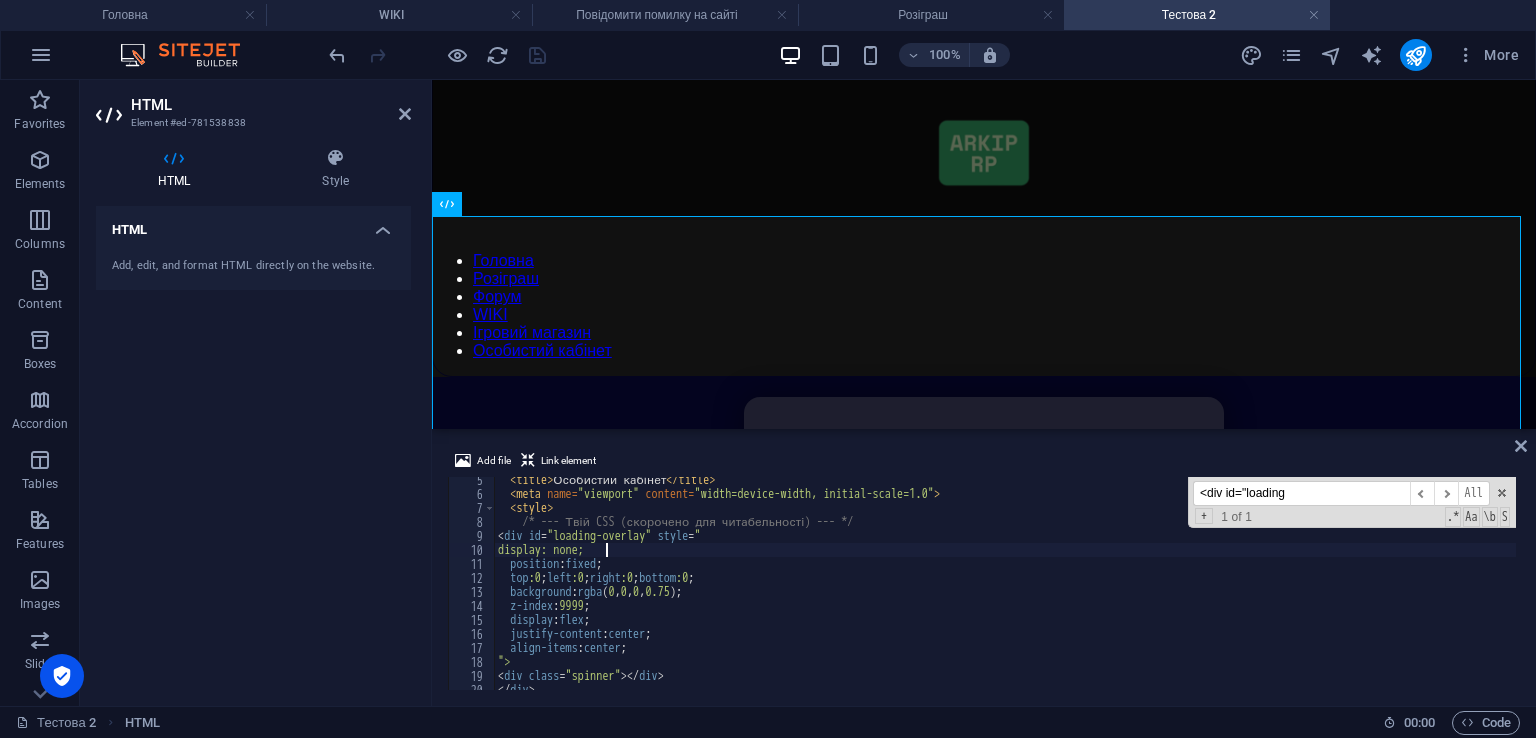 click on "< title > Особистий кабінет </ title >    < meta   name = "viewport"   content = "width=device-width, initial-scale=1.0" >    < style >      /* --- Твій CSS (скорочено для читабельності) --- */     < div   id = " loading-overlay "   style = "   display: none;    position :  fixed ;    top :0 ;  left :0 ;  right :0 ;  bottom :0 ;    background :  rgba ( 0 , 0 , 0 , 0.75 );    z-index :  9999 ;    display :  flex ;    justify-content :  center ;    align-items :  center ; " >   < div   class = " spinner " ></ div > </ div >" at bounding box center [1418, 591] 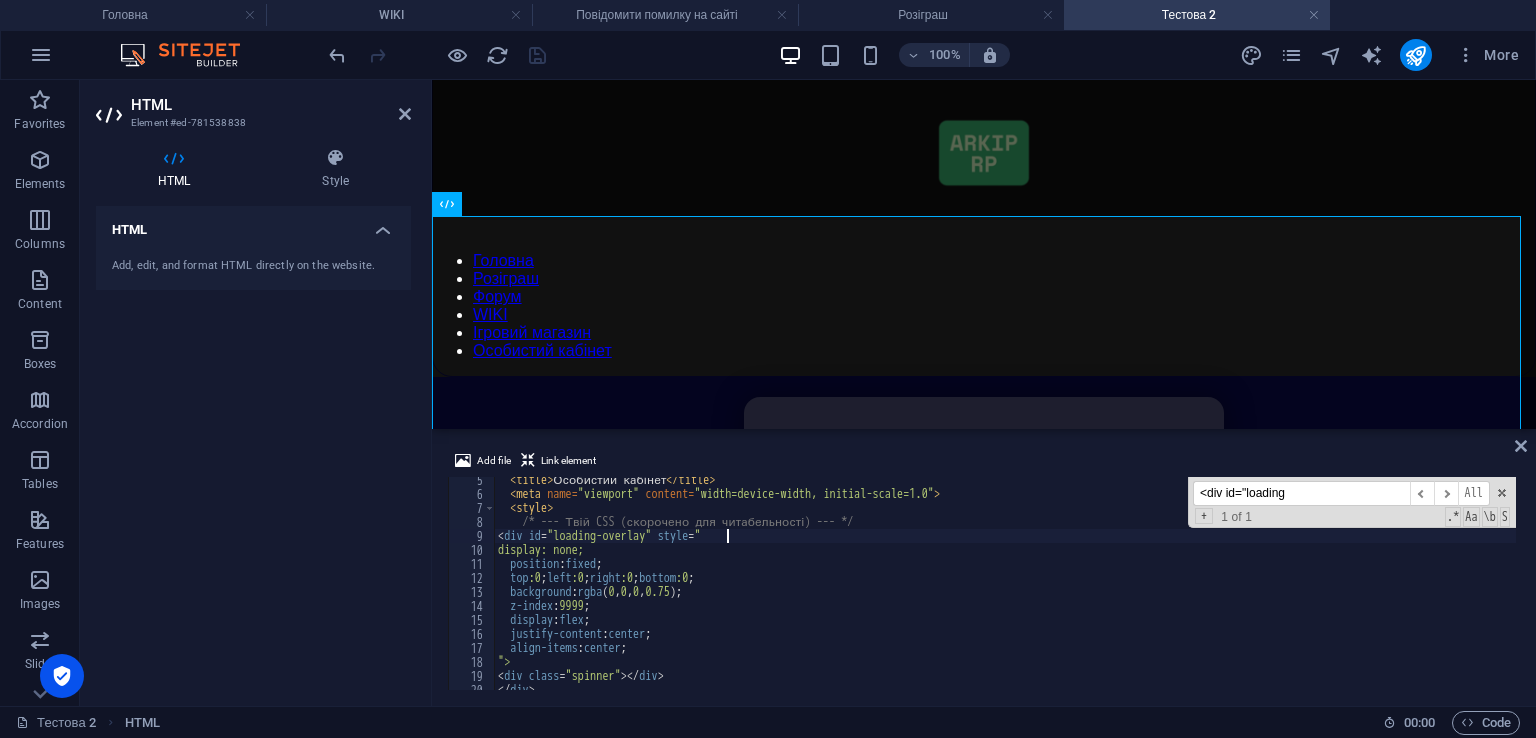 click on "< title > Особистий кабінет </ title >    < meta   name = "viewport"   content = "width=device-width, initial-scale=1.0" >    < style >      /* --- Твій CSS (скорочено для читабельності) --- */     < div   id = " loading-overlay "   style = "   display: none;    position :  fixed ;    top :0 ;  left :0 ;  right :0 ;  bottom :0 ;    background :  rgba ( 0 , 0 , 0 , 0.75 );    z-index :  9999 ;    display :  flex ;    justify-content :  center ;    align-items :  center ; " >   < div   class = " spinner " ></ div > </ div >" at bounding box center [1418, 591] 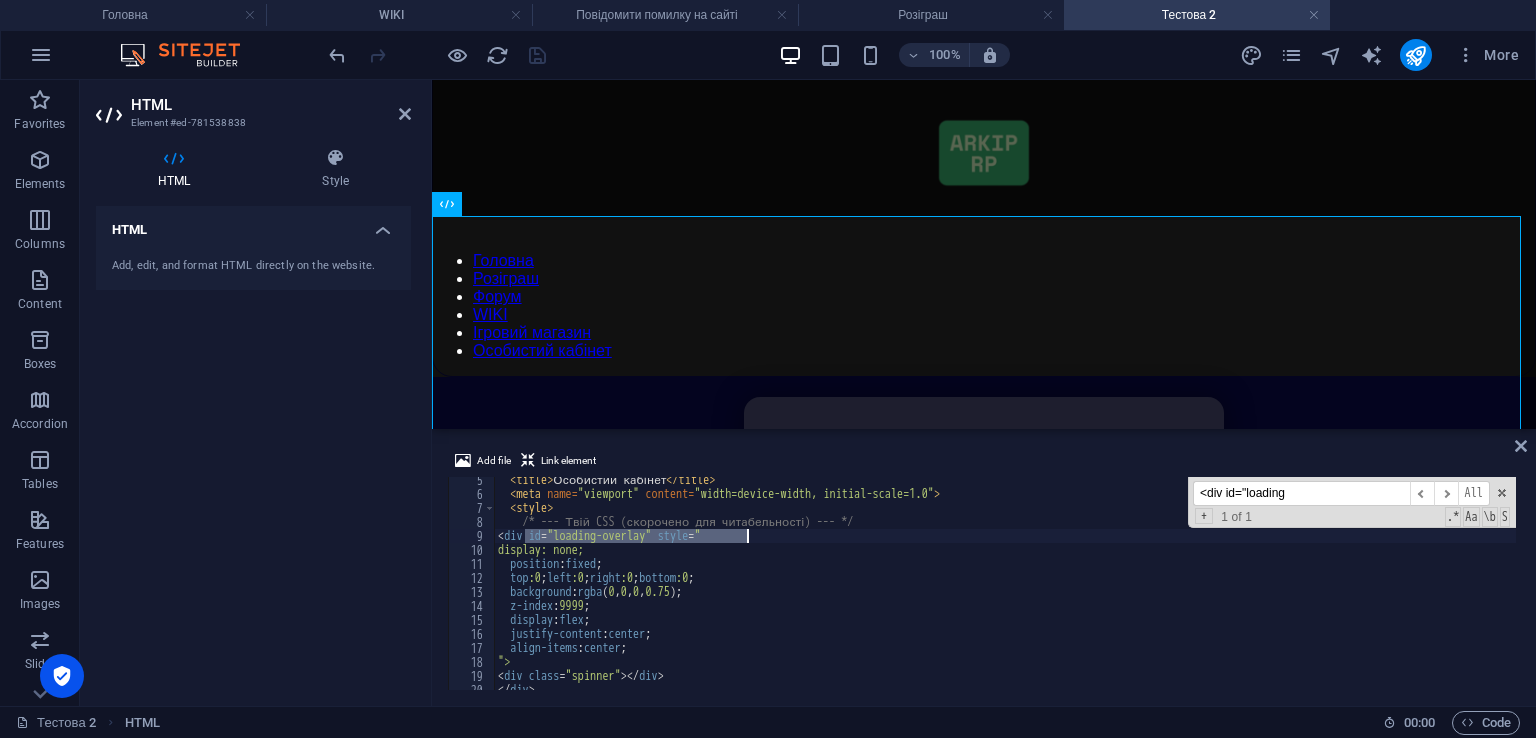 drag, startPoint x: 524, startPoint y: 542, endPoint x: 757, endPoint y: 542, distance: 233 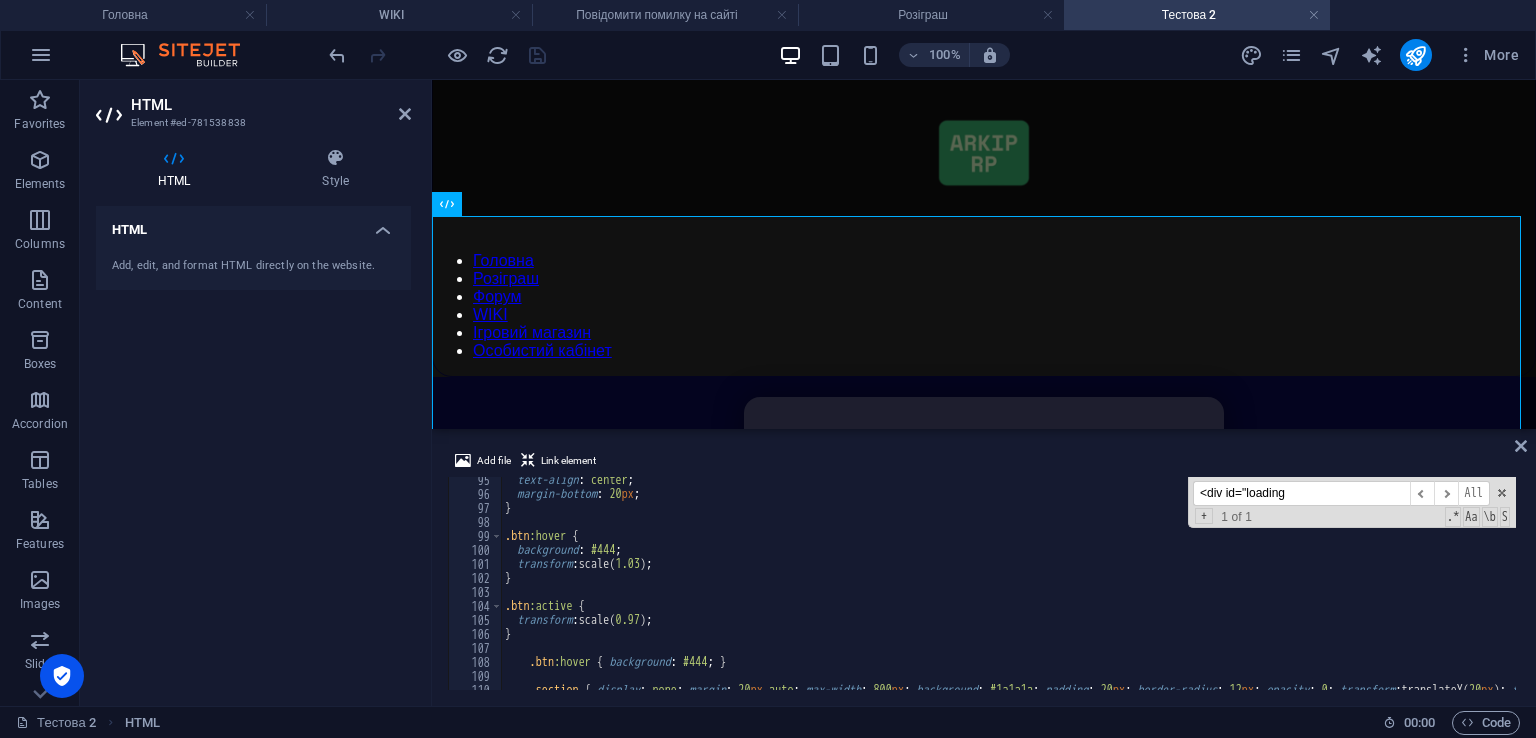 scroll, scrollTop: 1320, scrollLeft: 0, axis: vertical 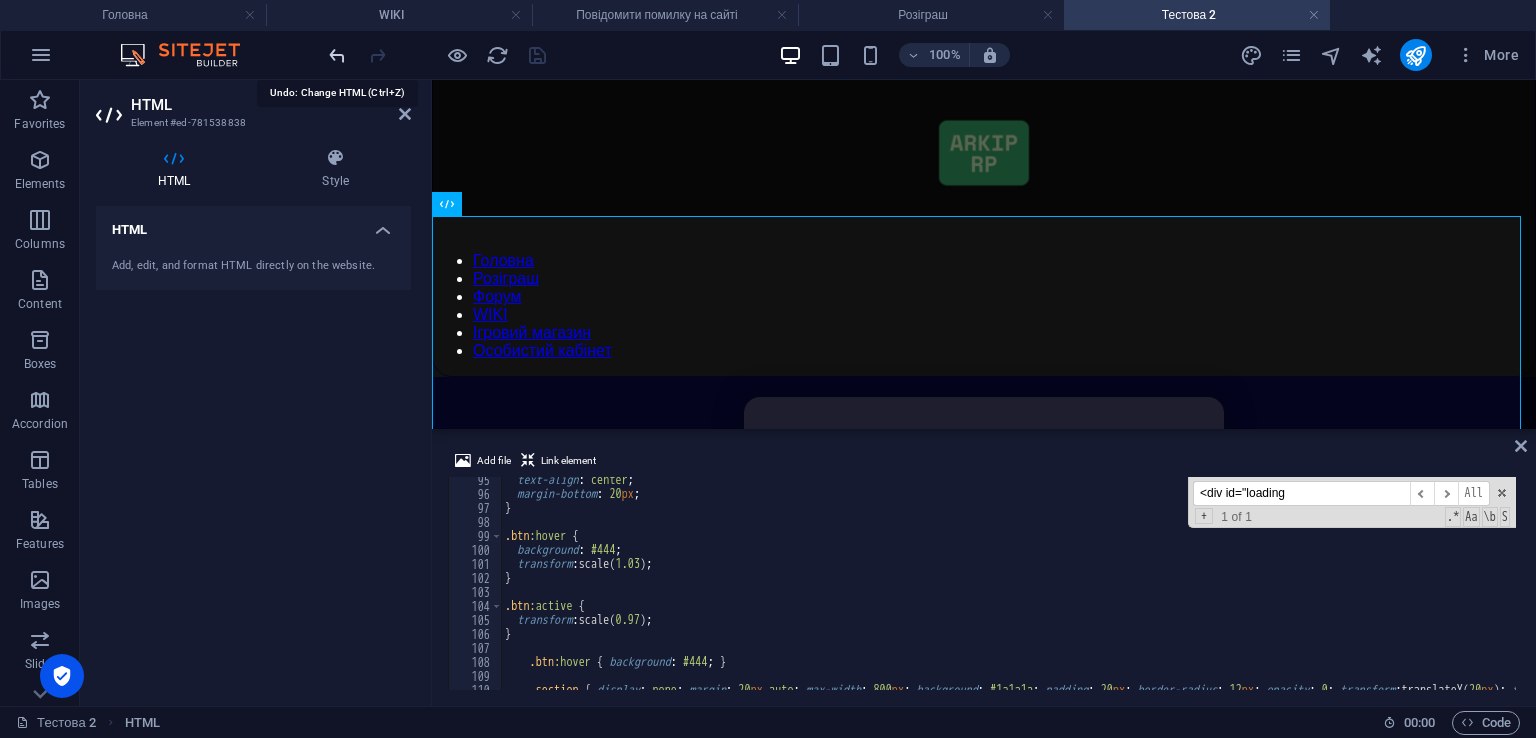 click at bounding box center [337, 55] 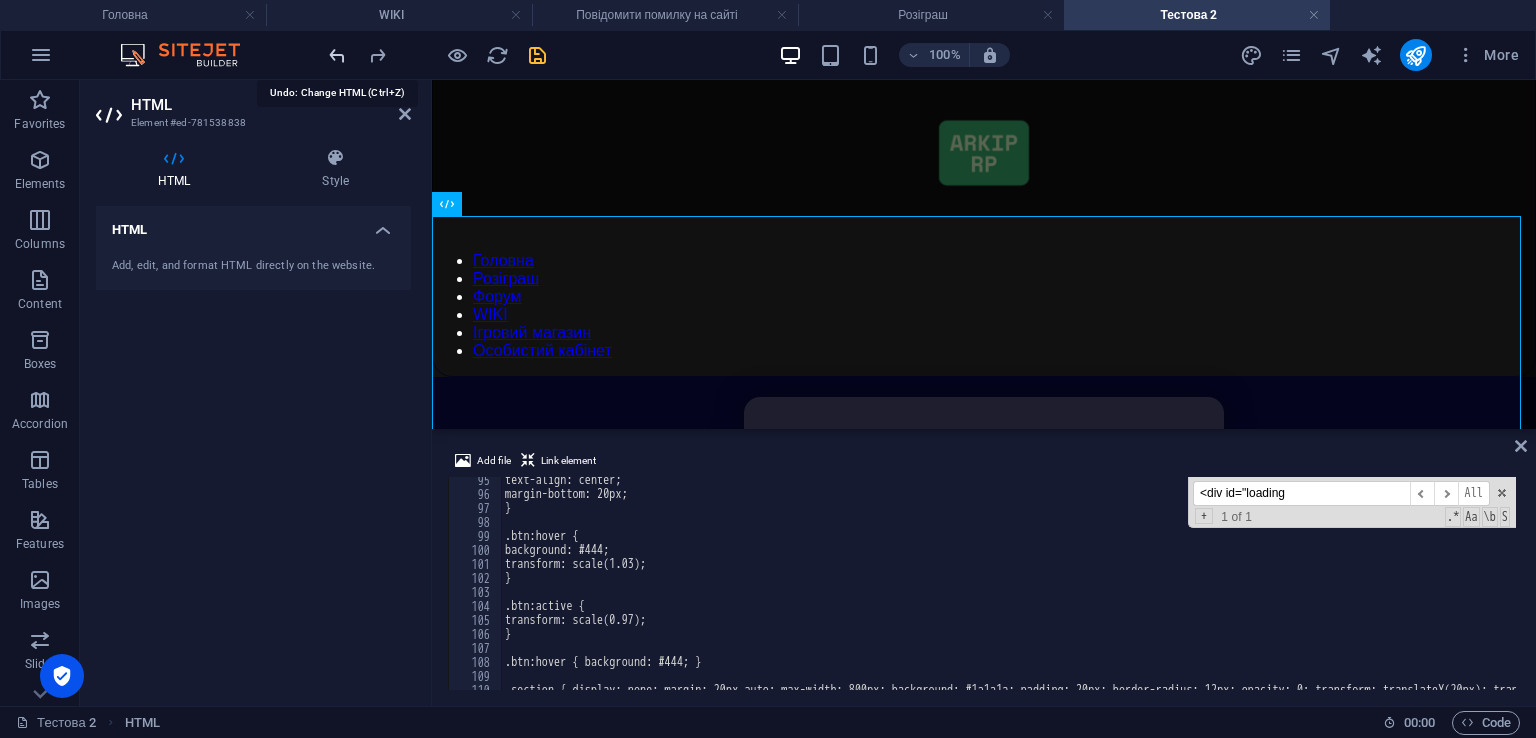click at bounding box center [337, 55] 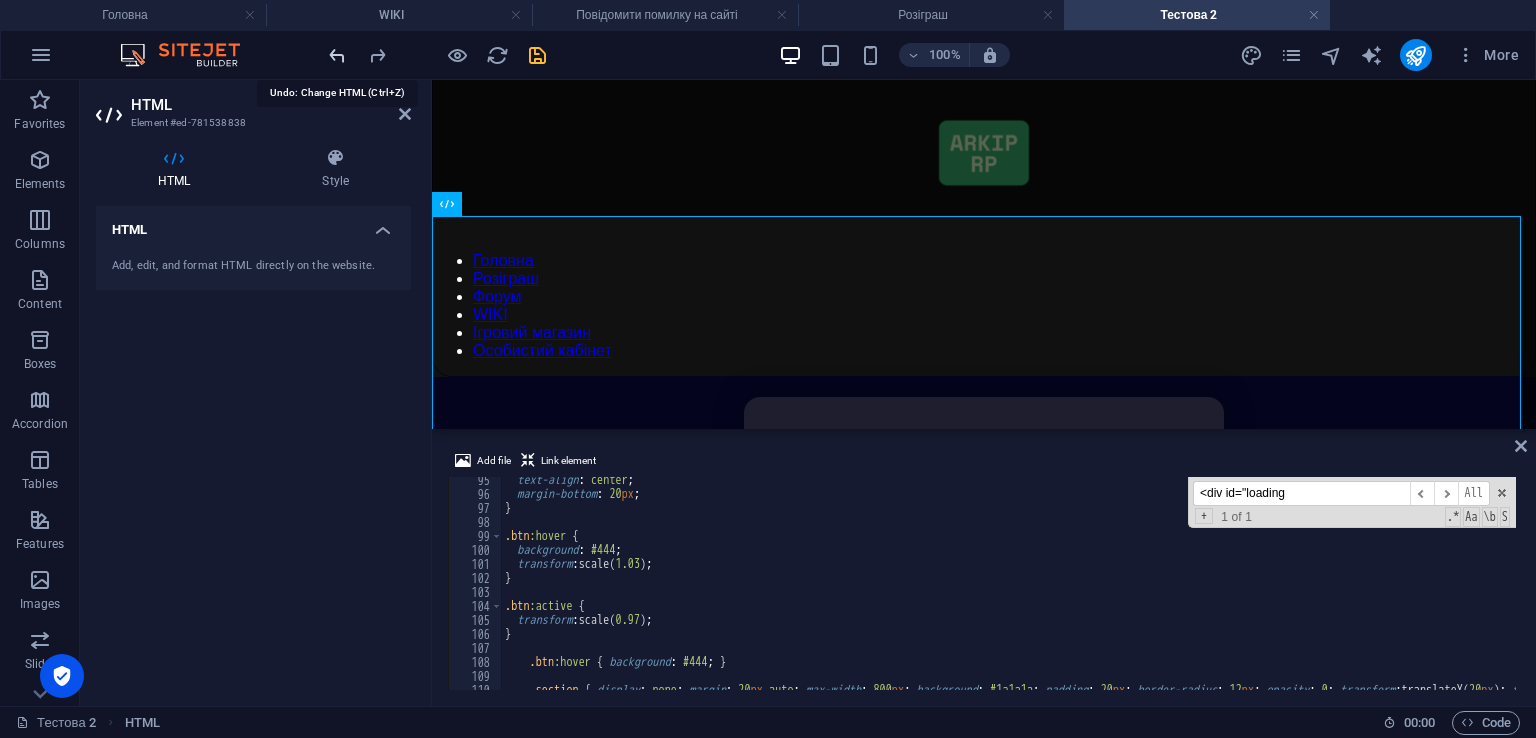click at bounding box center (337, 55) 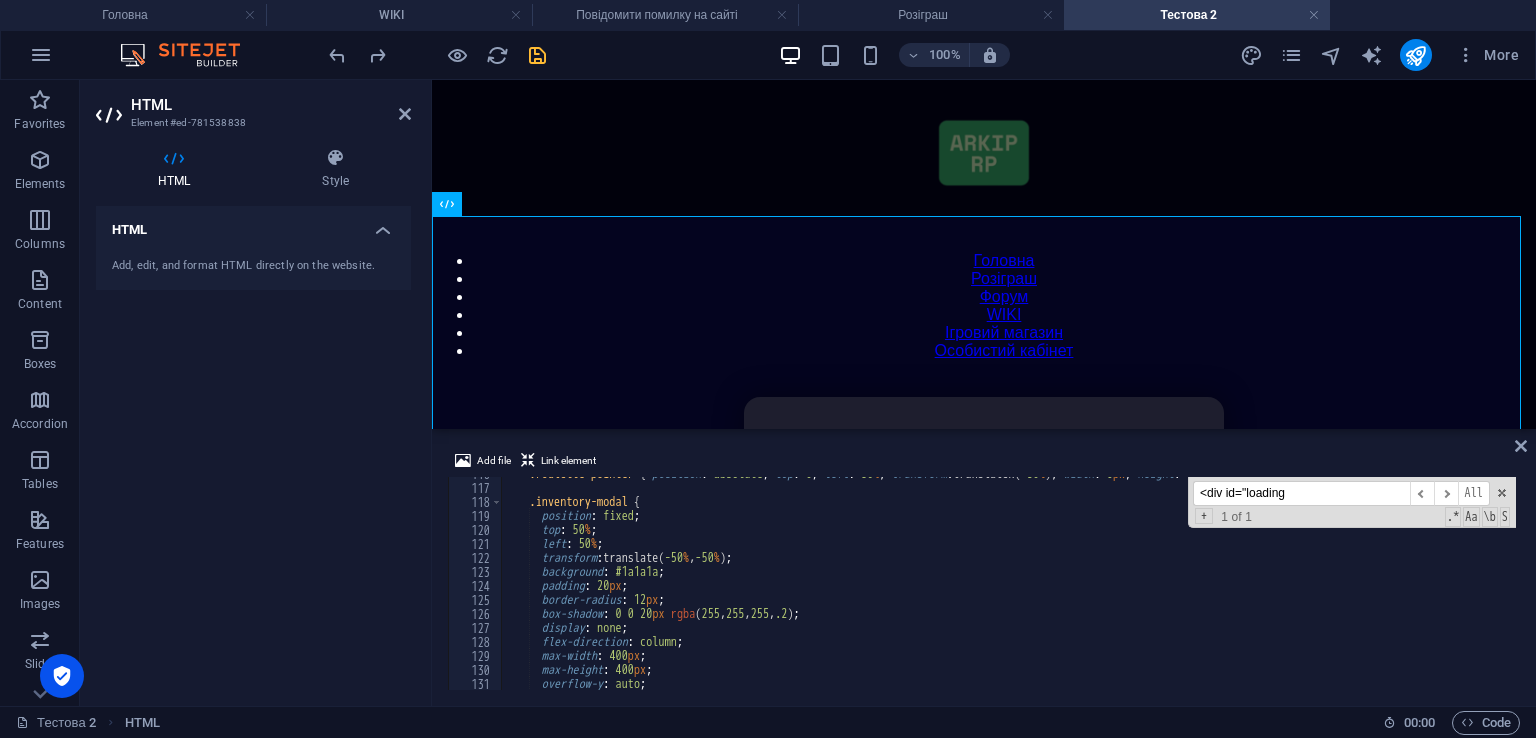 scroll, scrollTop: 1500, scrollLeft: 0, axis: vertical 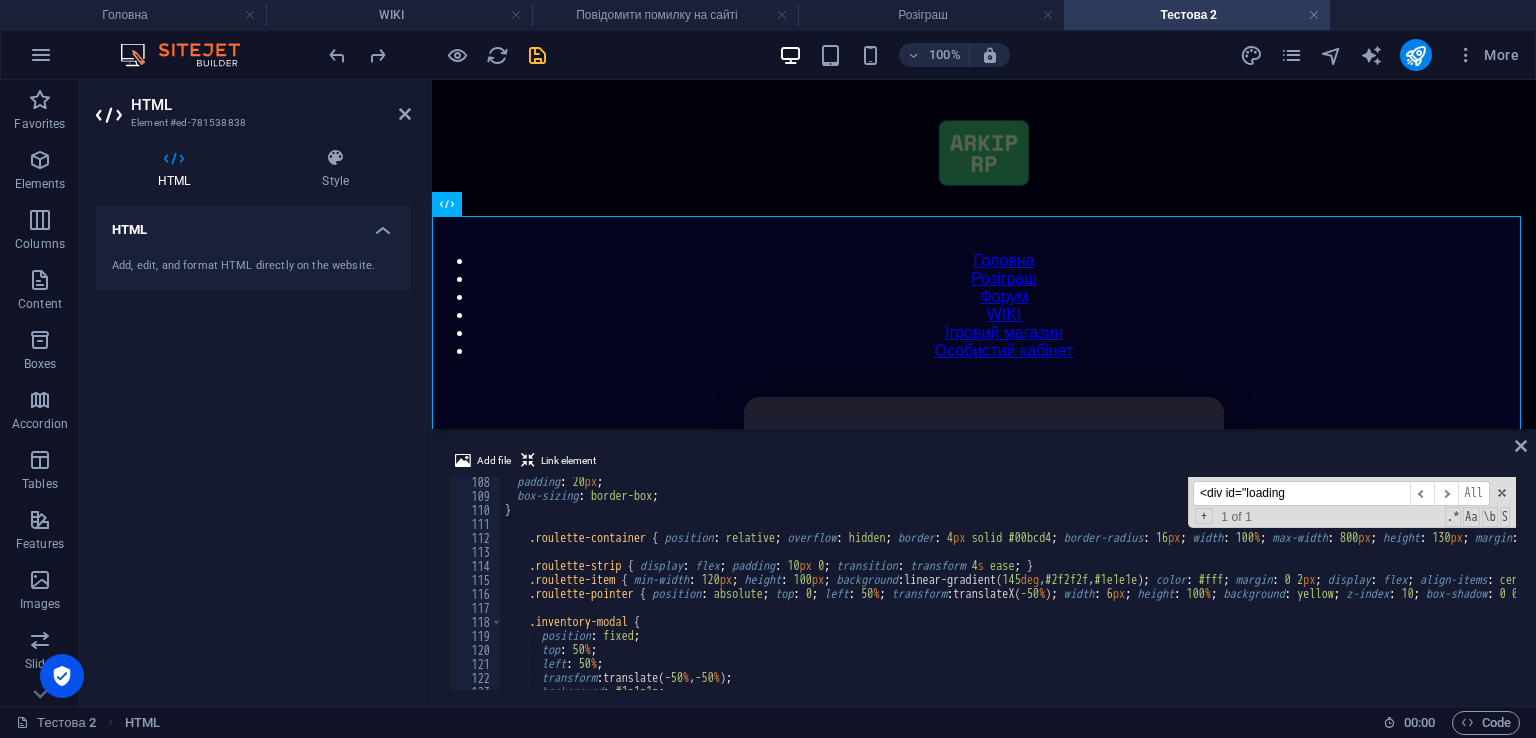 click at bounding box center (537, 55) 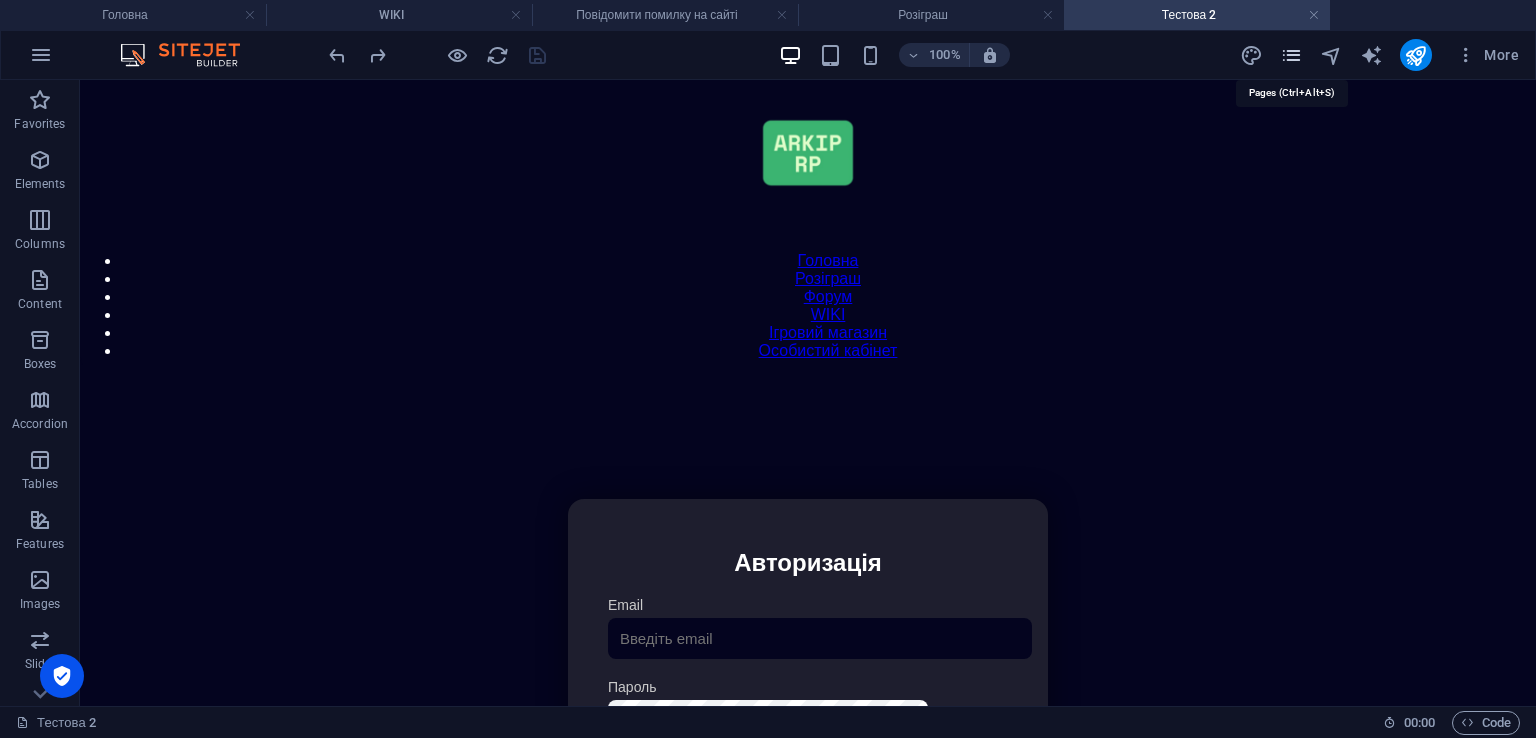 click at bounding box center [1291, 55] 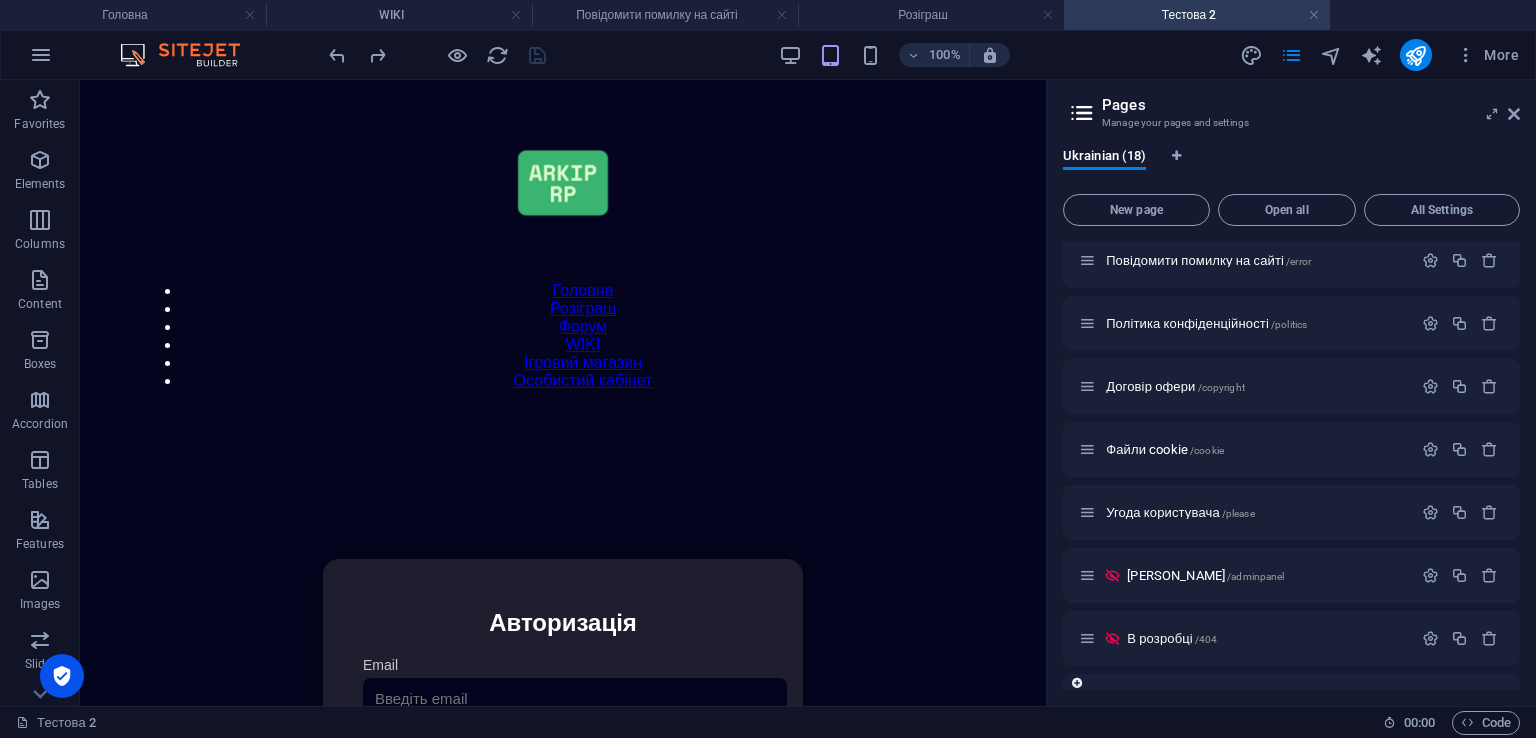scroll, scrollTop: 614, scrollLeft: 0, axis: vertical 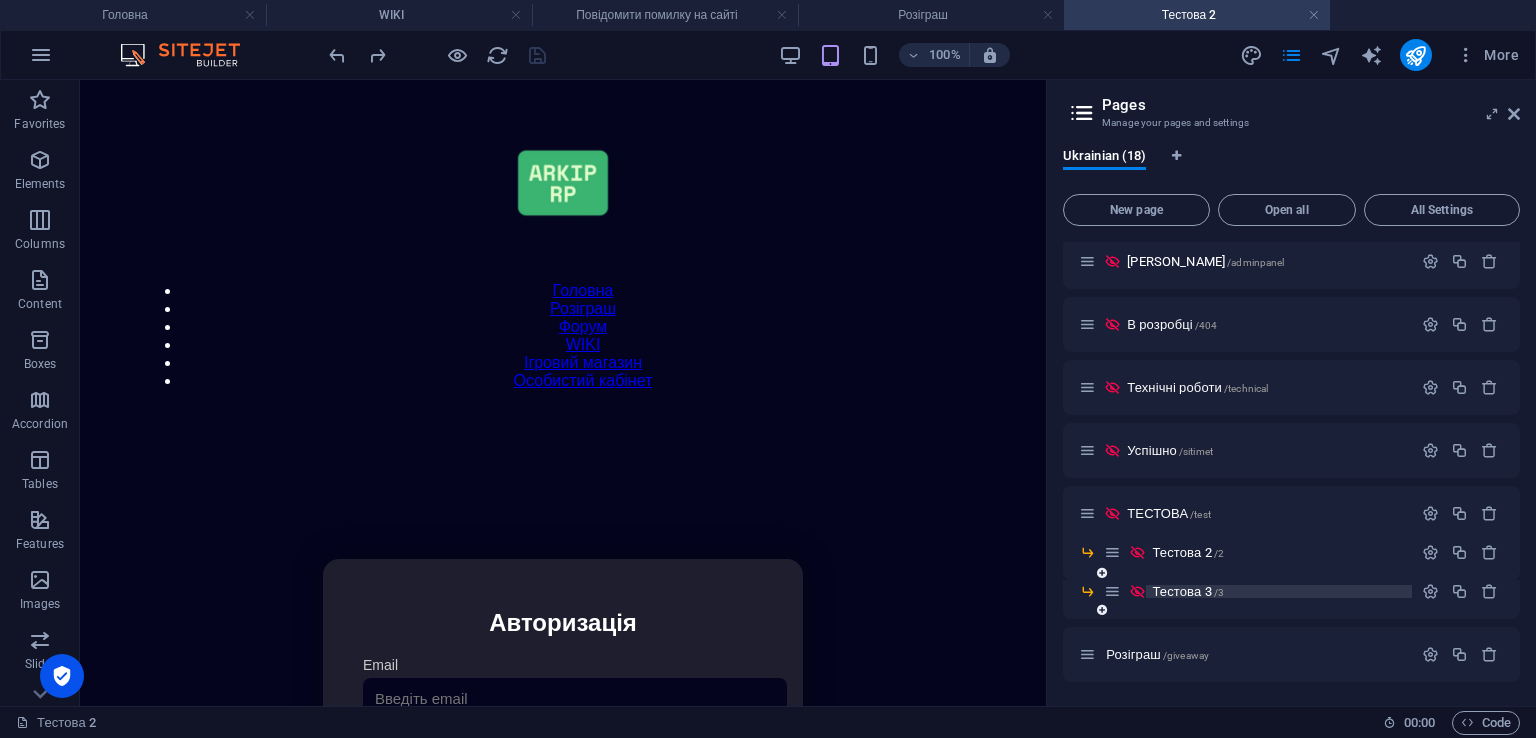 click on "Тестова 3 /3" at bounding box center (1188, 591) 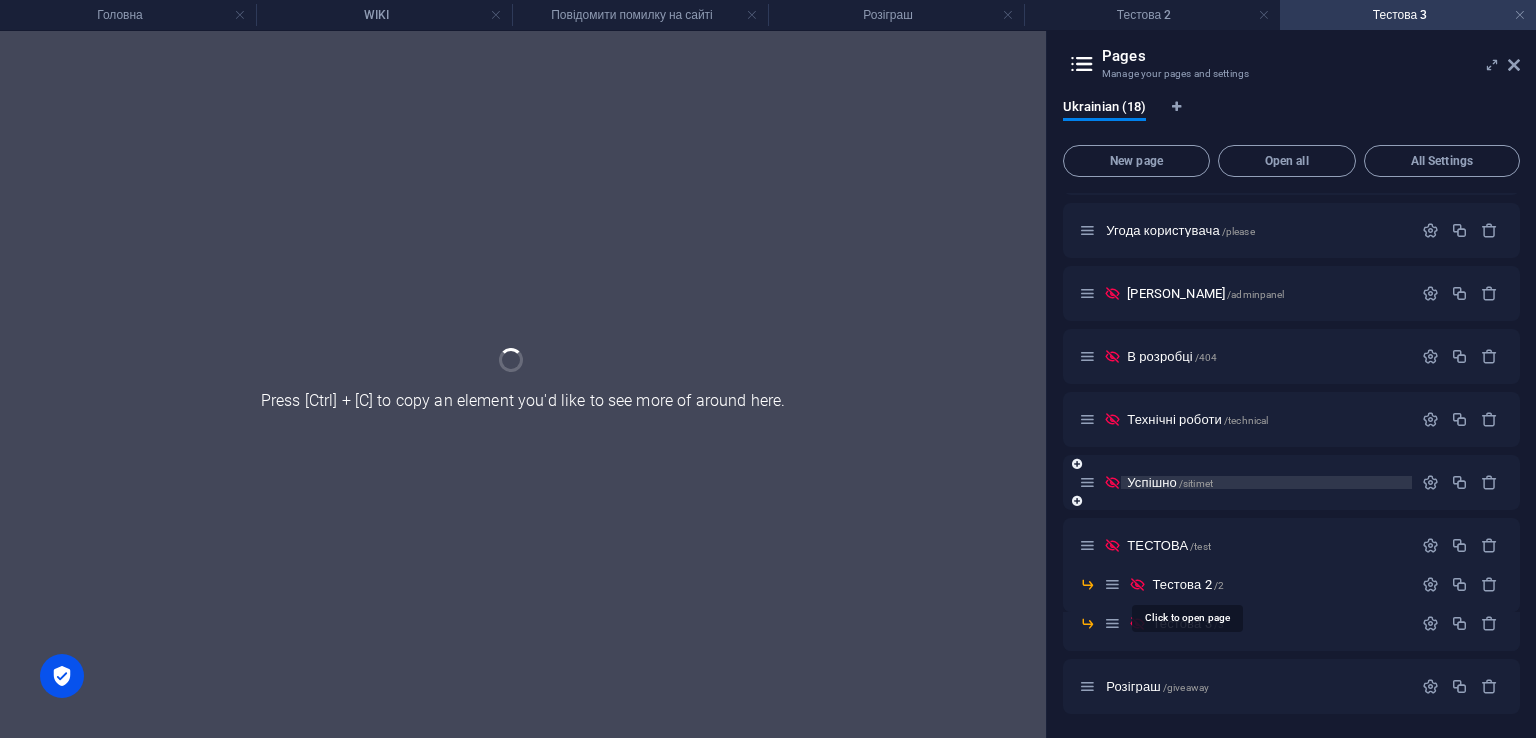 scroll, scrollTop: 533, scrollLeft: 0, axis: vertical 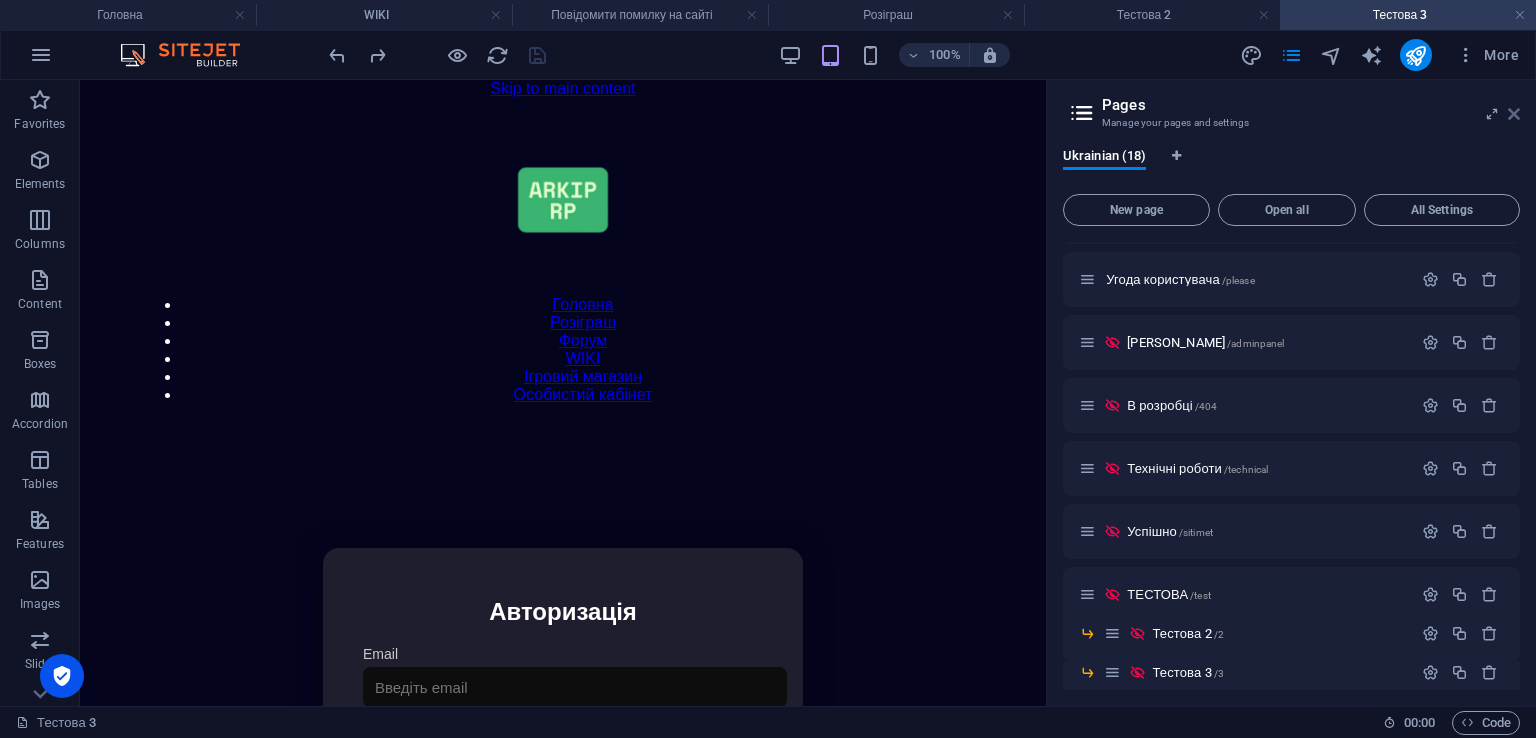 click at bounding box center (1514, 114) 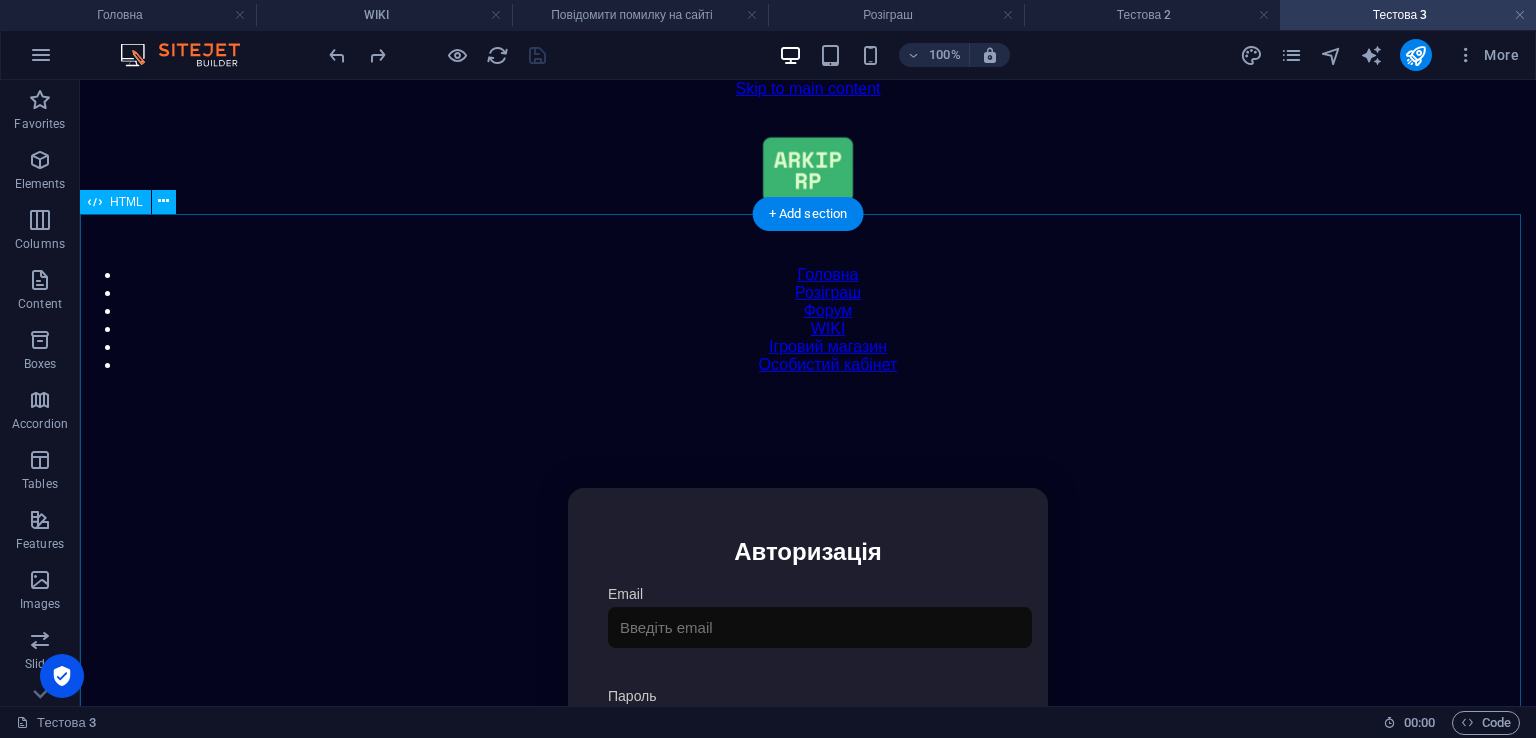 click on "Особистий кабінет
Авторизація
Email
[GEOGRAPHIC_DATA]
👁️
Увійти
Скинути пароль
Скидання пароля
Введіть ваш email:
Скинути
Закрити
Особистий кабінет
Вийти з кабінету
Важлива інформація
Інформація
Нік:
Пошта:
Гроші:   ₴
XP:
Рівень:
Здоров'я:  %
Броня:  %
ВІП:
Рейтинг
Рейтинг гравців
Гравців не знайдено
Документи
Мої документи
Паспорт:   [PERSON_NAME] книжка:   [PERSON_NAME]
Розваги
Рулетка
Крутити" at bounding box center (808, 724) 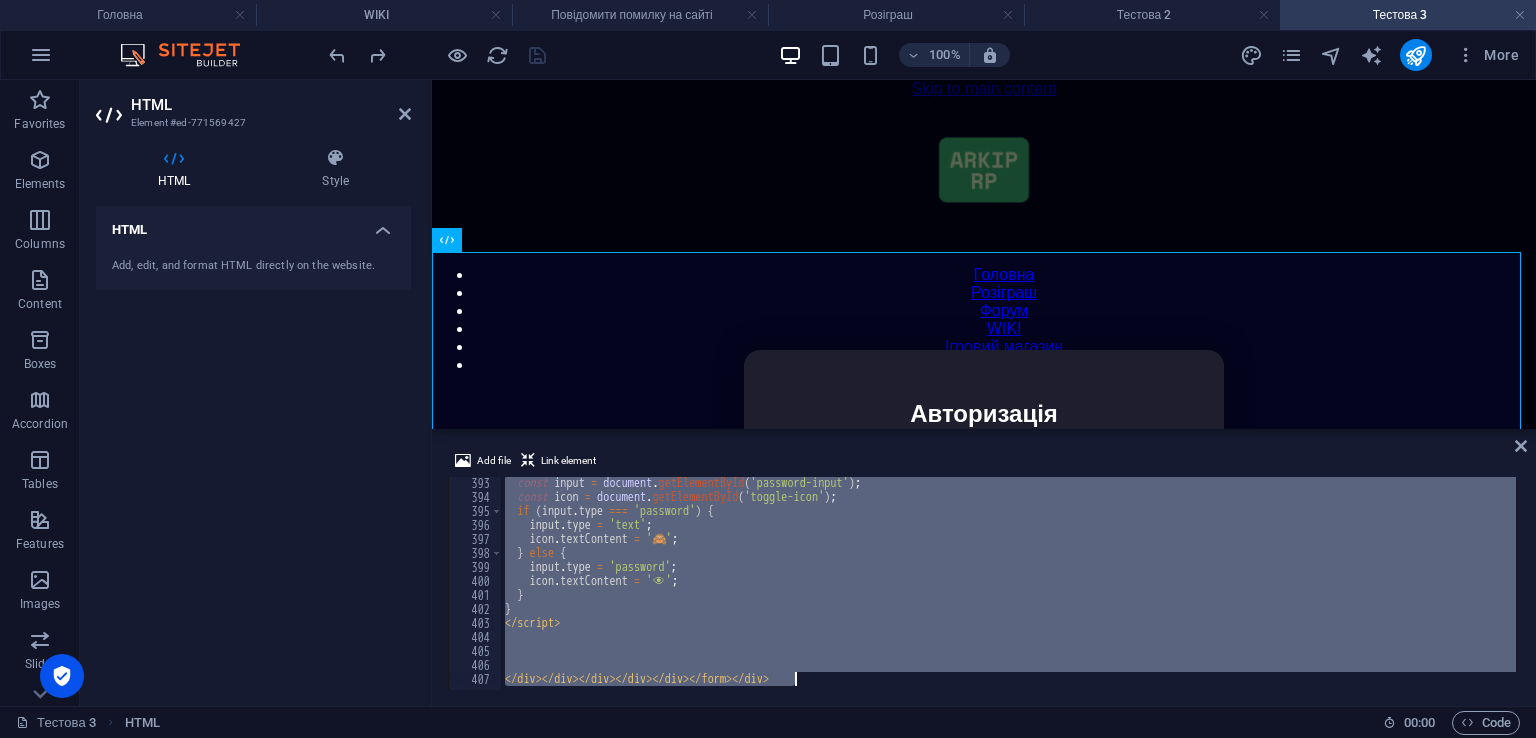 drag, startPoint x: 497, startPoint y: 485, endPoint x: 1250, endPoint y: 776, distance: 807.2732 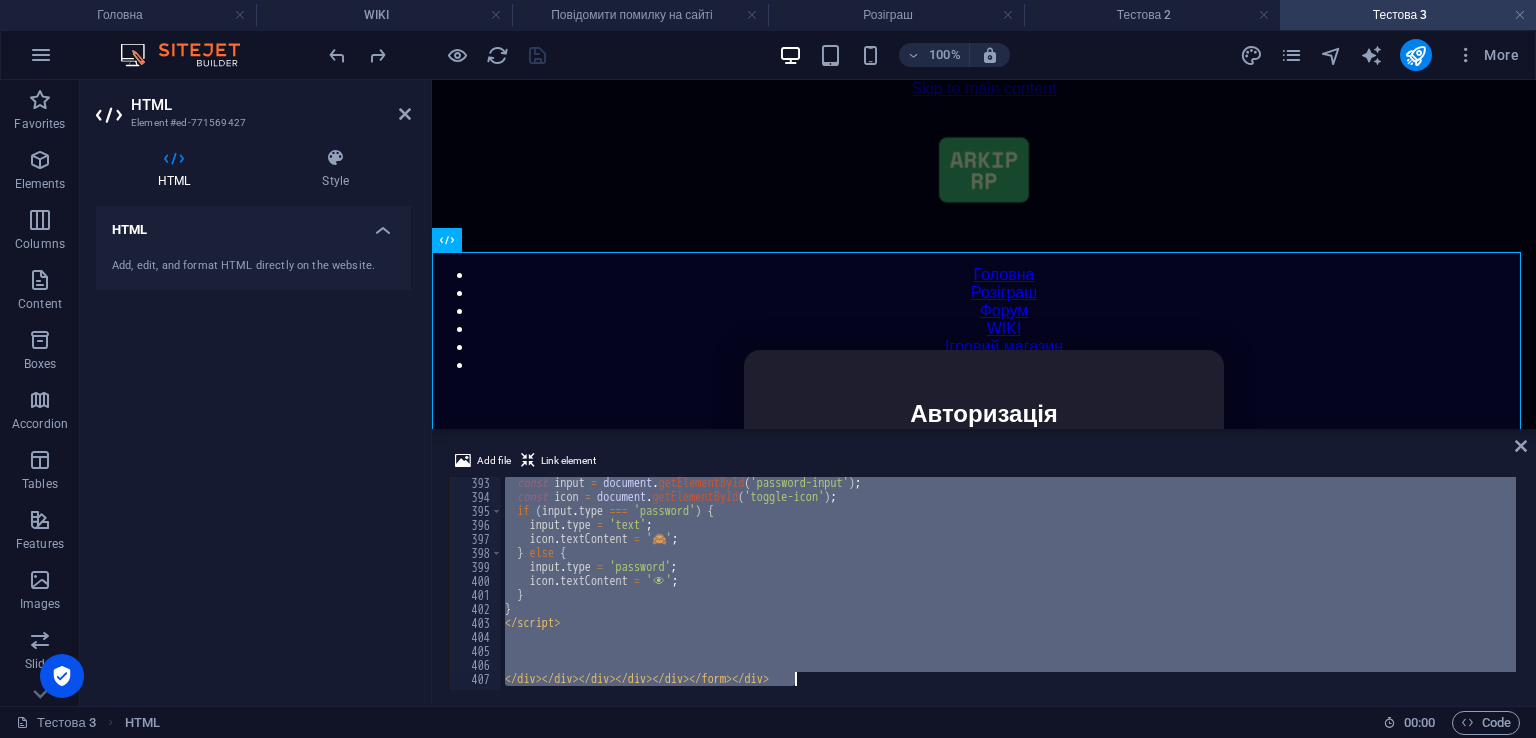 type 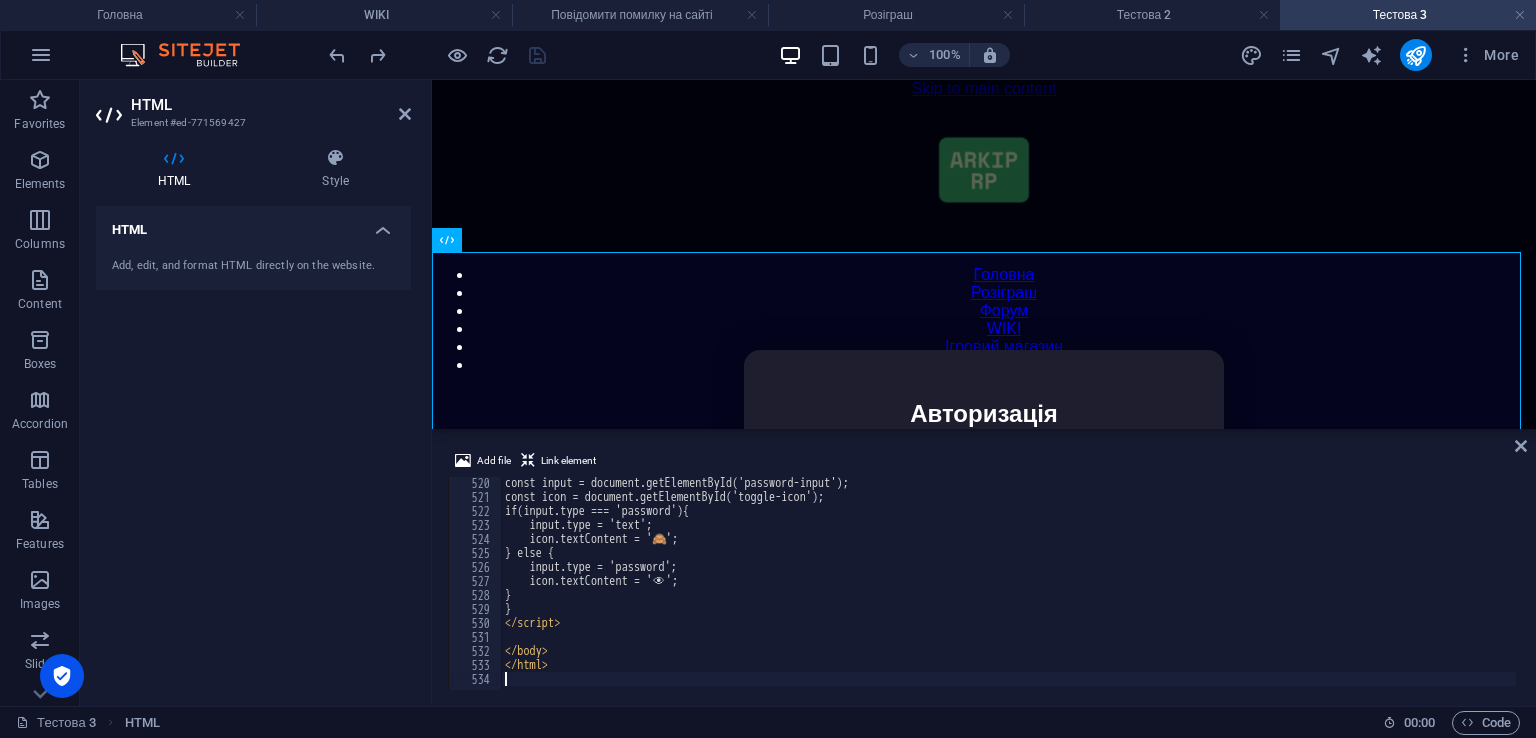 scroll, scrollTop: 7267, scrollLeft: 0, axis: vertical 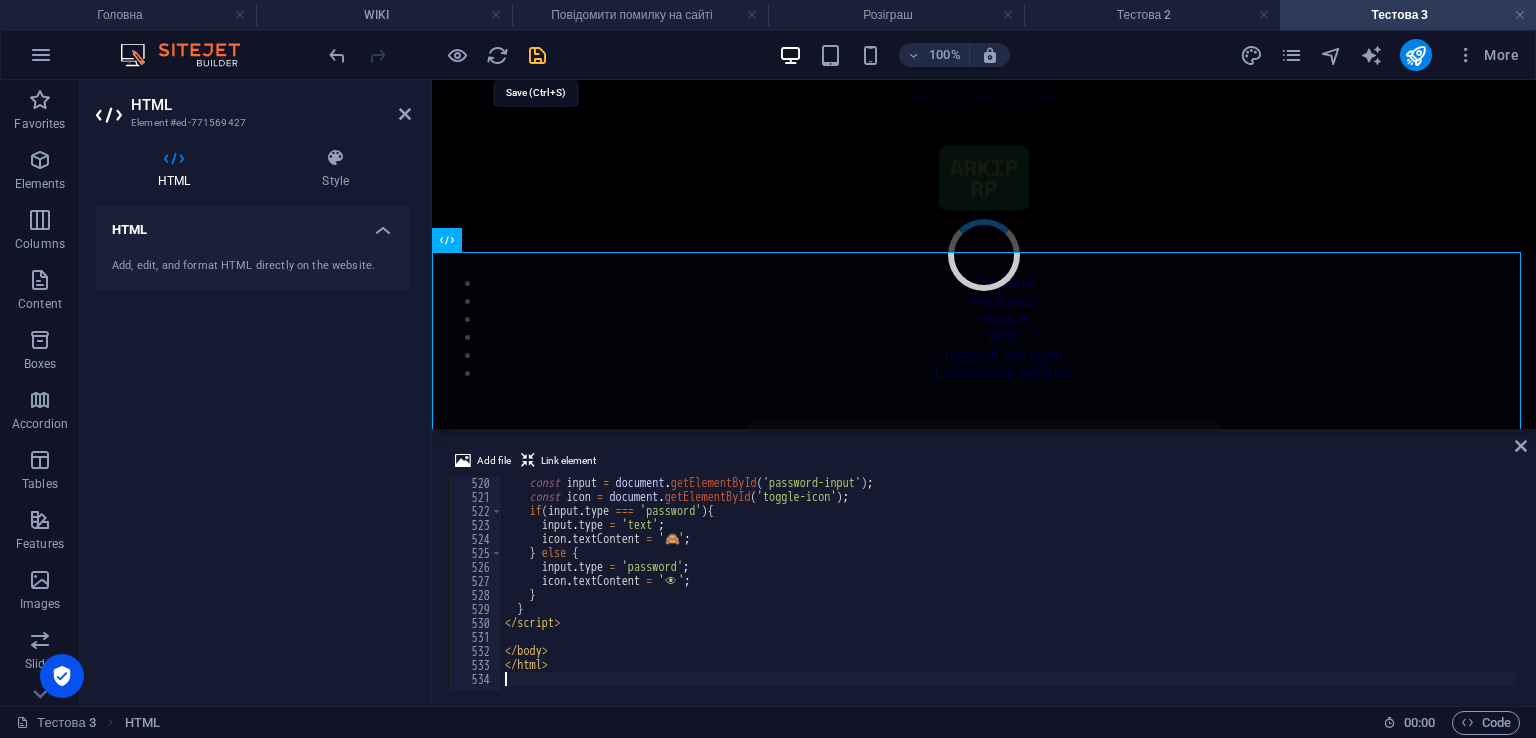 click at bounding box center [537, 55] 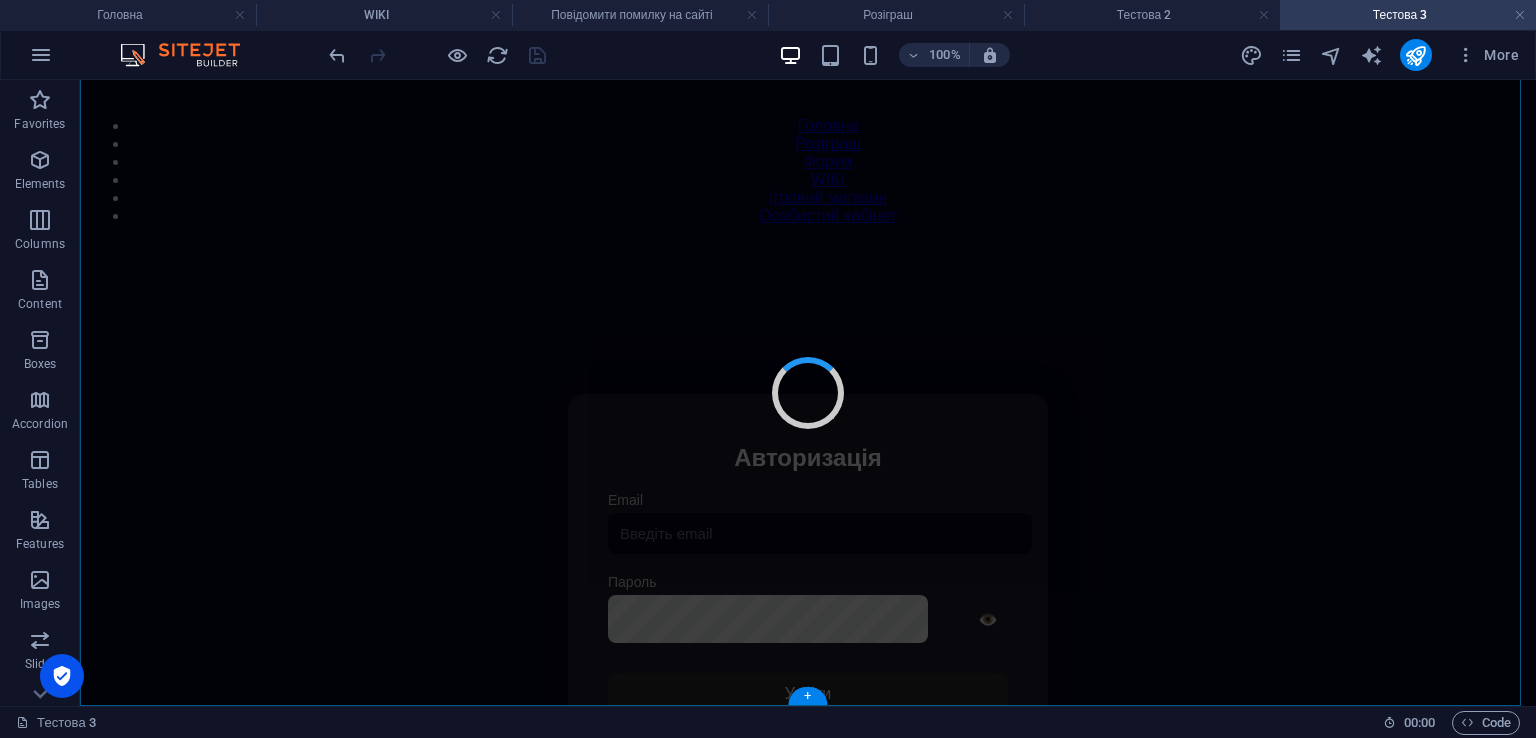 scroll, scrollTop: 152, scrollLeft: 0, axis: vertical 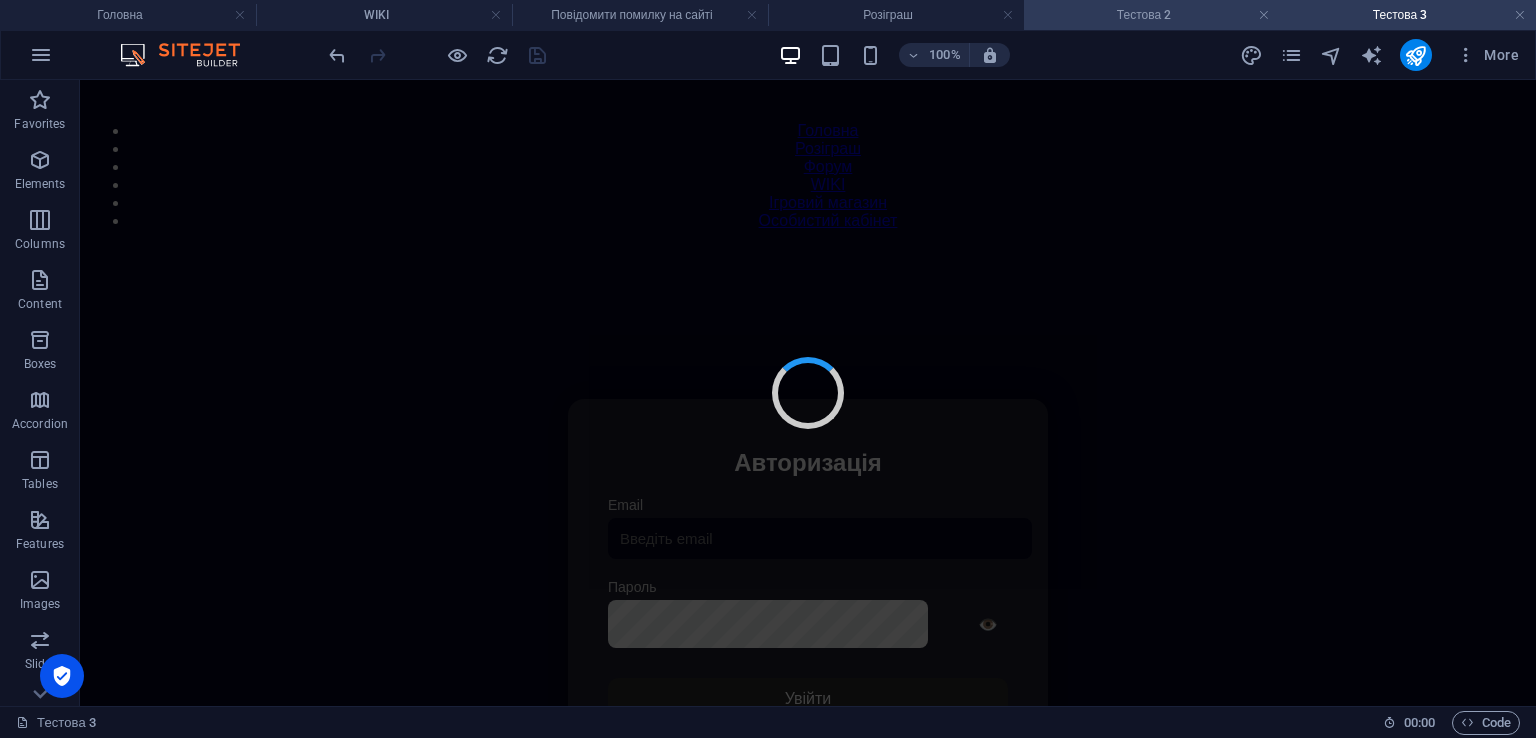 click on "Тестова 2" at bounding box center [1152, 15] 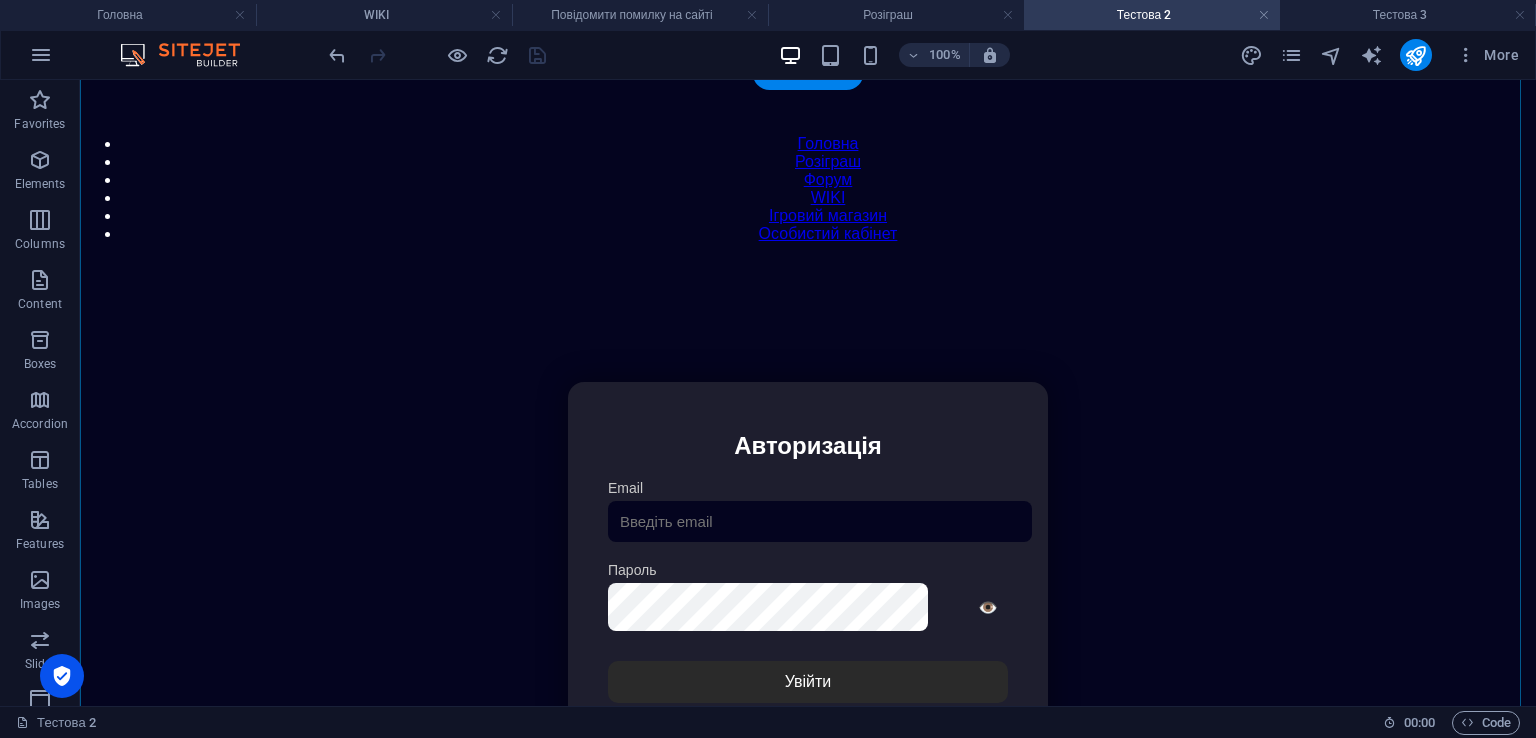 scroll, scrollTop: 152, scrollLeft: 0, axis: vertical 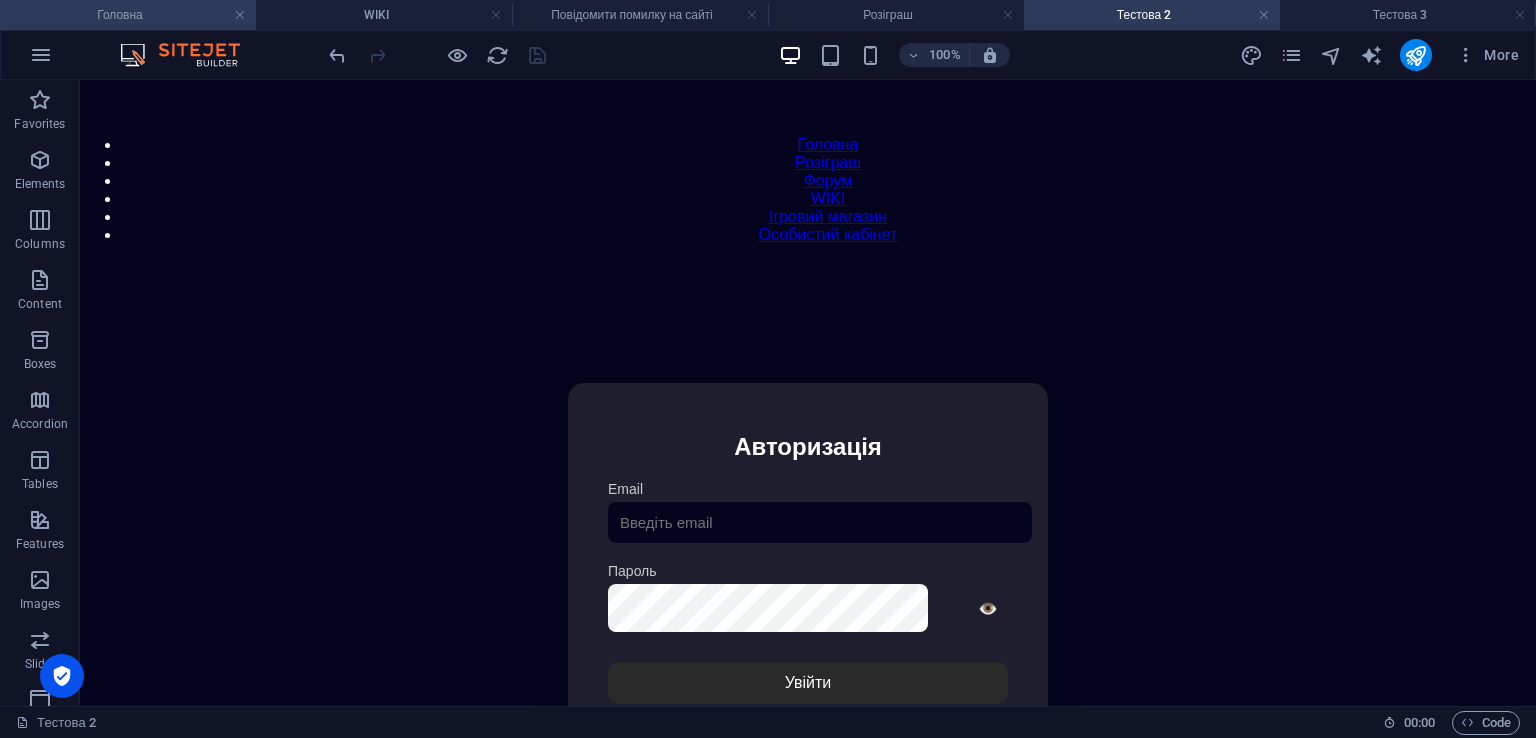 click on "Головна" at bounding box center (128, 15) 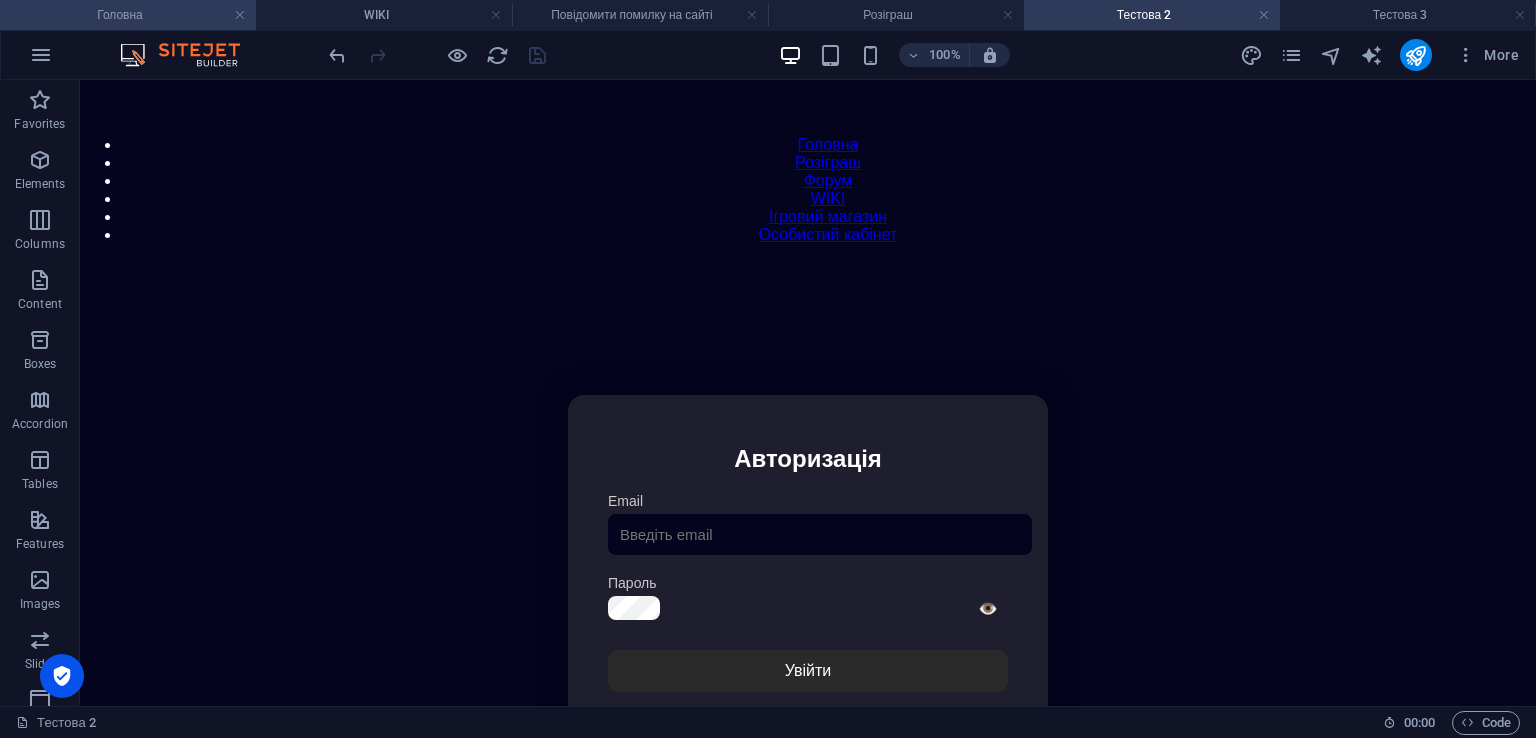 scroll, scrollTop: 0, scrollLeft: 0, axis: both 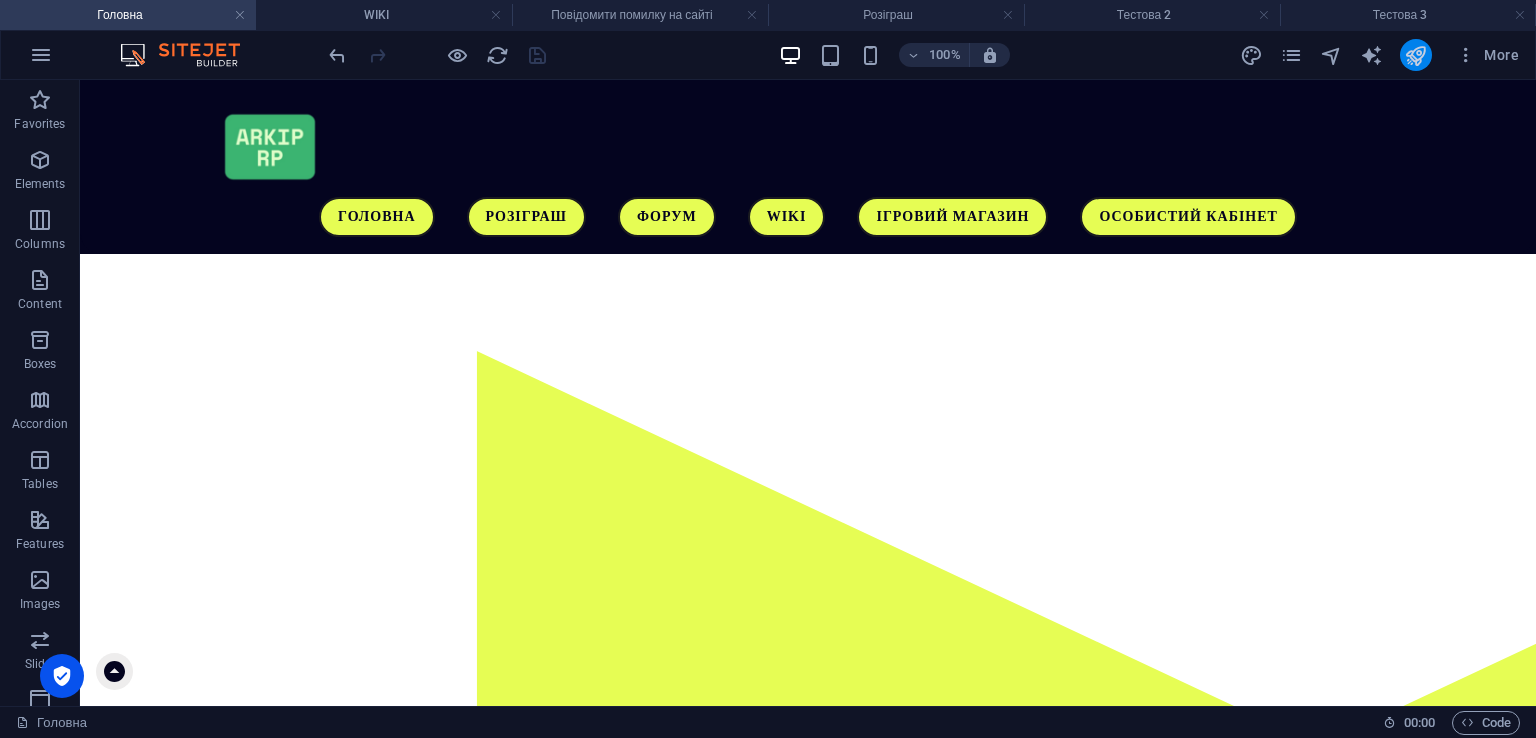 click at bounding box center [1415, 55] 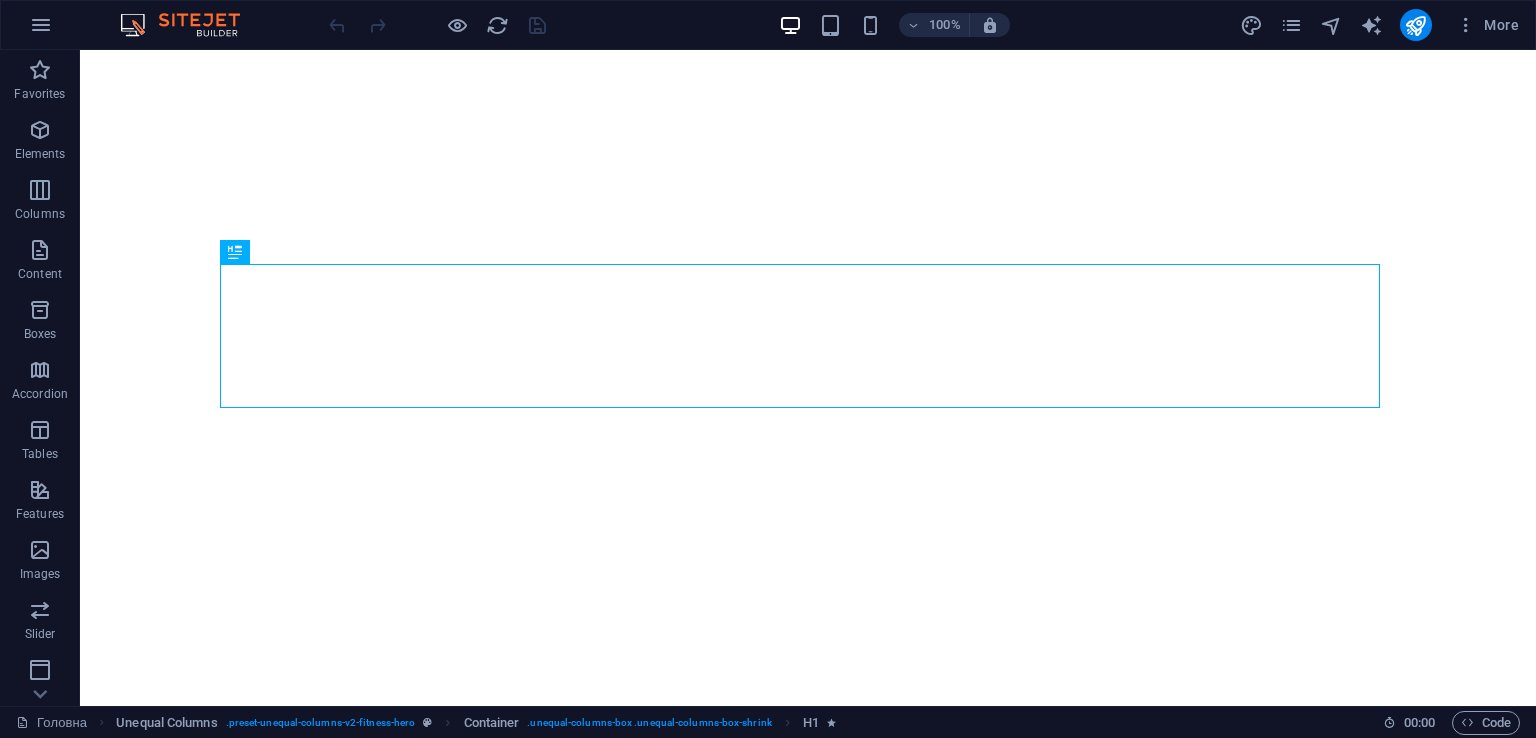 scroll, scrollTop: 0, scrollLeft: 0, axis: both 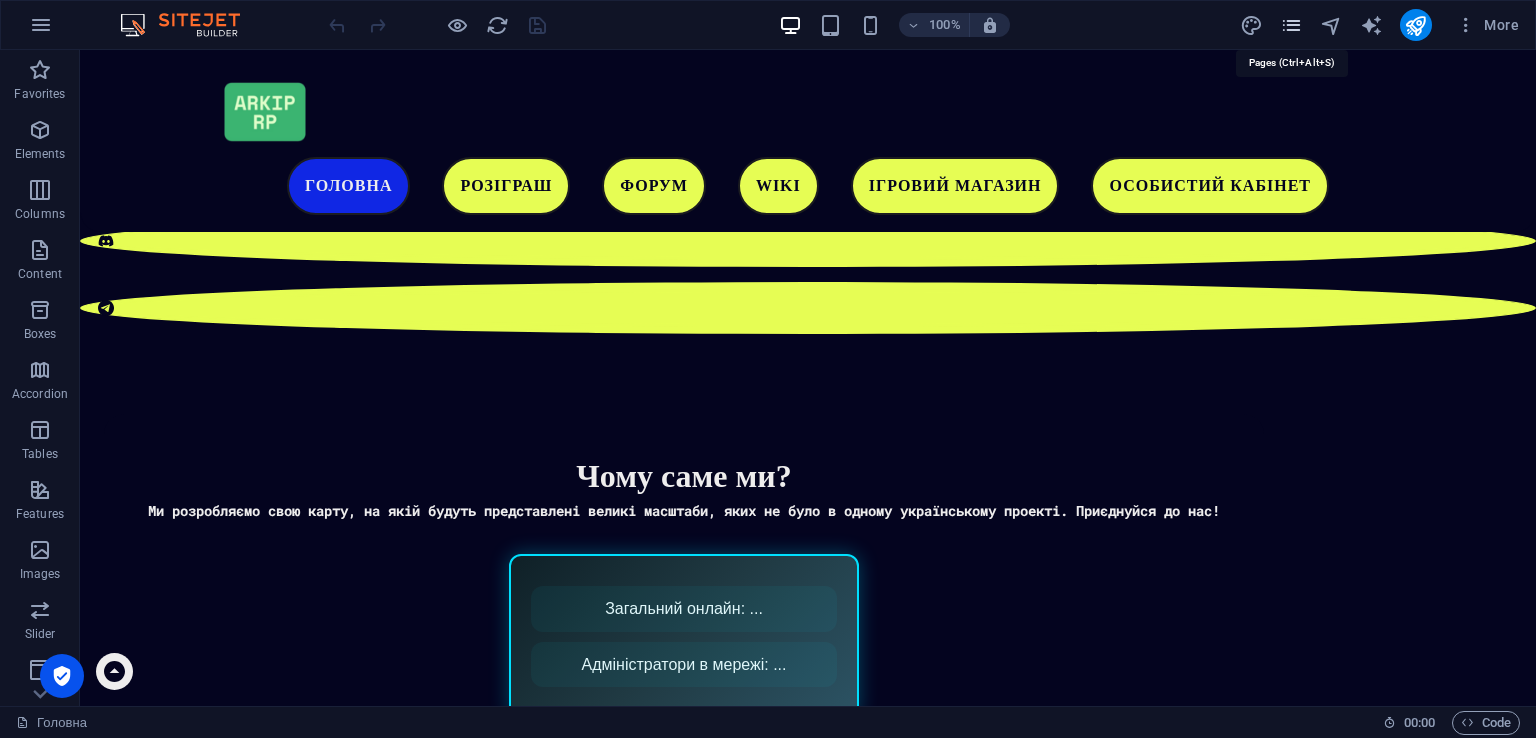 click at bounding box center (1291, 25) 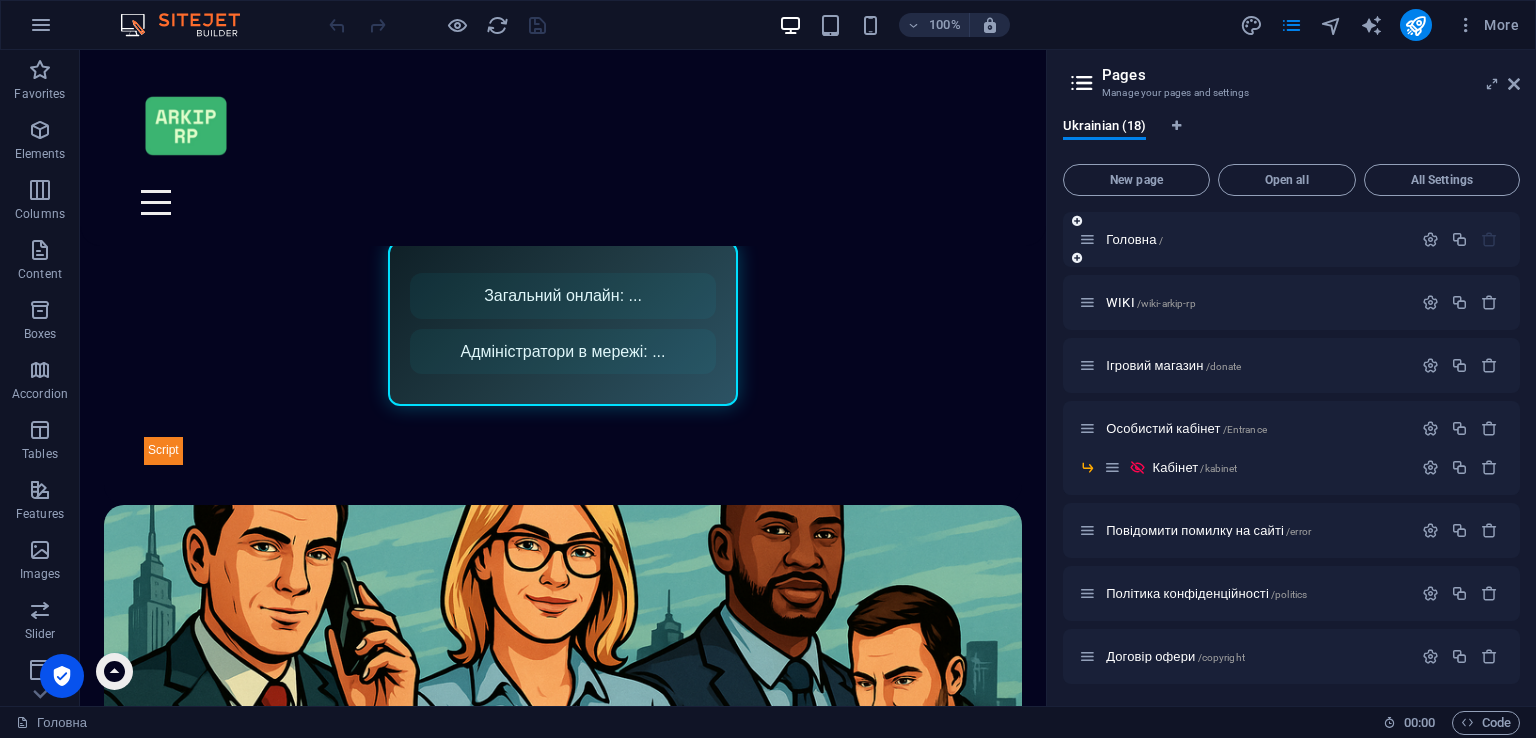 scroll, scrollTop: 1217, scrollLeft: 0, axis: vertical 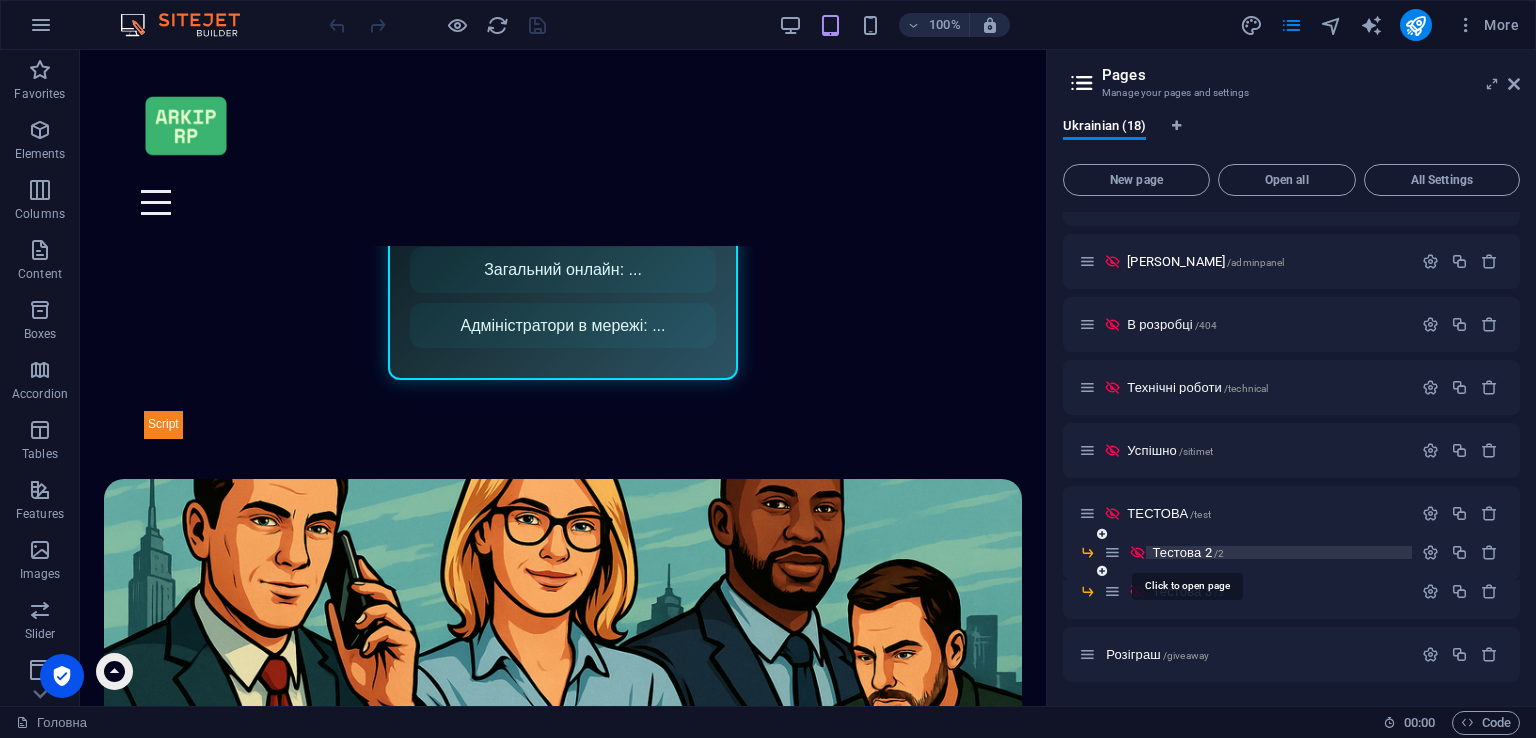 click on "Тестова 2 /2" at bounding box center (1188, 552) 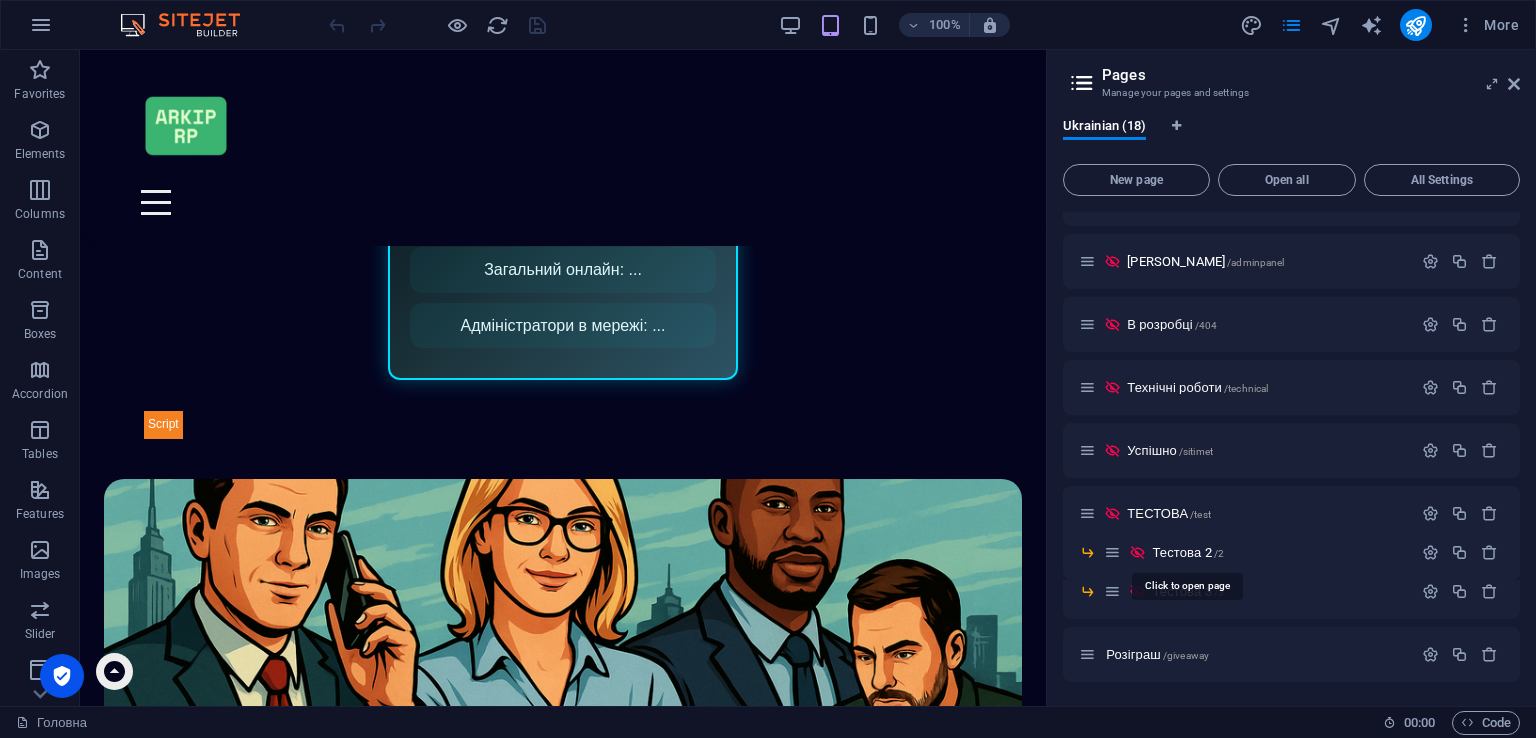 scroll, scrollTop: 0, scrollLeft: 0, axis: both 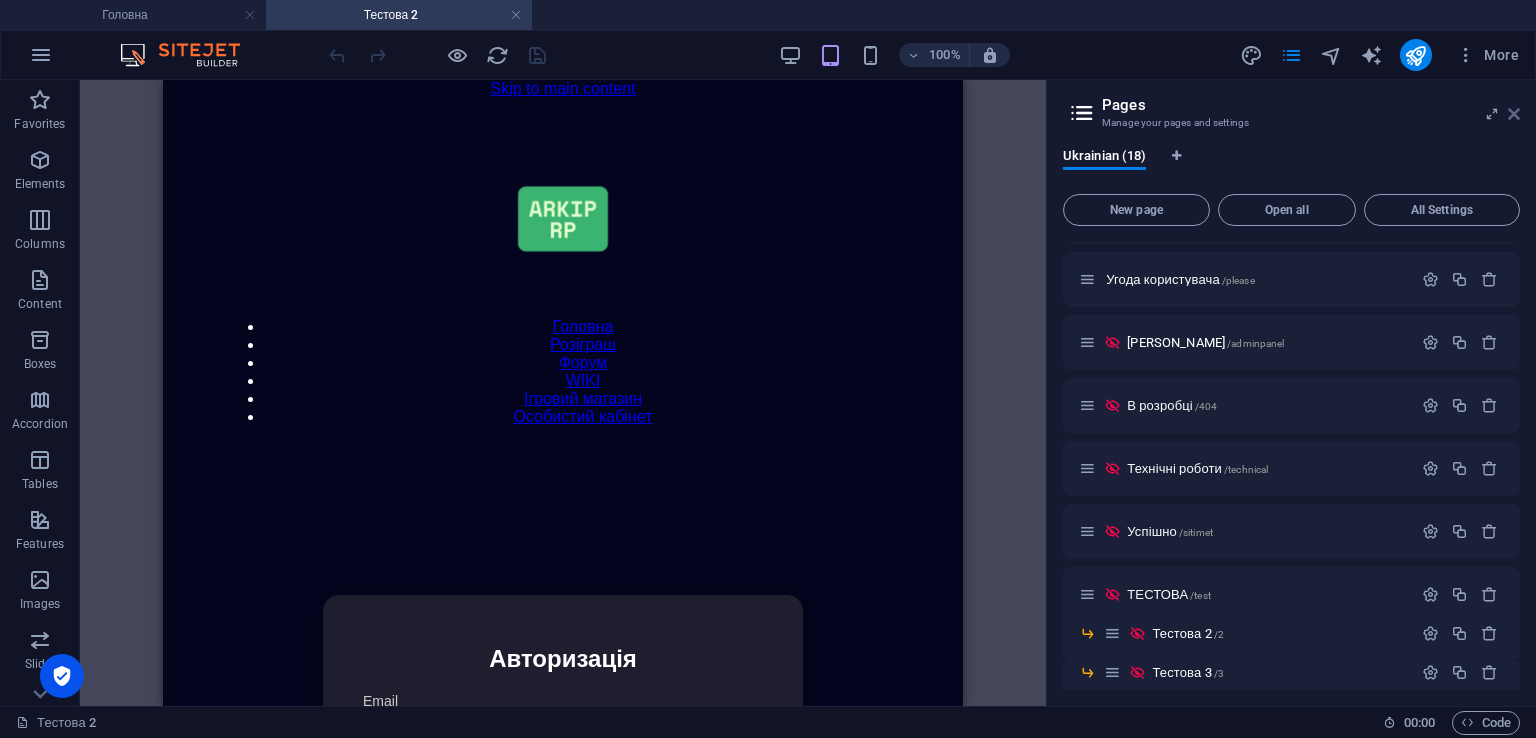 click at bounding box center [1514, 114] 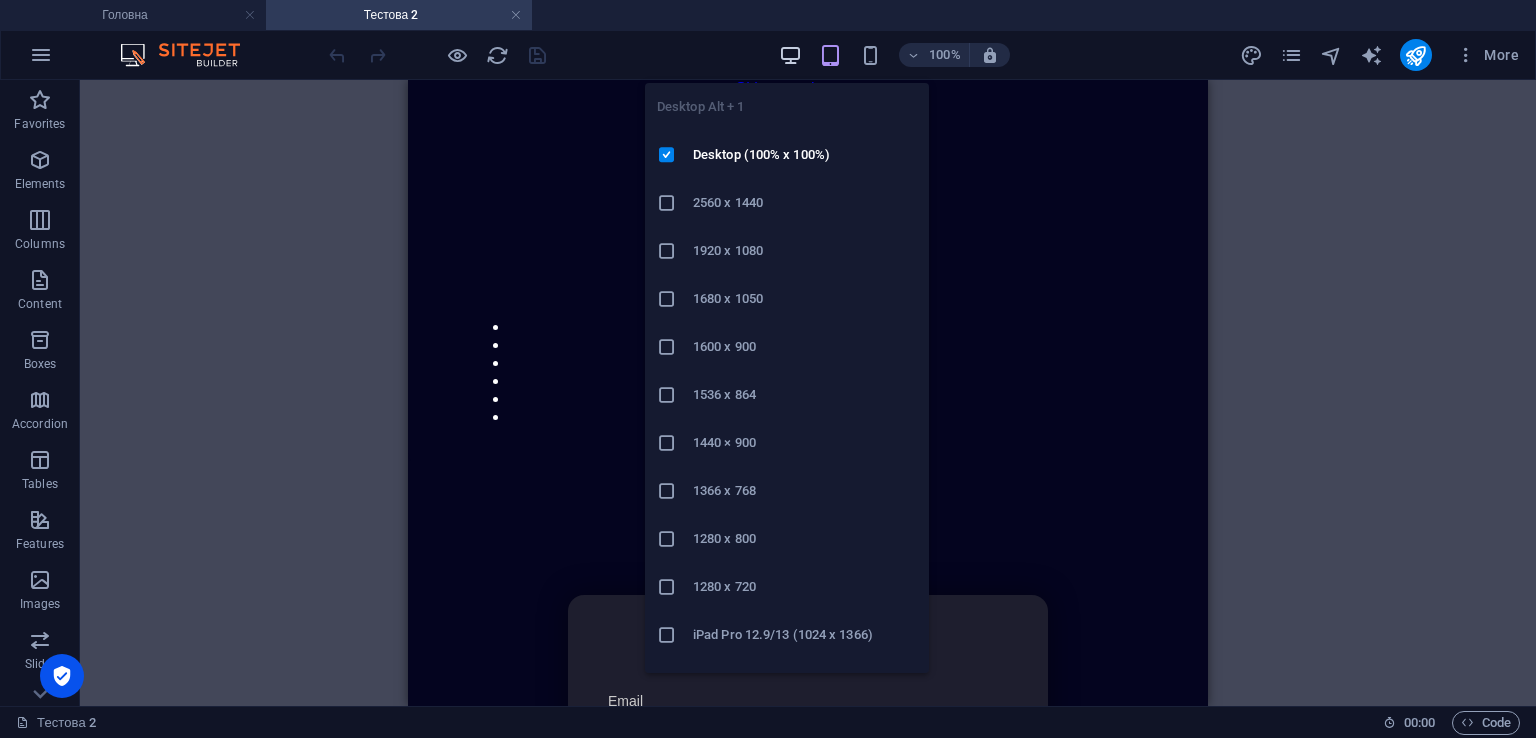 click at bounding box center [790, 55] 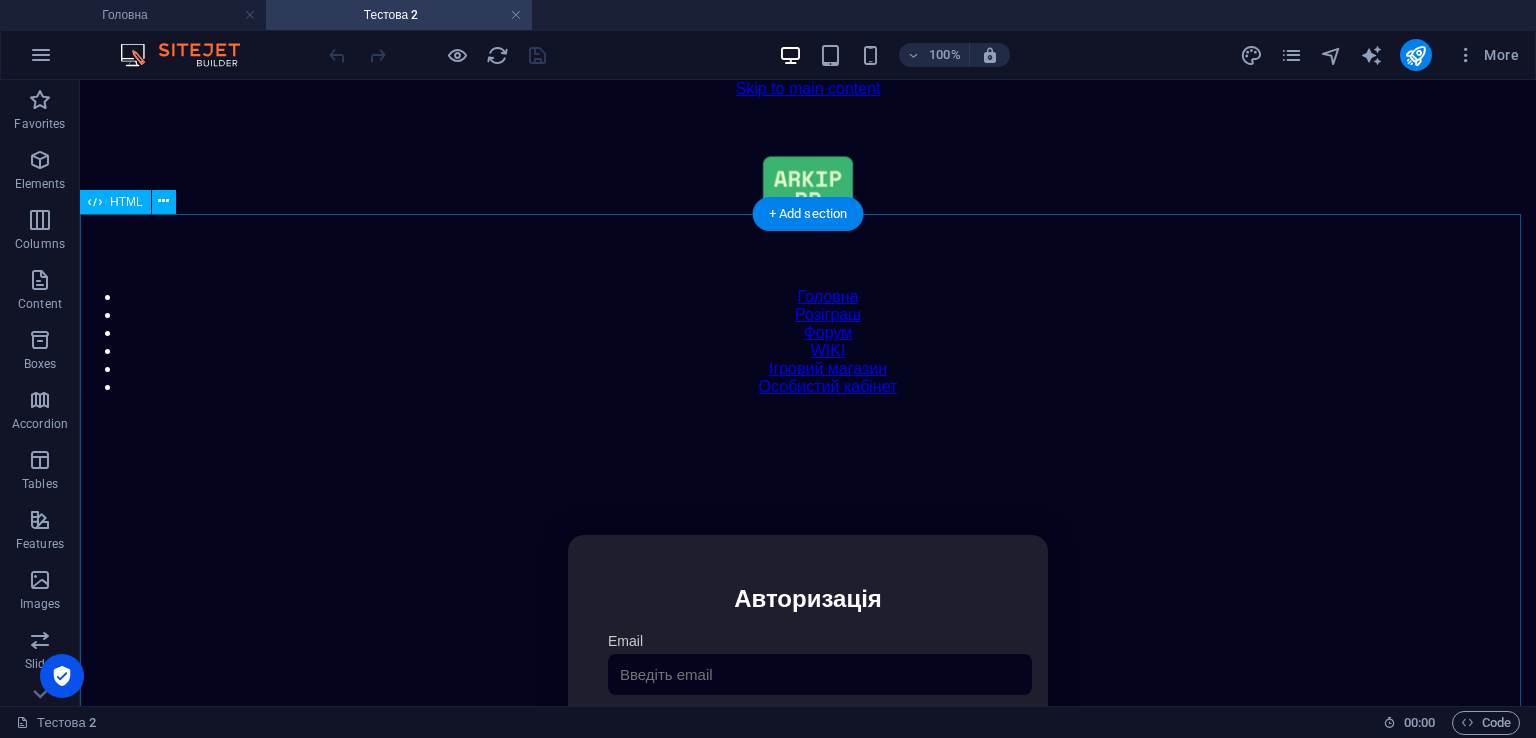 click on "Особистий кабінет
Авторизація
Email
[GEOGRAPHIC_DATA]
👁️
Увійти
Скинути пароль
Скидання пароля
Введіть ваш email:
Скинути
Закрити
Особистий кабінет
Вийти з кабінету
Важлива інформація
Інформація
Нік:
Пошта:
Гроші:   ₴
XP:
Рівень:
Здоров'я:  %
Броня:  %
ВІП:
Рейтинг
Рейтинг гравців
Гравців не знайдено
Документи
Мої документи
Паспорт:   [PERSON_NAME] книжка:   [PERSON_NAME]
Розваги
Рулетка" at bounding box center [808, 746] 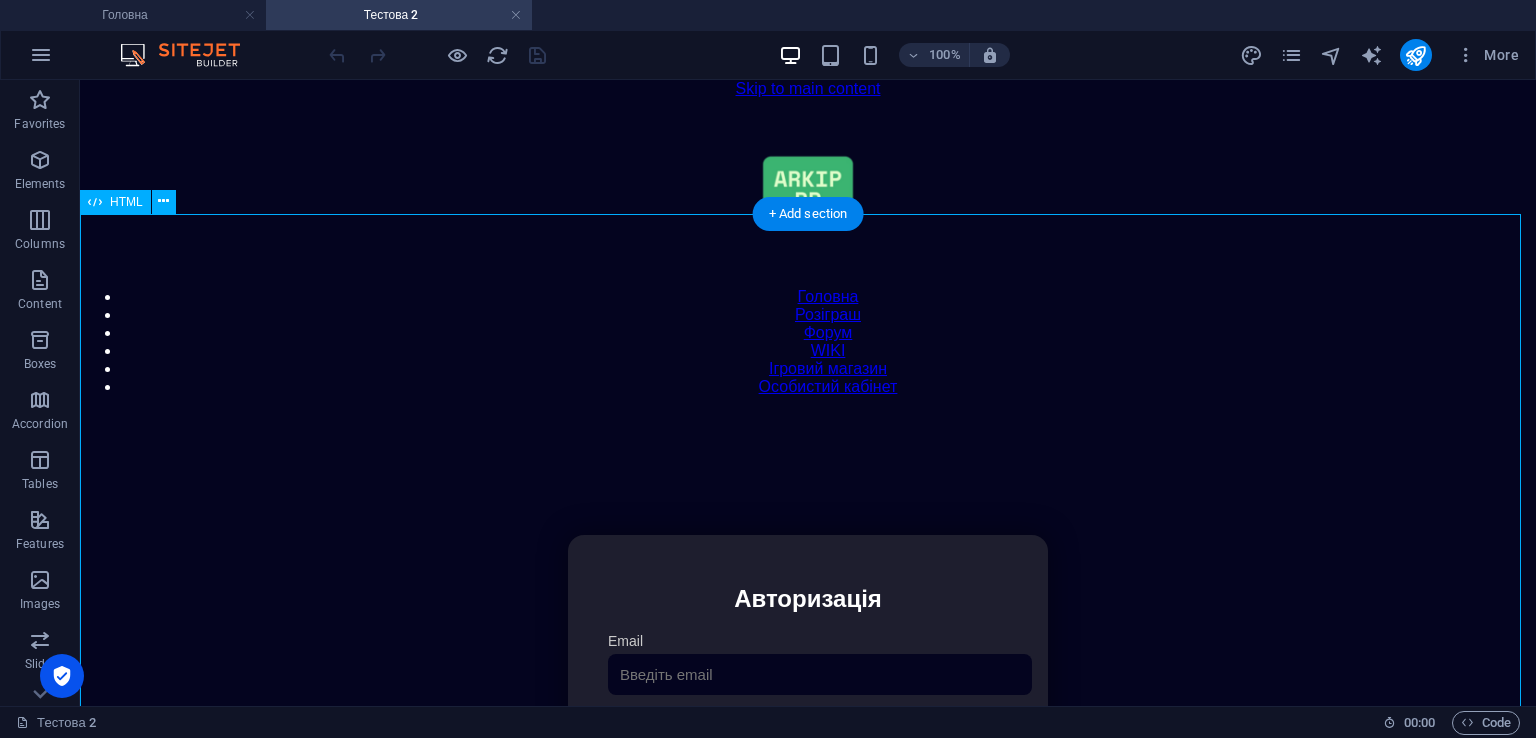 click on "Особистий кабінет
Авторизація
Email
[GEOGRAPHIC_DATA]
👁️
Увійти
Скинути пароль
Скидання пароля
Введіть ваш email:
Скинути
Закрити
Особистий кабінет
Вийти з кабінету
Важлива інформація
Інформація
Нік:
Пошта:
Гроші:   ₴
XP:
Рівень:
Здоров'я:  %
Броня:  %
ВІП:
Рейтинг
Рейтинг гравців
Гравців не знайдено
Документи
Мої документи
Паспорт:   [PERSON_NAME] книжка:   [PERSON_NAME]
Розваги
Рулетка" at bounding box center [808, 746] 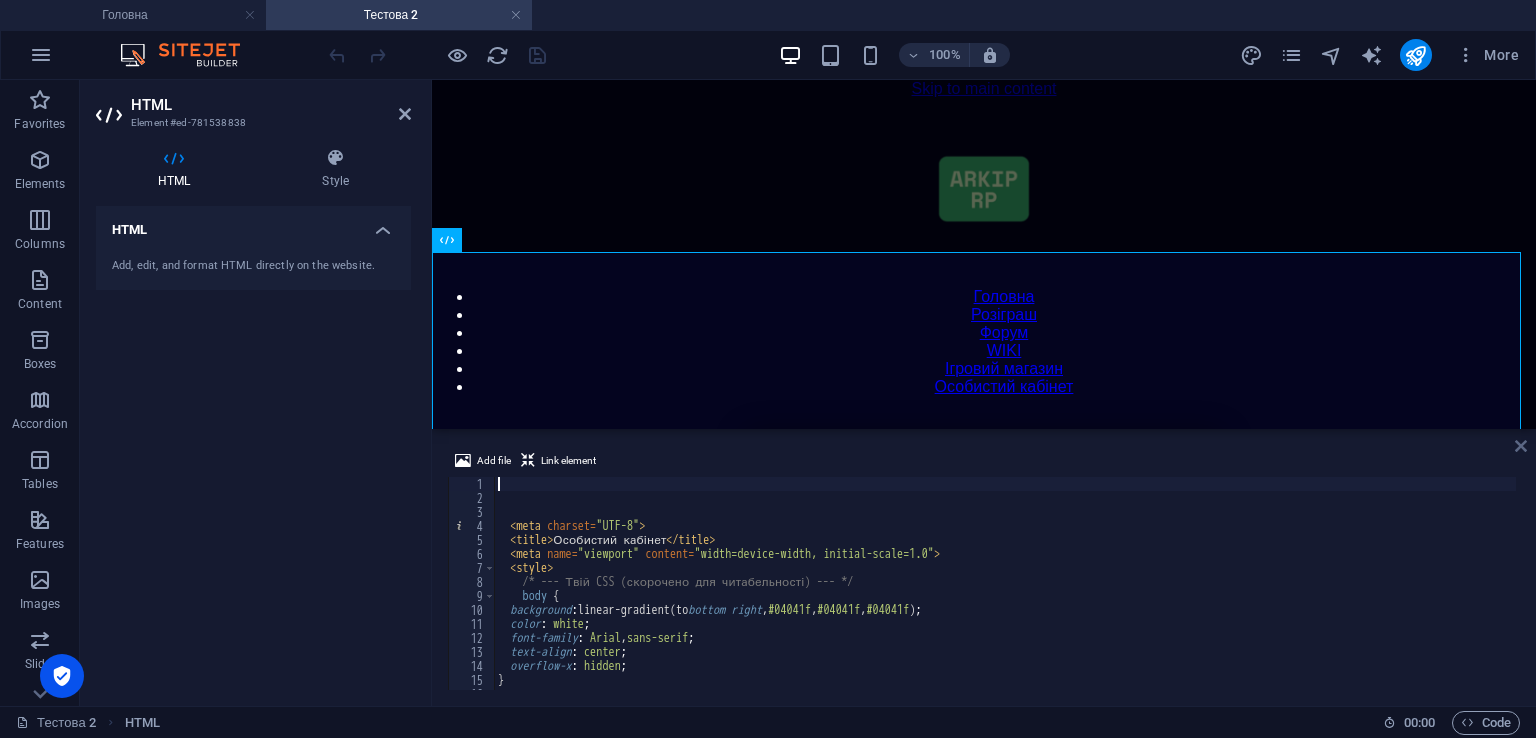click at bounding box center (1521, 446) 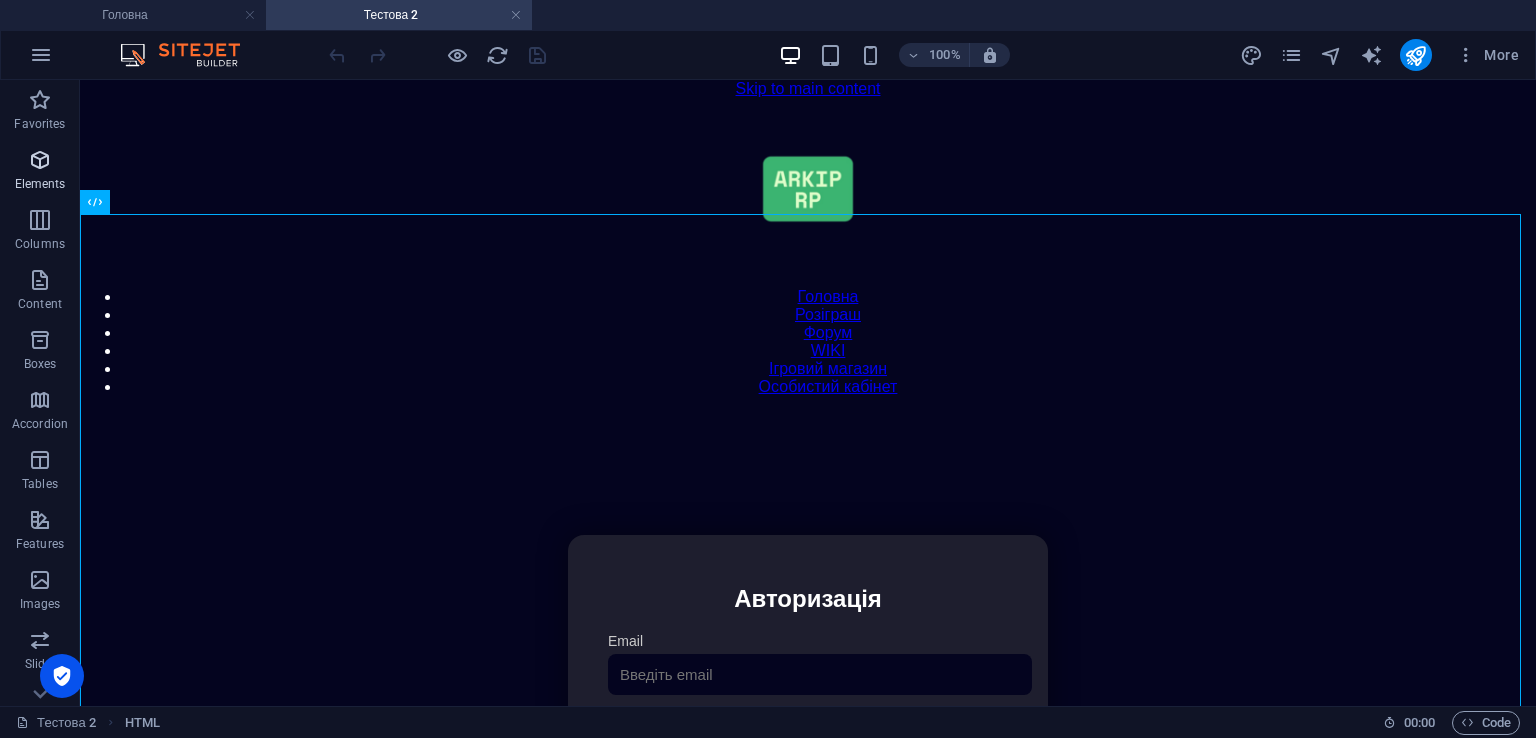 click on "Elements" at bounding box center (40, 170) 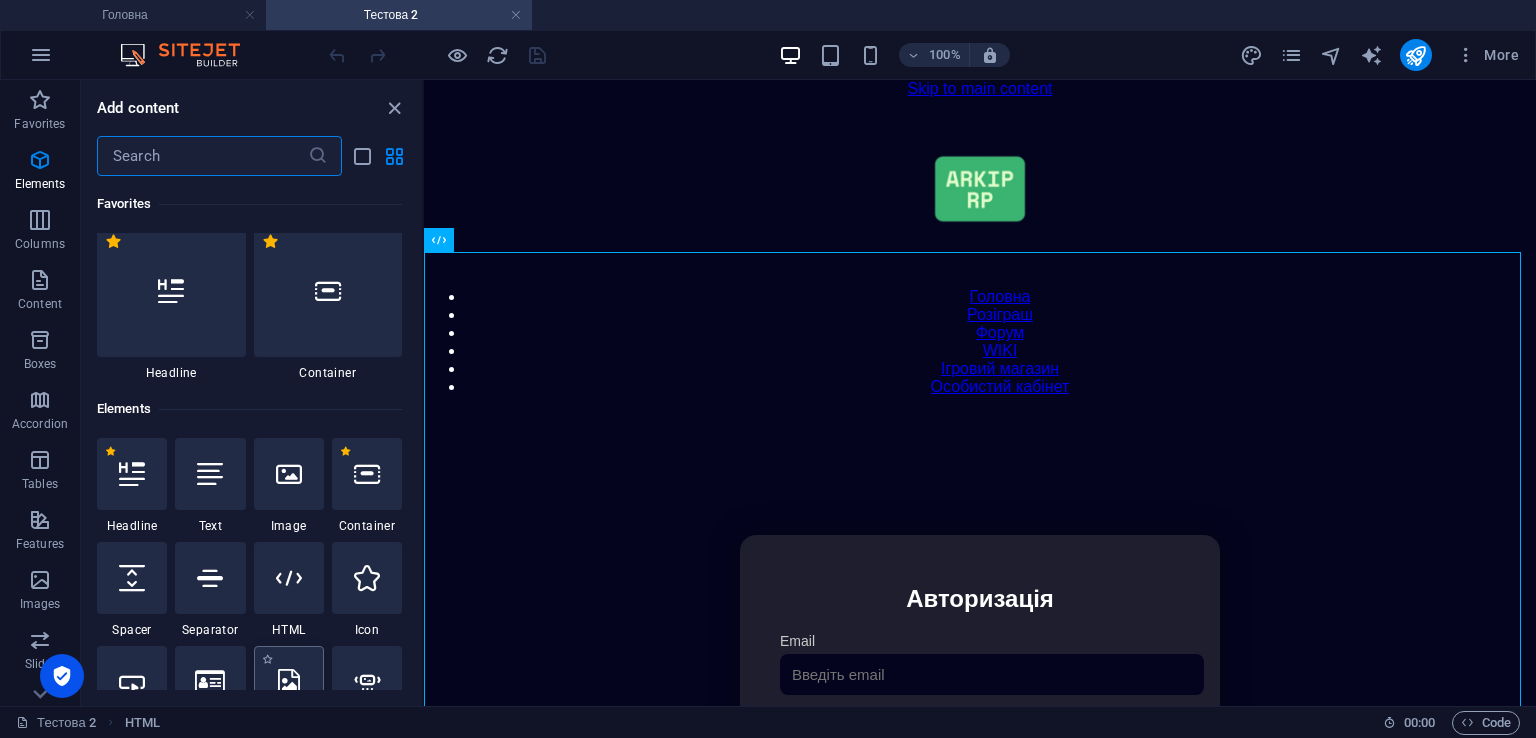 scroll, scrollTop: 212, scrollLeft: 0, axis: vertical 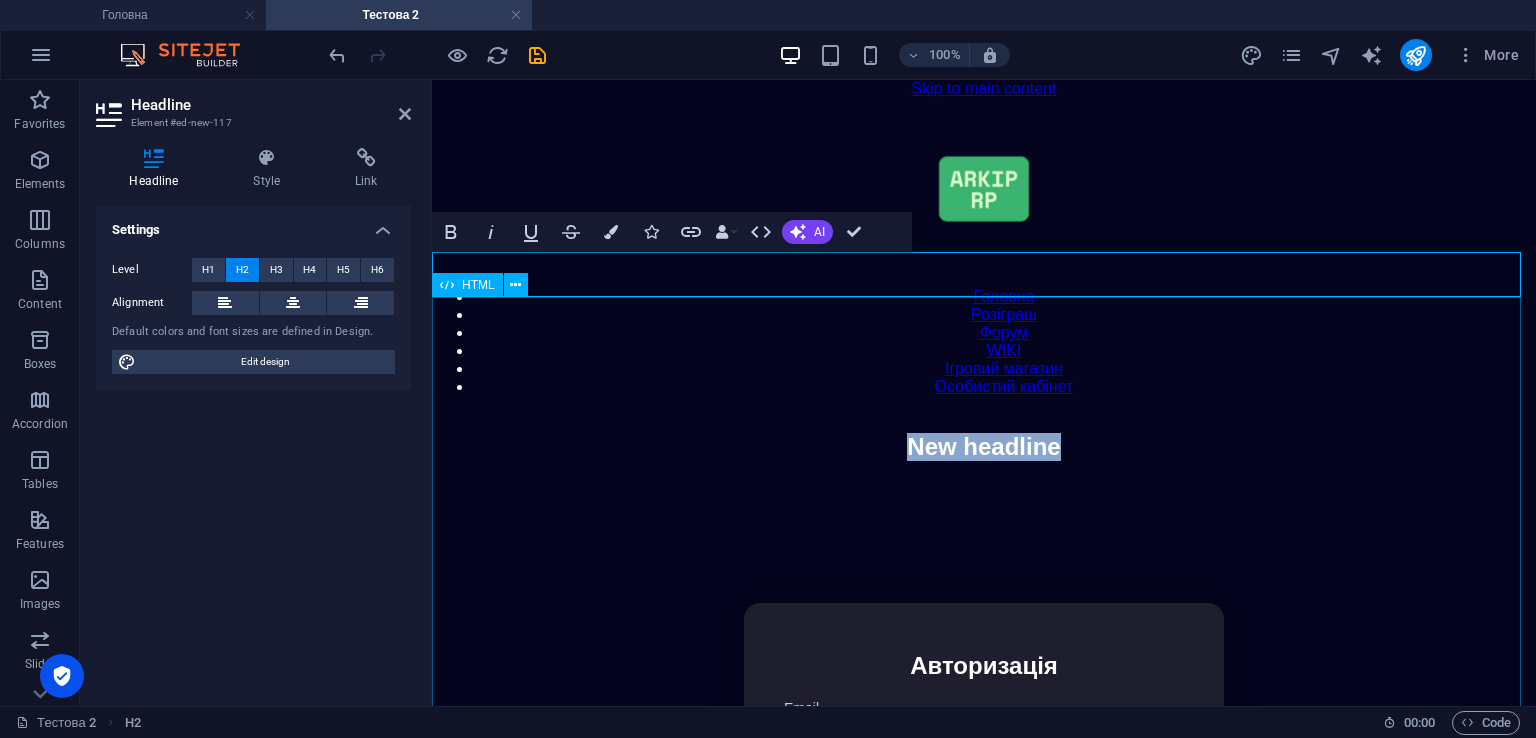 type 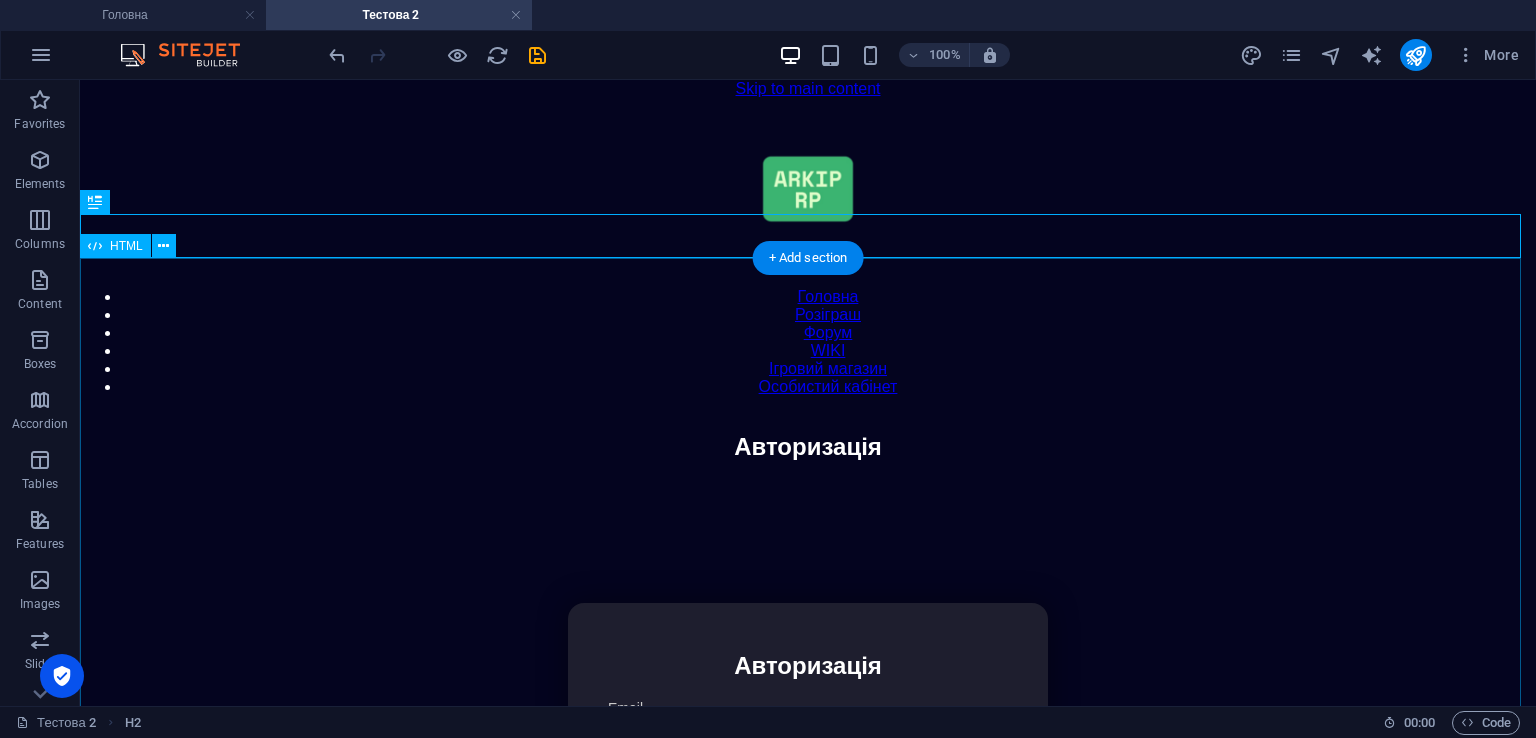 click on "Особистий кабінет
Авторизація
Email
[GEOGRAPHIC_DATA]
👁️
Увійти
Скинути пароль
Скидання пароля
Введіть ваш email:
Скинути
Закрити
Особистий кабінет
Вийти з кабінету
Важлива інформація
Інформація
Нік:
Пошта:
Гроші:   ₴
XP:
Рівень:
Здоров'я:  %
Броня:  %
ВІП:
Рейтинг
Рейтинг гравців
Гравців не знайдено
Документи
Мої документи
Паспорт:   [PERSON_NAME] книжка:   [PERSON_NAME]
Розваги
Рулетка" at bounding box center (808, 814) 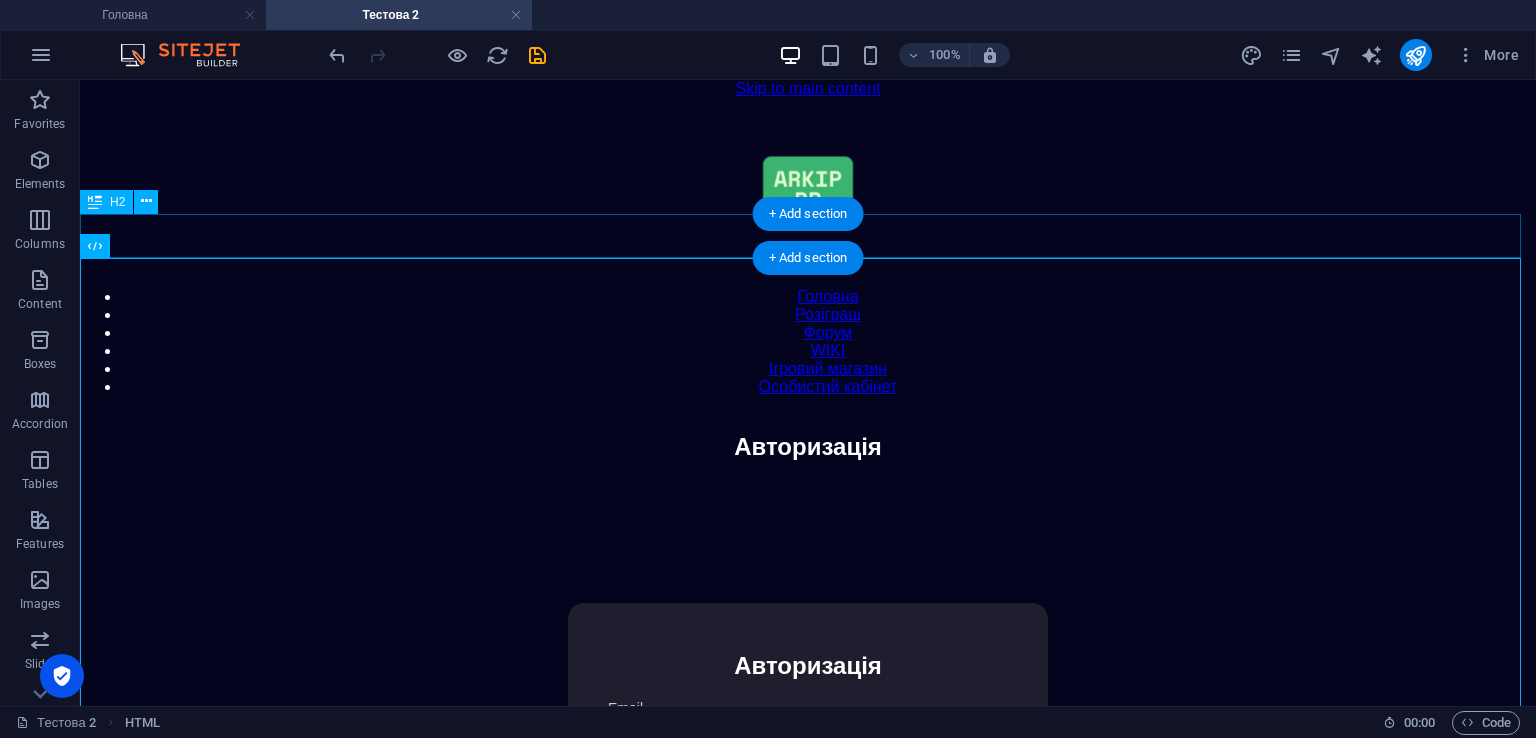 click on "Авторизація" at bounding box center (808, 447) 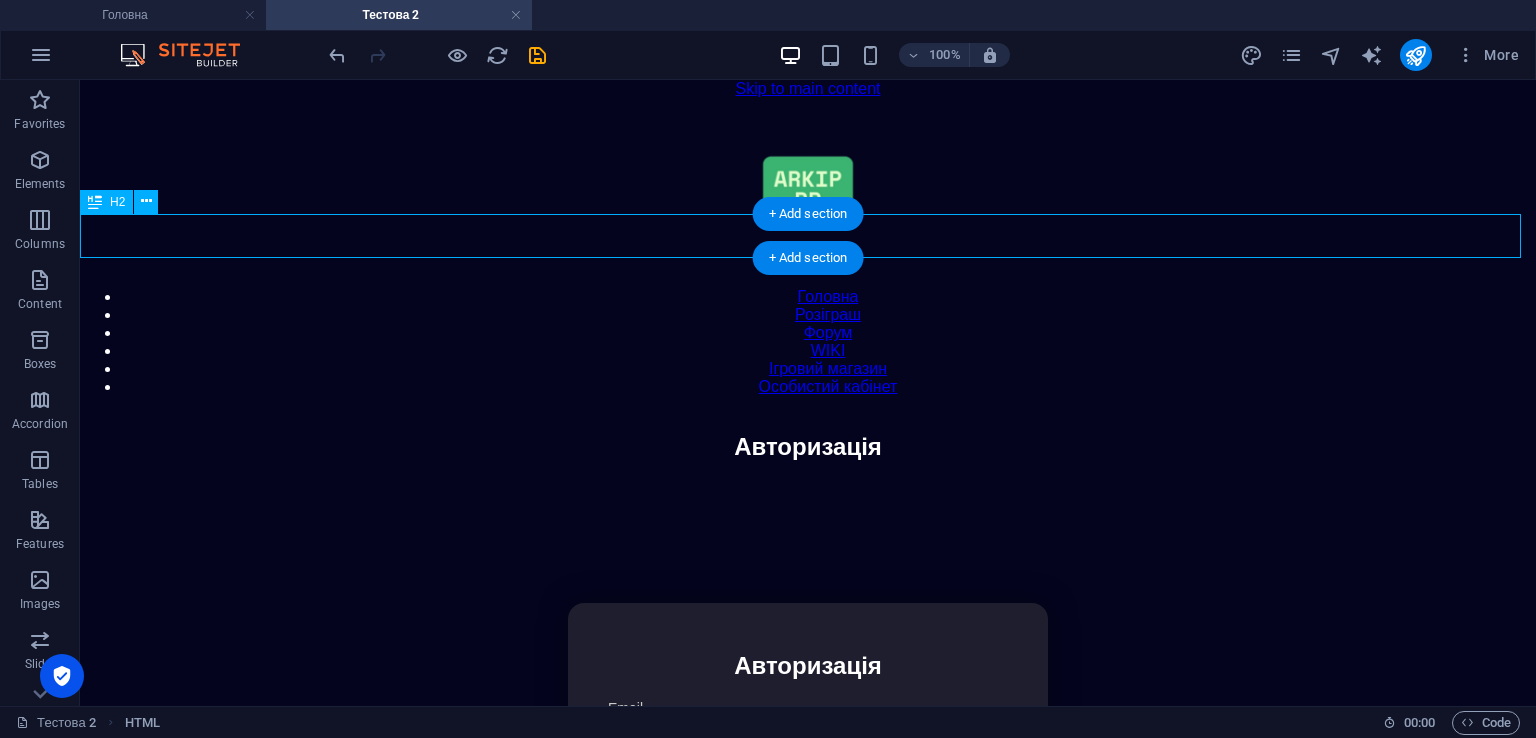 click on "Авторизація" at bounding box center [808, 447] 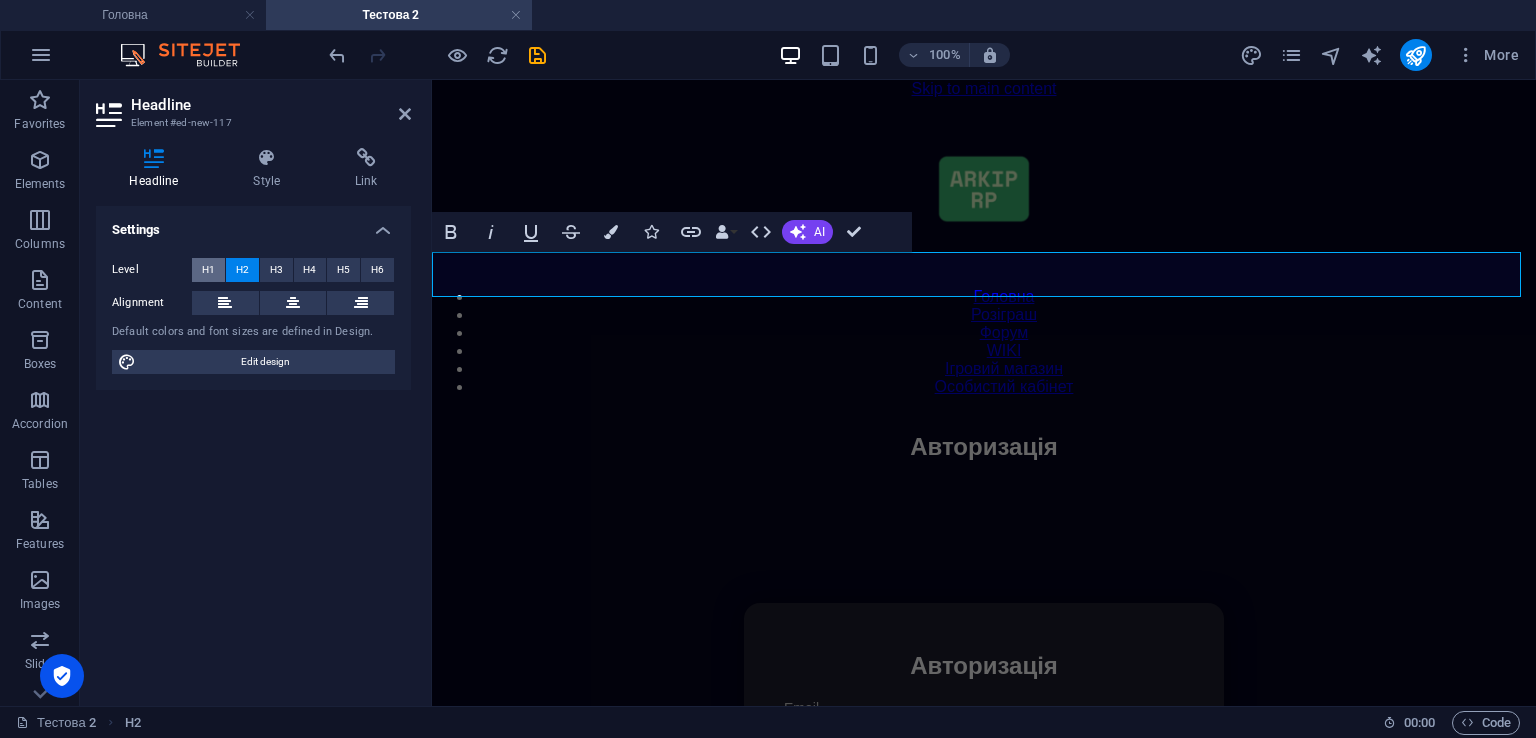 click on "H1" at bounding box center [208, 270] 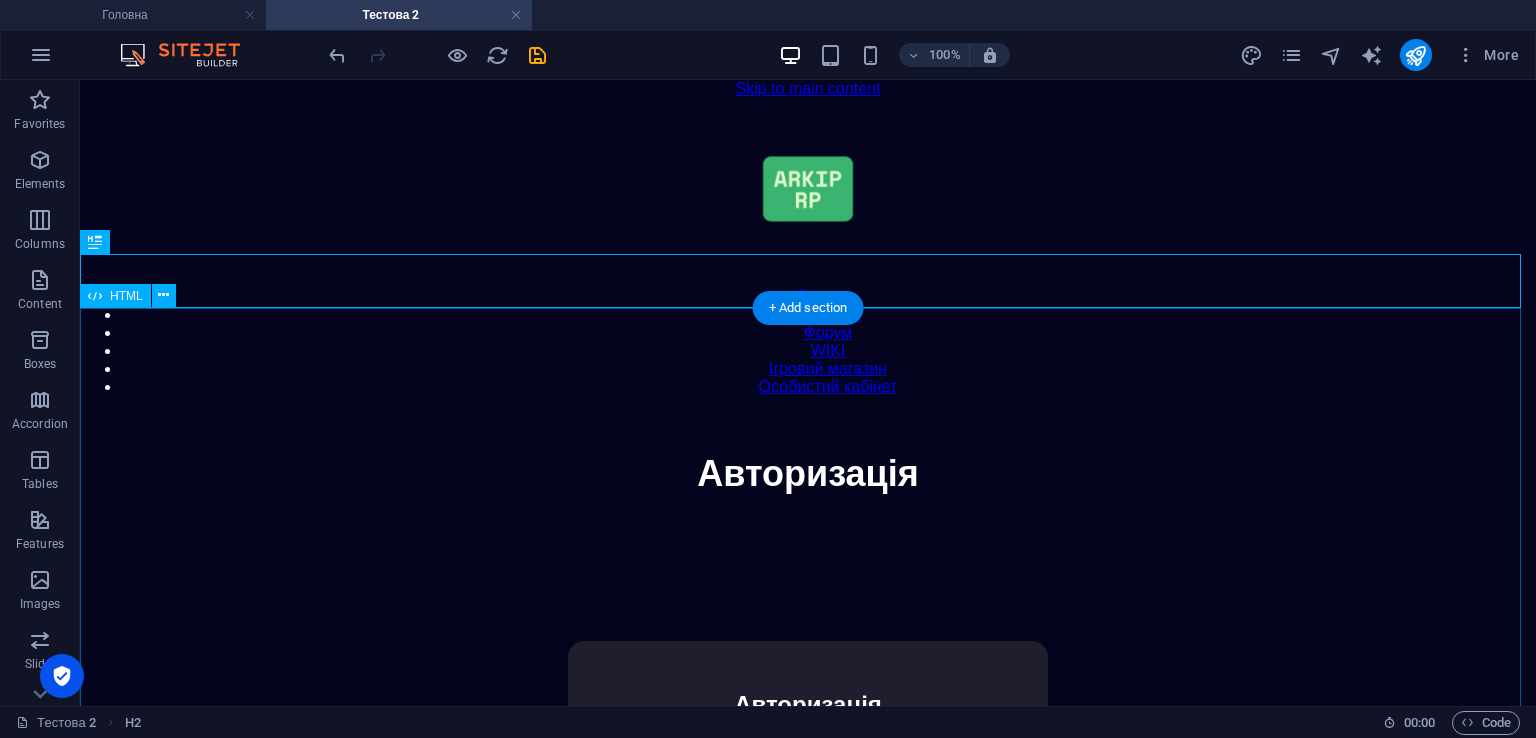 click on "Особистий кабінет
Авторизація
Email
[GEOGRAPHIC_DATA]
👁️
Увійти
Скинути пароль
Скидання пароля
Введіть ваш email:
Скинути
Закрити
Особистий кабінет
Вийти з кабінету
Важлива інформація
Інформація
Нік:
Пошта:
Гроші:   ₴
XP:
Рівень:
Здоров'я:  %
Броня:  %
ВІП:
Рейтинг
Рейтинг гравців
Гравців не знайдено
Документи
Мої документи
Паспорт:   [PERSON_NAME] книжка:   [PERSON_NAME]
Розваги
Рулетка" at bounding box center (808, 852) 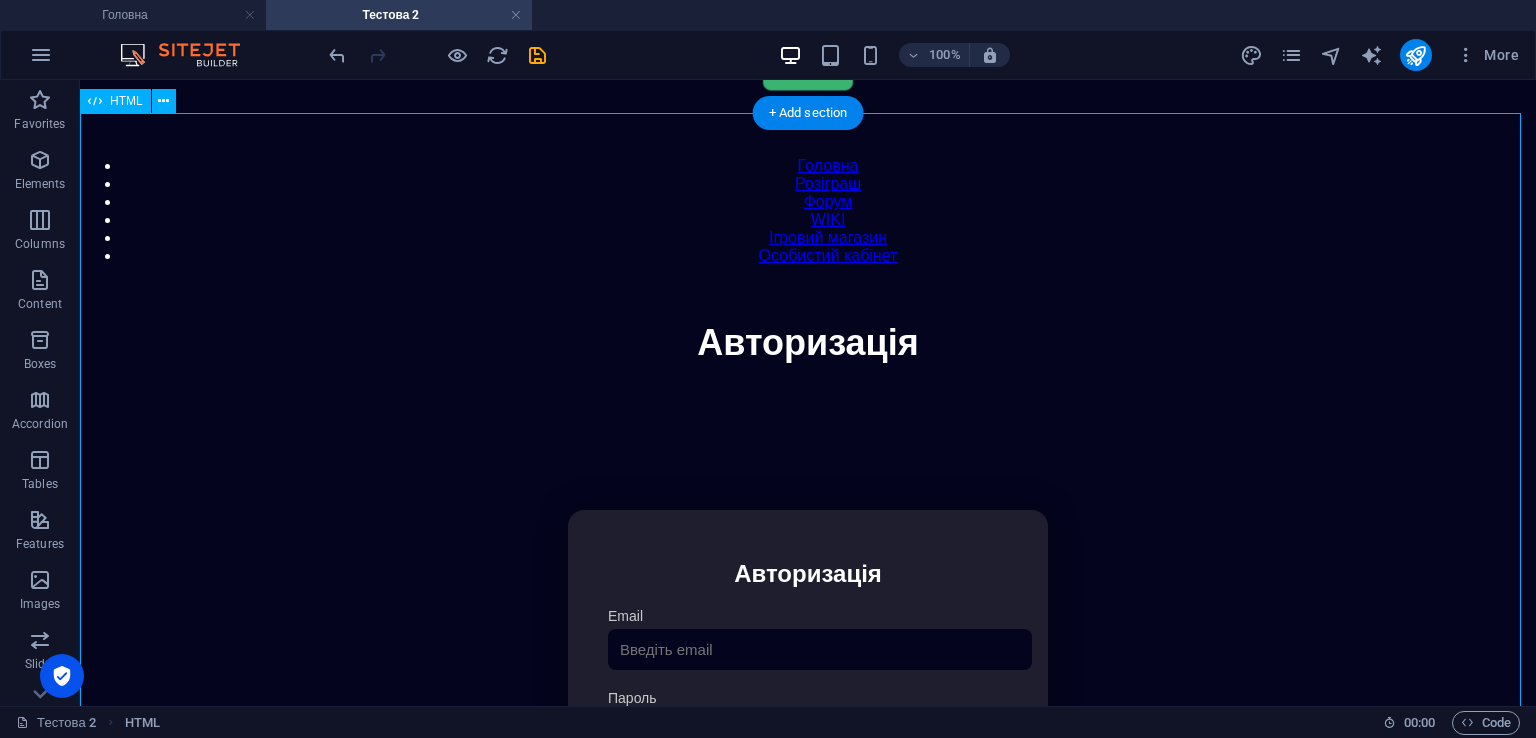 scroll, scrollTop: 96, scrollLeft: 0, axis: vertical 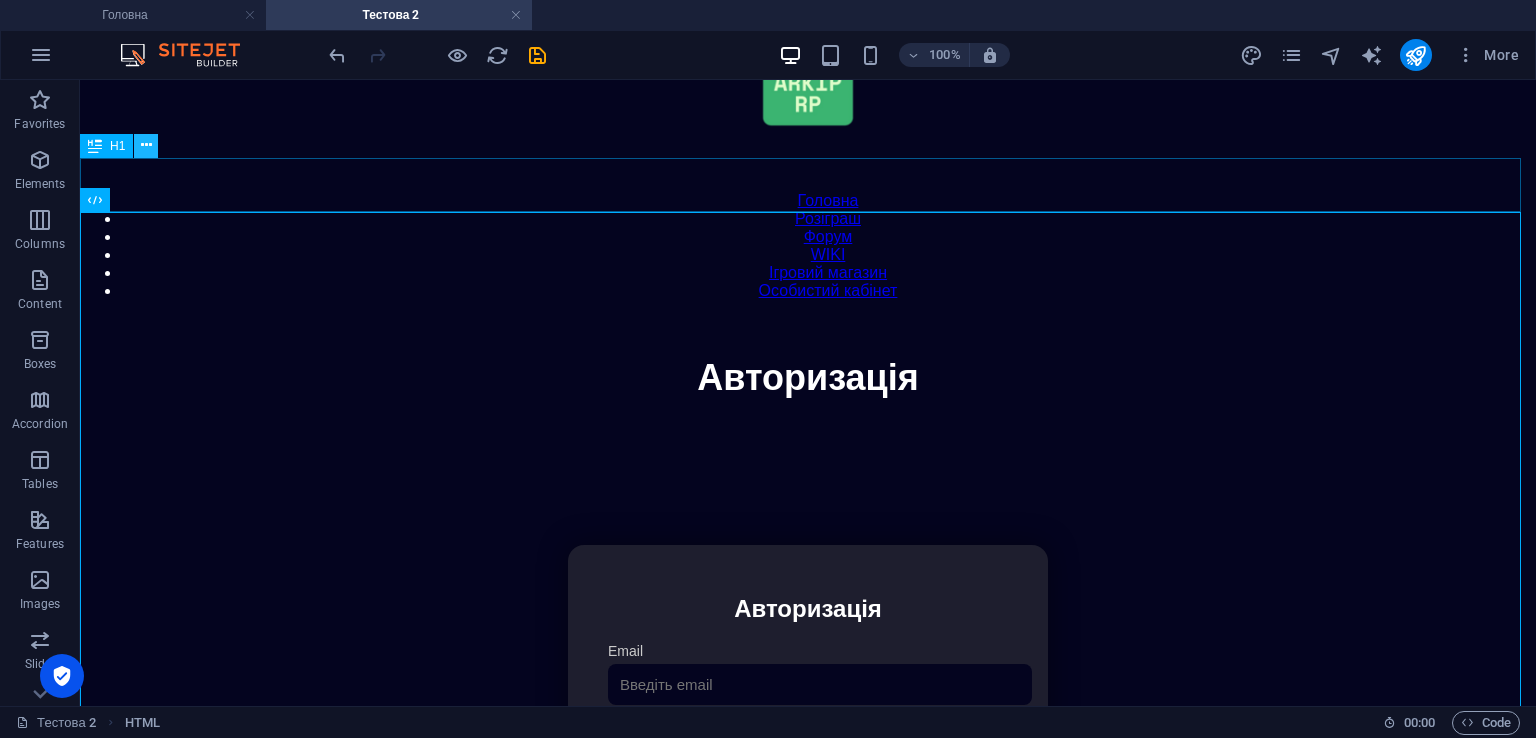 click at bounding box center (146, 145) 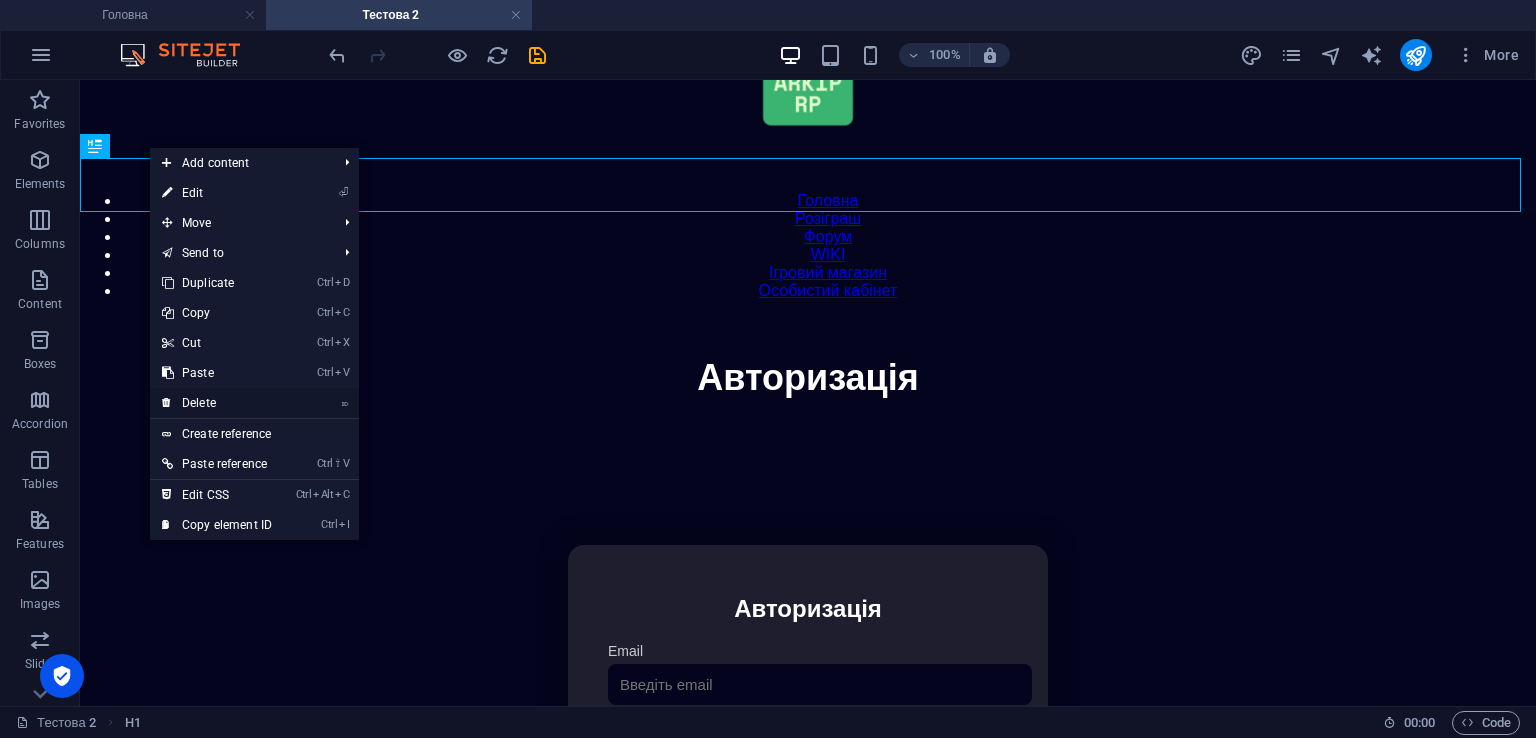 drag, startPoint x: 230, startPoint y: 395, endPoint x: 152, endPoint y: 316, distance: 111.01801 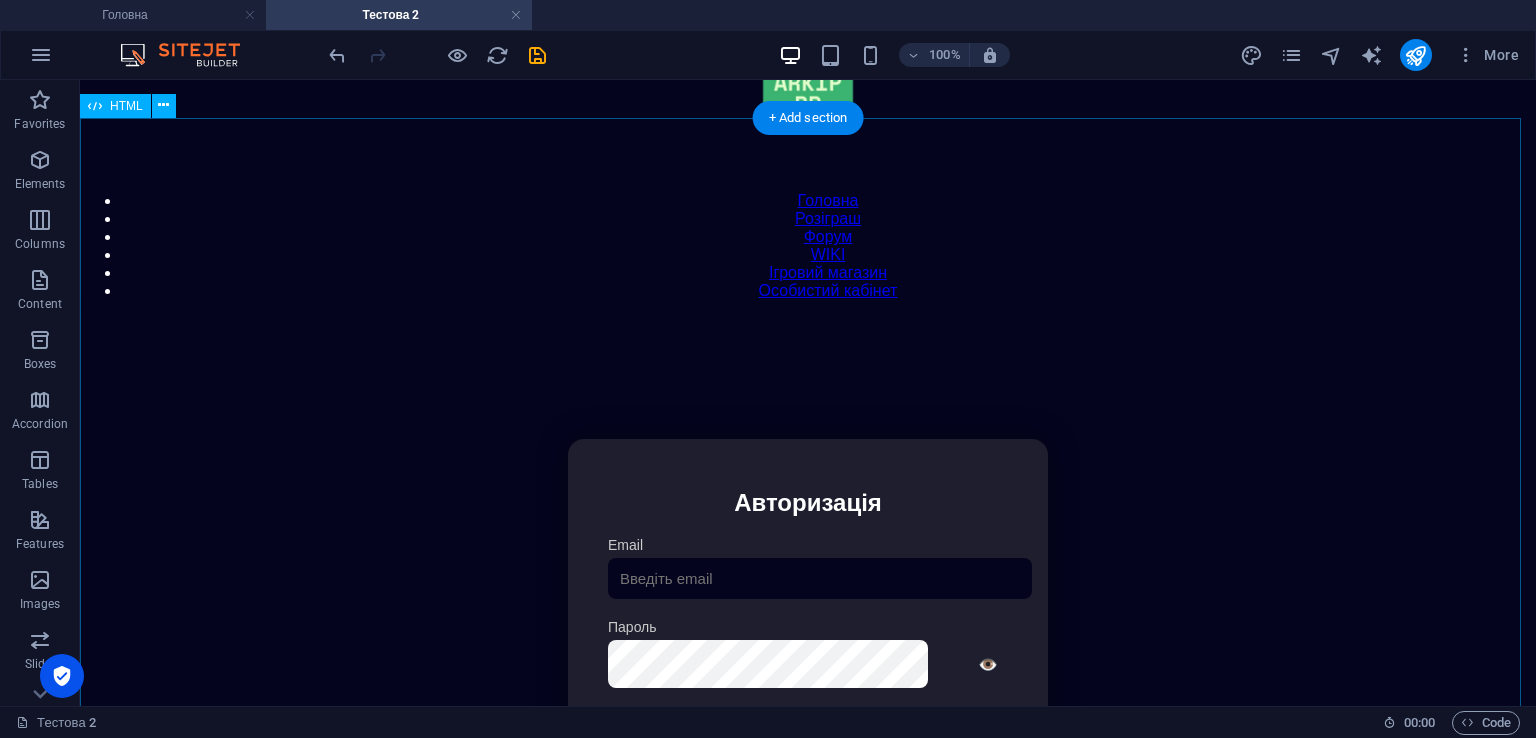 click on "Особистий кабінет
Авторизація
Email
[GEOGRAPHIC_DATA]
👁️
Увійти
Скинути пароль
Скидання пароля
Введіть ваш email:
Скинути
Закрити
Особистий кабінет
Вийти з кабінету
Важлива інформація
Інформація
Нік:
Пошта:
Гроші:   ₴
XP:
Рівень:
Здоров'я:  %
Броня:  %
ВІП:
Рейтинг
Рейтинг гравців
Гравців не знайдено
Документи
Мої документи
Паспорт:   [PERSON_NAME] книжка:   [PERSON_NAME]
Розваги
Рулетка" at bounding box center (808, 650) 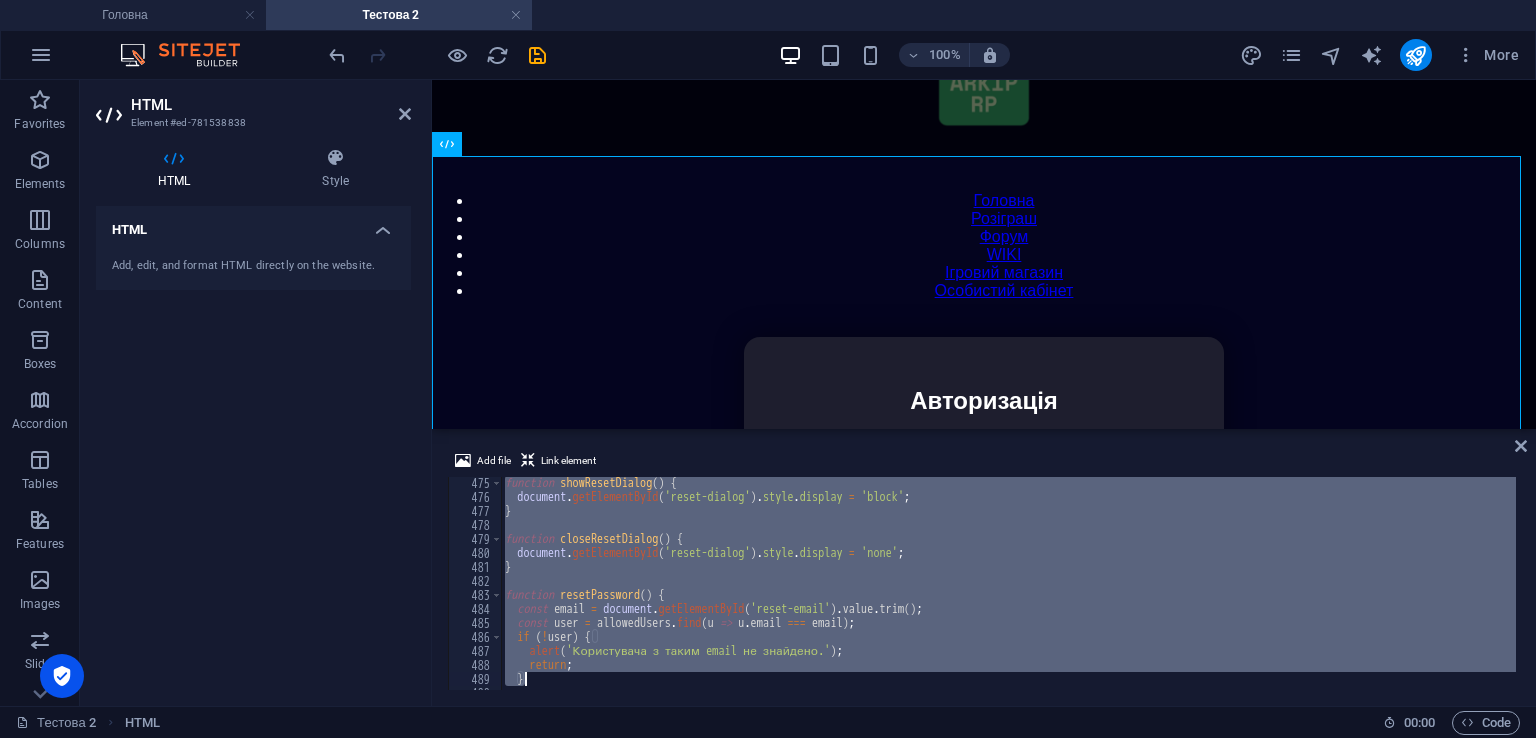 scroll, scrollTop: 7015, scrollLeft: 0, axis: vertical 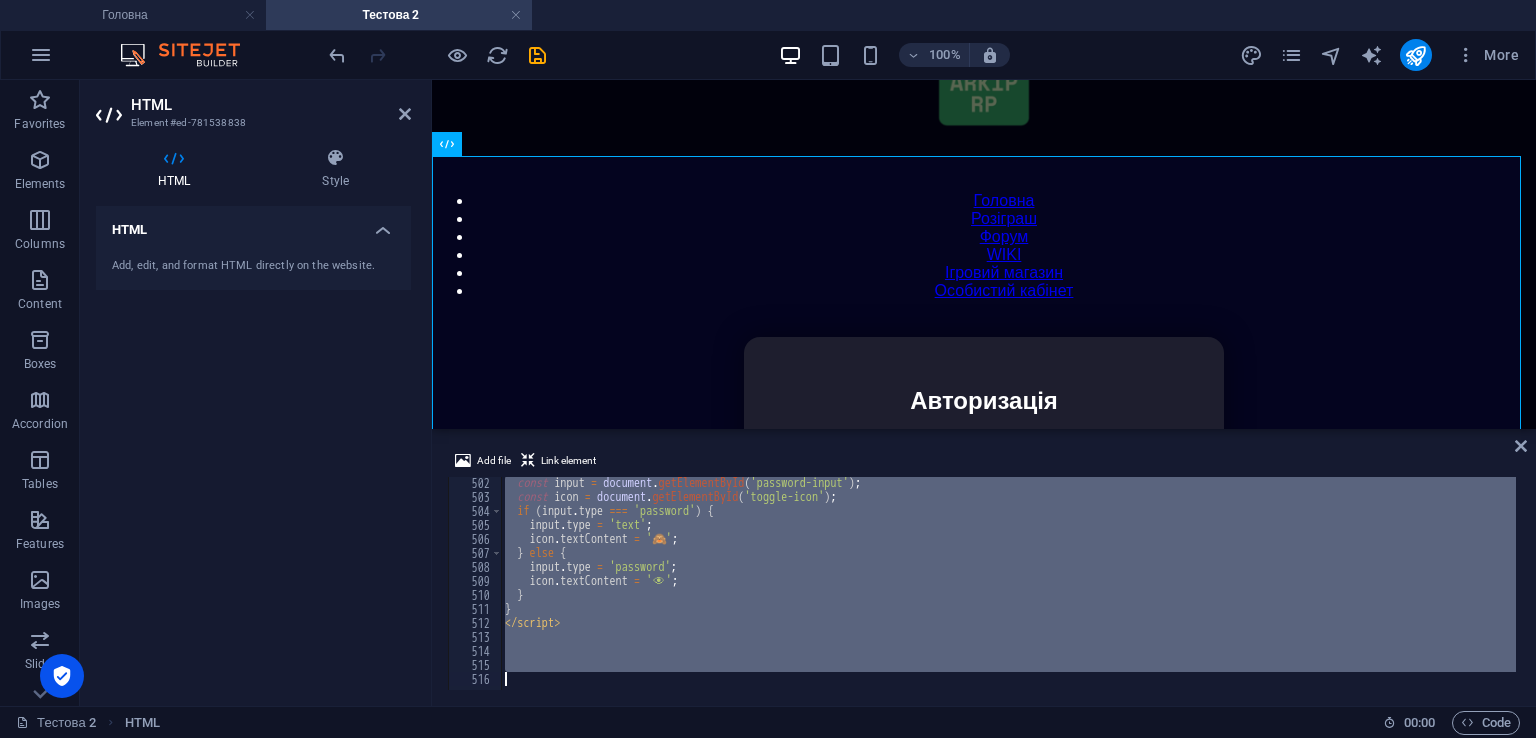 drag, startPoint x: 497, startPoint y: 486, endPoint x: 1075, endPoint y: 776, distance: 646.67145 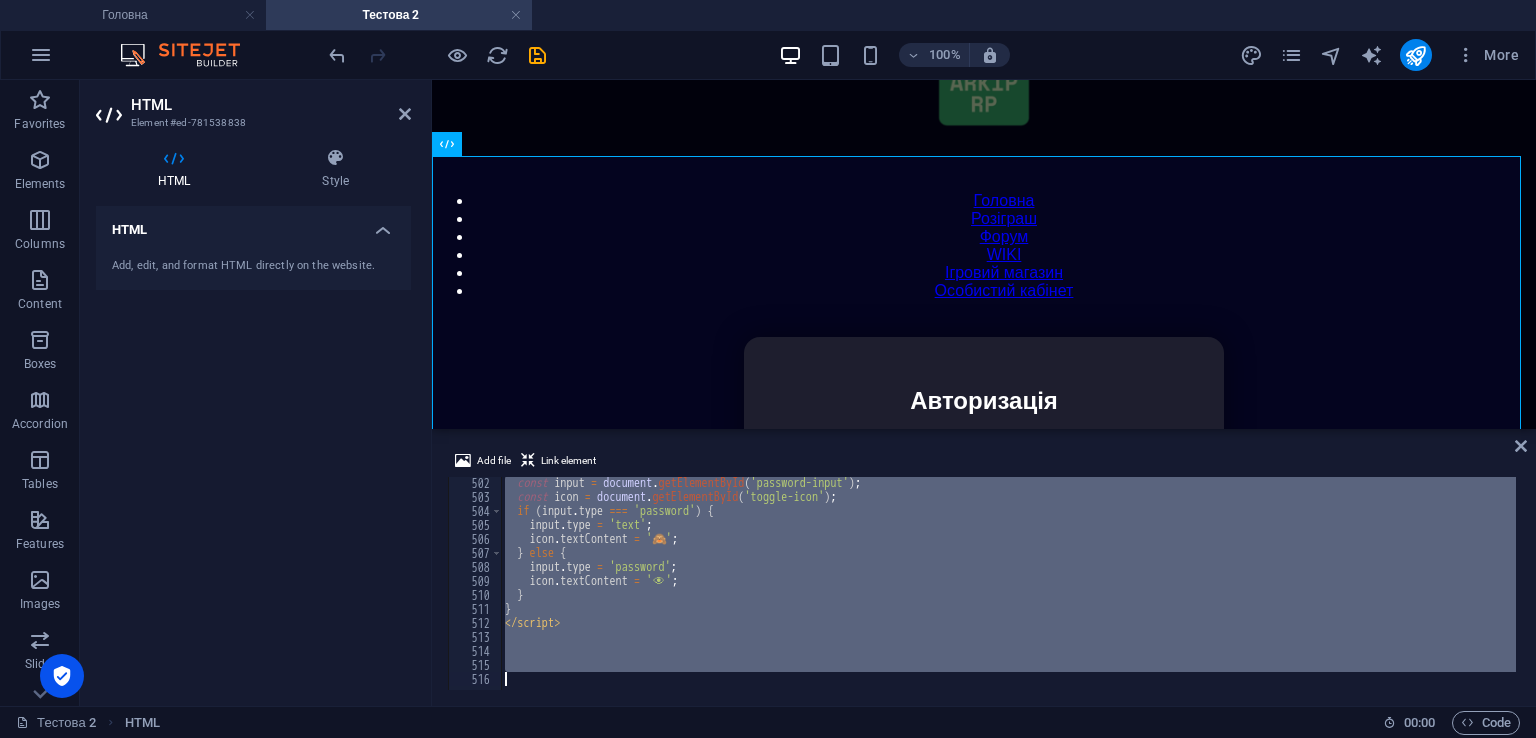 click on "const   input   =   document . getElementById ( 'password-input' ) ;    const   icon   =   document . getElementById ( 'toggle-icon' ) ;    if   ( input . type   ===   'password' )   {      input . type   =   'text' ;      icon . textContent   =   ' 🙈 ' ;    }   else   {      input . type   =   'password' ;      icon . textContent   =   ' 👁 ️' ;    } } </ script >" at bounding box center (1008, 583) 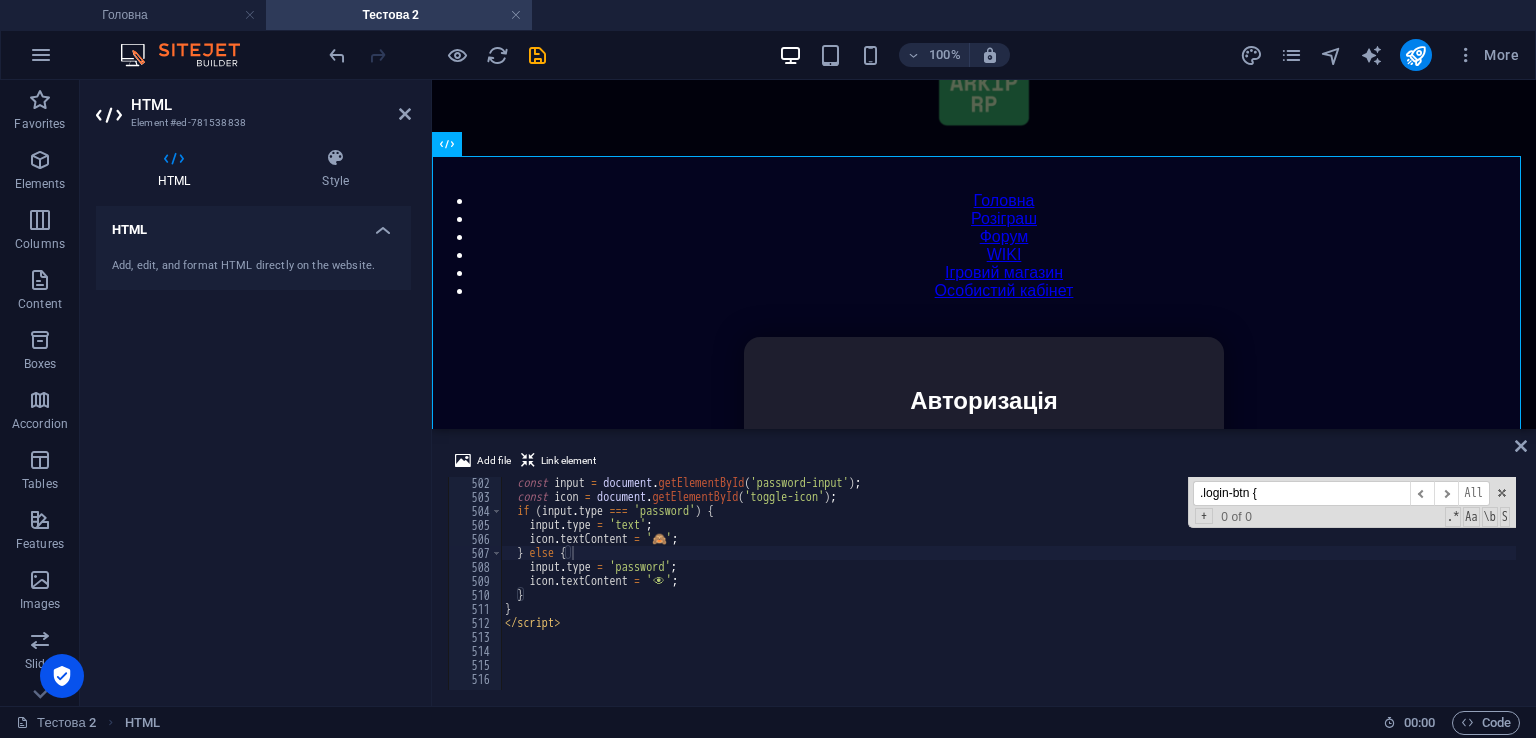 scroll, scrollTop: 623, scrollLeft: 0, axis: vertical 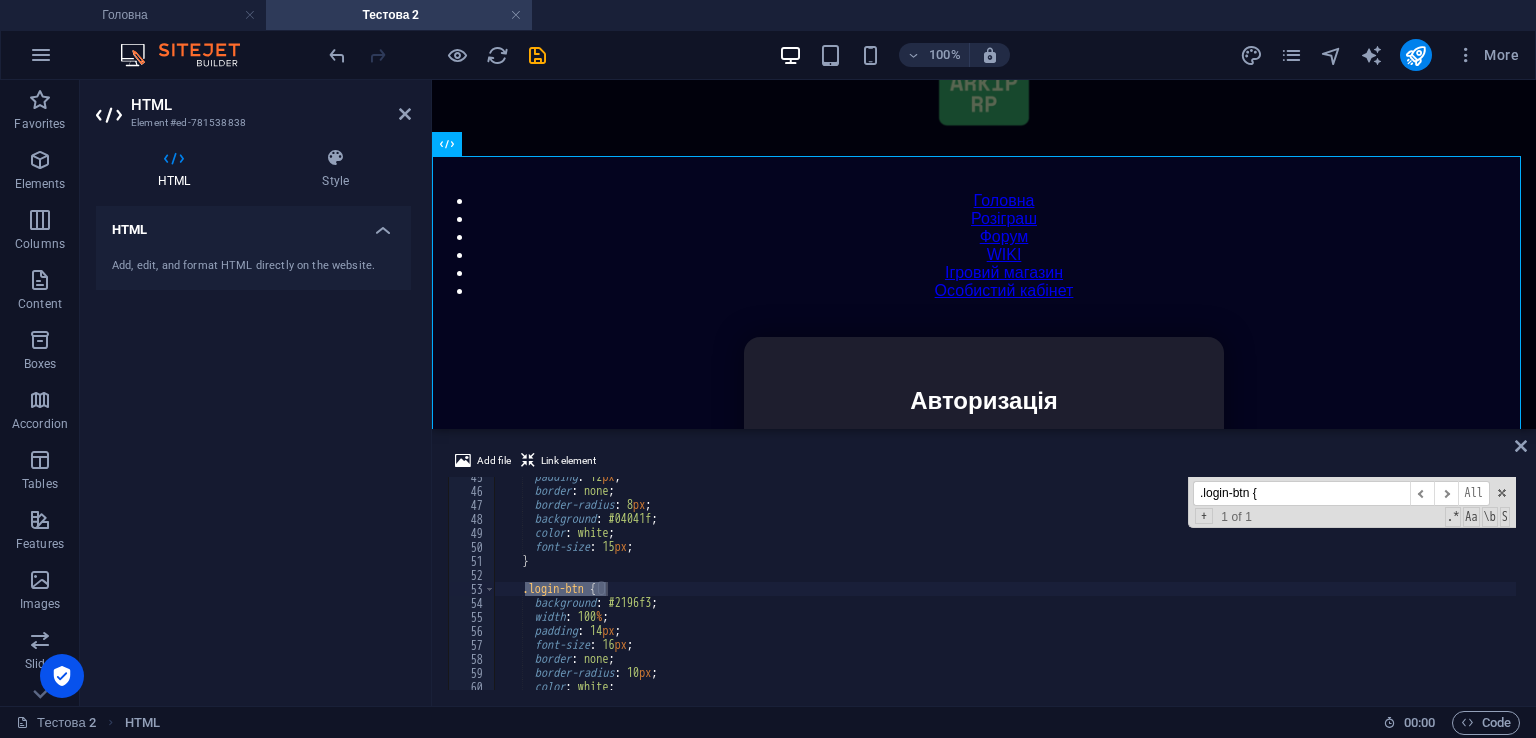 type on ".login-btn {" 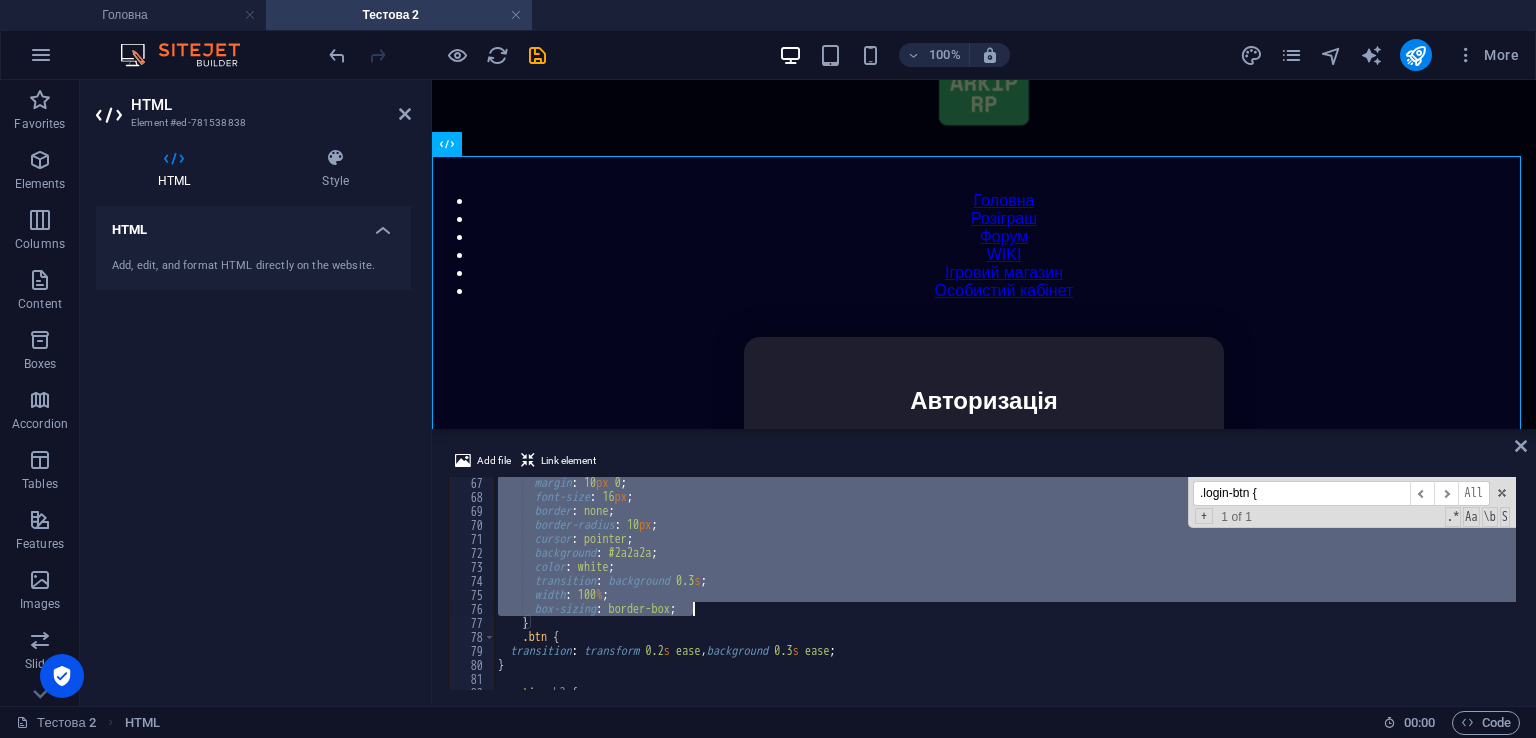 scroll, scrollTop: 984, scrollLeft: 0, axis: vertical 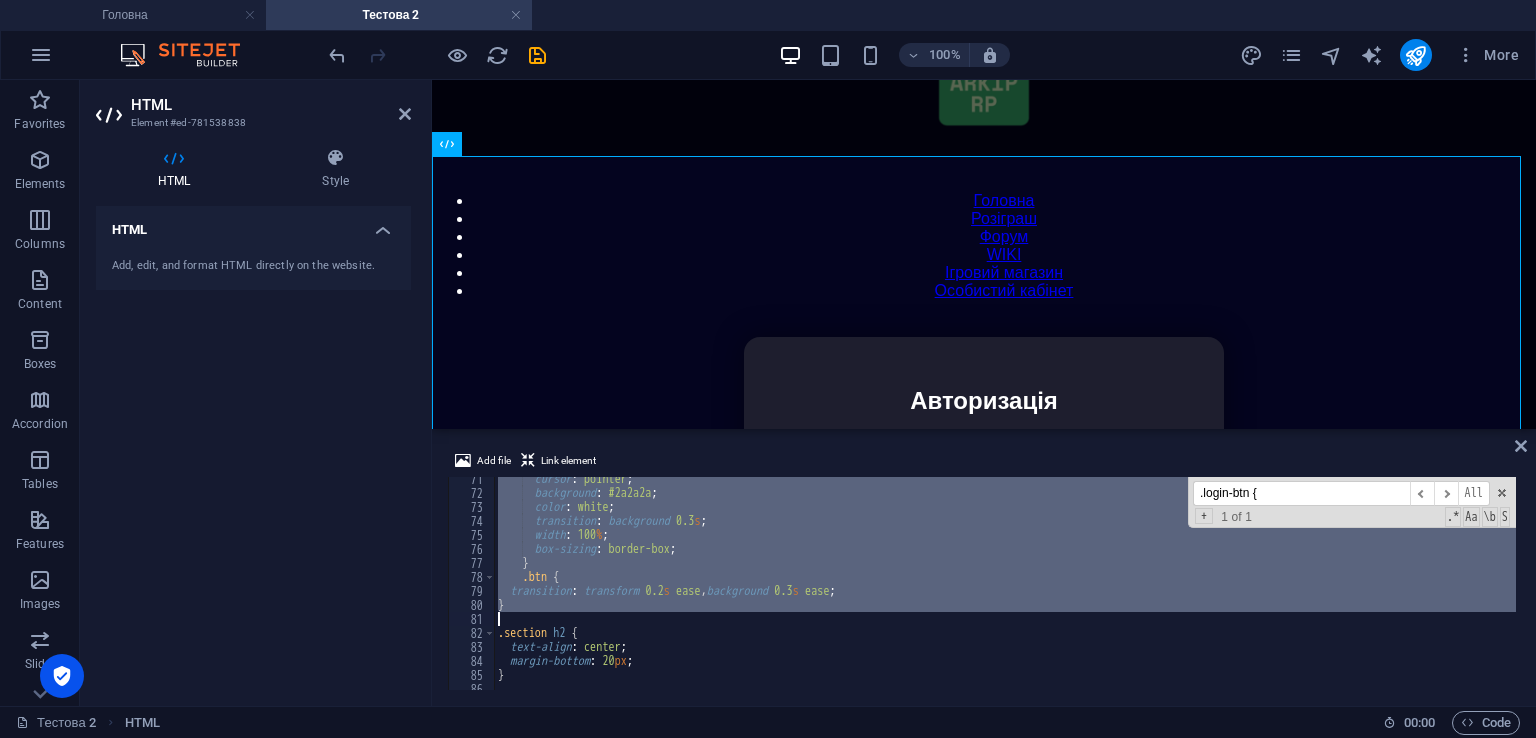 drag, startPoint x: 524, startPoint y: 593, endPoint x: 693, endPoint y: 614, distance: 170.29973 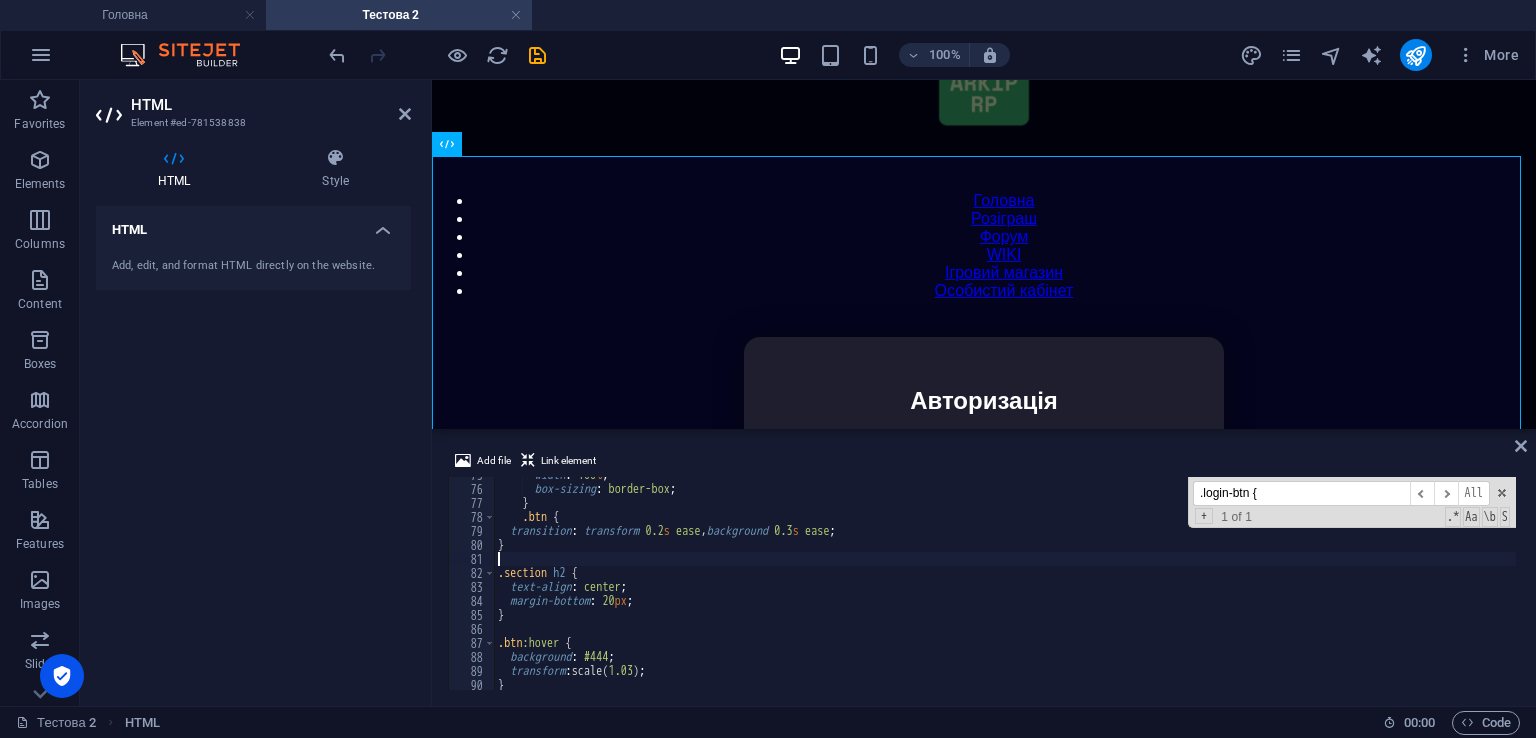 scroll, scrollTop: 1104, scrollLeft: 0, axis: vertical 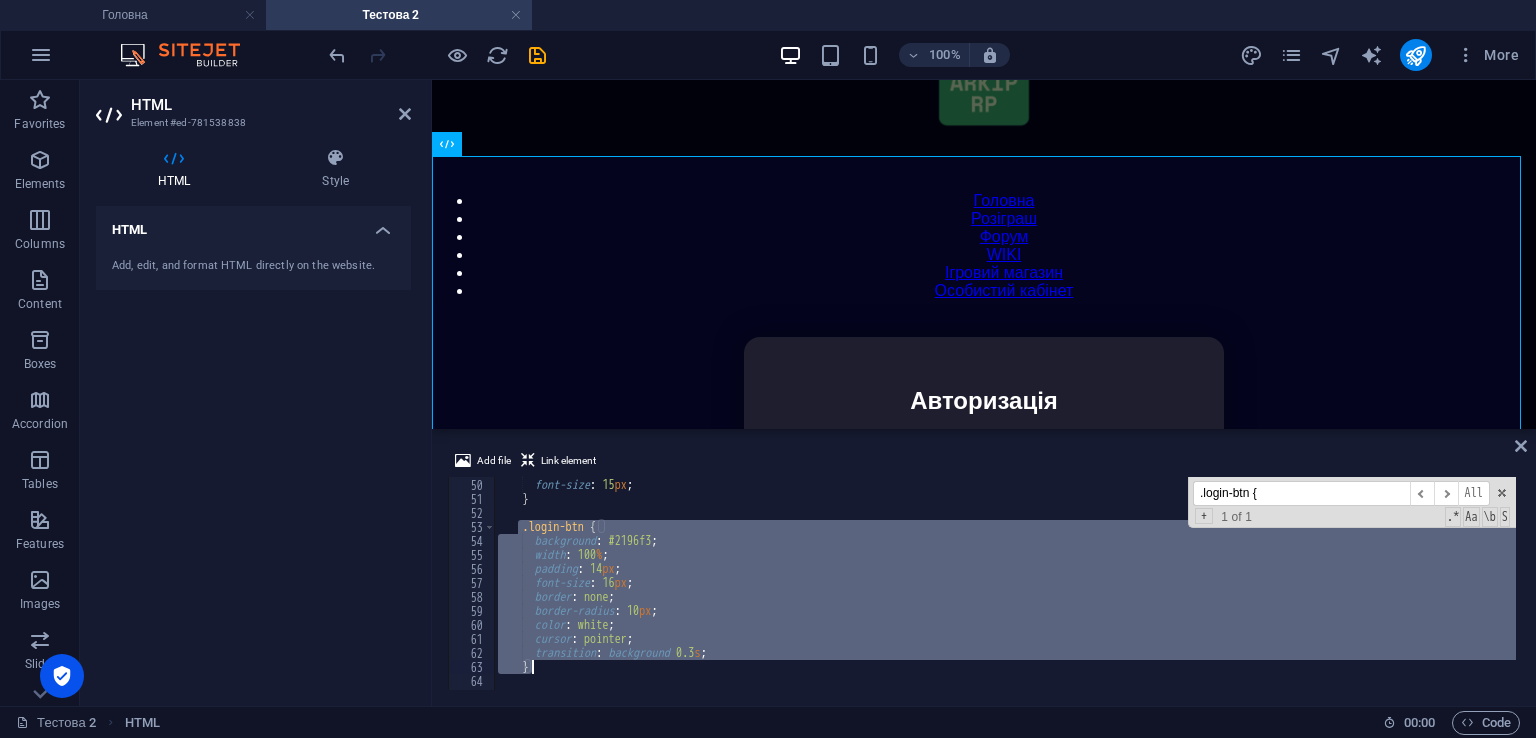 drag, startPoint x: 521, startPoint y: 529, endPoint x: 582, endPoint y: 670, distance: 153.62943 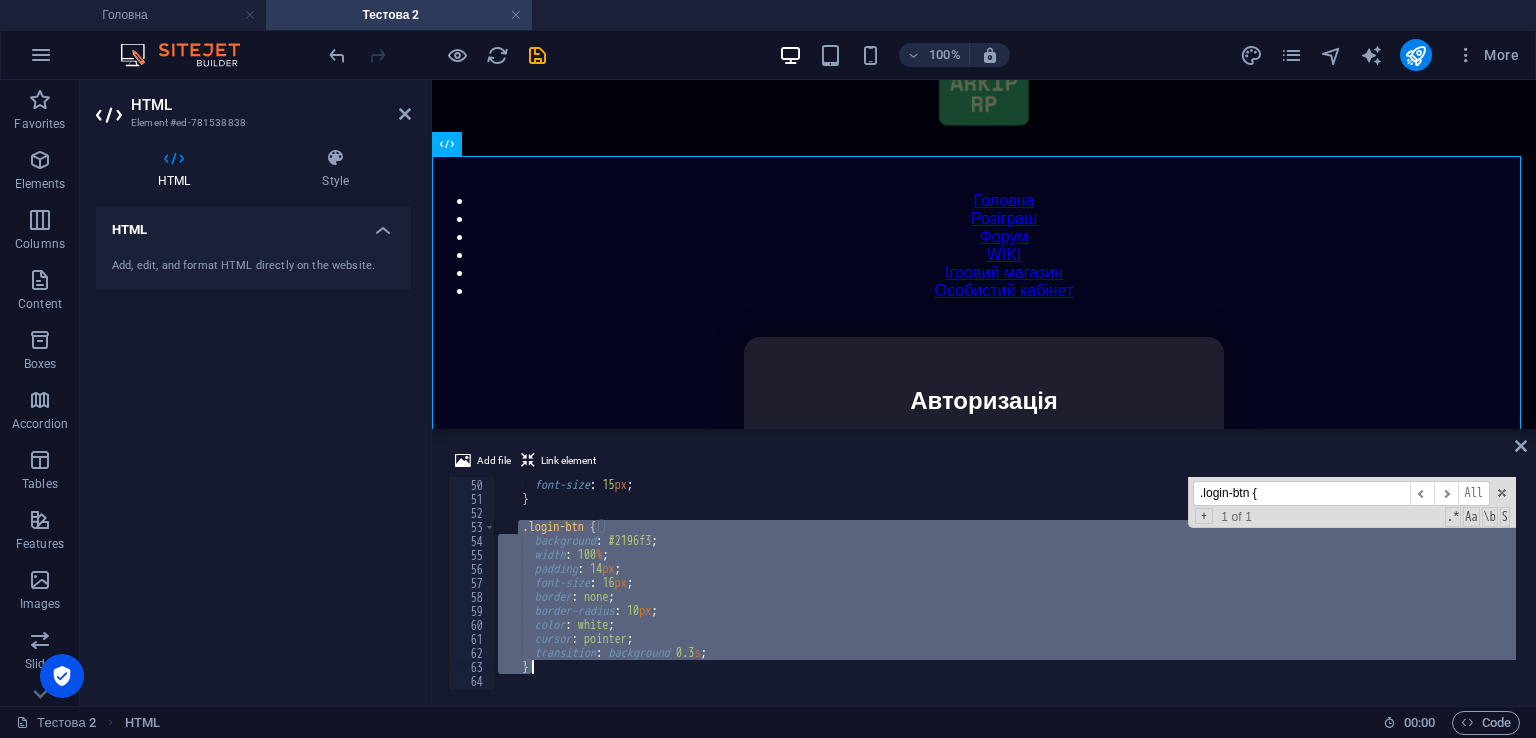paste 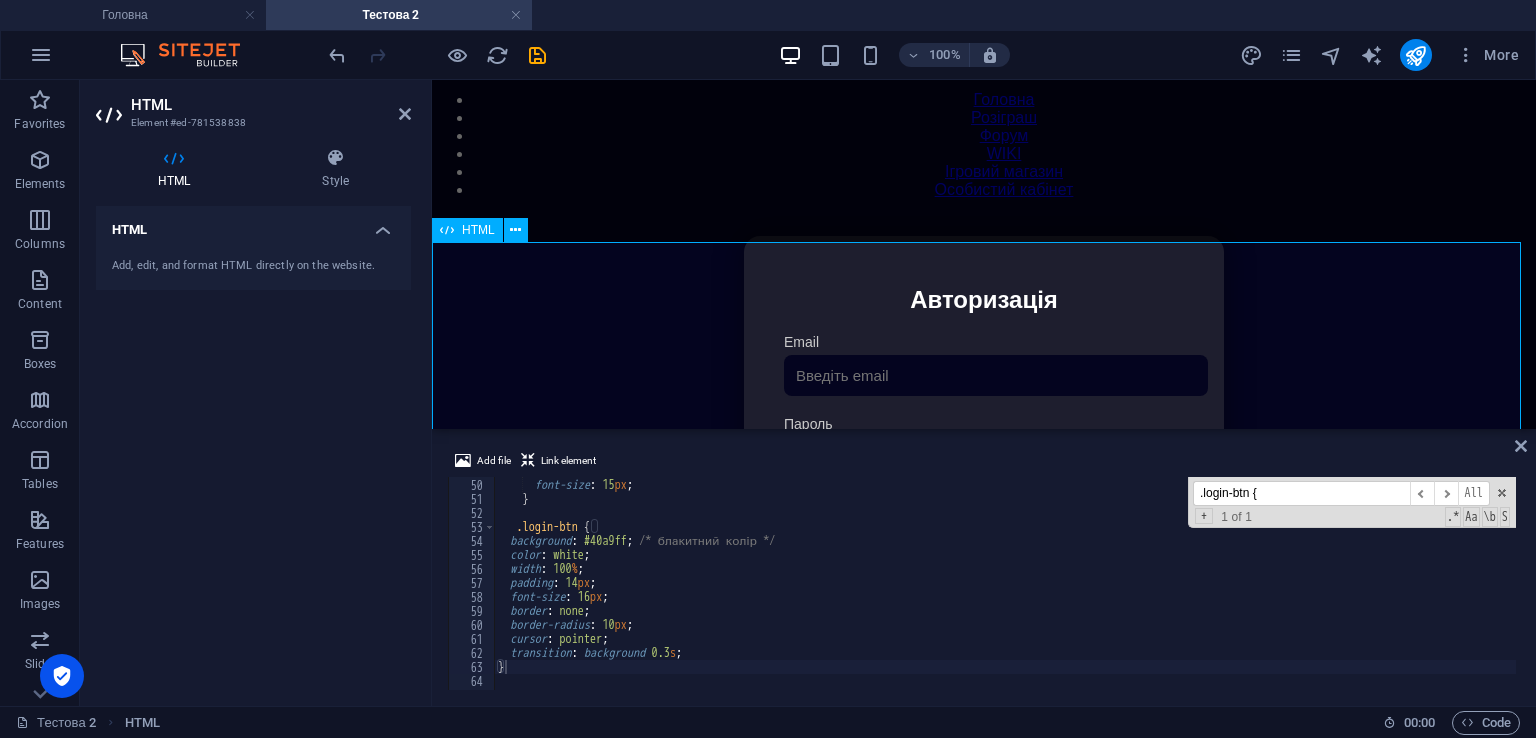 scroll, scrollTop: 200, scrollLeft: 0, axis: vertical 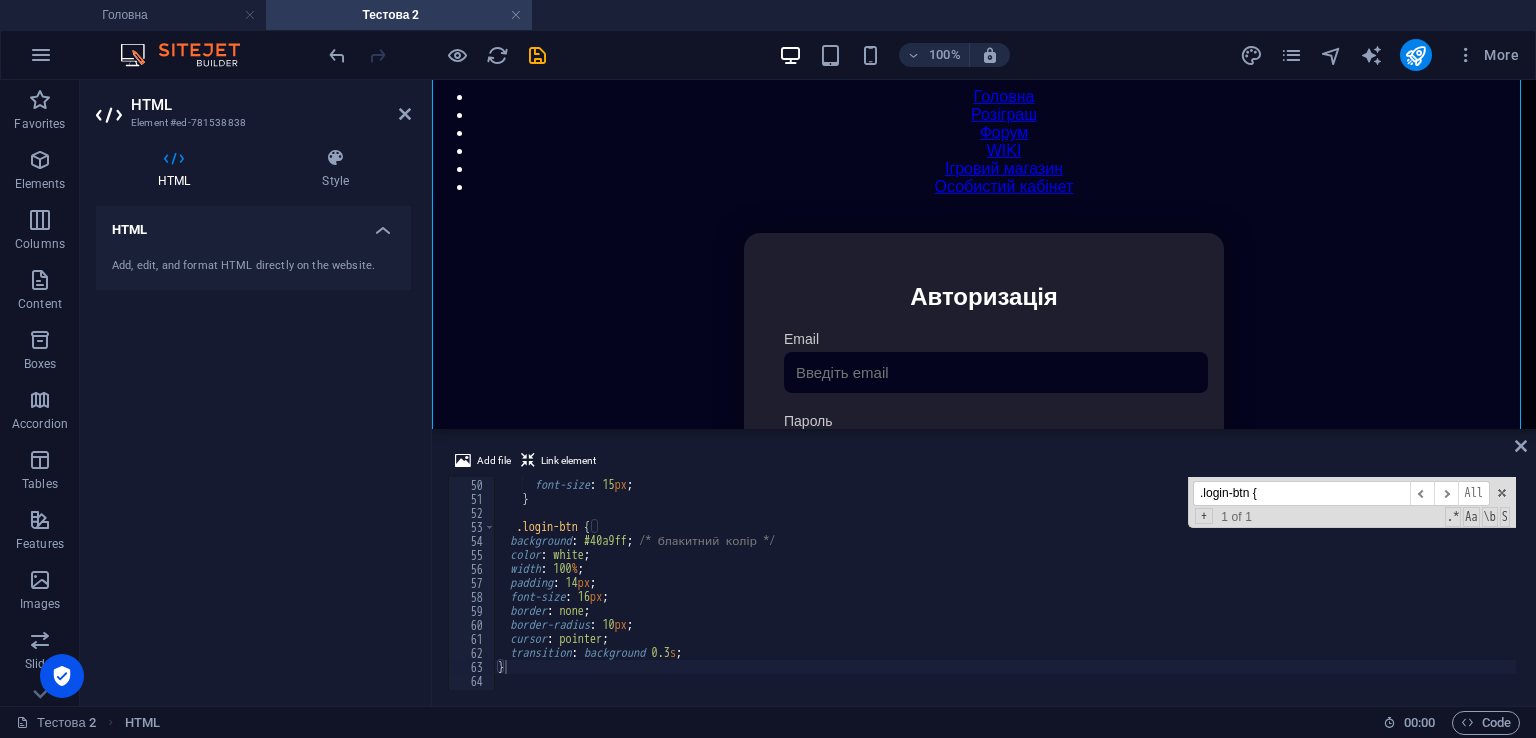 click on "color :   white ;         font-size :   15 px ;      }     .login-btn   {    background :   #40a9ff ;   /* блакитний колір */    color :   white ;    width :   100 % ;    padding :   14 px ;    font-size :   16 px ;    border :   none ;    border-radius :   10 px ;    cursor :   pointer ;    transition :   background   0.3 s ; }" at bounding box center (1418, 582) 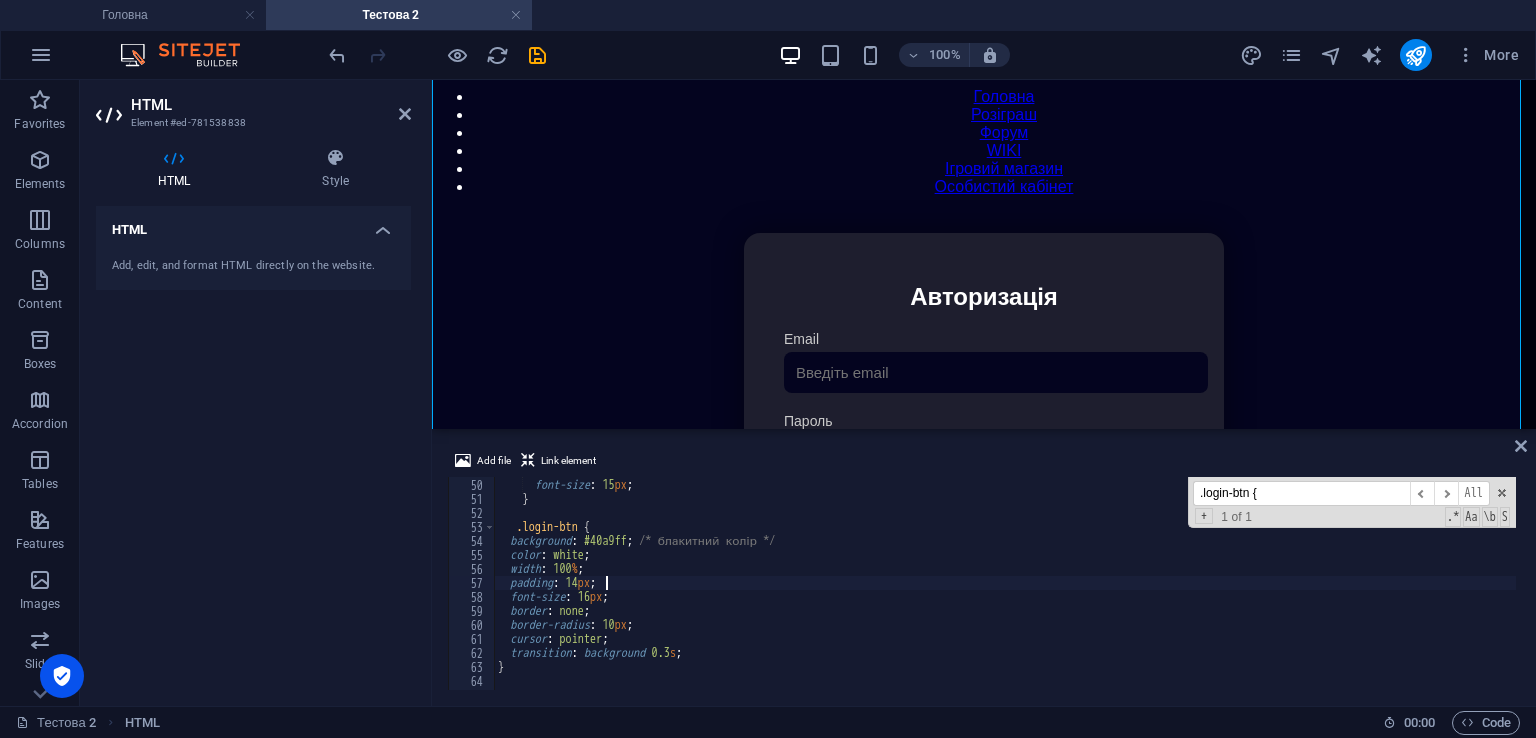 click on "color :   white ;         font-size :   15 px ;      }     .login-btn   {    background :   #40a9ff ;   /* блакитний колір */    color :   white ;    width :   100 % ;    padding :   14 px ;    font-size :   16 px ;    border :   none ;    border-radius :   10 px ;    cursor :   pointer ;    transition :   background   0.3 s ; }" at bounding box center (1418, 582) 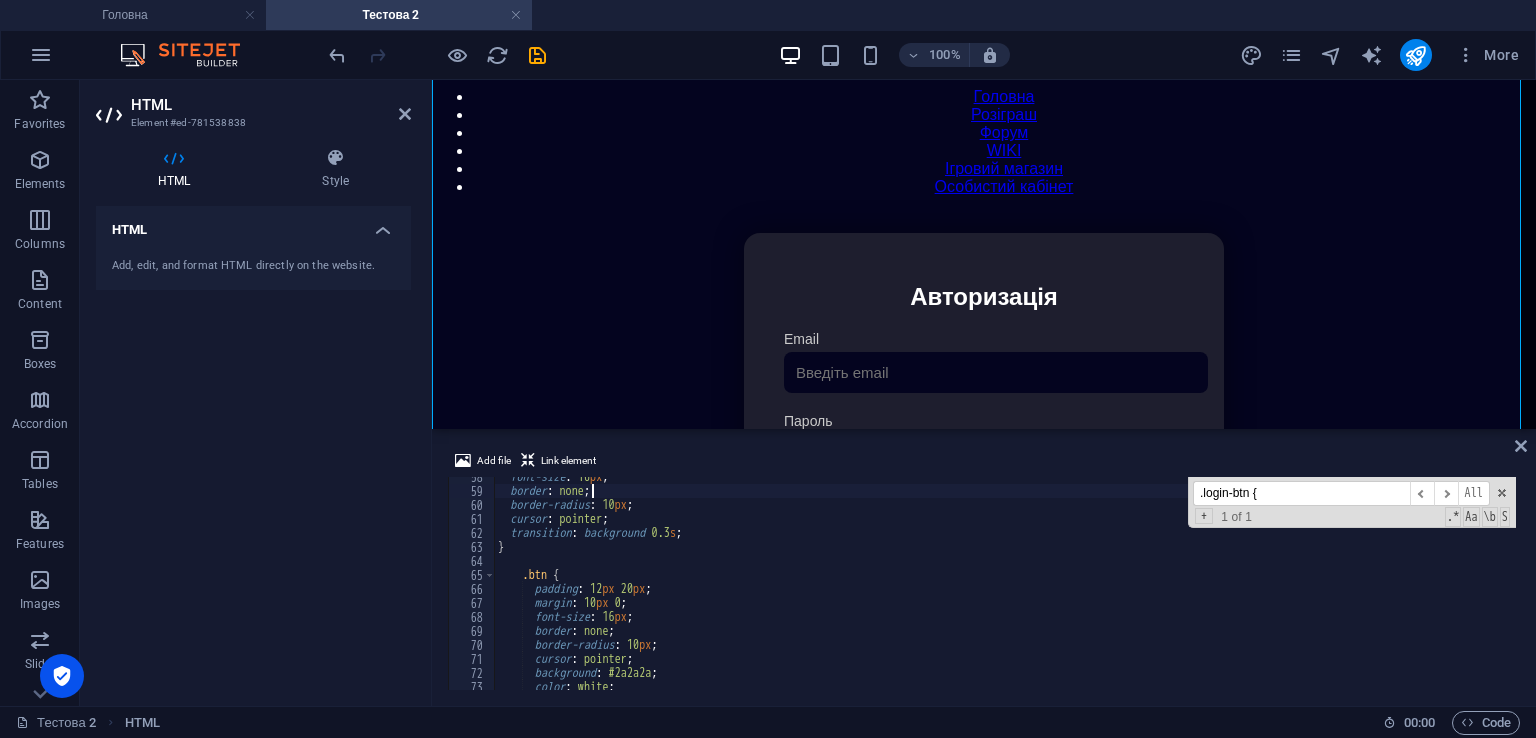 scroll, scrollTop: 804, scrollLeft: 0, axis: vertical 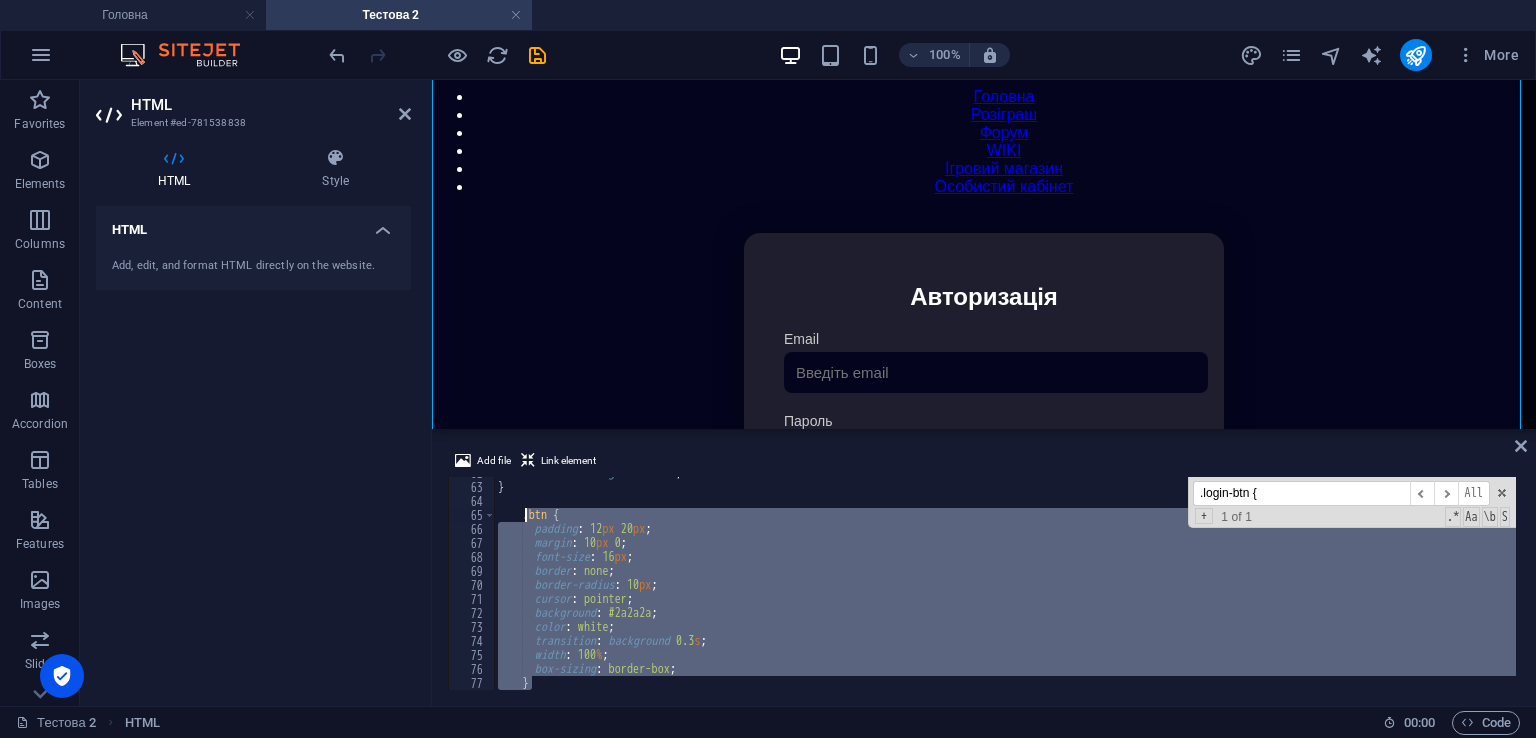 drag, startPoint x: 548, startPoint y: 625, endPoint x: 526, endPoint y: 517, distance: 110.217964 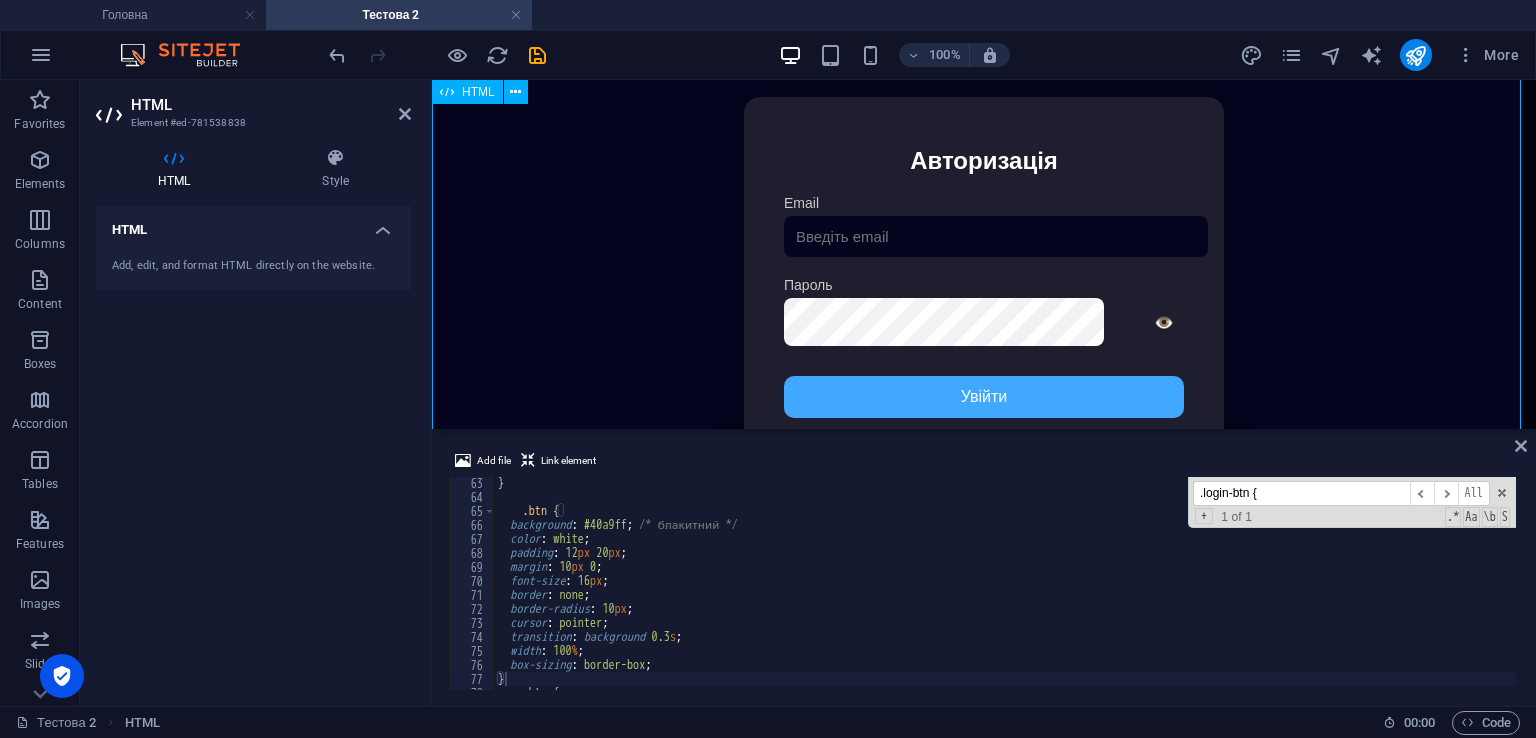 scroll, scrollTop: 345, scrollLeft: 0, axis: vertical 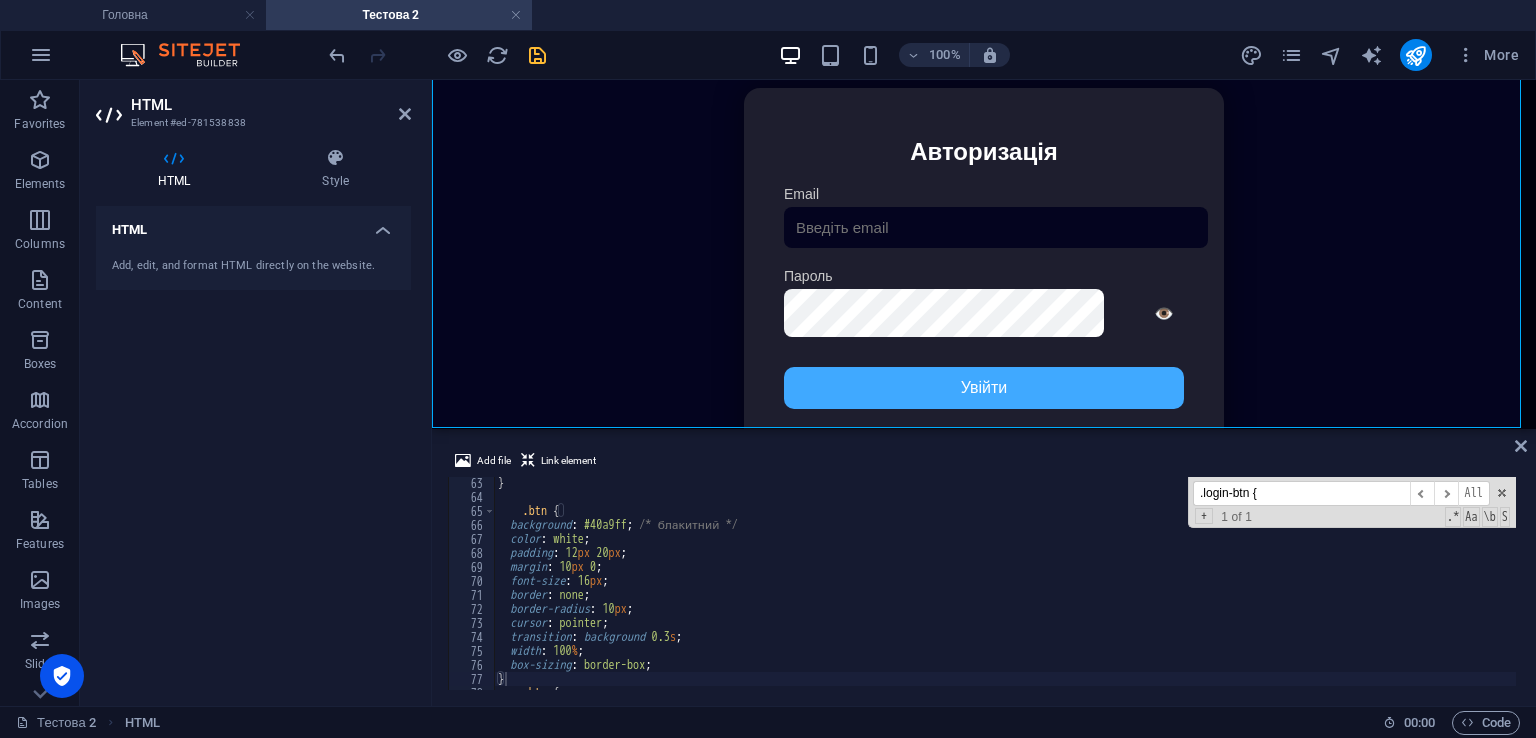 click at bounding box center (537, 55) 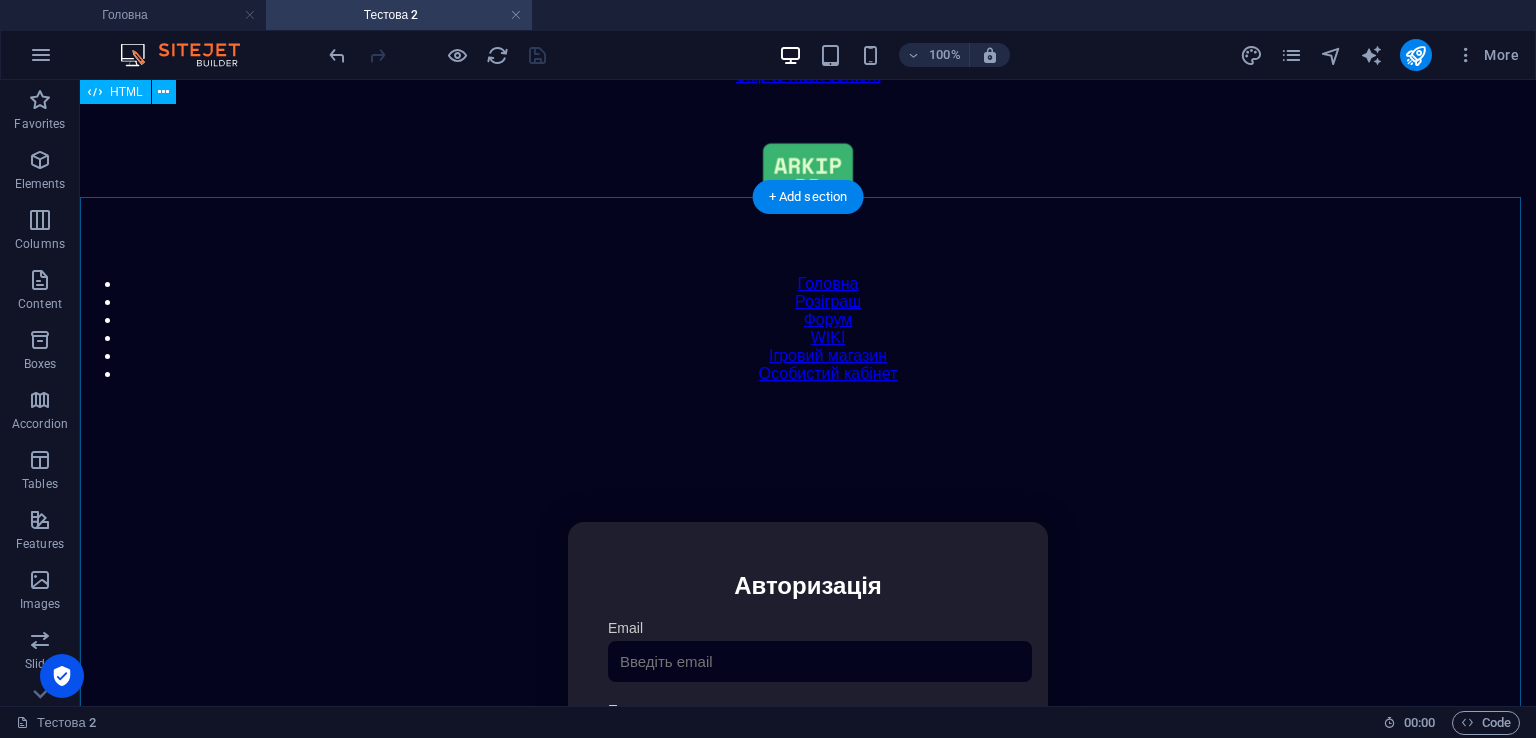 scroll, scrollTop: 0, scrollLeft: 0, axis: both 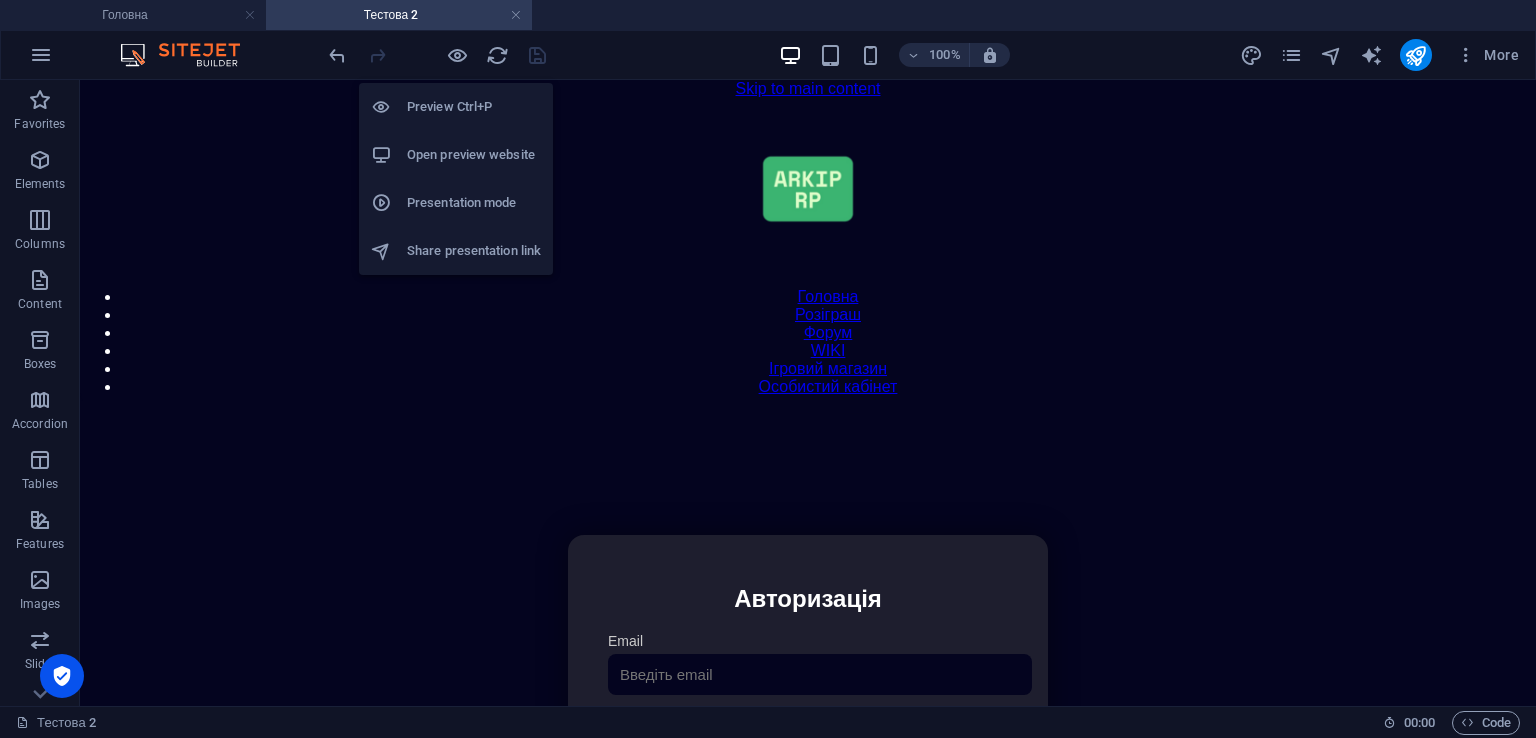click on "Open preview website" at bounding box center (474, 155) 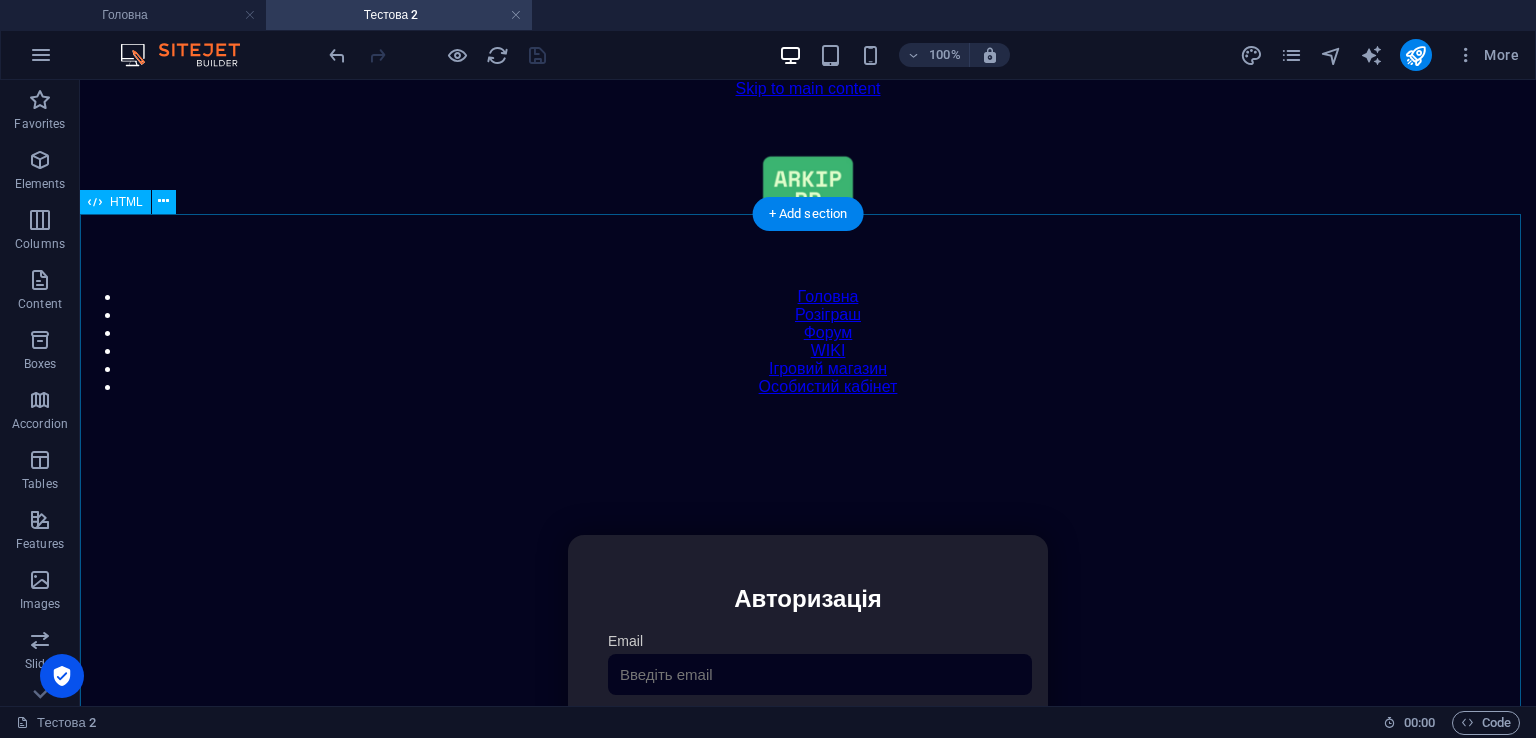 click on "Особистий кабінет
Авторизація
Email
[GEOGRAPHIC_DATA]
👁️
Увійти
Скинути пароль
Скидання пароля
Введіть ваш email:
Скинути
Закрити
Особистий кабінет
Вийти з кабінету
Важлива інформація
Інформація
Нік:
Пошта:
Гроші:   ₴
XP:
Рівень:
Здоров'я:  %
Броня:  %
ВІП:
Рейтинг
Рейтинг гравців
Гравців не знайдено
Документи
Мої документи
Паспорт:   [PERSON_NAME] книжка:   [PERSON_NAME]
Розваги
Рулетка" at bounding box center [808, 746] 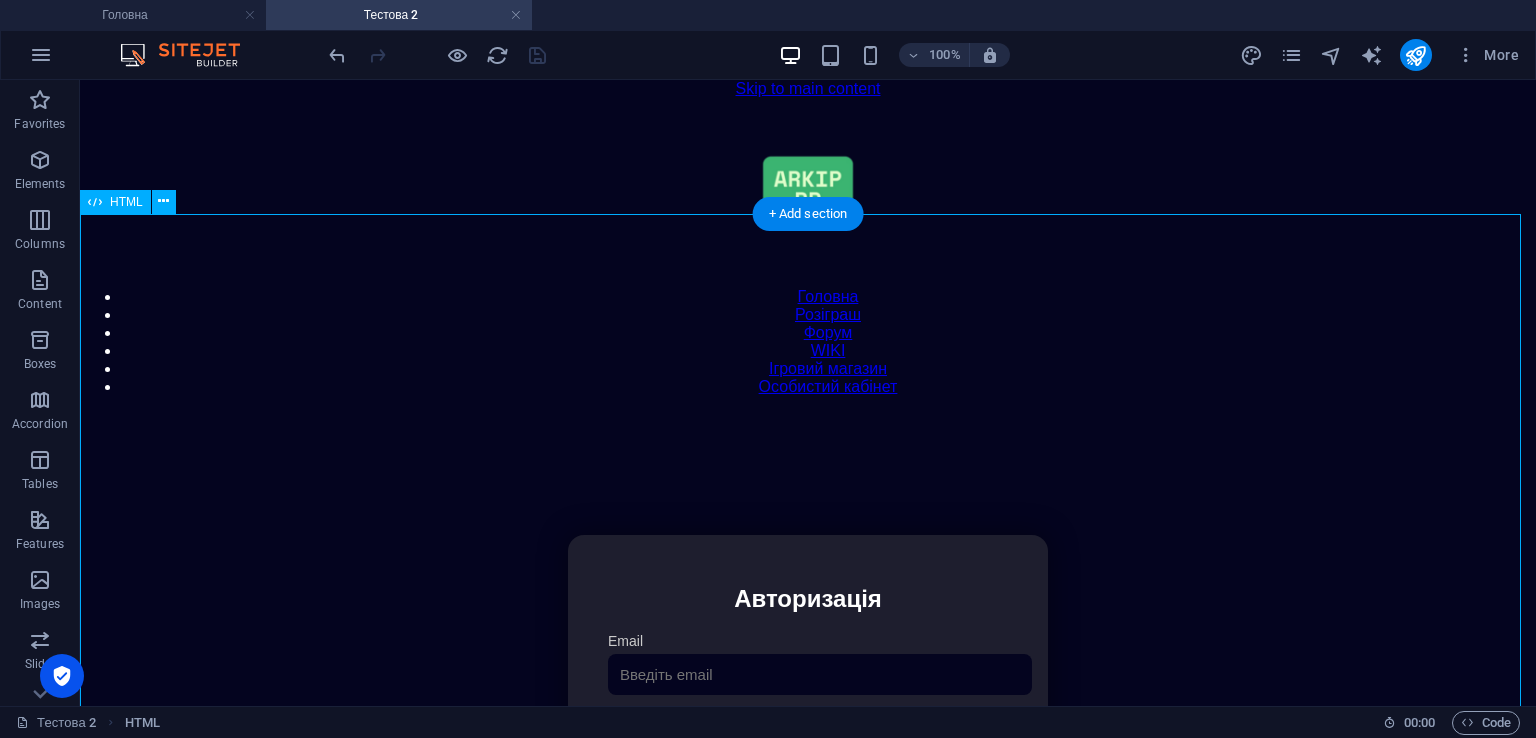 click on "Особистий кабінет
Авторизація
Email
[GEOGRAPHIC_DATA]
👁️
Увійти
Скинути пароль
Скидання пароля
Введіть ваш email:
Скинути
Закрити
Особистий кабінет
Вийти з кабінету
Важлива інформація
Інформація
Нік:
Пошта:
Гроші:   ₴
XP:
Рівень:
Здоров'я:  %
Броня:  %
ВІП:
Рейтинг
Рейтинг гравців
Гравців не знайдено
Документи
Мої документи
Паспорт:   [PERSON_NAME] книжка:   [PERSON_NAME]
Розваги
Рулетка" at bounding box center [808, 746] 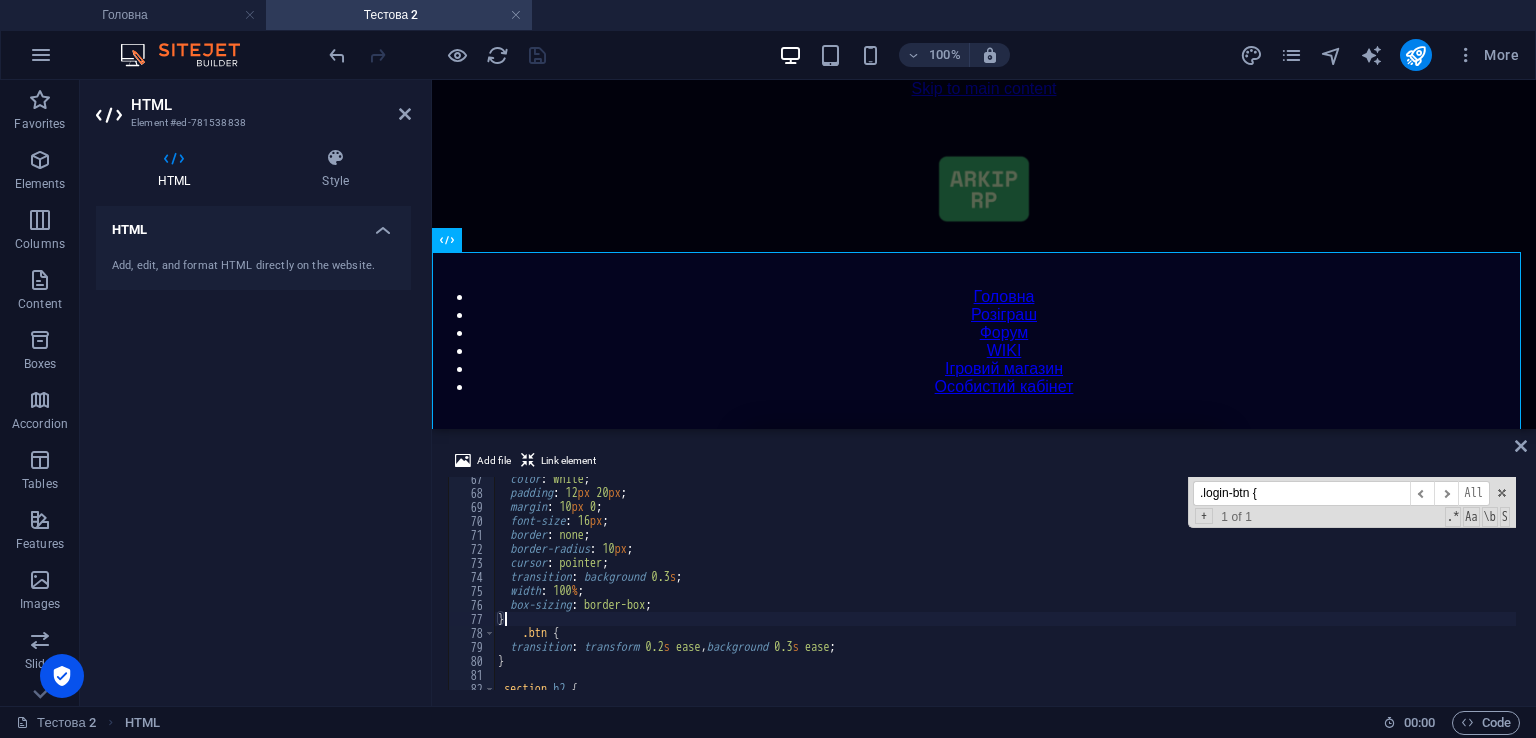 scroll, scrollTop: 928, scrollLeft: 0, axis: vertical 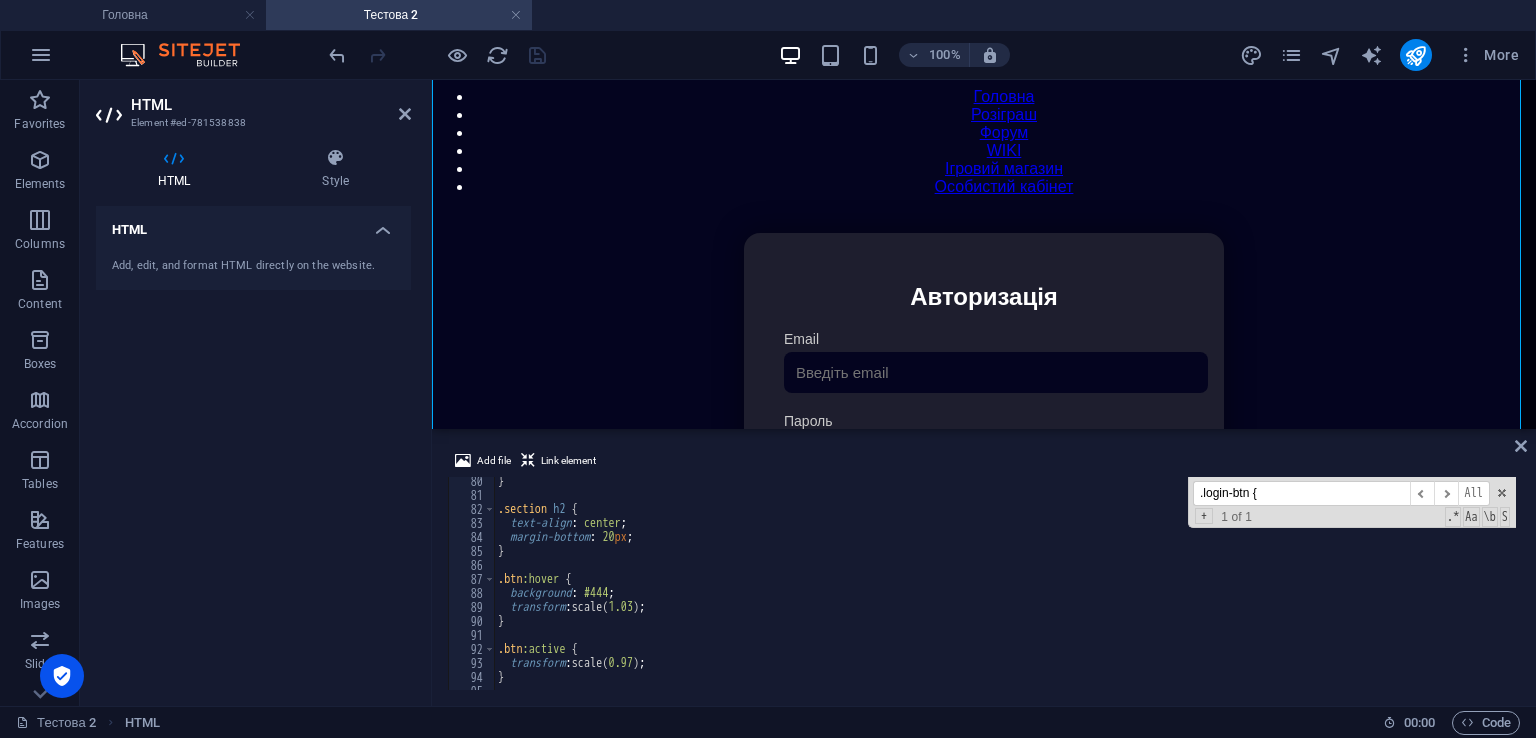click on "} .section   h2   {    text-align :   center ;    margin-bottom :   20 px ; } .btn :hover   {    background :   #444 ;    transform :  scale( 1.03 ) ; } .btn :active   {    transform :  scale( 0.97 ) ; }" at bounding box center (1418, 592) 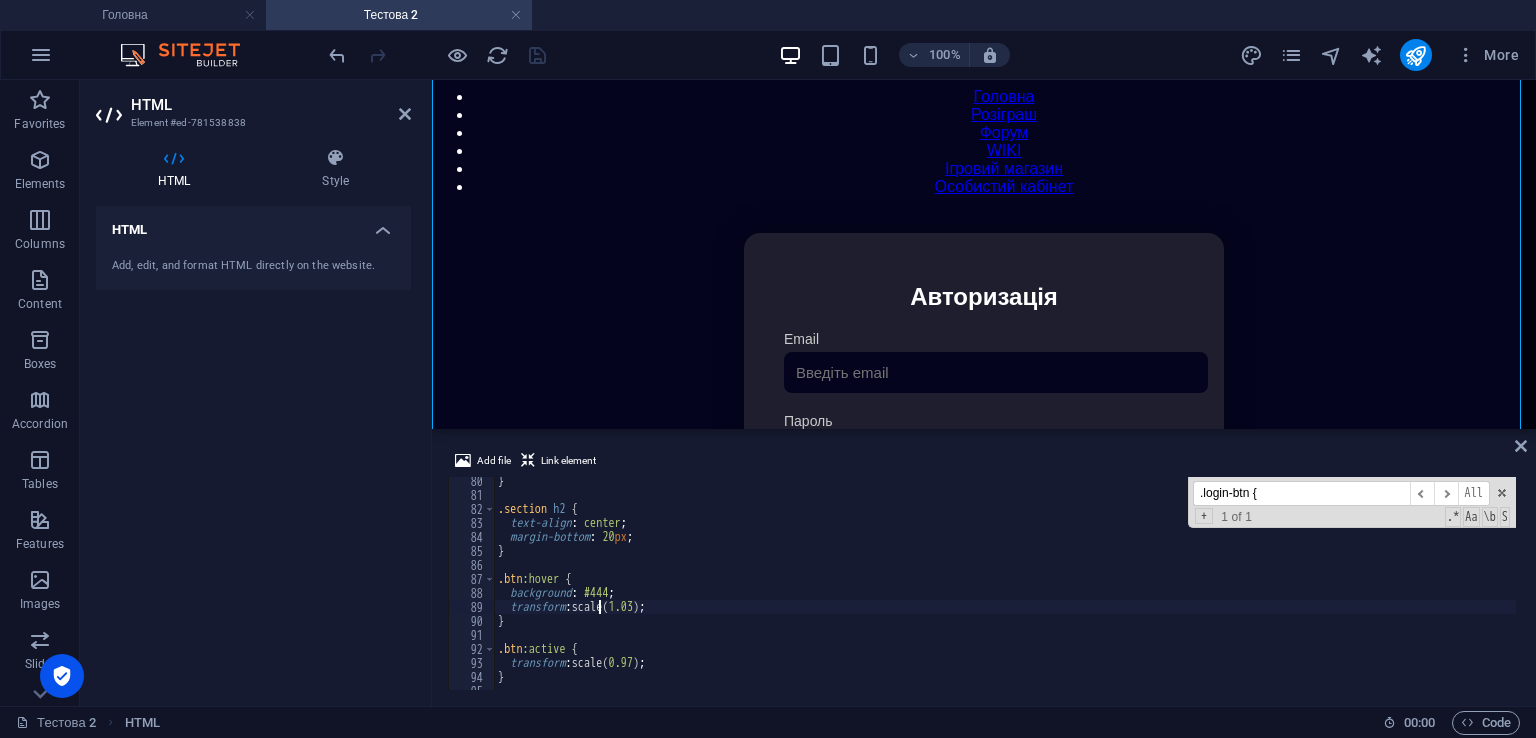 click on "} .section   h2   {    text-align :   center ;    margin-bottom :   20 px ; } .btn :hover   {    background :   #444 ;    transform :  scale( 1.03 ) ; } .btn :active   {    transform :  scale( 0.97 ) ; }" at bounding box center (1418, 592) 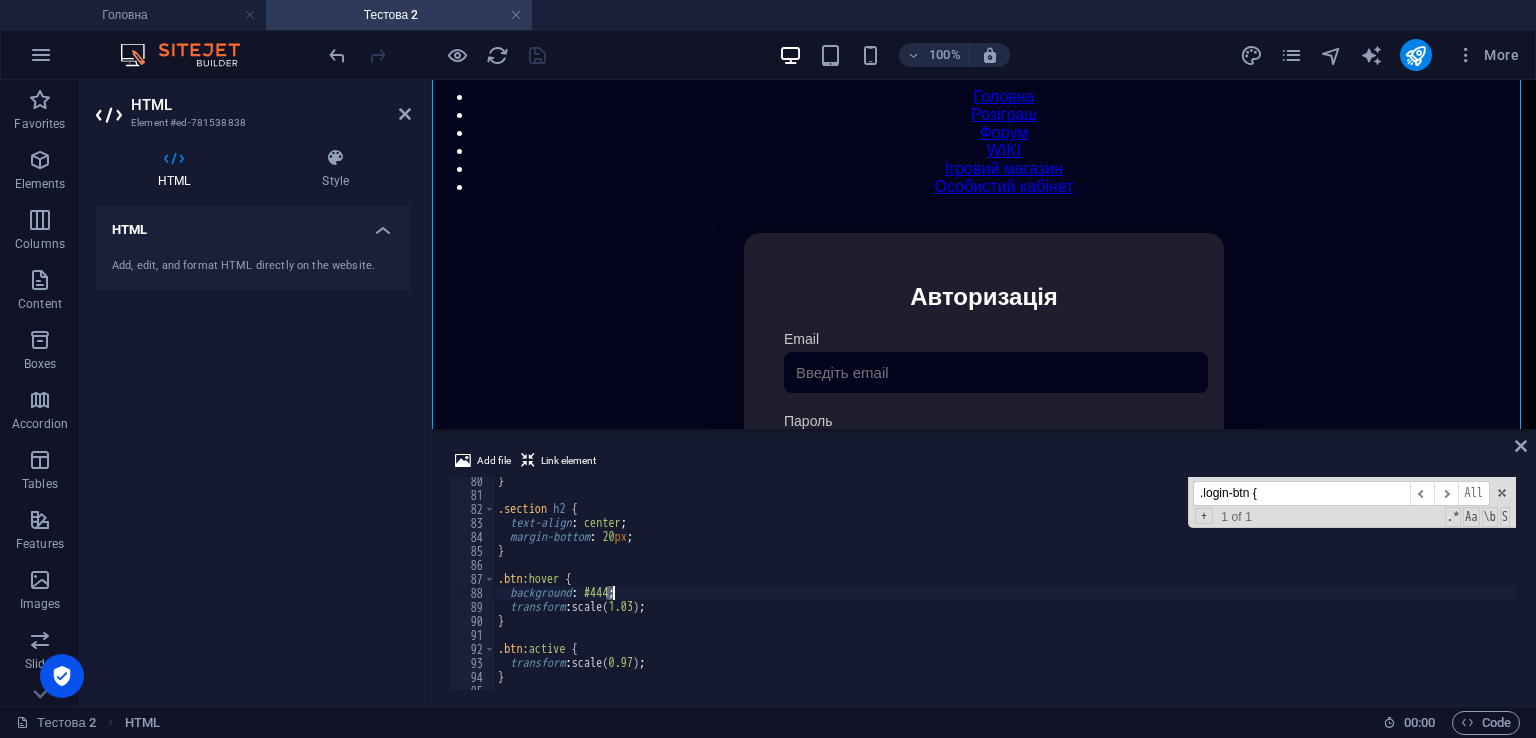 drag, startPoint x: 603, startPoint y: 587, endPoint x: 615, endPoint y: 587, distance: 12 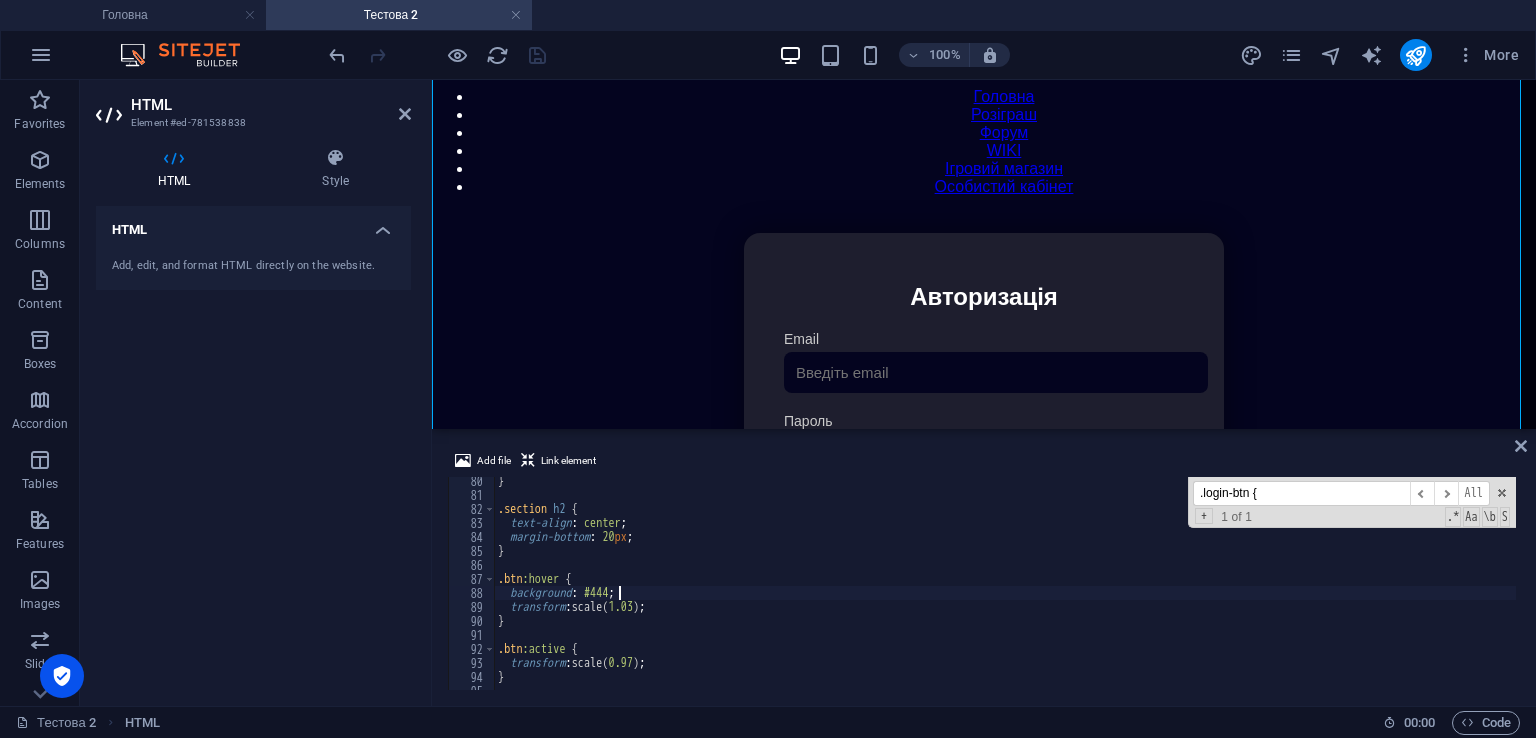 click on "} .section   h2   {    text-align :   center ;    margin-bottom :   20 px ; } .btn :hover   {    background :   #444 ;    transform :  scale( 1.03 ) ; } .btn :active   {    transform :  scale( 0.97 ) ; }" at bounding box center [1418, 592] 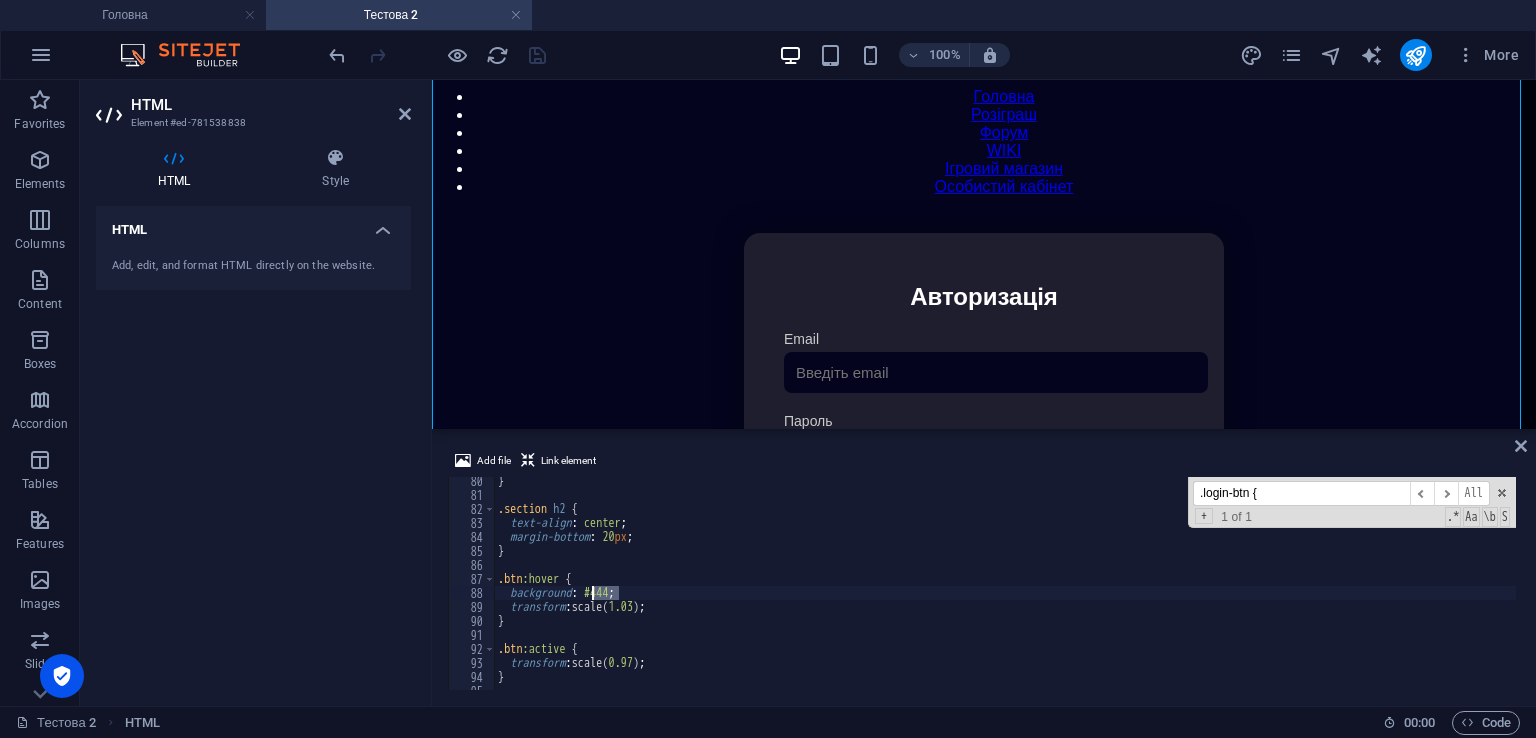 drag, startPoint x: 621, startPoint y: 588, endPoint x: 591, endPoint y: 588, distance: 30 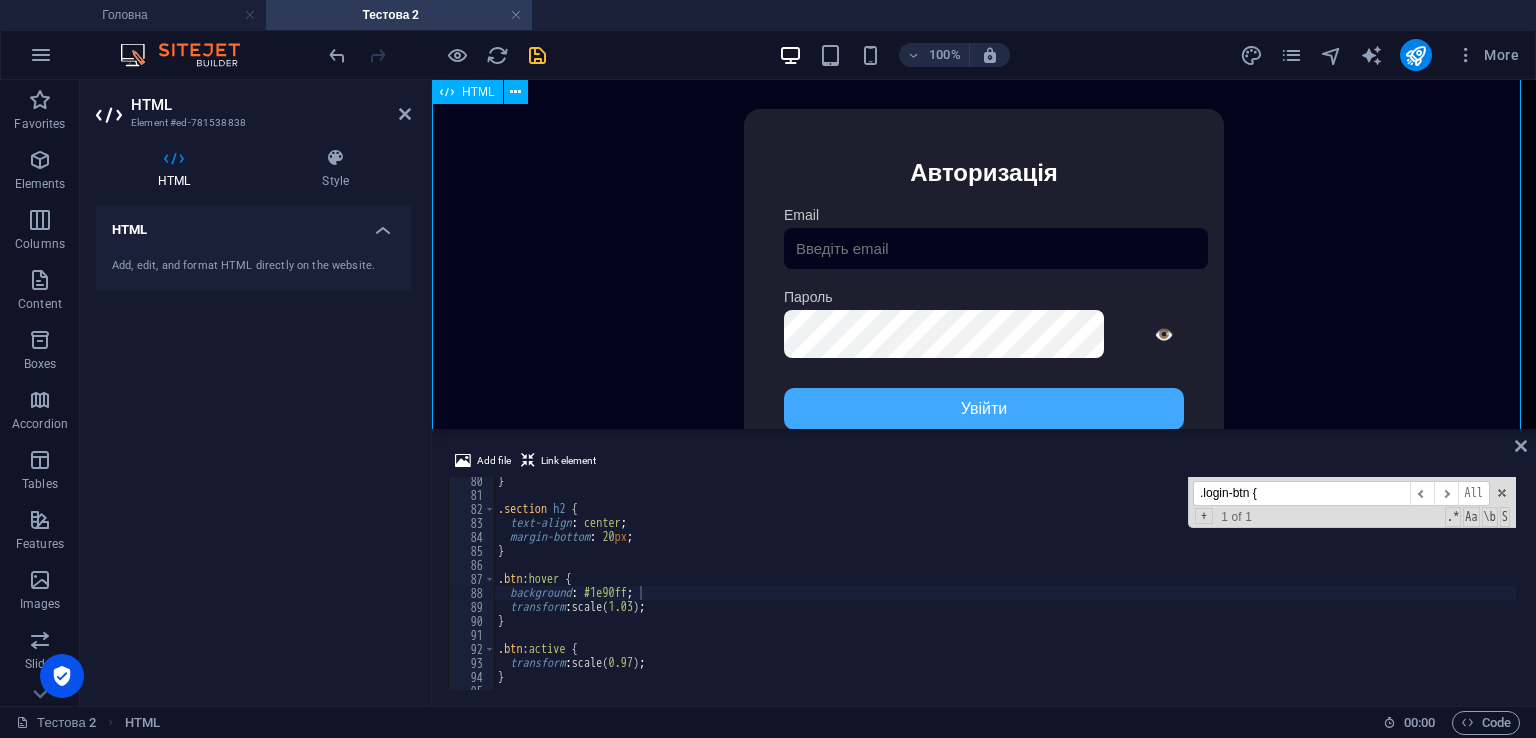 scroll, scrollTop: 345, scrollLeft: 0, axis: vertical 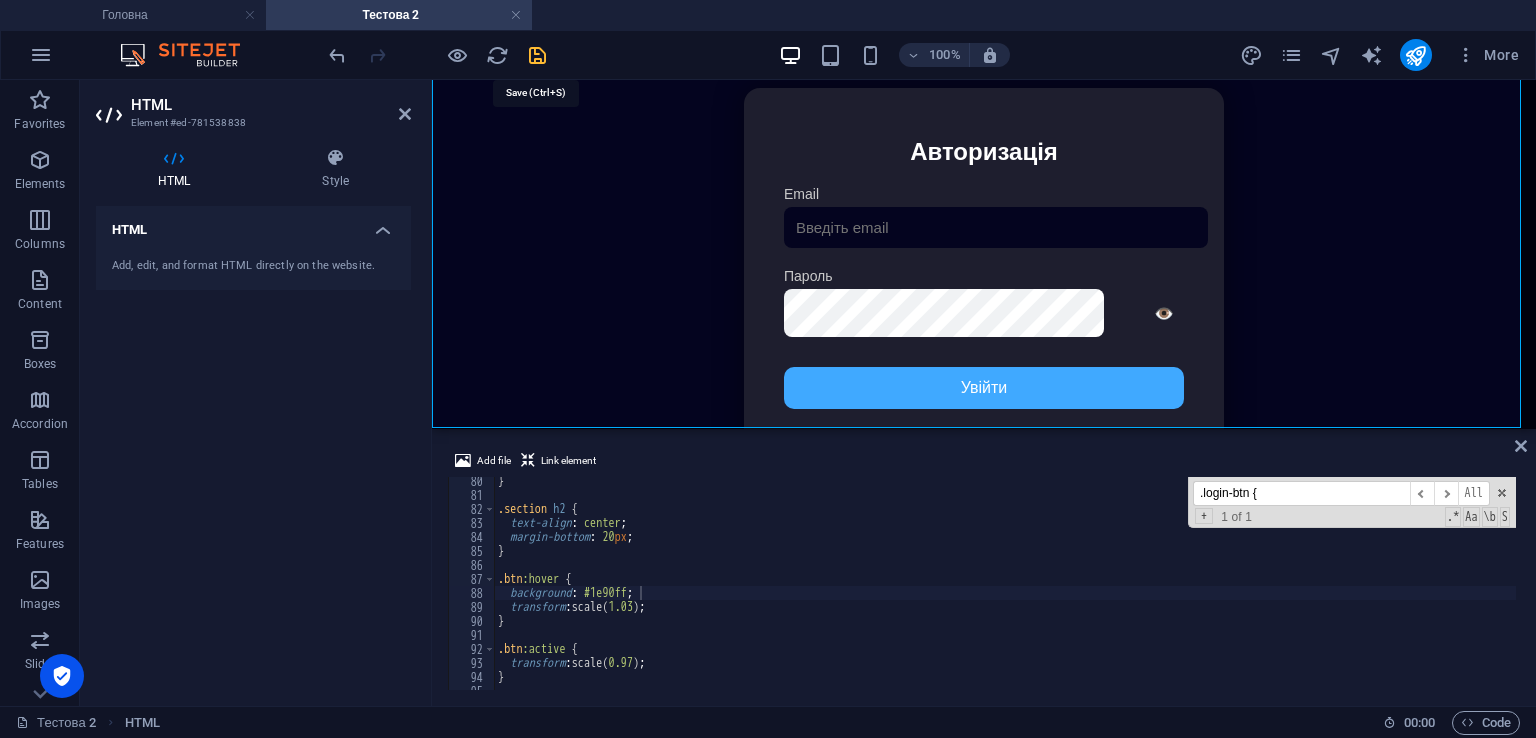 click at bounding box center [537, 55] 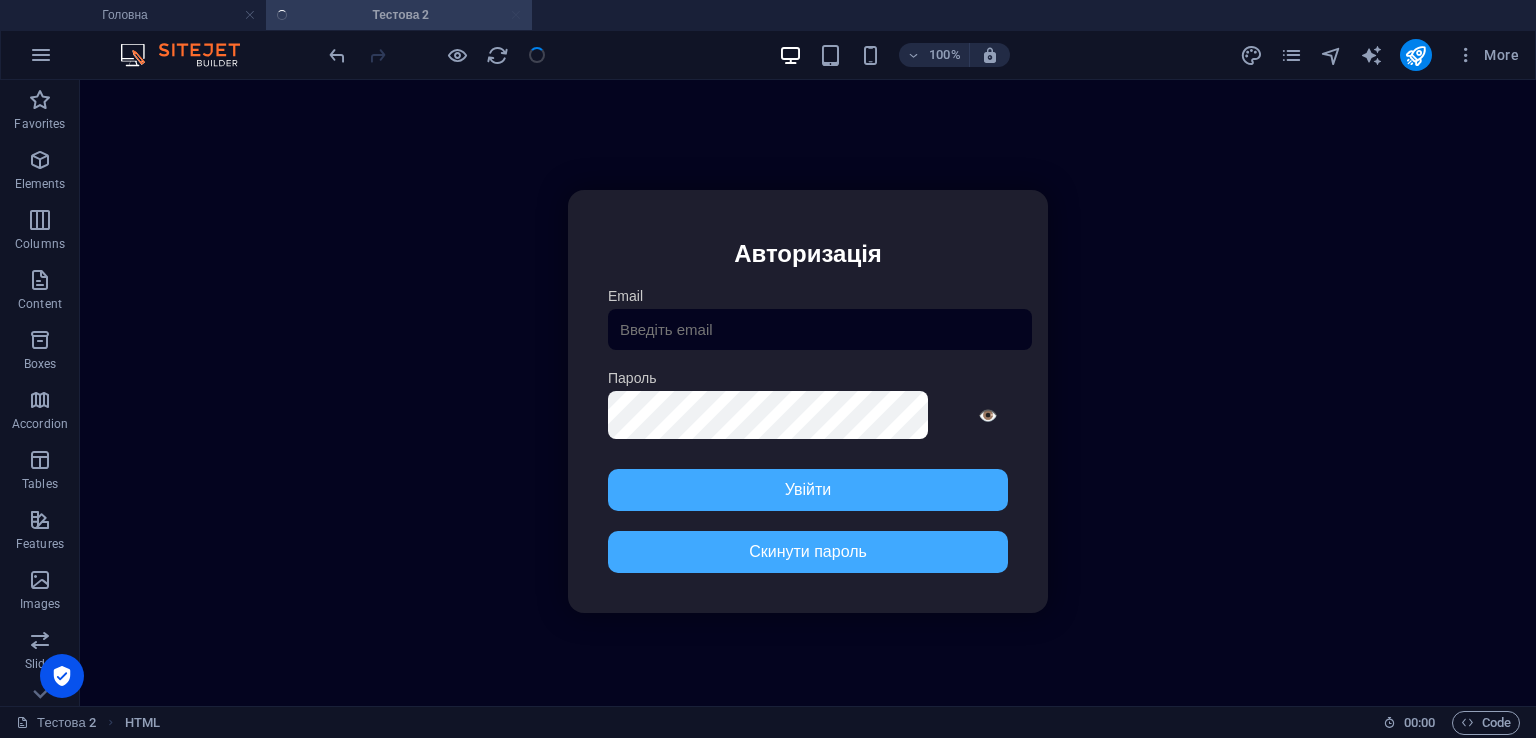 scroll, scrollTop: 152, scrollLeft: 0, axis: vertical 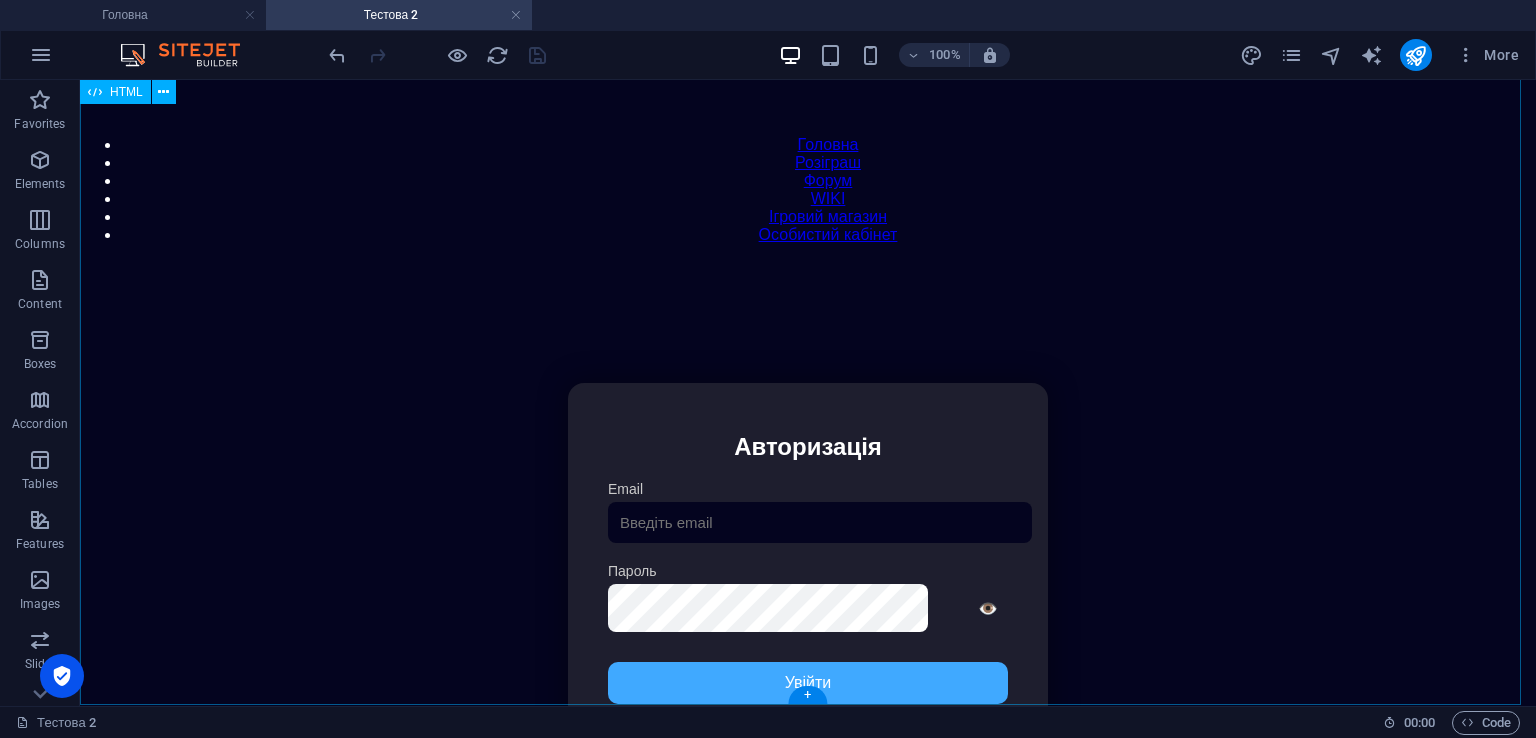 click on "Особистий кабінет
Авторизація
Email
[GEOGRAPHIC_DATA]
👁️
Увійти
Скинути пароль
Скидання пароля
Введіть ваш email:
Скинути
Закрити
Особистий кабінет
Вийти з кабінету
Важлива інформація
Інформація
Нік:
Пошта:
Гроші:   ₴
XP:
Рівень:
Здоров'я:  %
Броня:  %
ВІП:
Рейтинг
Рейтинг гравців
Гравців не знайдено
Документи
Мої документи
Паспорт:   [PERSON_NAME] книжка:   [PERSON_NAME]
Розваги
Рулетка" at bounding box center (808, 594) 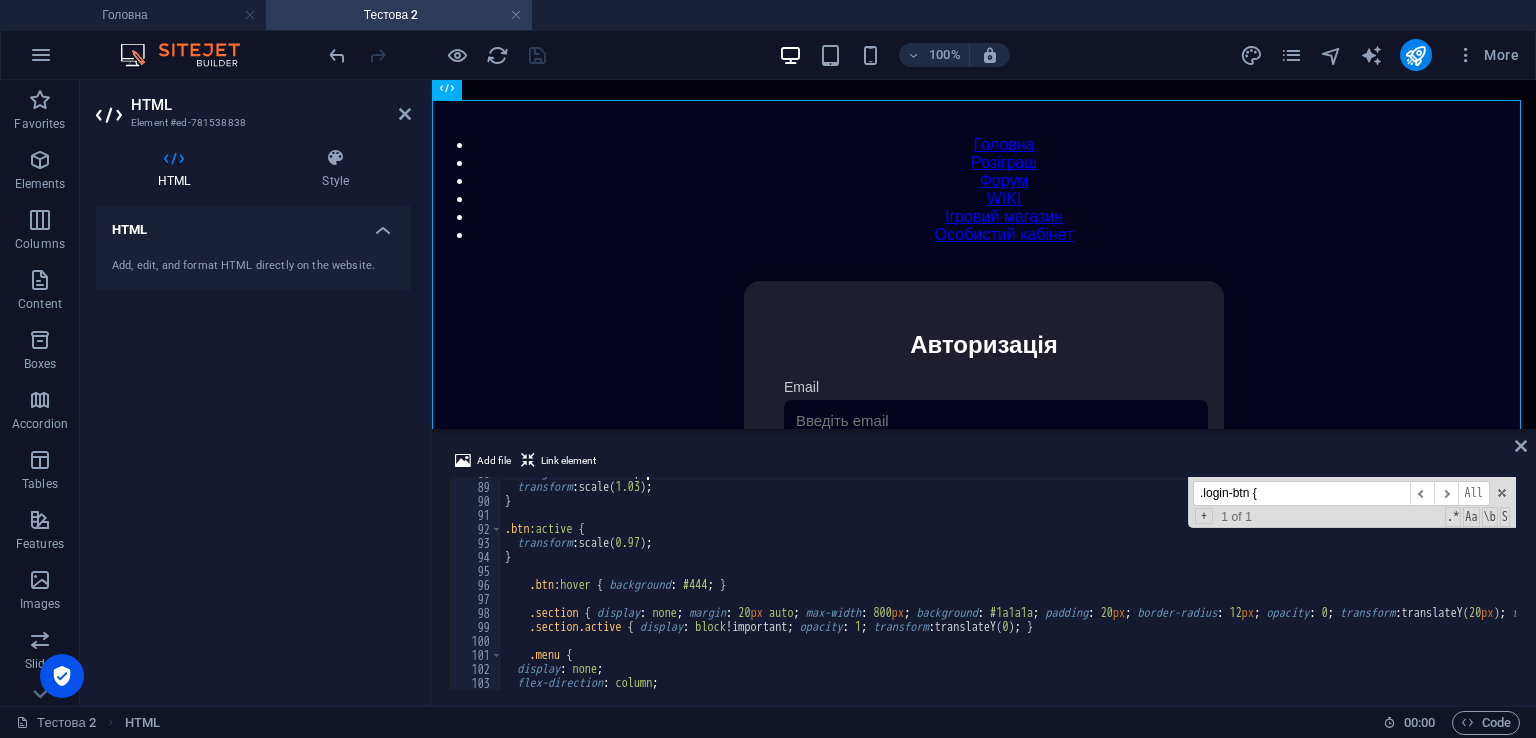 scroll, scrollTop: 1228, scrollLeft: 0, axis: vertical 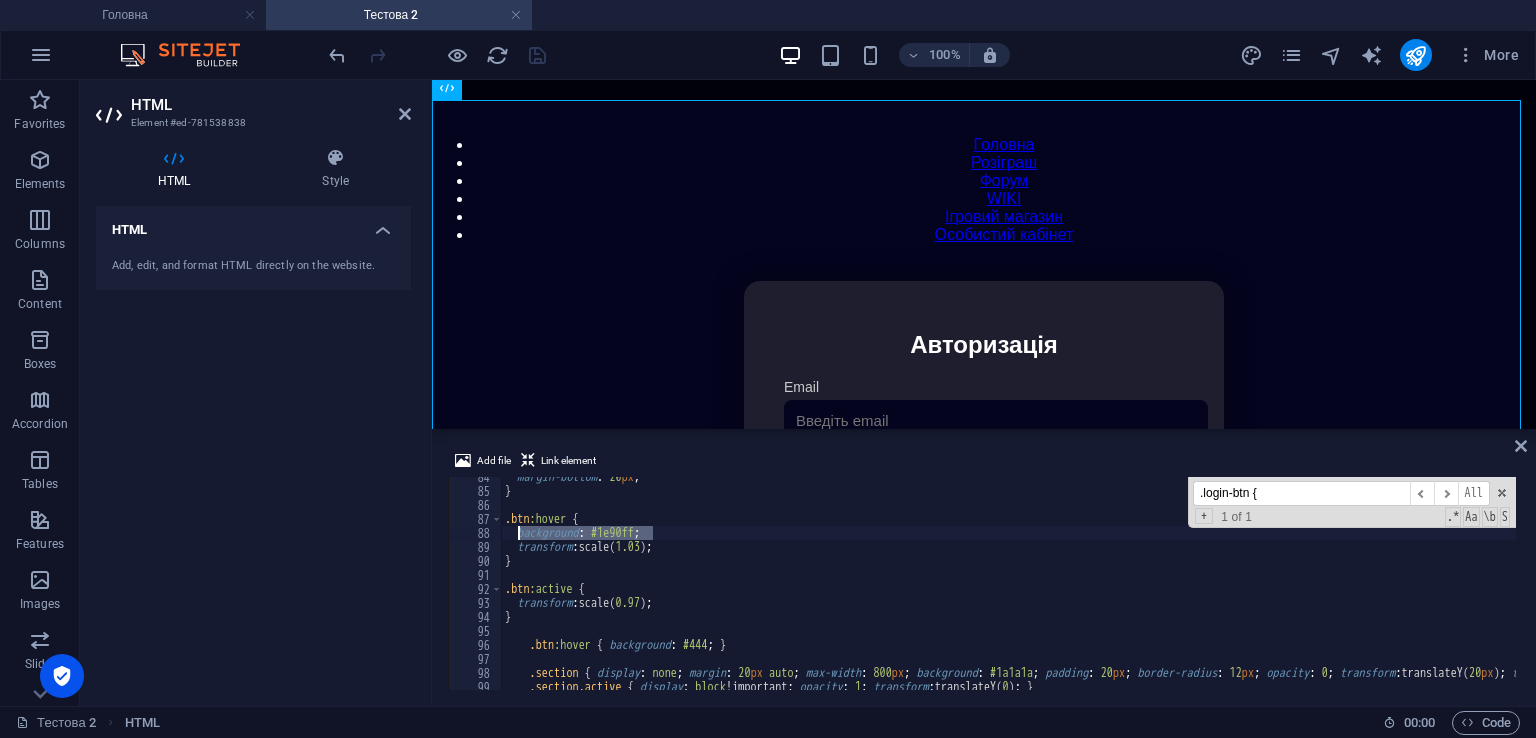 drag, startPoint x: 656, startPoint y: 534, endPoint x: 521, endPoint y: 530, distance: 135.05925 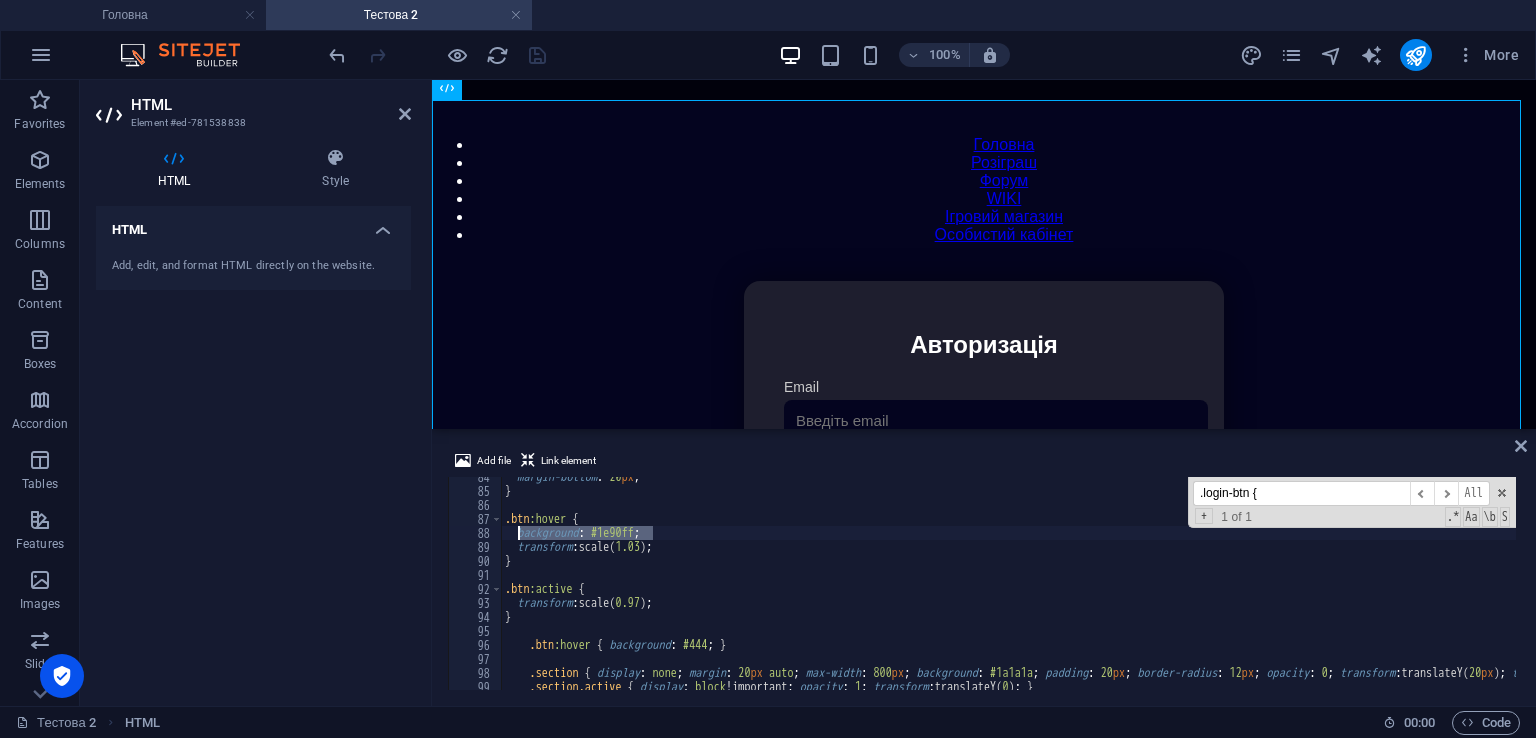 click on "margin-bottom :   20 px ; } .btn :hover   {    background :   #1e90ff ;    transform :  scale( 1.03 ) ; } .btn :active   {    transform :  scale( 0.97 ) ; }      .btn :hover   {   background :   #444 ;   }      .section   {   display :   none ;   margin :   20 px   auto ;   max-width :   800 px ;   background :   #1a1a1a ;   padding :   20 px ;   border-radius :   12 px ;   opacity :   0 ;   transform :  translateY( 20 px ) ;   transition :   all   .5 s   ease ;   }      .section.active   {   display :   block  !important ;   opacity :   1 ;   transform :  translateY( 0 ) ;   }" at bounding box center (1425, 588) 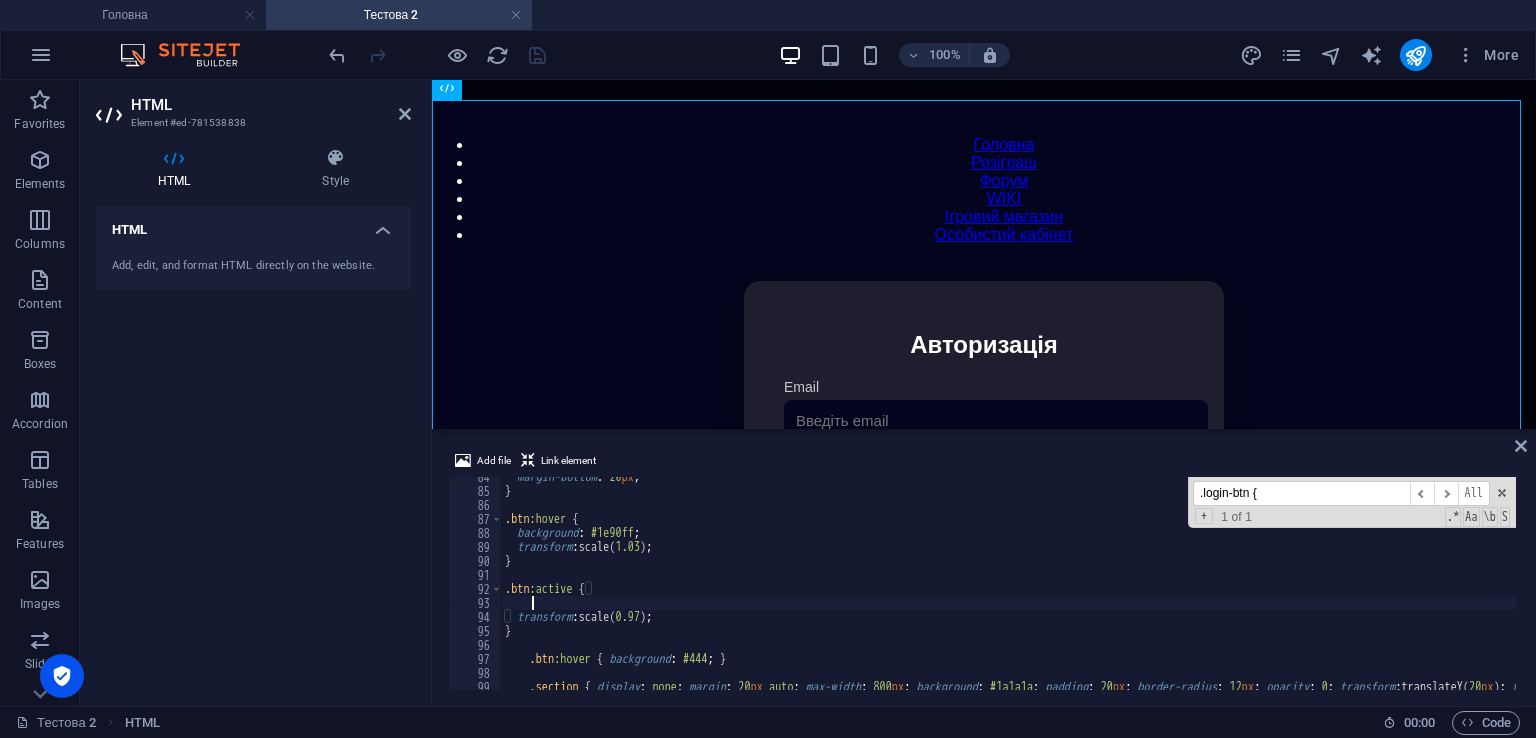 scroll, scrollTop: 0, scrollLeft: 0, axis: both 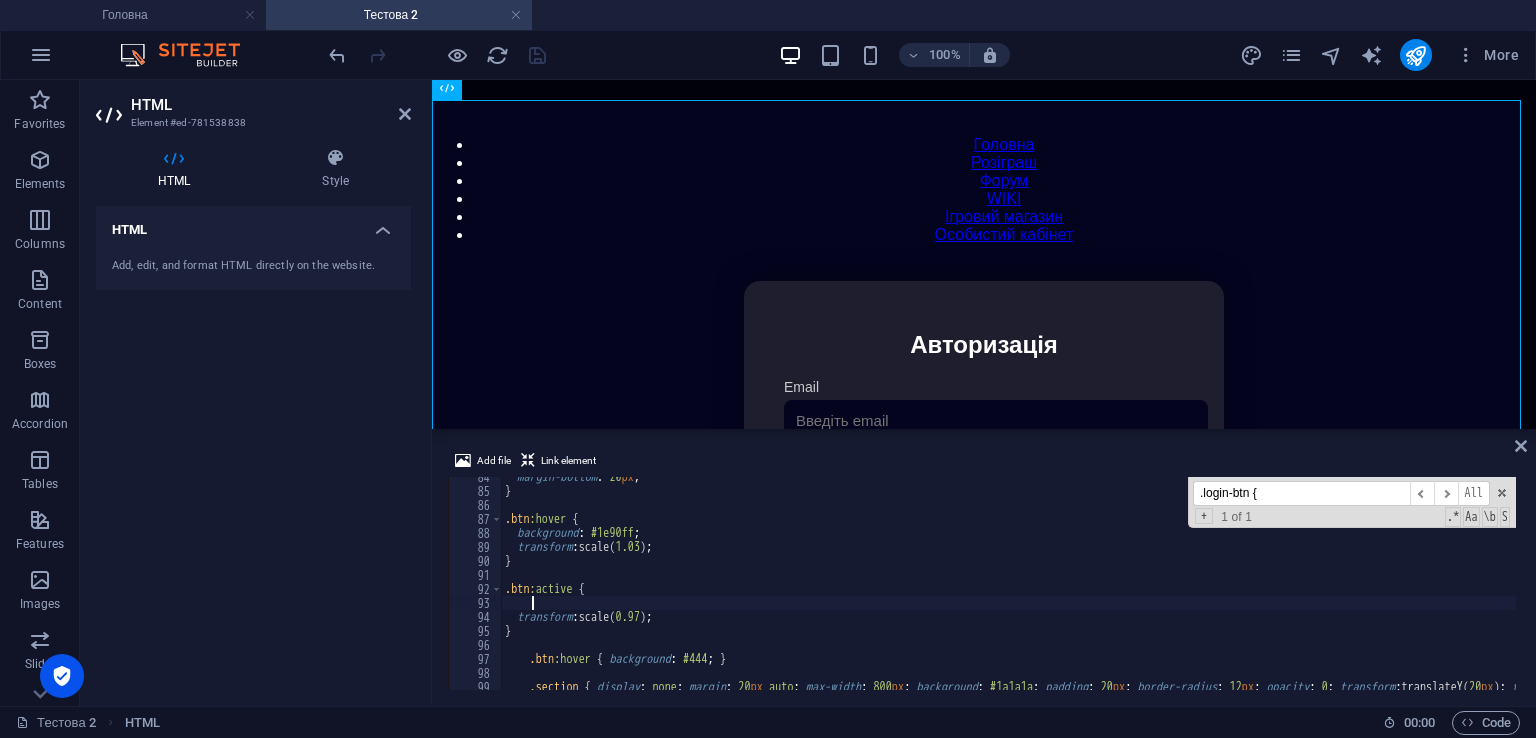 paste on "background: #1e90ff;" 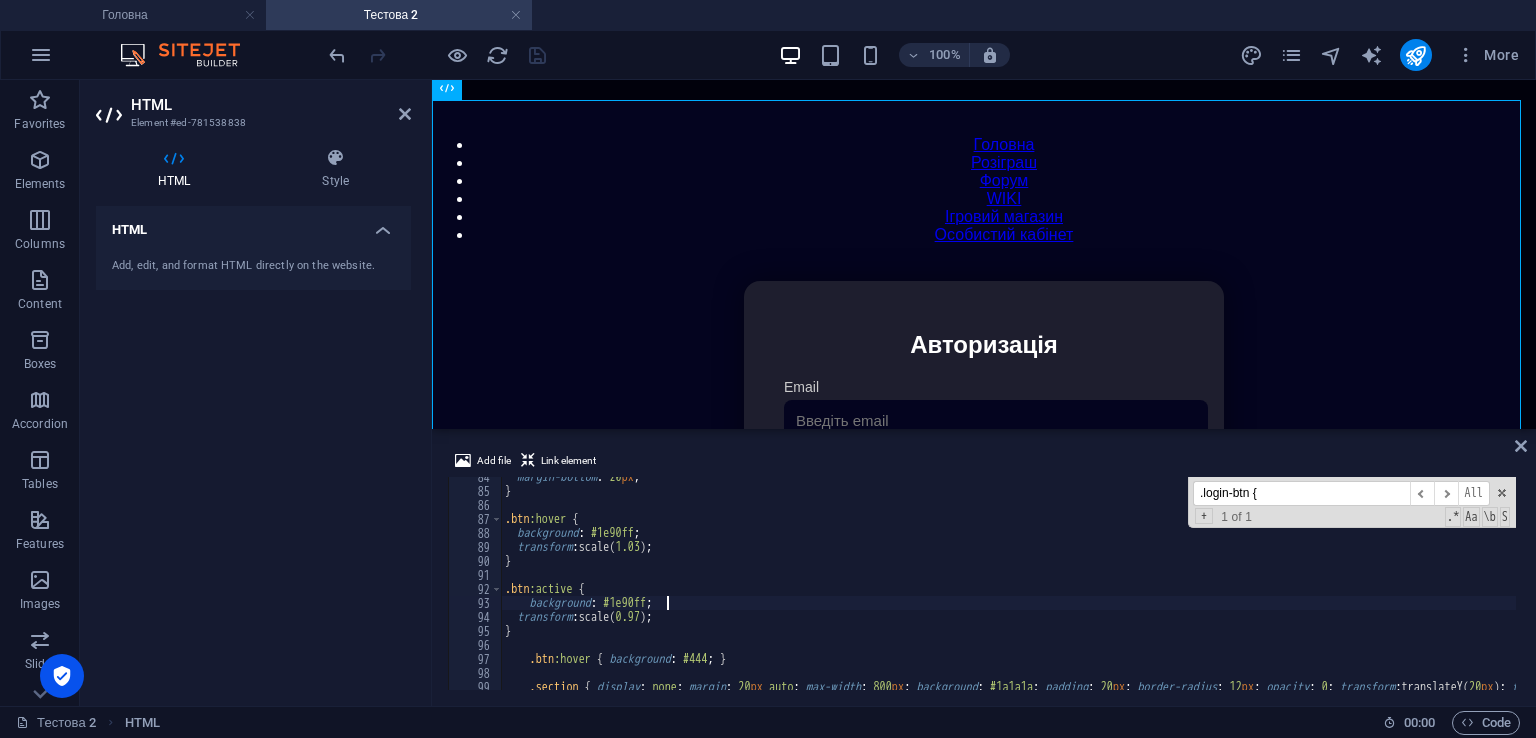 type on "background: #1e90ff;" 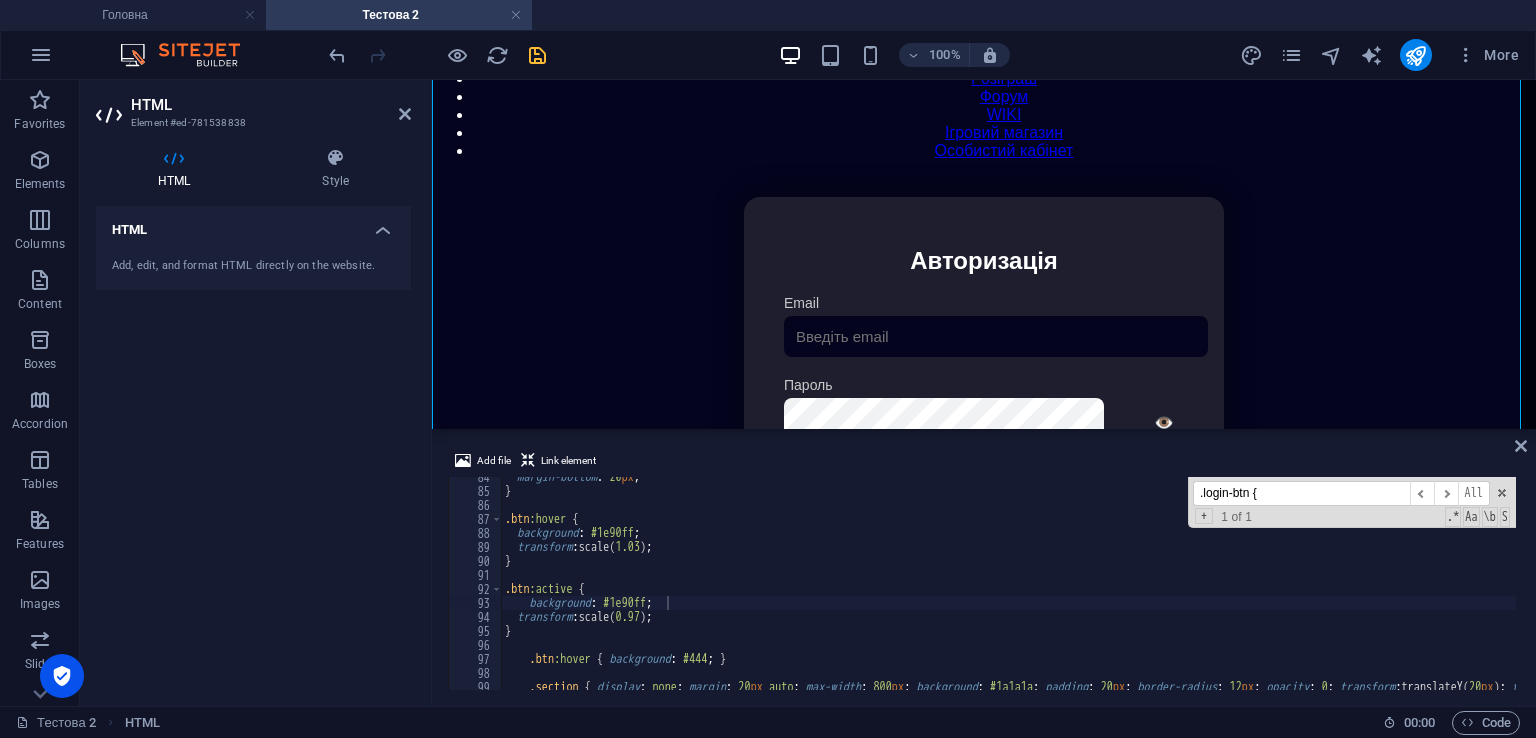 scroll, scrollTop: 236, scrollLeft: 0, axis: vertical 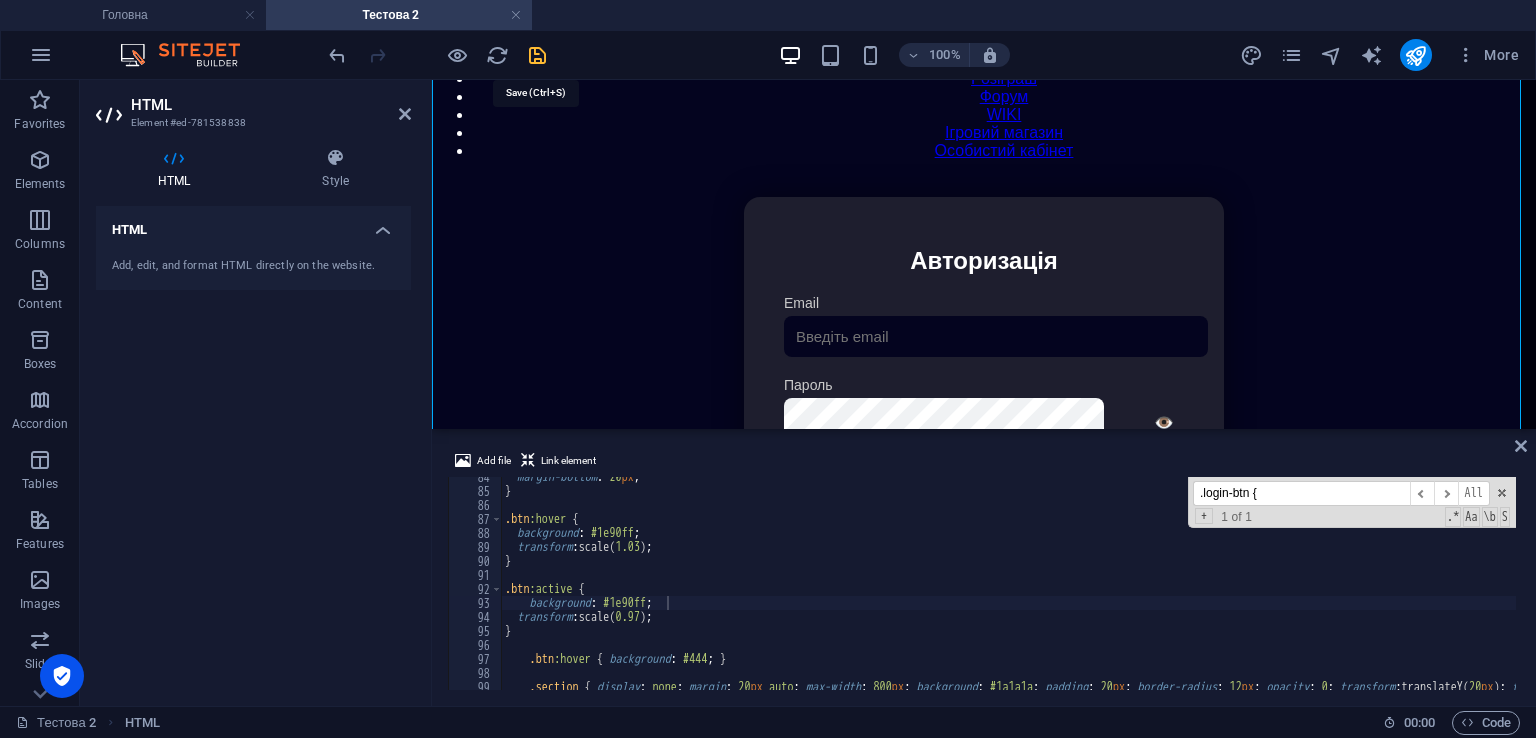 click at bounding box center [537, 55] 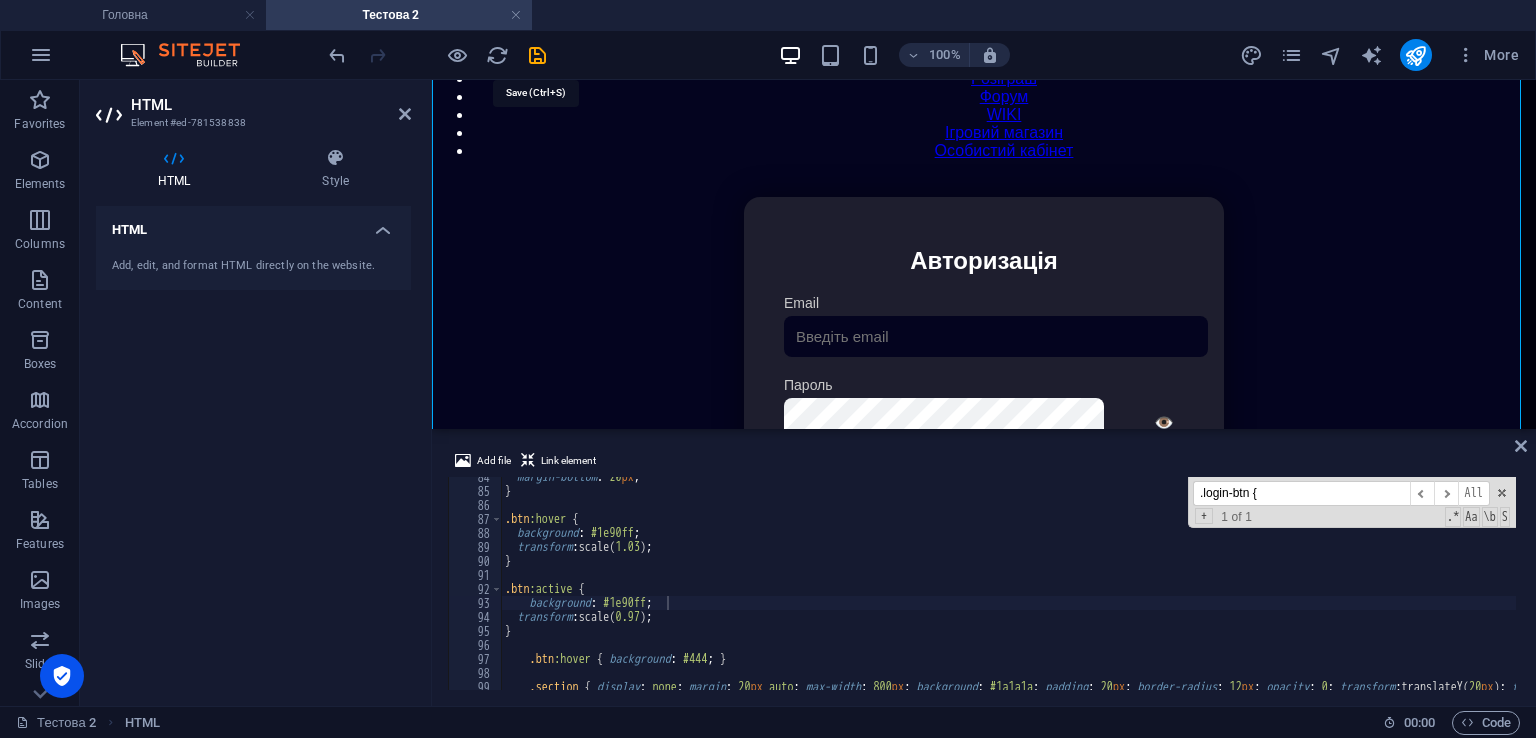 scroll, scrollTop: 152, scrollLeft: 0, axis: vertical 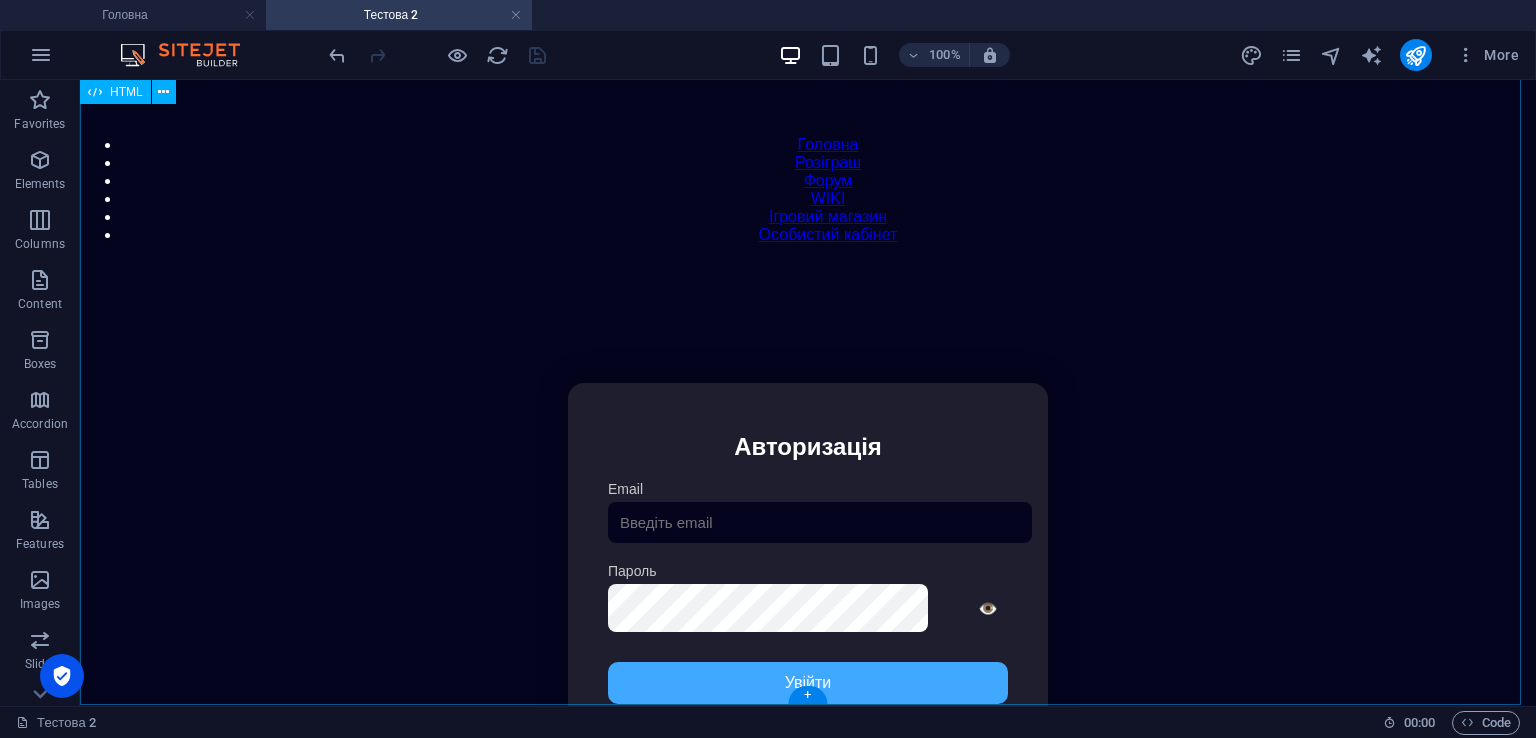 click on "Особистий кабінет
Авторизація
Email
[GEOGRAPHIC_DATA]
👁️
Увійти
Скинути пароль
Скидання пароля
Введіть ваш email:
Скинути
Закрити
Особистий кабінет
Вийти з кабінету
Важлива інформація
Інформація
Нік:
Пошта:
Гроші:   ₴
XP:
Рівень:
Здоров'я:  %
Броня:  %
ВІП:
Рейтинг
Рейтинг гравців
Гравців не знайдено
Документи
Мої документи
Паспорт:   [PERSON_NAME] книжка:   [PERSON_NAME]
Розваги
Рулетка" at bounding box center (808, 594) 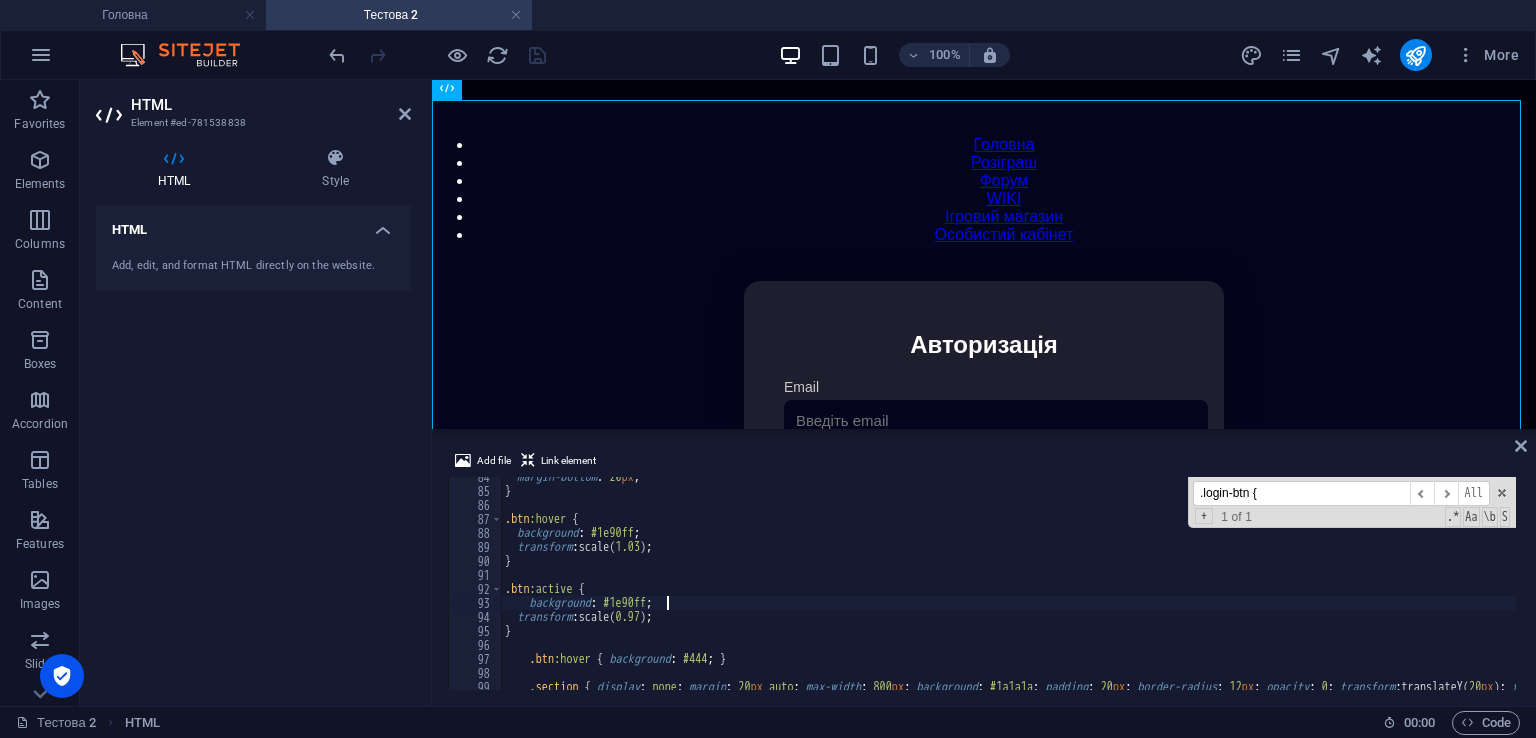 click on "margin-bottom :   20 px ; } .btn :hover   {    background :   #1e90ff ;    transform :  scale( 1.03 ) ; } .btn :active   {      background :   #1e90ff ;    transform :  scale( 0.97 ) ; }      .btn :hover   {   background :   #444 ;   }      .section   {   display :   none ;   margin :   20 px   auto ;   max-width :   800 px ;   background :   #1a1a1a ;   padding :   20 px ;   border-radius :   12 px ;   opacity :   0 ;   transform :  translateY( 20 px ) ;   transition :   all   .5 s   ease ;   }" at bounding box center [1425, 588] 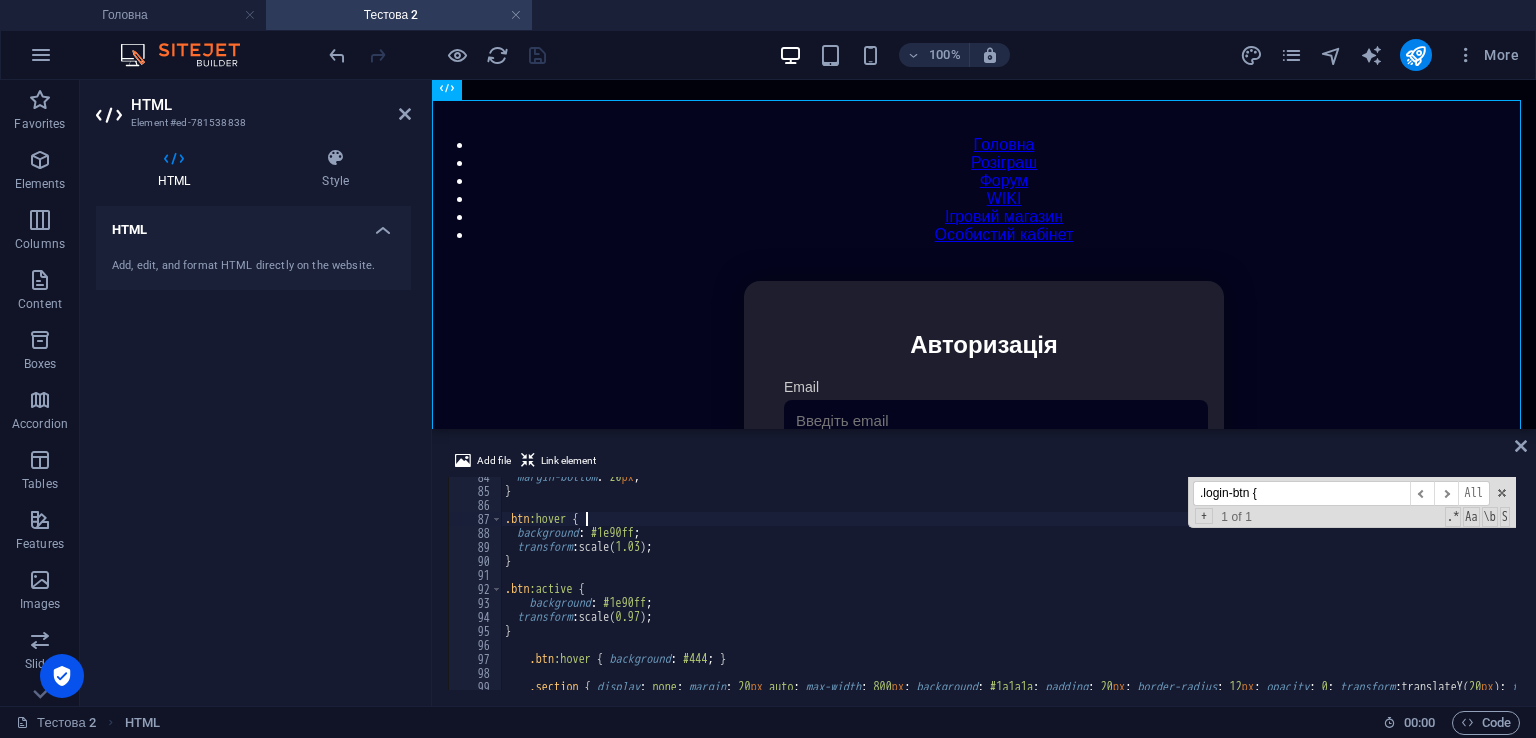 click on "margin-bottom :   20 px ; } .btn :hover   {    background :   #1e90ff ;    transform :  scale( 1.03 ) ; } .btn :active   {      background :   #1e90ff ;    transform :  scale( 0.97 ) ; }      .btn :hover   {   background :   #444 ;   }      .section   {   display :   none ;   margin :   20 px   auto ;   max-width :   800 px ;   background :   #1a1a1a ;   padding :   20 px ;   border-radius :   12 px ;   opacity :   0 ;   transform :  translateY( 20 px ) ;   transition :   all   .5 s   ease ;   }" at bounding box center (1425, 588) 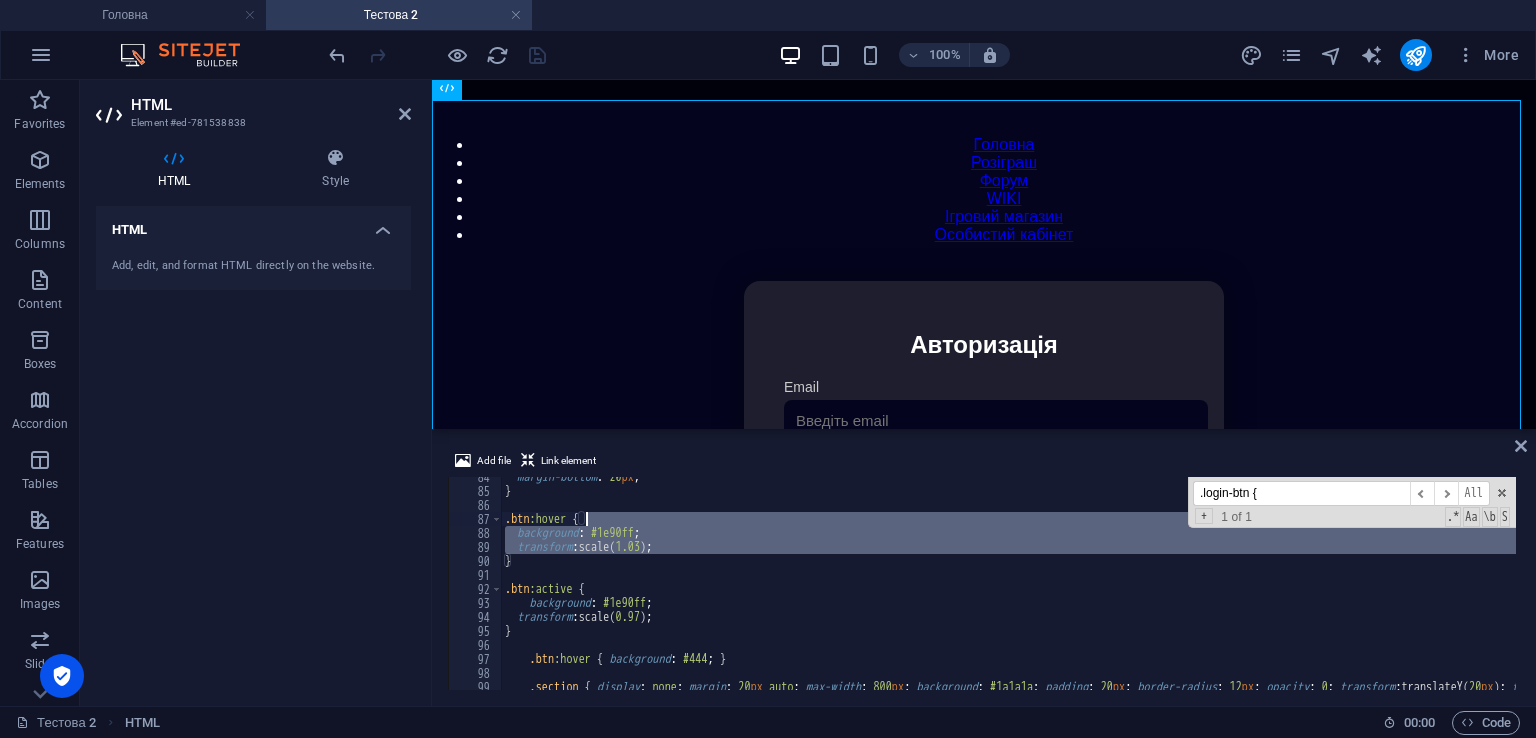 click on "margin-bottom :   20 px ; } .btn :hover   {    background :   #1e90ff ;    transform :  scale( 1.03 ) ; } .btn :active   {      background :   #1e90ff ;    transform :  scale( 0.97 ) ; }      .btn :hover   {   background :   #444 ;   }      .section   {   display :   none ;   margin :   20 px   auto ;   max-width :   800 px ;   background :   #1a1a1a ;   padding :   20 px ;   border-radius :   12 px ;   opacity :   0 ;   transform :  translateY( 20 px ) ;   transition :   all   .5 s   ease ;   } .login-btn { ​ ​ All Replace All + 1 of 1 .* Aa \b S" at bounding box center (1008, 583) 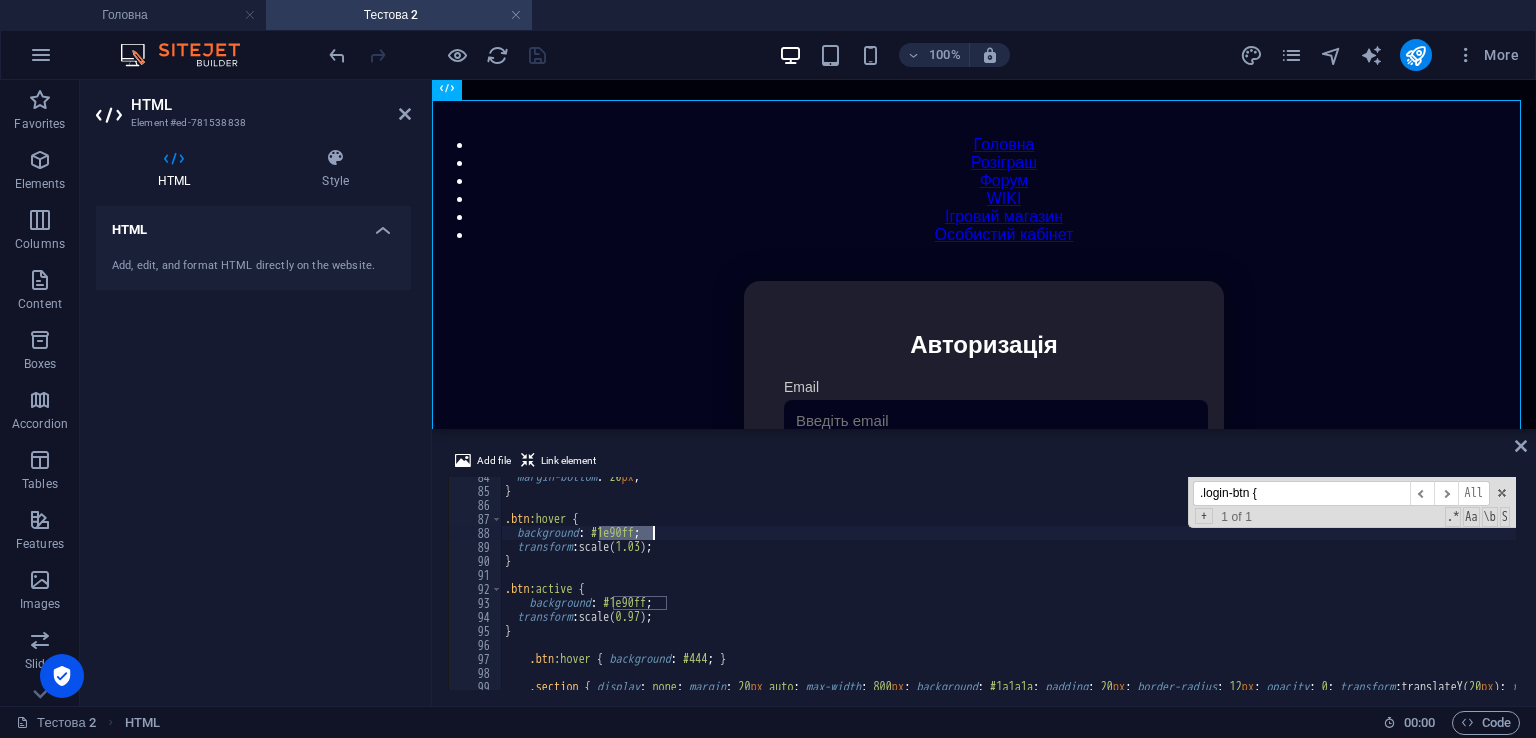 drag, startPoint x: 600, startPoint y: 534, endPoint x: 651, endPoint y: 538, distance: 51.156624 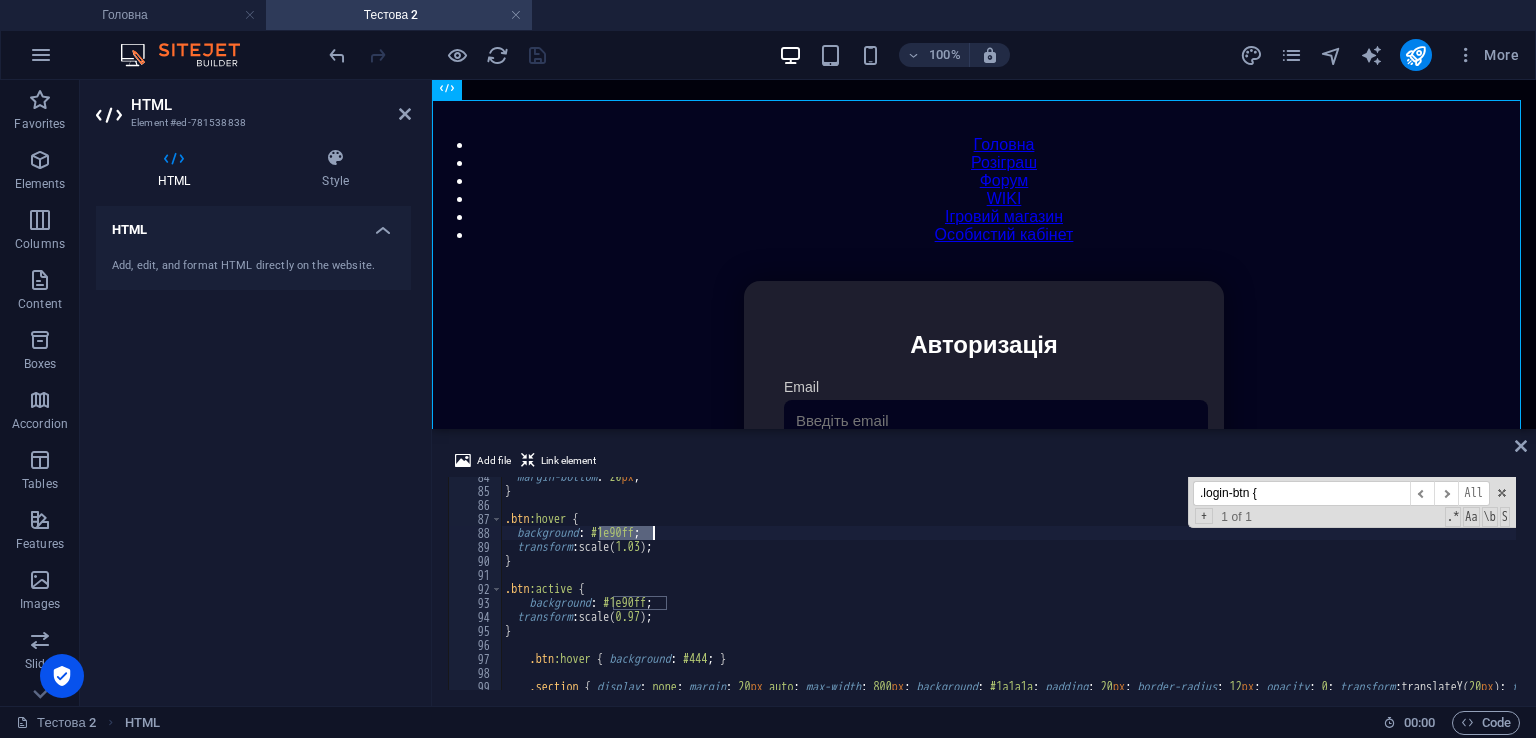 paste on "#1e90ff" 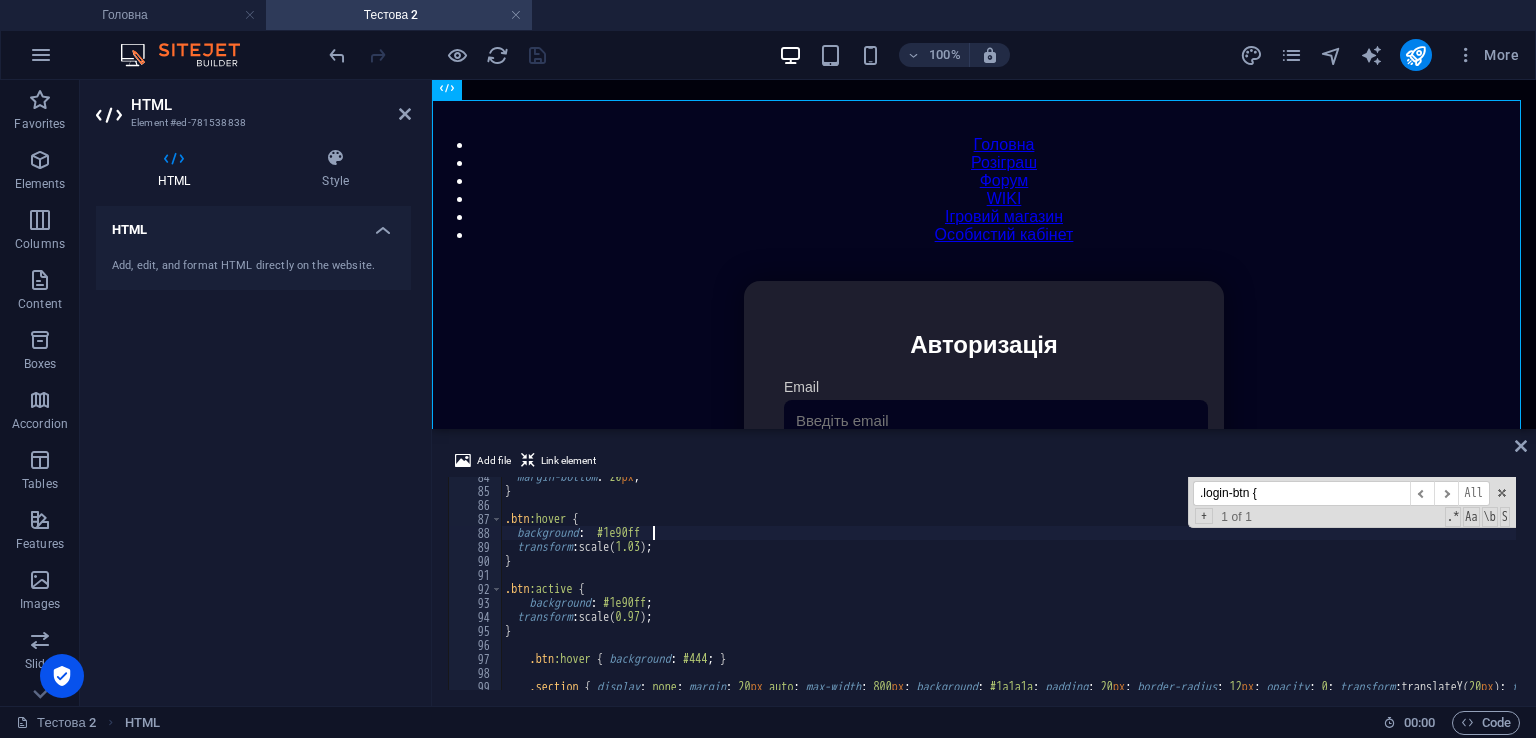 scroll, scrollTop: 1168, scrollLeft: 0, axis: vertical 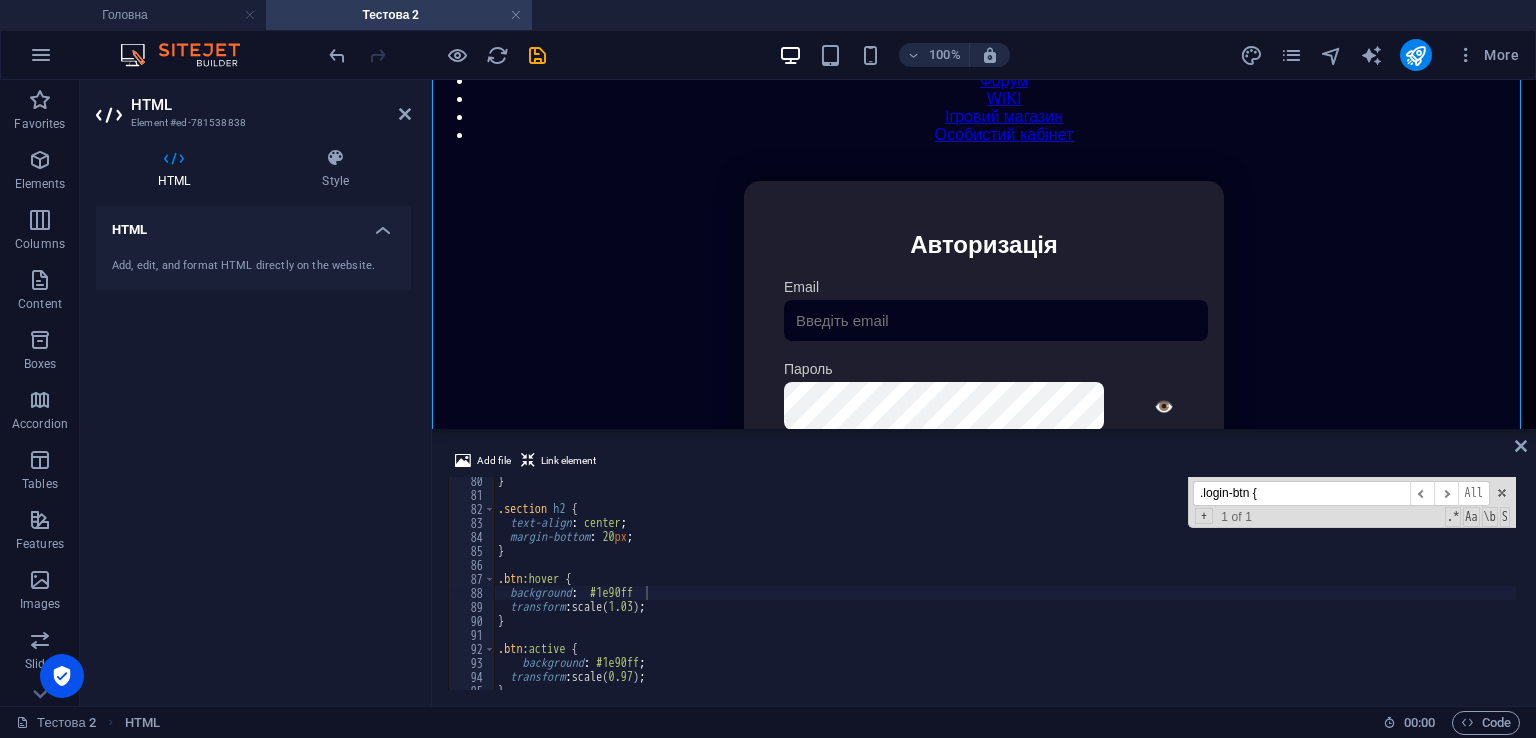 click on "} .section   h2   {    text-align :   center ;    margin-bottom :   20 px ; } .btn :hover   {    background :    #1e90ff    transform :  scale( 1.03 ) ; } .btn :active   {      background :   #1e90ff ;    transform :  scale( 0.97 ) ; }" at bounding box center [1418, 592] 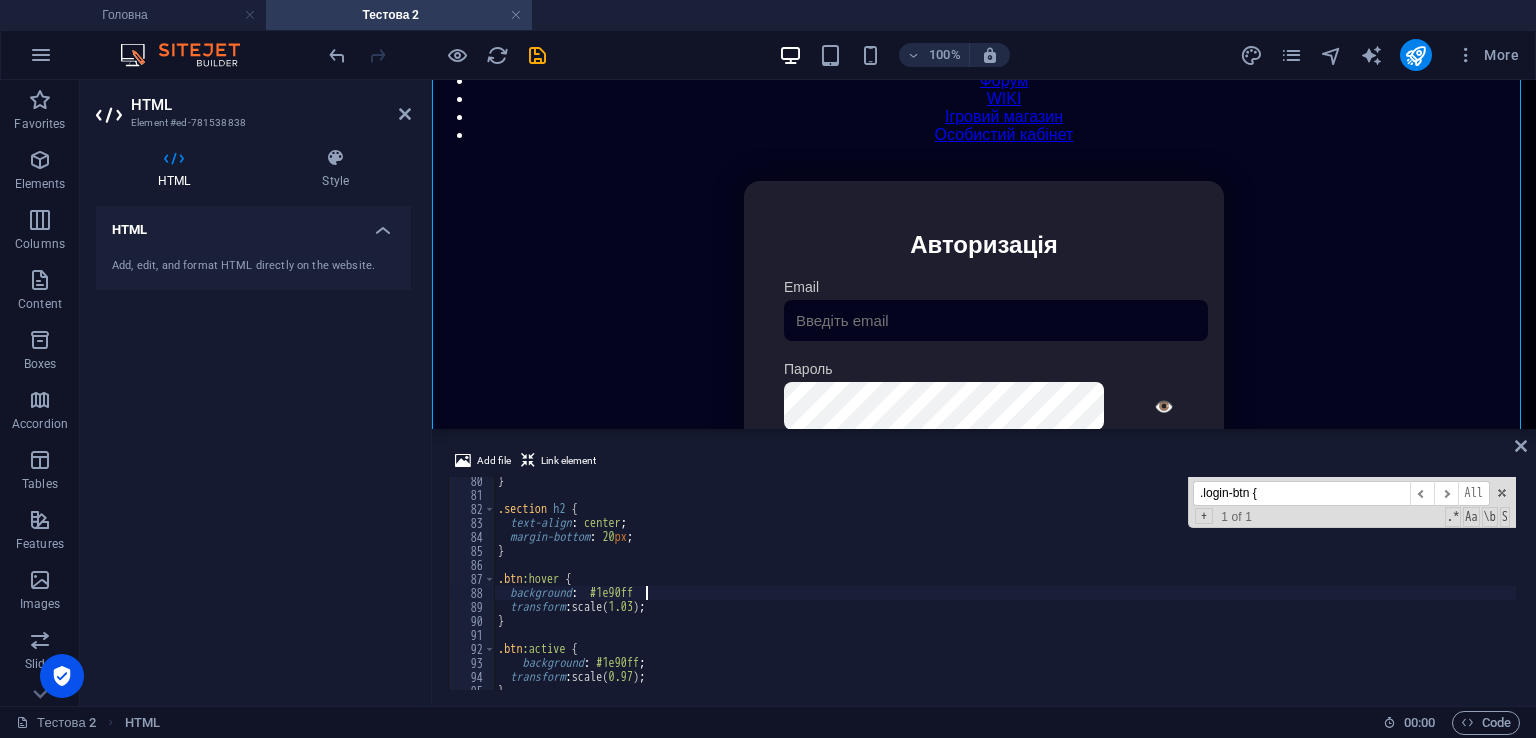 scroll, scrollTop: 0, scrollLeft: 11, axis: horizontal 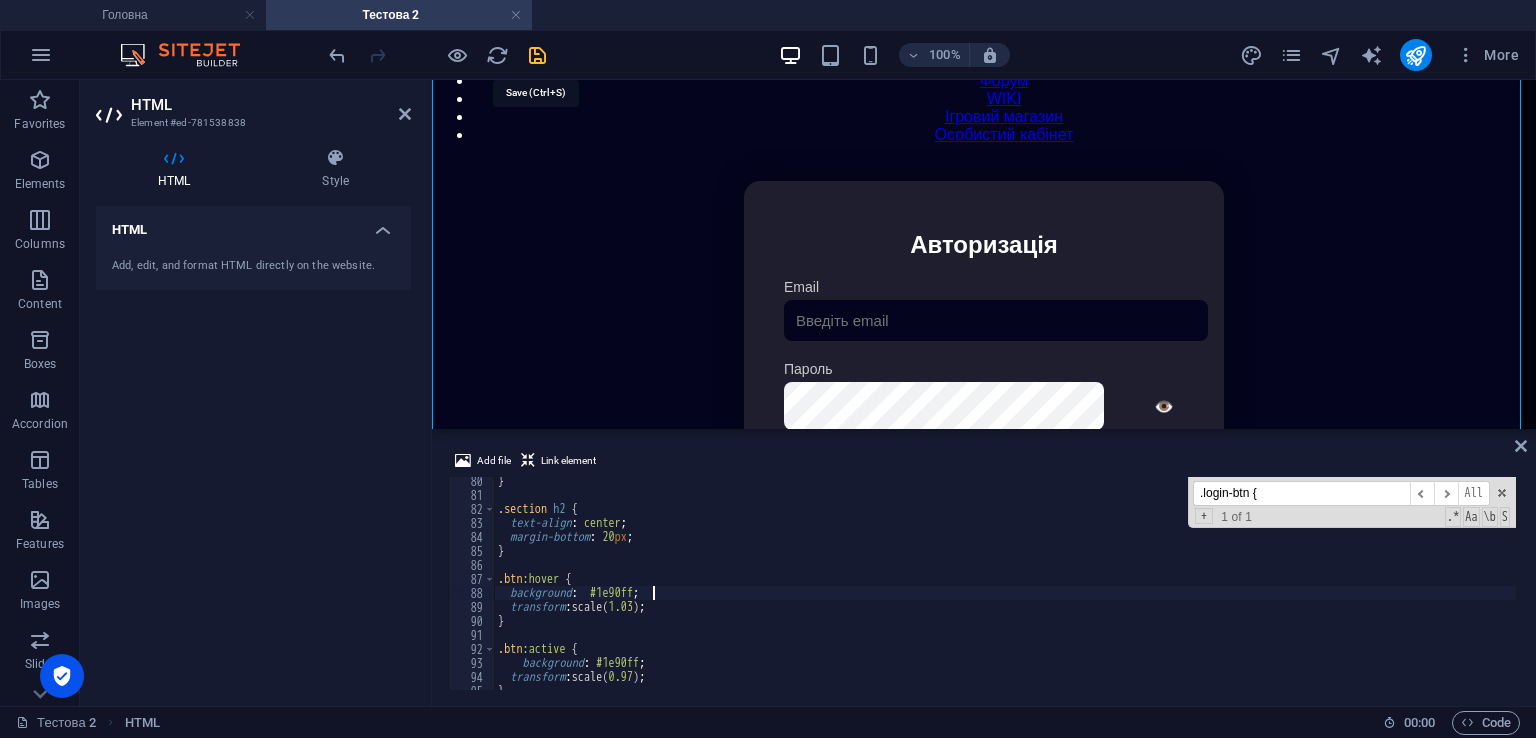 type on "background:  #1e90ff;" 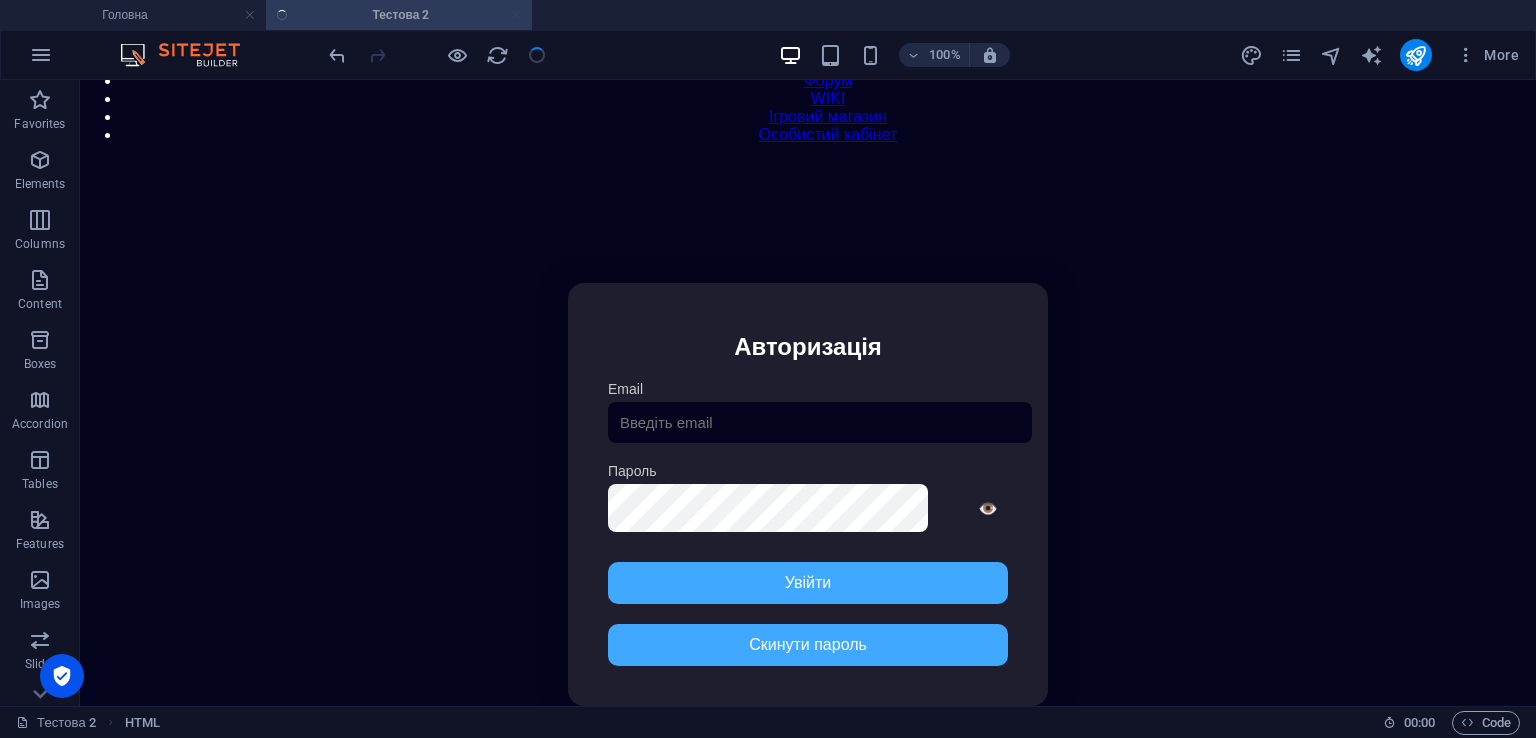 scroll, scrollTop: 152, scrollLeft: 0, axis: vertical 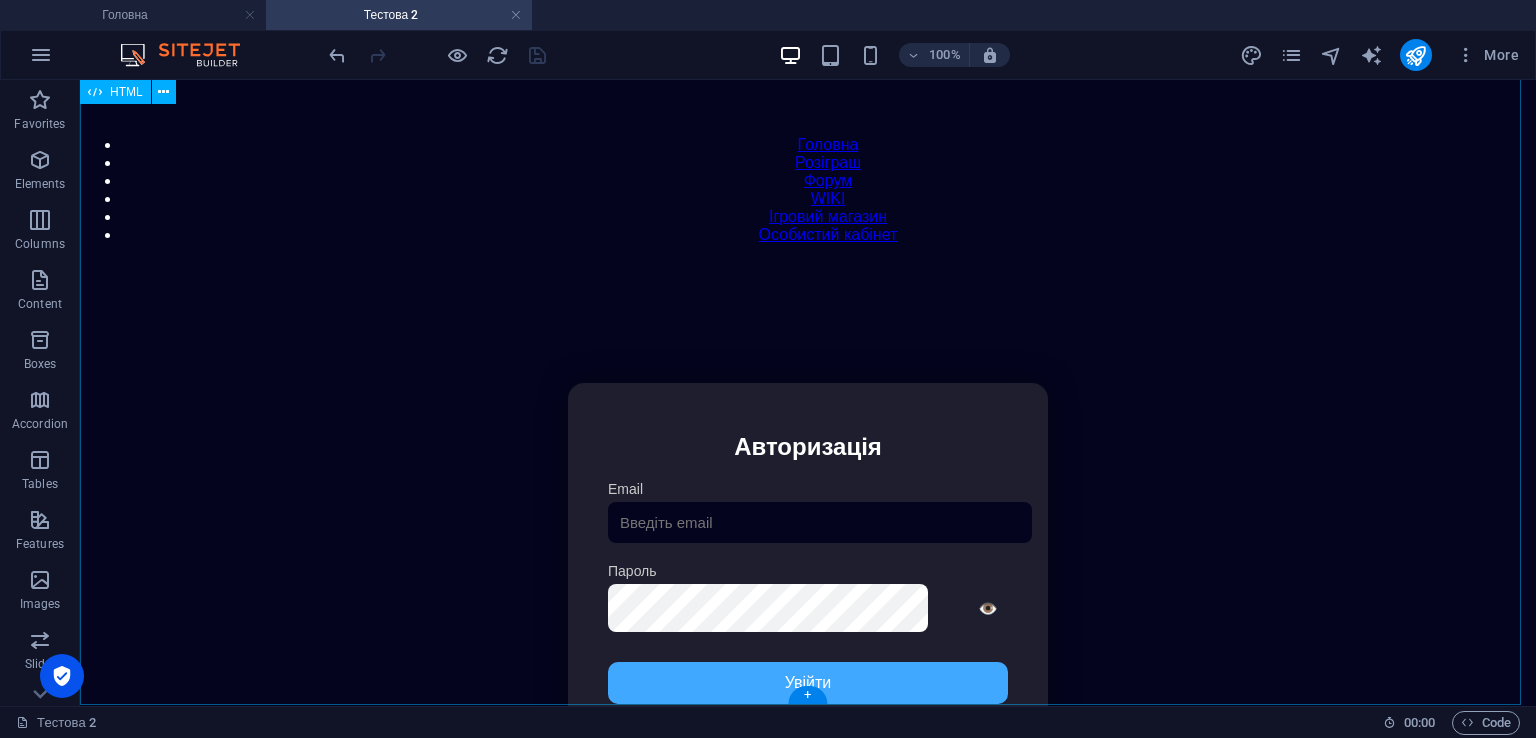 click on "Особистий кабінет
Авторизація
Email
[GEOGRAPHIC_DATA]
👁️
Увійти
Скинути пароль
Скидання пароля
Введіть ваш email:
Скинути
Закрити
Особистий кабінет
Вийти з кабінету
Важлива інформація
Інформація
Нік:
Пошта:
Гроші:   ₴
XP:
Рівень:
Здоров'я:  %
Броня:  %
ВІП:
Рейтинг
Рейтинг гравців
Гравців не знайдено
Документи
Мої документи
Паспорт:   [PERSON_NAME] книжка:   [PERSON_NAME]
Розваги
Рулетка" at bounding box center (808, 594) 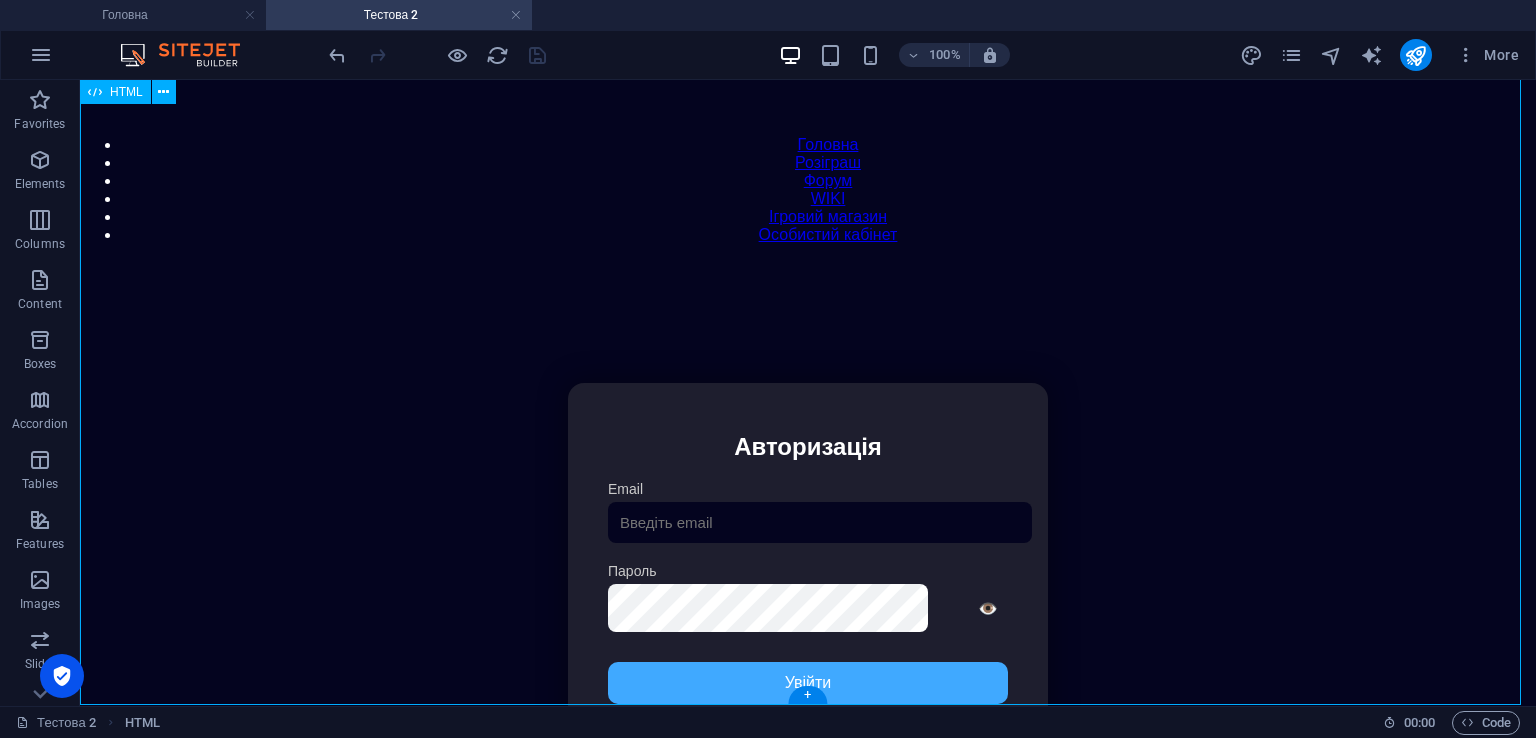 click on "Особистий кабінет
Авторизація
Email
[GEOGRAPHIC_DATA]
👁️
Увійти
Скинути пароль
Скидання пароля
Введіть ваш email:
Скинути
Закрити
Особистий кабінет
Вийти з кабінету
Важлива інформація
Інформація
Нік:
Пошта:
Гроші:   ₴
XP:
Рівень:
Здоров'я:  %
Броня:  %
ВІП:
Рейтинг
Рейтинг гравців
Гравців не знайдено
Документи
Мої документи
Паспорт:   [PERSON_NAME] книжка:   [PERSON_NAME]
Розваги
Рулетка" at bounding box center [808, 594] 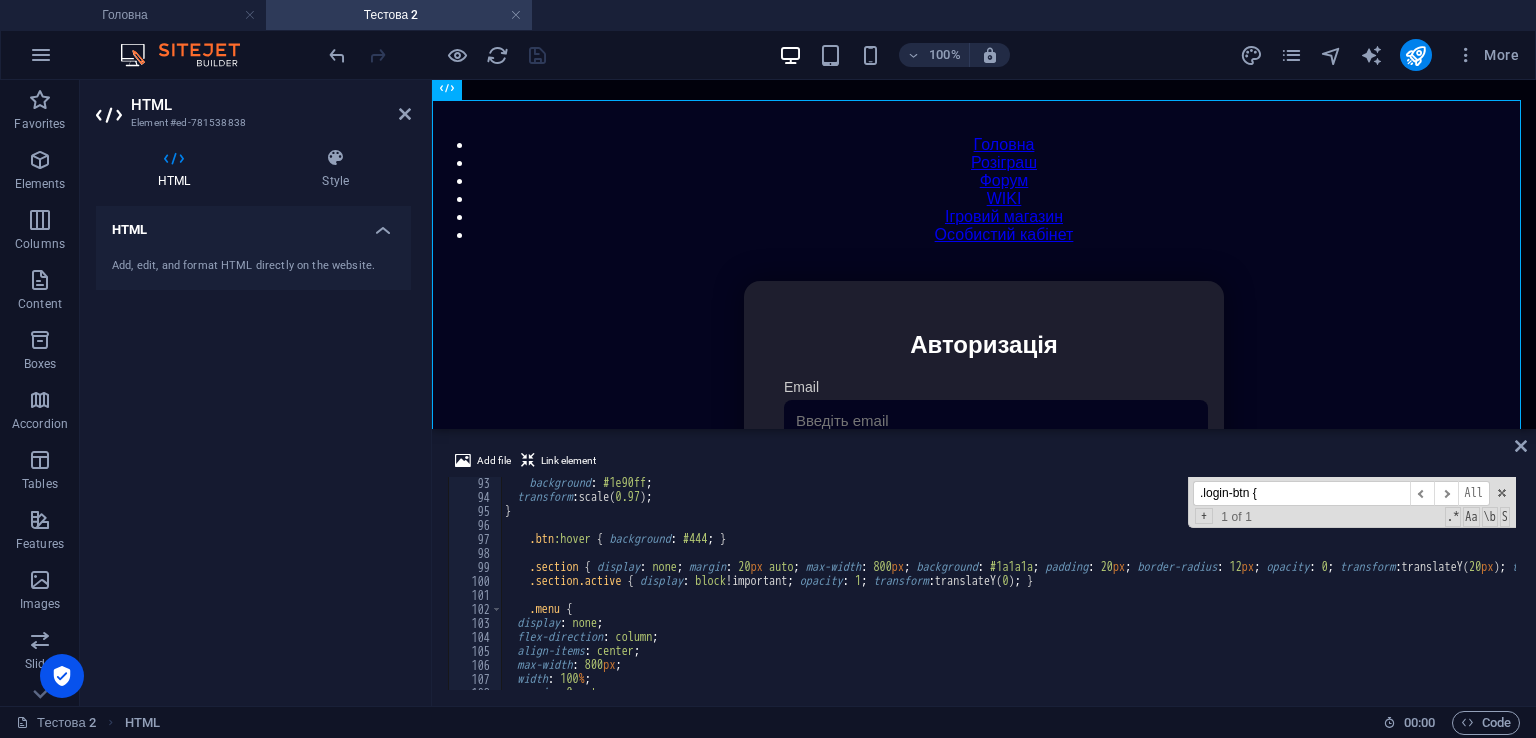 scroll, scrollTop: 1408, scrollLeft: 0, axis: vertical 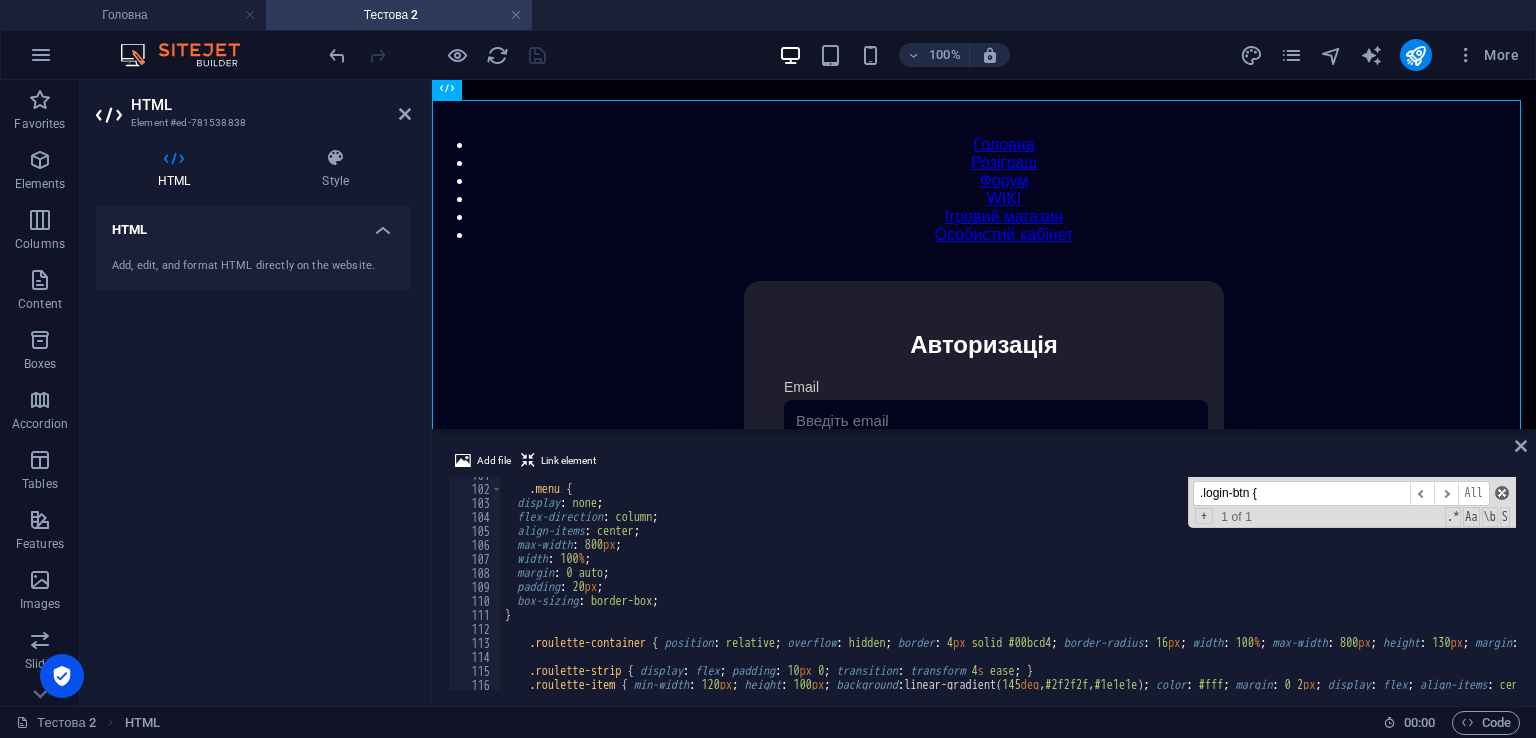 click at bounding box center [1502, 493] 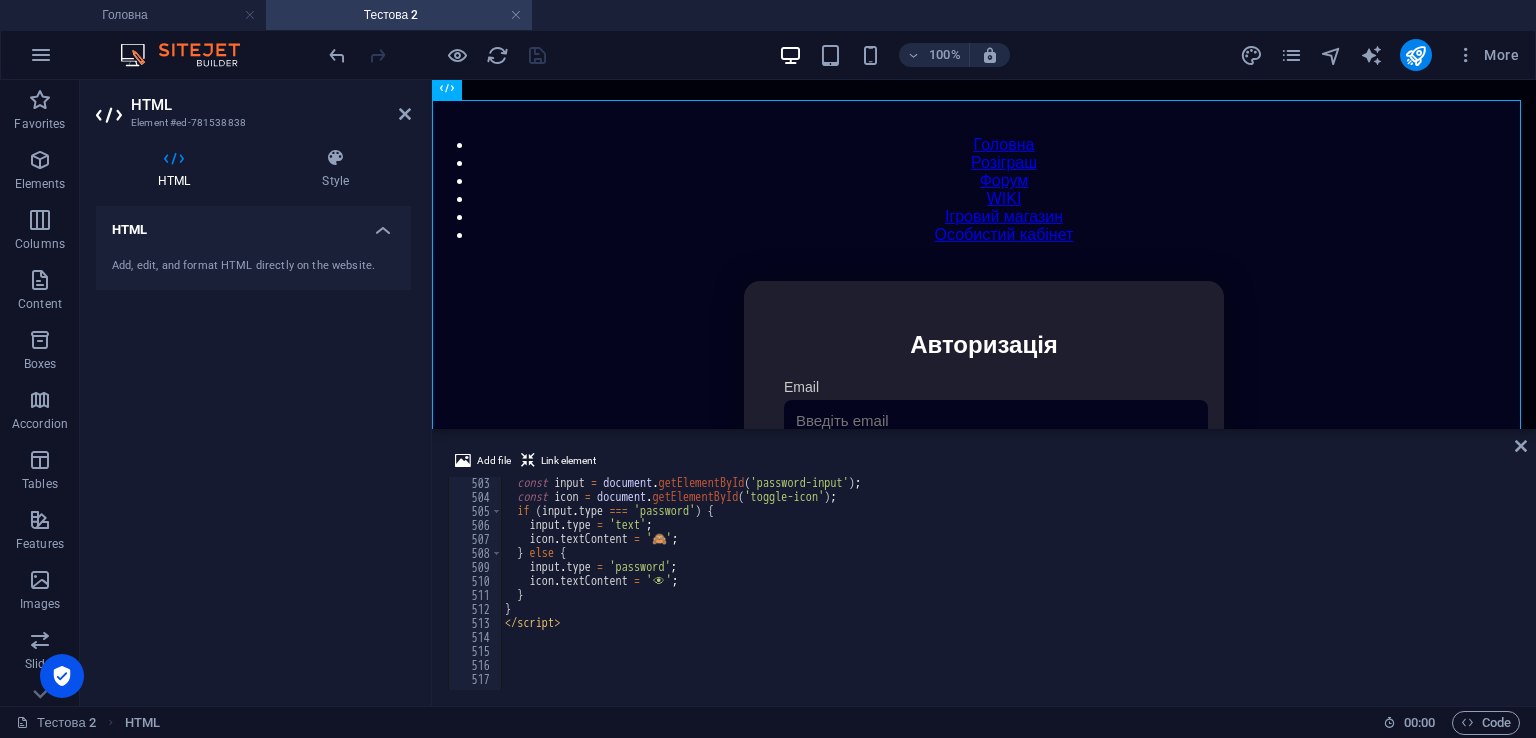 scroll, scrollTop: 7028, scrollLeft: 0, axis: vertical 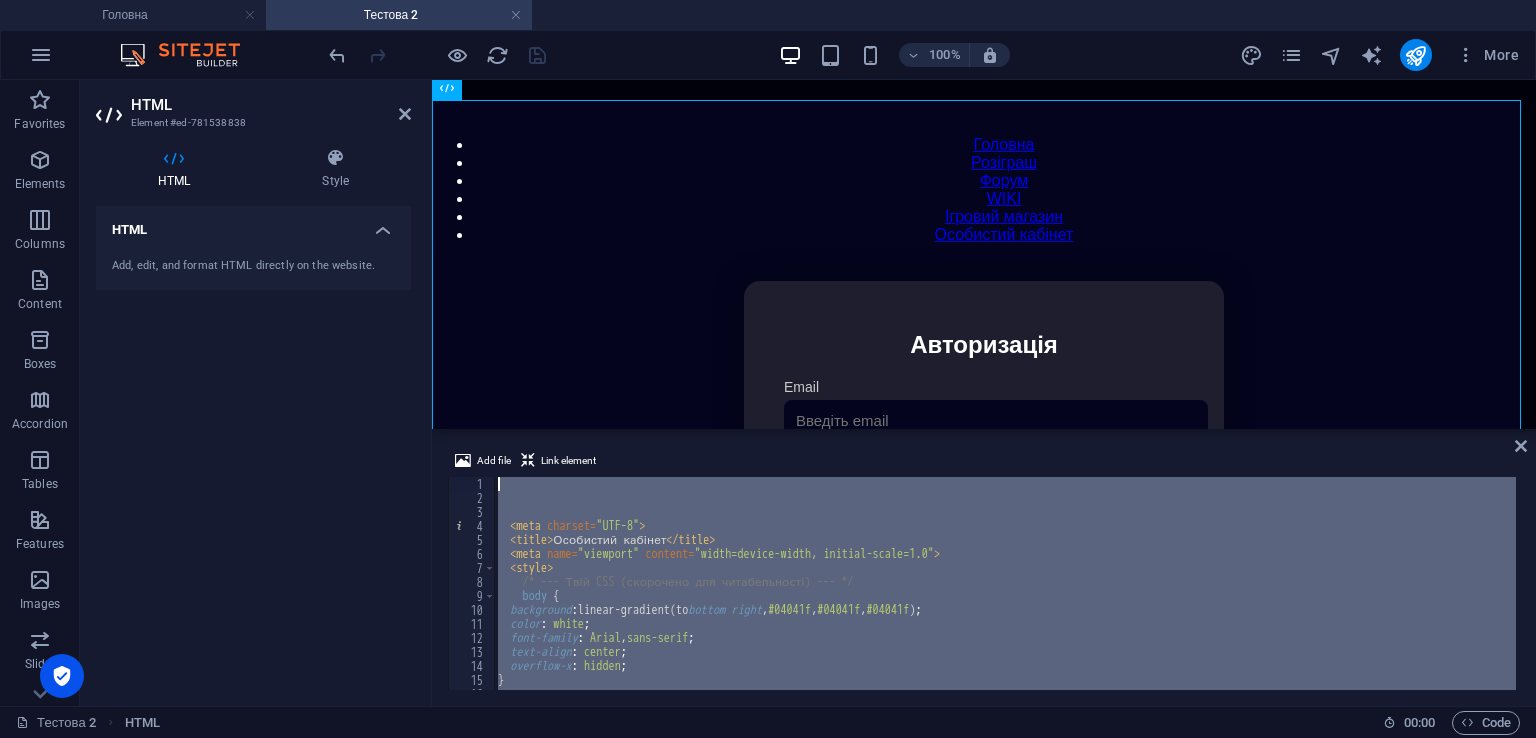 drag, startPoint x: 670, startPoint y: 664, endPoint x: 130, endPoint y: 213, distance: 703.56305 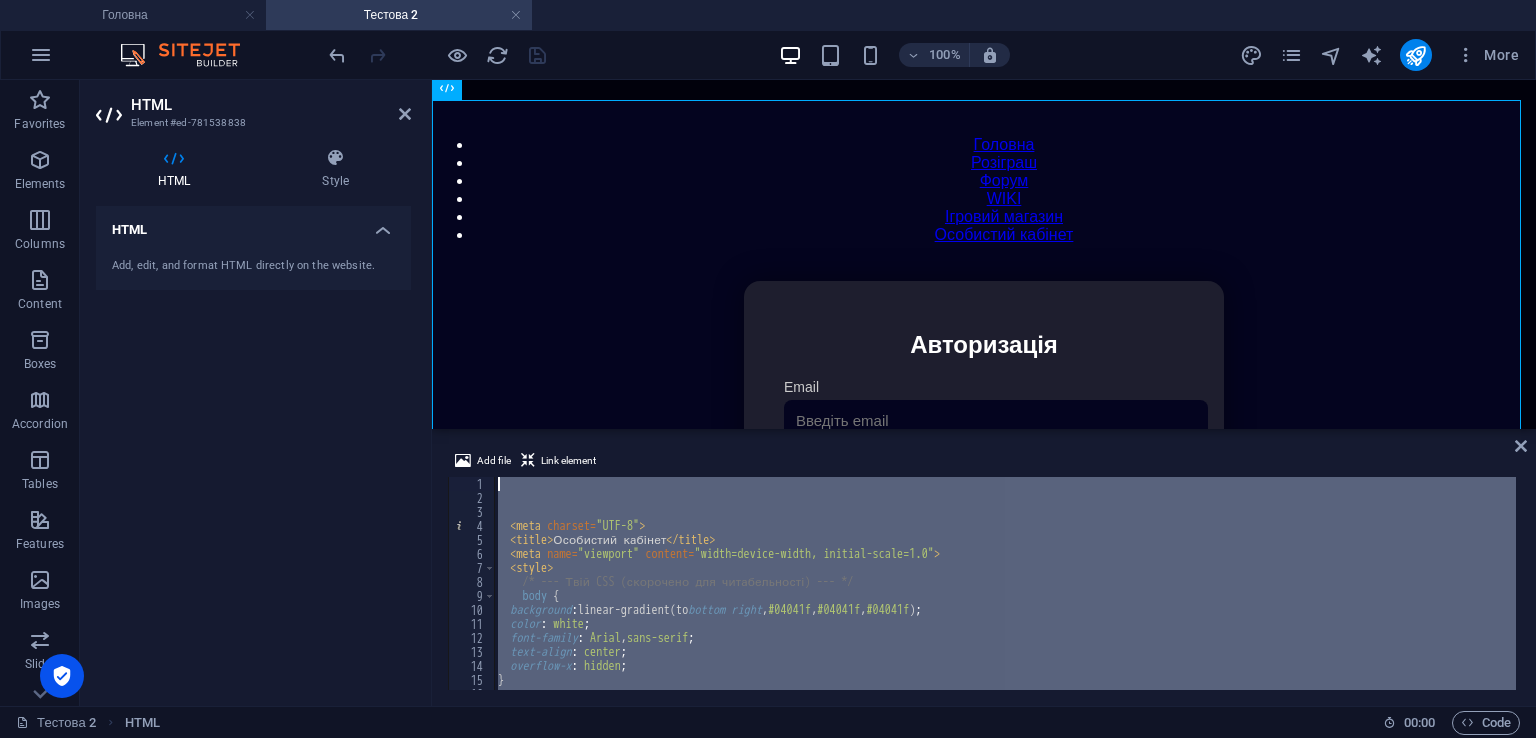 click on "< meta   charset = "UTF-8" >    < title > Особистий кабінет </ title >    < meta   name = "viewport"   content = "width=device-width, initial-scale=1.0" >    < style >      /* --- Твій CSS (скорочено для читабельності) --- */      body   {    background :  linear-gradient(to  bottom   right ,  #04041f ,  #04041f ,  #04041f ) ;    color :   white ;    font-family :   Arial ,  sans-serif ;    text-align :   center ;    overflow-x :   hidden ; } .login-btn { ​ ​ All Replace All + 1 of 1 .* Aa \b S" at bounding box center (1005, 583) 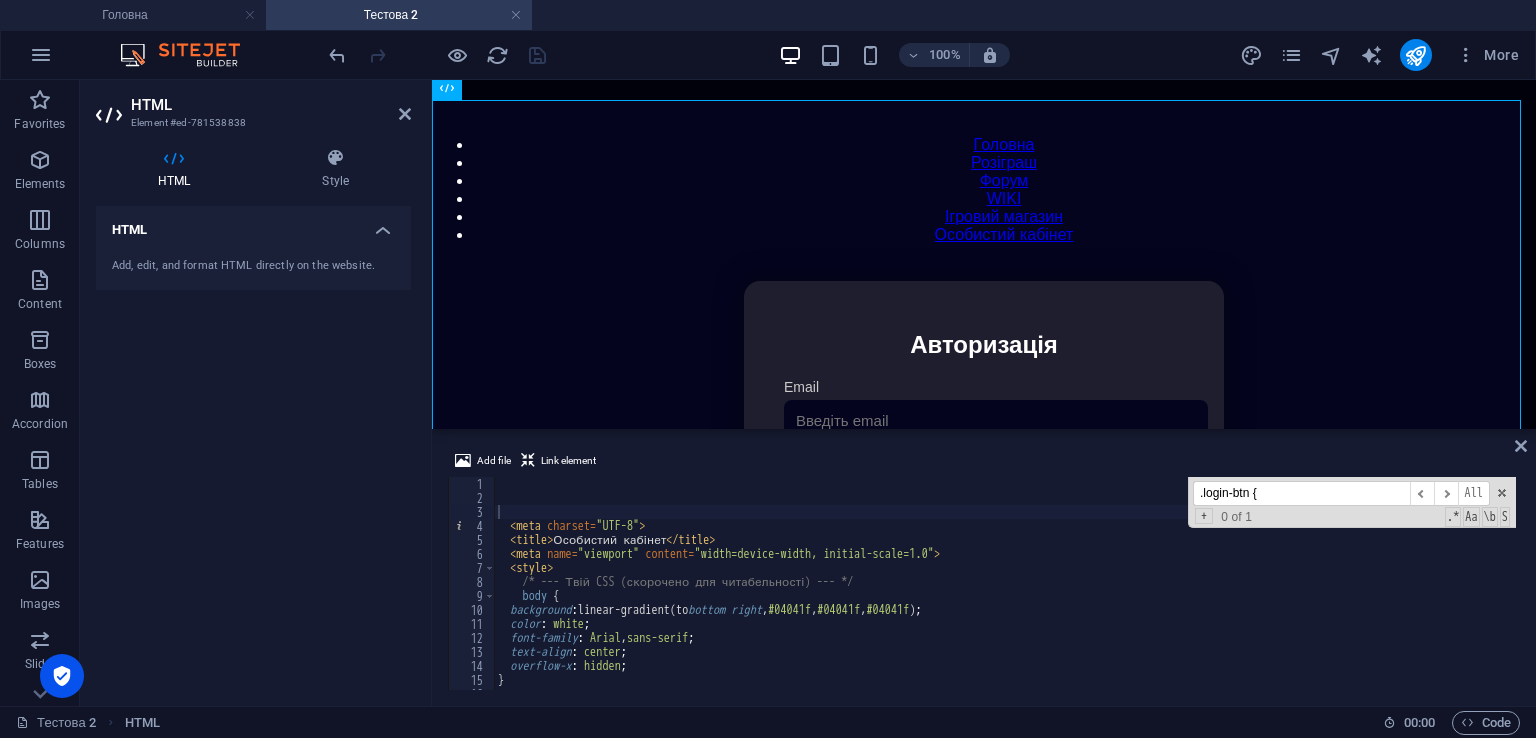 paste on "btn:hover { background: #444;" 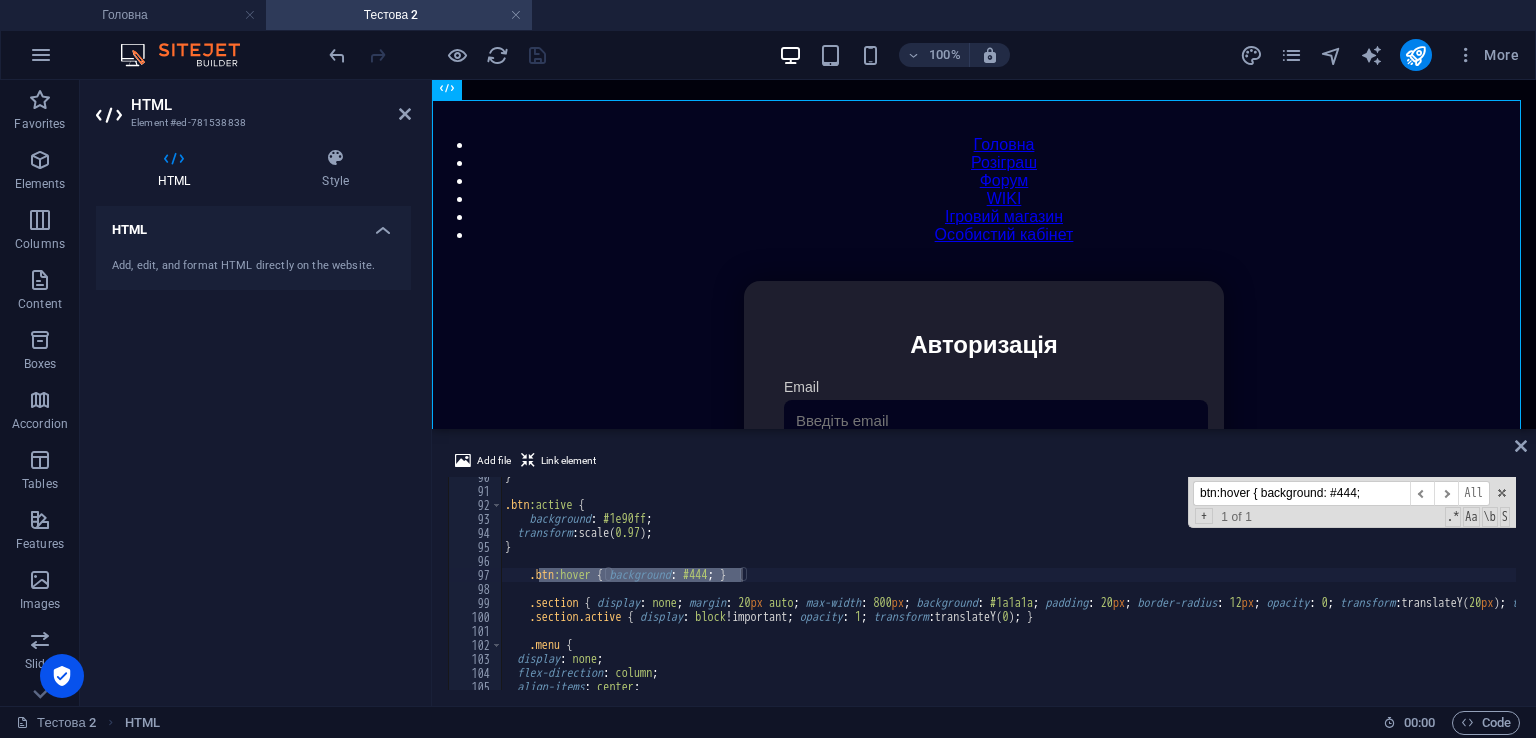 scroll, scrollTop: 1253, scrollLeft: 0, axis: vertical 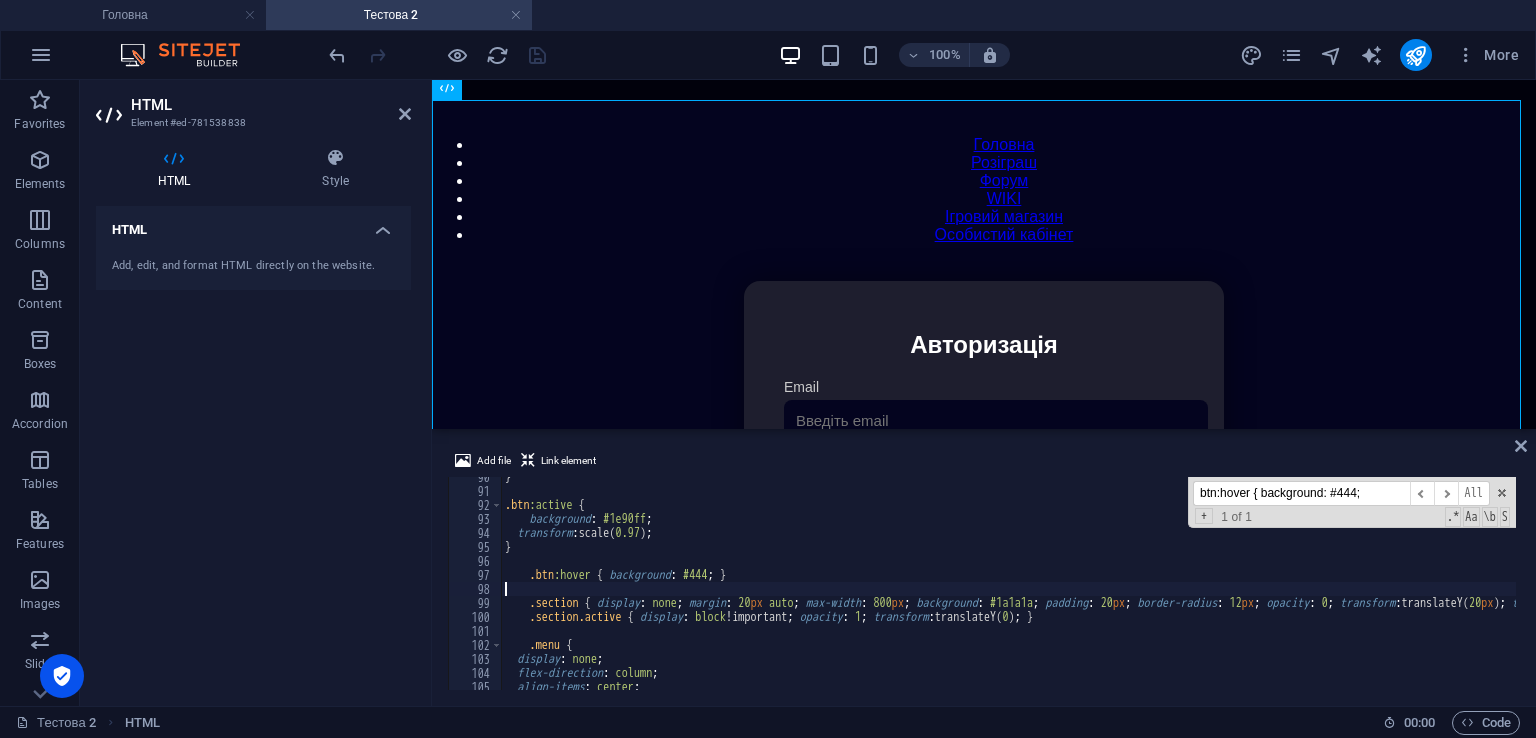click on "} .btn :active   {      background :   #1e90ff ;    transform :  scale( 0.97 ) ; }      .btn :hover   {   background :   #444 ;   }      .section   {   display :   none ;   margin :   20 px   auto ;   max-width :   800 px ;   background :   #1a1a1a ;   padding :   20 px ;   border-radius :   12 px ;   opacity :   0 ;   transform :  translateY( 20 px ) ;   transition :   all   .5 s   ease ;   }      .section.active   {   display :   block  !important ;   opacity :   1 ;   transform :  translateY( 0 ) ;   }      .menu   {    display :   none ;    flex-direction :   column ;    align-items :   center ;" at bounding box center [1425, 588] 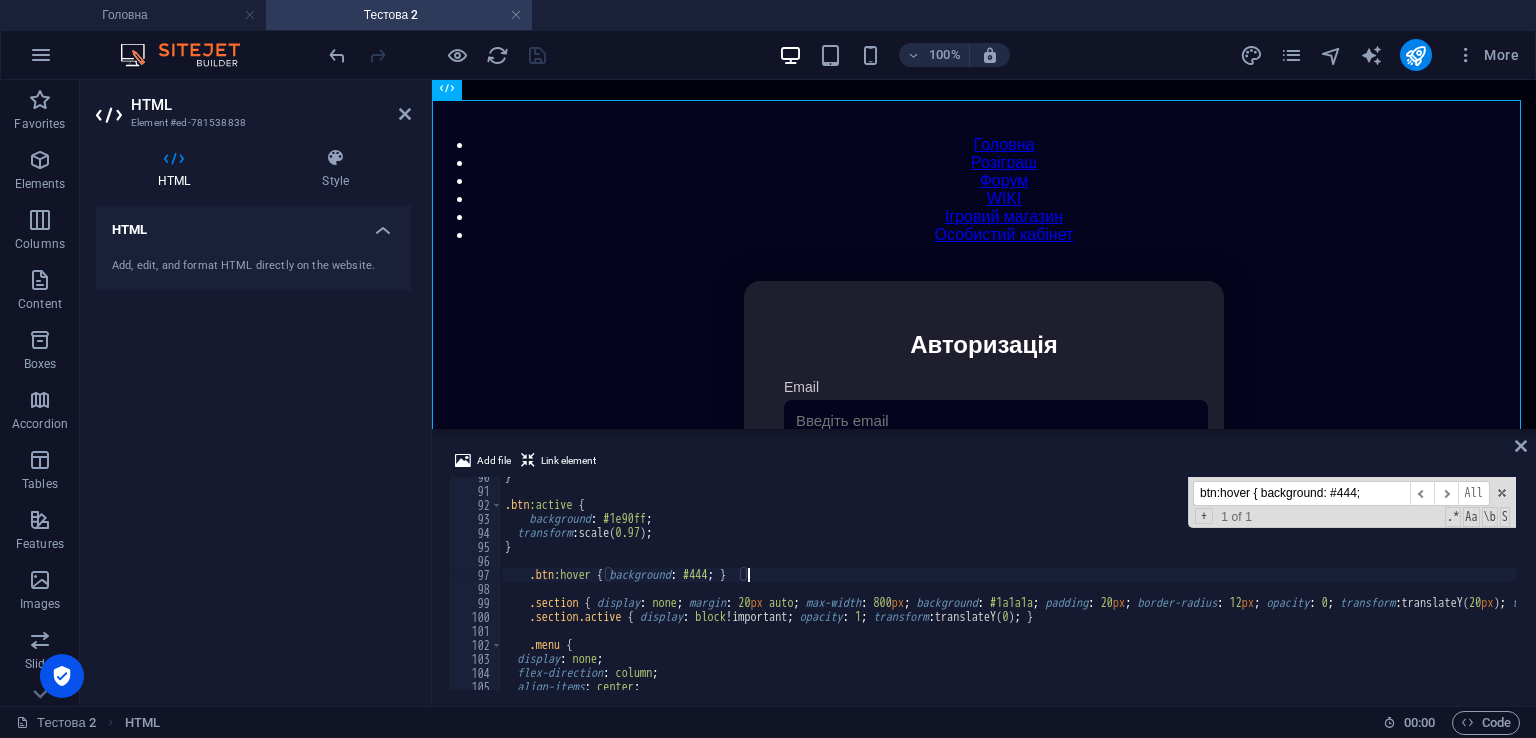 click on "} .btn :active   {      background :   #1e90ff ;    transform :  scale( 0.97 ) ; }      .btn :hover   {   background :   #444 ;   }      .section   {   display :   none ;   margin :   20 px   auto ;   max-width :   800 px ;   background :   #1a1a1a ;   padding :   20 px ;   border-radius :   12 px ;   opacity :   0 ;   transform :  translateY( 20 px ) ;   transition :   all   .5 s   ease ;   }      .section.active   {   display :   block  !important ;   opacity :   1 ;   transform :  translateY( 0 ) ;   }      .menu   {    display :   none ;    flex-direction :   column ;    align-items :   center ;" at bounding box center (1425, 588) 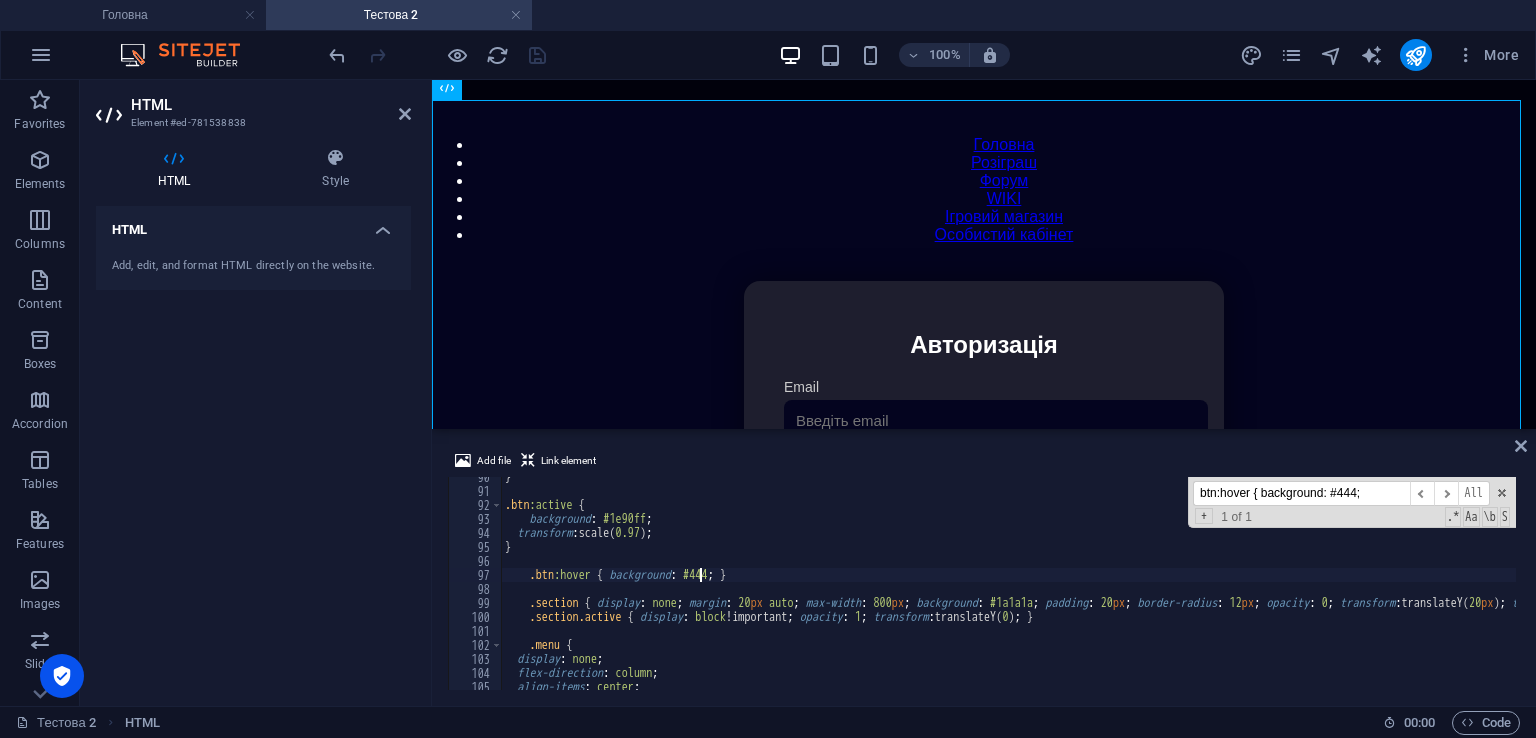 click on "} .btn :active   {      background :   #1e90ff ;    transform :  scale( 0.97 ) ; }      .btn :hover   {   background :   #444 ;   }      .section   {   display :   none ;   margin :   20 px   auto ;   max-width :   800 px ;   background :   #1a1a1a ;   padding :   20 px ;   border-radius :   12 px ;   opacity :   0 ;   transform :  translateY( 20 px ) ;   transition :   all   .5 s   ease ;   }      .section.active   {   display :   block  !important ;   opacity :   1 ;   transform :  translateY( 0 ) ;   }      .menu   {    display :   none ;    flex-direction :   column ;    align-items :   center ;" at bounding box center (1425, 588) 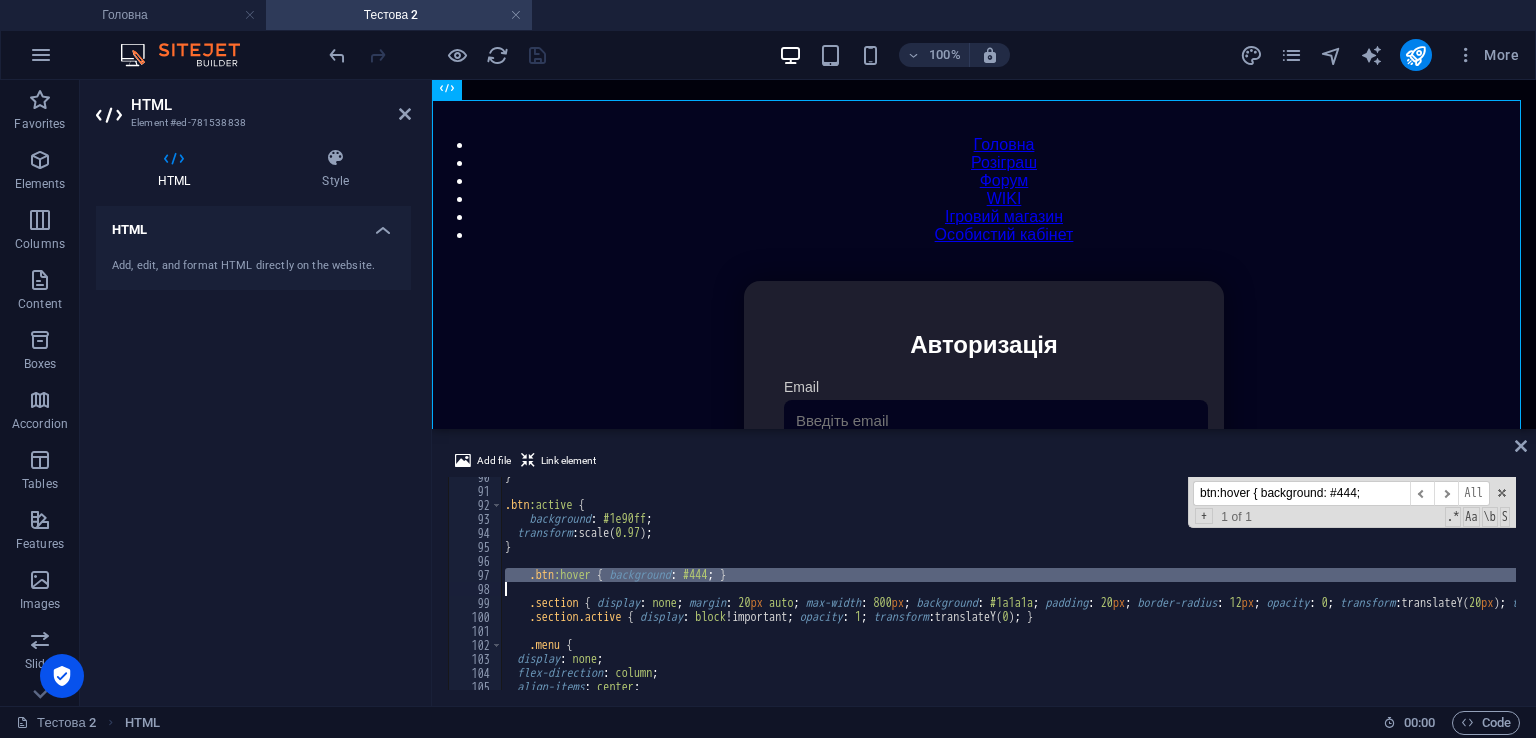 click on "} .btn :active   {      background :   #1e90ff ;    transform :  scale( 0.97 ) ; }      .btn :hover   {   background :   #444 ;   }      .section   {   display :   none ;   margin :   20 px   auto ;   max-width :   800 px ;   background :   #1a1a1a ;   padding :   20 px ;   border-radius :   12 px ;   opacity :   0 ;   transform :  translateY( 20 px ) ;   transition :   all   .5 s   ease ;   }      .section.active   {   display :   block  !important ;   opacity :   1 ;   transform :  translateY( 0 ) ;   }      .menu   {    display :   none ;    flex-direction :   column ;    align-items :   center ; btn:hover { background: #444; ​ ​ All Replace All + 1 of 1 .* Aa \b S" at bounding box center (1008, 583) 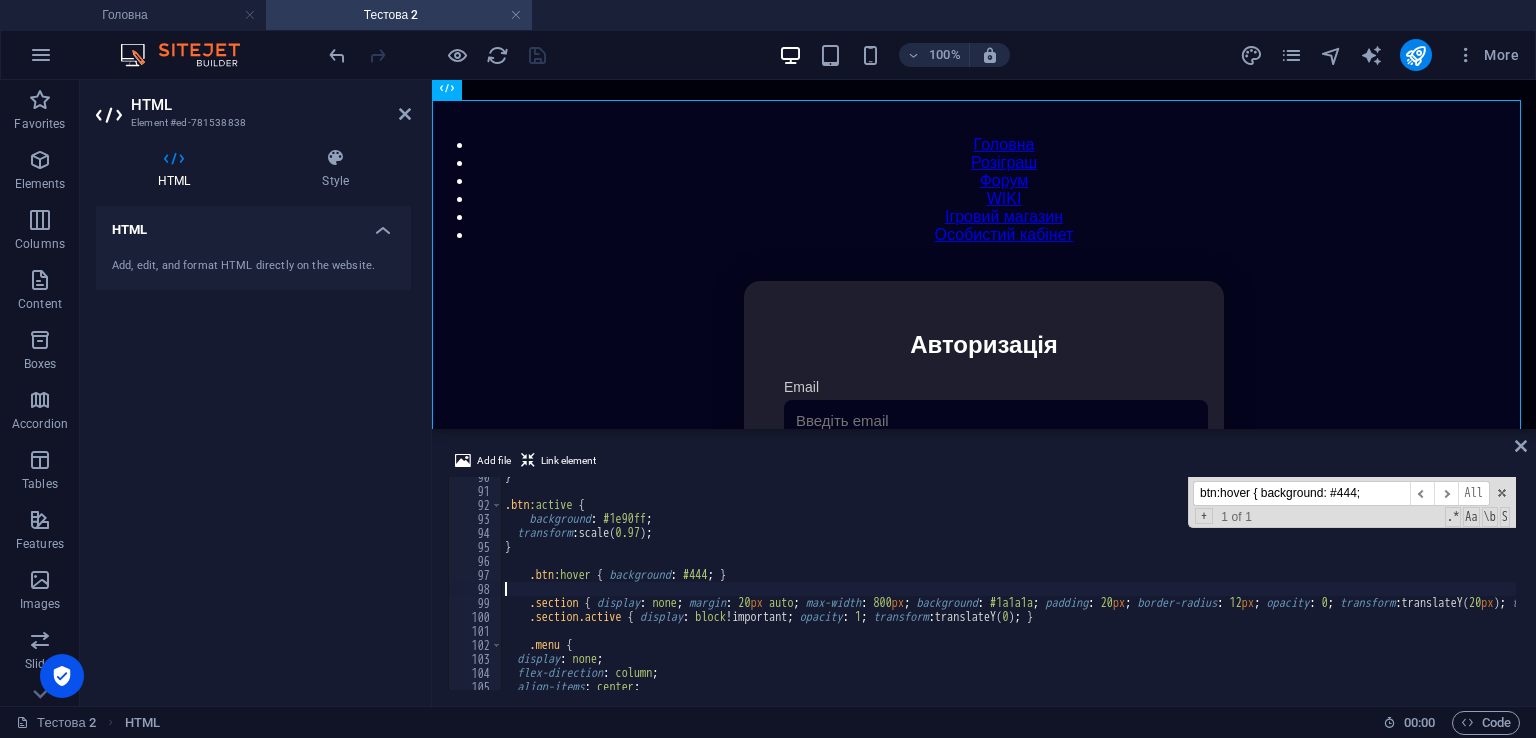 click on "} .btn :active   {      background :   #1e90ff ;    transform :  scale( 0.97 ) ; }      .btn :hover   {   background :   #444 ;   }      .section   {   display :   none ;   margin :   20 px   auto ;   max-width :   800 px ;   background :   #1a1a1a ;   padding :   20 px ;   border-radius :   12 px ;   opacity :   0 ;   transform :  translateY( 20 px ) ;   transition :   all   .5 s   ease ;   }      .section.active   {   display :   block  !important ;   opacity :   1 ;   transform :  translateY( 0 ) ;   }      .menu   {    display :   none ;    flex-direction :   column ;    align-items :   center ;" at bounding box center [1425, 588] 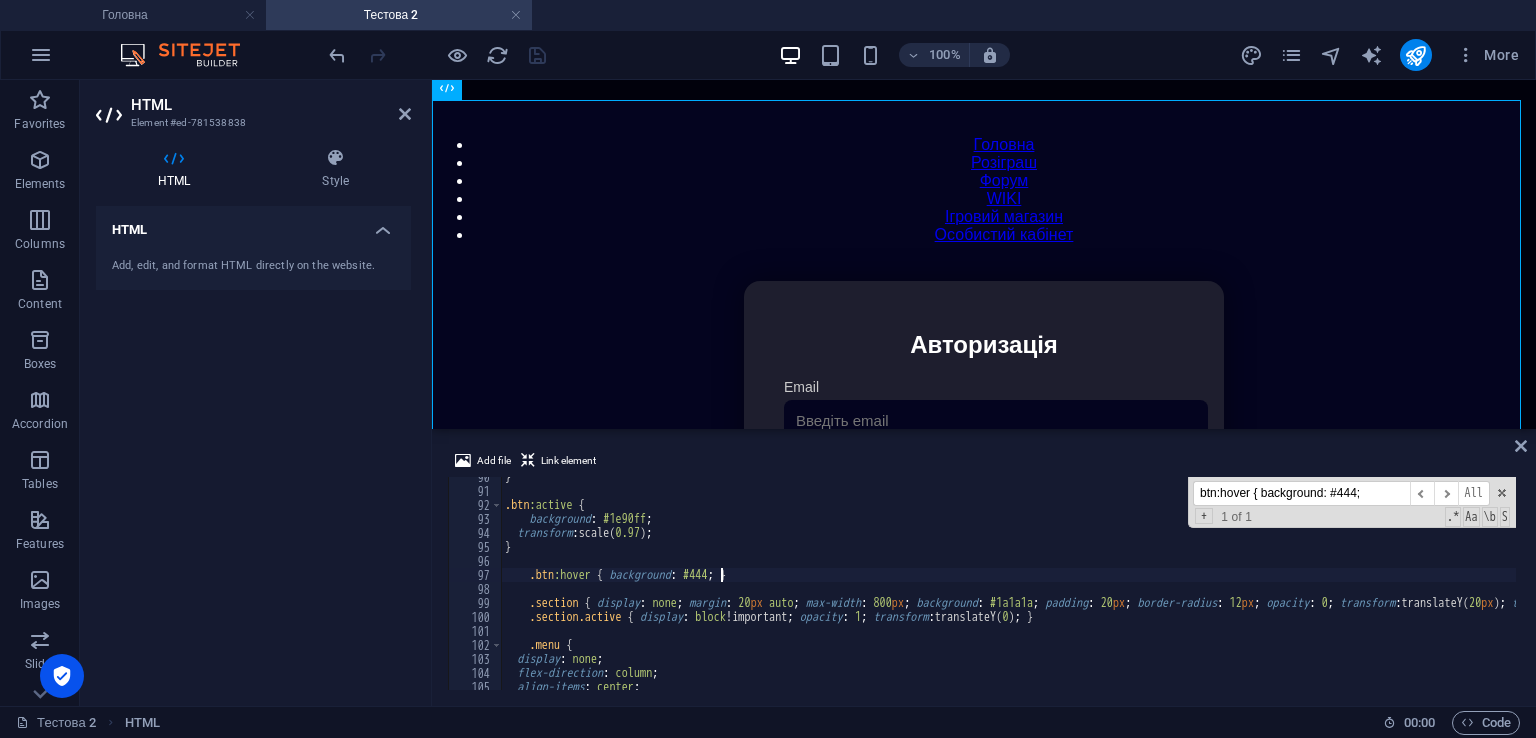 click on "} .btn :active   {      background :   #1e90ff ;    transform :  scale( 0.97 ) ; }      .btn :hover   {   background :   #444 ;   }      .section   {   display :   none ;   margin :   20 px   auto ;   max-width :   800 px ;   background :   #1a1a1a ;   padding :   20 px ;   border-radius :   12 px ;   opacity :   0 ;   transform :  translateY( 20 px ) ;   transition :   all   .5 s   ease ;   }      .section.active   {   display :   block  !important ;   opacity :   1 ;   transform :  translateY( 0 ) ;   }      .menu   {    display :   none ;    flex-direction :   column ;    align-items :   center ;" at bounding box center (1425, 588) 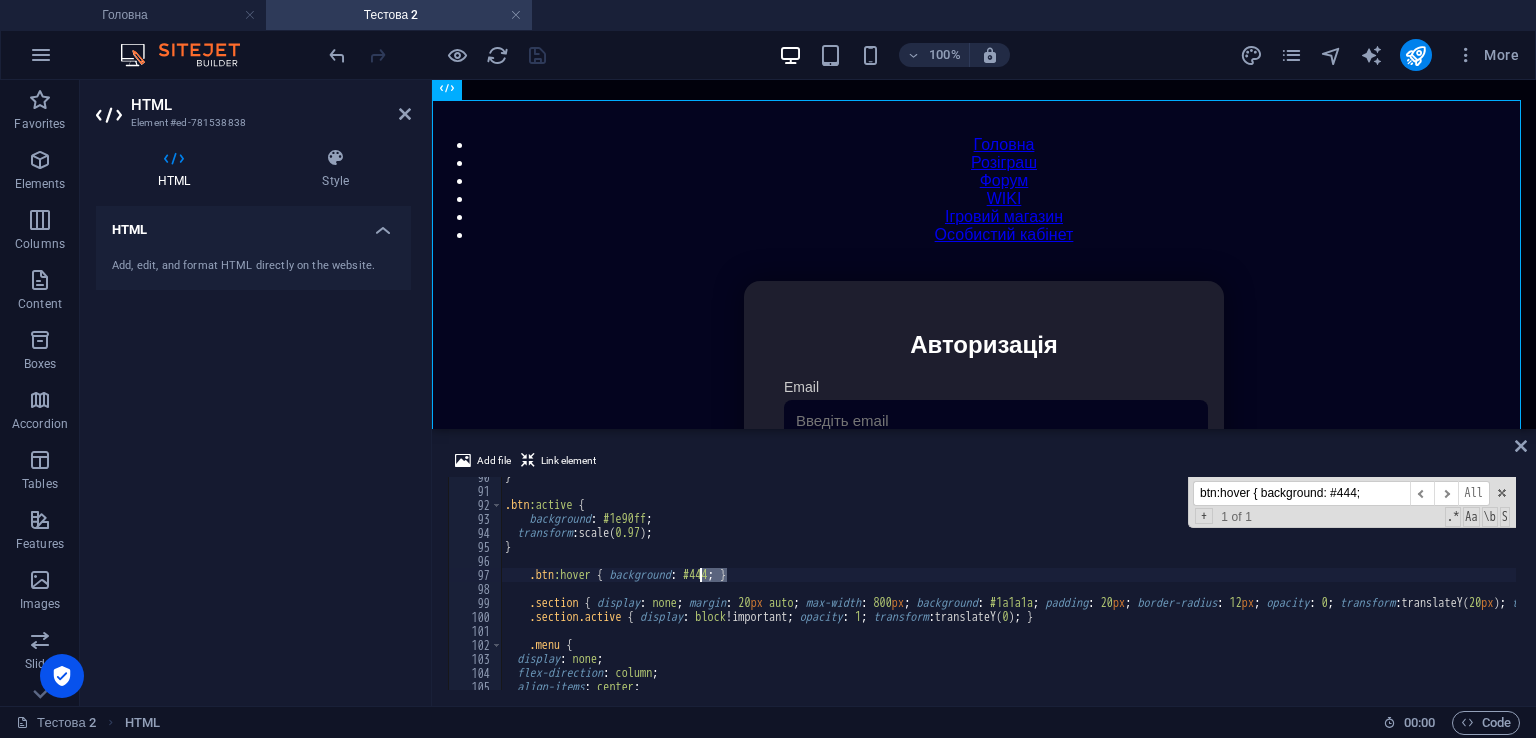 drag, startPoint x: 727, startPoint y: 574, endPoint x: 700, endPoint y: 579, distance: 27.45906 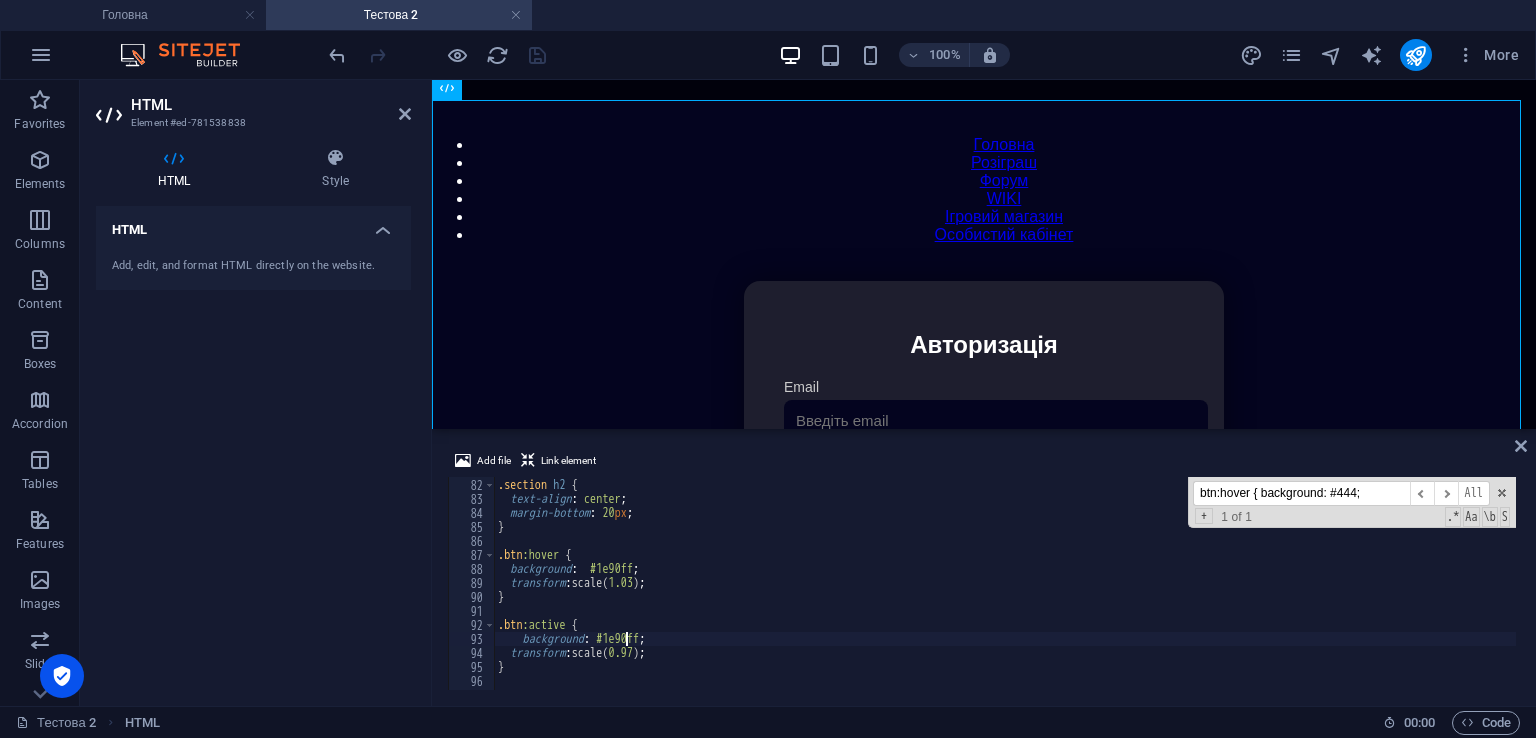 scroll, scrollTop: 1193, scrollLeft: 0, axis: vertical 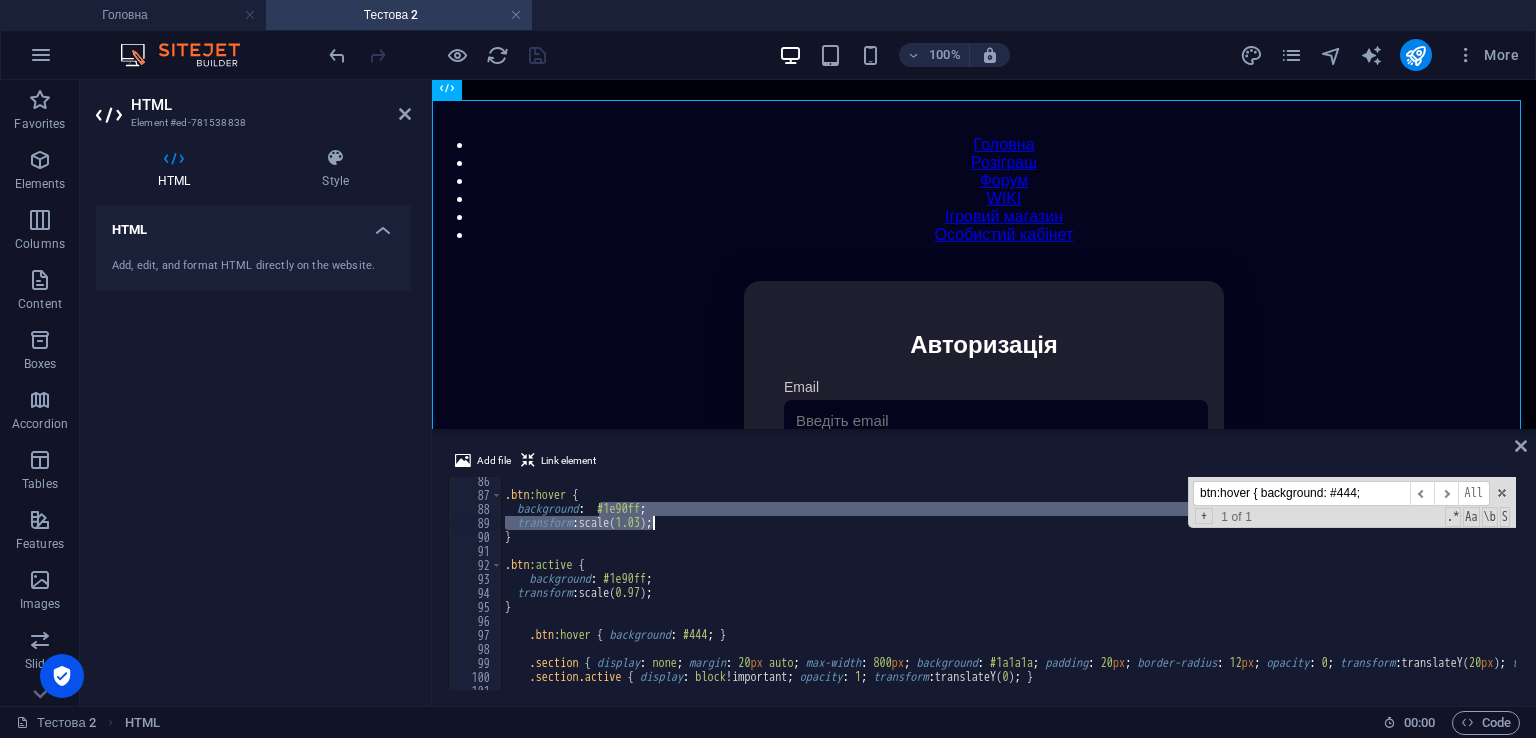 drag, startPoint x: 602, startPoint y: 511, endPoint x: 654, endPoint y: 517, distance: 52.34501 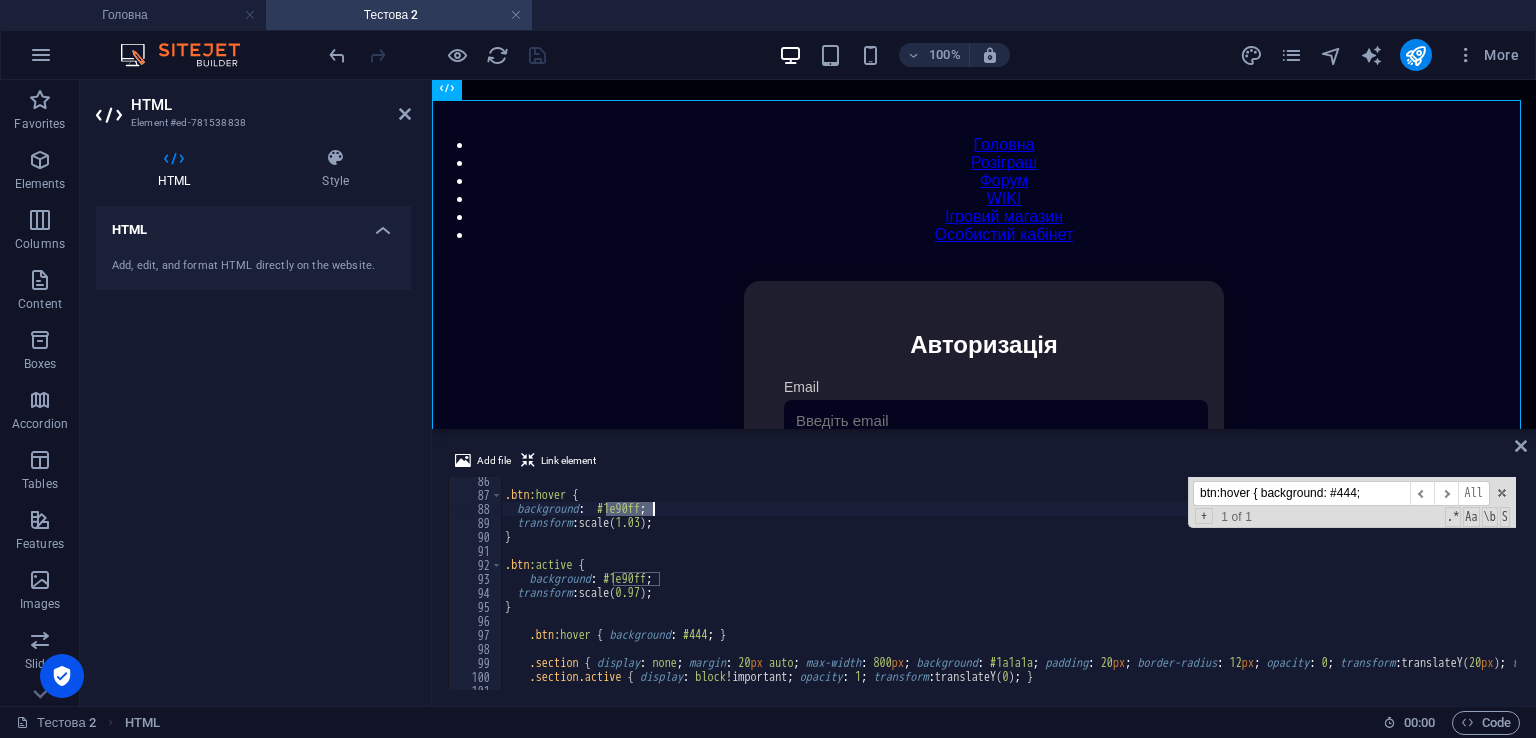 drag, startPoint x: 608, startPoint y: 505, endPoint x: 655, endPoint y: 506, distance: 47.010635 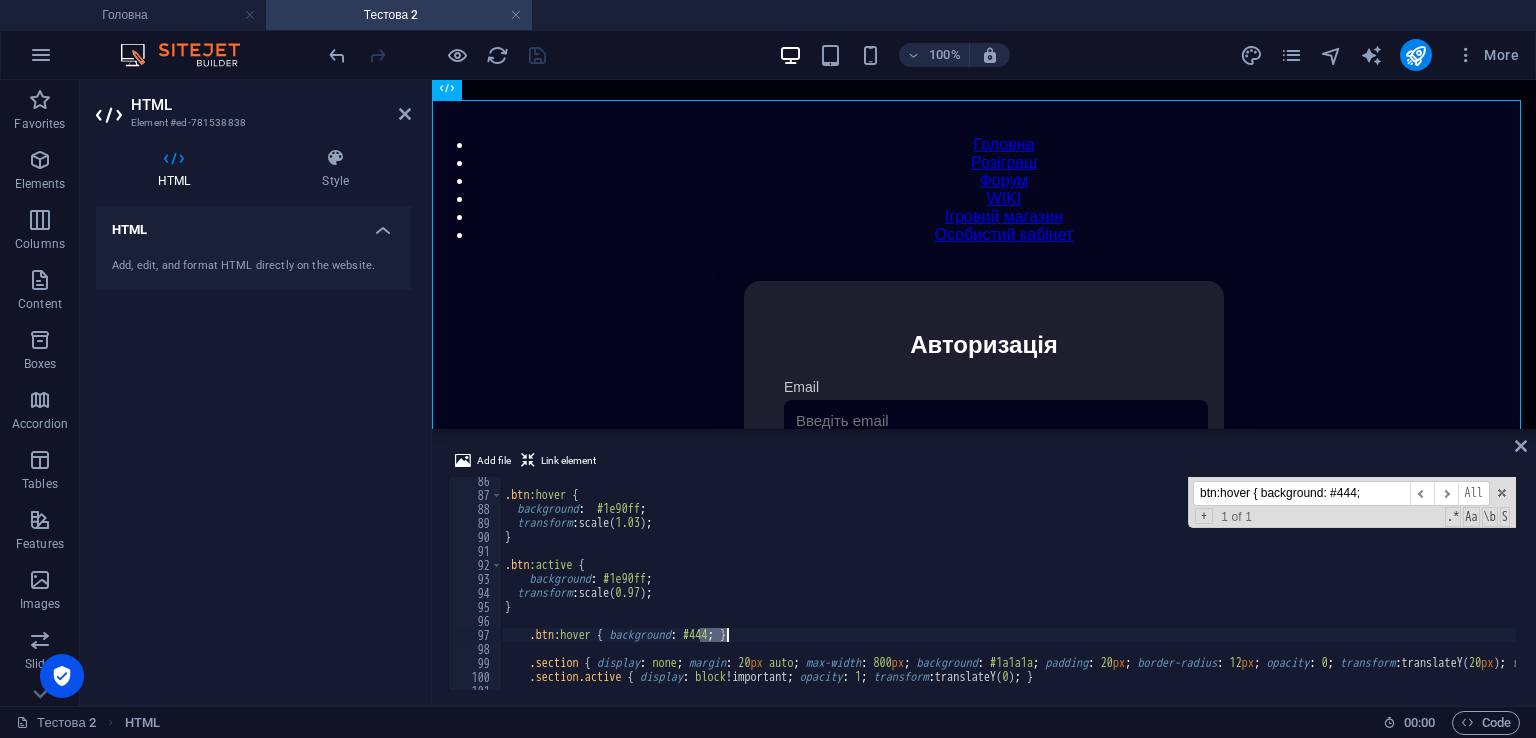 drag, startPoint x: 699, startPoint y: 638, endPoint x: 730, endPoint y: 635, distance: 31.144823 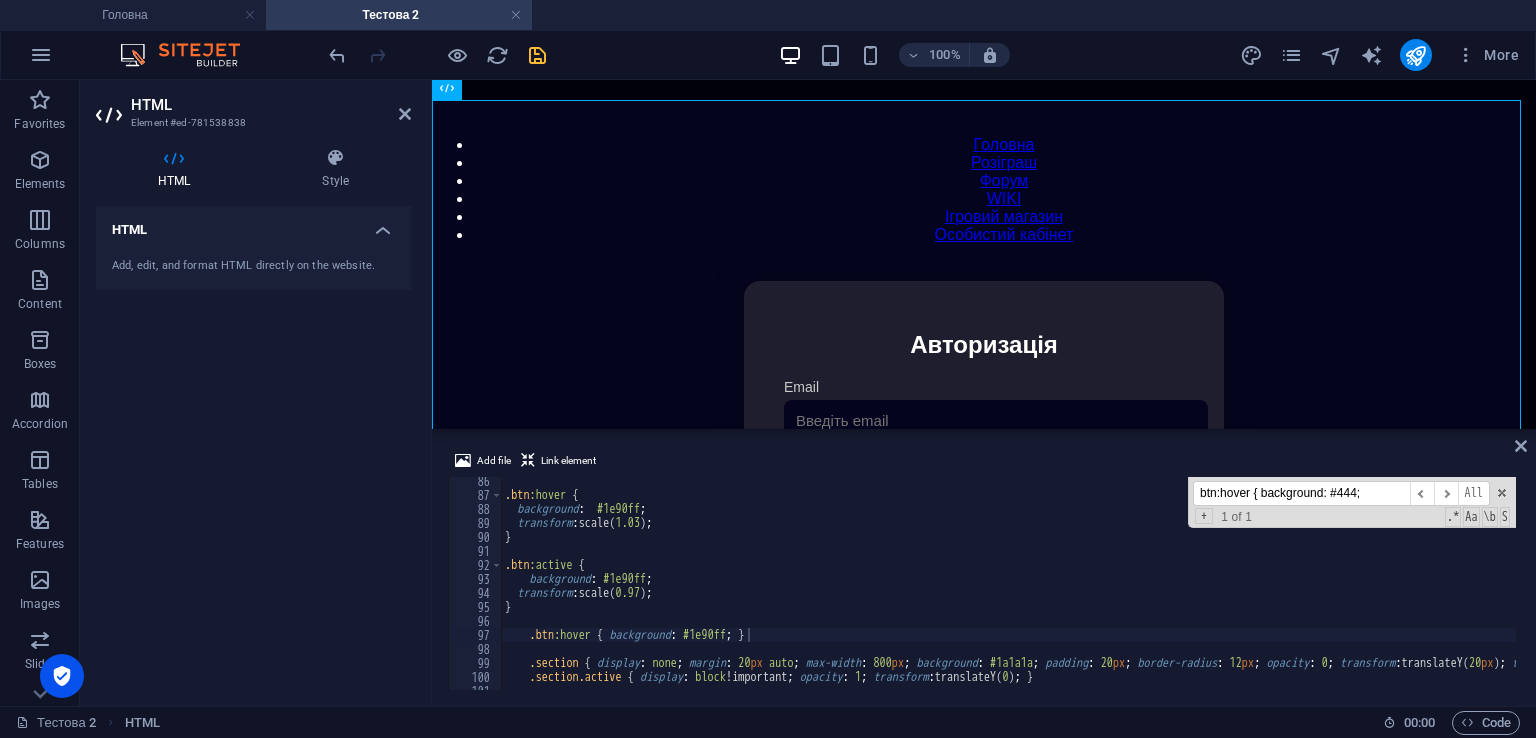 click on "100% More" at bounding box center [926, 55] 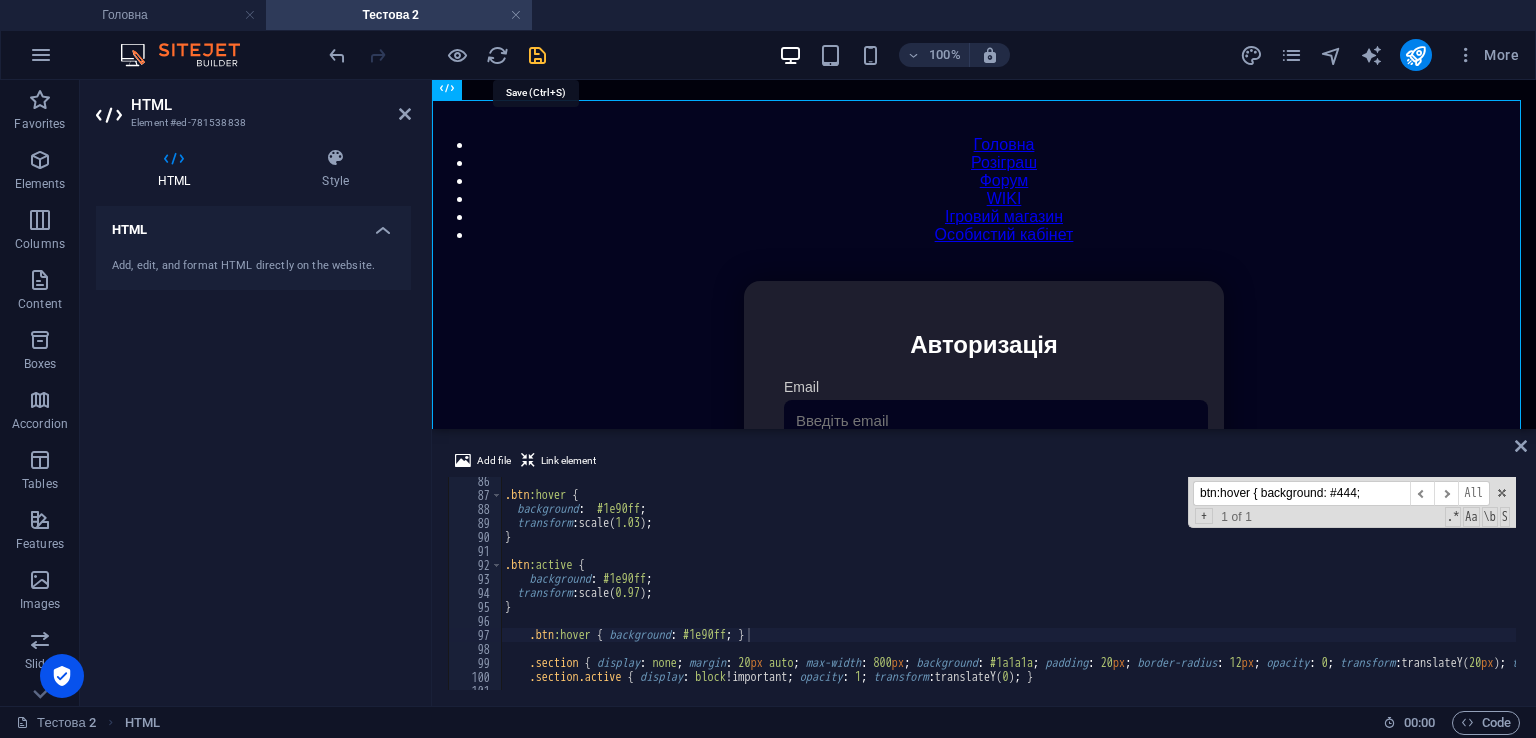 click at bounding box center [537, 55] 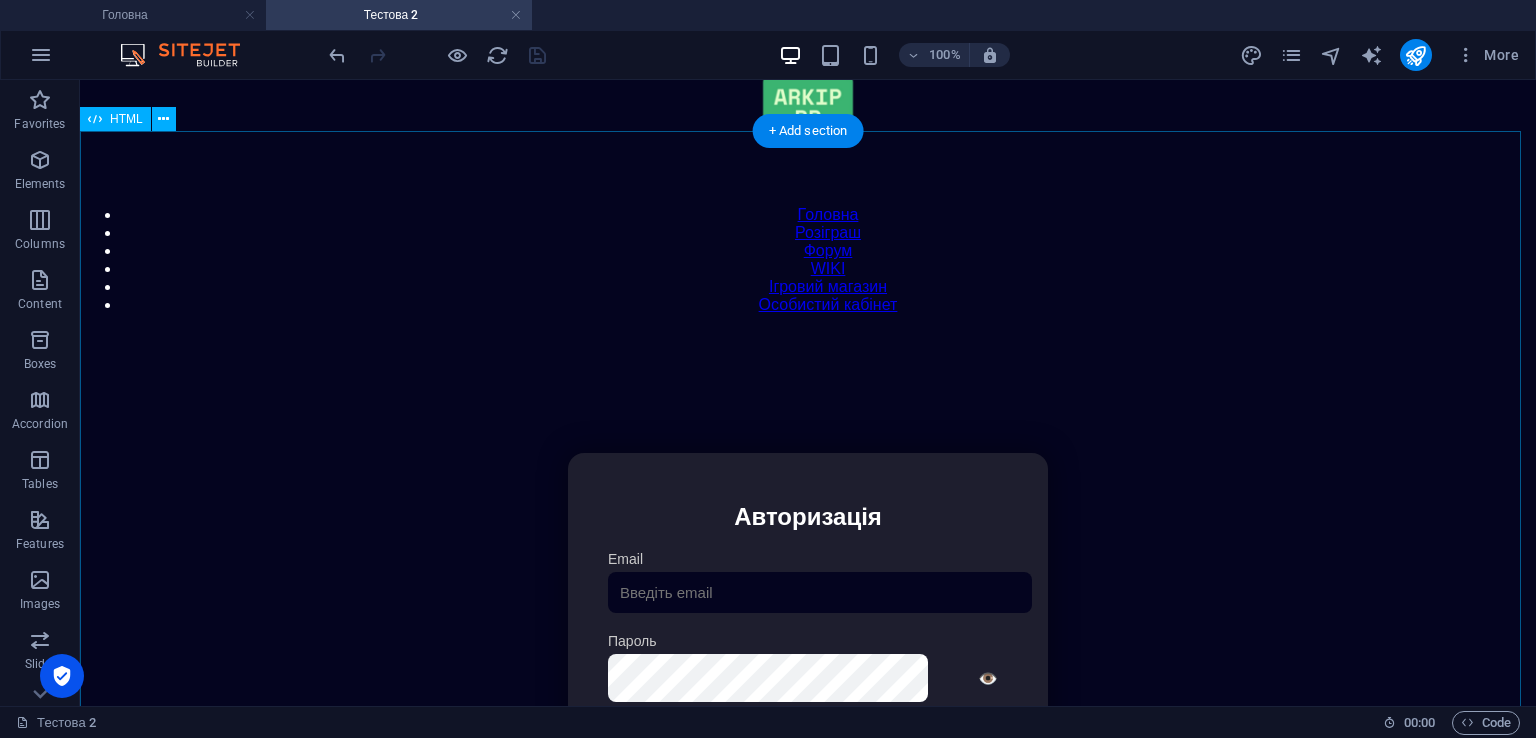 click on "Особистий кабінет
Авторизація
Email
[GEOGRAPHIC_DATA]
👁️
Увійти
Скинути пароль
Скидання пароля
Введіть ваш email:
Скинути
Закрити
Особистий кабінет
Вийти з кабінету
Важлива інформація
Інформація
Нік:
Пошта:
Гроші:   ₴
XP:
Рівень:
Здоров'я:  %
Броня:  %
ВІП:
Рейтинг
Рейтинг гравців
Гравців не знайдено
Документи
Мої документи
Паспорт:   [PERSON_NAME] книжка:   [PERSON_NAME]
Розваги
Рулетка" at bounding box center [808, 664] 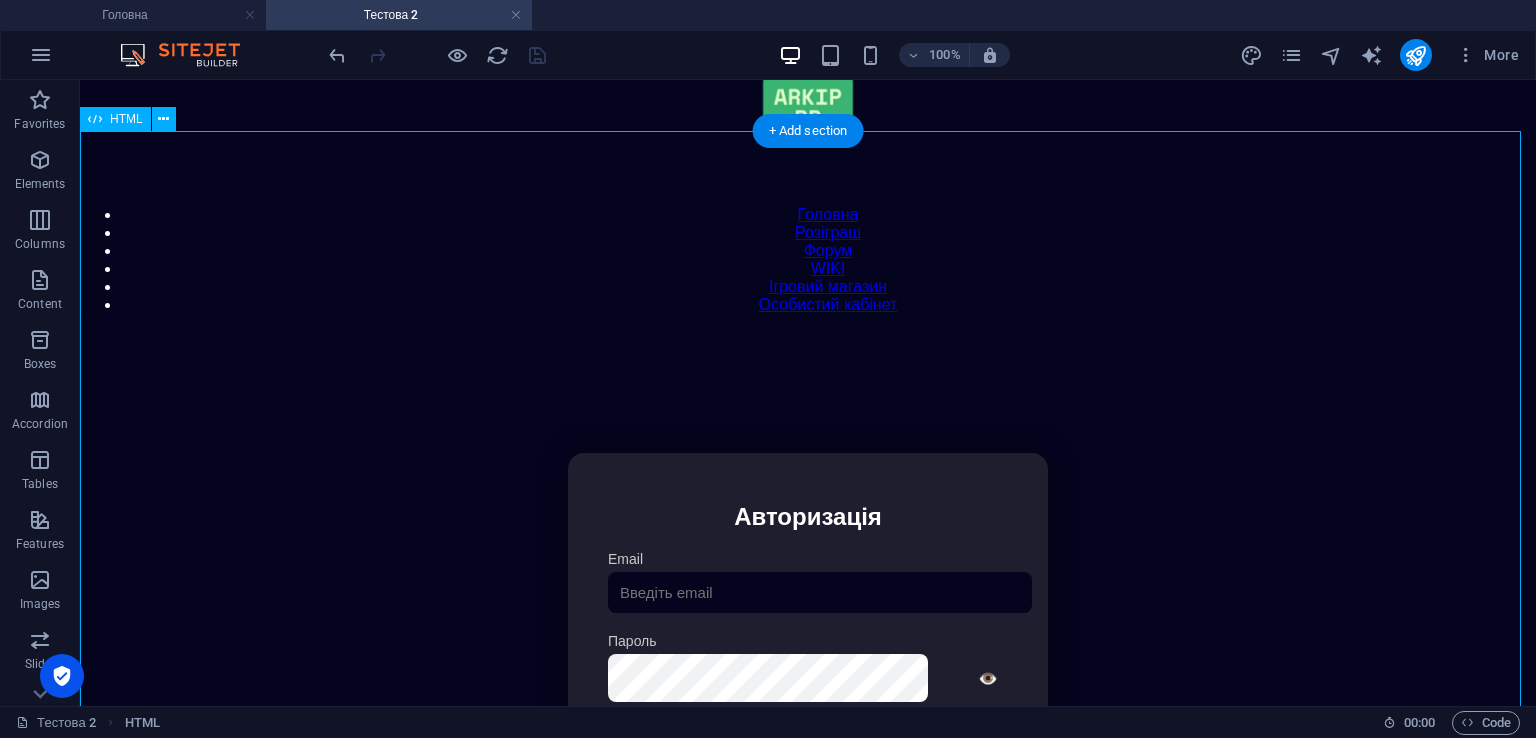 click on "Особистий кабінет
Авторизація
Email
[GEOGRAPHIC_DATA]
👁️
Увійти
Скинути пароль
Скидання пароля
Введіть ваш email:
Скинути
Закрити
Особистий кабінет
Вийти з кабінету
Важлива інформація
Інформація
Нік:
Пошта:
Гроші:   ₴
XP:
Рівень:
Здоров'я:  %
Броня:  %
ВІП:
Рейтинг
Рейтинг гравців
Гравців не знайдено
Документи
Мої документи
Паспорт:   [PERSON_NAME] книжка:   [PERSON_NAME]
Розваги
Рулетка" at bounding box center (808, 664) 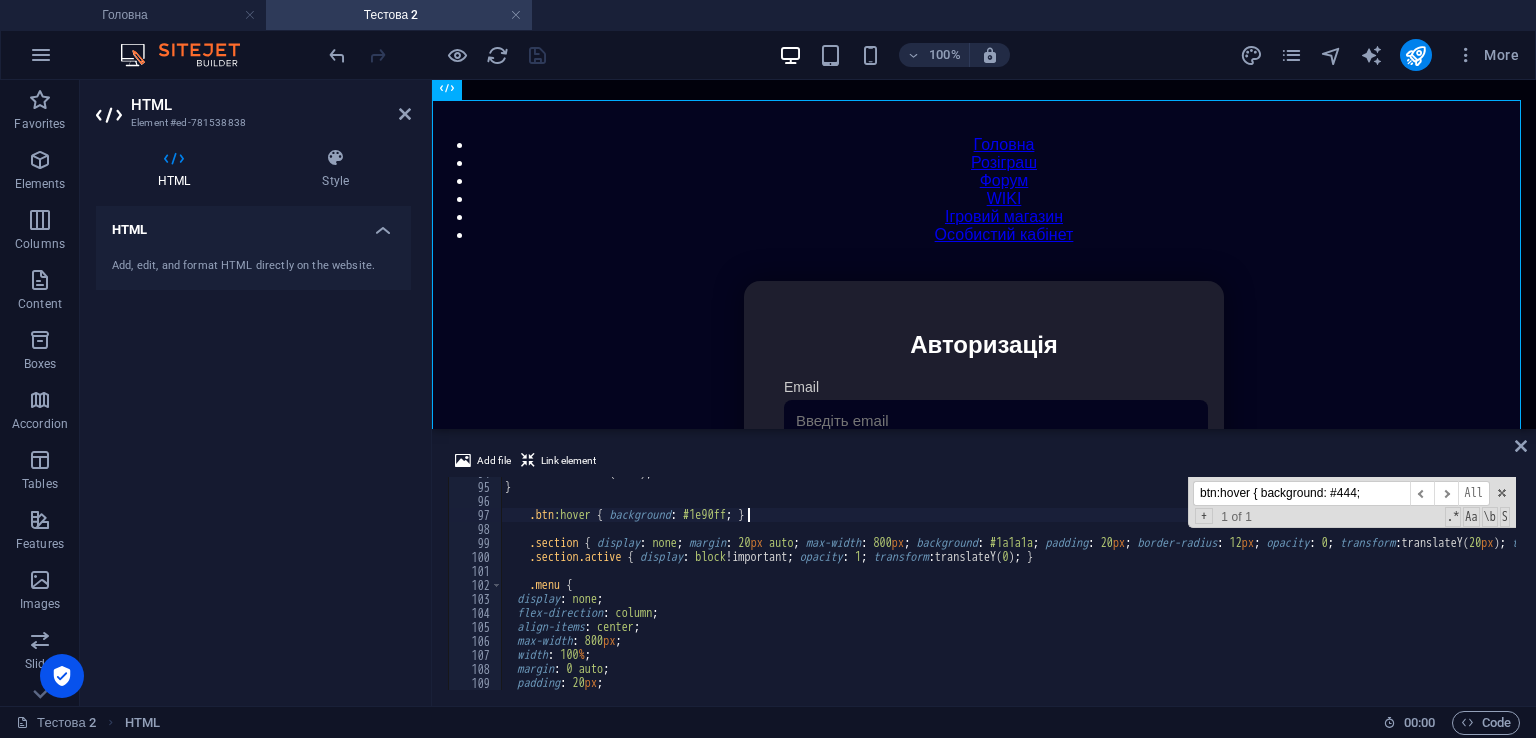 scroll, scrollTop: 1673, scrollLeft: 0, axis: vertical 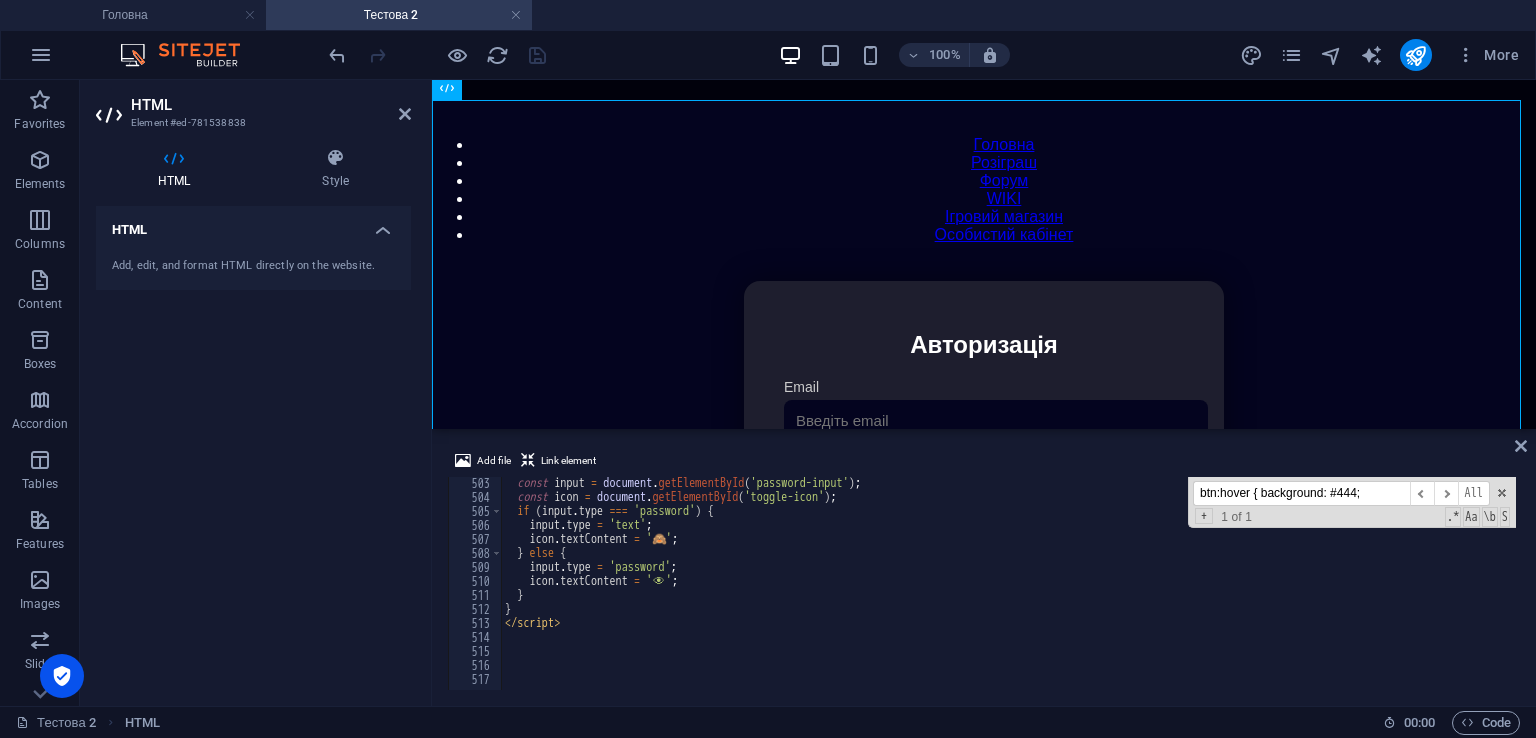 click on "const   input   =   document . getElementById ( 'password-input' ) ;    const   icon   =   document . getElementById ( 'toggle-icon' ) ;    if   ( input . type   ===   'password' )   {      input . type   =   'text' ;      icon . textContent   =   ' 🙈 ' ;    }   else   {      input . type   =   'password' ;      icon . textContent   =   ' 👁 ️' ;    } } </ script >" at bounding box center [1425, 594] 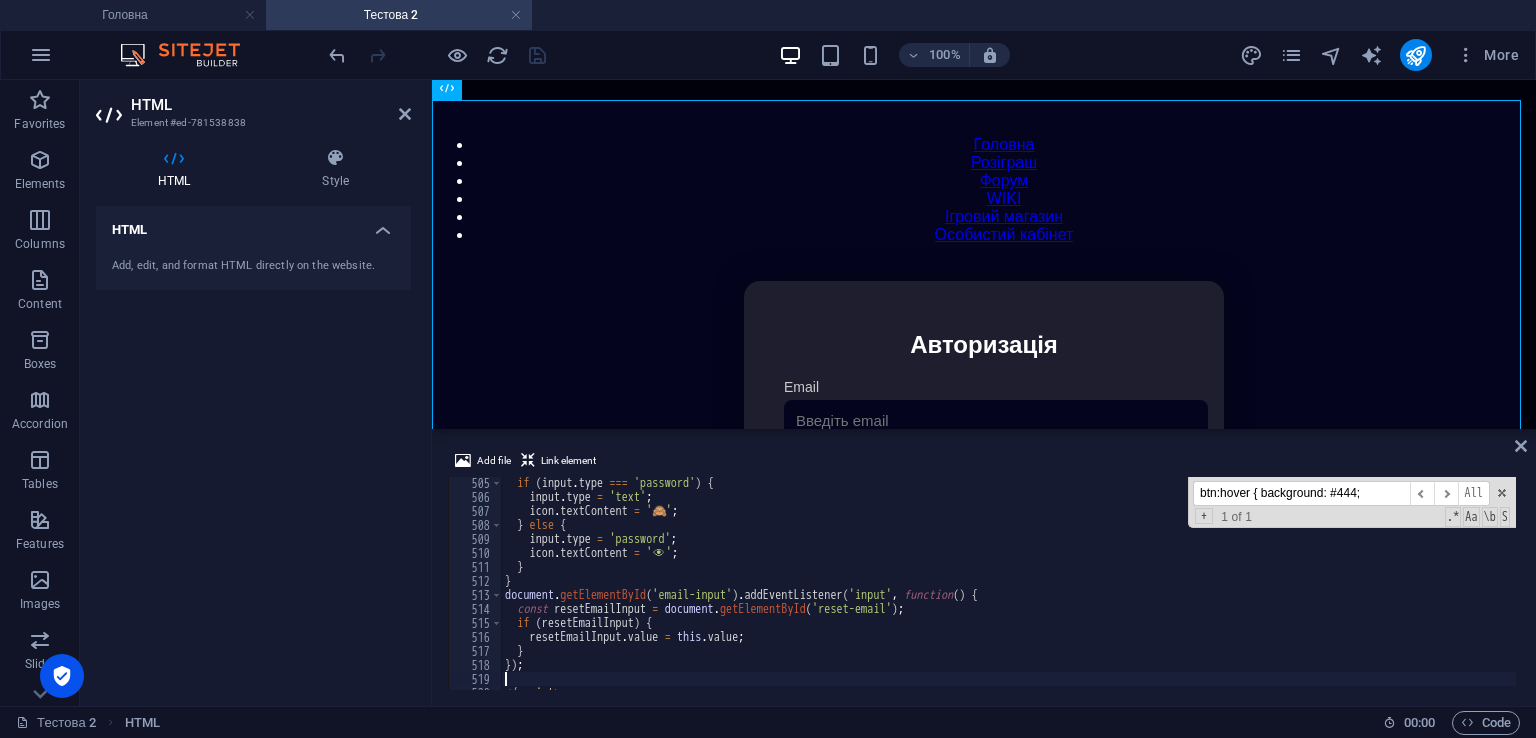 scroll, scrollTop: 7116, scrollLeft: 0, axis: vertical 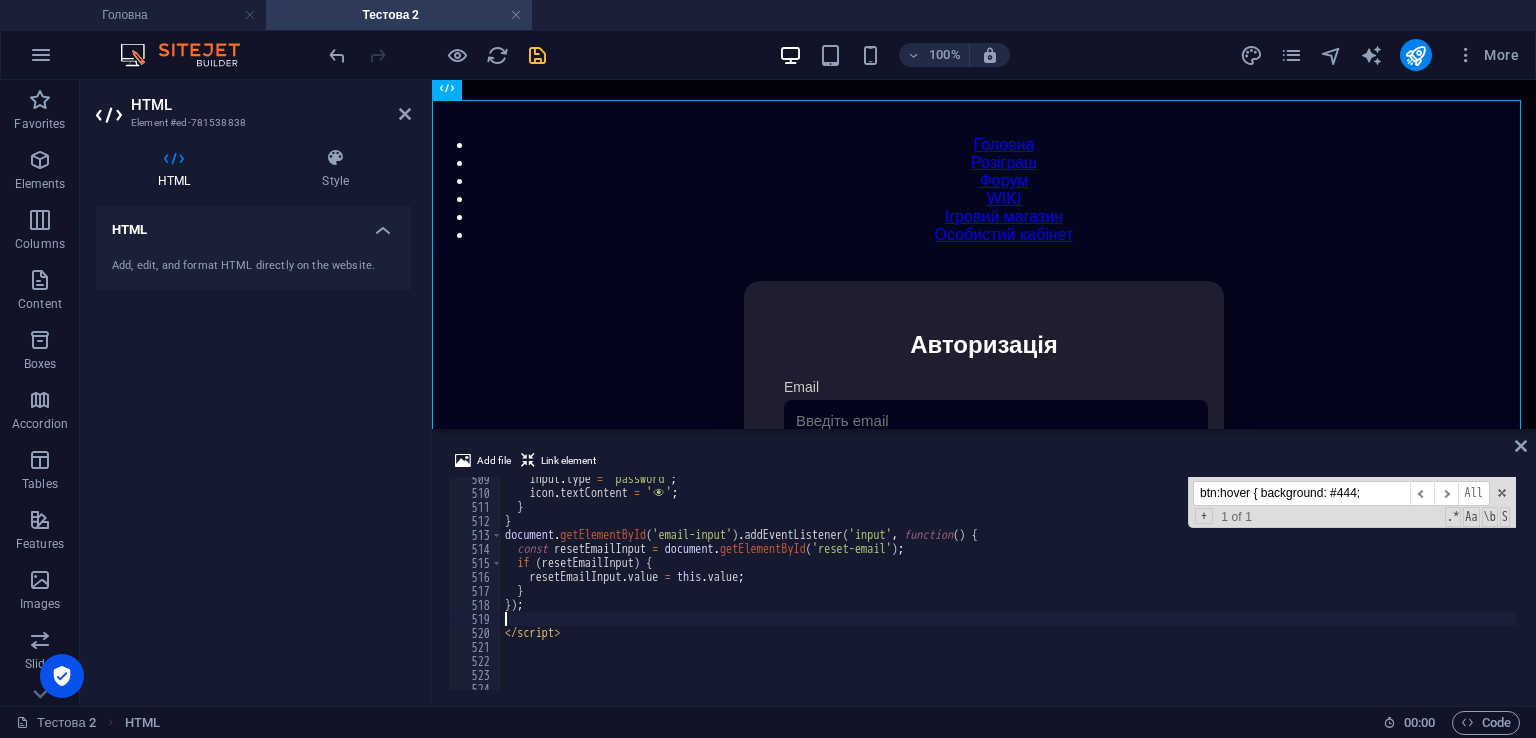 type on "});" 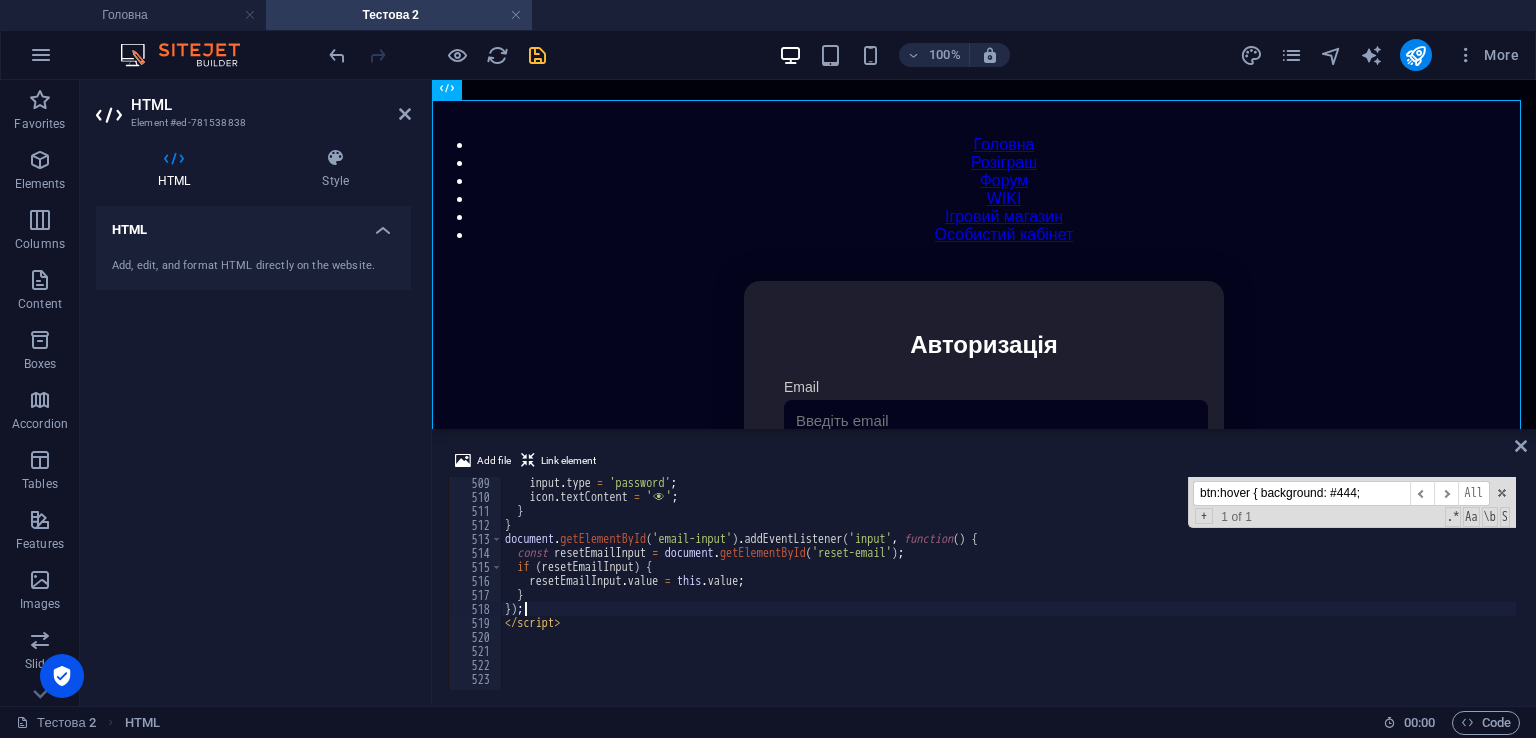 scroll, scrollTop: 7112, scrollLeft: 0, axis: vertical 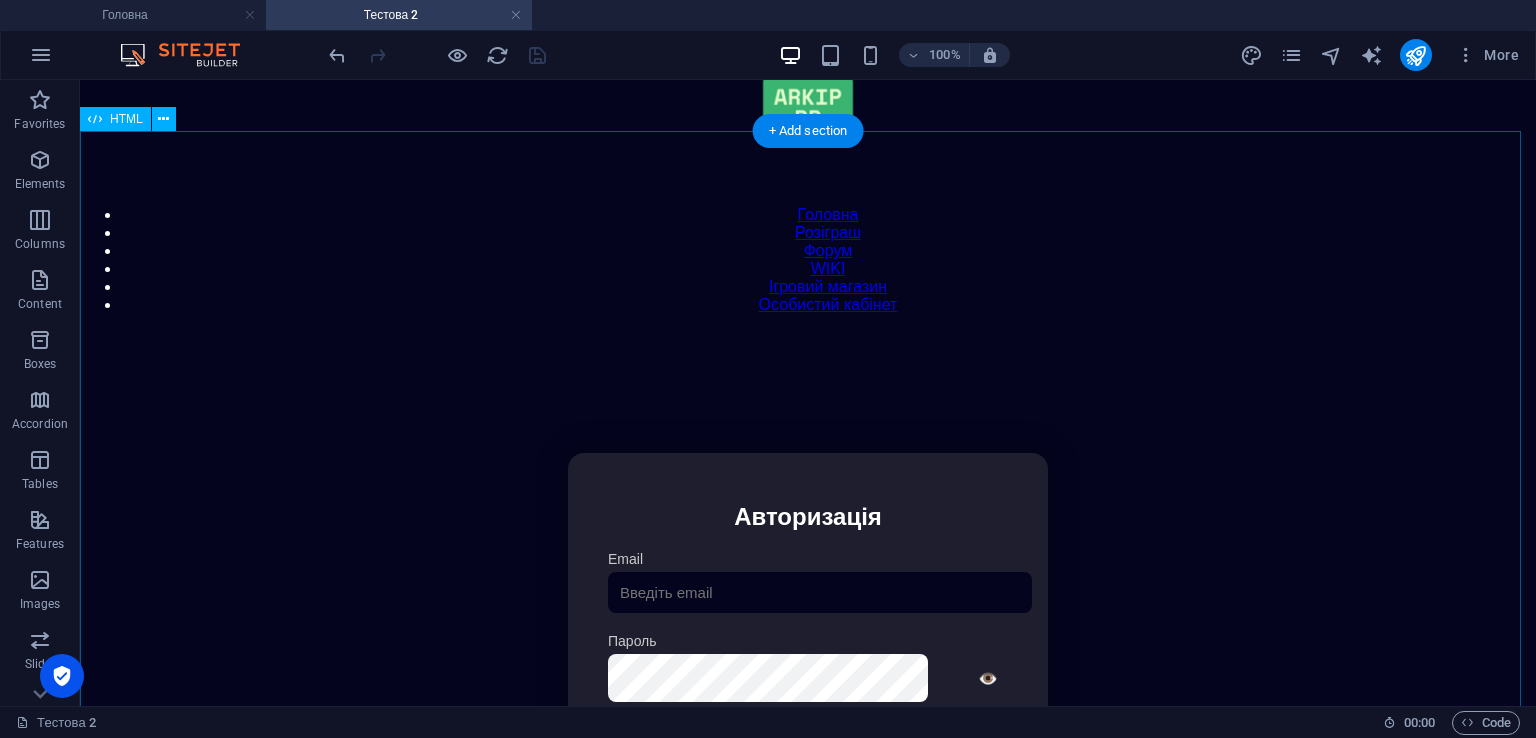 click on "Особистий кабінет
Авторизація
Email
[GEOGRAPHIC_DATA]
👁️
Увійти
Скинути пароль
Скидання пароля
Введіть ваш email:
Скинути
Закрити
Особистий кабінет
Вийти з кабінету
Важлива інформація
Інформація
Нік:
Пошта:
Гроші:   ₴
XP:
Рівень:
Здоров'я:  %
Броня:  %
ВІП:
Рейтинг
Рейтинг гравців
Гравців не знайдено
Документи
Мої документи
Паспорт:   [PERSON_NAME] книжка:   [PERSON_NAME]
Розваги
Рулетка" at bounding box center [808, 664] 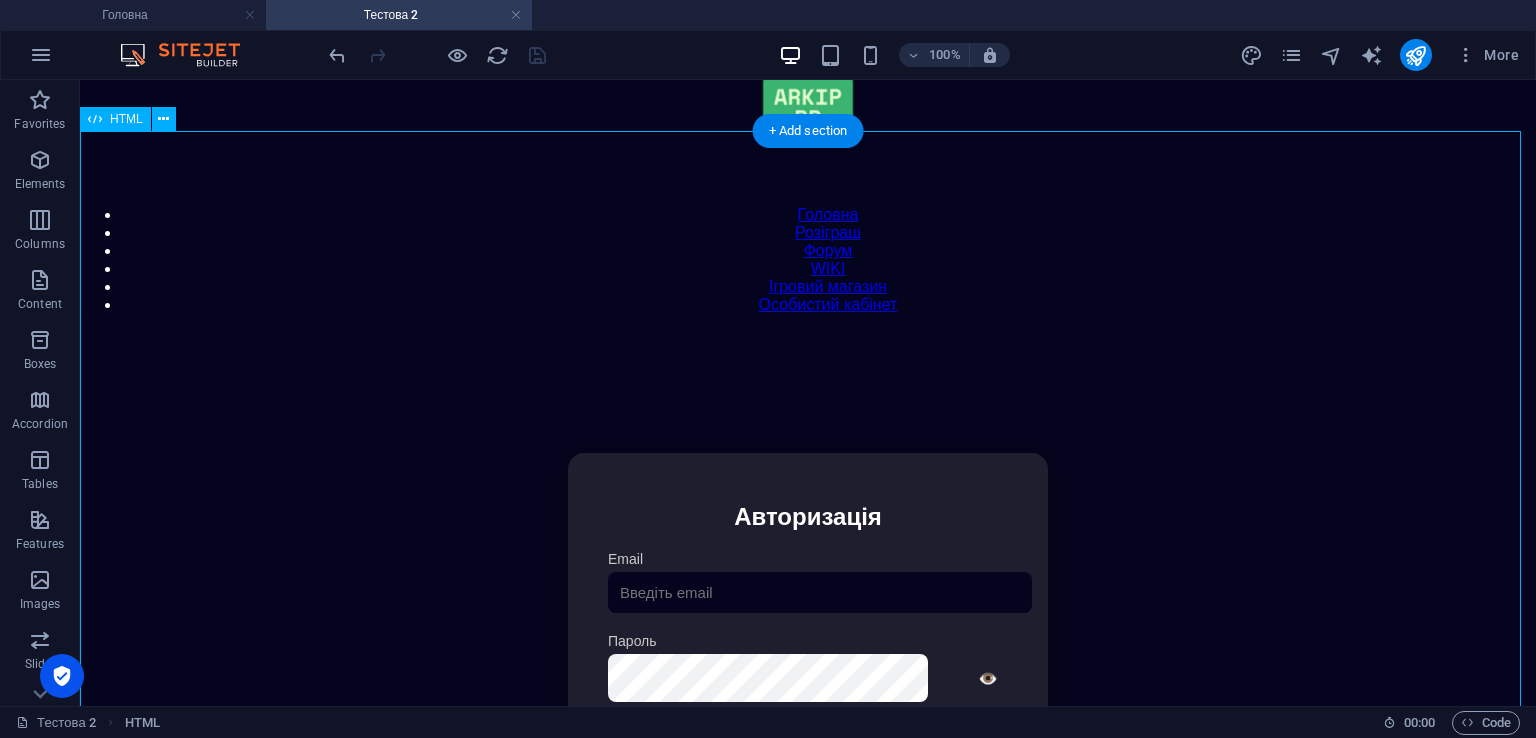 click on "Особистий кабінет
Авторизація
Email
[GEOGRAPHIC_DATA]
👁️
Увійти
Скинути пароль
Скидання пароля
Введіть ваш email:
Скинути
Закрити
Особистий кабінет
Вийти з кабінету
Важлива інформація
Інформація
Нік:
Пошта:
Гроші:   ₴
XP:
Рівень:
Здоров'я:  %
Броня:  %
ВІП:
Рейтинг
Рейтинг гравців
Гравців не знайдено
Документи
Мої документи
Паспорт:   [PERSON_NAME] книжка:   [PERSON_NAME]
Розваги
Рулетка" at bounding box center [808, 664] 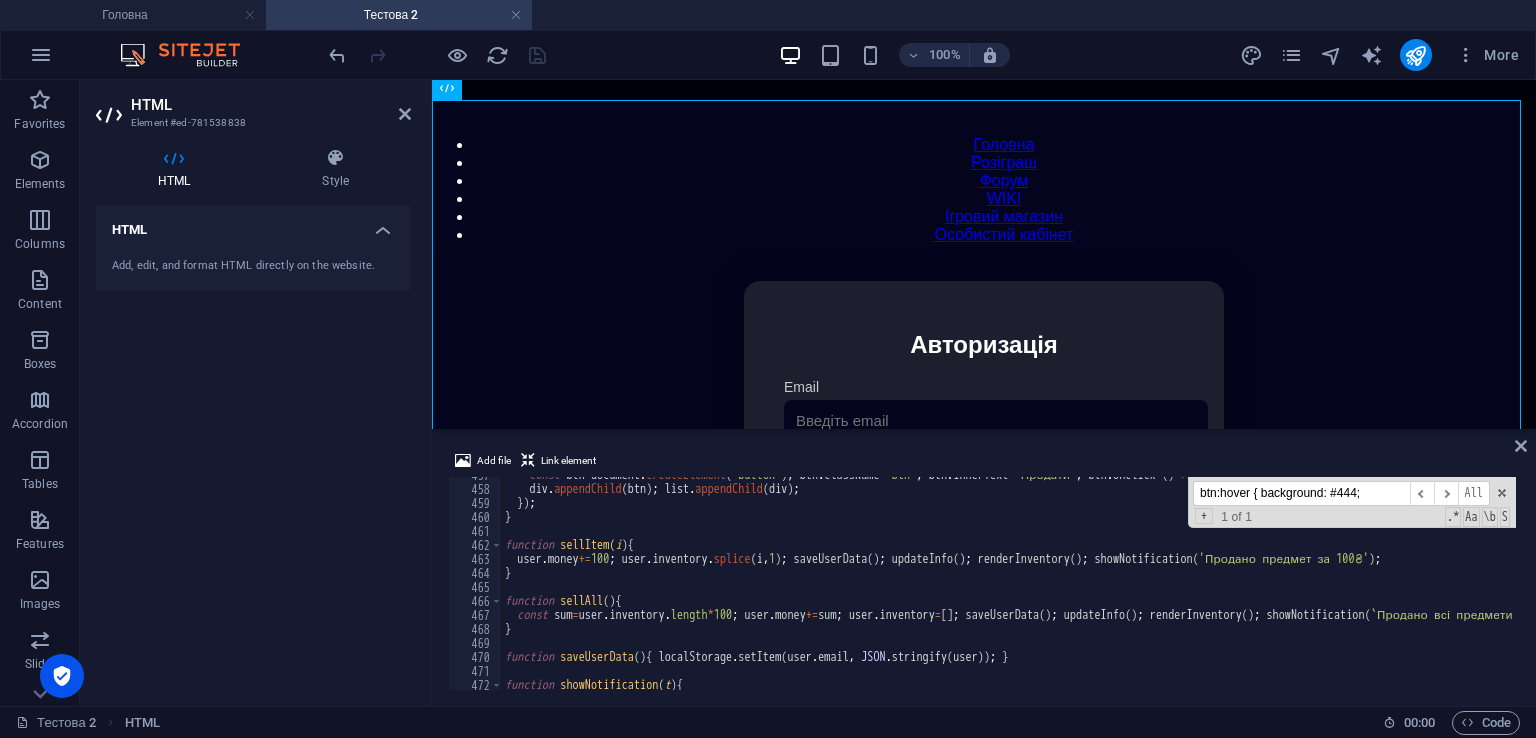 scroll, scrollTop: 6392, scrollLeft: 0, axis: vertical 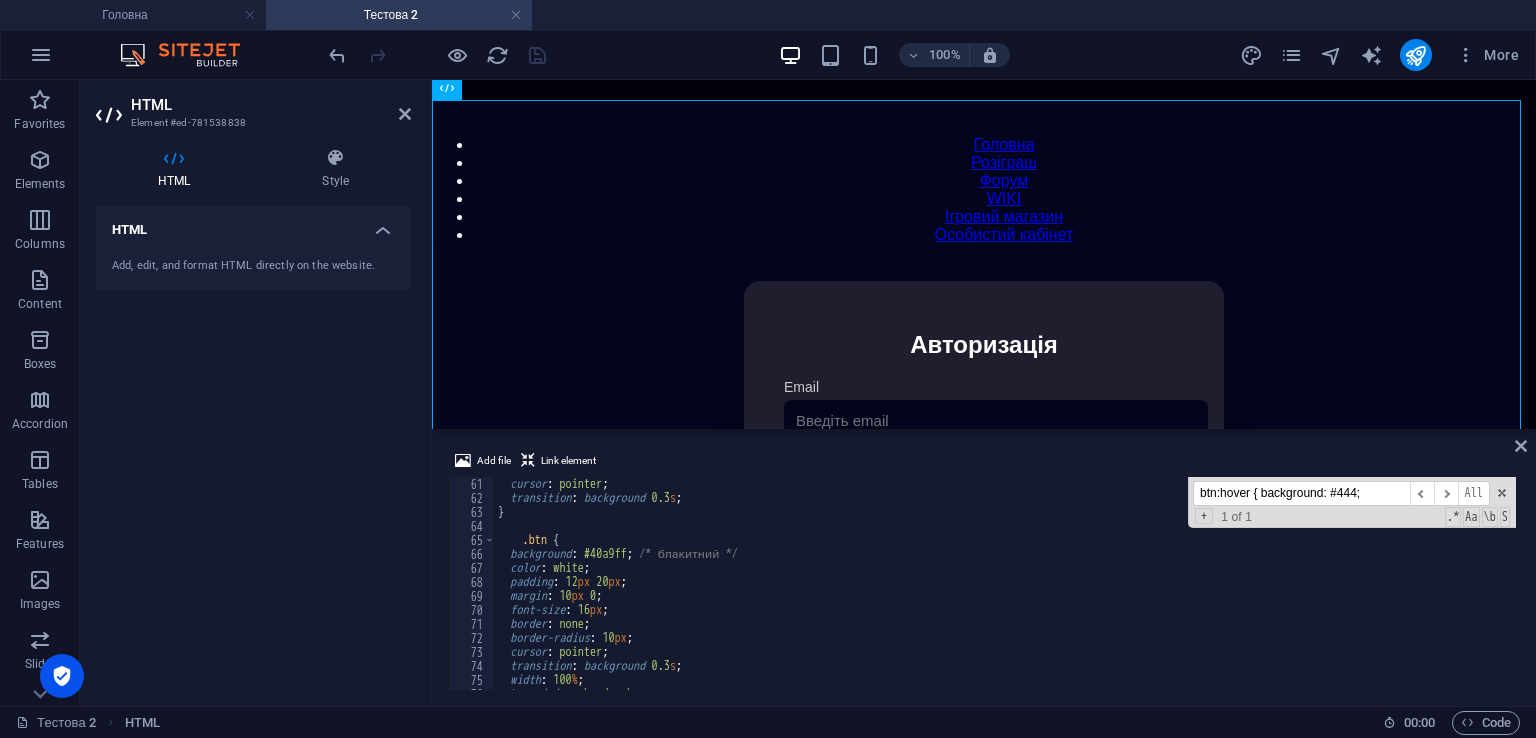 click on "cursor :   pointer ;    transition :   background   0.3 s ; }      .btn   {    background :   #40a9ff ;   /* блакитний */    color :   white ;    padding :   12 px   20 px ;    margin :   10 px   0 ;    font-size :   16 px ;    border :   none ;    border-radius :   10 px ;    cursor :   pointer ;    transition :   background   0.3 s ;    width :   100 % ;    box-sizing :   border-box ;" at bounding box center [1418, 595] 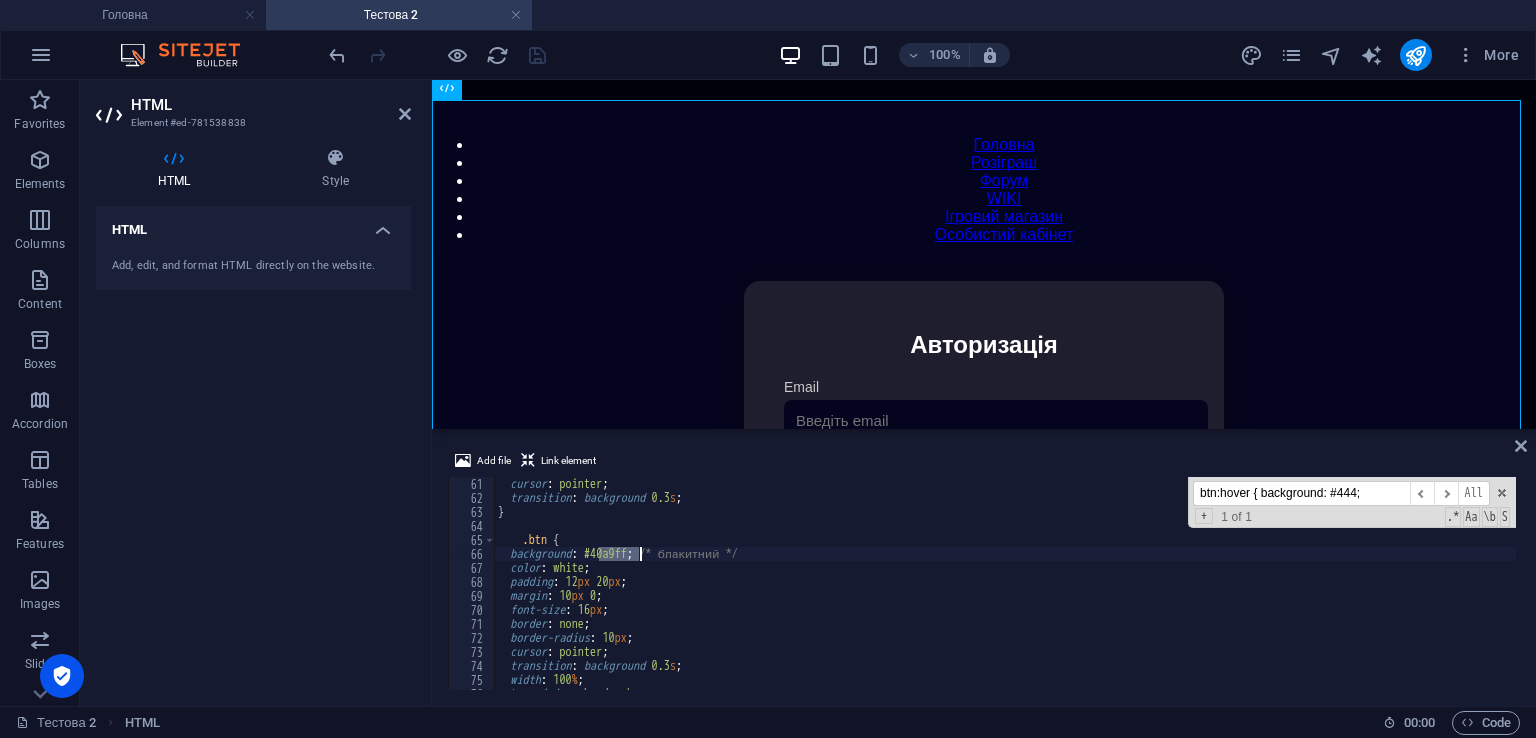 click on "cursor :   pointer ;    transition :   background   0.3 s ; }      .btn   {    background :   #40a9ff ;   /* блакитний */    color :   white ;    padding :   12 px   20 px ;    margin :   10 px   0 ;    font-size :   16 px ;    border :   none ;    border-radius :   10 px ;    cursor :   pointer ;    transition :   background   0.3 s ;    width :   100 % ;    box-sizing :   border-box ;" at bounding box center (1418, 595) 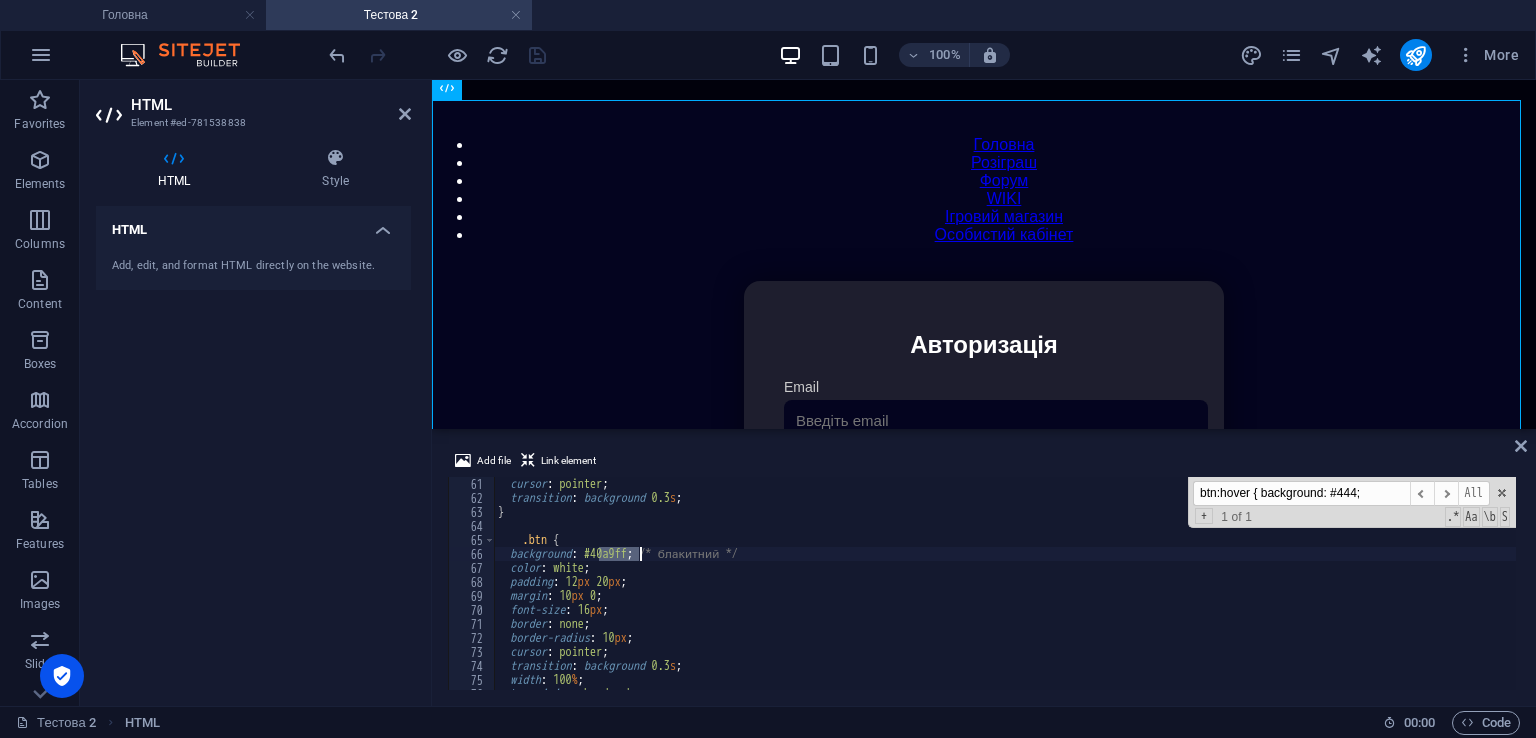 click on "cursor :   pointer ;    transition :   background   0.3 s ; }      .btn   {    background :   #40a9ff ;   /* блакитний */    color :   white ;    padding :   12 px   20 px ;    margin :   10 px   0 ;    font-size :   16 px ;    border :   none ;    border-radius :   10 px ;    cursor :   pointer ;    transition :   background   0.3 s ;    width :   100 % ;    box-sizing :   border-box ; btn:hover { background: #444; ​ ​ All Replace All + 1 of 1 .* Aa \b S" at bounding box center [1005, 583] 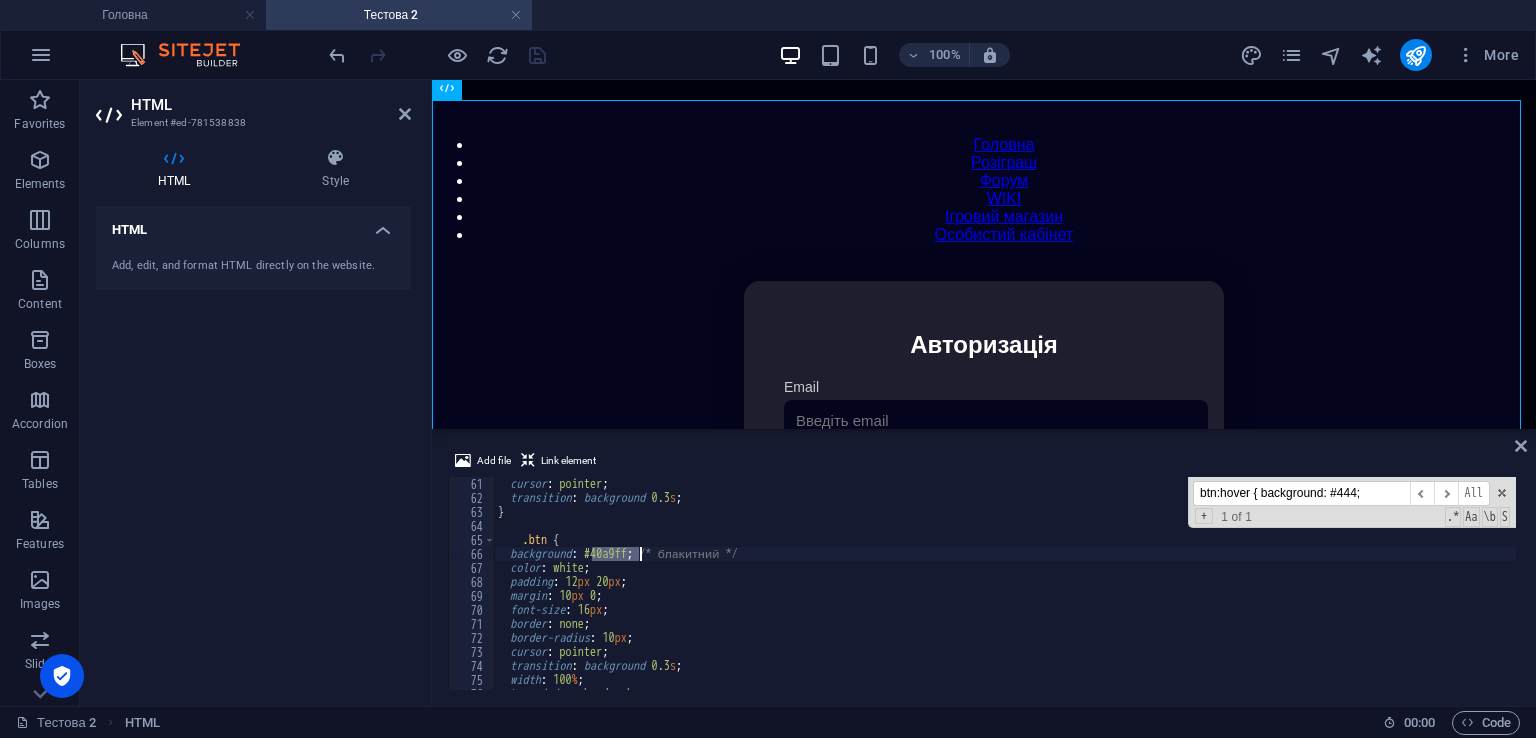drag, startPoint x: 592, startPoint y: 553, endPoint x: 637, endPoint y: 550, distance: 45.099888 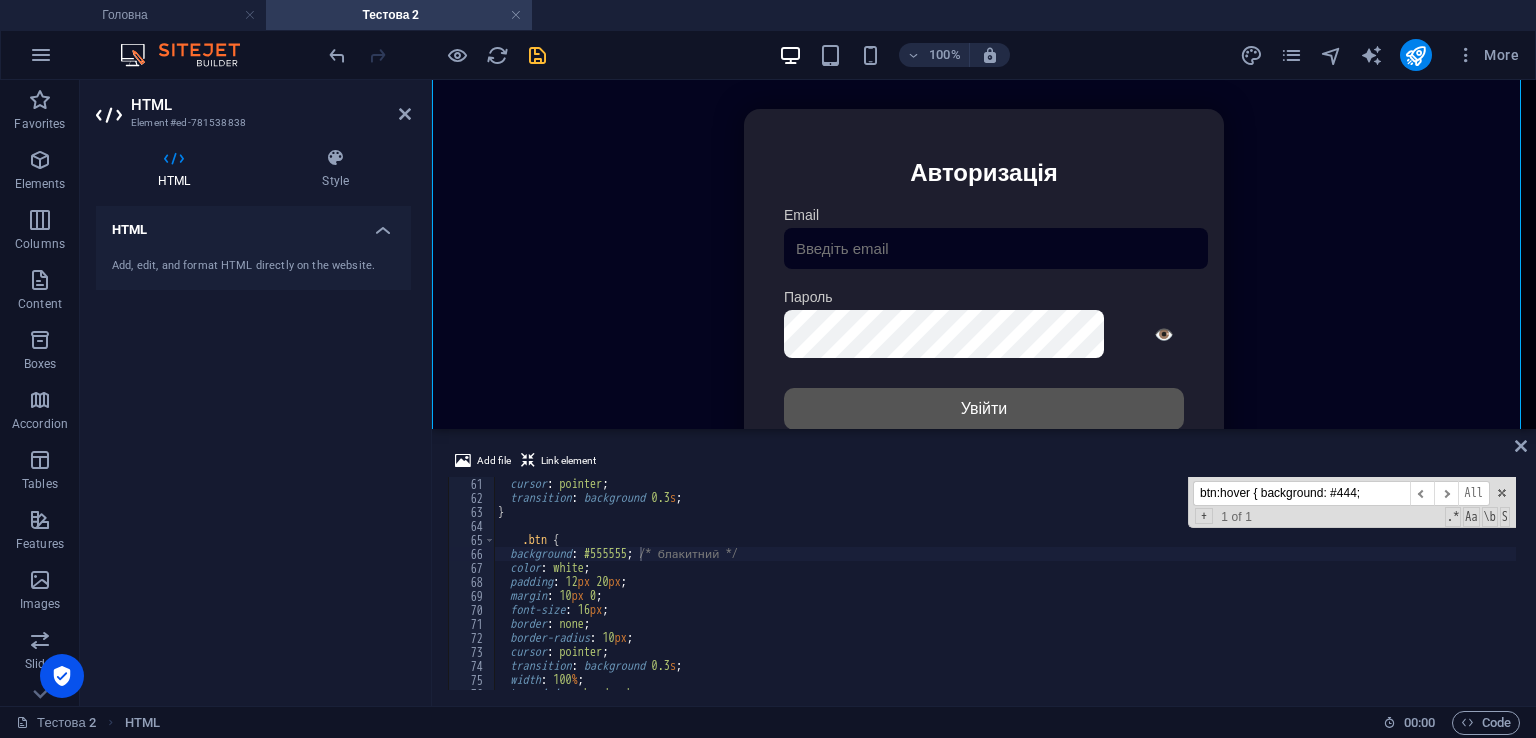 scroll, scrollTop: 336, scrollLeft: 0, axis: vertical 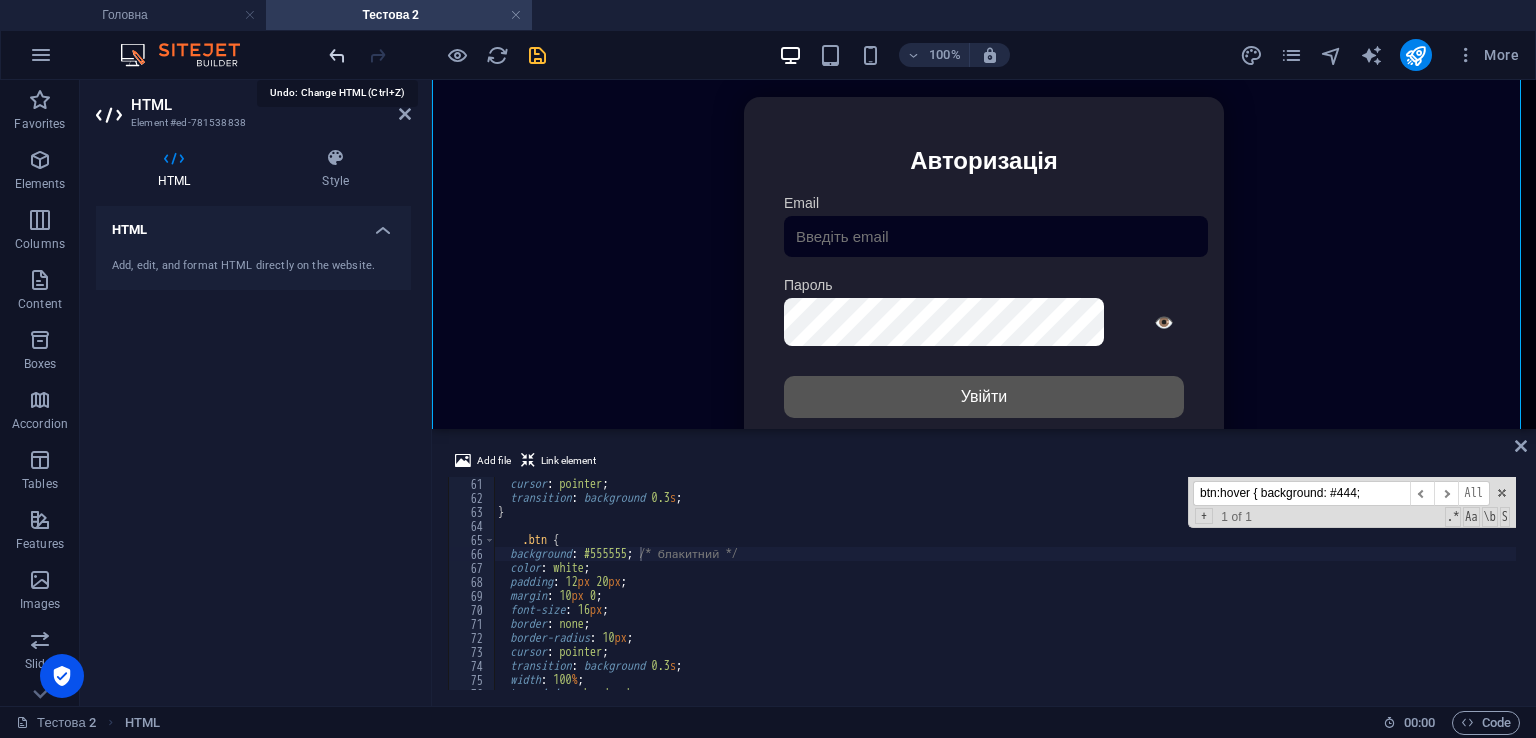 click at bounding box center (337, 55) 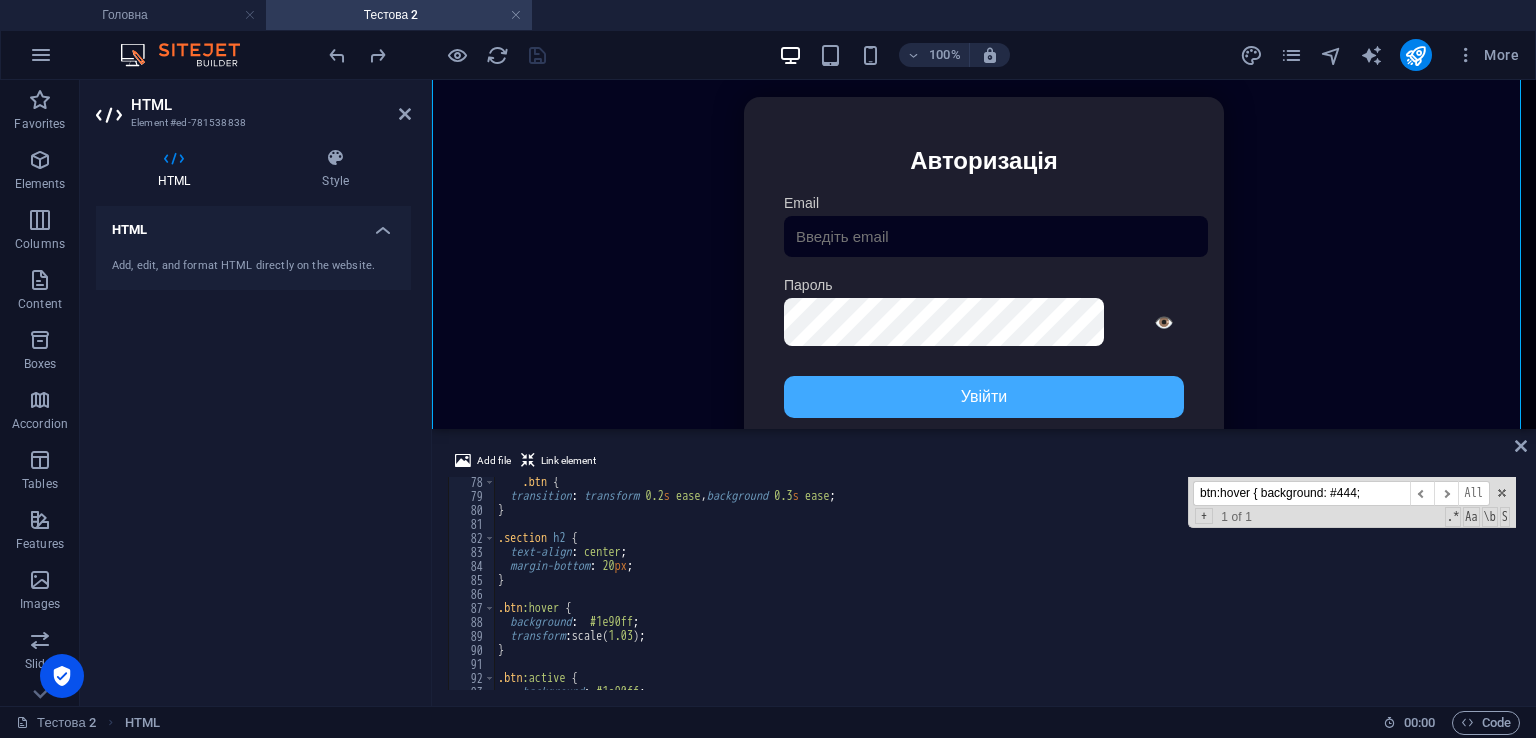 scroll, scrollTop: 1080, scrollLeft: 0, axis: vertical 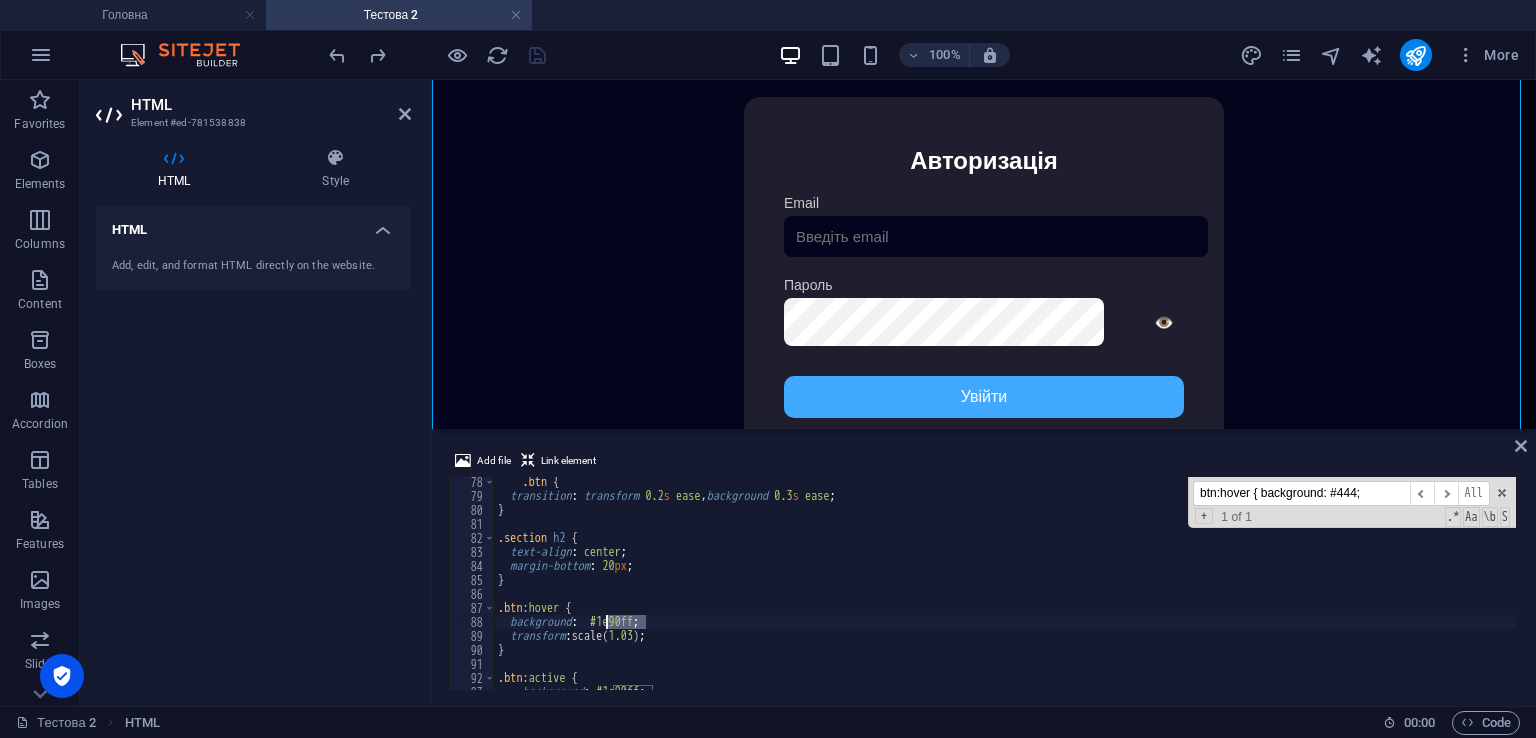 click on ".btn   {    transition :   transform   0.2 s   ease ,  background   0.3 s   ease ; } .section   h2   {    text-align :   center ;    margin-bottom :   20 px ; } .btn :hover   {    background :    #1e90ff ;    transform :  scale( 1.03 ) ; } .btn :active   {      background :   #1e90ff ;" at bounding box center (1418, 593) 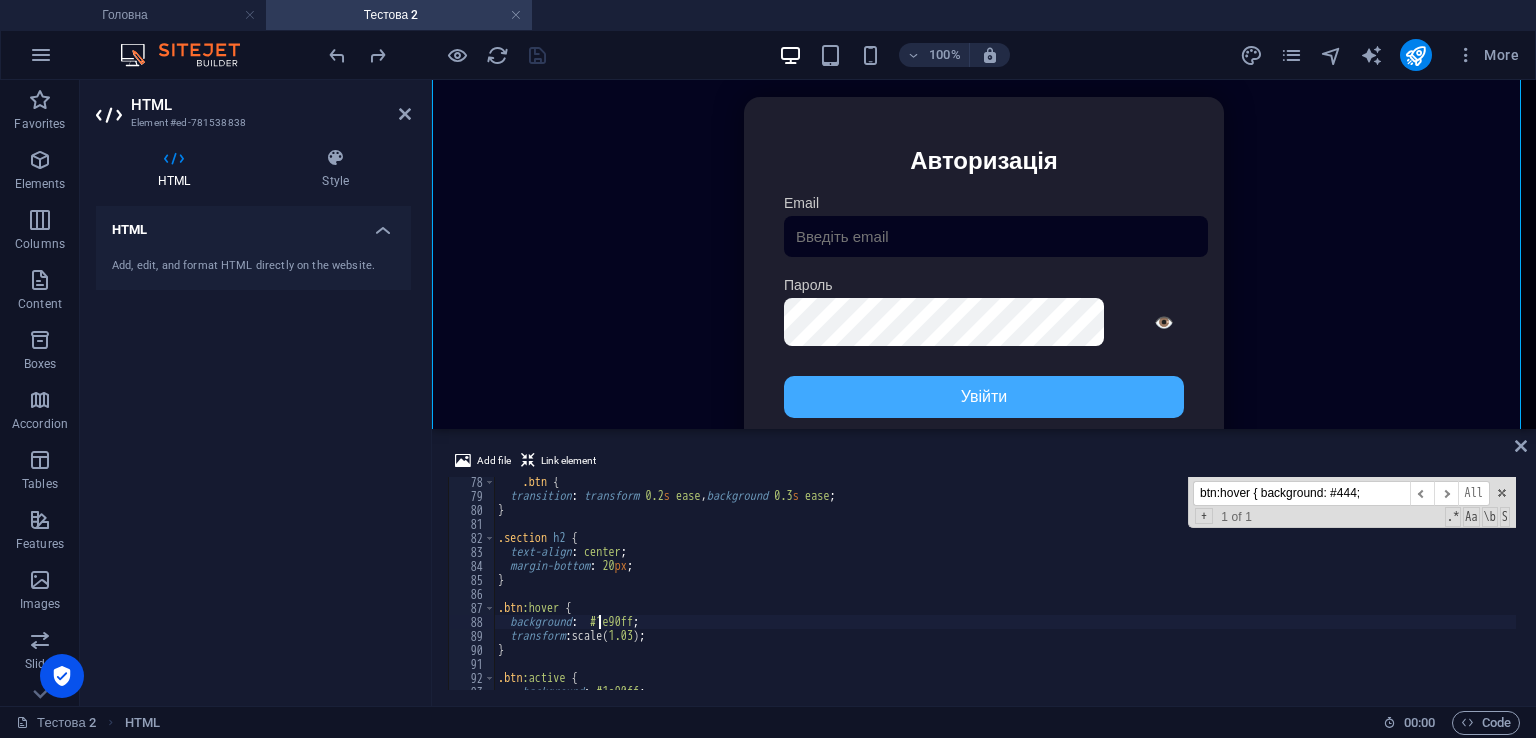 click on ".btn   {    transition :   transform   0.2 s   ease ,  background   0.3 s   ease ; } .section   h2   {    text-align :   center ;    margin-bottom :   20 px ; } .btn :hover   {    background :    #1e90ff ;    transform :  scale( 1.03 ) ; } .btn :active   {      background :   #1e90ff ;" at bounding box center [1418, 593] 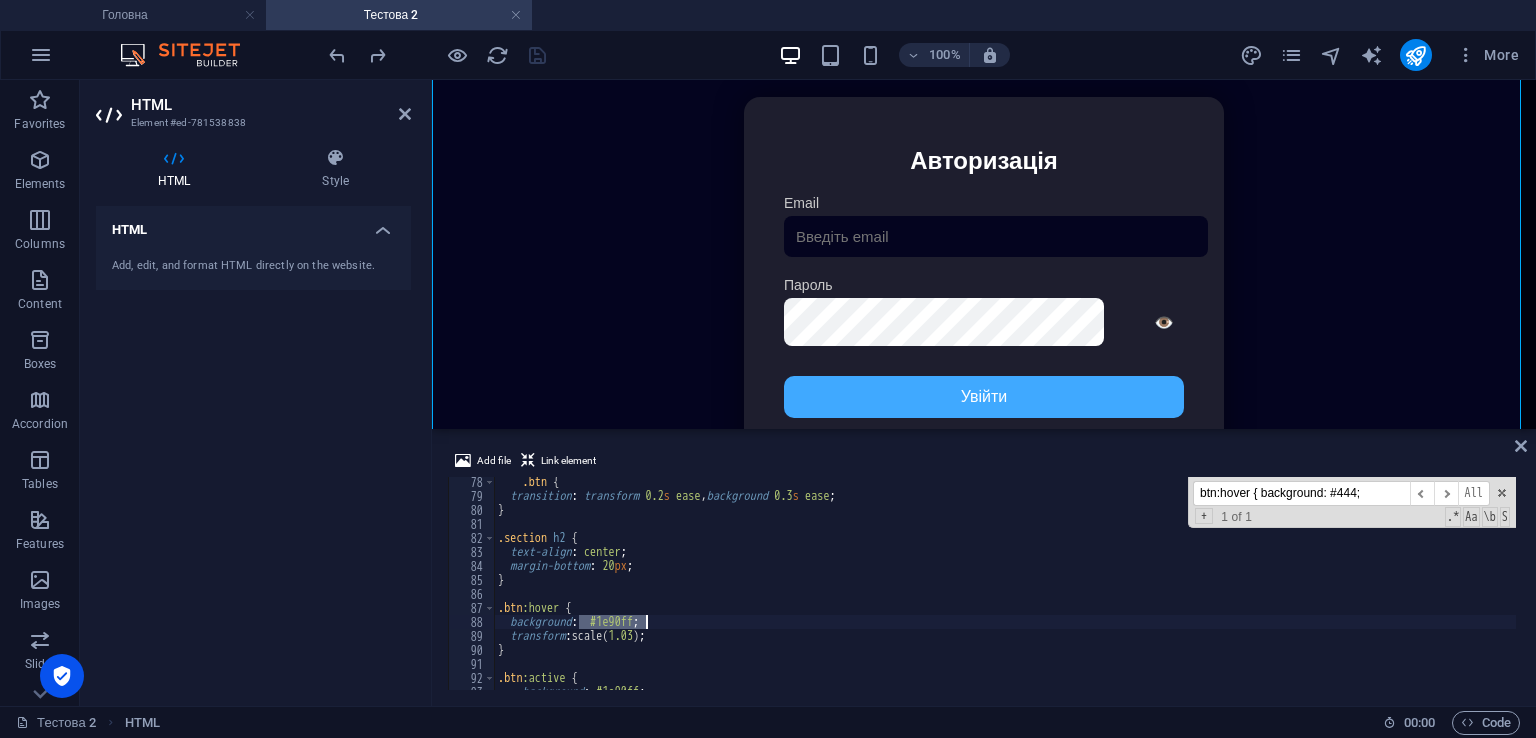drag, startPoint x: 600, startPoint y: 618, endPoint x: 641, endPoint y: 620, distance: 41.04875 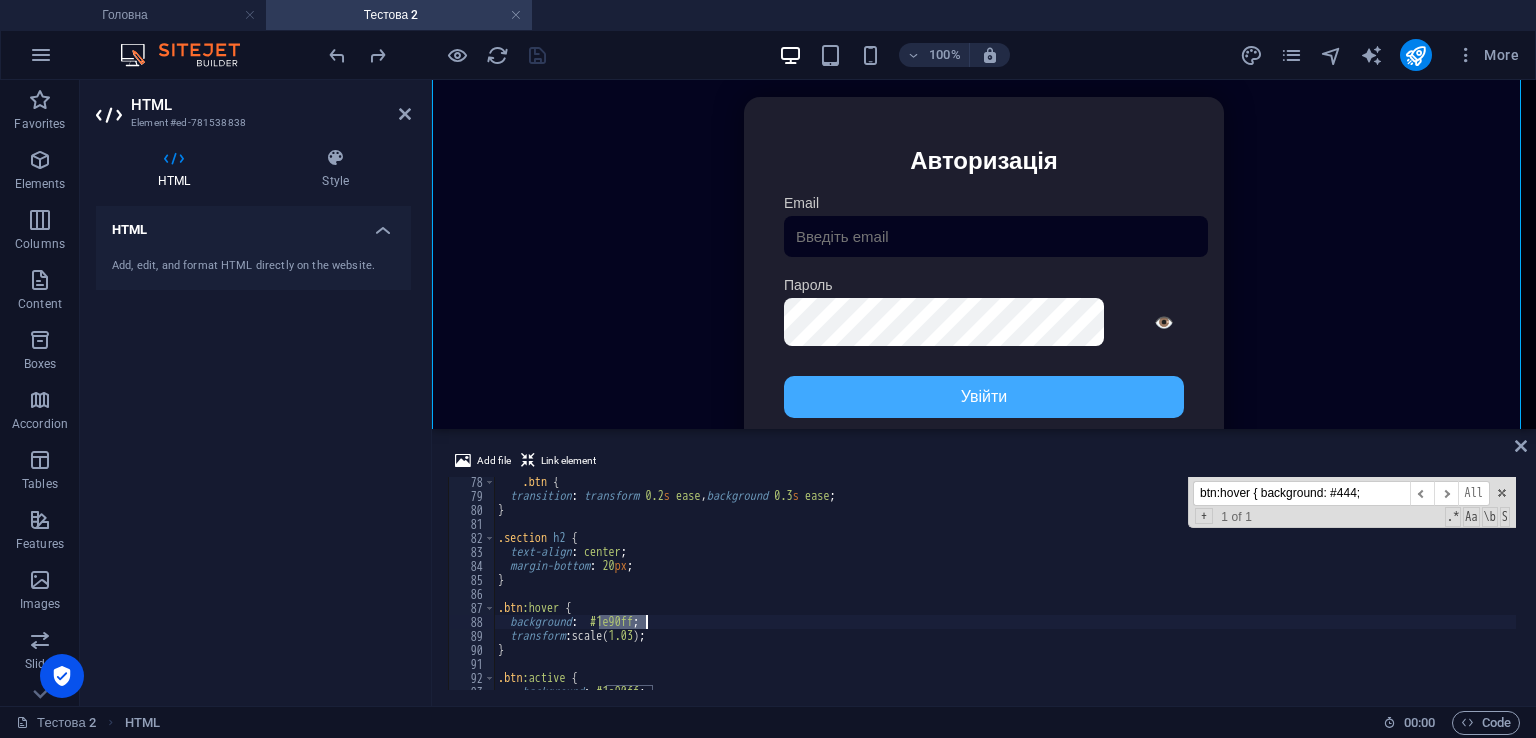 drag, startPoint x: 601, startPoint y: 622, endPoint x: 647, endPoint y: 622, distance: 46 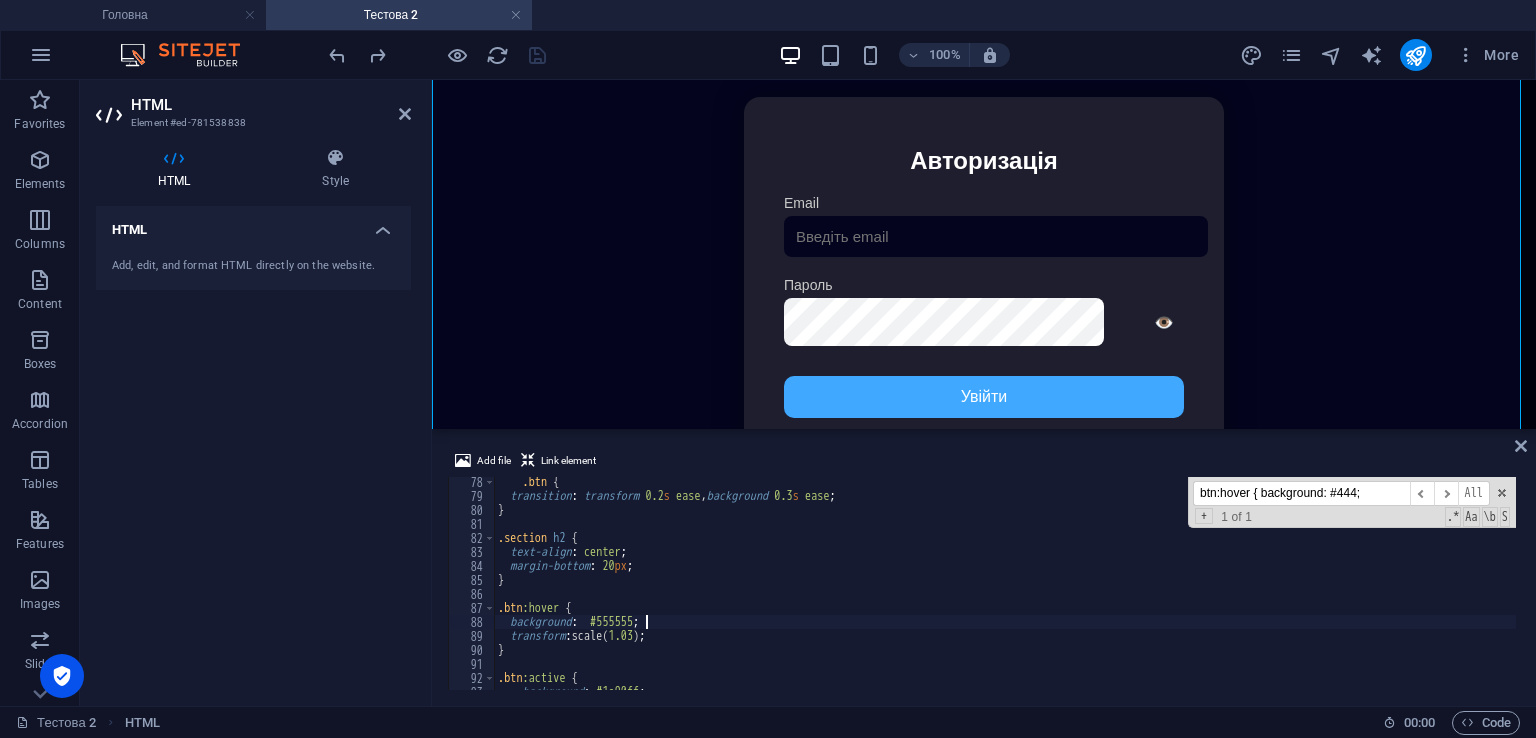 click on ".btn   {    transition :   transform   0.2 s   ease ,  background   0.3 s   ease ; } .section   h2   {    text-align :   center ;    margin-bottom :   20 px ; } .btn :hover   {    background :    #555555 ;    transform :  scale( 1.03 ) ; } .btn :active   {      background :   #1e90ff ;" at bounding box center (1418, 593) 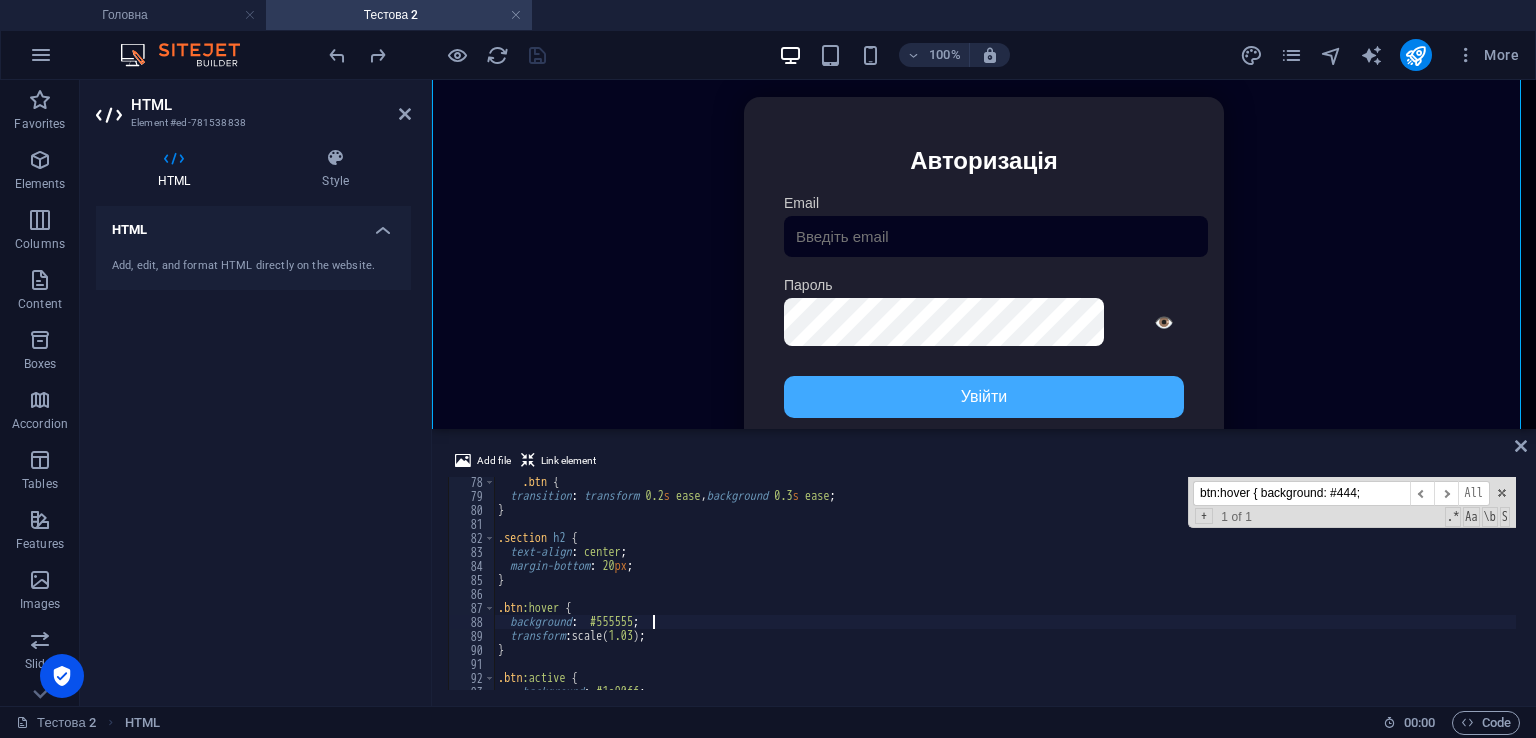 scroll, scrollTop: 1140, scrollLeft: 0, axis: vertical 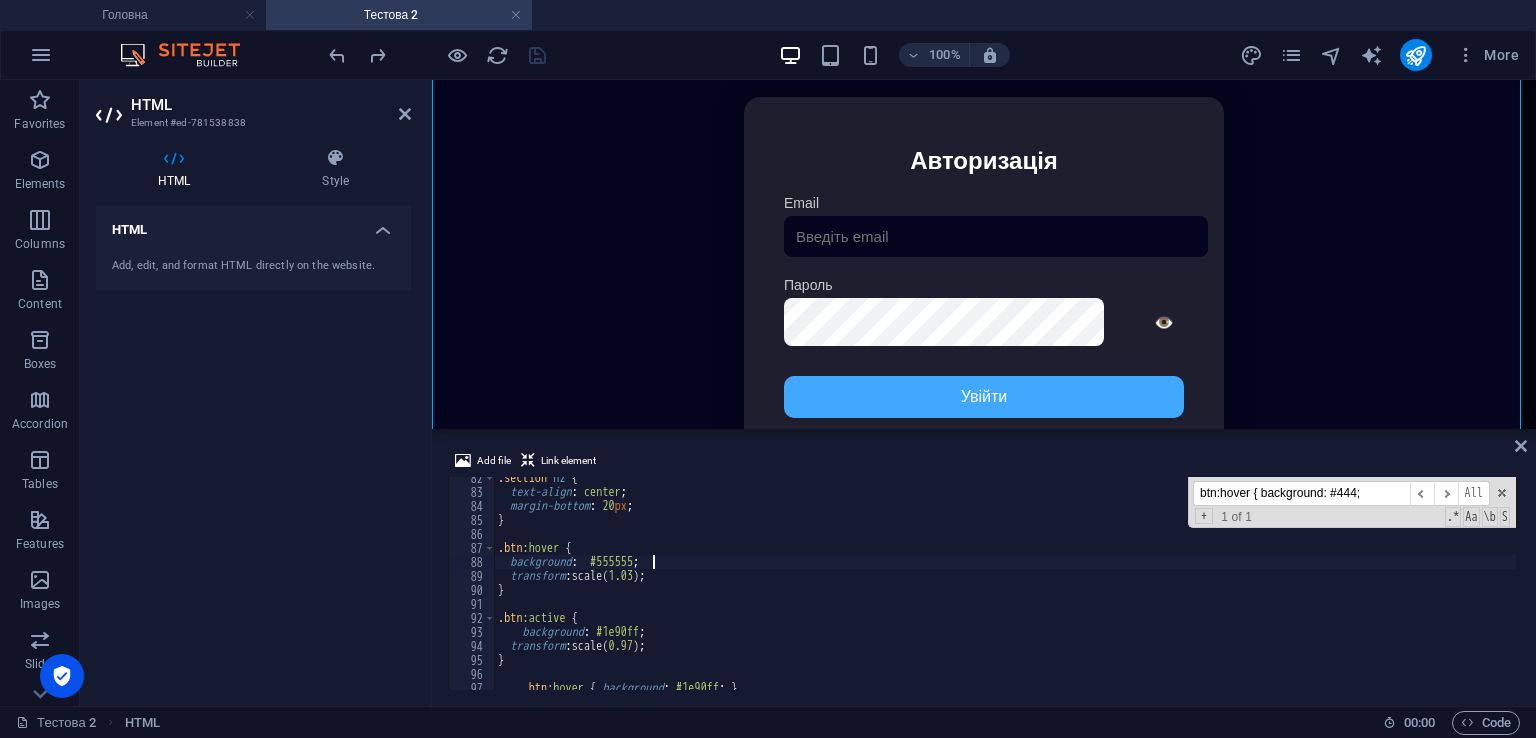click on ".section   h2   {    text-align :   center ;    margin-bottom :   20 px ; } .btn :hover   {    background :    #555555 ;    transform :  scale( 1.03 ) ; } .btn :active   {      background :   #1e90ff ;    transform :  scale( 0.97 ) ; }      .btn :hover   {   background :   #1e90ff ;   }" at bounding box center (1418, 589) 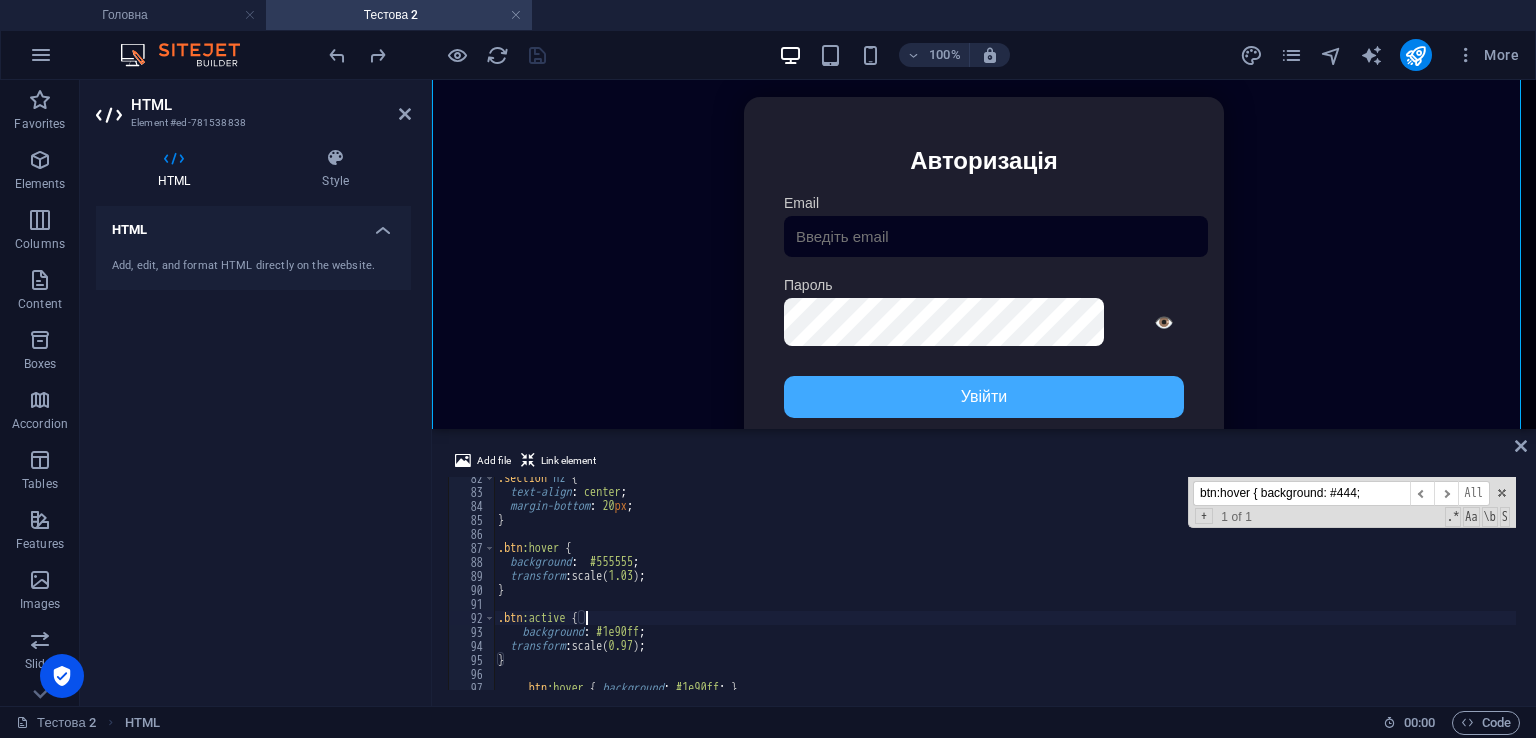 click on ".section   h2   {    text-align :   center ;    margin-bottom :   20 px ; } .btn :hover   {    background :    #555555 ;    transform :  scale( 1.03 ) ; } .btn :active   {      background :   #1e90ff ;    transform :  scale( 0.97 ) ; }      .btn :hover   {   background :   #1e90ff ;   }" at bounding box center (1418, 589) 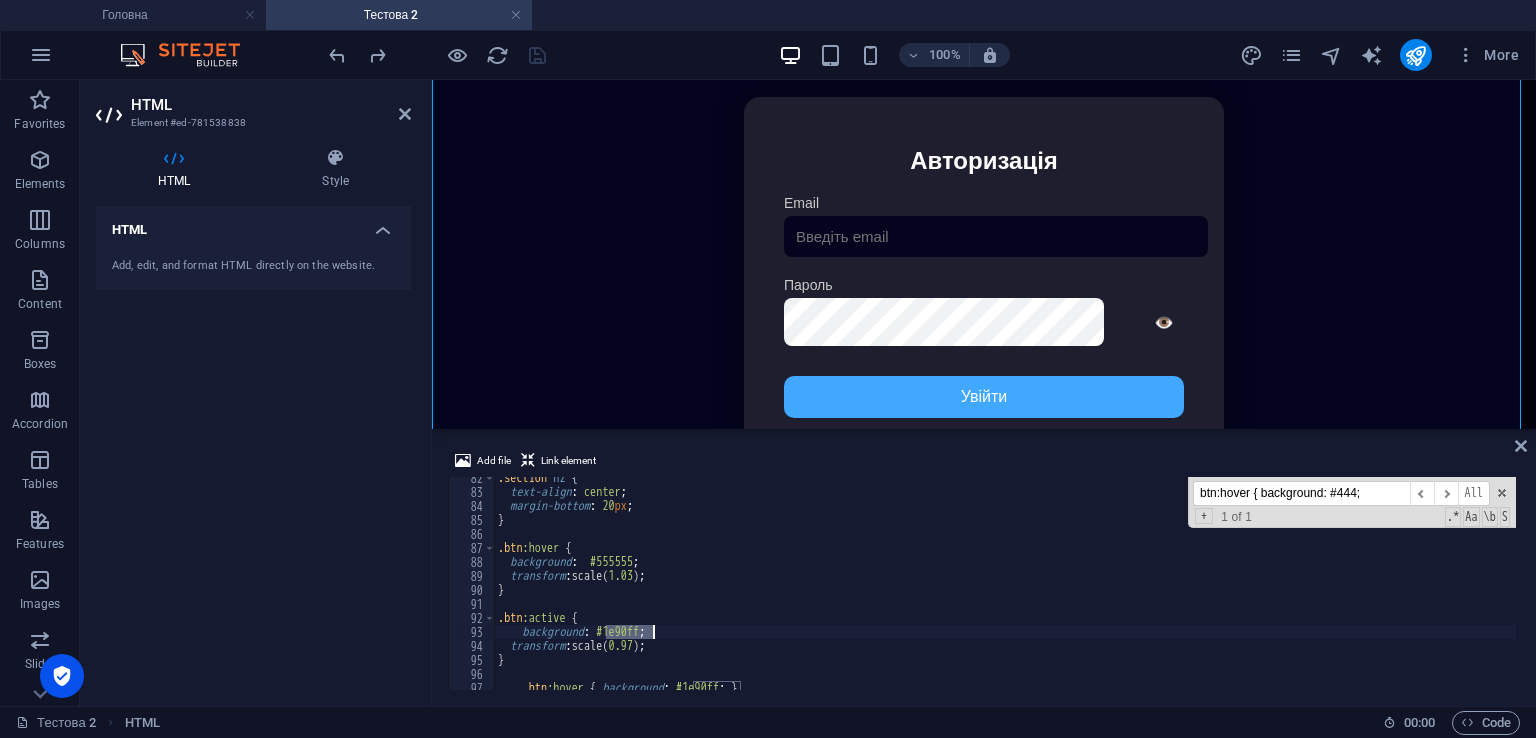 drag, startPoint x: 606, startPoint y: 631, endPoint x: 652, endPoint y: 629, distance: 46.043457 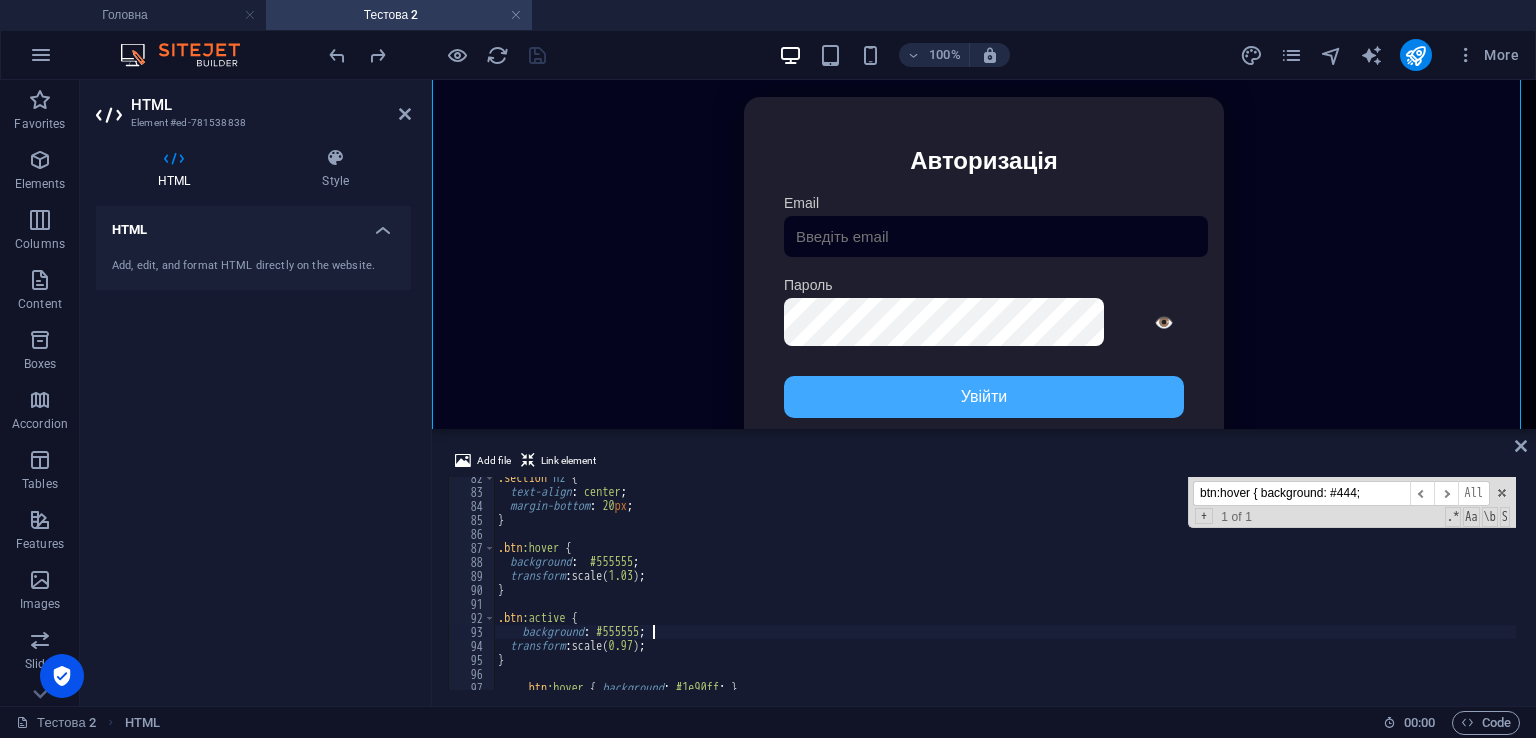 click on ".section   h2   {    text-align :   center ;    margin-bottom :   20 px ; } .btn :hover   {    background :    #555555 ;    transform :  scale( 1.03 ) ; } .btn :active   {      background :   #555555 ;    transform :  scale( 0.97 ) ; }      .btn :hover   {   background :   #1e90ff ;   }" at bounding box center (1418, 589) 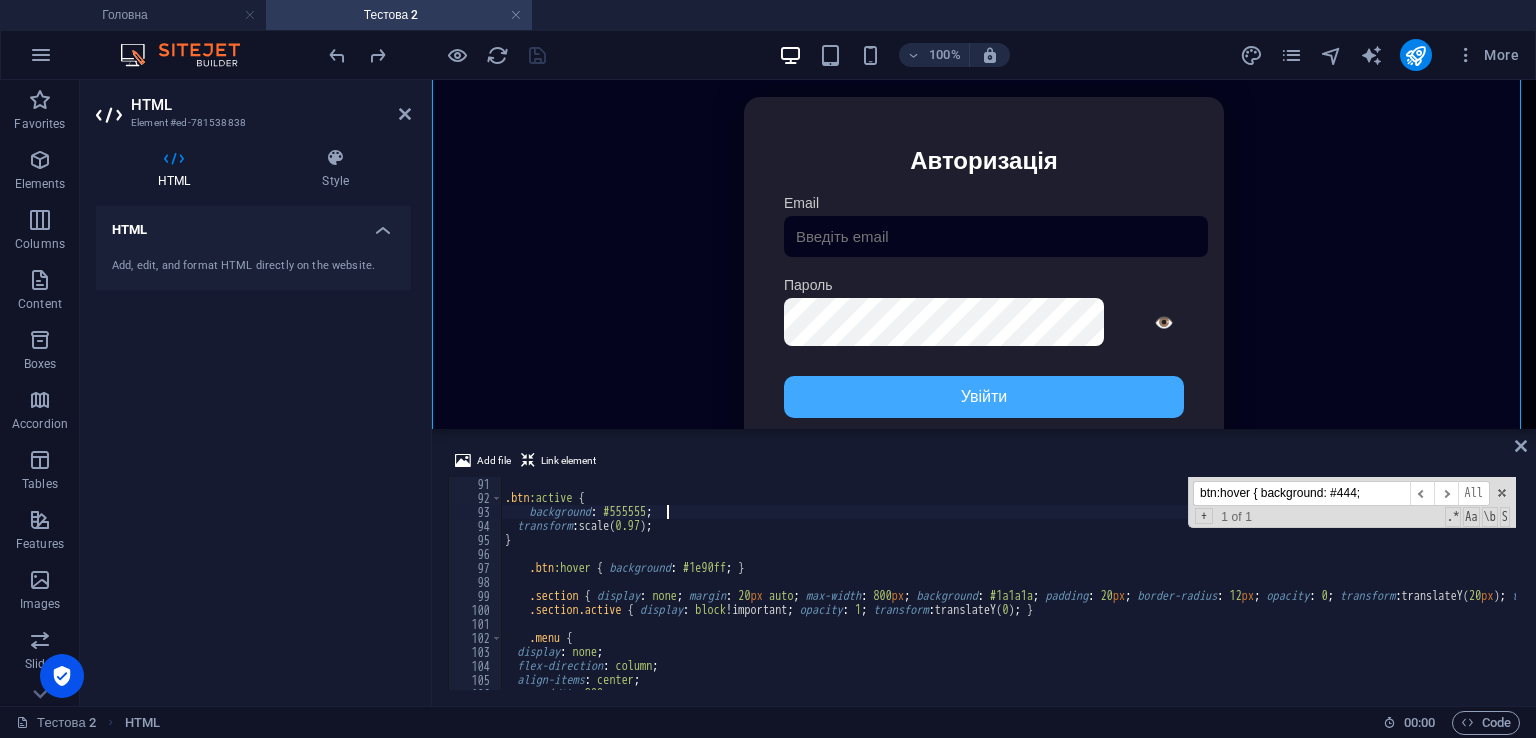 scroll, scrollTop: 1260, scrollLeft: 0, axis: vertical 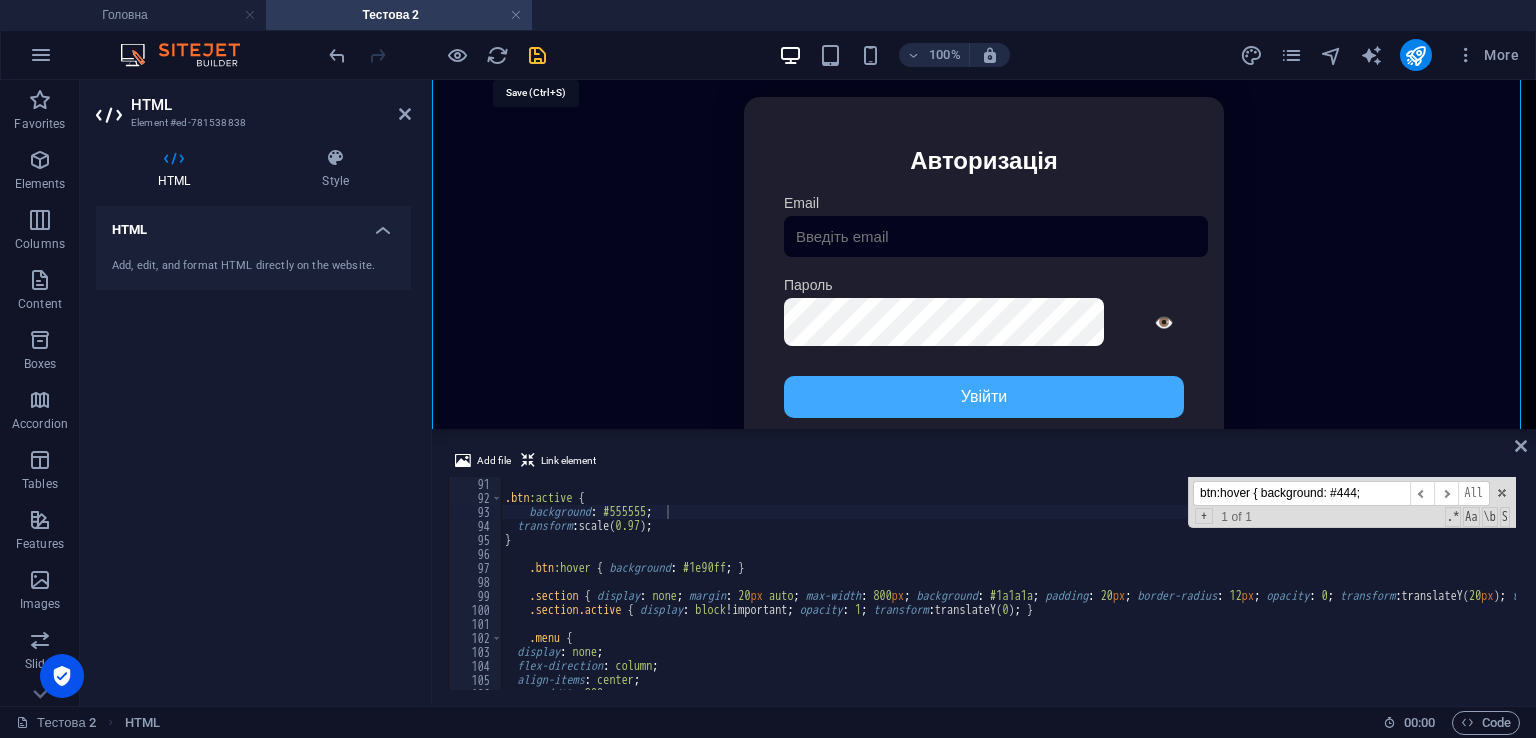 click at bounding box center (537, 55) 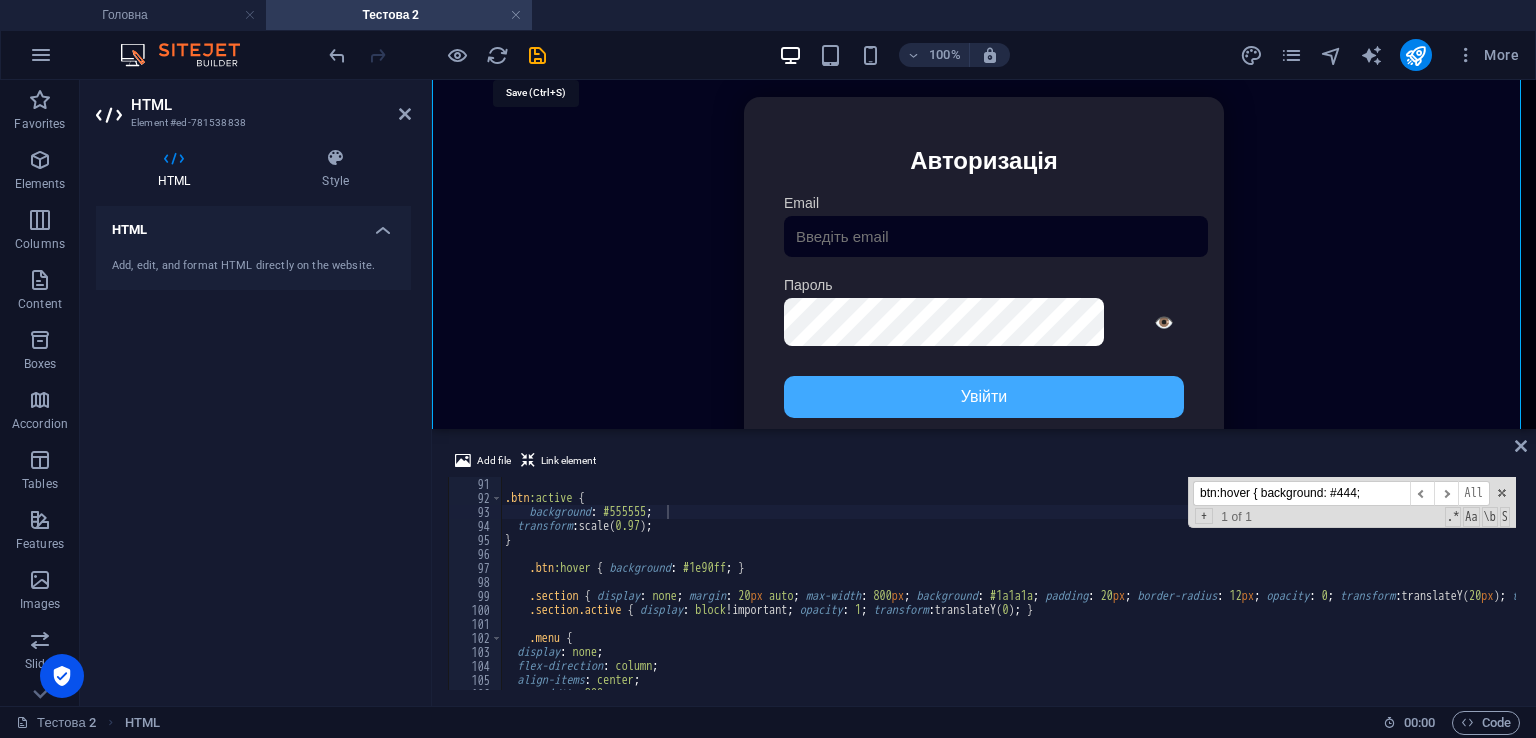 scroll, scrollTop: 152, scrollLeft: 0, axis: vertical 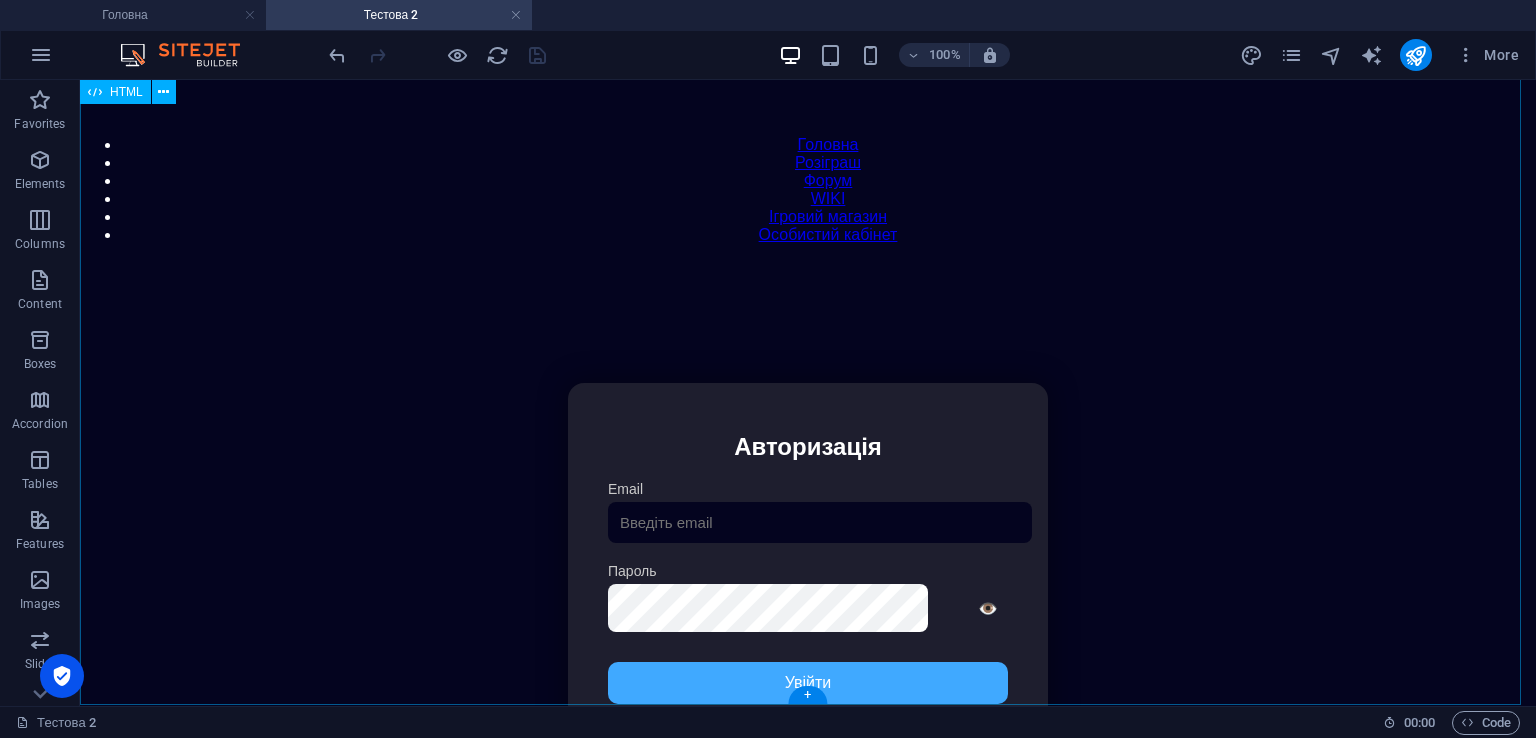 click on "Особистий кабінет
Авторизація
Email
[GEOGRAPHIC_DATA]
👁️
Увійти
Скинути пароль
Скидання пароля
Введіть ваш email:
Скинути
Закрити
Особистий кабінет
Вийти з кабінету
Важлива інформація
Інформація
Нік:
Пошта:
Гроші:   ₴
XP:
Рівень:
Здоров'я:  %
Броня:  %
ВІП:
Рейтинг
Рейтинг гравців
Гравців не знайдено
Документи
Мої документи
Паспорт:   [PERSON_NAME] книжка:   [PERSON_NAME]
Розваги
Рулетка" at bounding box center (808, 594) 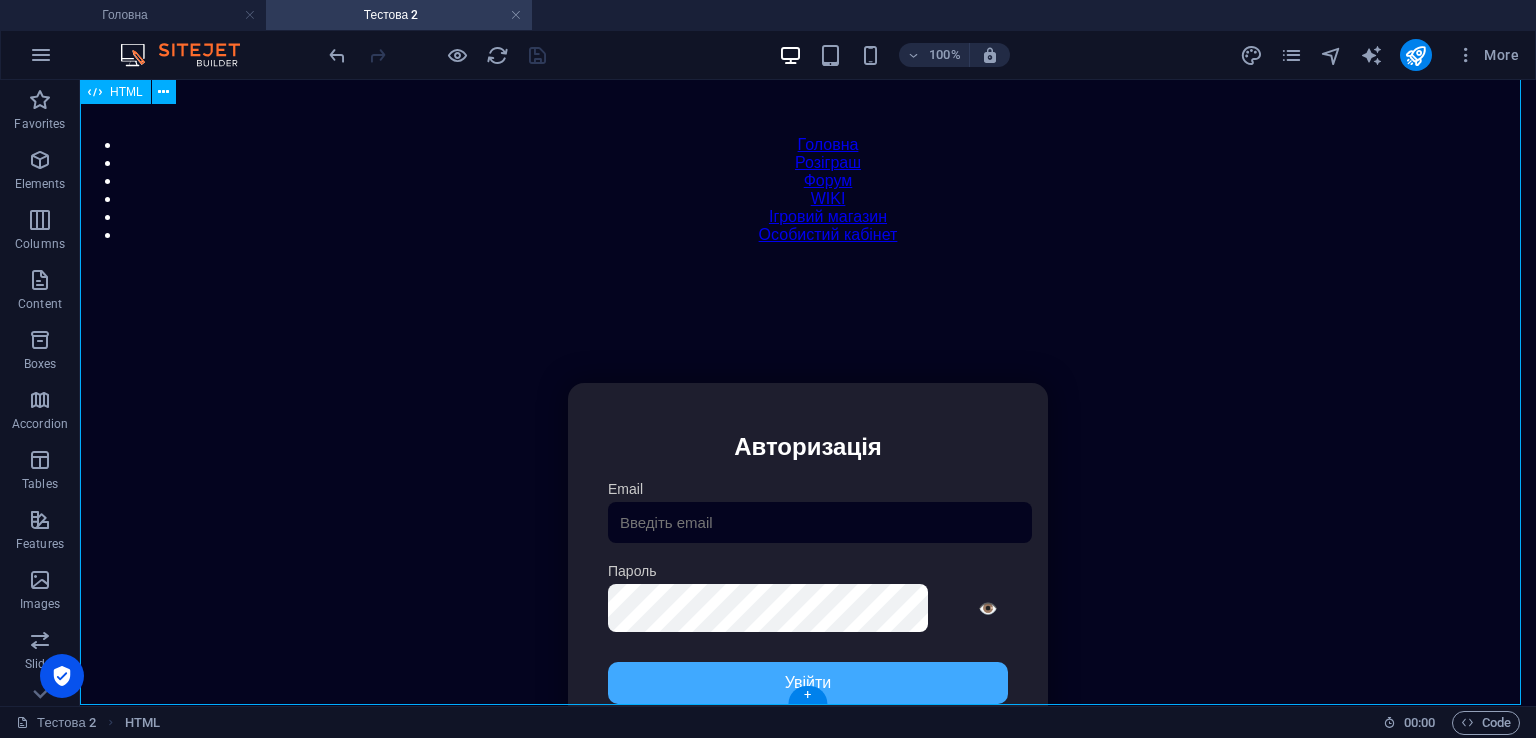 click on "Особистий кабінет
Авторизація
Email
[GEOGRAPHIC_DATA]
👁️
Увійти
Скинути пароль
Скидання пароля
Введіть ваш email:
Скинути
Закрити
Особистий кабінет
Вийти з кабінету
Важлива інформація
Інформація
Нік:
Пошта:
Гроші:   ₴
XP:
Рівень:
Здоров'я:  %
Броня:  %
ВІП:
Рейтинг
Рейтинг гравців
Гравців не знайдено
Документи
Мої документи
Паспорт:   [PERSON_NAME] книжка:   [PERSON_NAME]
Розваги
Рулетка" at bounding box center (808, 594) 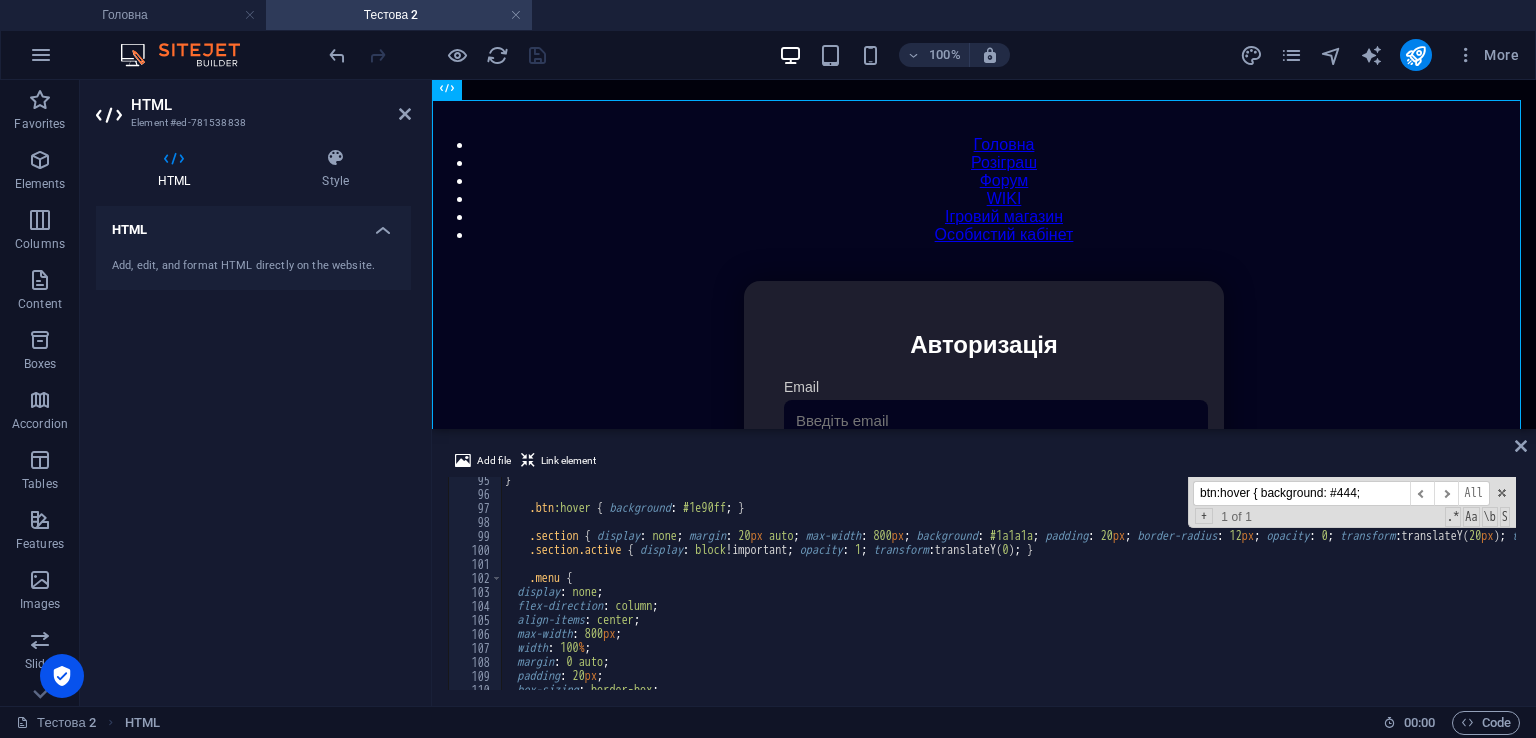 scroll, scrollTop: 1380, scrollLeft: 0, axis: vertical 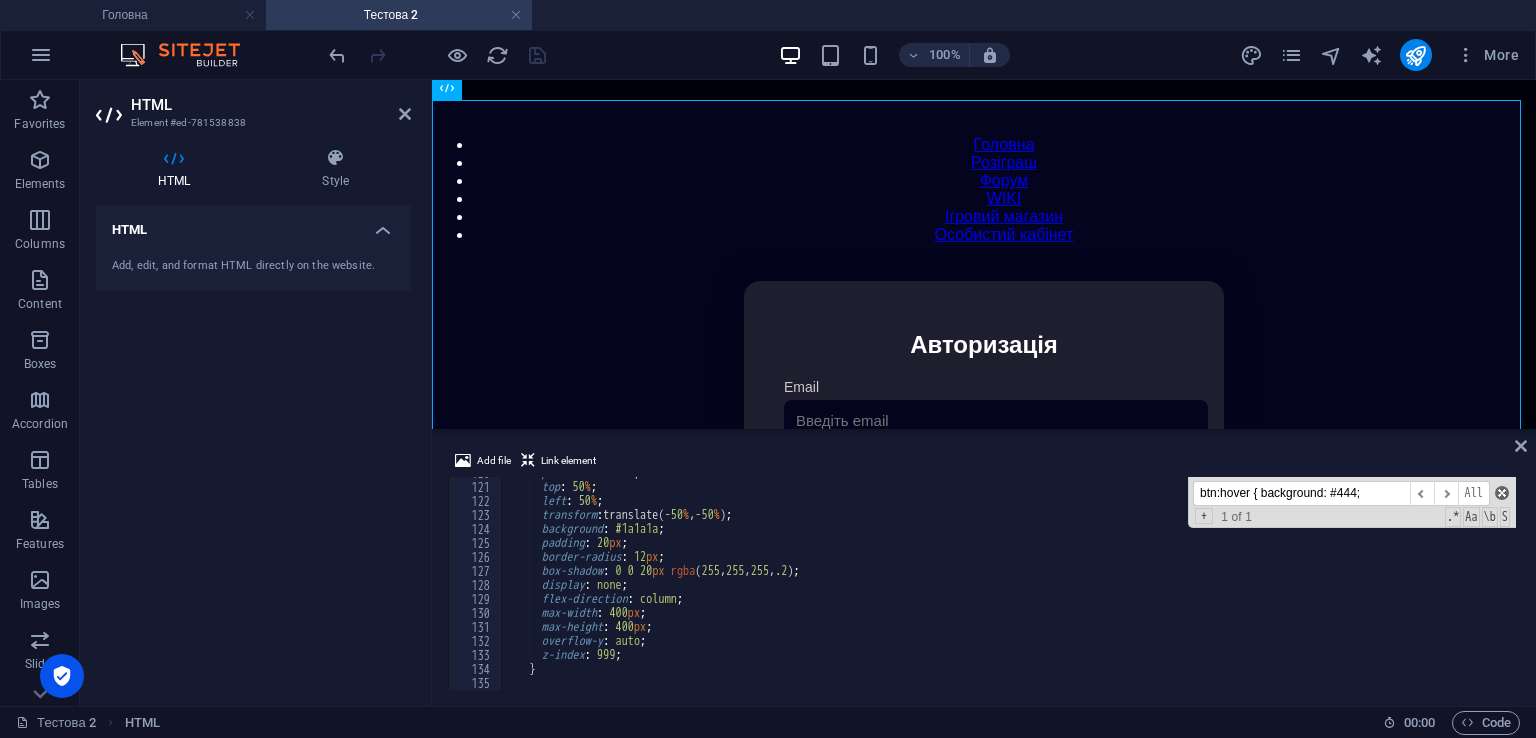click at bounding box center [1502, 493] 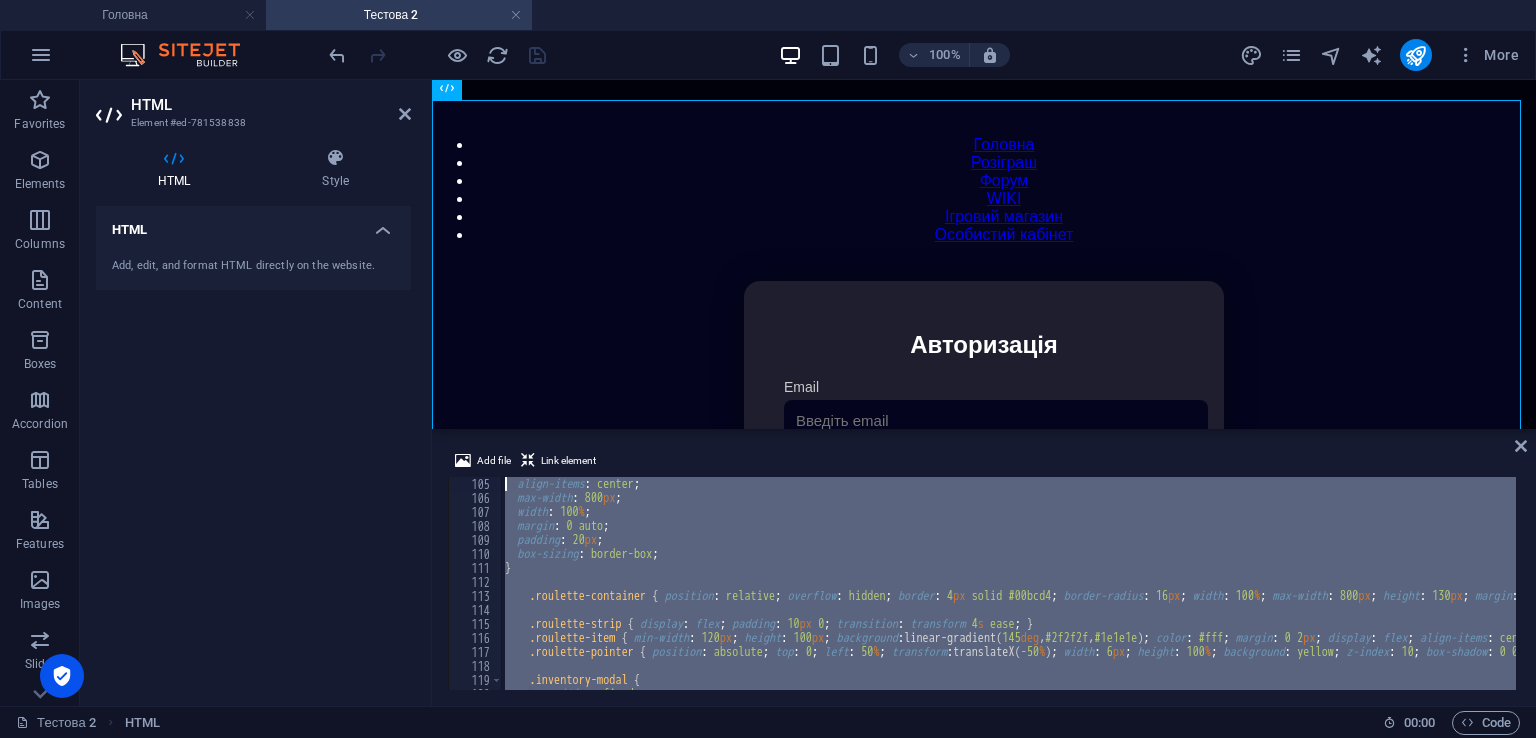 scroll, scrollTop: 0, scrollLeft: 0, axis: both 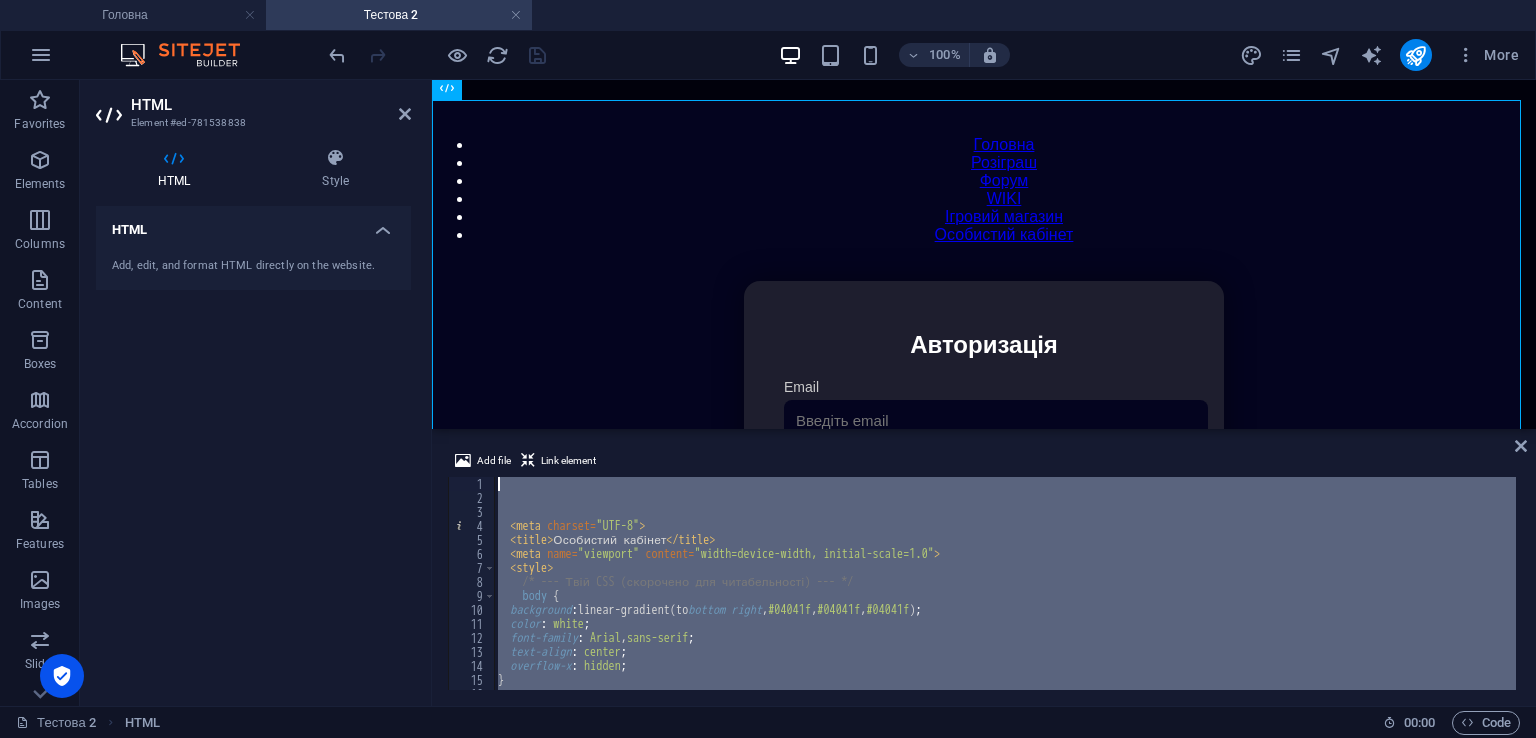 drag, startPoint x: 675, startPoint y: 663, endPoint x: 196, endPoint y: 111, distance: 730.85223 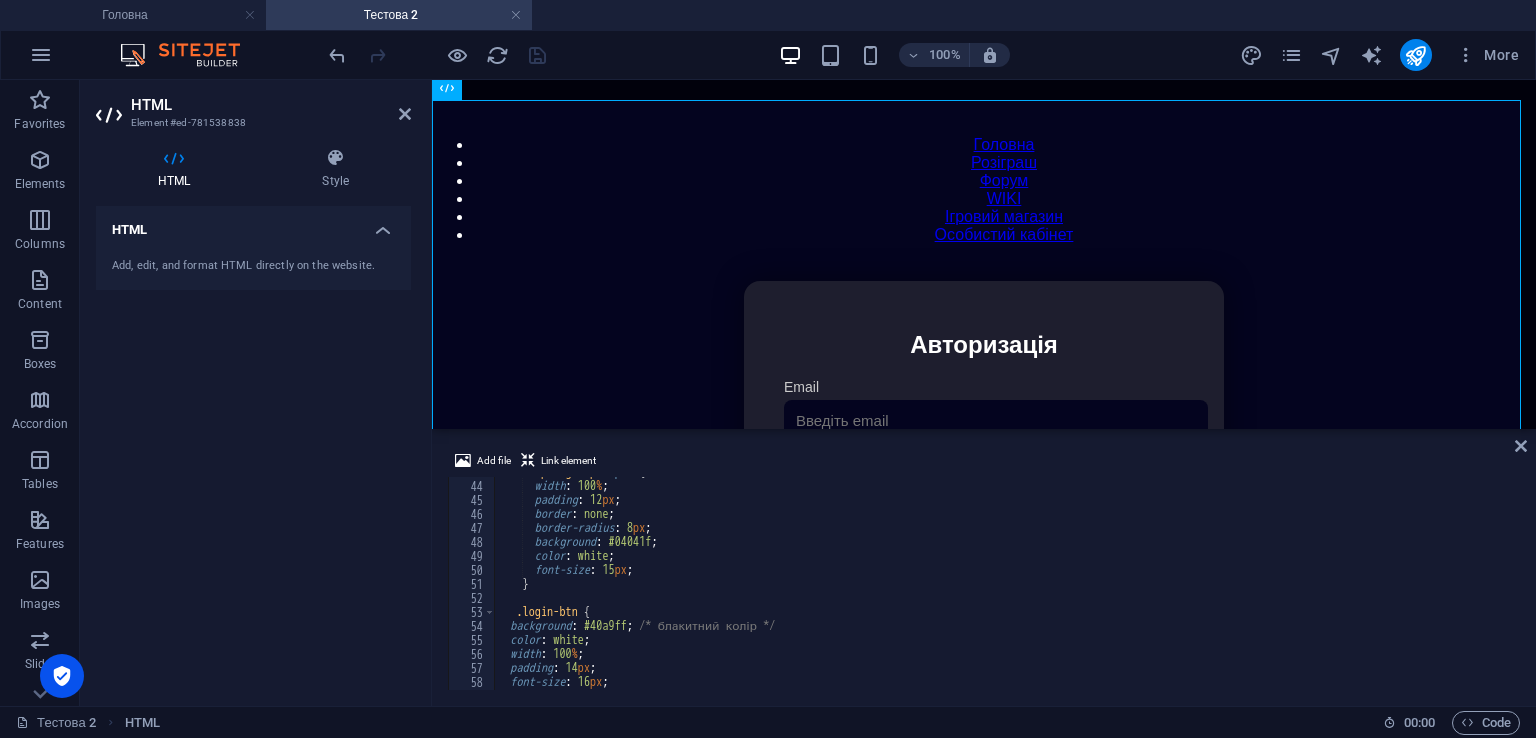 scroll, scrollTop: 660, scrollLeft: 0, axis: vertical 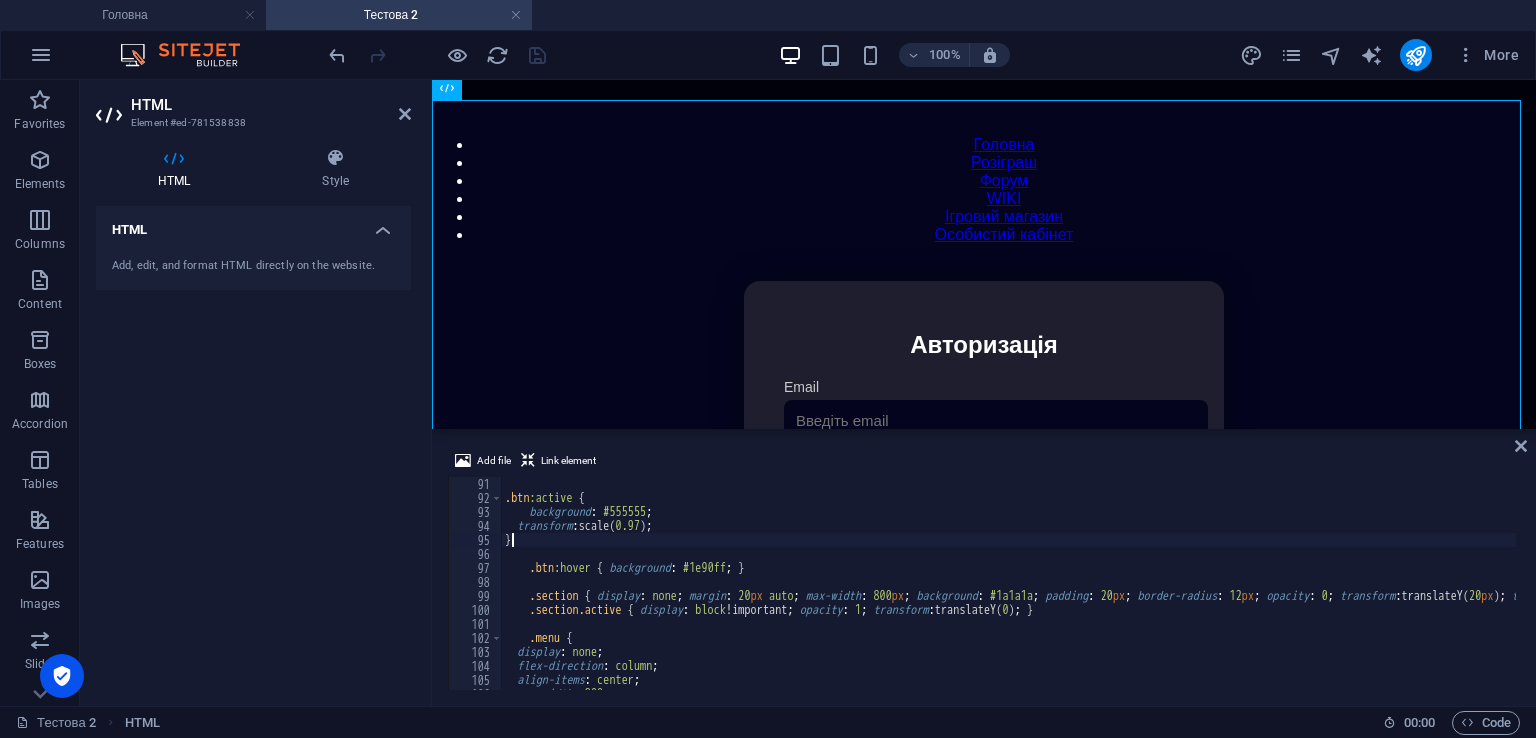 click on ".btn :active   {      background :   #555555 ;    transform :  scale( 0.97 ) ; }      .btn :hover   {   background :   #1e90ff ;   }      .section   {   display :   none ;   margin :   20 px   auto ;   max-width :   800 px ;   background :   #1a1a1a ;   padding :   20 px ;   border-radius :   12 px ;   opacity :   0 ;   transform :  translateY( 20 px ) ;   transition :   all   .5 s   ease ;   }      .section.active   {   display :   block  !important ;   opacity :   1 ;   transform :  translateY( 0 ) ;   }      .menu   {    display :   none ;    flex-direction :   column ;    align-items :   center ;    max-width :   800 px ;" at bounding box center (1425, 595) 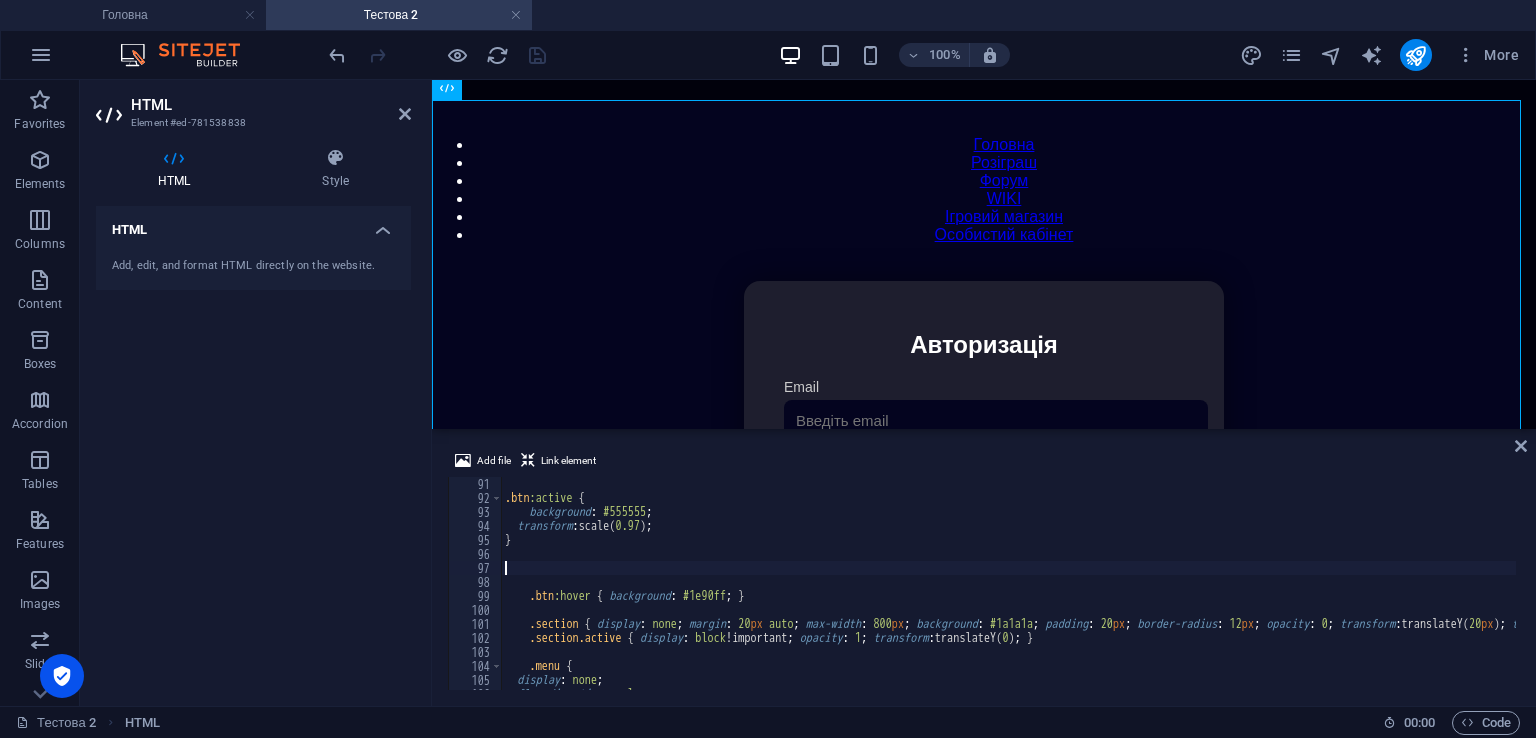 paste on "transform: scale(1.03);" 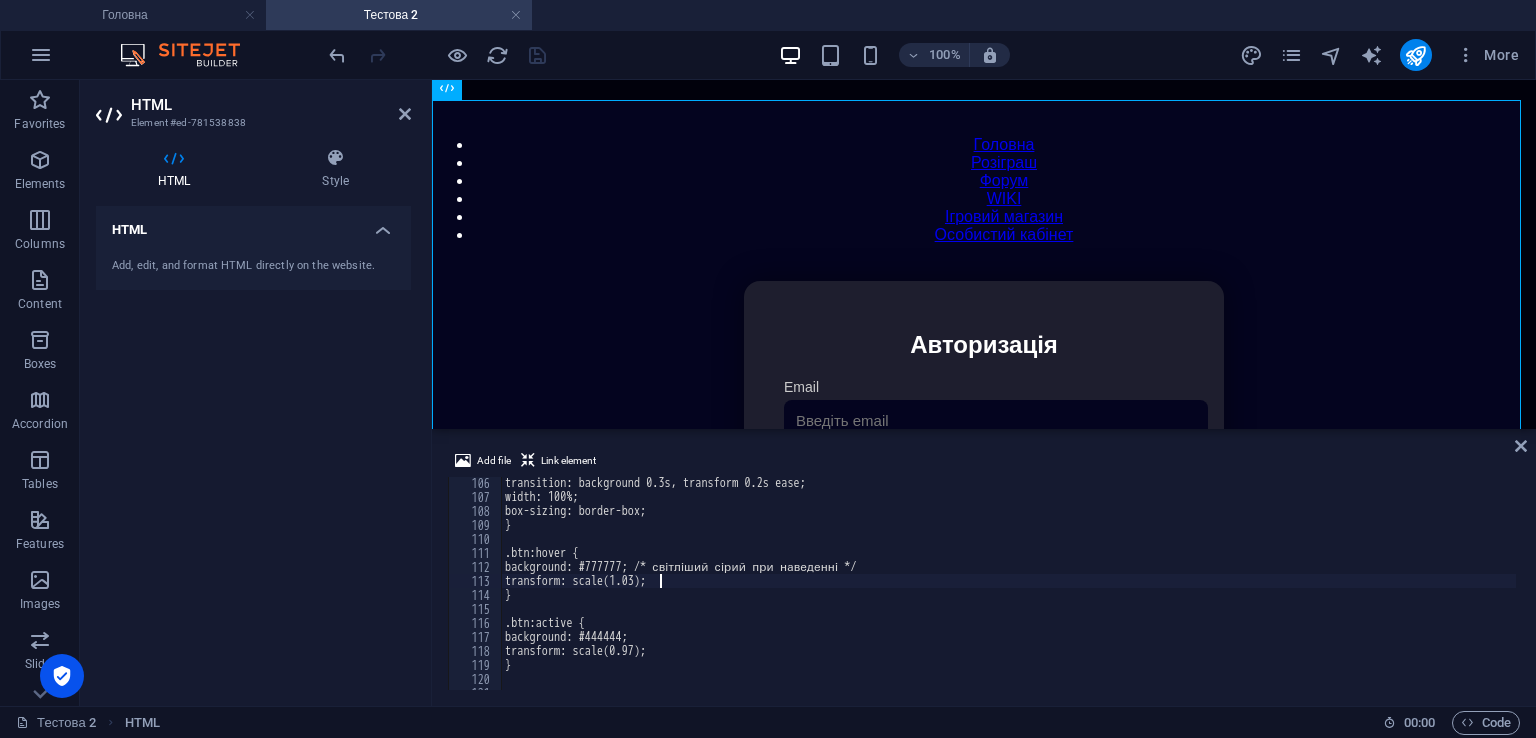 click on "transition: background 0.3s, transform 0.2s ease;   width: 100%;   box-sizing: border-box; } .btn:hover {   background: #777777; /* світліший сірий при наведенні */   transform: scale(1.03); } .btn:active {   background: #444444;   transform: scale(0.97); }" at bounding box center (1425, 594) 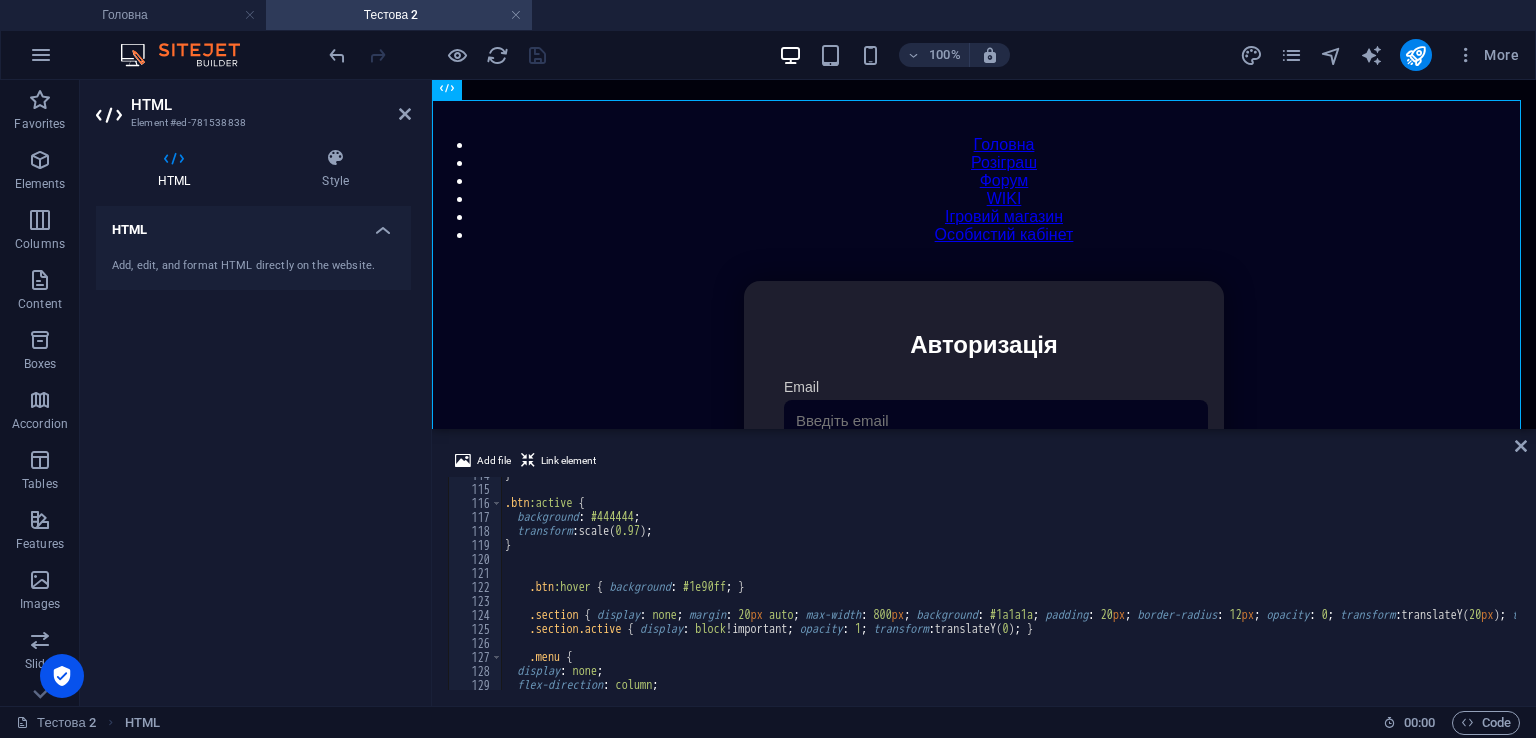 scroll, scrollTop: 1531, scrollLeft: 0, axis: vertical 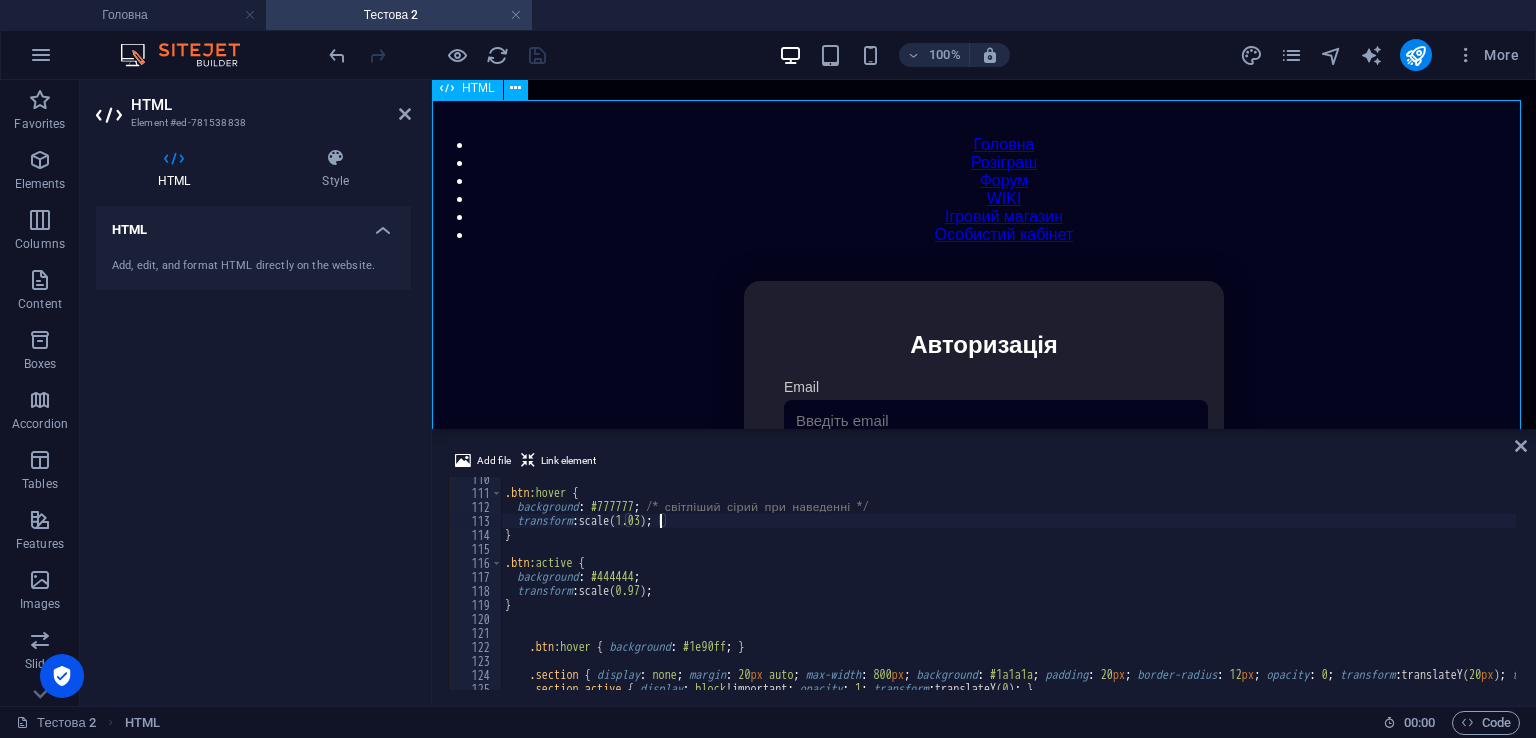type on "transform: scale(1.03);" 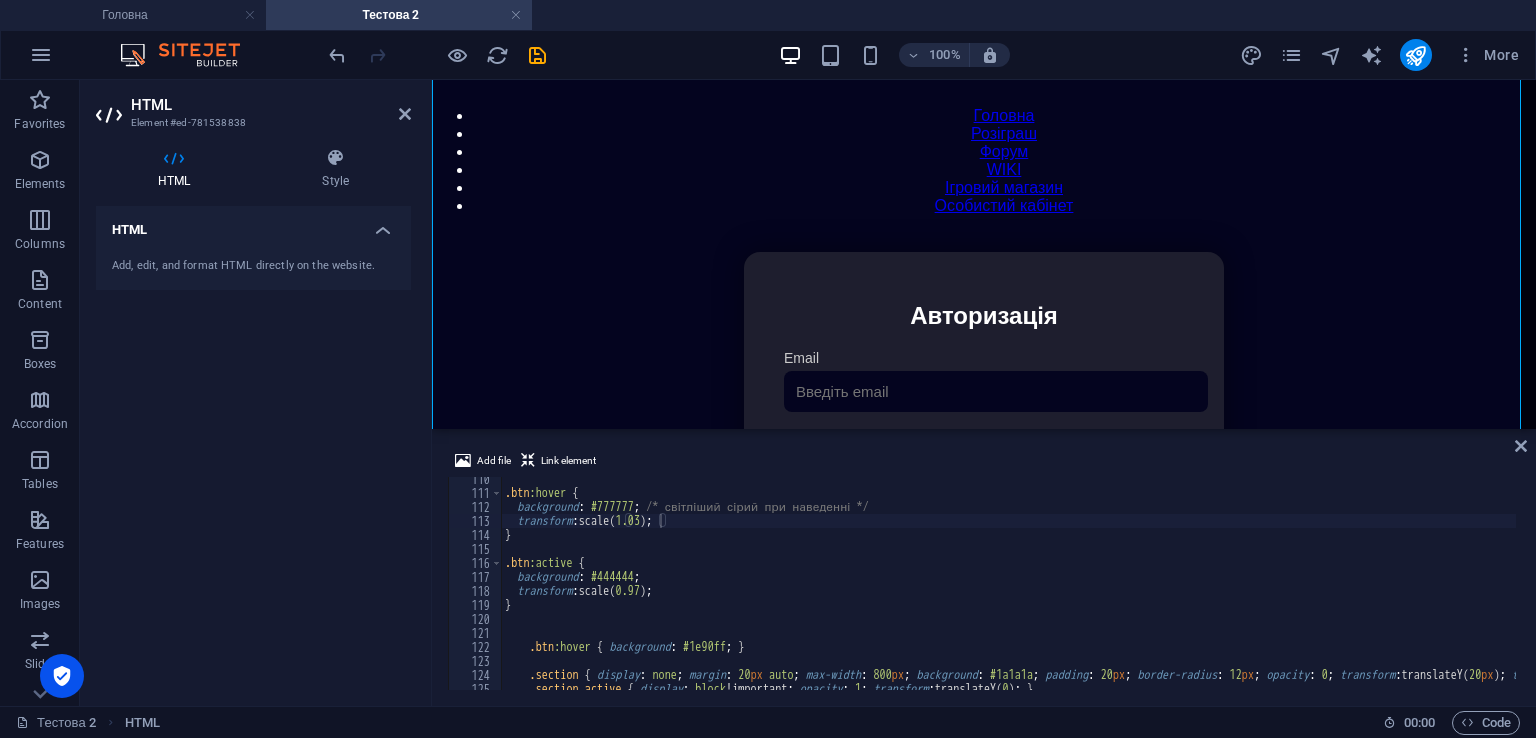 scroll, scrollTop: 336, scrollLeft: 0, axis: vertical 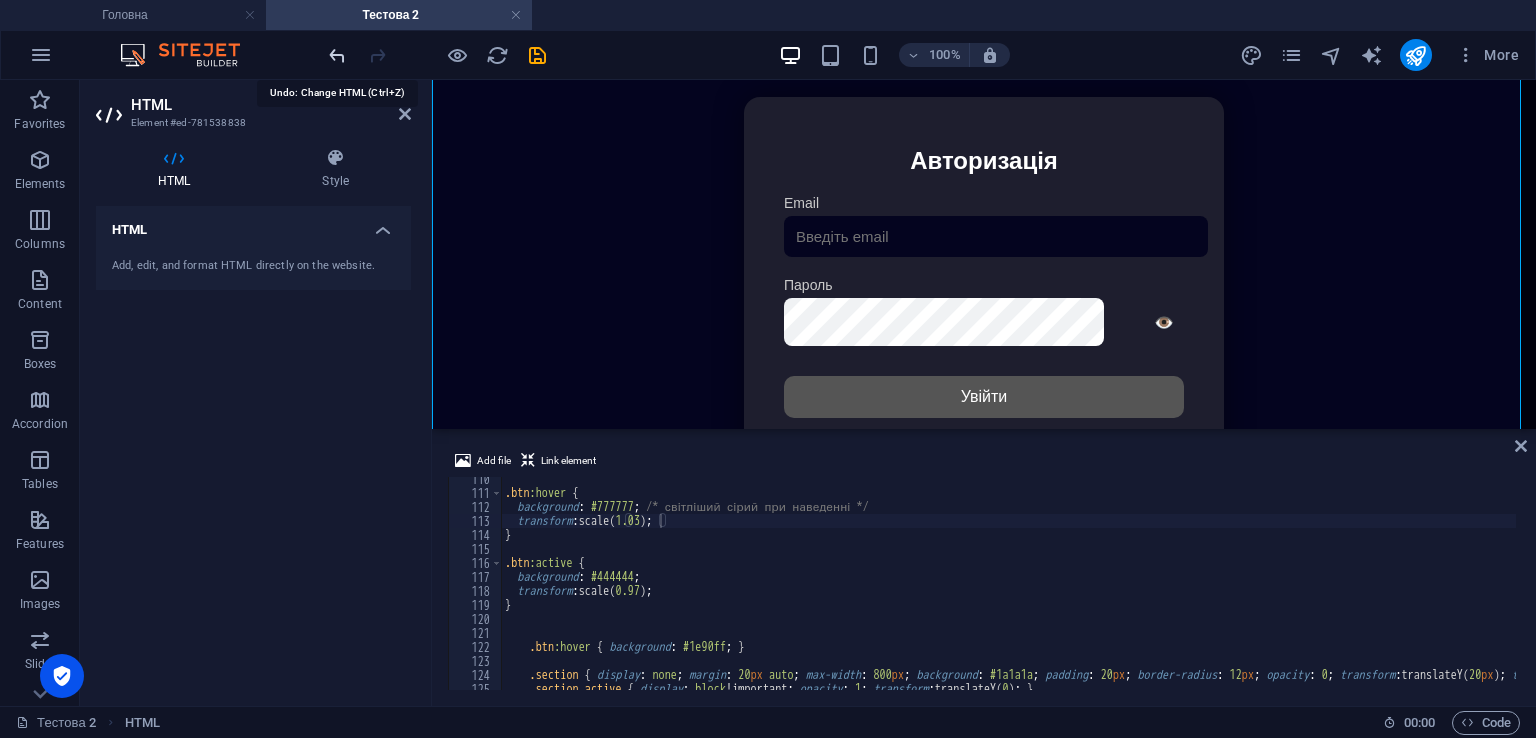 click at bounding box center (337, 55) 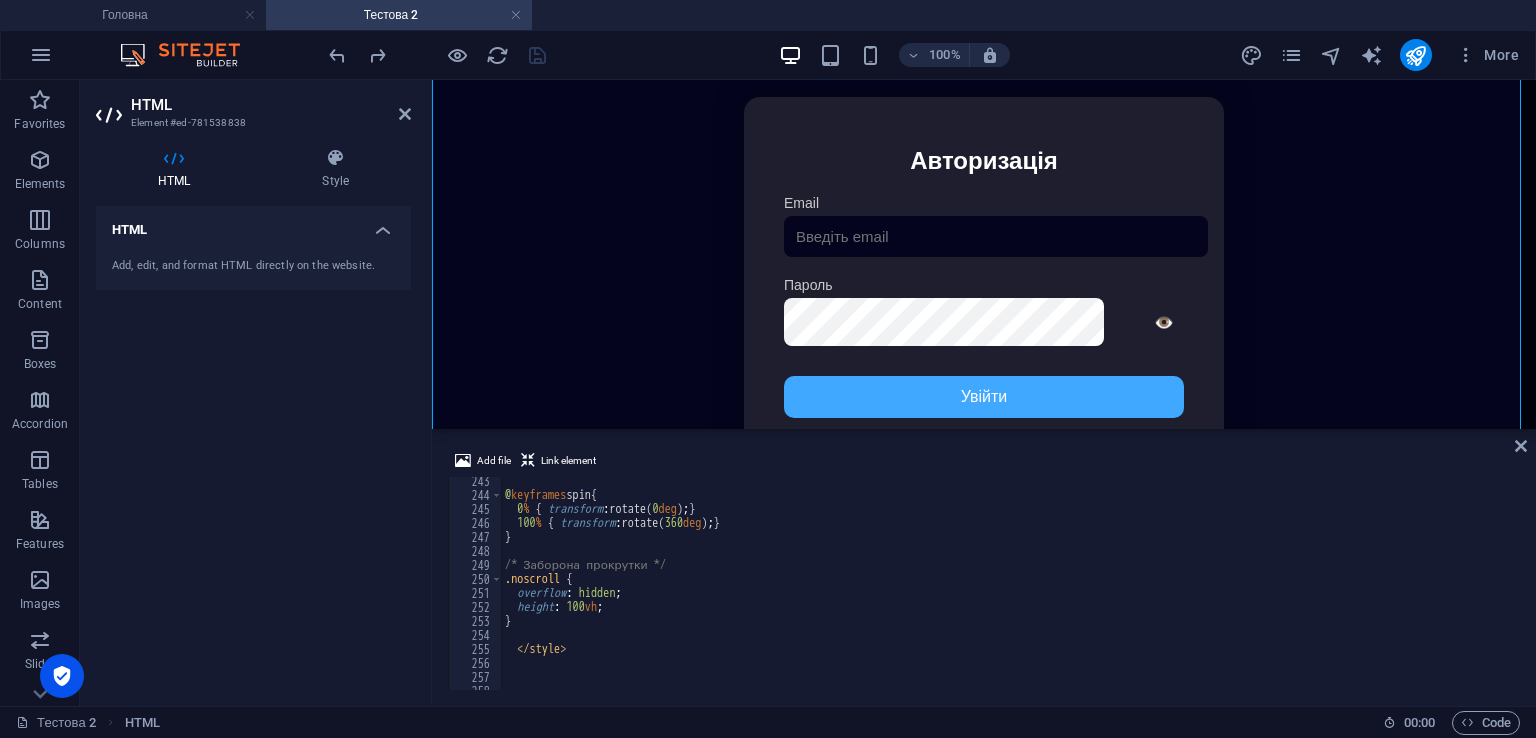 scroll, scrollTop: 3391, scrollLeft: 0, axis: vertical 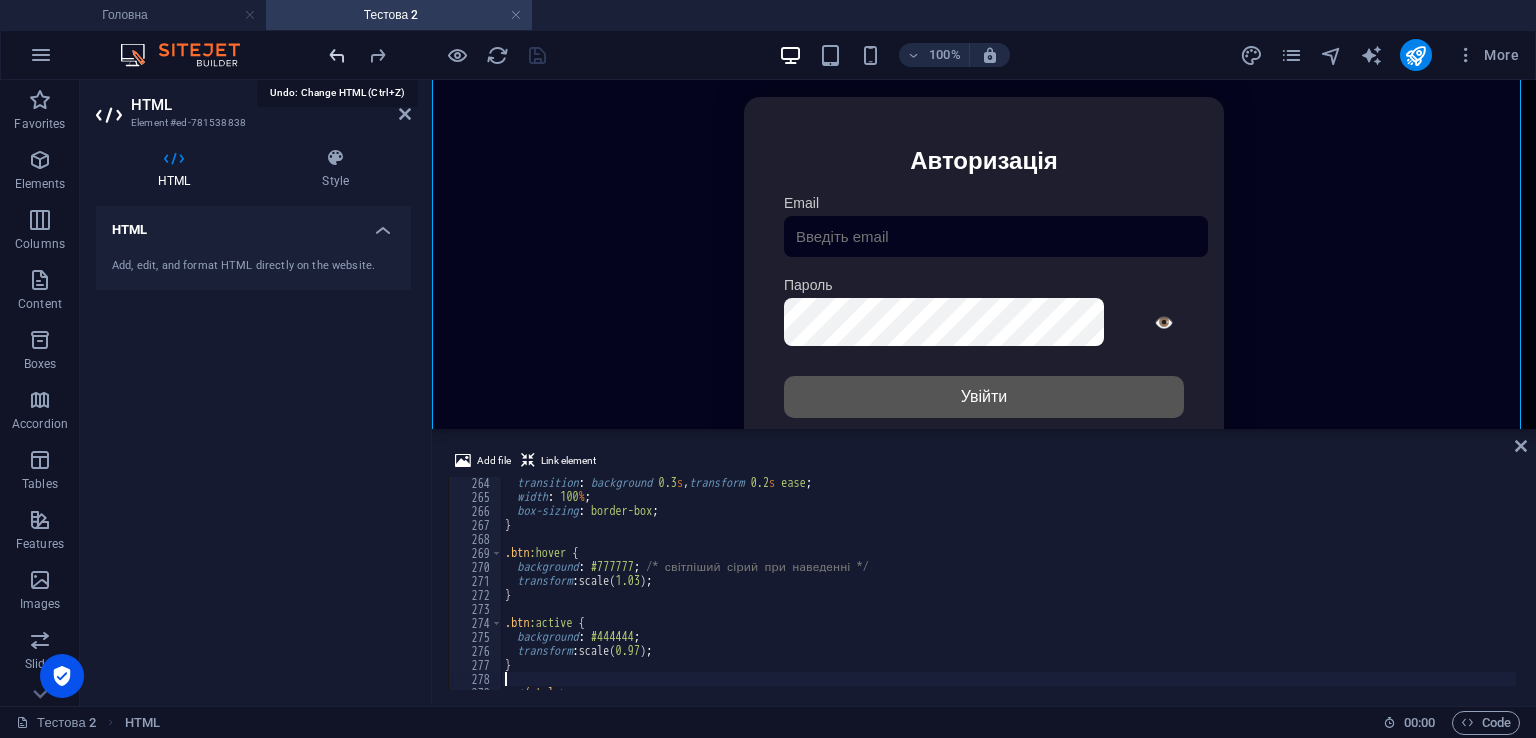 click at bounding box center [337, 55] 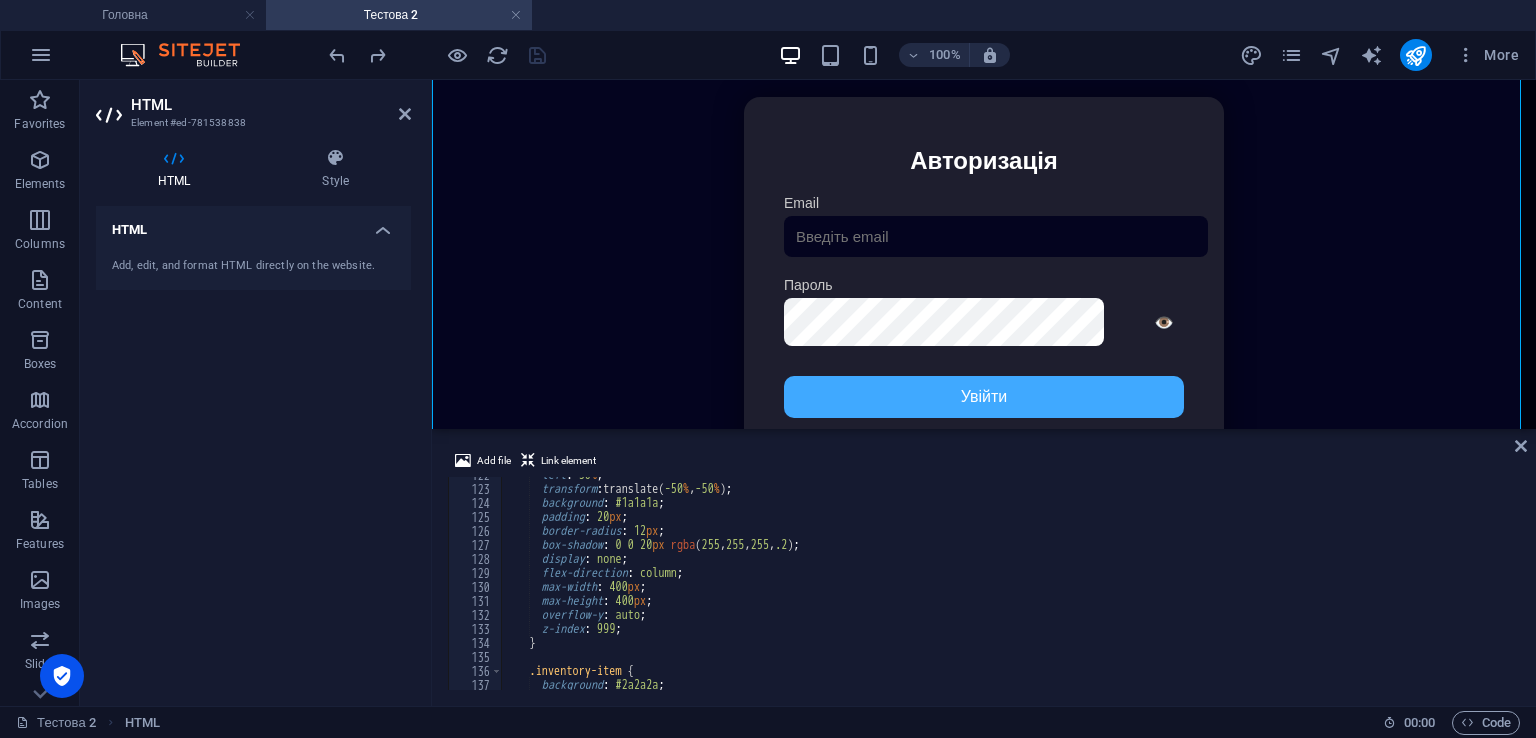 scroll, scrollTop: 1583, scrollLeft: 0, axis: vertical 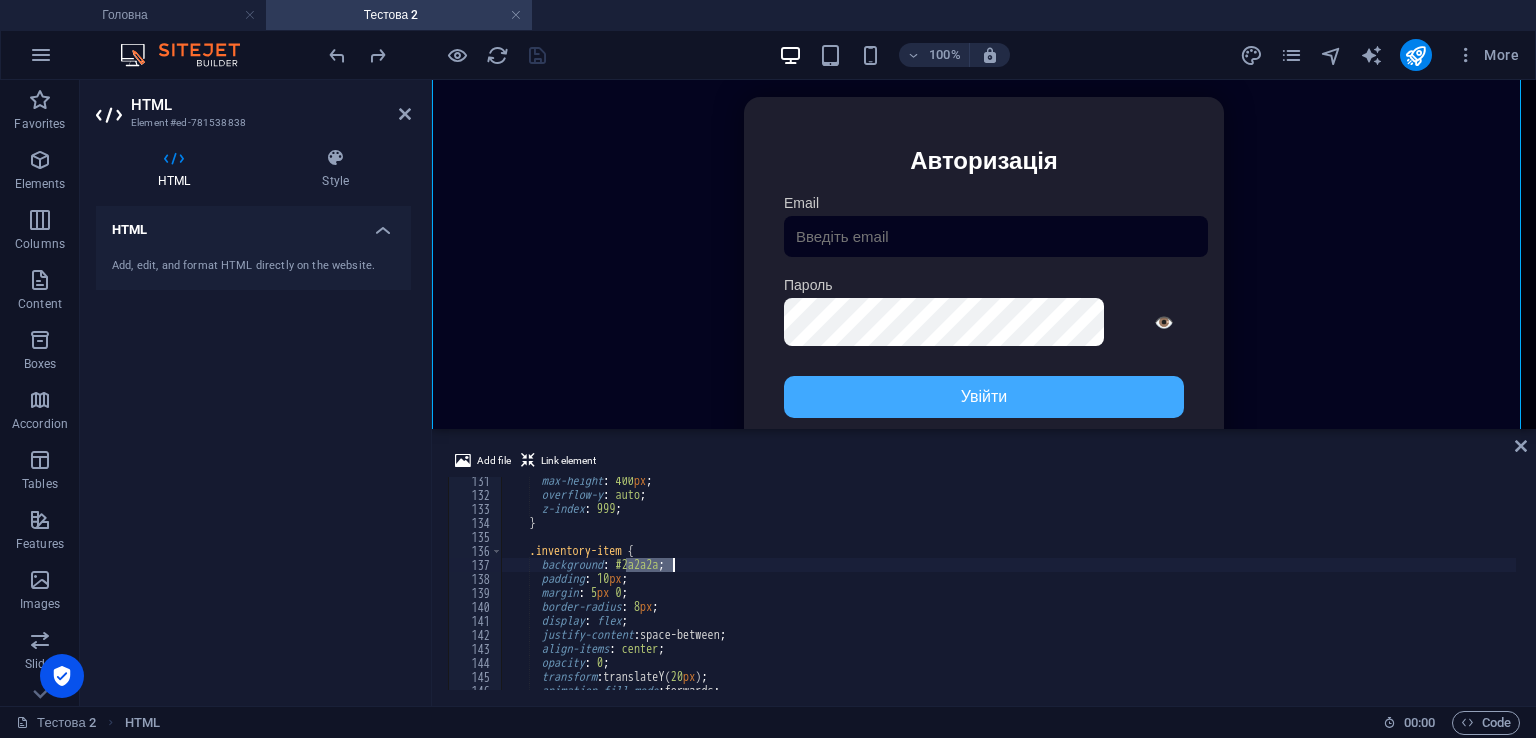 drag, startPoint x: 624, startPoint y: 562, endPoint x: 672, endPoint y: 560, distance: 48.04165 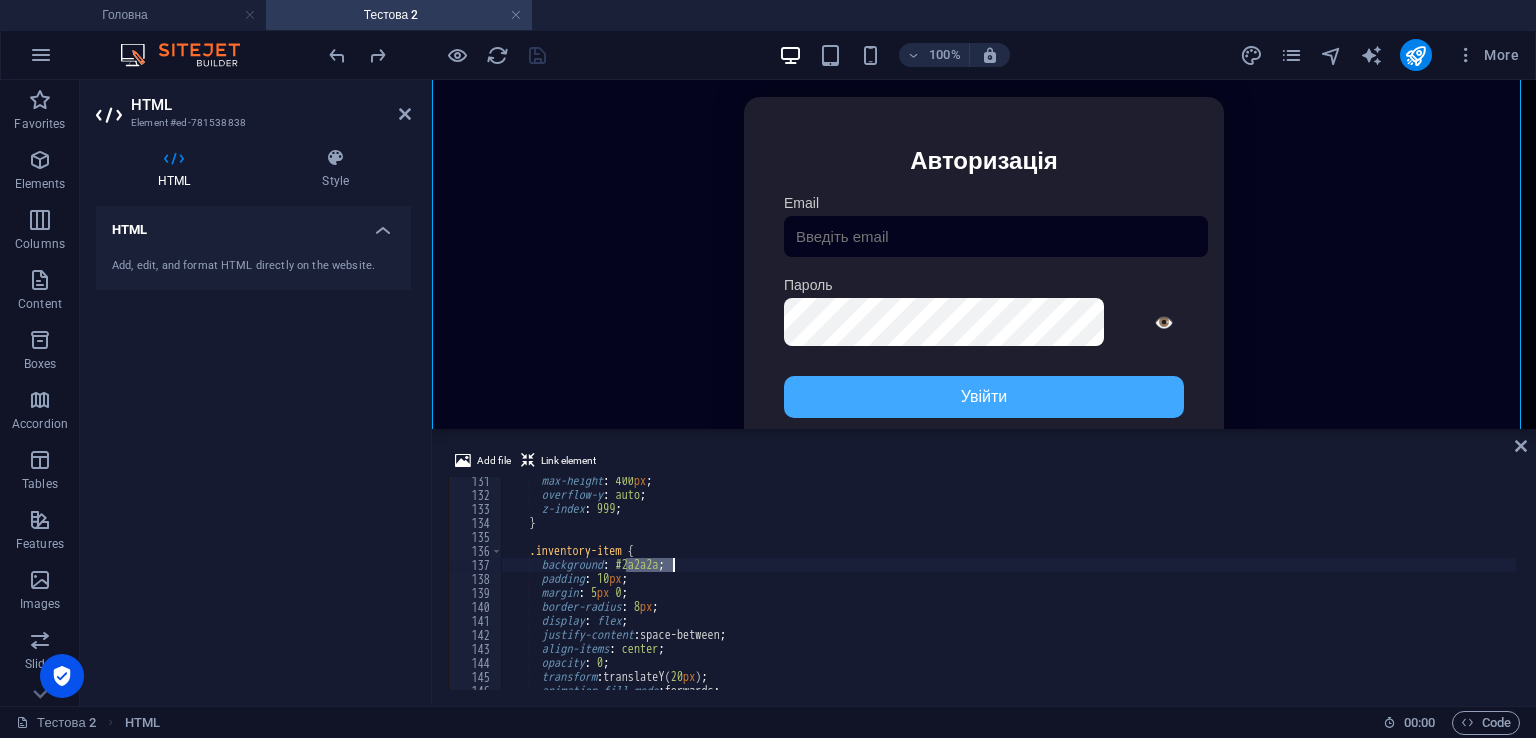 paste on "777777" 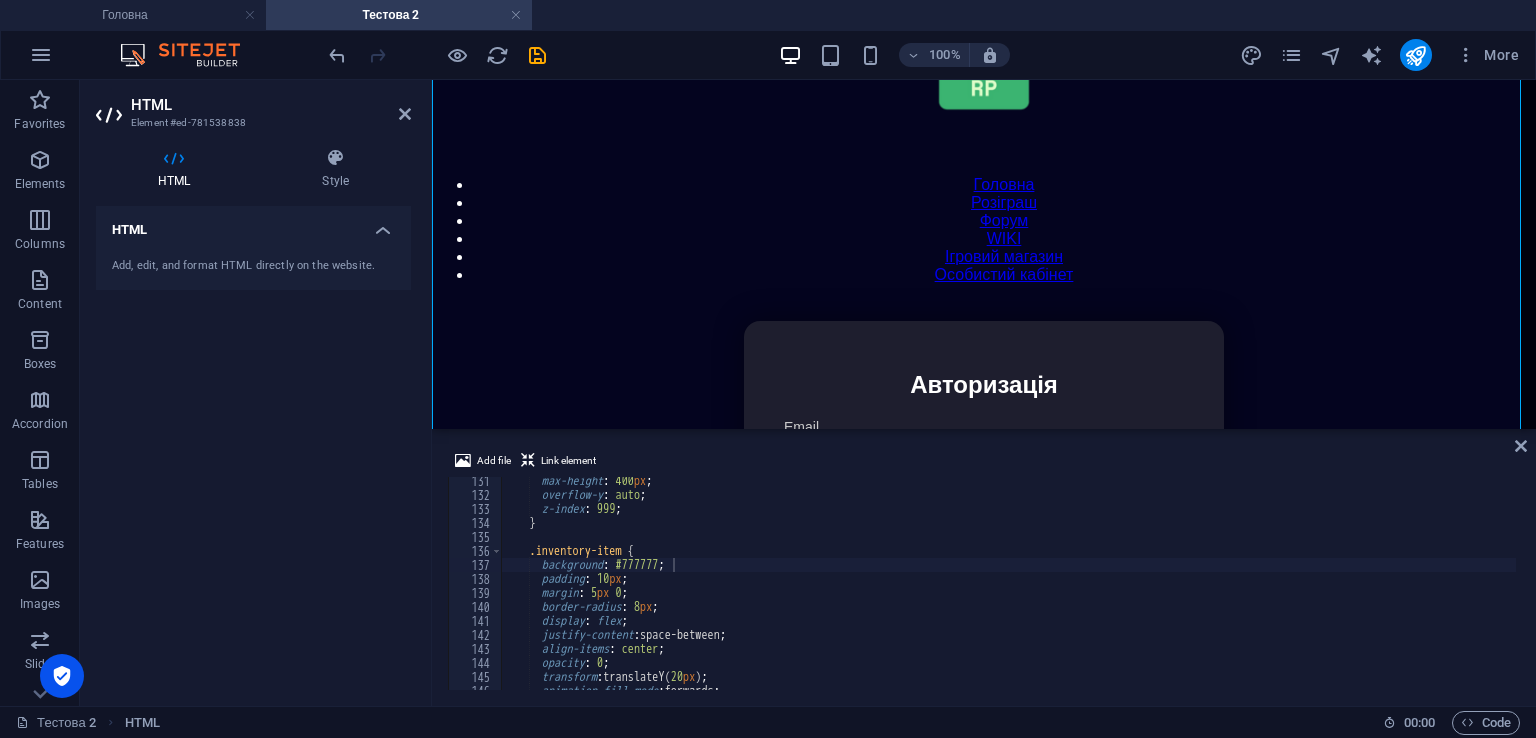 scroll, scrollTop: 236, scrollLeft: 0, axis: vertical 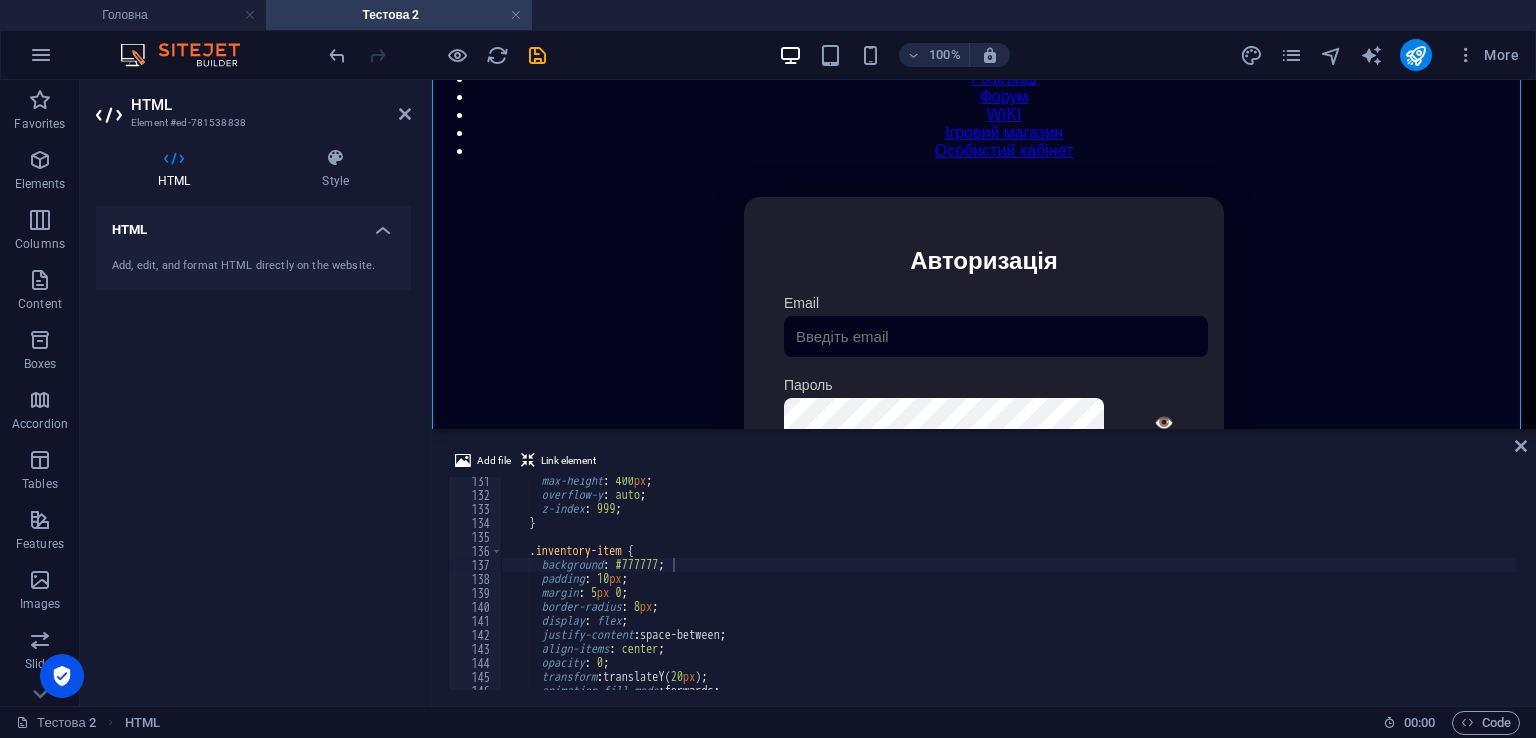 type on "padding: 10px;" 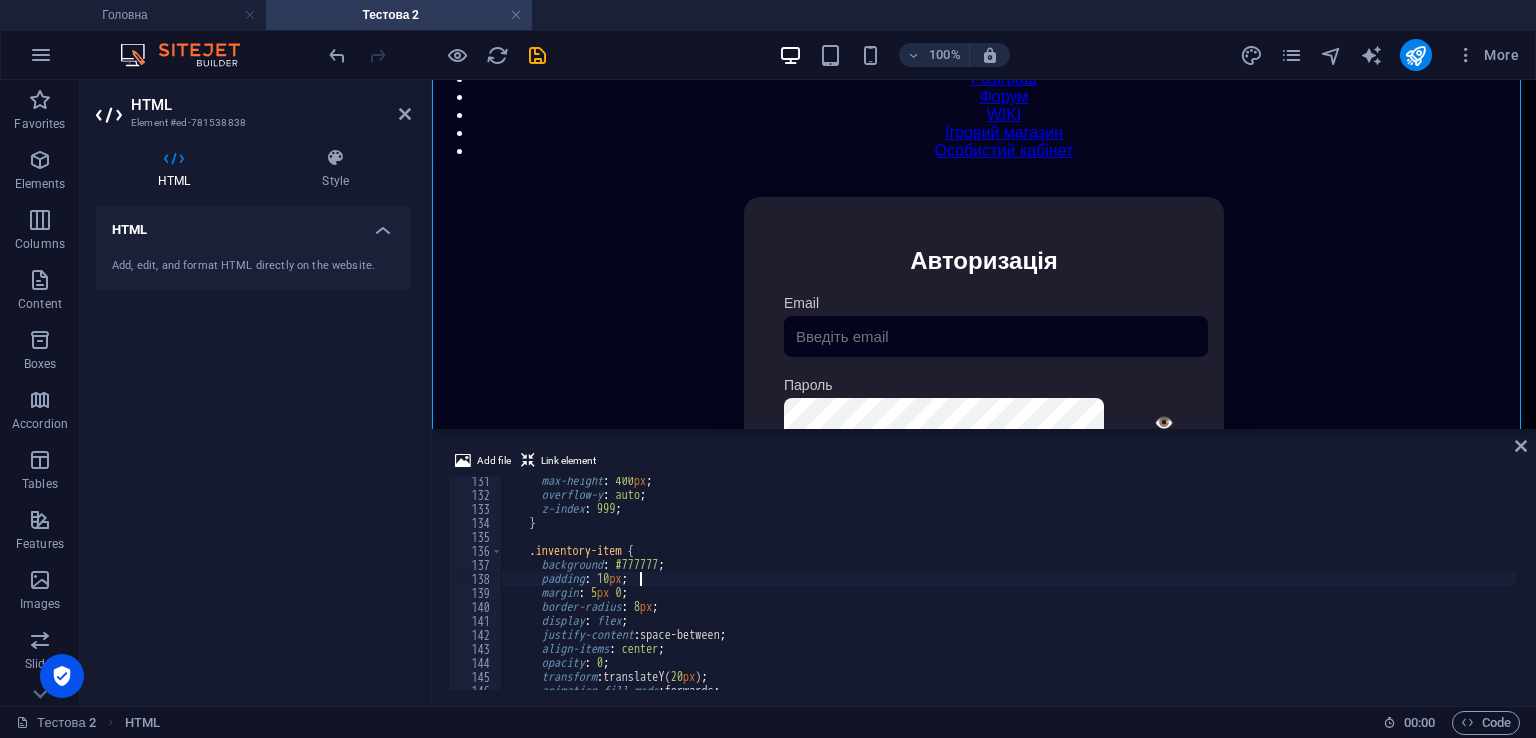 click on "max-height :   400 px ;         overflow-y :   auto ;         z-index :   999 ;      }      .inventory-item   {         background :   #777777 ;         padding :   10 px ;         margin :   5 px   0 ;         border-radius :   8 px ;         display :   flex ;         justify-content :  space-between ;         align-items :   center ;         opacity :   0 ;         transform :  translateY( 20 px ) ;         animation-fill-mode :  forwards ;" at bounding box center (1425, 592) 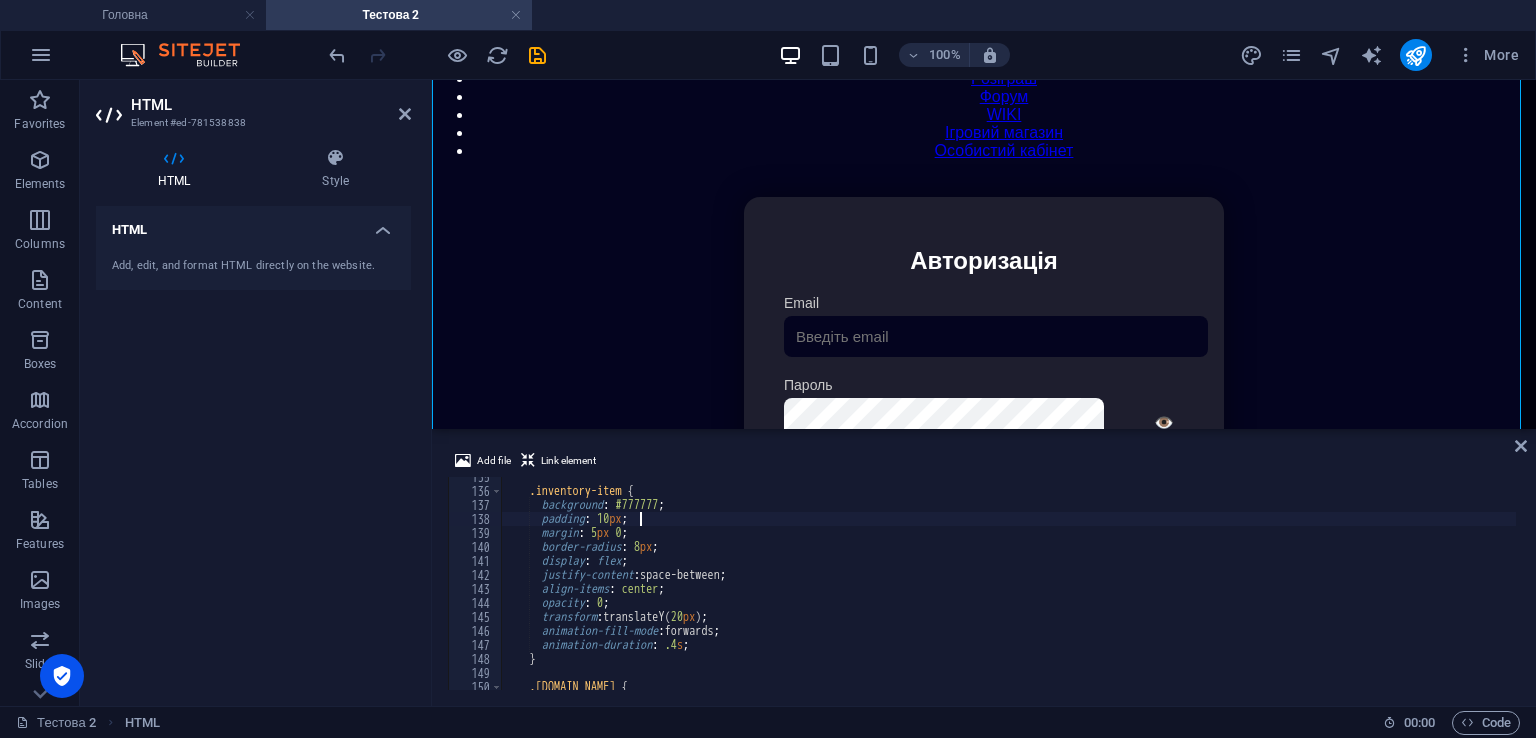 scroll, scrollTop: 1883, scrollLeft: 0, axis: vertical 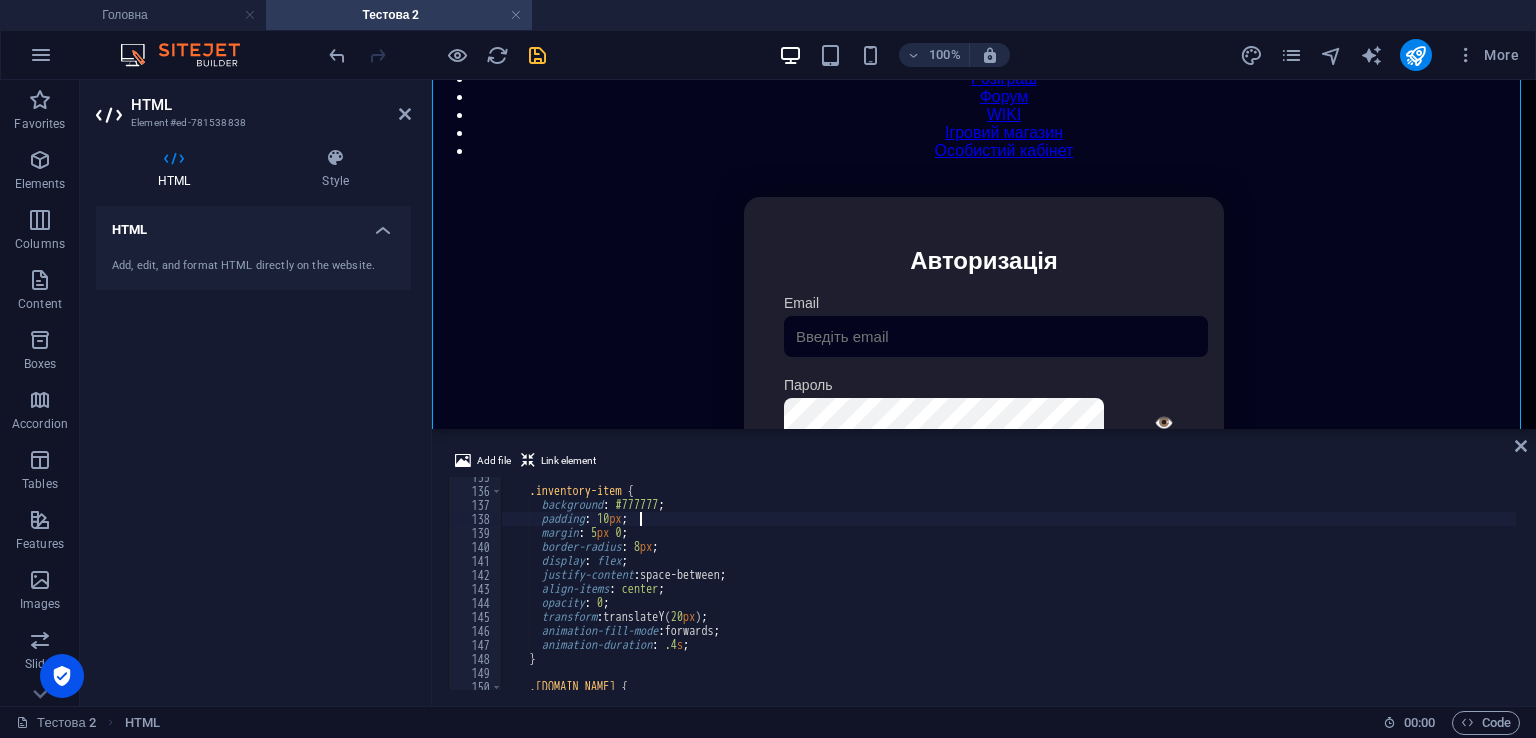click at bounding box center [537, 55] 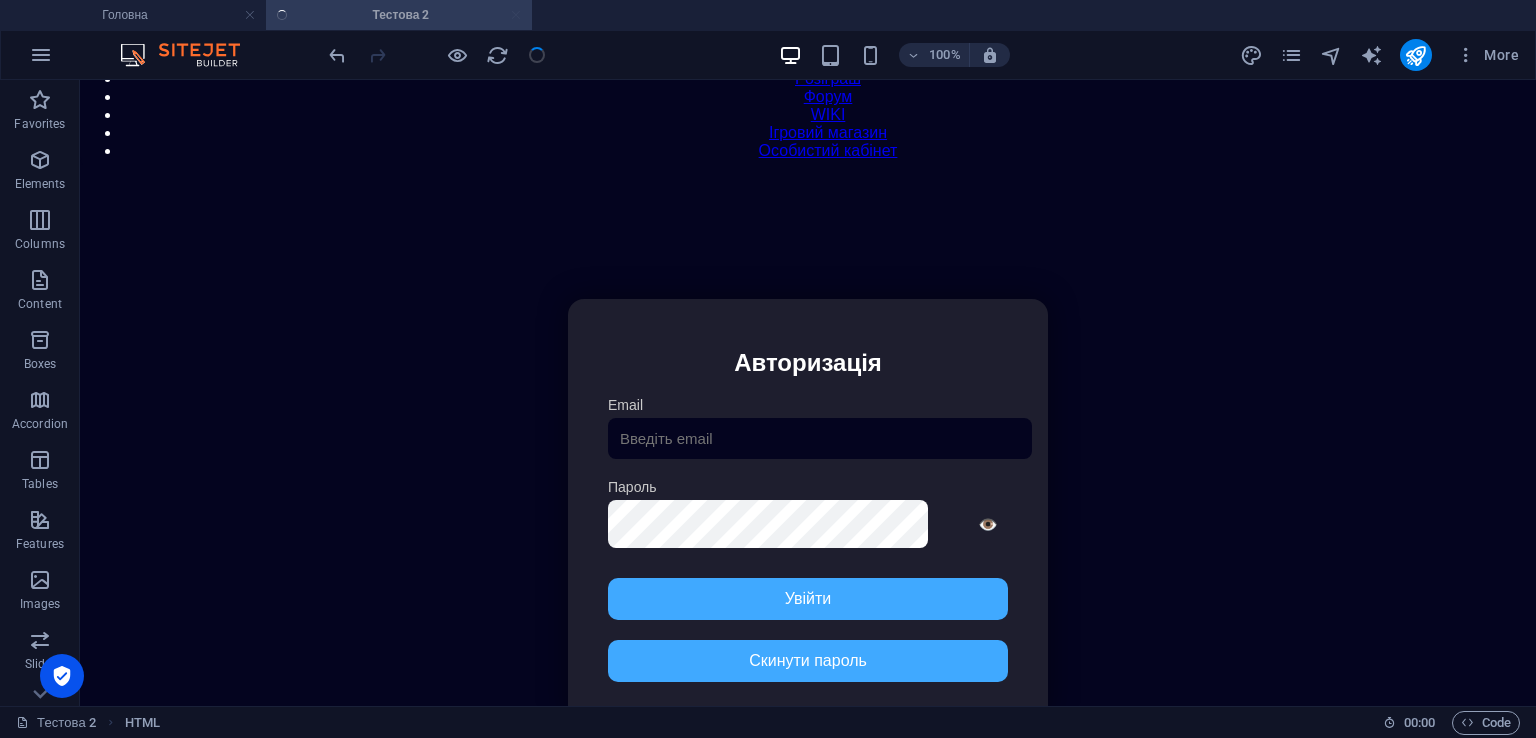 scroll, scrollTop: 152, scrollLeft: 0, axis: vertical 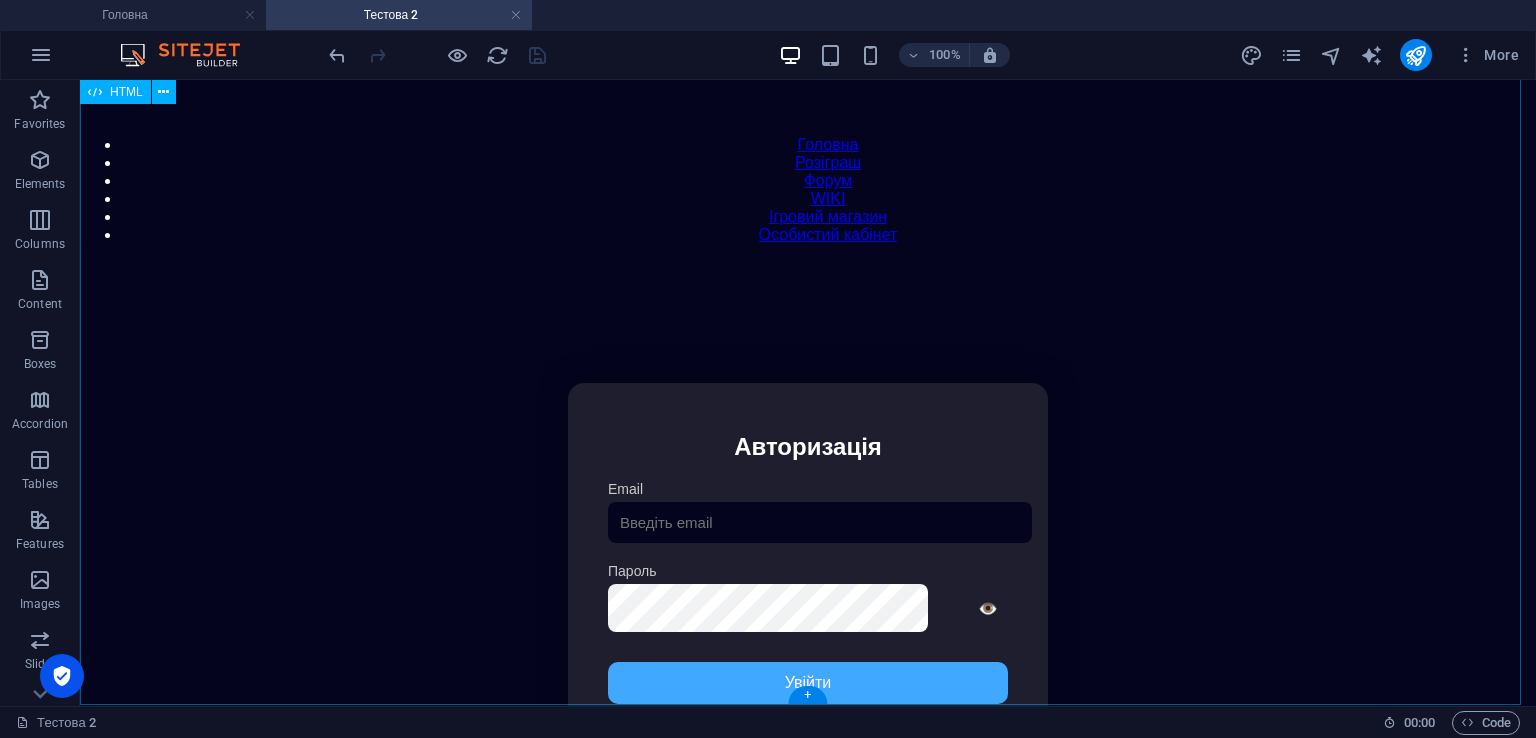 click on "Особистий кабінет
Авторизація
Email
[GEOGRAPHIC_DATA]
👁️
Увійти
Скинути пароль
Скидання пароля
Введіть ваш email:
Скинути
Закрити
Особистий кабінет
Вийти з кабінету
Важлива інформація
Інформація
Нік:
Пошта:
Гроші:   ₴
XP:
Рівень:
Здоров'я:  %
Броня:  %
ВІП:
Рейтинг
Рейтинг гравців
Гравців не знайдено
Документи
Мої документи
Паспорт:   [PERSON_NAME] книжка:   [PERSON_NAME]
Розваги
Рулетка" at bounding box center (808, 594) 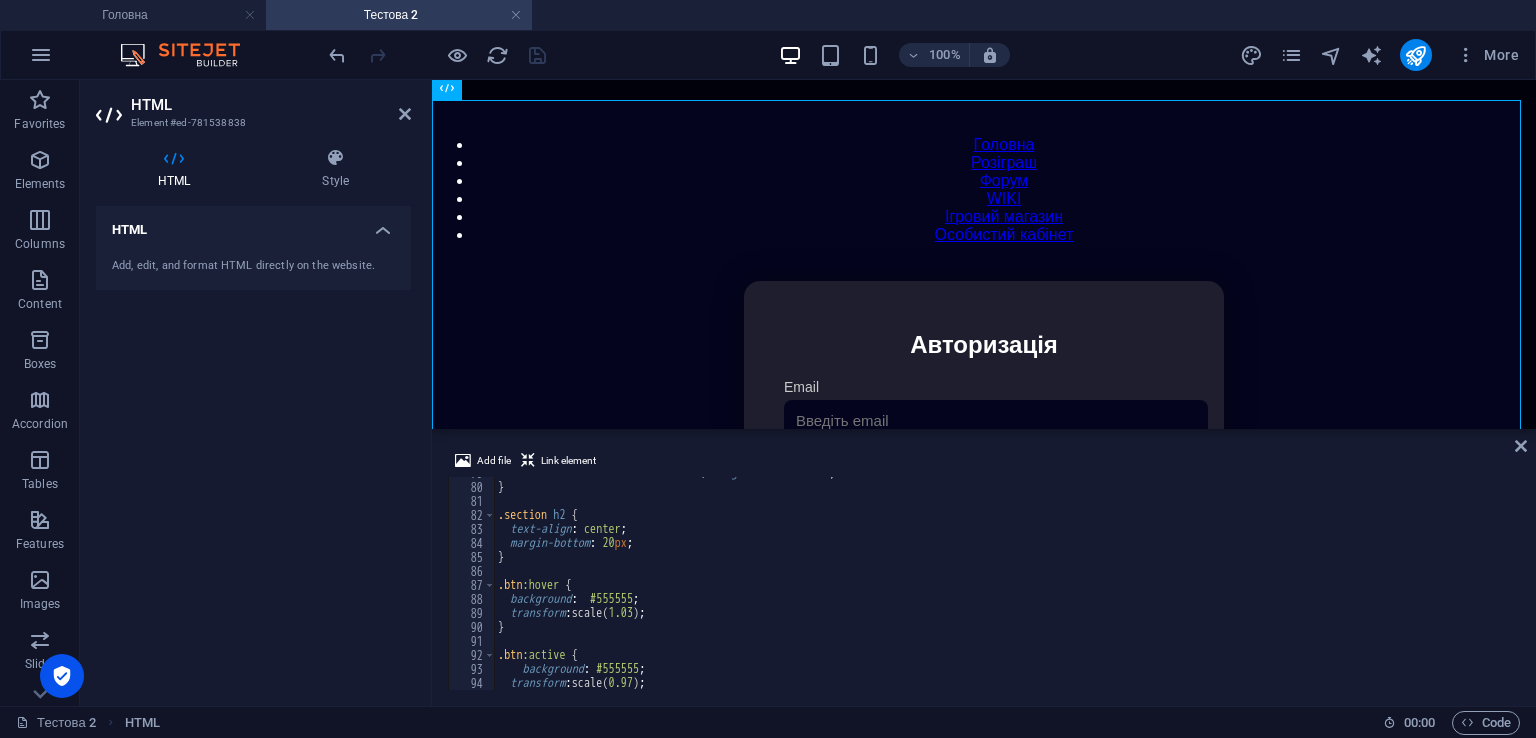 scroll, scrollTop: 1103, scrollLeft: 0, axis: vertical 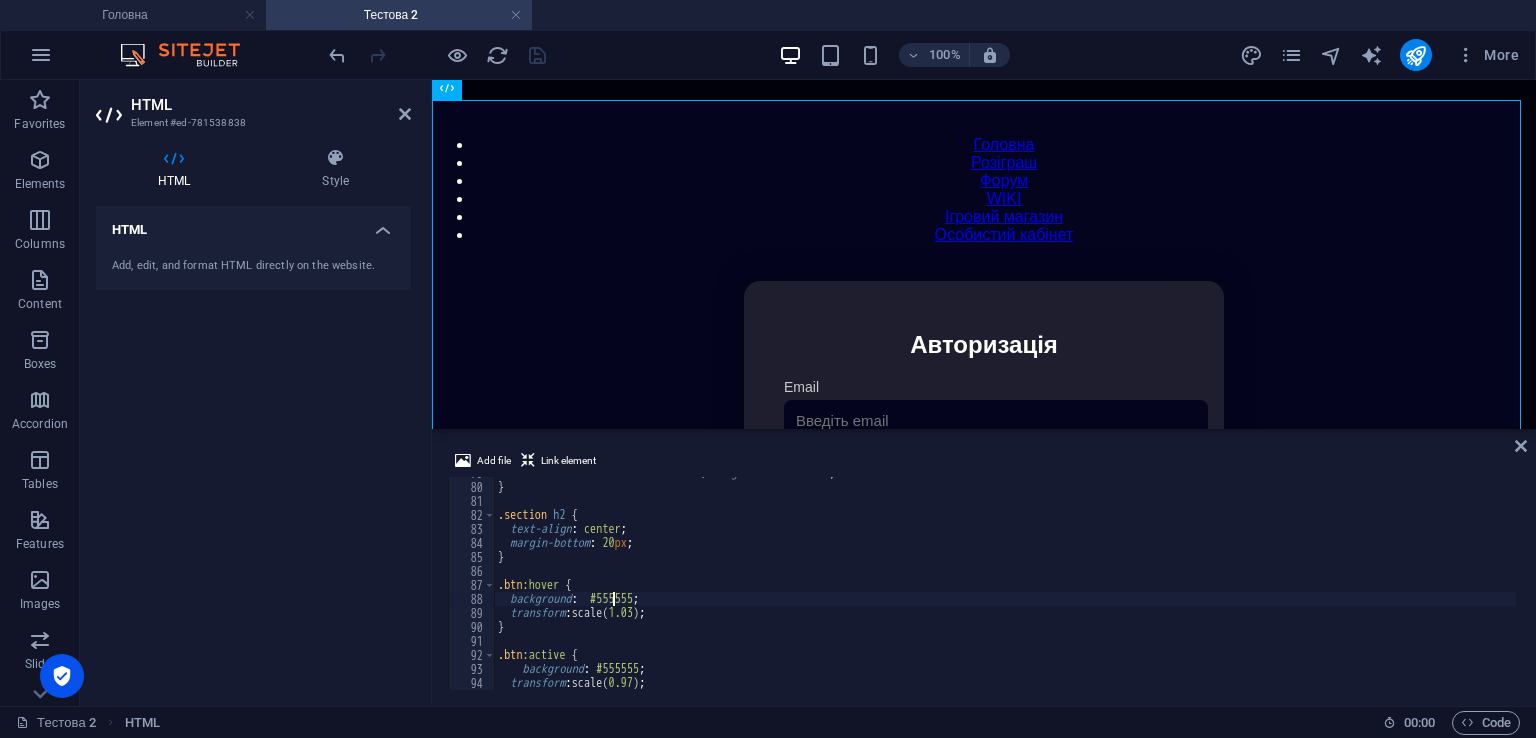 click on "transition :   transform   0.2 s   ease ,  background   0.3 s   ease ; } .section   h2   {    text-align :   center ;    margin-bottom :   20 px ; } .btn :hover   {    background :    #555555 ;    transform :  scale( 1.03 ) ; } .btn :active   {      background :   #555555 ;    transform :  scale( 0.97 ) ;" at bounding box center (1418, 584) 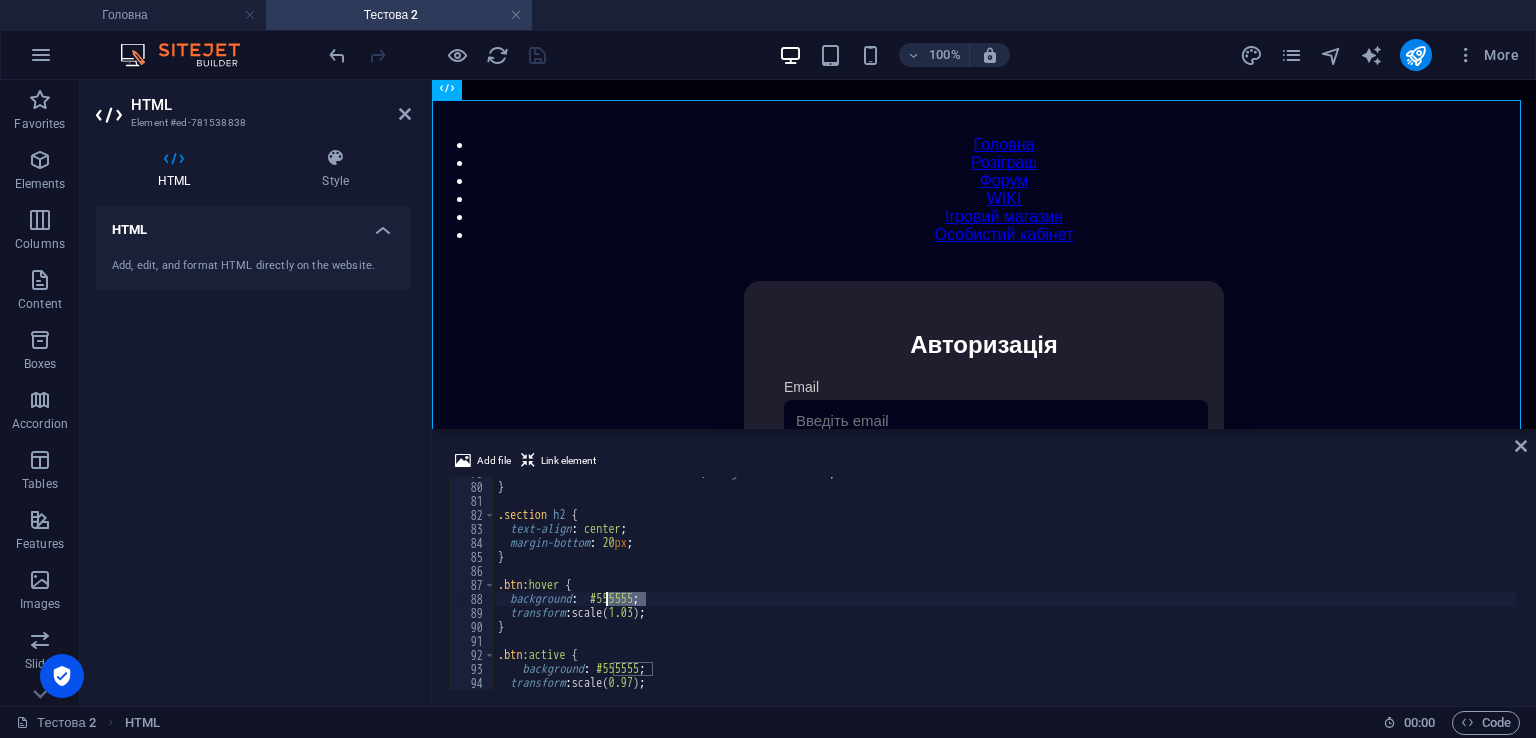 click on "transition :   transform   0.2 s   ease ,  background   0.3 s   ease ; } .section   h2   {    text-align :   center ;    margin-bottom :   20 px ; } .btn :hover   {    background :    #555555 ;    transform :  scale( 1.03 ) ; } .btn :active   {      background :   #555555 ;    transform :  scale( 0.97 ) ; btn:hover { background: #444; ​ ​ All Replace All + 1 of 1 .* Aa \b S" at bounding box center [1005, 583] 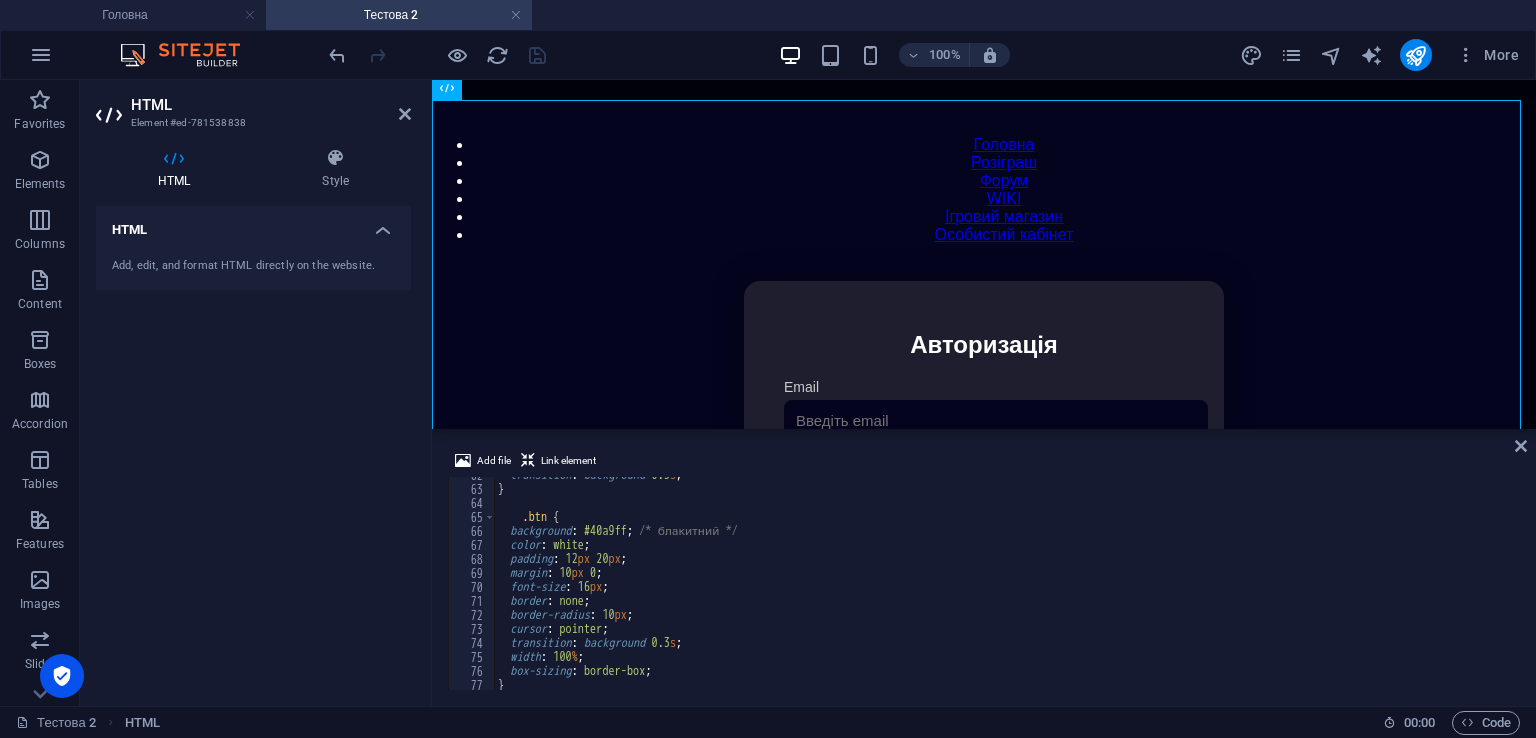 scroll, scrollTop: 803, scrollLeft: 0, axis: vertical 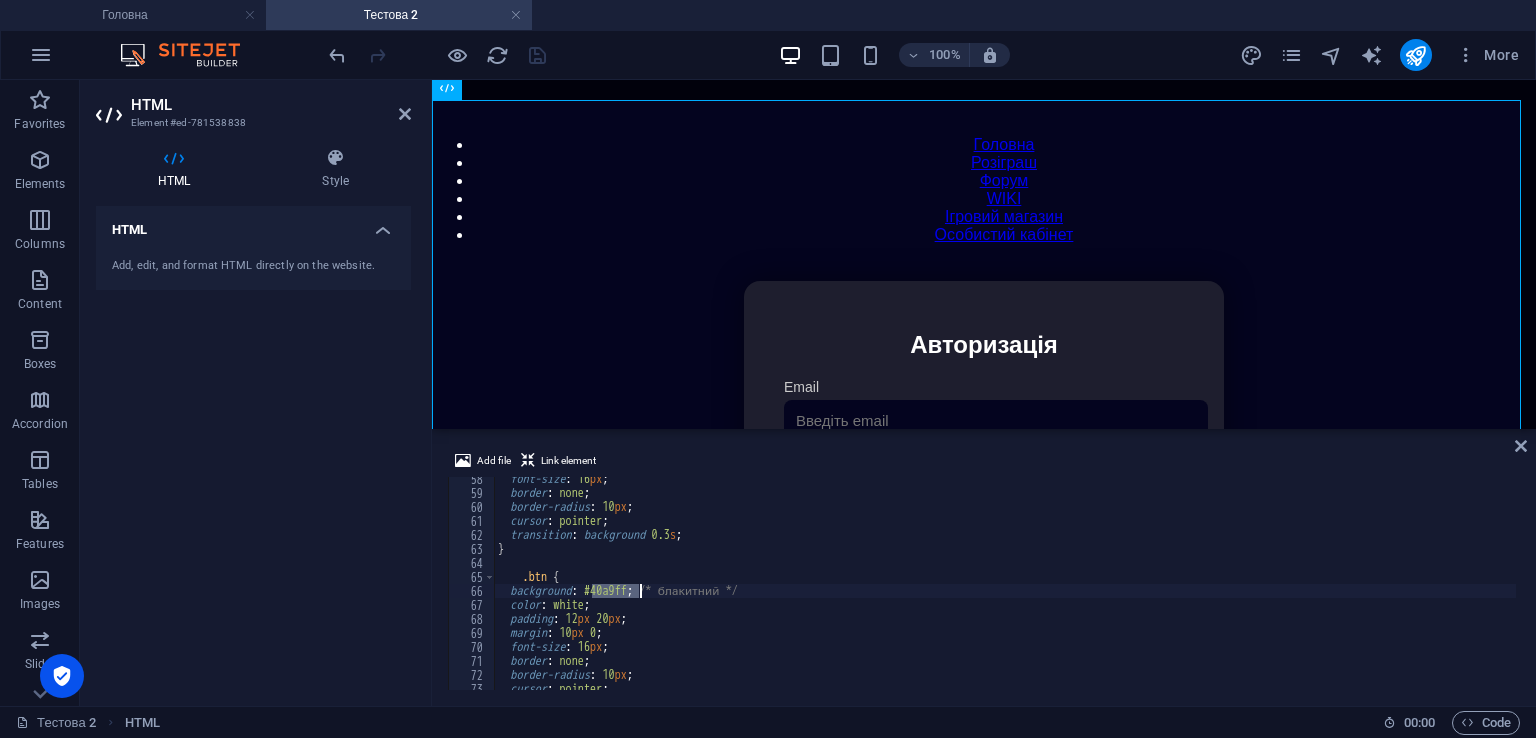 drag, startPoint x: 596, startPoint y: 589, endPoint x: 640, endPoint y: 593, distance: 44.181442 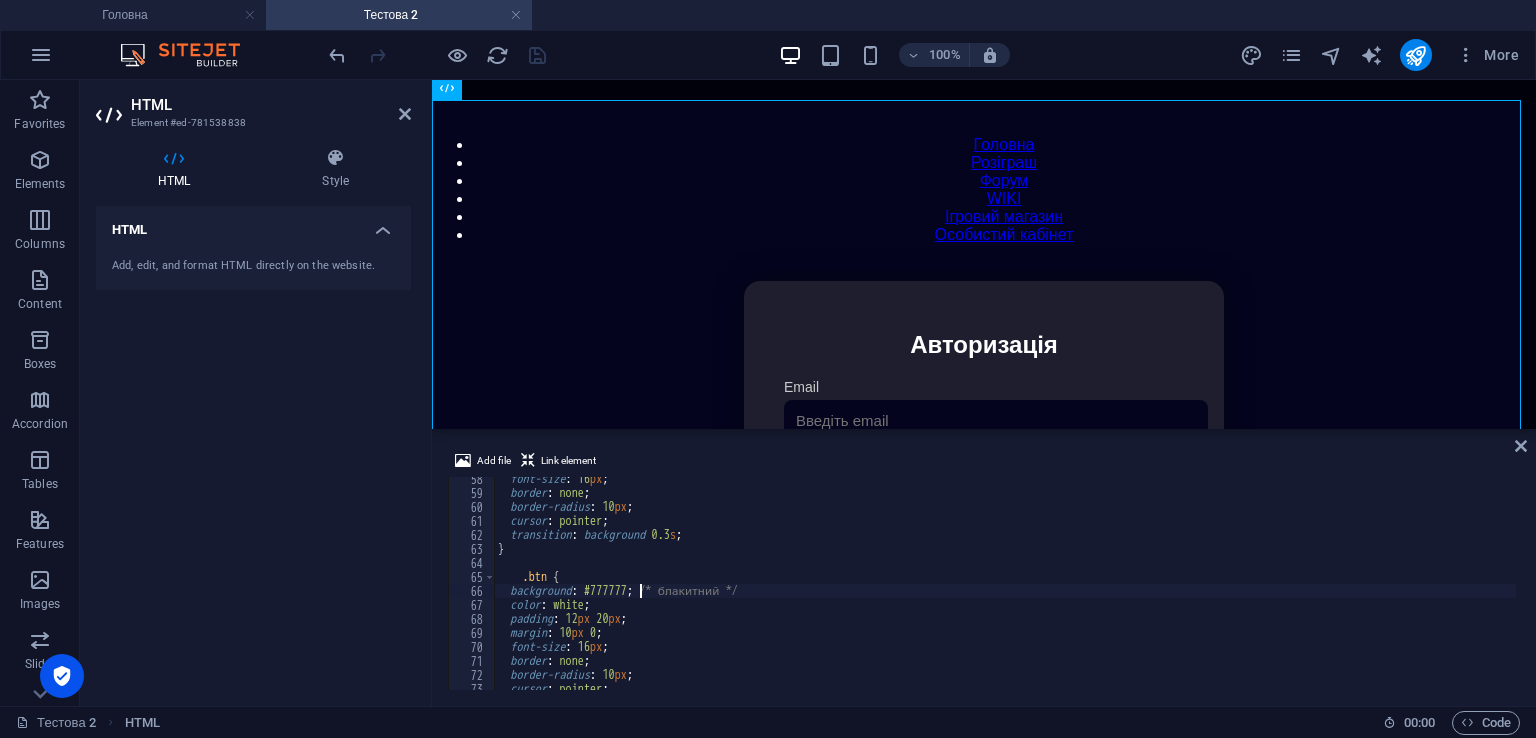 click on "font-size :   16 px ;    border :   none ;    border-radius :   10 px ;    cursor :   pointer ;    transition :   background   0.3 s ; }      .btn   {    background :   #777777 ;   /* блакитний */    color :   white ;    padding :   12 px   20 px ;    margin :   10 px   0 ;    font-size :   16 px ;    border :   none ;    border-radius :   10 px ;    cursor :   pointer ;" at bounding box center (1418, 590) 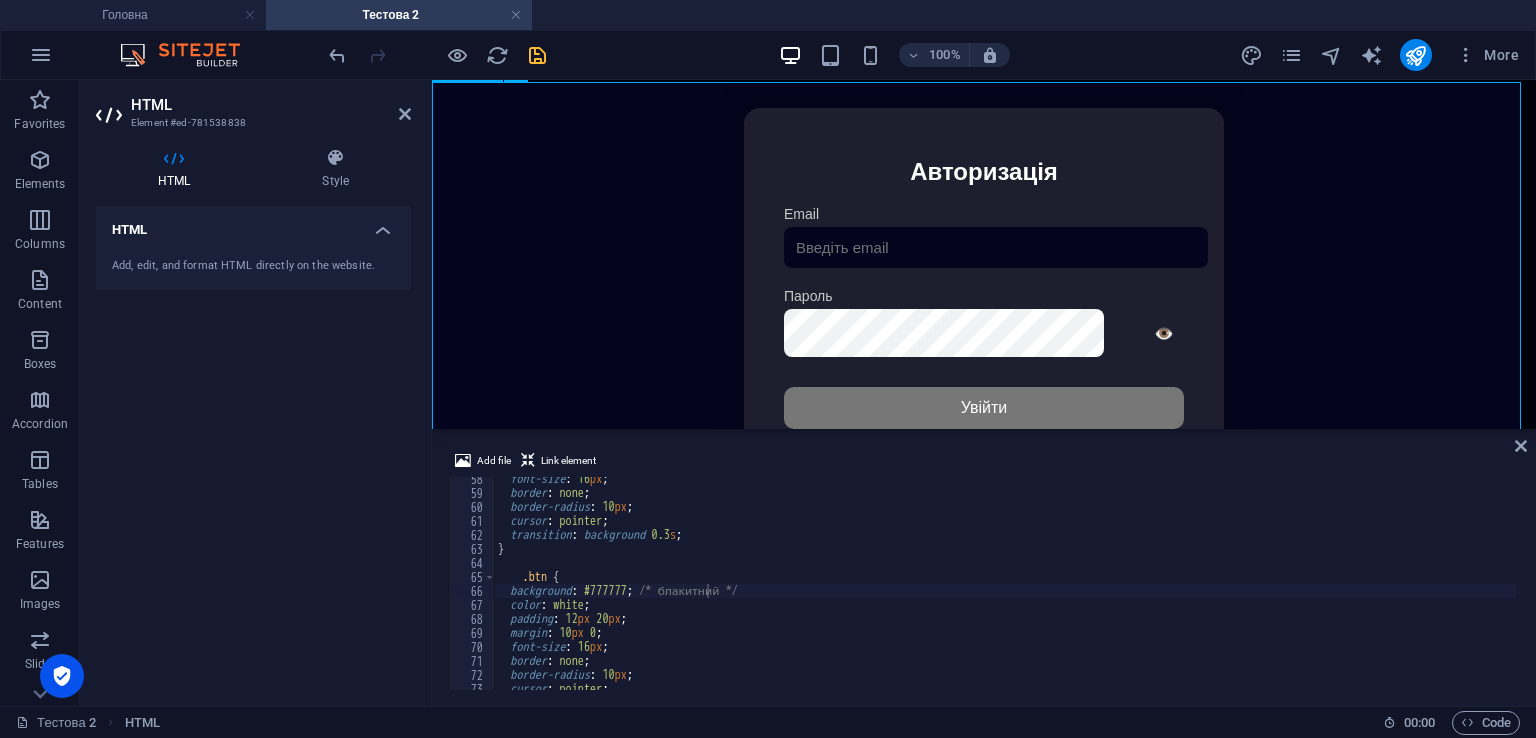 scroll, scrollTop: 336, scrollLeft: 0, axis: vertical 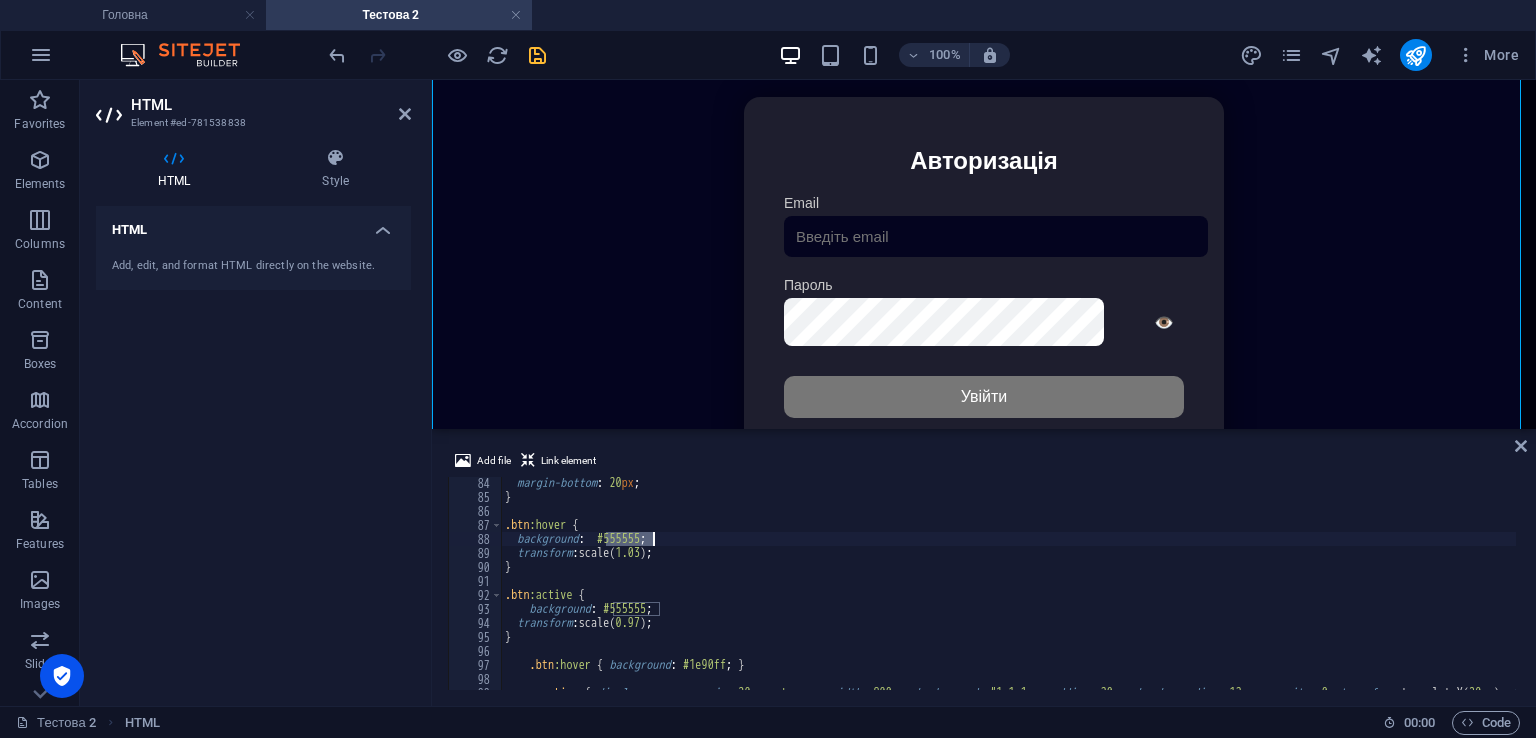 drag, startPoint x: 604, startPoint y: 538, endPoint x: 651, endPoint y: 542, distance: 47.169907 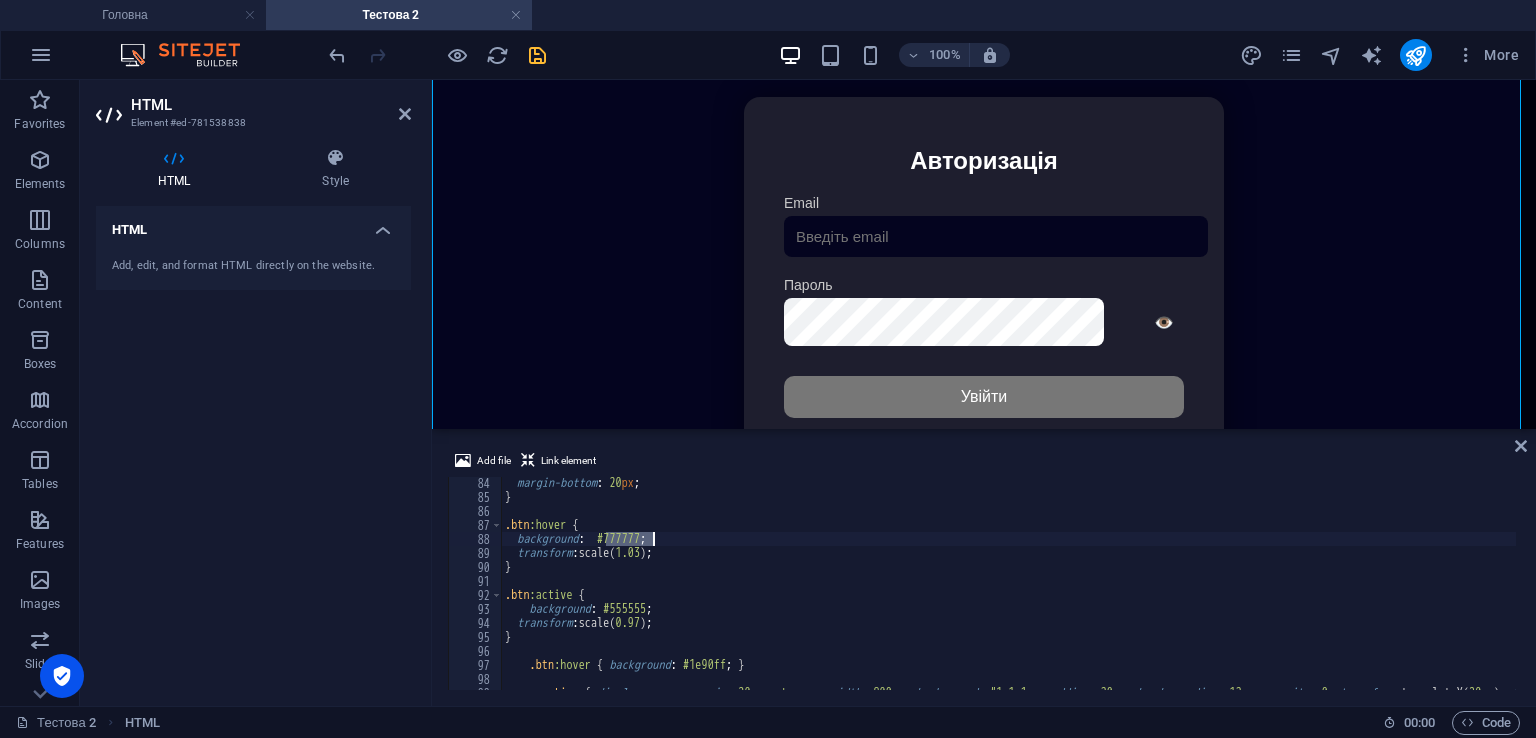 drag, startPoint x: 604, startPoint y: 536, endPoint x: 652, endPoint y: 536, distance: 48 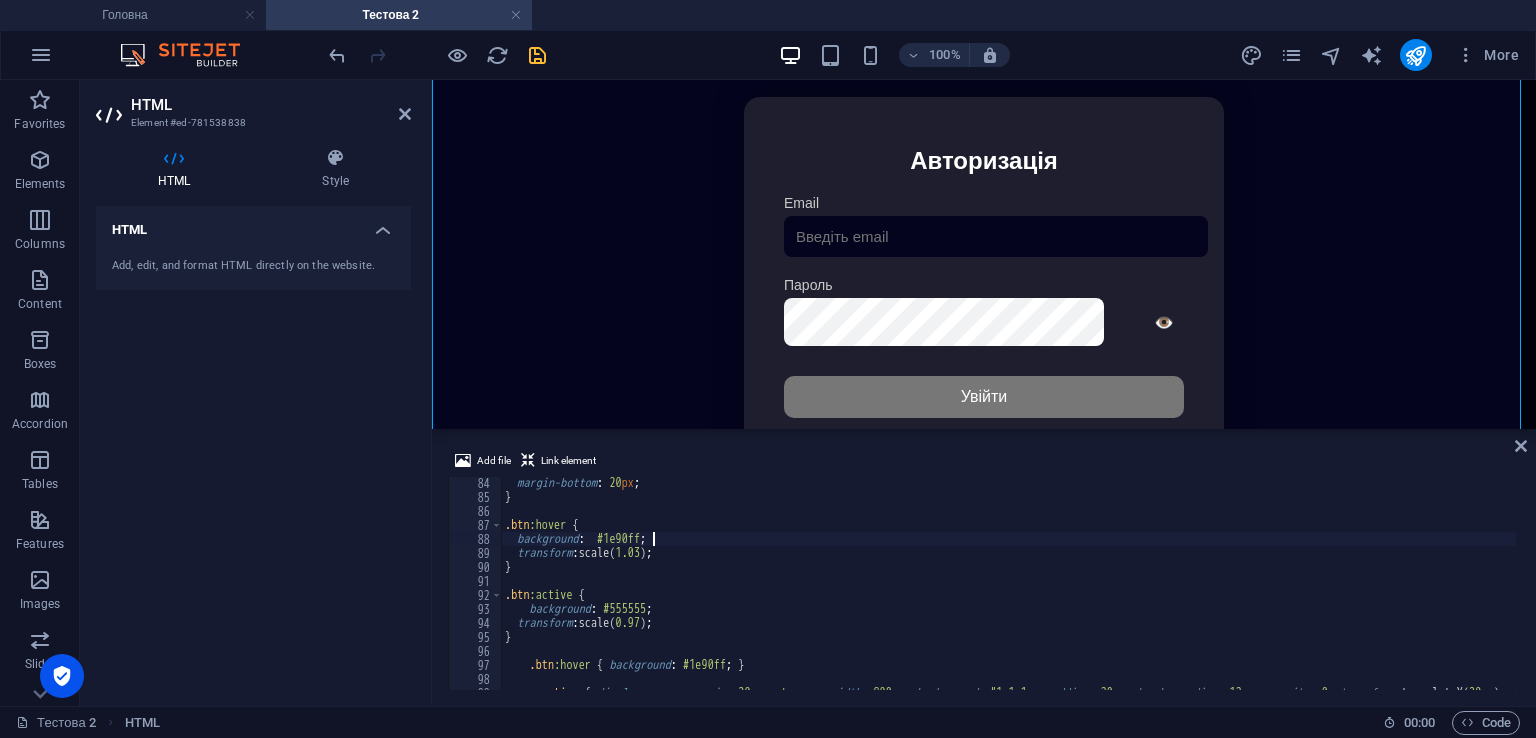 scroll, scrollTop: 1223, scrollLeft: 0, axis: vertical 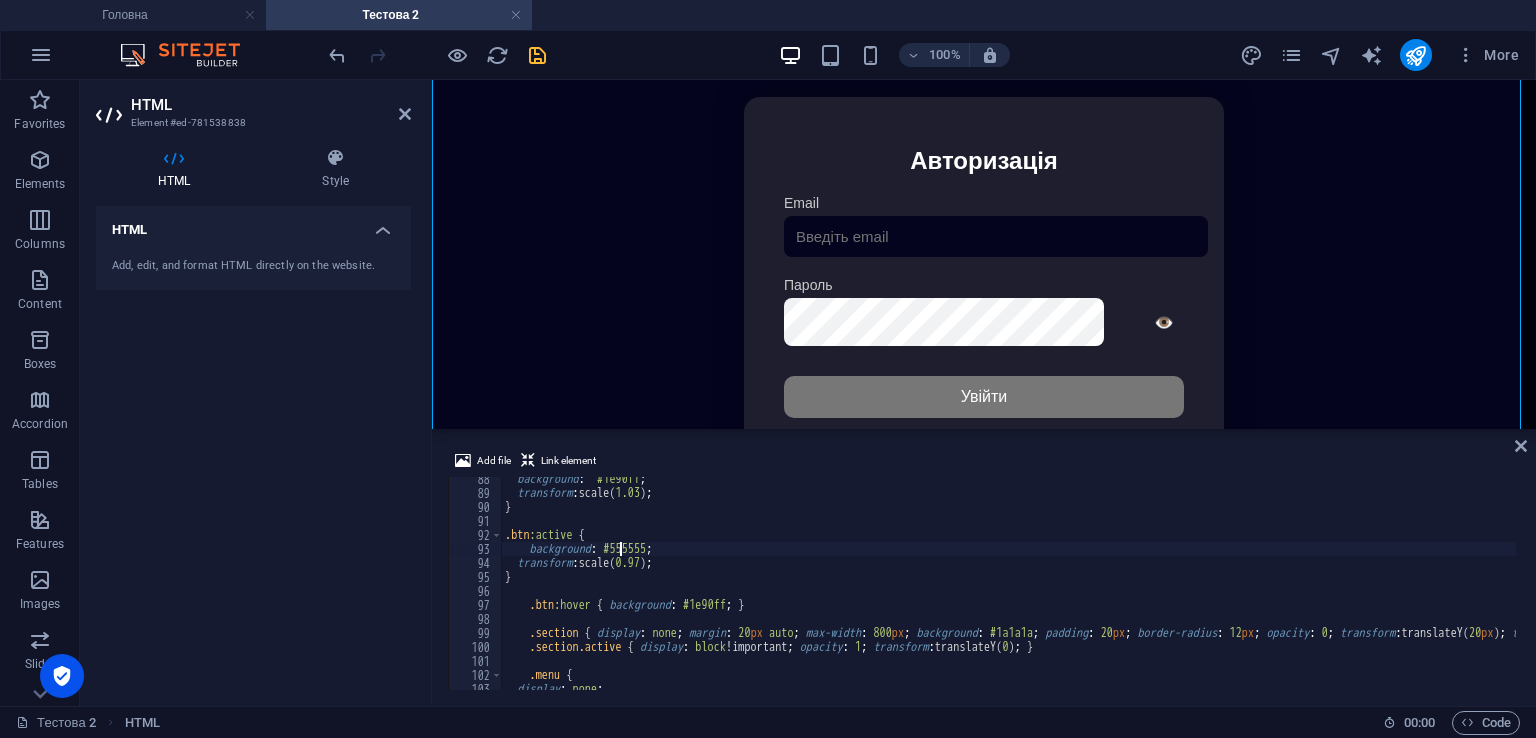 click on "background :    #1e90ff ;    transform :  scale( 1.03 ) ; } .btn :active   {      background :   #555555 ;    transform :  scale( 0.97 ) ; }      .btn :hover   {   background :   #1e90ff ;   }      .section   {   display :   none ;   margin :   20 px   auto ;   max-width :   800 px ;   background :   #1a1a1a ;   padding :   20 px ;   border-radius :   12 px ;   opacity :   0 ;   transform :  translateY( 20 px ) ;   transition :   all   .5 s   ease ;   }      .section.active   {   display :   block  !important ;   opacity :   1 ;   transform :  translateY( 0 ) ;   }      .menu   {    display :   none ;" at bounding box center [1425, 590] 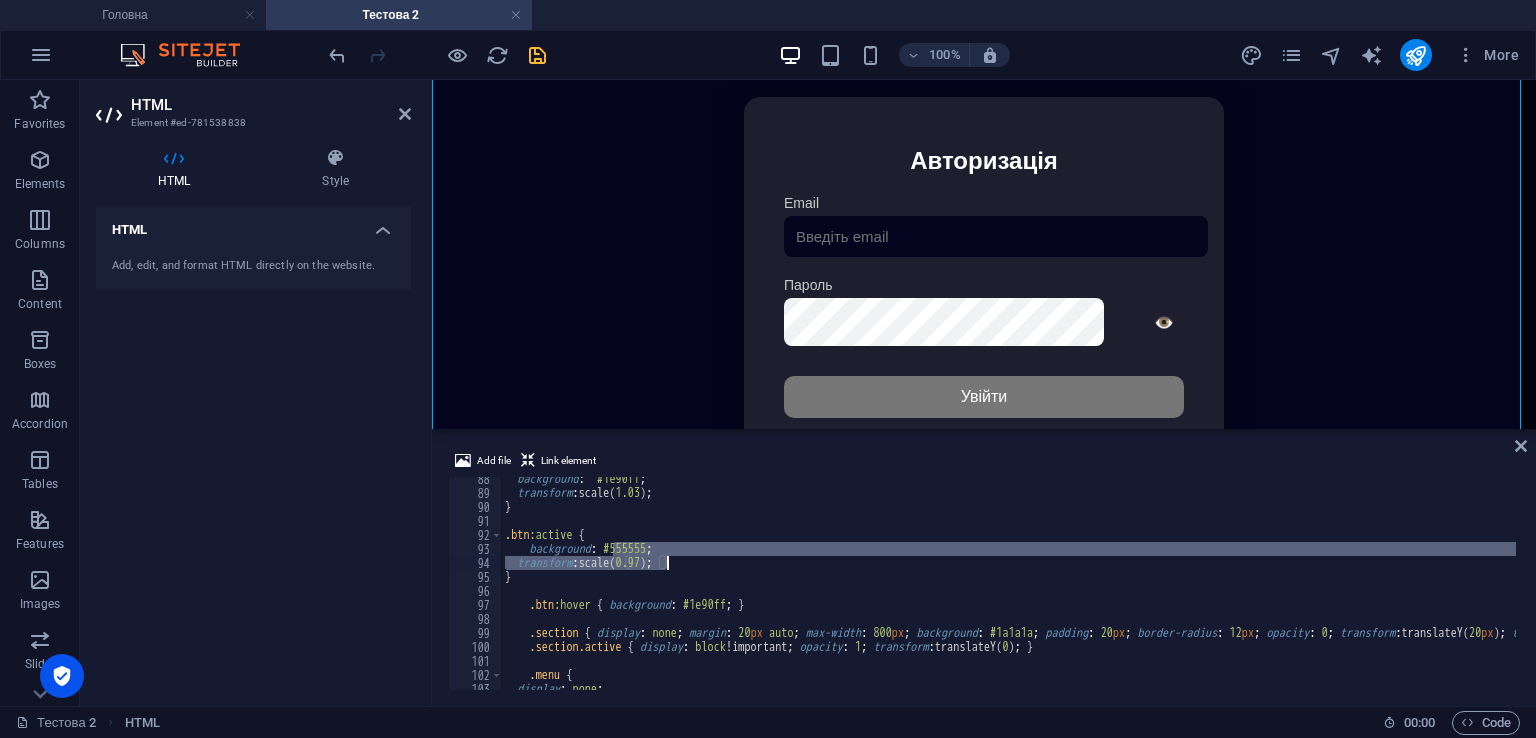 drag, startPoint x: 615, startPoint y: 553, endPoint x: 664, endPoint y: 556, distance: 49.09175 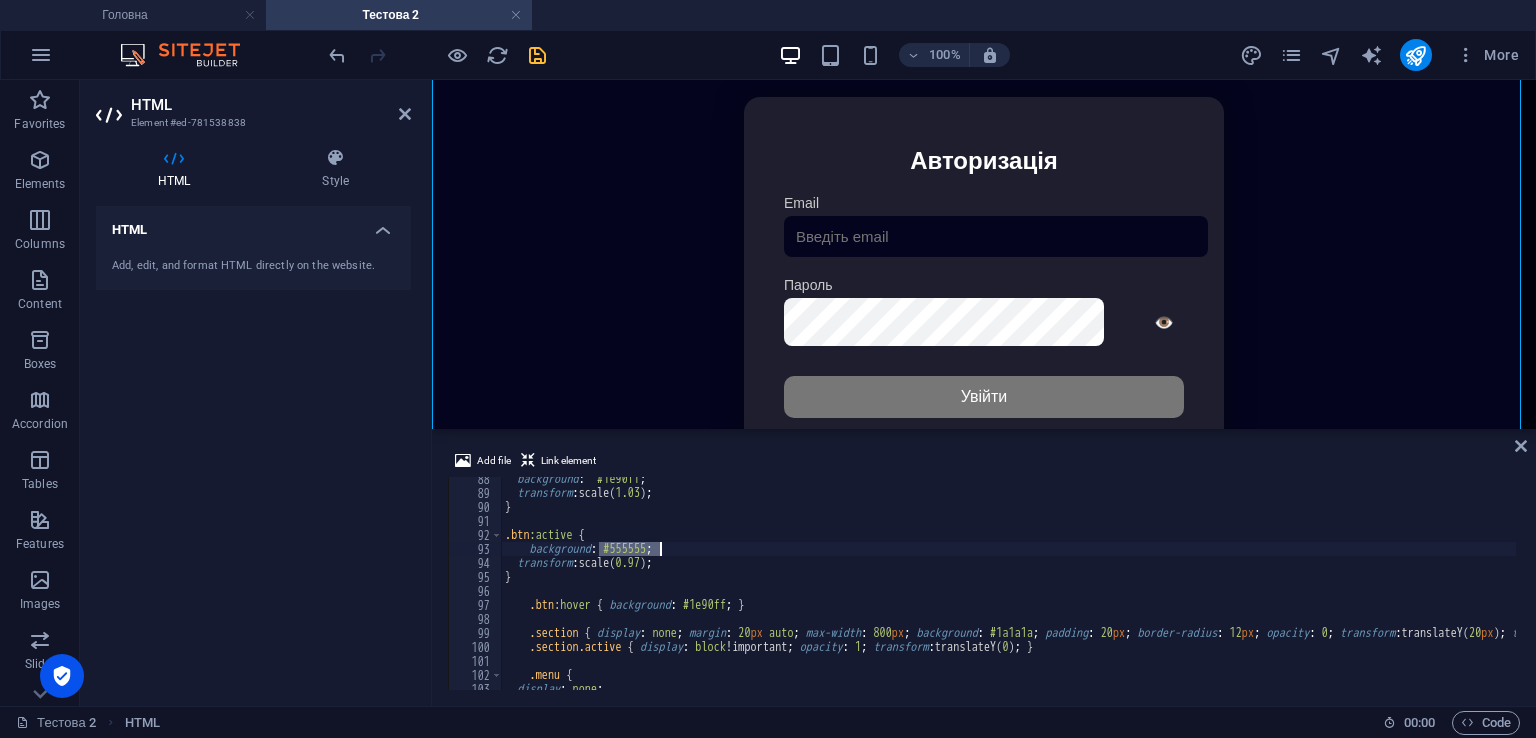 drag, startPoint x: 602, startPoint y: 549, endPoint x: 661, endPoint y: 555, distance: 59.3043 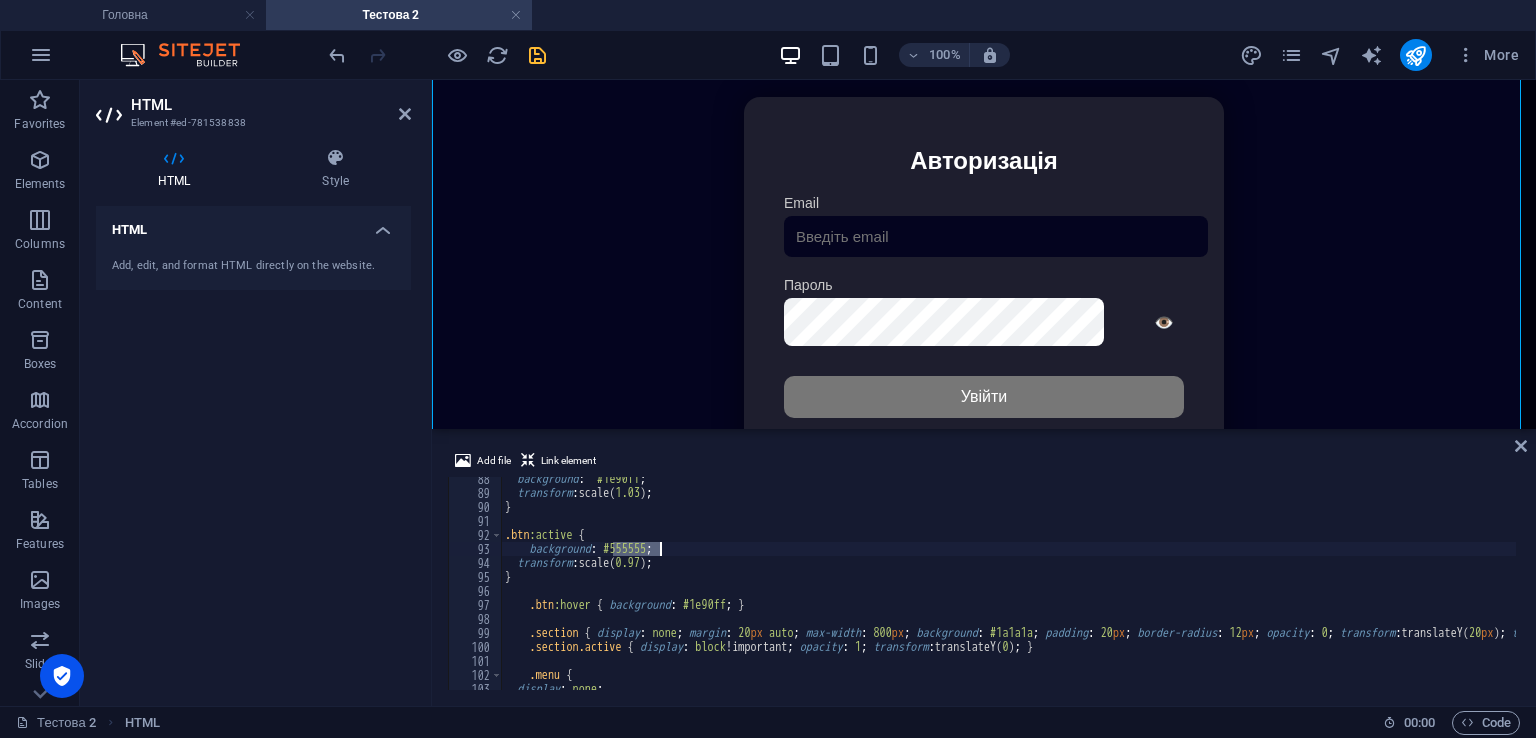 drag, startPoint x: 611, startPoint y: 549, endPoint x: 662, endPoint y: 549, distance: 51 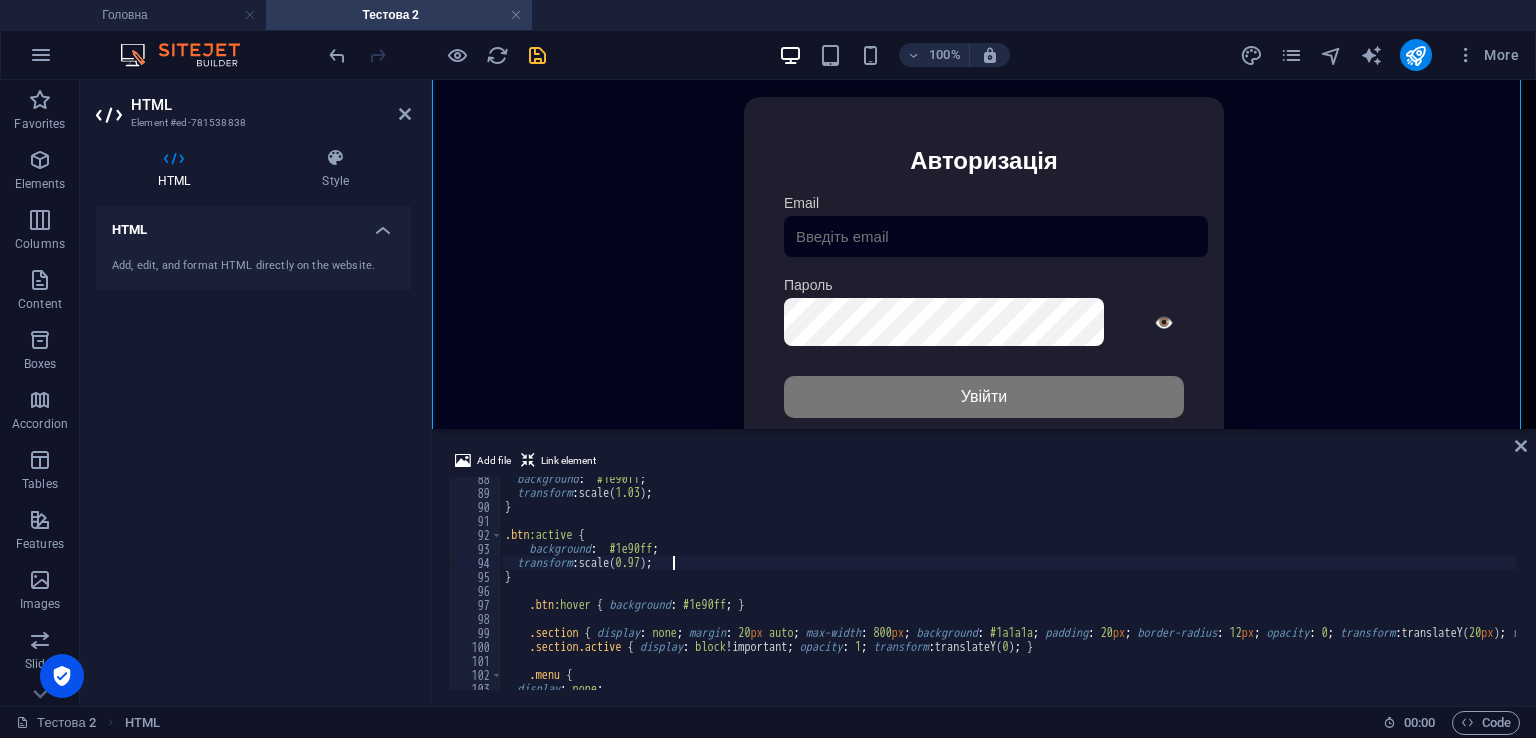 click on "background :    #1e90ff ;    transform :  scale( 1.03 ) ; } .btn :active   {      background :    #1e90ff ;    transform :  scale( 0.97 ) ; }      .btn :hover   {   background :   #1e90ff ;   }      .section   {   display :   none ;   margin :   20 px   auto ;   max-width :   800 px ;   background :   #1a1a1a ;   padding :   20 px ;   border-radius :   12 px ;   opacity :   0 ;   transform :  translateY( 20 px ) ;   transition :   all   .5 s   ease ;   }      .section.active   {   display :   block  !important ;   opacity :   1 ;   transform :  translateY( 0 ) ;   }      .menu   {    display :   none ;" at bounding box center (1425, 590) 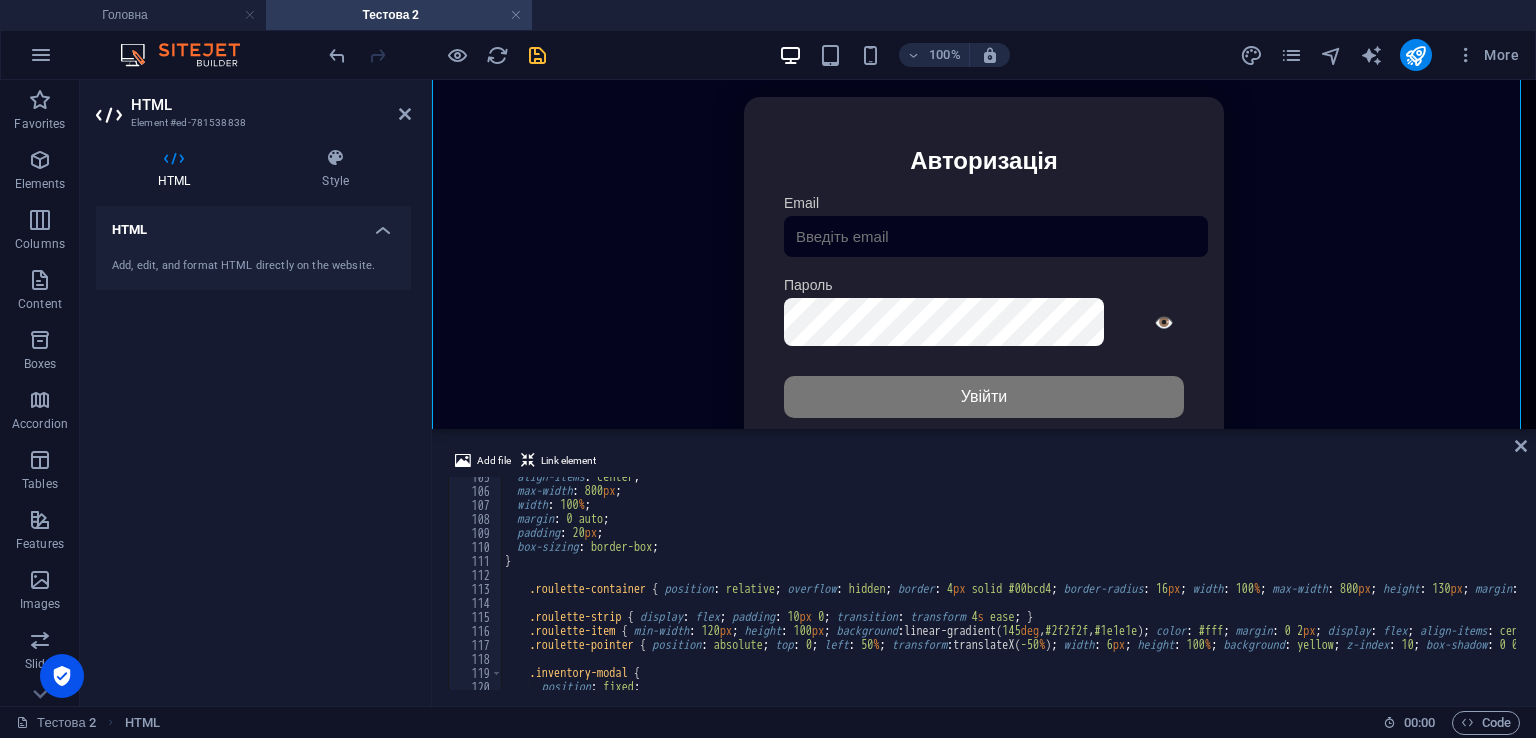 scroll, scrollTop: 1283, scrollLeft: 0, axis: vertical 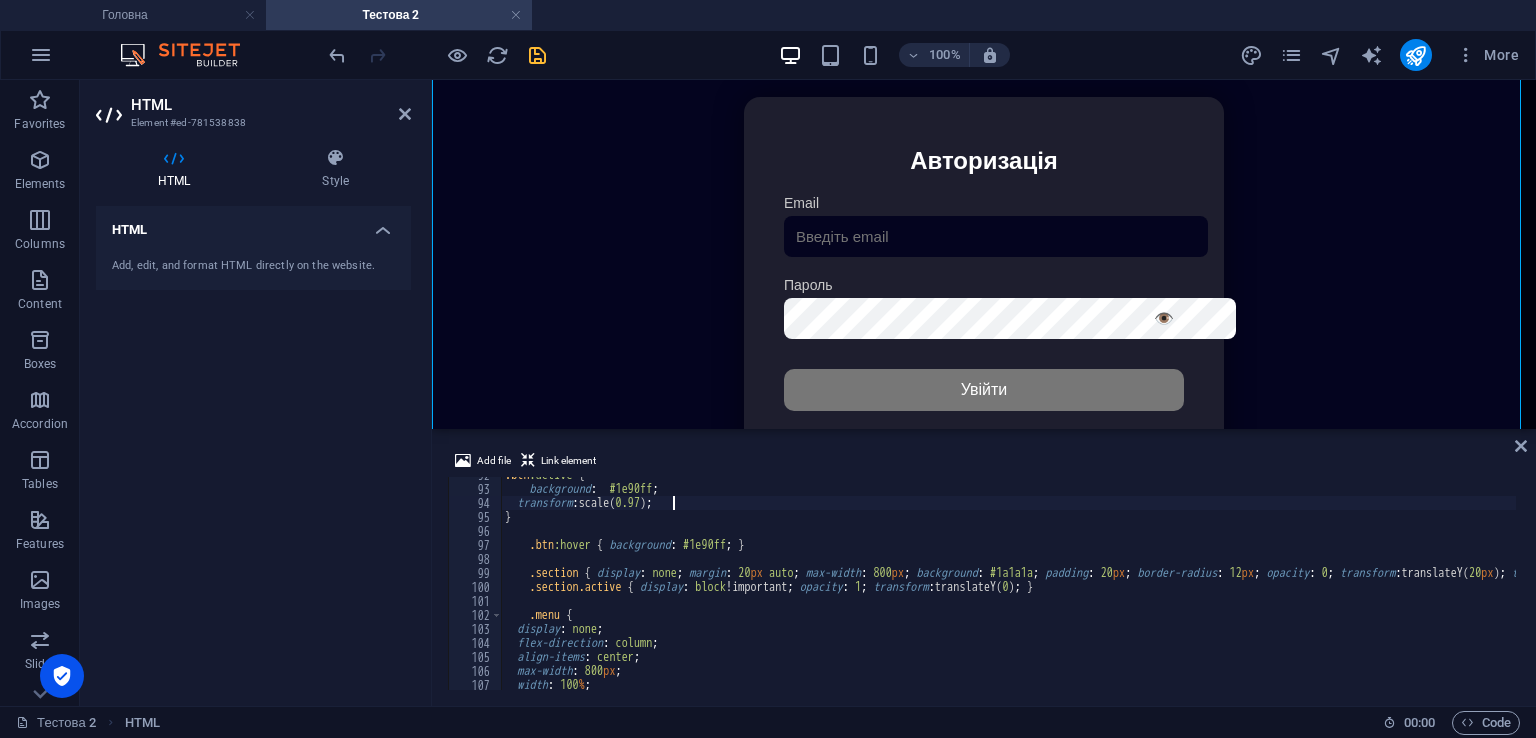 click at bounding box center (537, 55) 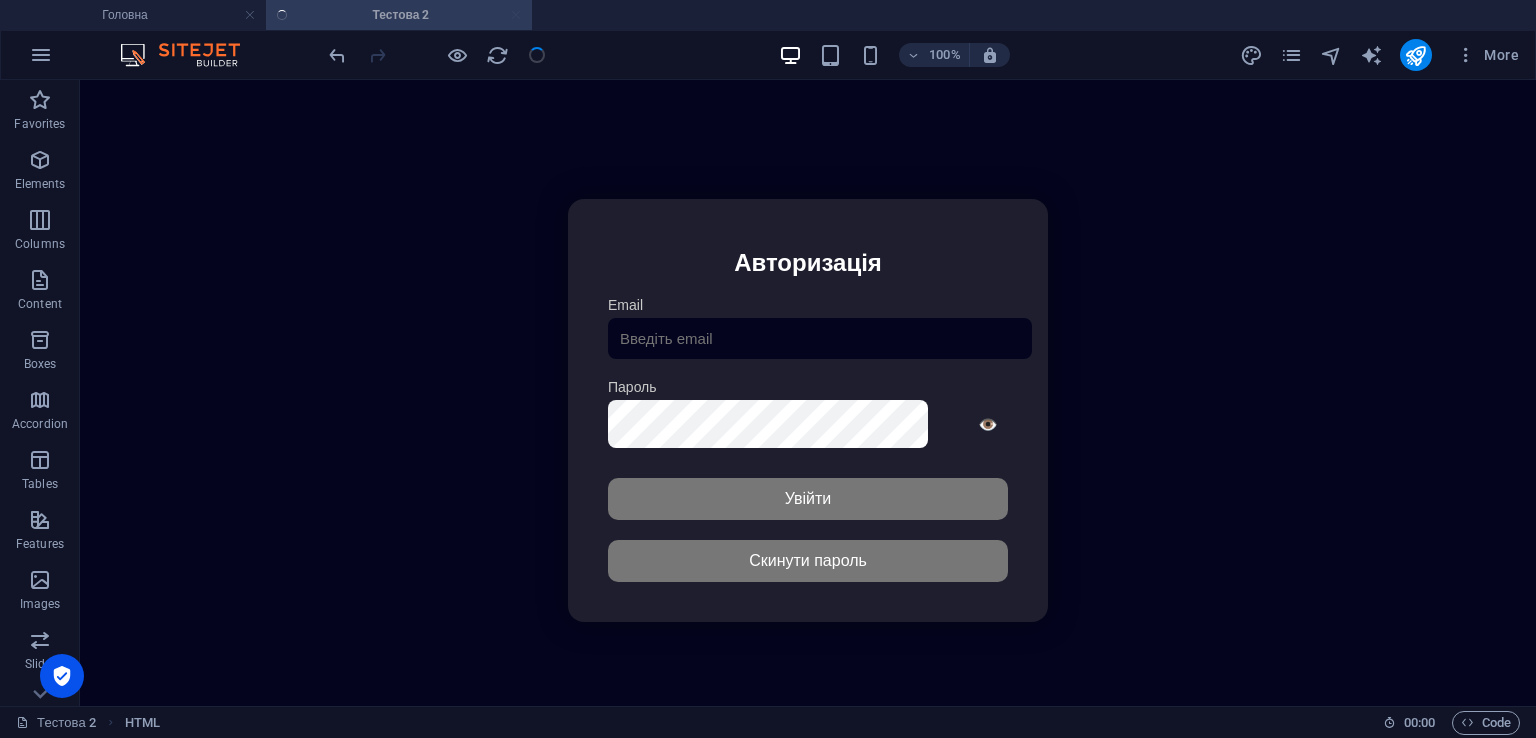 scroll, scrollTop: 152, scrollLeft: 0, axis: vertical 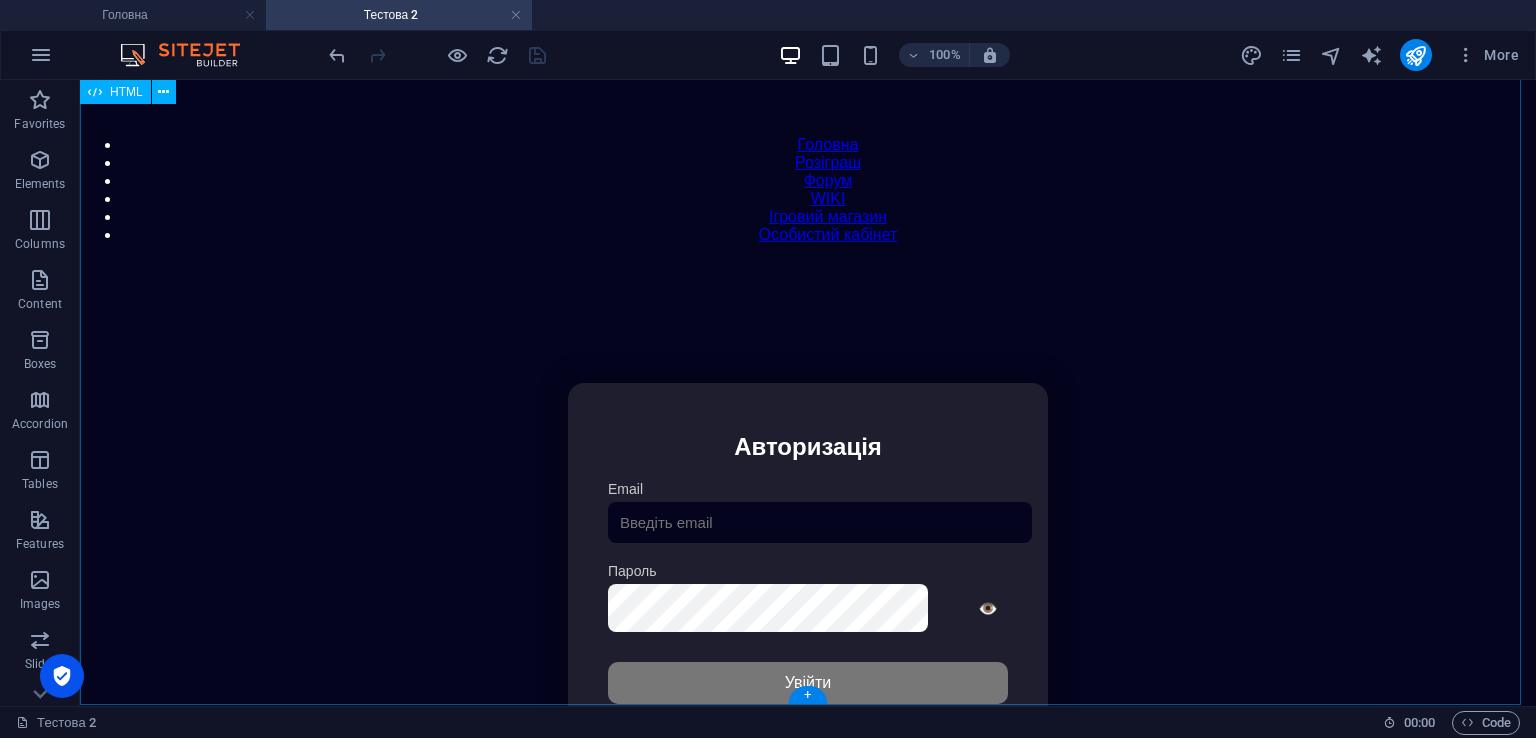 click on "Особистий кабінет
Авторизація
Email
[GEOGRAPHIC_DATA]
👁️
Увійти
Скинути пароль
Скидання пароля
Введіть ваш email:
Скинути
Закрити
Особистий кабінет
Вийти з кабінету
Важлива інформація
Інформація
Нік:
Пошта:
Гроші:   ₴
XP:
Рівень:
Здоров'я:  %
Броня:  %
ВІП:
Рейтинг
Рейтинг гравців
Гравців не знайдено
Документи
Мої документи
Паспорт:   [PERSON_NAME] книжка:   [PERSON_NAME]
Розваги
Рулетка" at bounding box center [808, 594] 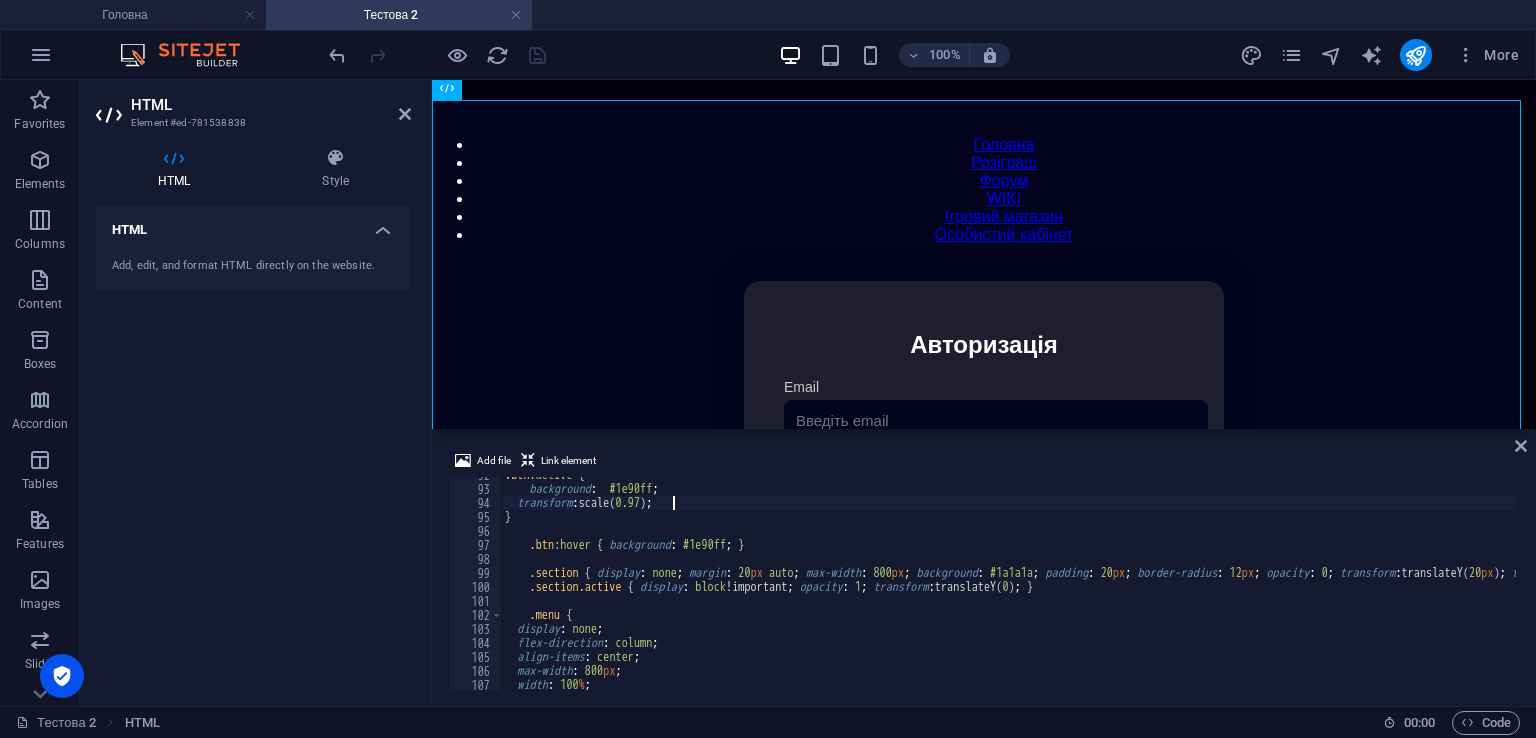 scroll, scrollTop: 1163, scrollLeft: 0, axis: vertical 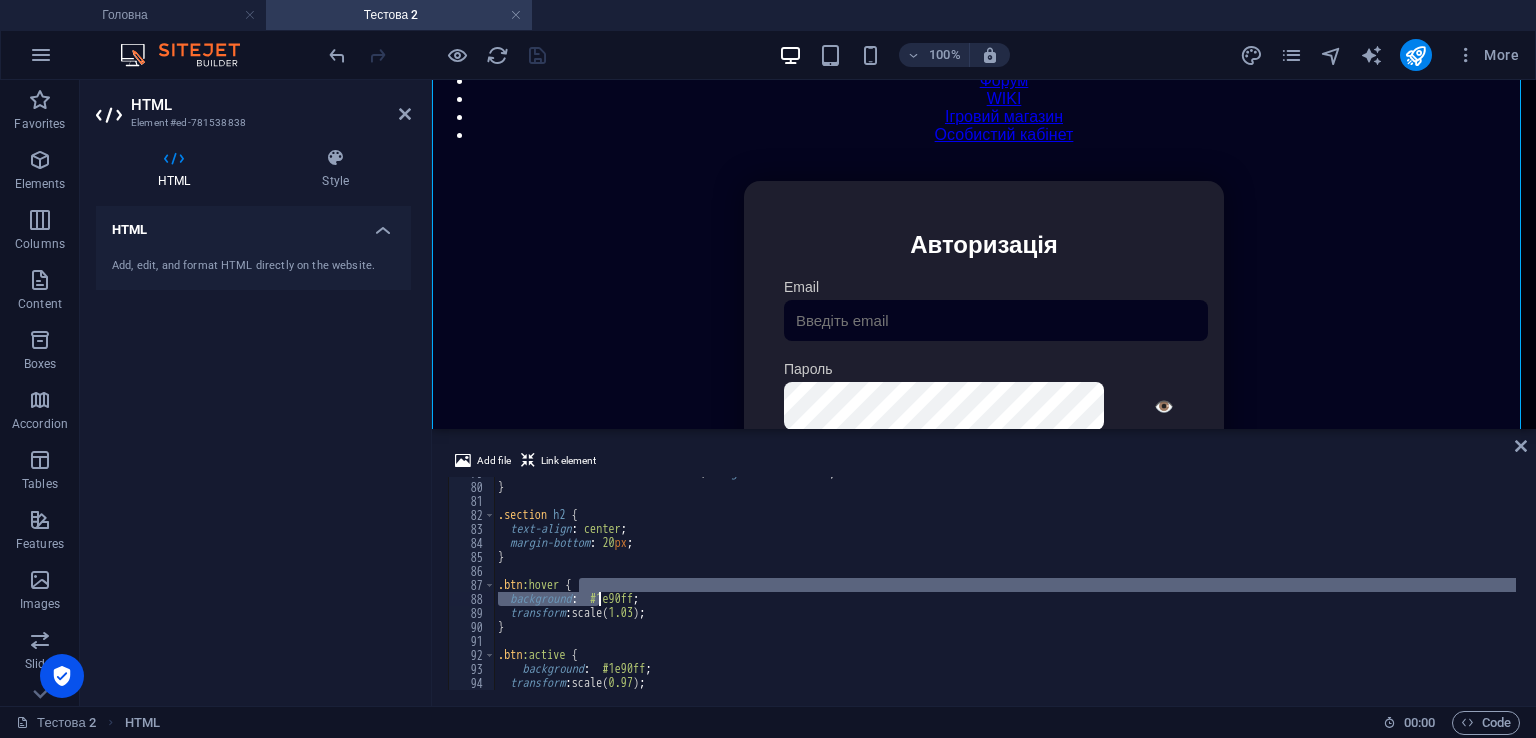 drag, startPoint x: 596, startPoint y: 591, endPoint x: 629, endPoint y: 594, distance: 33.13608 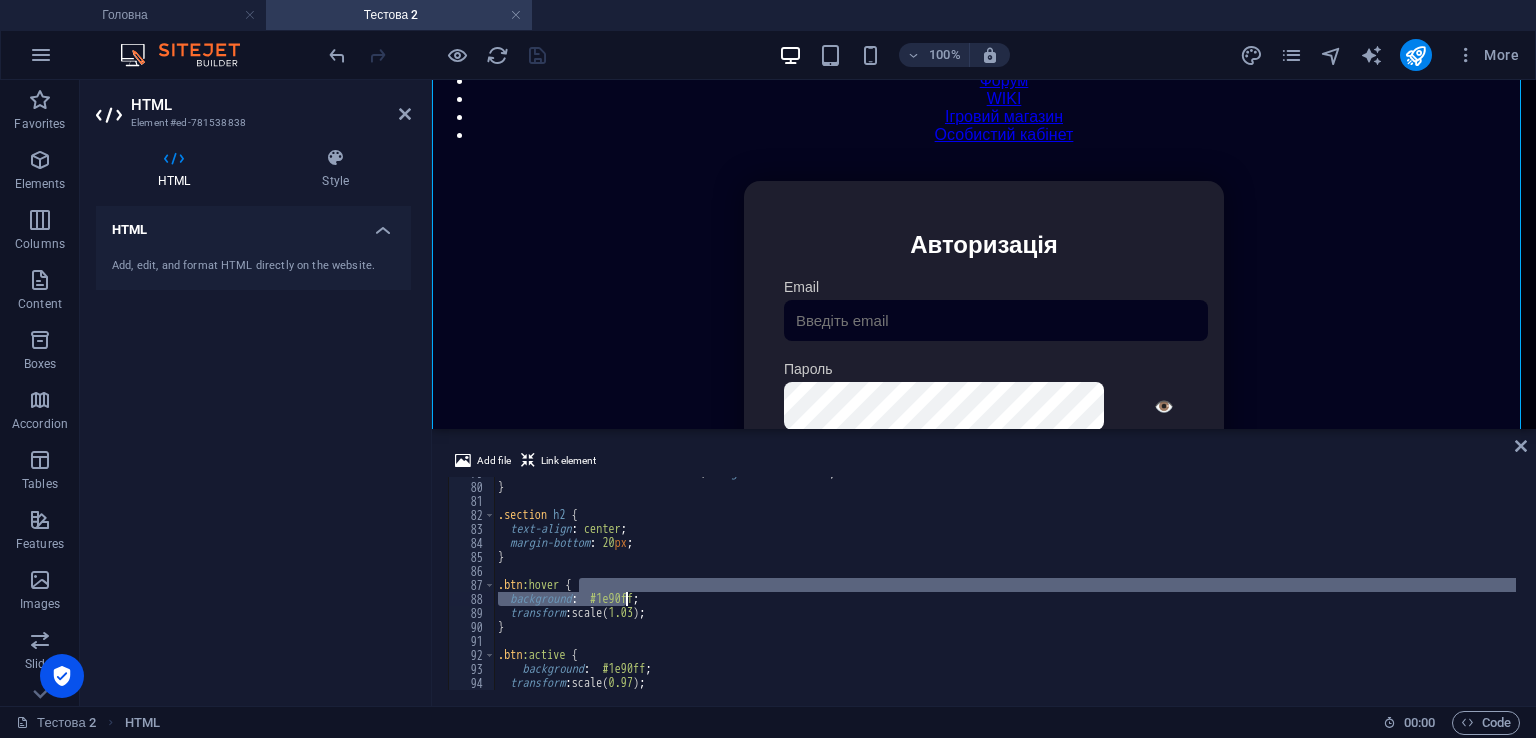 click on "transition :   transform   0.2 s   ease ,  background   0.3 s   ease ; } .section   h2   {    text-align :   center ;    margin-bottom :   20 px ; } .btn :hover   {    background :    #1e90ff ;    transform :  scale( 1.03 ) ; } .btn :active   {      background :    #1e90ff ;    transform :  scale( 0.97 ) ; btn:hover { background: #444; ​ ​ All Replace All + 1 of 1 .* Aa \b S" at bounding box center (1005, 583) 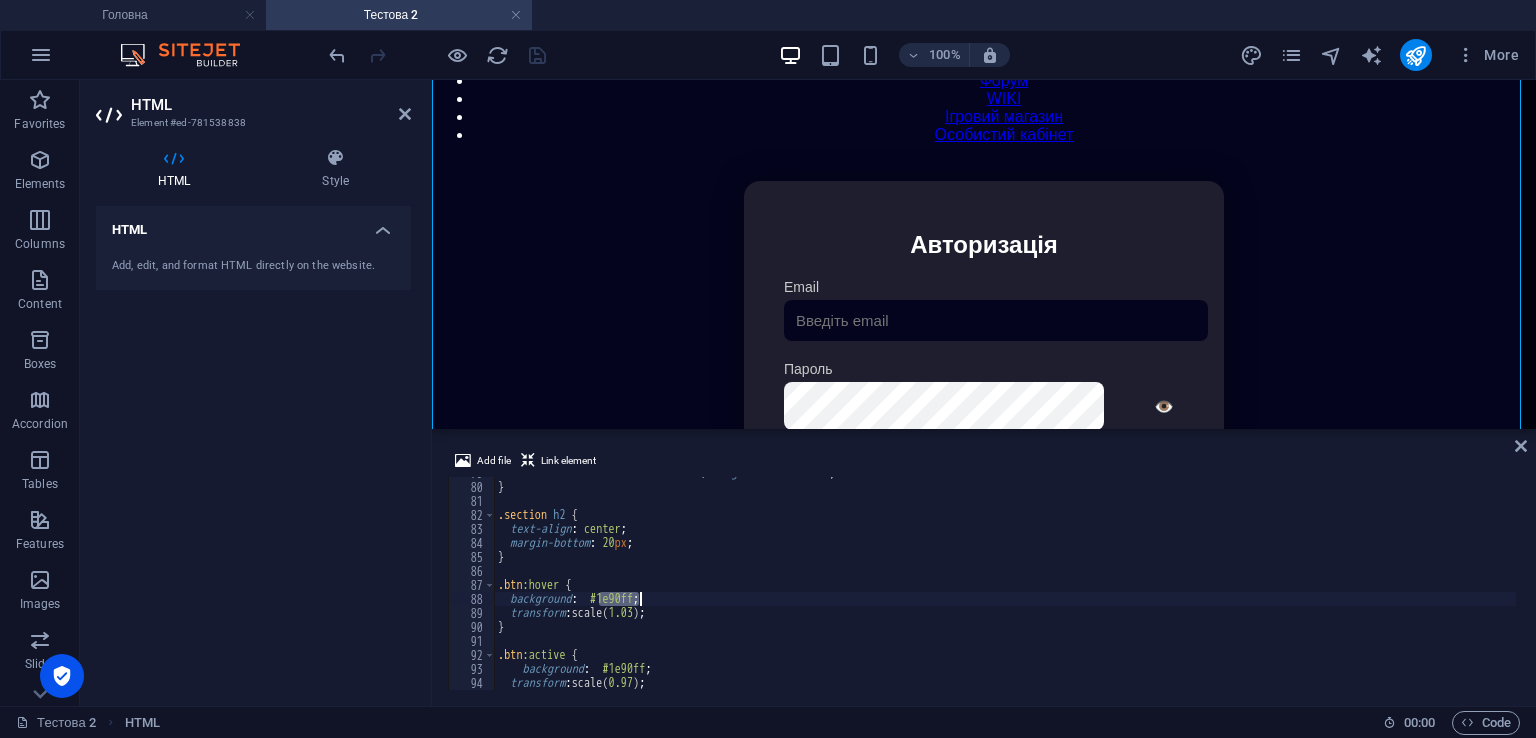 drag, startPoint x: 602, startPoint y: 597, endPoint x: 642, endPoint y: 597, distance: 40 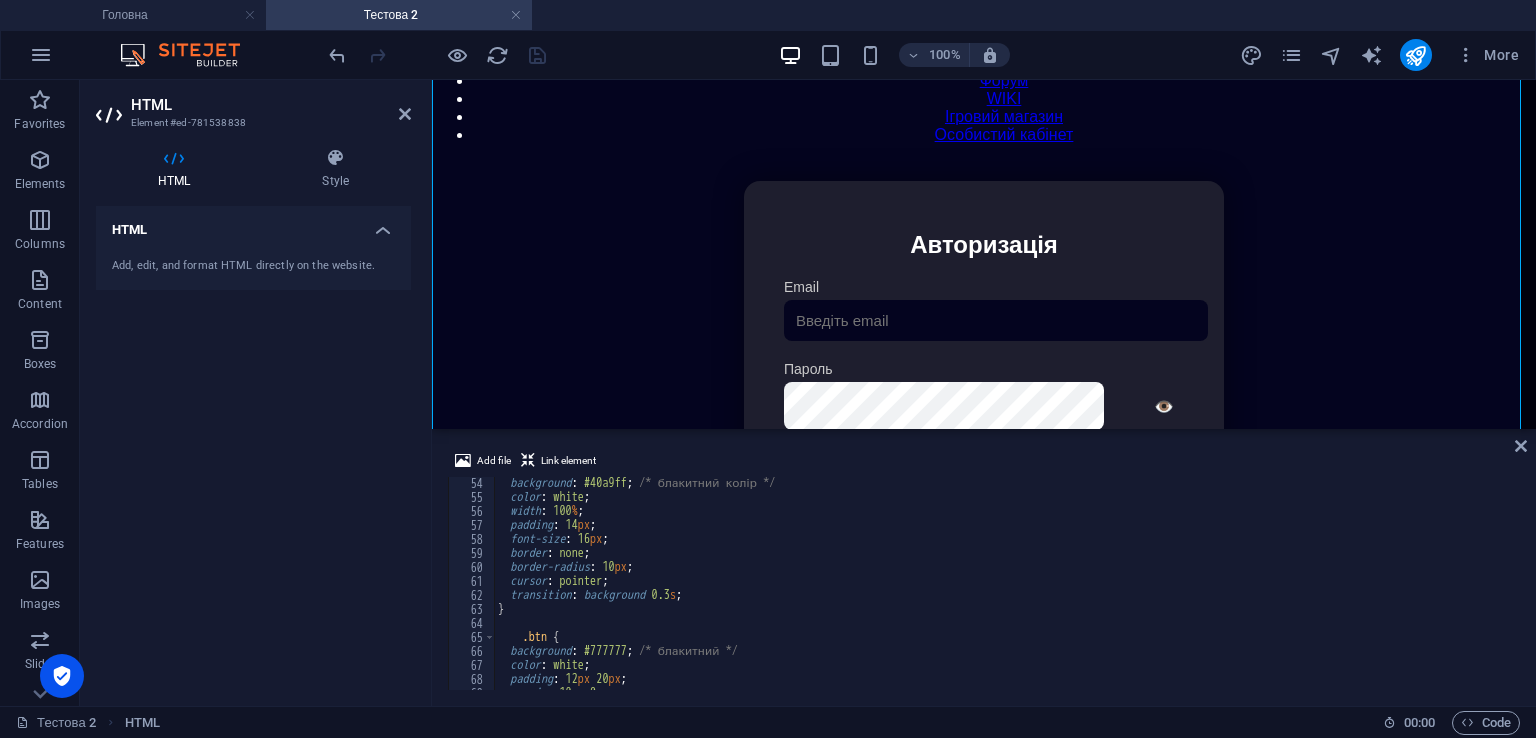scroll, scrollTop: 863, scrollLeft: 0, axis: vertical 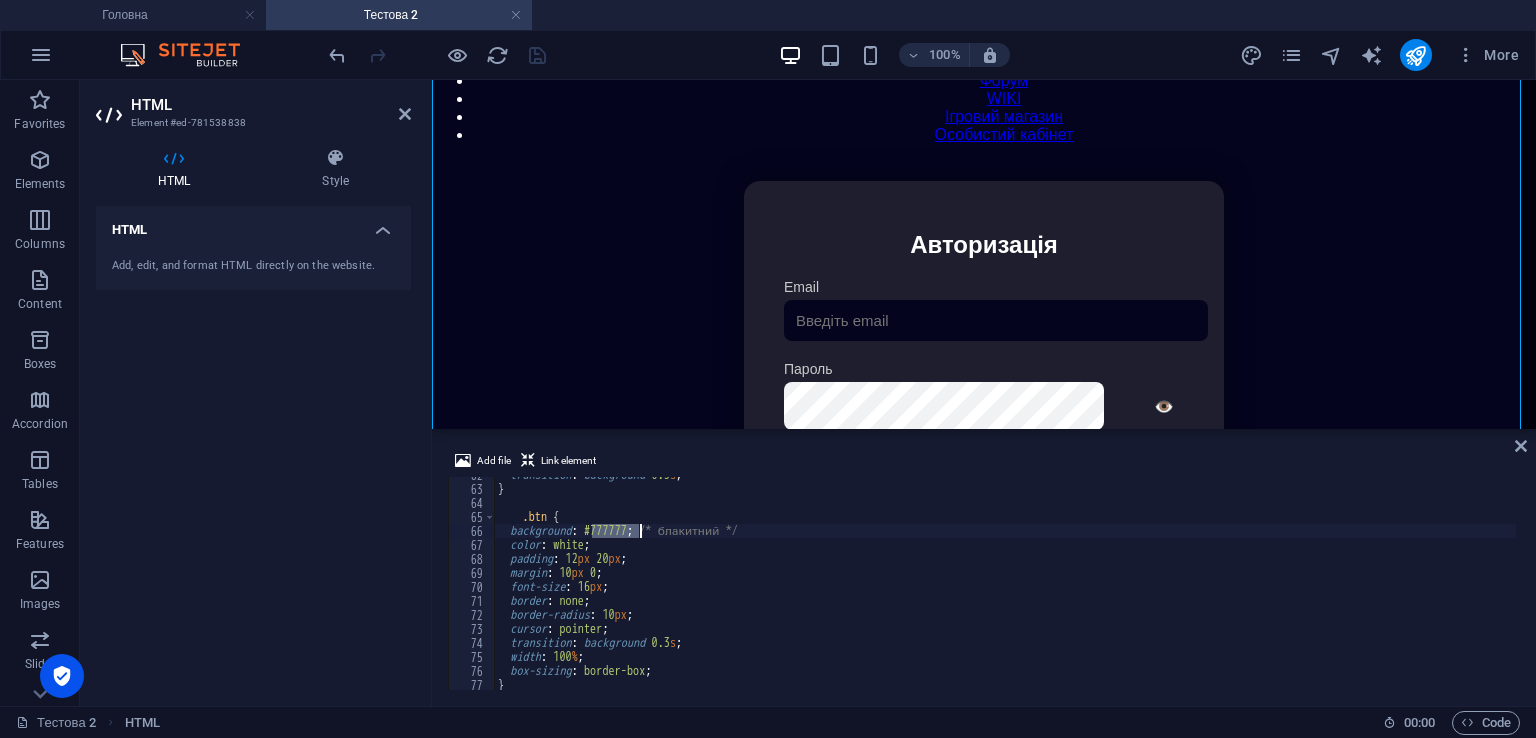 drag, startPoint x: 591, startPoint y: 533, endPoint x: 637, endPoint y: 535, distance: 46.043457 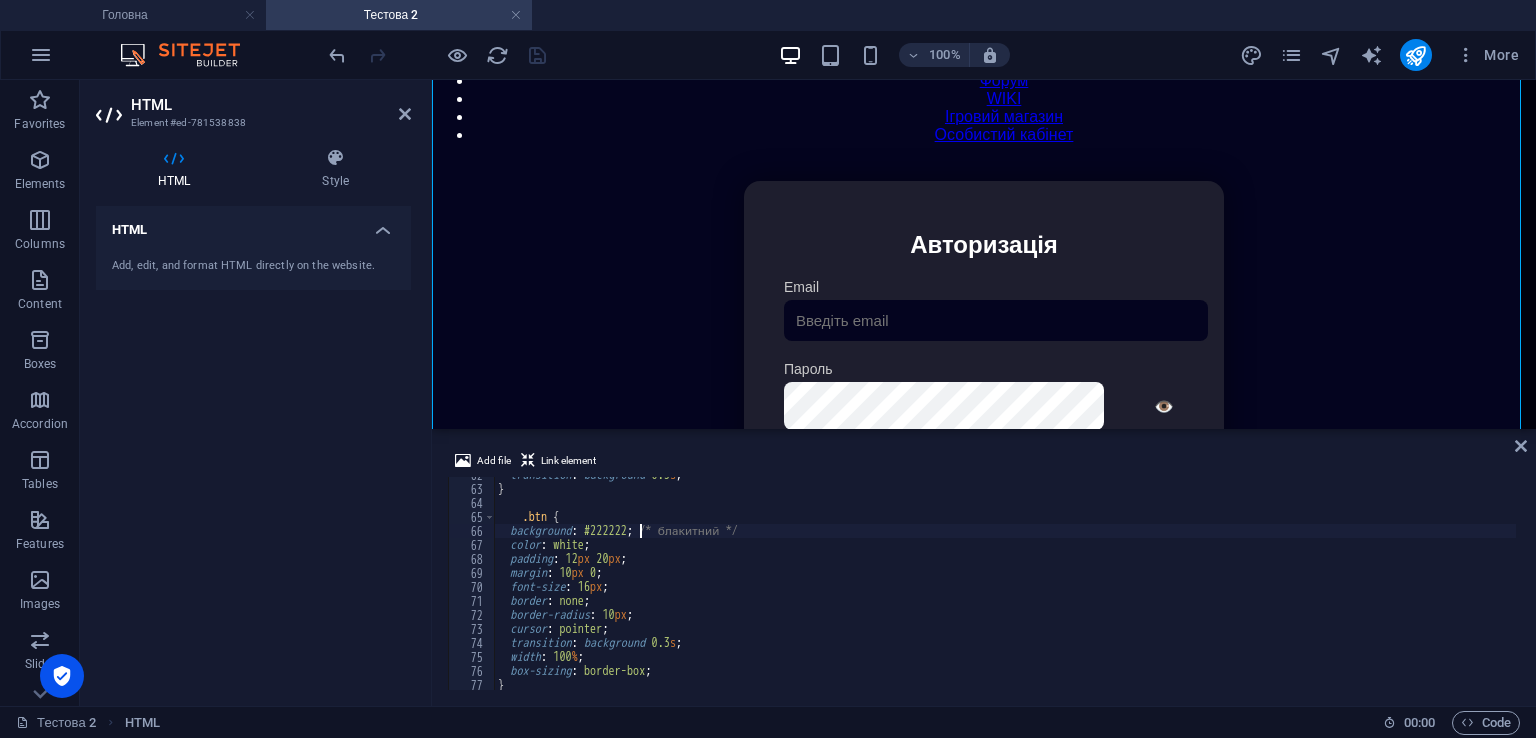 click on "transition :   background   0.3 s ; }      .btn   {    background :   #222222 ;   /* блакитний */    color :   white ;    padding :   12 px   20 px ;    margin :   10 px   0 ;    font-size :   16 px ;    border :   none ;    border-radius :   10 px ;    cursor :   pointer ;    transition :   background   0.3 s ;    width :   100 % ;    box-sizing :   border-box ; }" at bounding box center (1418, 586) 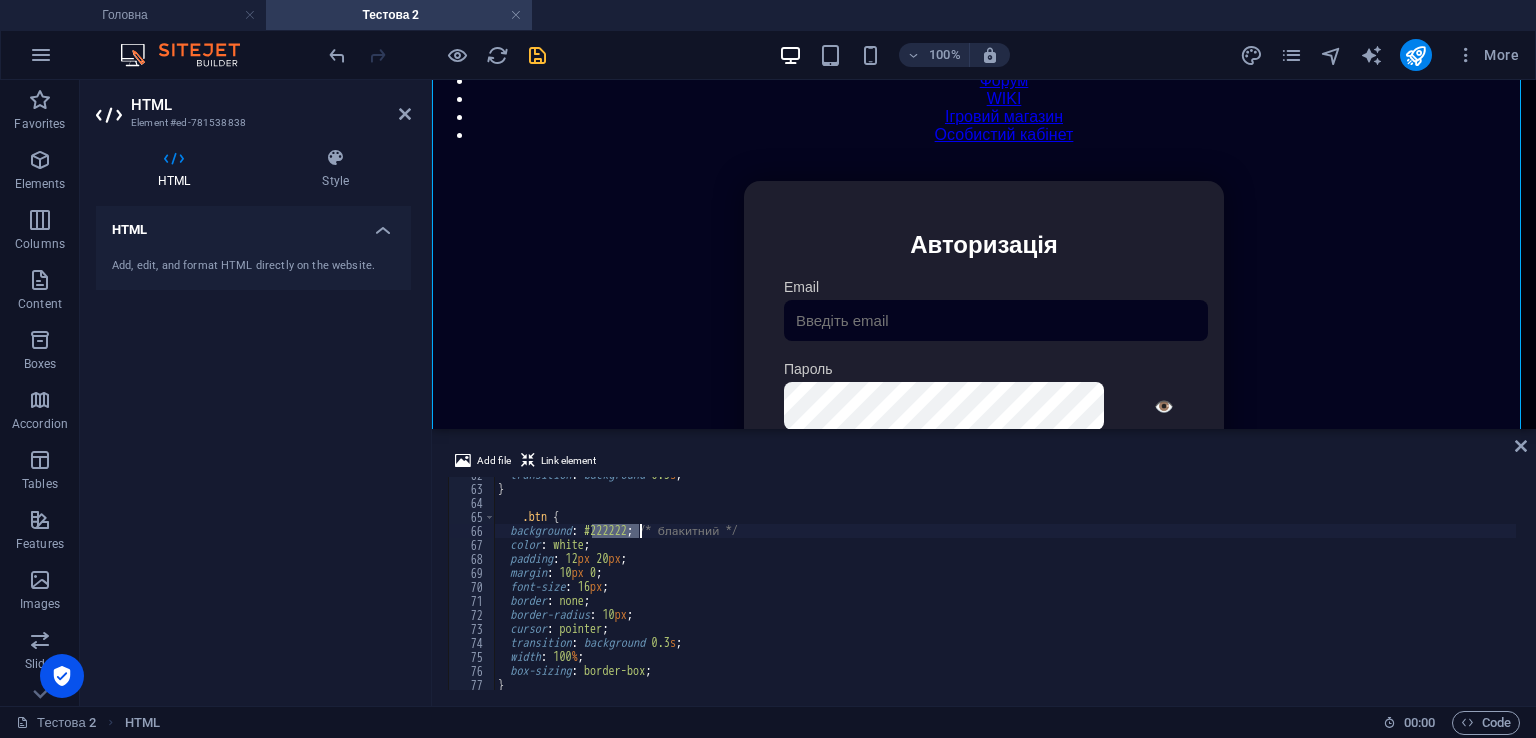 drag, startPoint x: 594, startPoint y: 532, endPoint x: 639, endPoint y: 533, distance: 45.01111 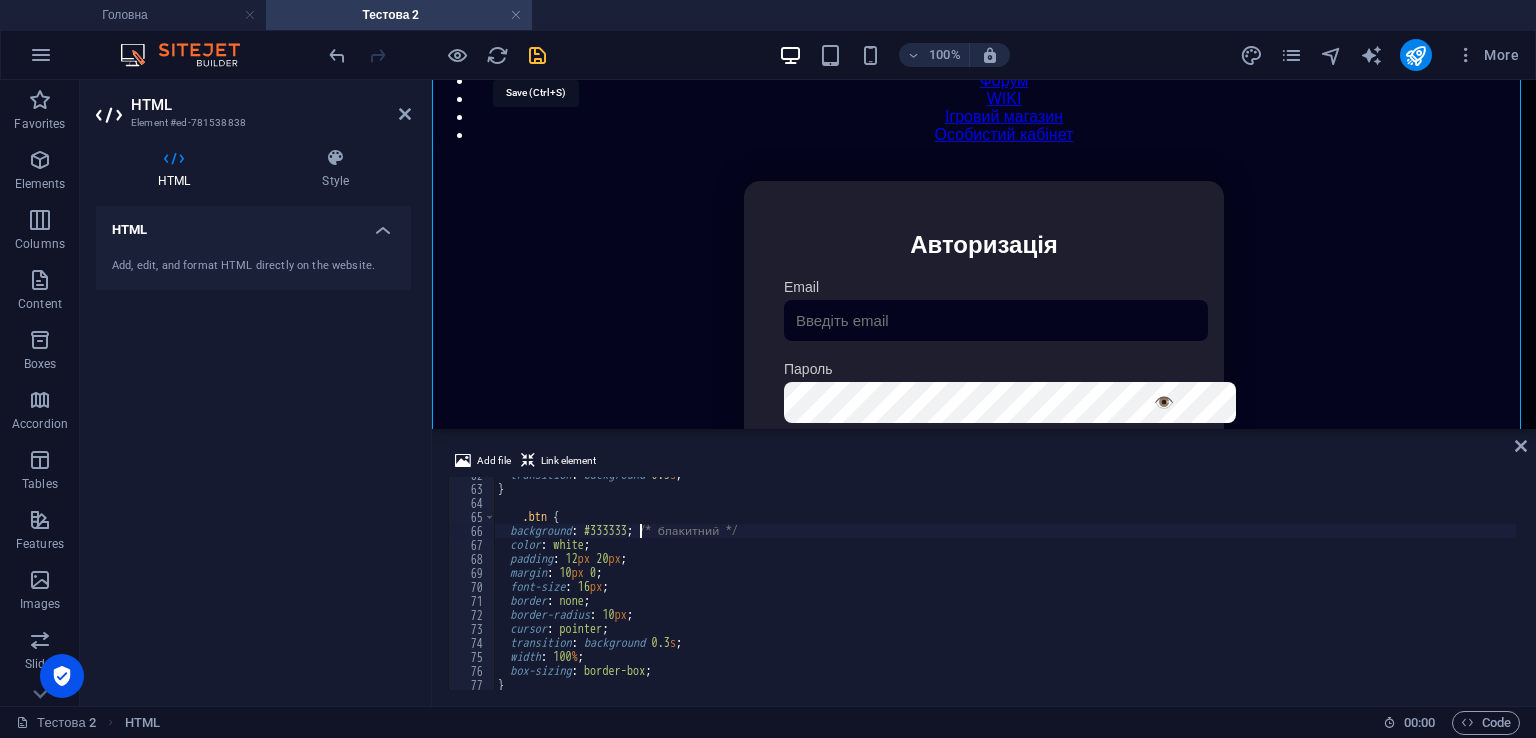click at bounding box center (537, 55) 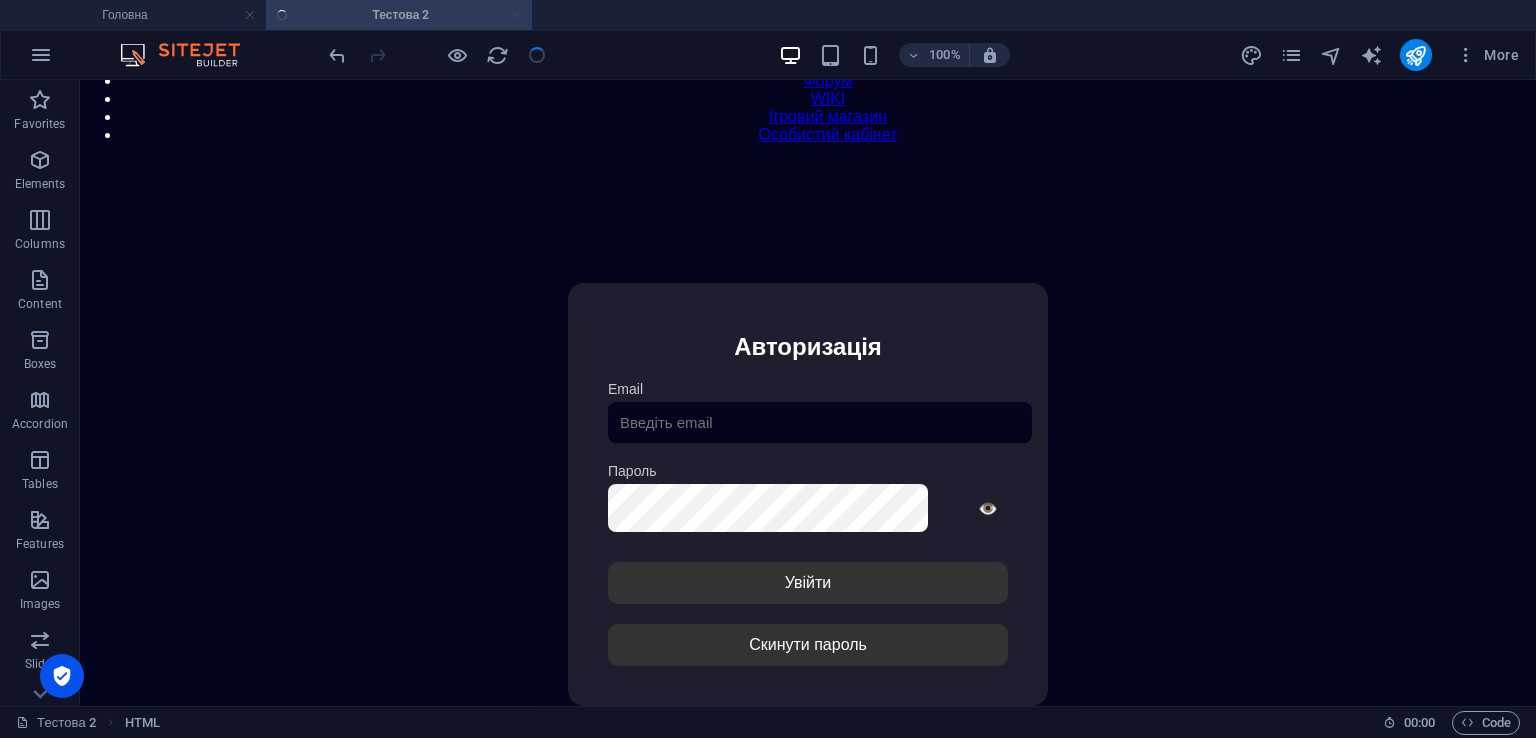 scroll, scrollTop: 152, scrollLeft: 0, axis: vertical 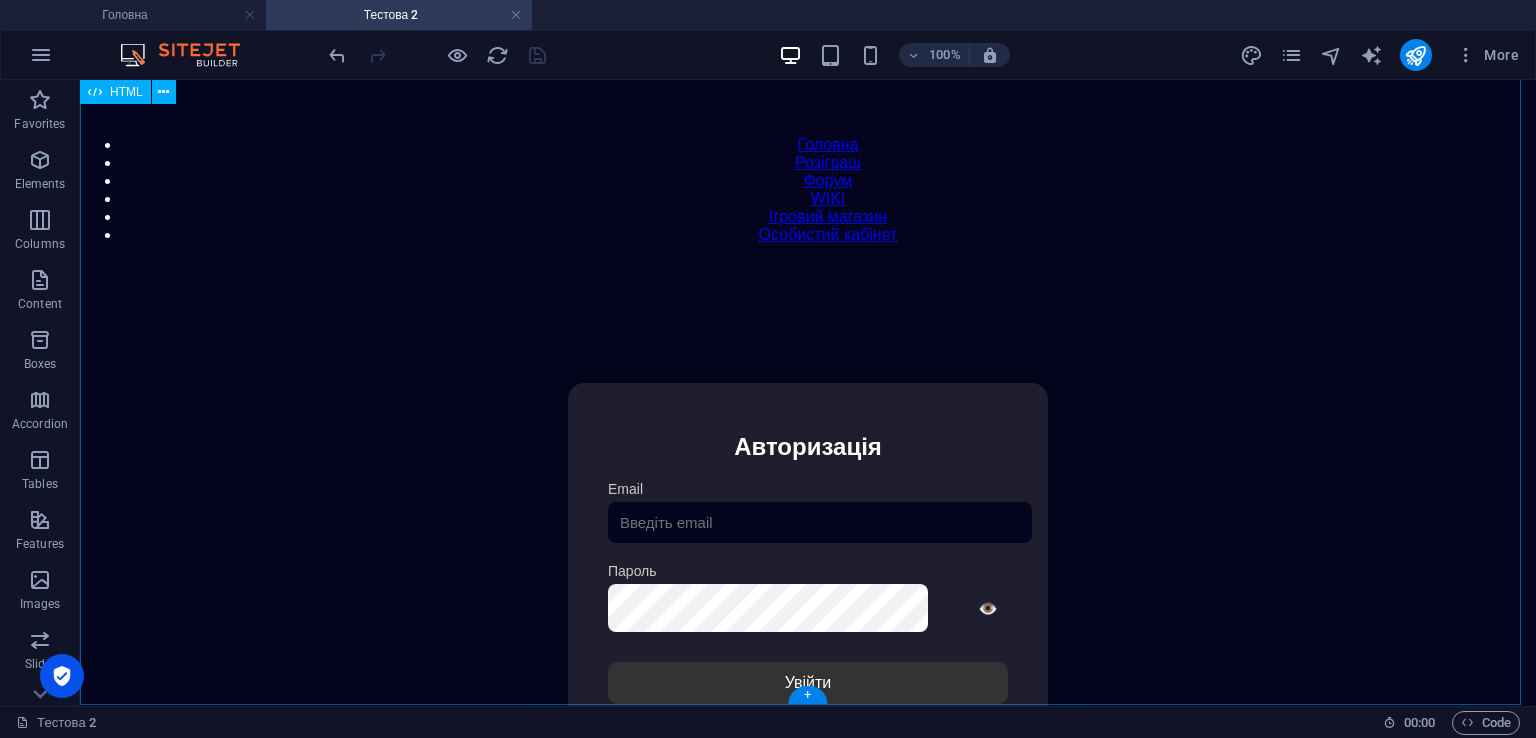click on "Особистий кабінет
Авторизація
Email
[GEOGRAPHIC_DATA]
👁️
Увійти
Скинути пароль
Скидання пароля
Введіть ваш email:
Скинути
Закрити
Особистий кабінет
Вийти з кабінету
Важлива інформація
Інформація
Нік:
Пошта:
Гроші:   ₴
XP:
Рівень:
Здоров'я:  %
Броня:  %
ВІП:
Рейтинг
Рейтинг гравців
Гравців не знайдено
Документи
Мої документи
Паспорт:   [PERSON_NAME] книжка:   [PERSON_NAME]
Розваги
Рулетка" at bounding box center (808, 594) 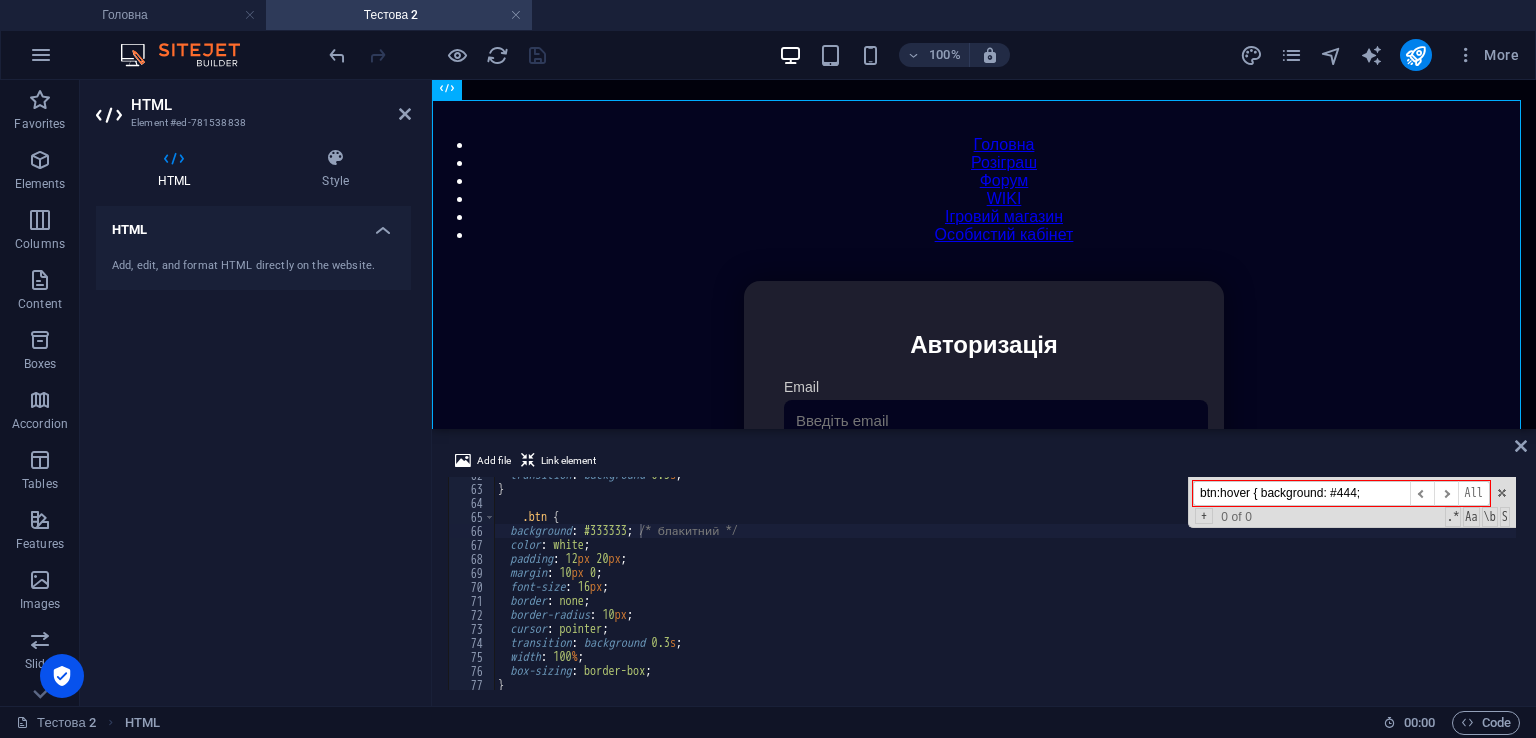 paste on "Arkadiy" 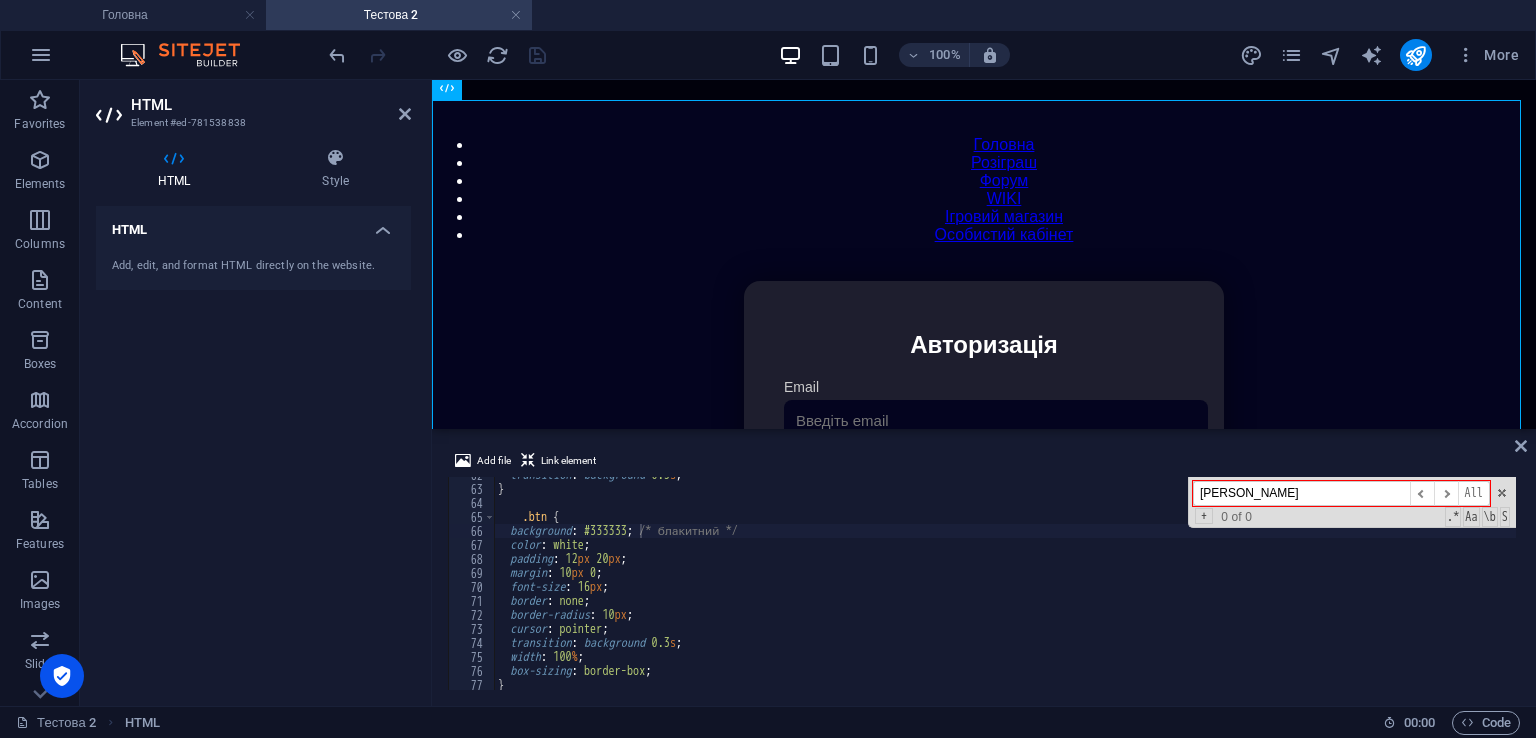 click on "Arkadiy" at bounding box center (1301, 493) 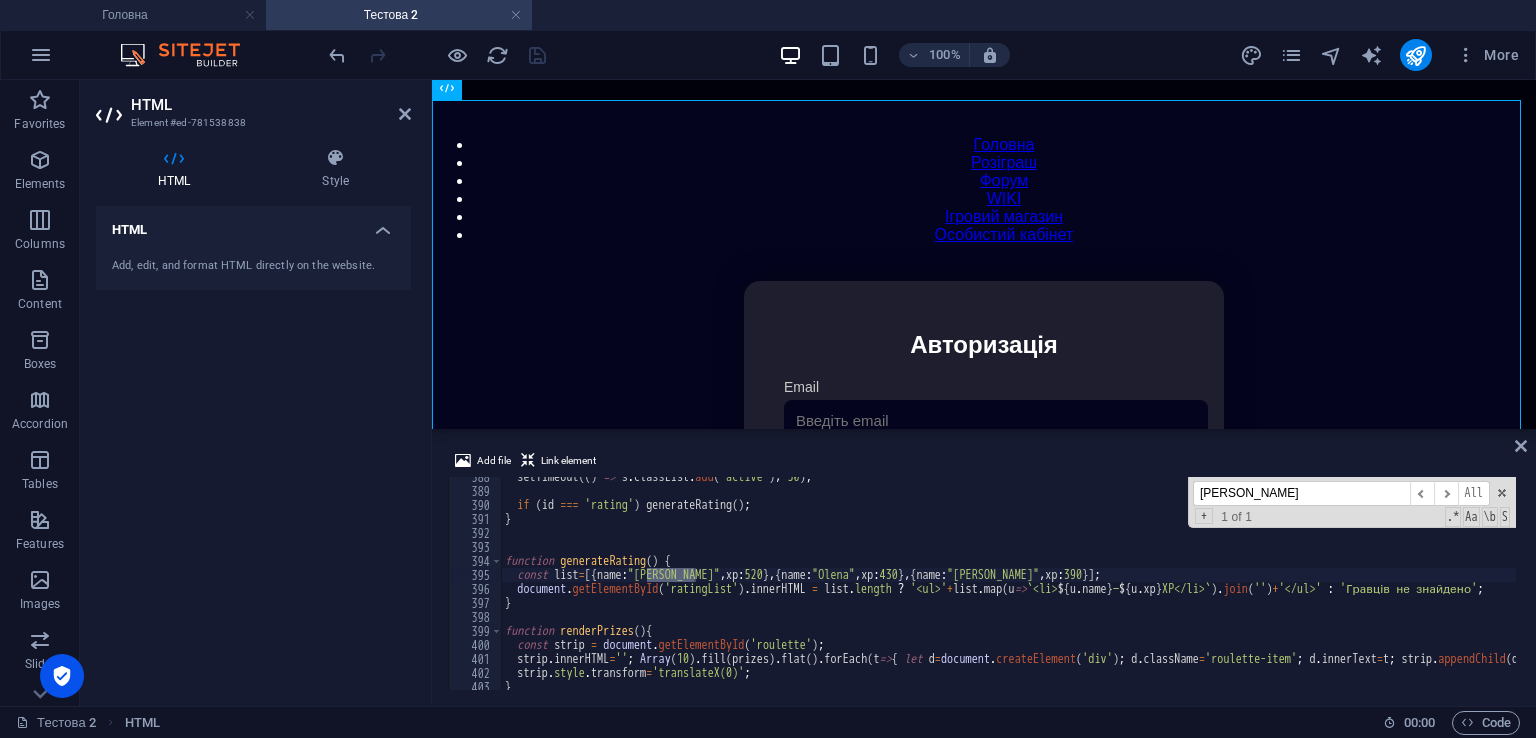 type on "Arkadiy" 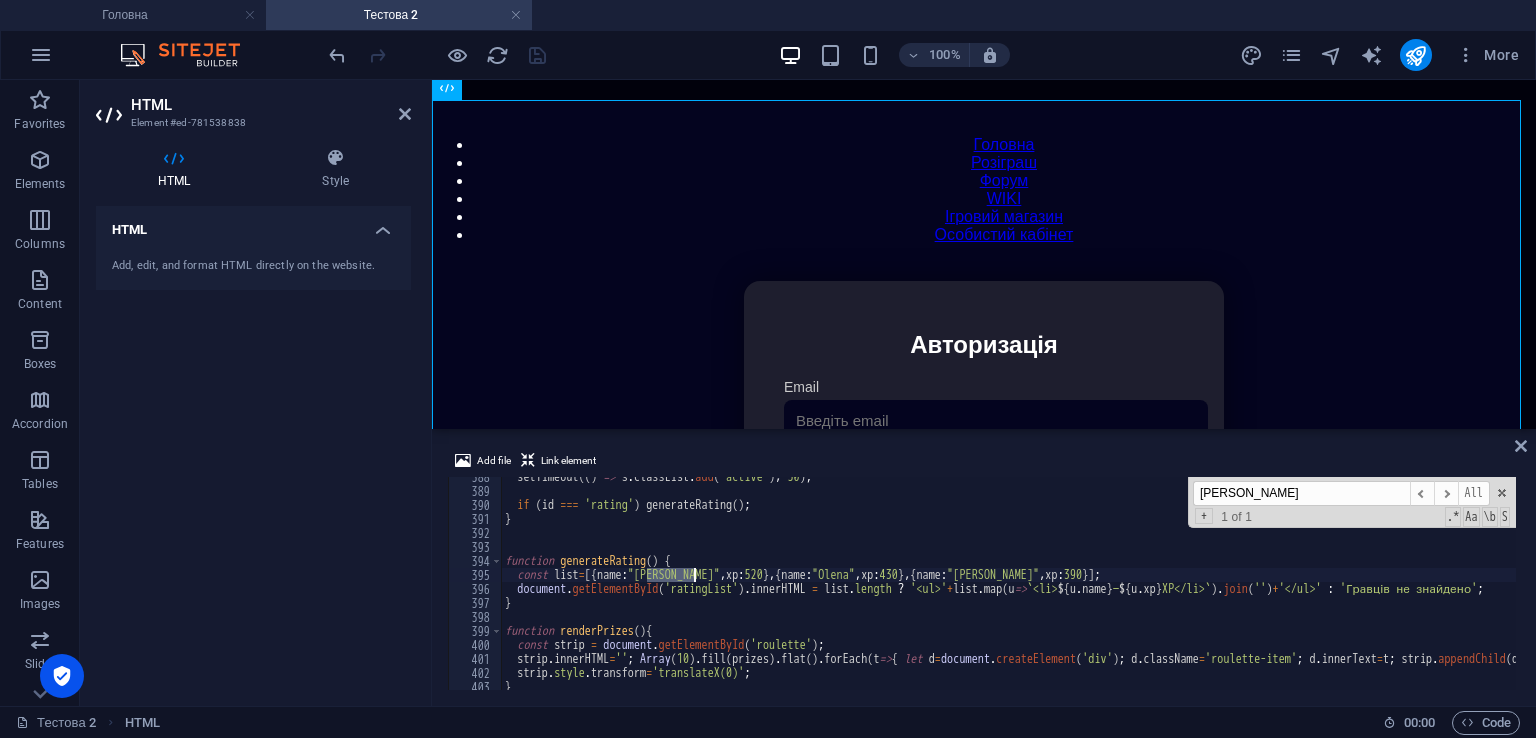 click on "setTimeout (( )   =>   s . classList . add ( 'active' ) ,   50 ) ;    if   ( id   ===   'rating' )   generateRating ( ) ; } function   generateRating ( )   {    const   list = [{ name : "Arkadiy" , xp : 520 } , { name : "Olena" , xp : 430 } , { name : "Ivan" , xp : 390 }] ;    document . getElementById ( 'ratingList' ) . innerHTML   =   list . length   ?   '<ul>' + list . map ( u => ` <li> ${ u . name }  —  ${ u . xp }  XP</li> ` ) . join ( '' ) + '</ul>'   :   'Гравців не знайдено' ; } function   renderPrizes ( ) {    const   strip   =   document . getElementById ( 'roulette' ) ;    strip . innerHTML = '' ;   Array ( 10 ) . fill ( prizes ) . flat ( ) . forEach ( t => {   let   d = document . createElement ( 'div' ) ;   d . className = 'roulette-item' ;   d . innerText = t ;   strip . appendChild ( d ) ;   }) ;    strip . style . transform = 'translateX(0)' ; } Arkadiy ​ ​ All Replace All + 1 of 1 .* Aa \b S" at bounding box center [1008, 583] 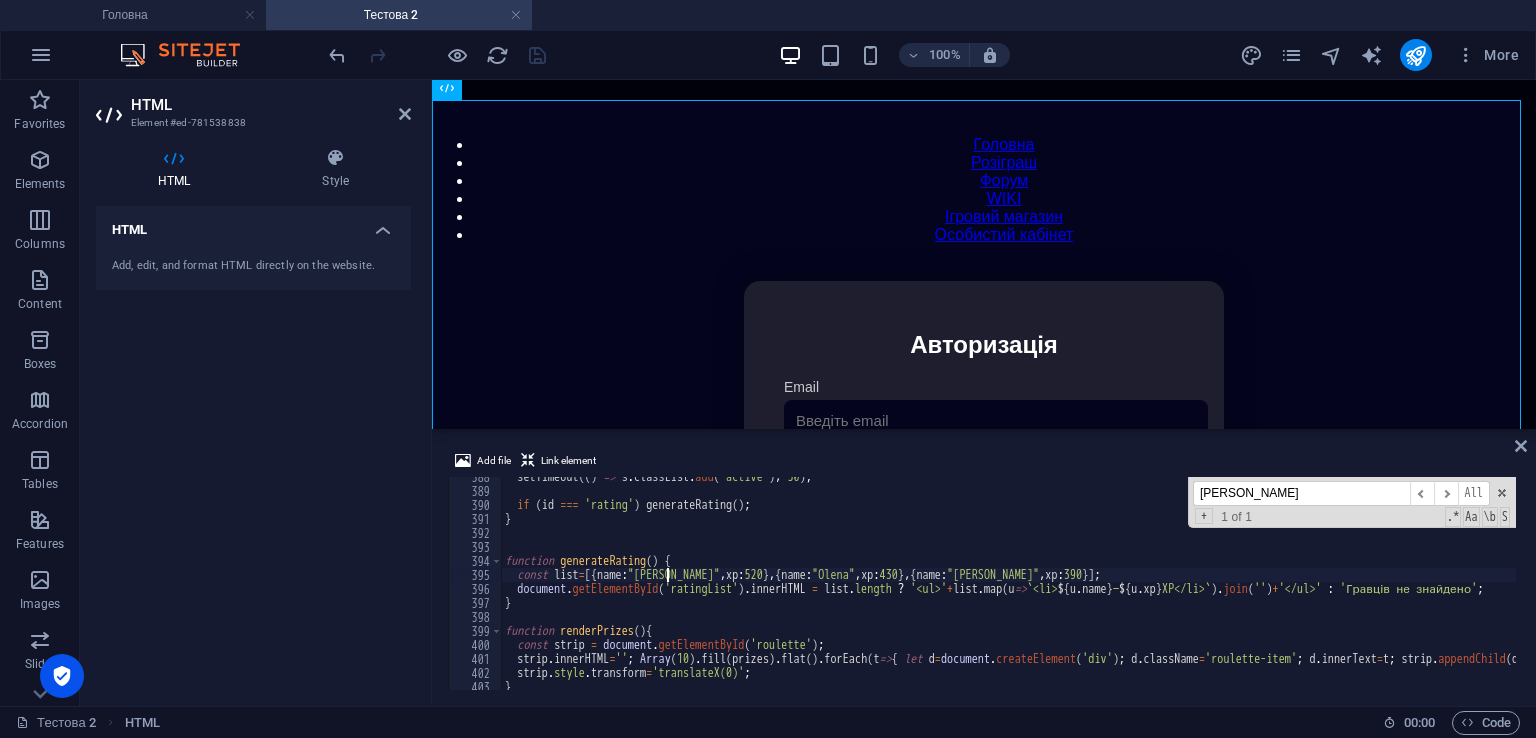 click on "setTimeout (( )   =>   s . classList . add ( 'active' ) ,   50 ) ;    if   ( id   ===   'rating' )   generateRating ( ) ; } function   generateRating ( )   {    const   list = [{ name : "Arkadiy" , xp : 520 } , { name : "Olena" , xp : 430 } , { name : "Ivan" , xp : 390 }] ;    document . getElementById ( 'ratingList' ) . innerHTML   =   list . length   ?   '<ul>' + list . map ( u => ` <li> ${ u . name }  —  ${ u . xp }  XP</li> ` ) . join ( '' ) + '</ul>'   :   'Гравців не знайдено' ; } function   renderPrizes ( ) {    const   strip   =   document . getElementById ( 'roulette' ) ;    strip . innerHTML = '' ;   Array ( 10 ) . fill ( prizes ) . flat ( ) . forEach ( t => {   let   d = document . createElement ( 'div' ) ;   d . className = 'roulette-item' ;   d . innerText = t ;   strip . appendChild ( d ) ;   }) ;    strip . style . transform = 'translateX(0)' ; }" at bounding box center [1425, 588] 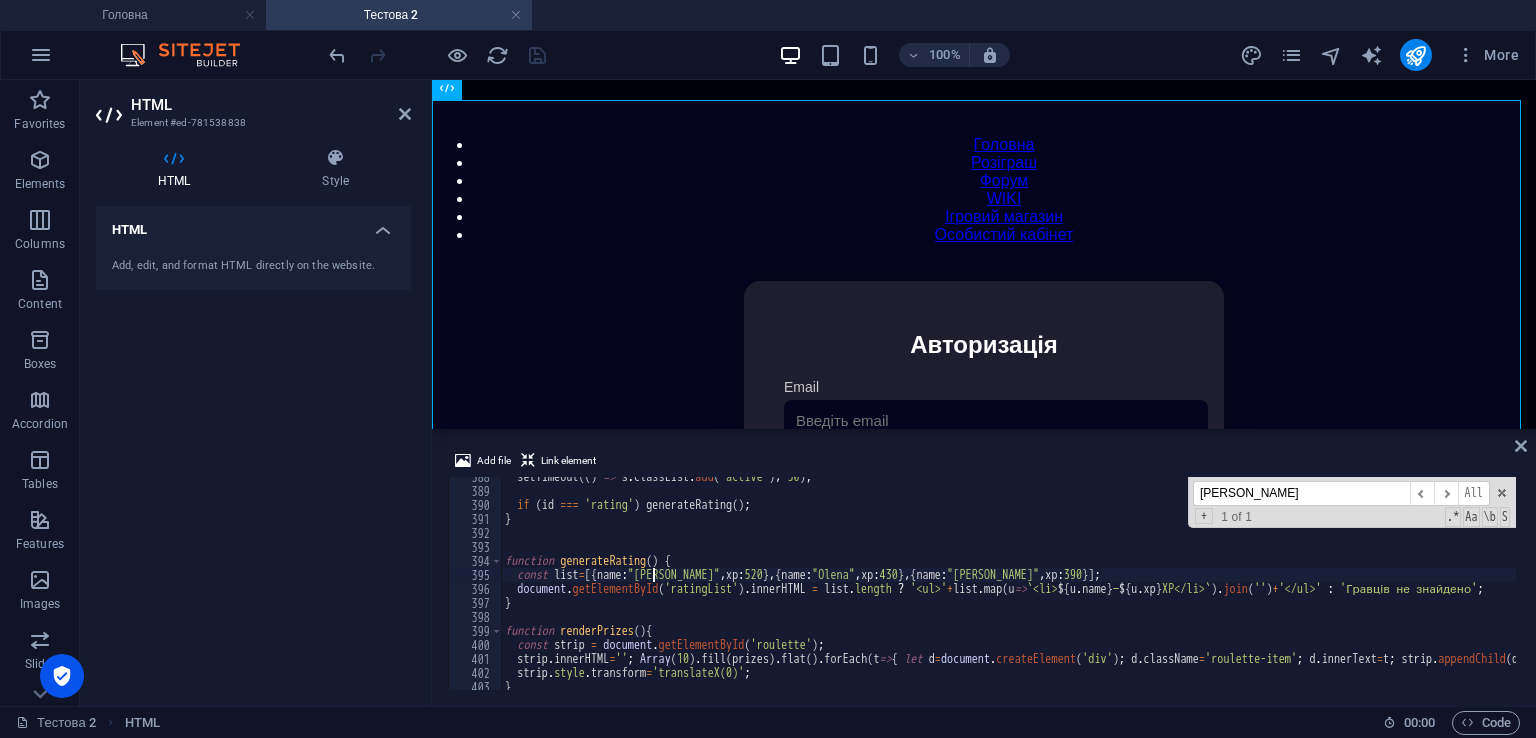 click on "setTimeout (( )   =>   s . classList . add ( 'active' ) ,   50 ) ;    if   ( id   ===   'rating' )   generateRating ( ) ; } function   generateRating ( )   {    const   list = [{ name : "Arkadiy" , xp : 520 } , { name : "Olena" , xp : 430 } , { name : "Ivan" , xp : 390 }] ;    document . getElementById ( 'ratingList' ) . innerHTML   =   list . length   ?   '<ul>' + list . map ( u => ` <li> ${ u . name }  —  ${ u . xp }  XP</li> ` ) . join ( '' ) + '</ul>'   :   'Гравців не знайдено' ; } function   renderPrizes ( ) {    const   strip   =   document . getElementById ( 'roulette' ) ;    strip . innerHTML = '' ;   Array ( 10 ) . fill ( prizes ) . flat ( ) . forEach ( t => {   let   d = document . createElement ( 'div' ) ;   d . className = 'roulette-item' ;   d . innerText = t ;   strip . appendChild ( d ) ;   }) ;    strip . style . transform = 'translateX(0)' ; }" at bounding box center (1425, 588) 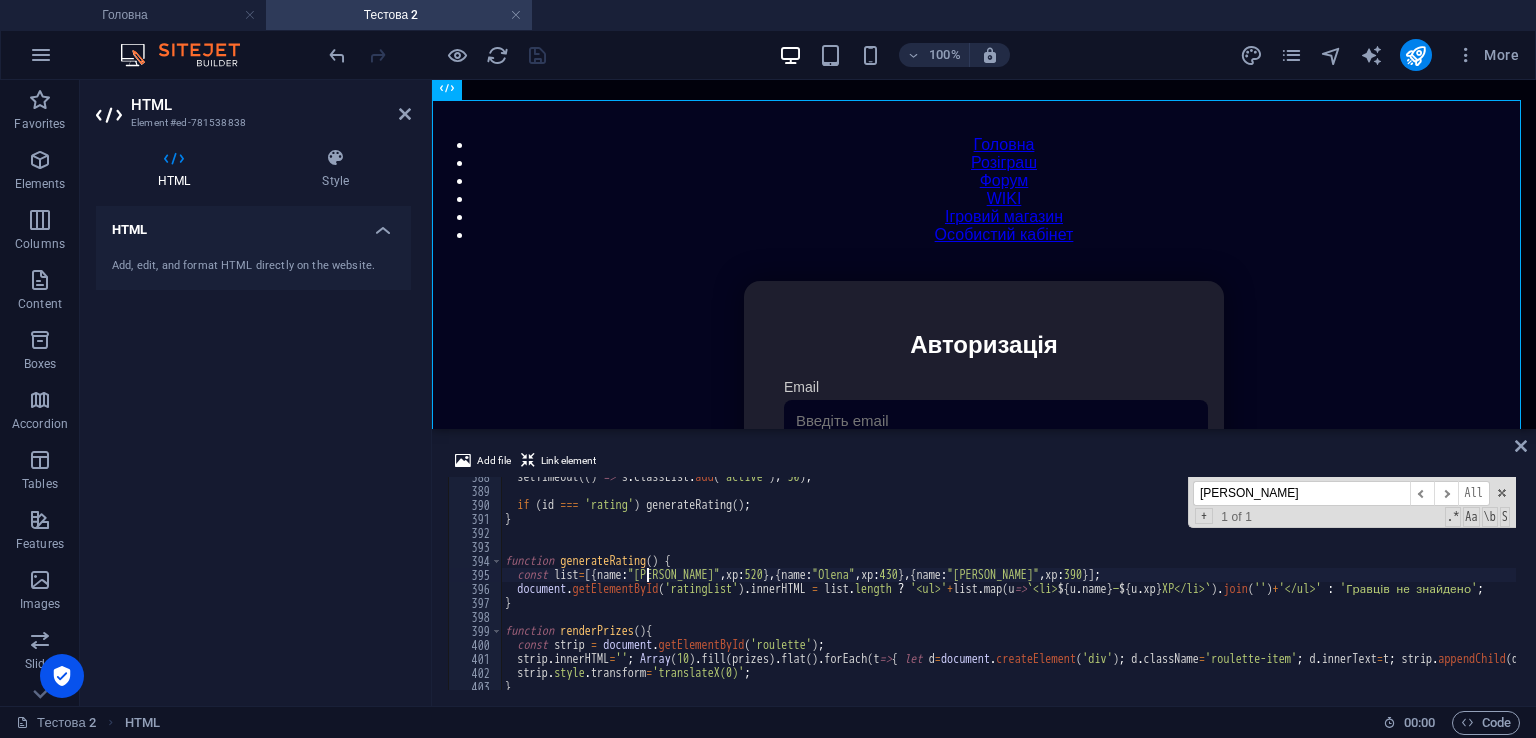 click on "setTimeout (( )   =>   s . classList . add ( 'active' ) ,   50 ) ;    if   ( id   ===   'rating' )   generateRating ( ) ; } function   generateRating ( )   {    const   list = [{ name : "Arkadiy" , xp : 520 } , { name : "Olena" , xp : 430 } , { name : "Ivan" , xp : 390 }] ;    document . getElementById ( 'ratingList' ) . innerHTML   =   list . length   ?   '<ul>' + list . map ( u => ` <li> ${ u . name }  —  ${ u . xp }  XP</li> ` ) . join ( '' ) + '</ul>'   :   'Гравців не знайдено' ; } function   renderPrizes ( ) {    const   strip   =   document . getElementById ( 'roulette' ) ;    strip . innerHTML = '' ;   Array ( 10 ) . fill ( prizes ) . flat ( ) . forEach ( t => {   let   d = document . createElement ( 'div' ) ;   d . className = 'roulette-item' ;   d . innerText = t ;   strip . appendChild ( d ) ;   }) ;    strip . style . transform = 'translateX(0)' ; }" at bounding box center (1425, 588) 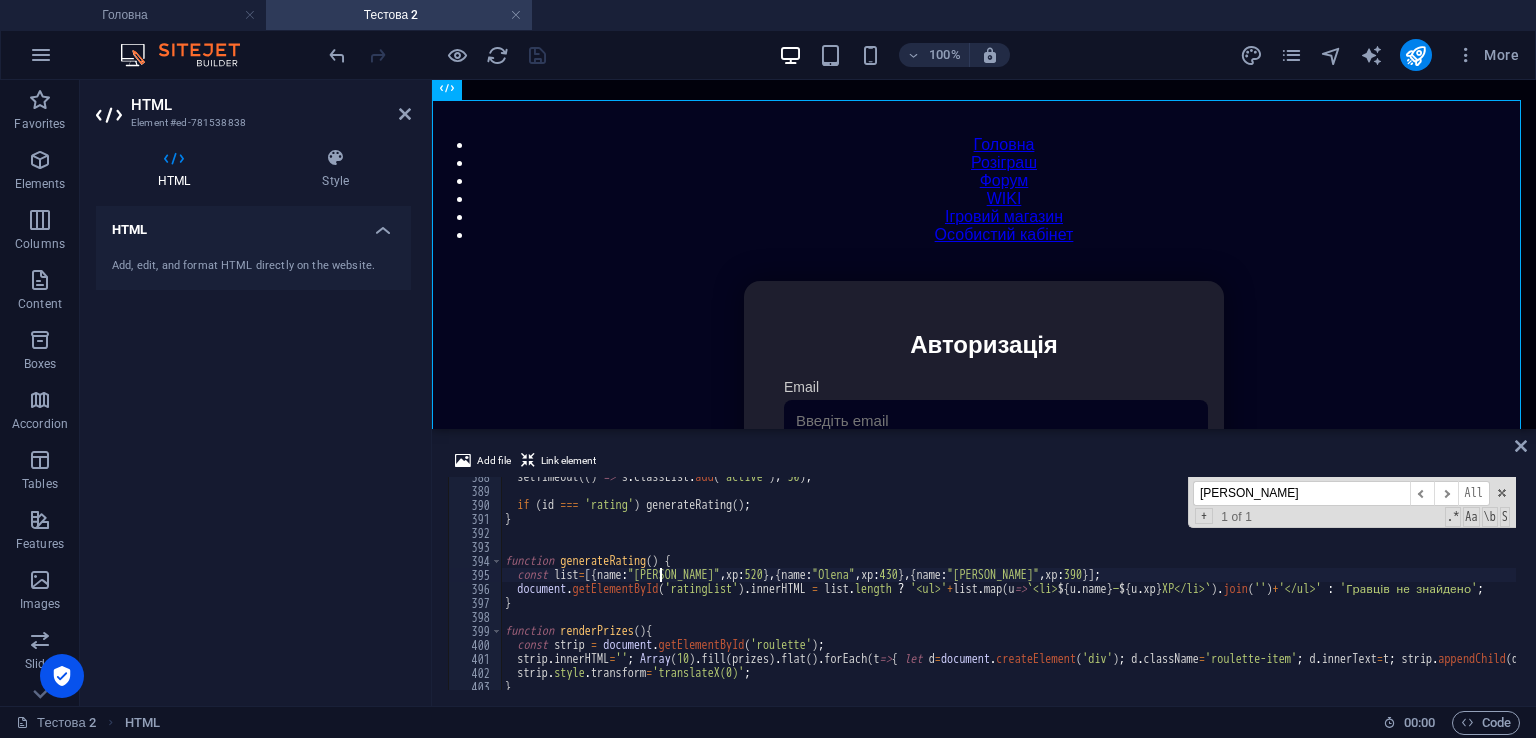 click on "setTimeout (( )   =>   s . classList . add ( 'active' ) ,   50 ) ;    if   ( id   ===   'rating' )   generateRating ( ) ; } function   generateRating ( )   {    const   list = [{ name : "Arkadiy" , xp : 520 } , { name : "Olena" , xp : 430 } , { name : "Ivan" , xp : 390 }] ;    document . getElementById ( 'ratingList' ) . innerHTML   =   list . length   ?   '<ul>' + list . map ( u => ` <li> ${ u . name }  —  ${ u . xp }  XP</li> ` ) . join ( '' ) + '</ul>'   :   'Гравців не знайдено' ; } function   renderPrizes ( ) {    const   strip   =   document . getElementById ( 'roulette' ) ;    strip . innerHTML = '' ;   Array ( 10 ) . fill ( prizes ) . flat ( ) . forEach ( t => {   let   d = document . createElement ( 'div' ) ;   d . className = 'roulette-item' ;   d . innerText = t ;   strip . appendChild ( d ) ;   }) ;    strip . style . transform = 'translateX(0)' ; }" at bounding box center [1425, 588] 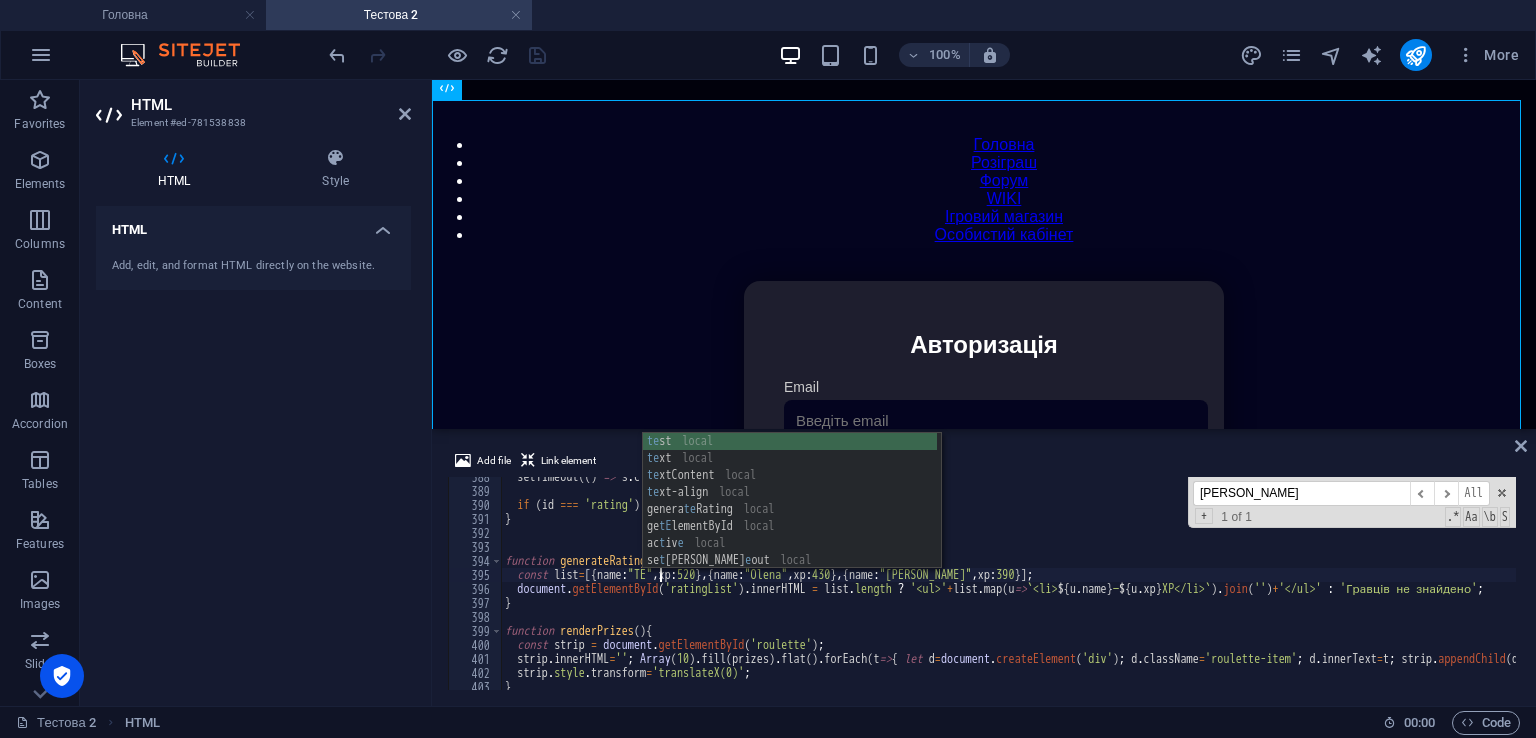 scroll, scrollTop: 0, scrollLeft: 13, axis: horizontal 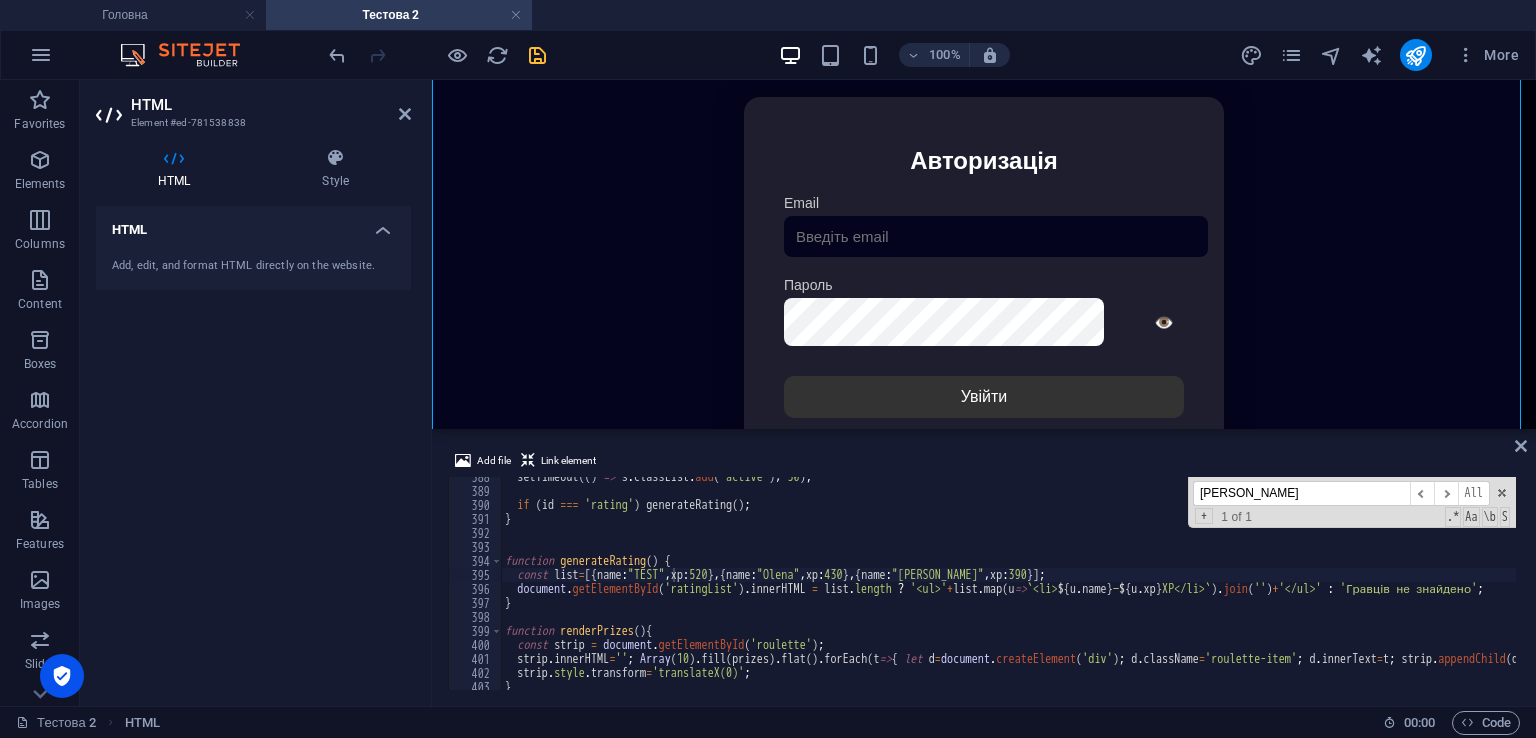 click on "setTimeout (( )   =>   s . classList . add ( 'active' ) ,   50 ) ;    if   ( id   ===   'rating' )   generateRating ( ) ; } function   generateRating ( )   {    const   list = [{ name : "TEST" , xp : 520 } , { name : "Olena" , xp : 430 } , { name : "Ivan" , xp : 390 }] ;    document . getElementById ( 'ratingList' ) . innerHTML   =   list . length   ?   '<ul>' + list . map ( u => ` <li> ${ u . name }  —  ${ u . xp }  XP</li> ` ) . join ( '' ) + '</ul>'   :   'Гравців не знайдено' ; } function   renderPrizes ( ) {    const   strip   =   document . getElementById ( 'roulette' ) ;    strip . innerHTML = '' ;   Array ( 10 ) . fill ( prizes ) . flat ( ) . forEach ( t => {   let   d = document . createElement ( 'div' ) ;   d . className = 'roulette-item' ;   d . innerText = t ;   strip . appendChild ( d ) ;   }) ;    strip . style . transform = 'translateX(0)' ; }" at bounding box center (1425, 588) 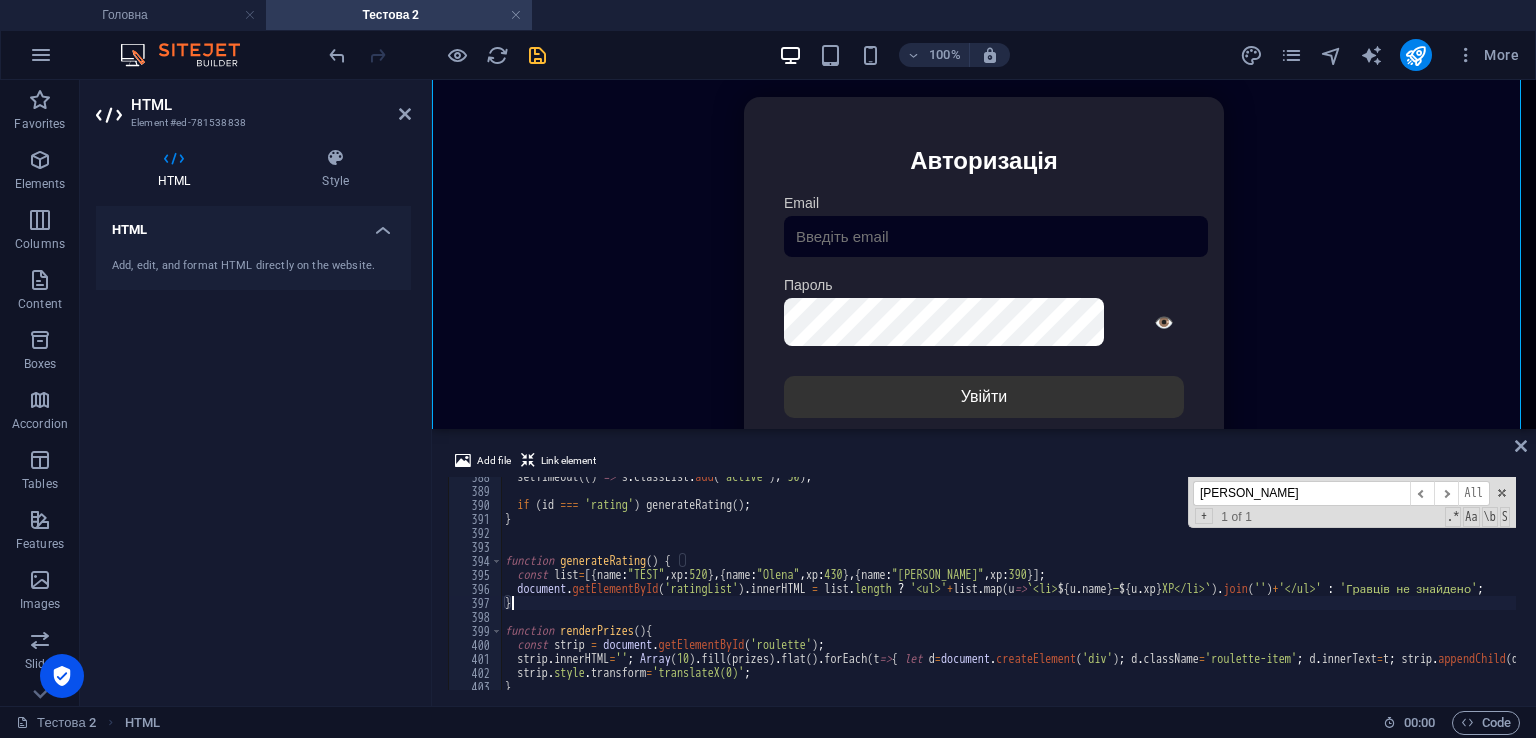 click on "setTimeout (( )   =>   s . classList . add ( 'active' ) ,   50 ) ;    if   ( id   ===   'rating' )   generateRating ( ) ; } function   generateRating ( )   {    const   list = [{ name : "TEST" , xp : 520 } , { name : "Olena" , xp : 430 } , { name : "Ivan" , xp : 390 }] ;    document . getElementById ( 'ratingList' ) . innerHTML   =   list . length   ?   '<ul>' + list . map ( u => ` <li> ${ u . name }  —  ${ u . xp }  XP</li> ` ) . join ( '' ) + '</ul>'   :   'Гравців не знайдено' ; } function   renderPrizes ( ) {    const   strip   =   document . getElementById ( 'roulette' ) ;    strip . innerHTML = '' ;   Array ( 10 ) . fill ( prizes ) . flat ( ) . forEach ( t => {   let   d = document . createElement ( 'div' ) ;   d . className = 'roulette-item' ;   d . innerText = t ;   strip . appendChild ( d ) ;   }) ;    strip . style . transform = 'translateX(0)' ; }" at bounding box center [1425, 588] 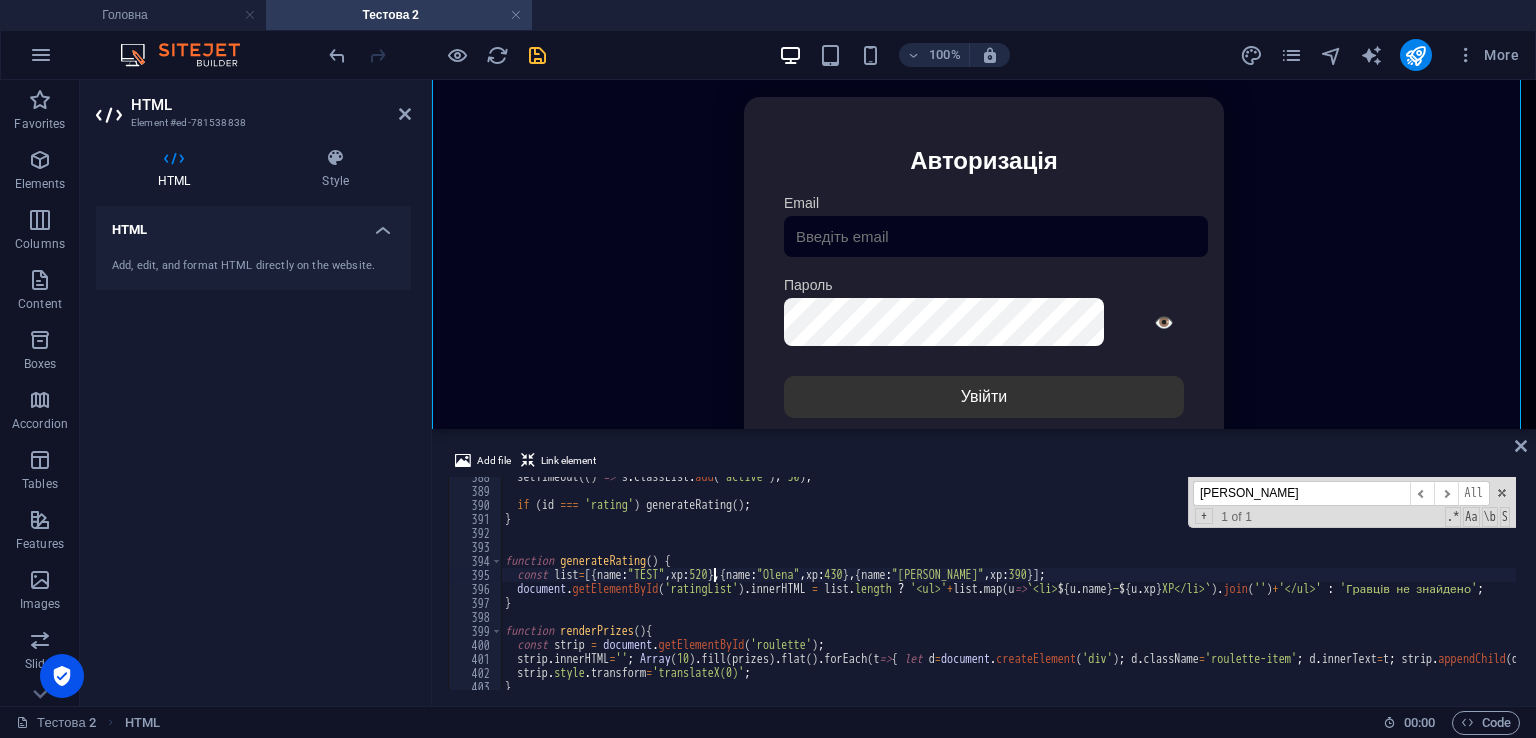 click on "setTimeout (( )   =>   s . classList . add ( 'active' ) ,   50 ) ;    if   ( id   ===   'rating' )   generateRating ( ) ; } function   generateRating ( )   {    const   list = [{ name : "TEST" , xp : 520 } , { name : "Olena" , xp : 430 } , { name : "Ivan" , xp : 390 }] ;    document . getElementById ( 'ratingList' ) . innerHTML   =   list . length   ?   '<ul>' + list . map ( u => ` <li> ${ u . name }  —  ${ u . xp }  XP</li> ` ) . join ( '' ) + '</ul>'   :   'Гравців не знайдено' ; } function   renderPrizes ( ) {    const   strip   =   document . getElementById ( 'roulette' ) ;    strip . innerHTML = '' ;   Array ( 10 ) . fill ( prizes ) . flat ( ) . forEach ( t => {   let   d = document . createElement ( 'div' ) ;   d . className = 'roulette-item' ;   d . innerText = t ;   strip . appendChild ( d ) ;   }) ;    strip . style . transform = 'translateX(0)' ; }" at bounding box center [1425, 588] 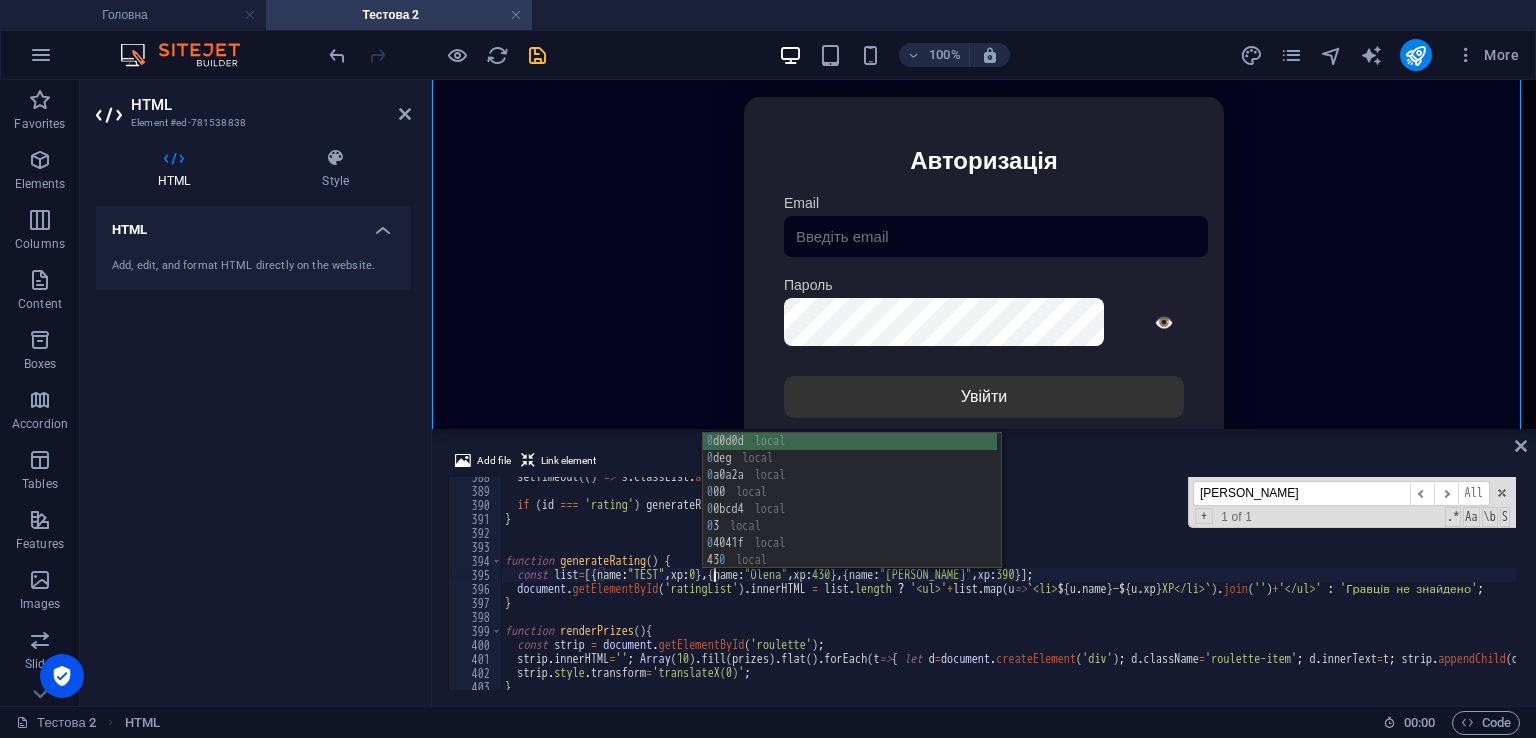 scroll, scrollTop: 0, scrollLeft: 16, axis: horizontal 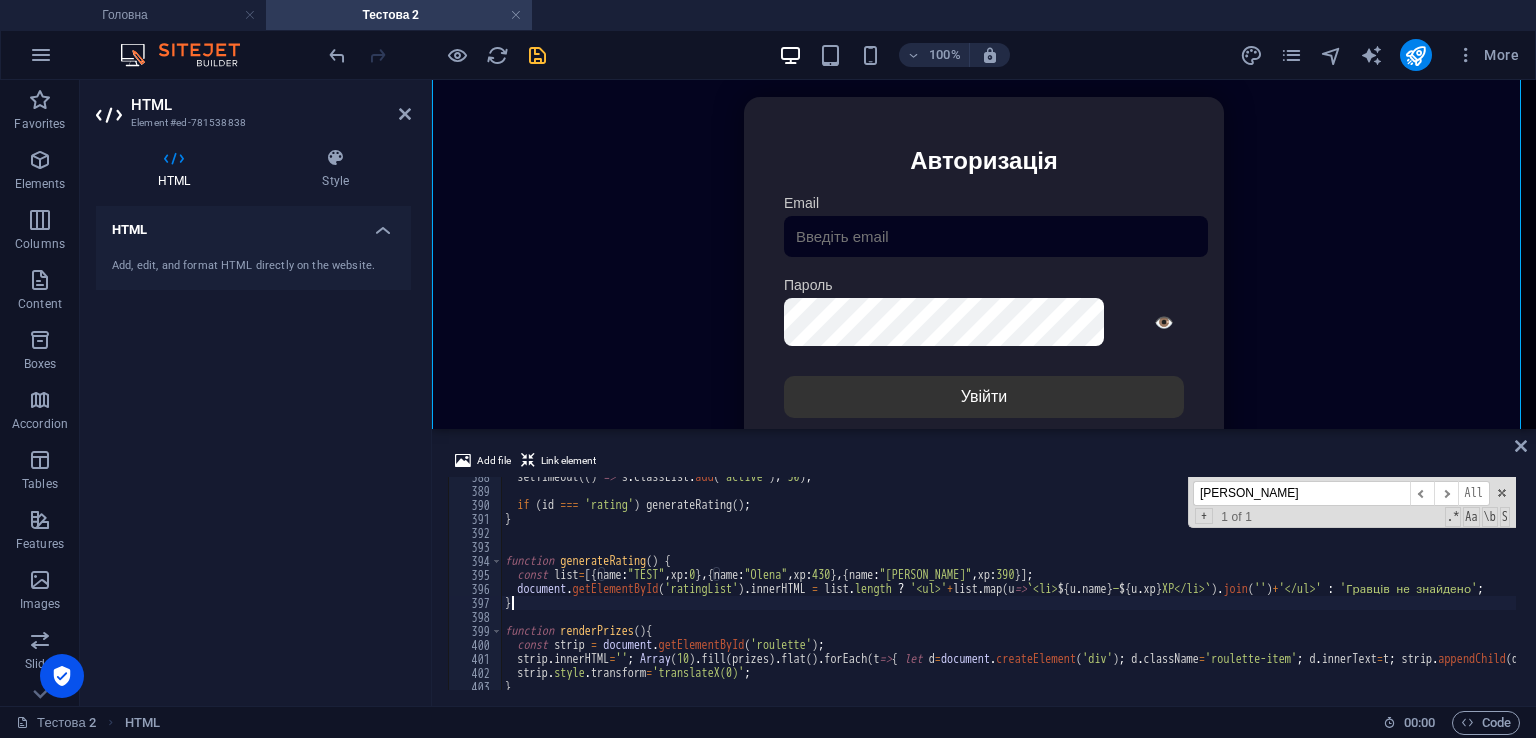 click on "setTimeout (( )   =>   s . classList . add ( 'active' ) ,   50 ) ;    if   ( id   ===   'rating' )   generateRating ( ) ; } function   generateRating ( )   {    const   list = [{ name : "TEST" , xp : 0 } , { name : "Olena" , xp : 430 } , { name : "Ivan" , xp : 390 }] ;    document . getElementById ( 'ratingList' ) . innerHTML   =   list . length   ?   '<ul>' + list . map ( u => ` <li> ${ u . name }  —  ${ u . xp }  XP</li> ` ) . join ( '' ) + '</ul>'   :   'Гравців не знайдено' ; } function   renderPrizes ( ) {    const   strip   =   document . getElementById ( 'roulette' ) ;    strip . innerHTML = '' ;   Array ( 10 ) . fill ( prizes ) . flat ( ) . forEach ( t => {   let   d = document . createElement ( 'div' ) ;   d . className = 'roulette-item' ;   d . innerText = t ;   strip . appendChild ( d ) ;   }) ;    strip . style . transform = 'translateX(0)' ; }" at bounding box center (1425, 588) 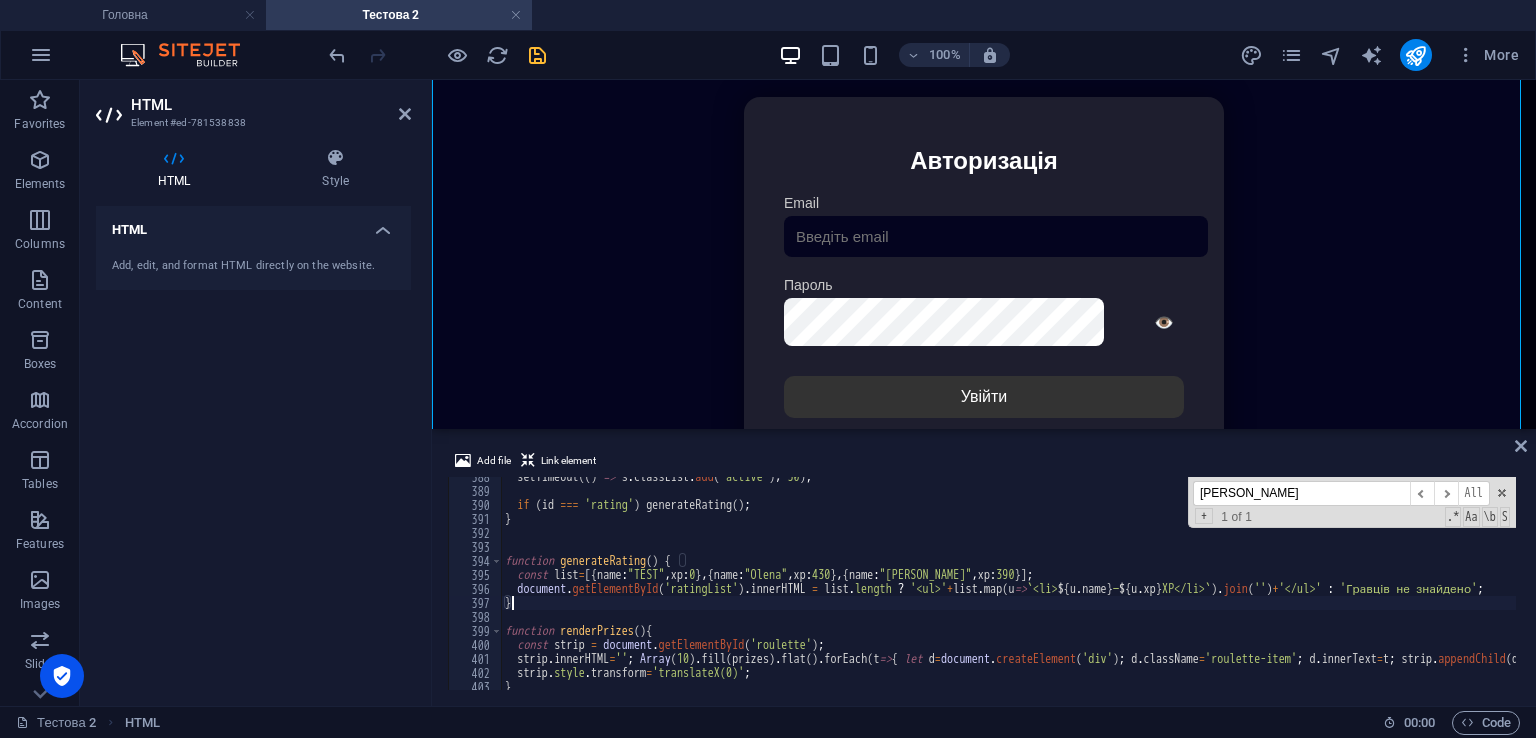 click on "setTimeout (( )   =>   s . classList . add ( 'active' ) ,   50 ) ;    if   ( id   ===   'rating' )   generateRating ( ) ; } function   generateRating ( )   {    const   list = [{ name : "TEST" , xp : 0 } , { name : "Olena" , xp : 430 } , { name : "Ivan" , xp : 390 }] ;    document . getElementById ( 'ratingList' ) . innerHTML   =   list . length   ?   '<ul>' + list . map ( u => ` <li> ${ u . name }  —  ${ u . xp }  XP</li> ` ) . join ( '' ) + '</ul>'   :   'Гравців не знайдено' ; } function   renderPrizes ( ) {    const   strip   =   document . getElementById ( 'roulette' ) ;    strip . innerHTML = '' ;   Array ( 10 ) . fill ( prizes ) . flat ( ) . forEach ( t => {   let   d = document . createElement ( 'div' ) ;   d . className = 'roulette-item' ;   d . innerText = t ;   strip . appendChild ( d ) ;   }) ;    strip . style . transform = 'translateX(0)' ; }" at bounding box center (1425, 588) 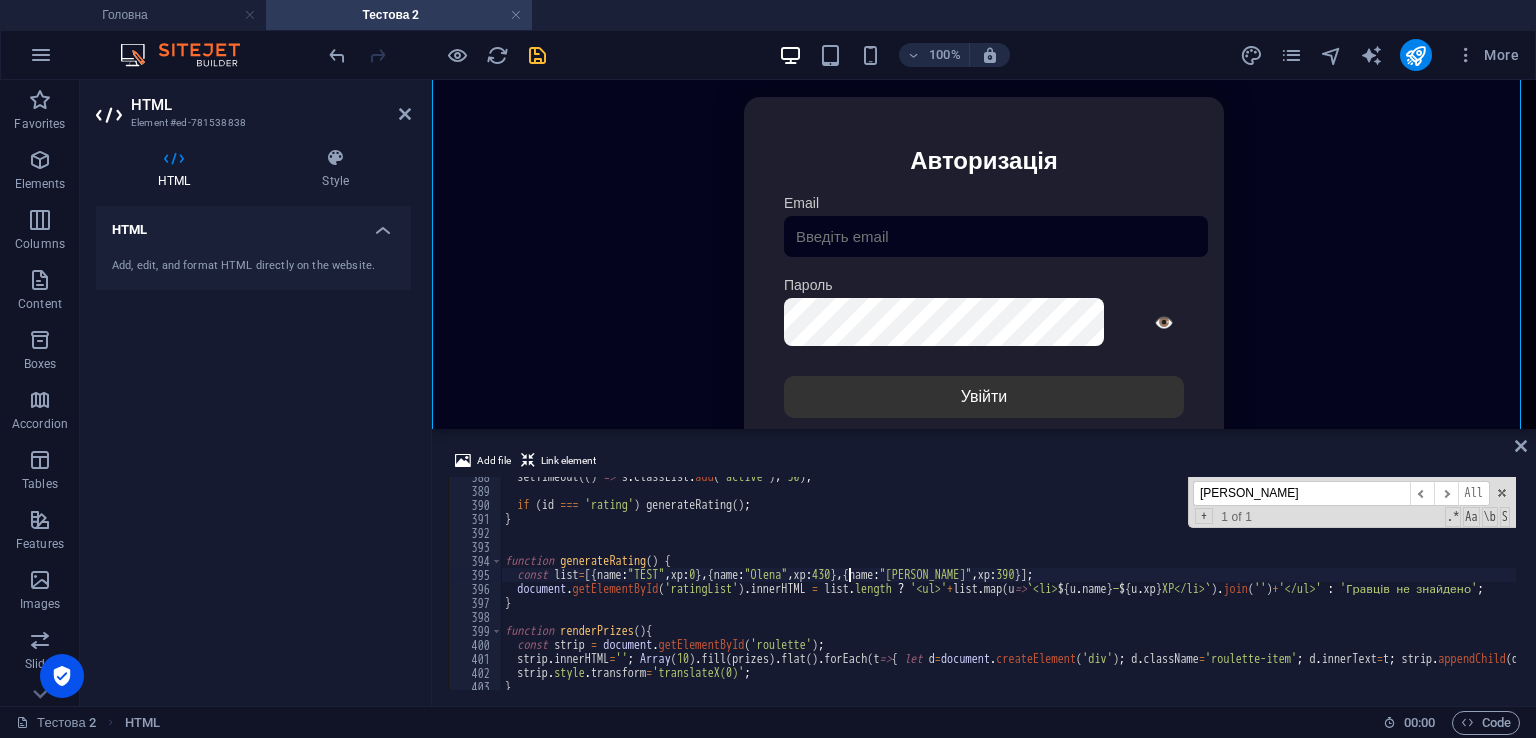 click on "setTimeout (( )   =>   s . classList . add ( 'active' ) ,   50 ) ;    if   ( id   ===   'rating' )   generateRating ( ) ; } function   generateRating ( )   {    const   list = [{ name : "TEST" , xp : 0 } , { name : "Olena" , xp : 430 } , { name : "Ivan" , xp : 390 }] ;    document . getElementById ( 'ratingList' ) . innerHTML   =   list . length   ?   '<ul>' + list . map ( u => ` <li> ${ u . name }  —  ${ u . xp }  XP</li> ` ) . join ( '' ) + '</ul>'   :   'Гравців не знайдено' ; } function   renderPrizes ( ) {    const   strip   =   document . getElementById ( 'roulette' ) ;    strip . innerHTML = '' ;   Array ( 10 ) . fill ( prizes ) . flat ( ) . forEach ( t => {   let   d = document . createElement ( 'div' ) ;   d . className = 'roulette-item' ;   d . innerText = t ;   strip . appendChild ( d ) ;   }) ;    strip . style . transform = 'translateX(0)' ; }" at bounding box center [1425, 588] 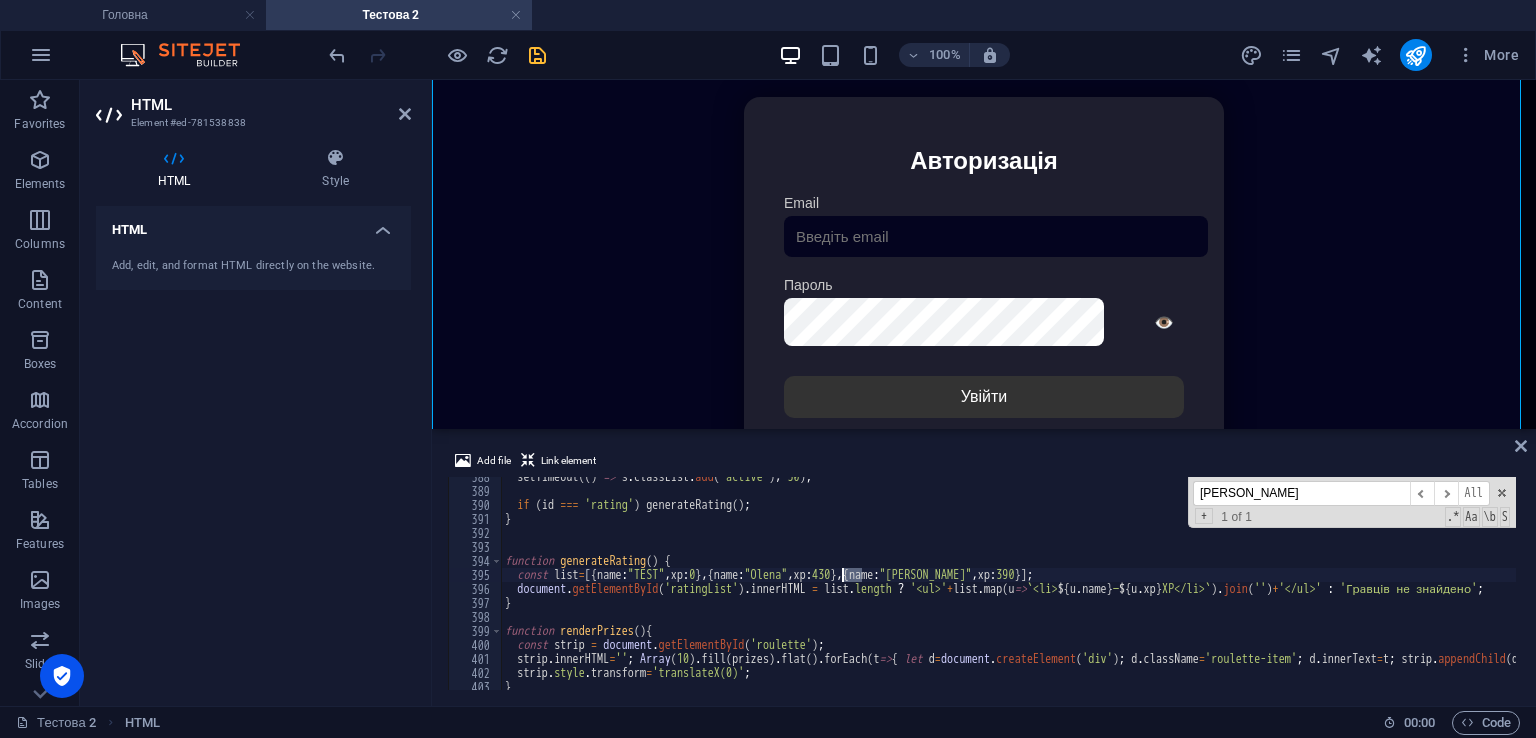 scroll, scrollTop: 0, scrollLeft: 27, axis: horizontal 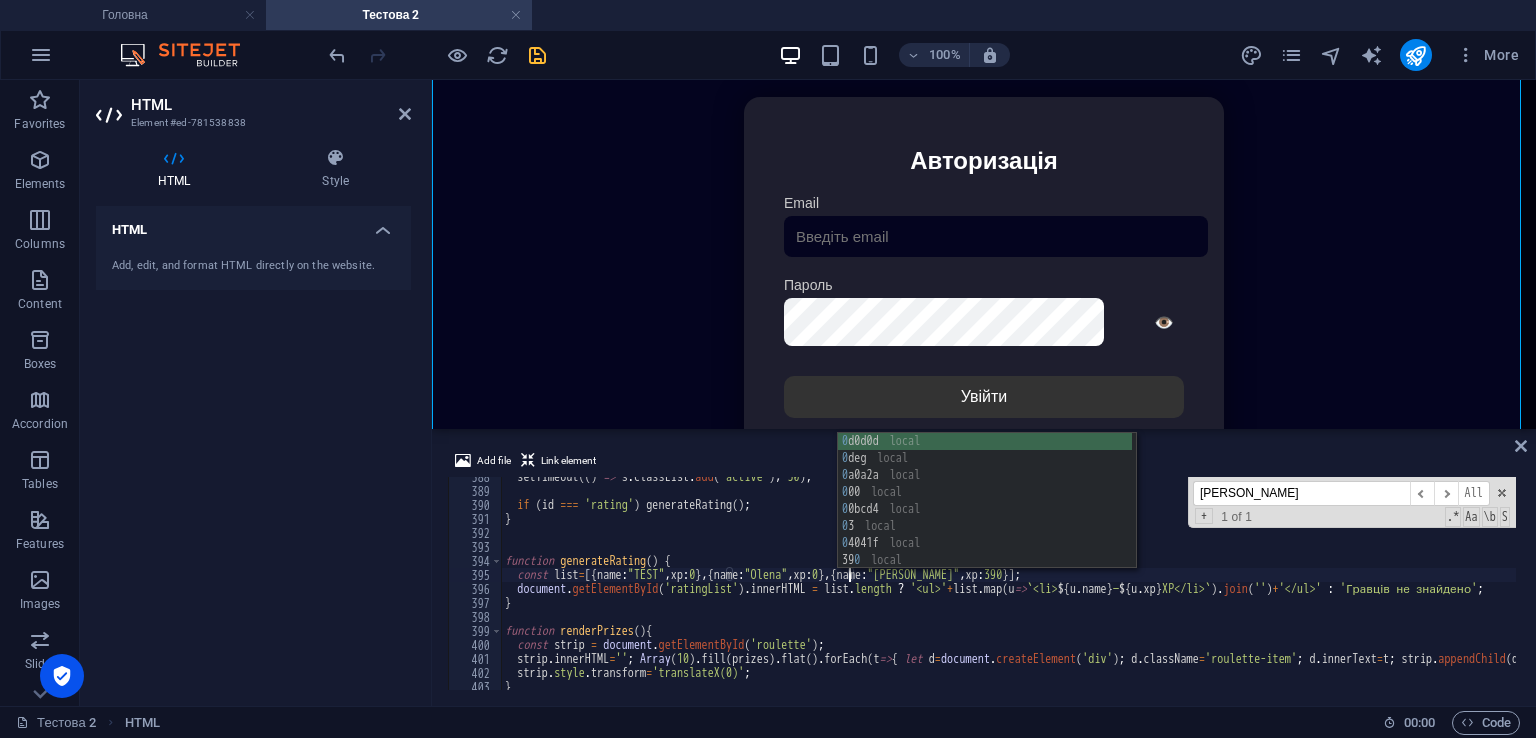 click on "setTimeout (( )   =>   s . classList . add ( 'active' ) ,   50 ) ;    if   ( id   ===   'rating' )   generateRating ( ) ; } function   generateRating ( )   {    const   list = [{ name : "TEST" , xp : 0 } , { name : "Olena" , xp : 0 } , { name : "Ivan" , xp : 390 }] ;    document . getElementById ( 'ratingList' ) . innerHTML   =   list . length   ?   '<ul>' + list . map ( u => ` <li> ${ u . name }  —  ${ u . xp }  XP</li> ` ) . join ( '' ) + '</ul>'   :   'Гравців не знайдено' ; } function   renderPrizes ( ) {    const   strip   =   document . getElementById ( 'roulette' ) ;    strip . innerHTML = '' ;   Array ( 10 ) . fill ( prizes ) . flat ( ) . forEach ( t => {   let   d = document . createElement ( 'div' ) ;   d . className = 'roulette-item' ;   d . innerText = t ;   strip . appendChild ( d ) ;   }) ;    strip . style . transform = 'translateX(0)' ; }" at bounding box center [1425, 588] 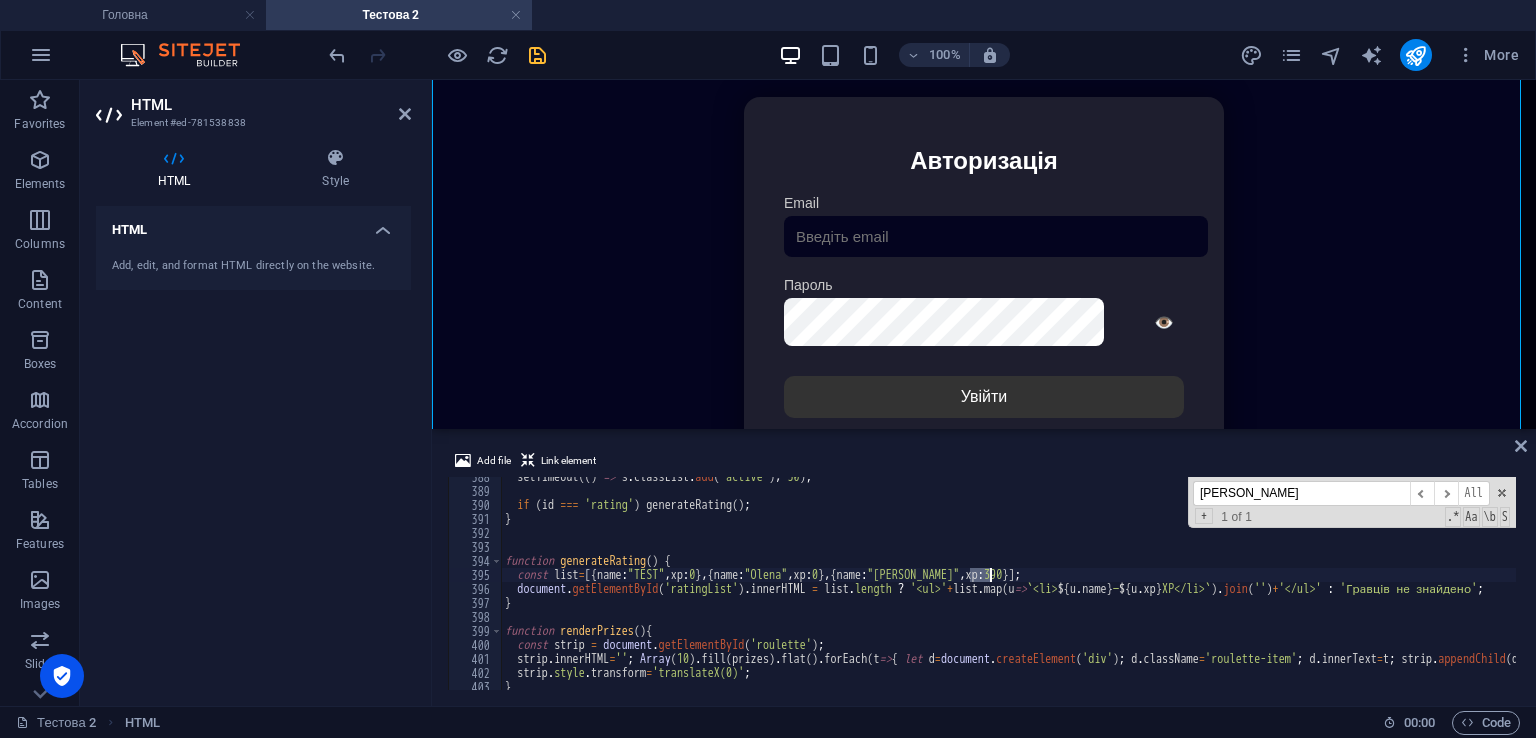 click on "setTimeout (( )   =>   s . classList . add ( 'active' ) ,   50 ) ;    if   ( id   ===   'rating' )   generateRating ( ) ; } function   generateRating ( )   {    const   list = [{ name : "TEST" , xp : 0 } , { name : "Olena" , xp : 0 } , { name : "Ivan" , xp : 390 }] ;    document . getElementById ( 'ratingList' ) . innerHTML   =   list . length   ?   '<ul>' + list . map ( u => ` <li> ${ u . name }  —  ${ u . xp }  XP</li> ` ) . join ( '' ) + '</ul>'   :   'Гравців не знайдено' ; } function   renderPrizes ( ) {    const   strip   =   document . getElementById ( 'roulette' ) ;    strip . innerHTML = '' ;   Array ( 10 ) . fill ( prizes ) . flat ( ) . forEach ( t => {   let   d = document . createElement ( 'div' ) ;   d . className = 'roulette-item' ;   d . innerText = t ;   strip . appendChild ( d ) ;   }) ;    strip . style . transform = 'translateX(0)' ; }" at bounding box center [1425, 588] 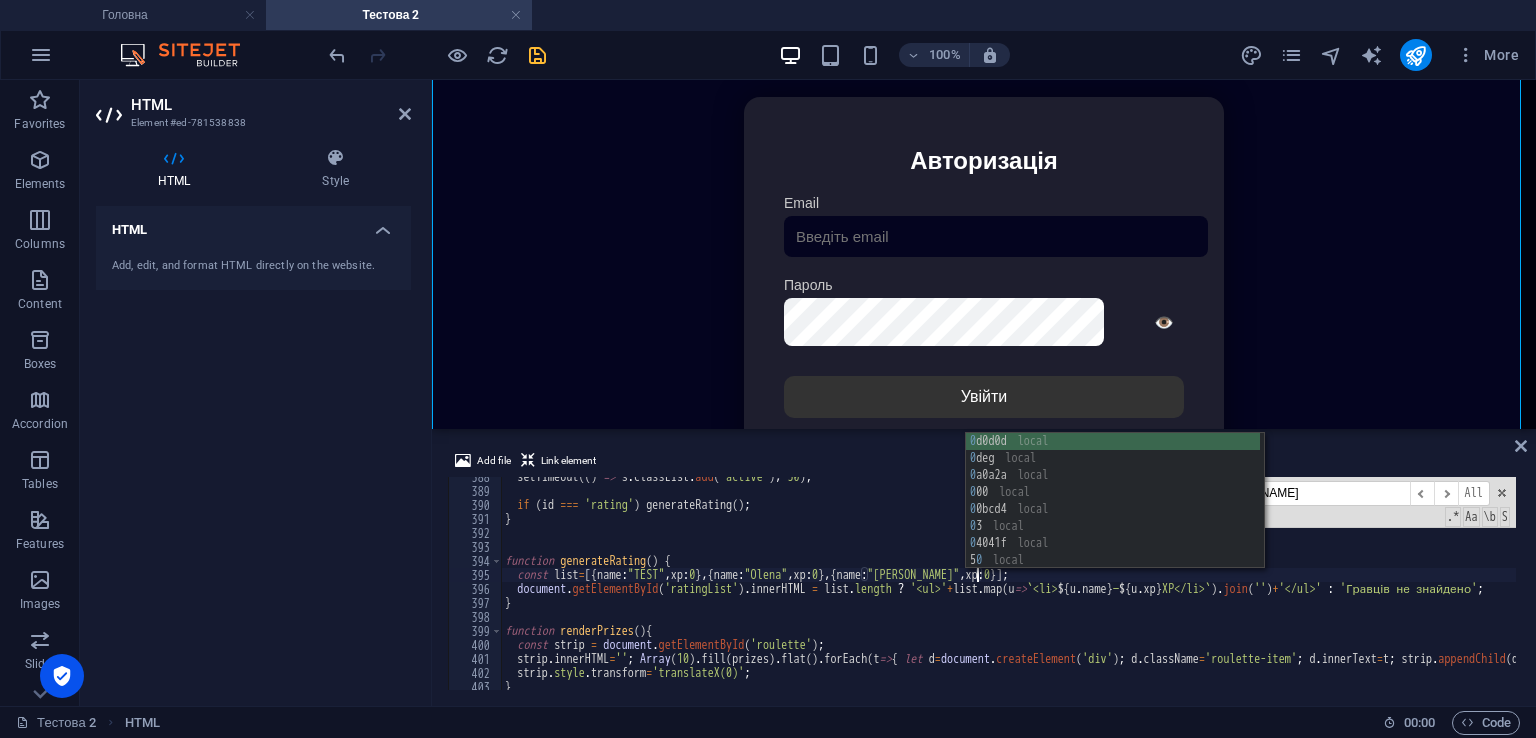 scroll, scrollTop: 0, scrollLeft: 37, axis: horizontal 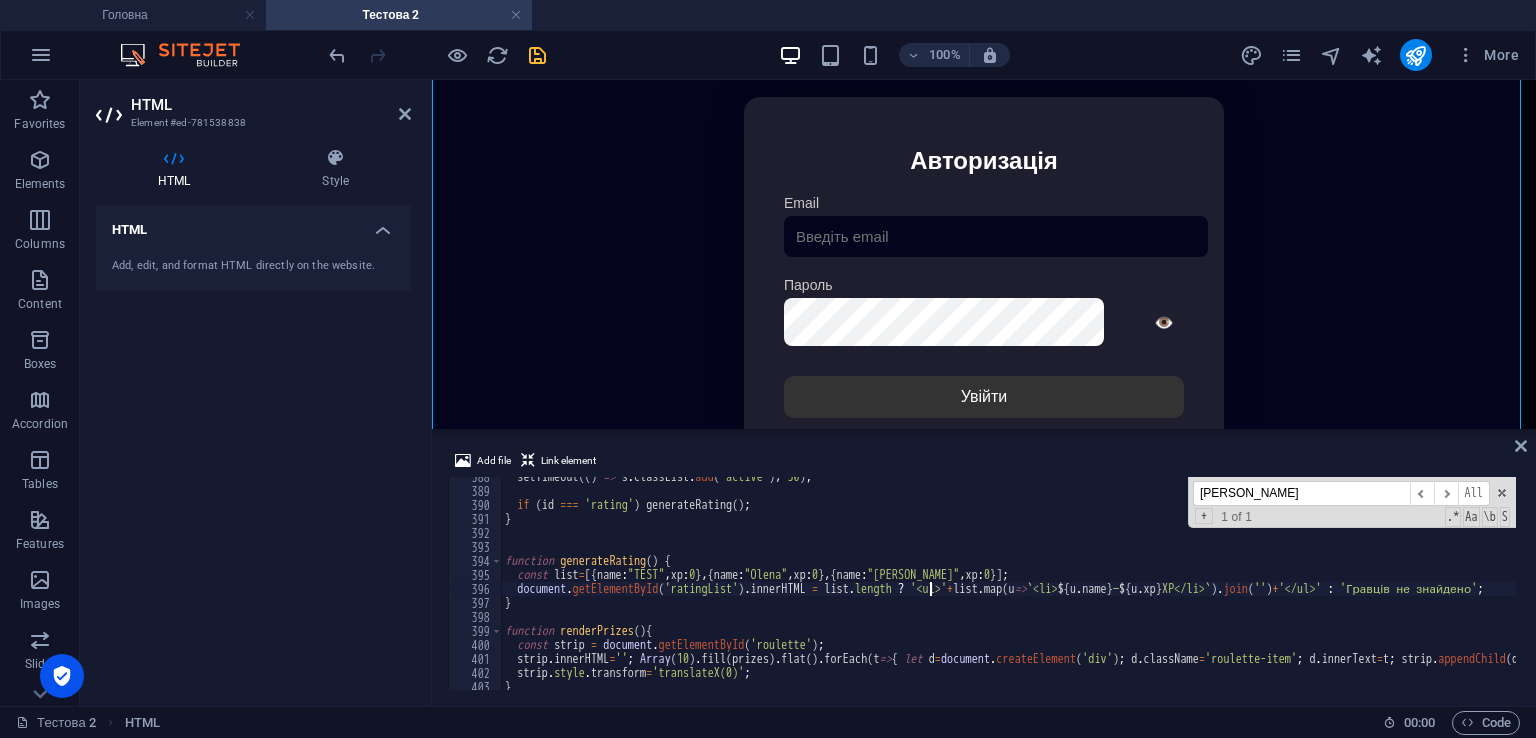 click on "setTimeout (( )   =>   s . classList . add ( 'active' ) ,   50 ) ;    if   ( id   ===   'rating' )   generateRating ( ) ; } function   generateRating ( )   {    const   list = [{ name : "TEST" , xp : 0 } , { name : "Olena" , xp : 0 } , { name : "Ivan" , xp : 0 }] ;    document . getElementById ( 'ratingList' ) . innerHTML   =   list . length   ?   '<ul>' + list . map ( u => ` <li> ${ u . name }  —  ${ u . xp }  XP</li> ` ) . join ( '' ) + '</ul>'   :   'Гравців не знайдено' ; } function   renderPrizes ( ) {    const   strip   =   document . getElementById ( 'roulette' ) ;    strip . innerHTML = '' ;   Array ( 10 ) . fill ( prizes ) . flat ( ) . forEach ( t => {   let   d = document . createElement ( 'div' ) ;   d . className = 'roulette-item' ;   d . innerText = t ;   strip . appendChild ( d ) ;   }) ;    strip . style . transform = 'translateX(0)' ; }" at bounding box center [1425, 588] 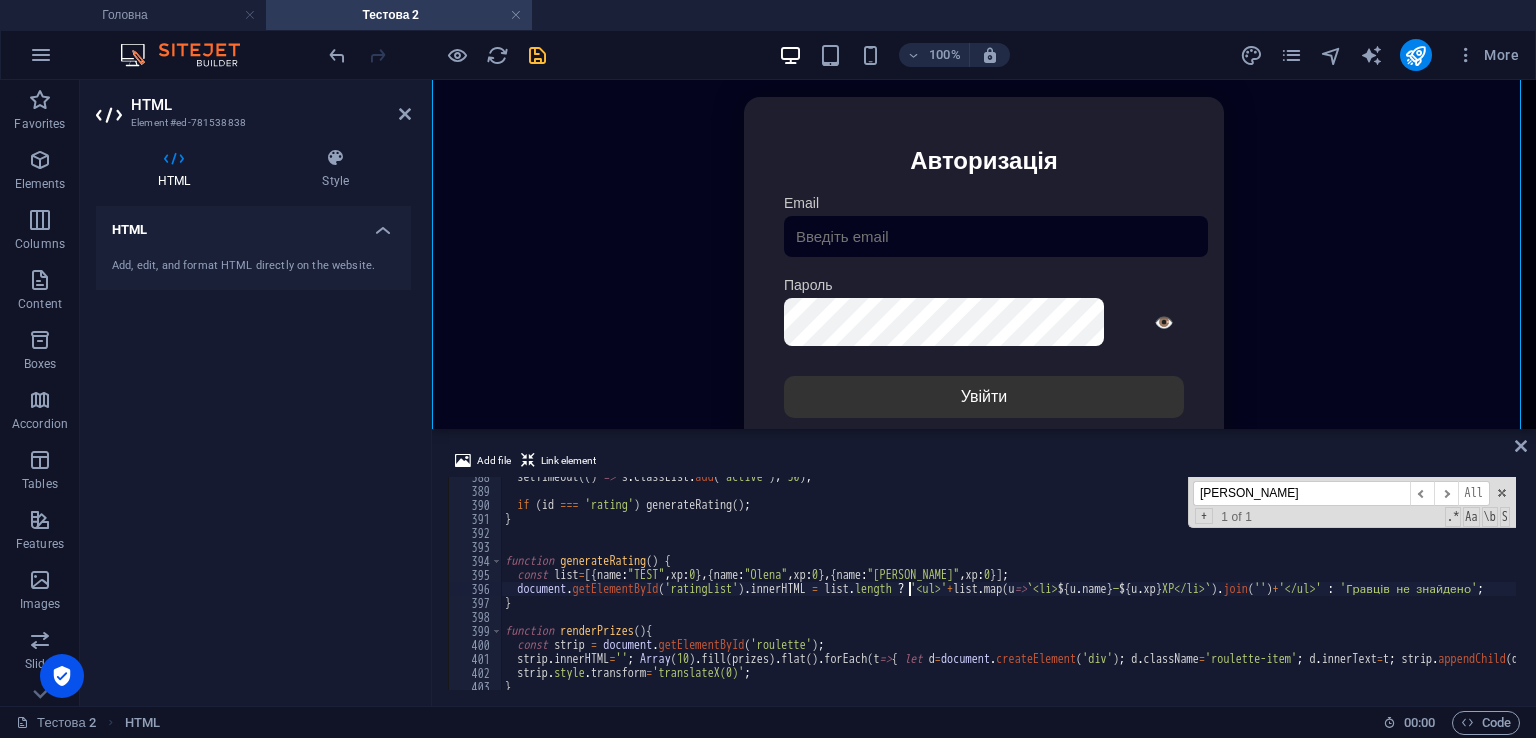 click on "setTimeout (( )   =>   s . classList . add ( 'active' ) ,   50 ) ;    if   ( id   ===   'rating' )   generateRating ( ) ; } function   generateRating ( )   {    const   list = [{ name : "TEST" , xp : 0 } , { name : "Olena" , xp : 0 } , { name : "Ivan" , xp : 0 }] ;    document . getElementById ( 'ratingList' ) . innerHTML   =   list . length   ?   '<ul>' + list . map ( u => ` <li> ${ u . name }  —  ${ u . xp }  XP</li> ` ) . join ( '' ) + '</ul>'   :   'Гравців не знайдено' ; } function   renderPrizes ( ) {    const   strip   =   document . getElementById ( 'roulette' ) ;    strip . innerHTML = '' ;   Array ( 10 ) . fill ( prizes ) . flat ( ) . forEach ( t => {   let   d = document . createElement ( 'div' ) ;   d . className = 'roulette-item' ;   d . innerText = t ;   strip . appendChild ( d ) ;   }) ;    strip . style . transform = 'translateX(0)' ; }" at bounding box center (1425, 588) 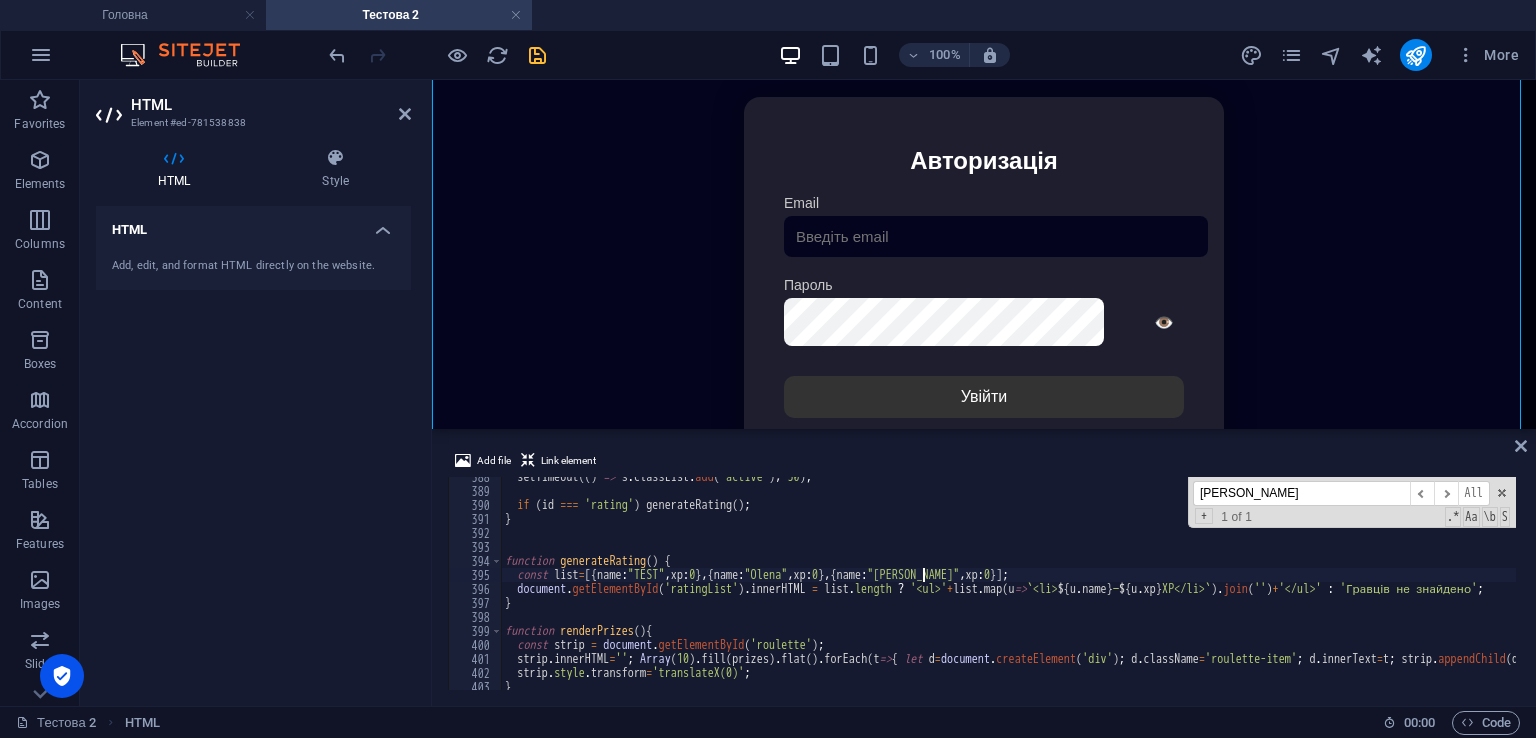 click on "setTimeout (( )   =>   s . classList . add ( 'active' ) ,   50 ) ;    if   ( id   ===   'rating' )   generateRating ( ) ; } function   generateRating ( )   {    const   list = [{ name : "TEST" , xp : 0 } , { name : "Olena" , xp : 0 } , { name : "Ivan" , xp : 0 }] ;    document . getElementById ( 'ratingList' ) . innerHTML   =   list . length   ?   '<ul>' + list . map ( u => ` <li> ${ u . name }  —  ${ u . xp }  XP</li> ` ) . join ( '' ) + '</ul>'   :   'Гравців не знайдено' ; } function   renderPrizes ( ) {    const   strip   =   document . getElementById ( 'roulette' ) ;    strip . innerHTML = '' ;   Array ( 10 ) . fill ( prizes ) . flat ( ) . forEach ( t => {   let   d = document . createElement ( 'div' ) ;   d . className = 'roulette-item' ;   d . innerText = t ;   strip . appendChild ( d ) ;   }) ;    strip . style . transform = 'translateX(0)' ; }" at bounding box center [1425, 588] 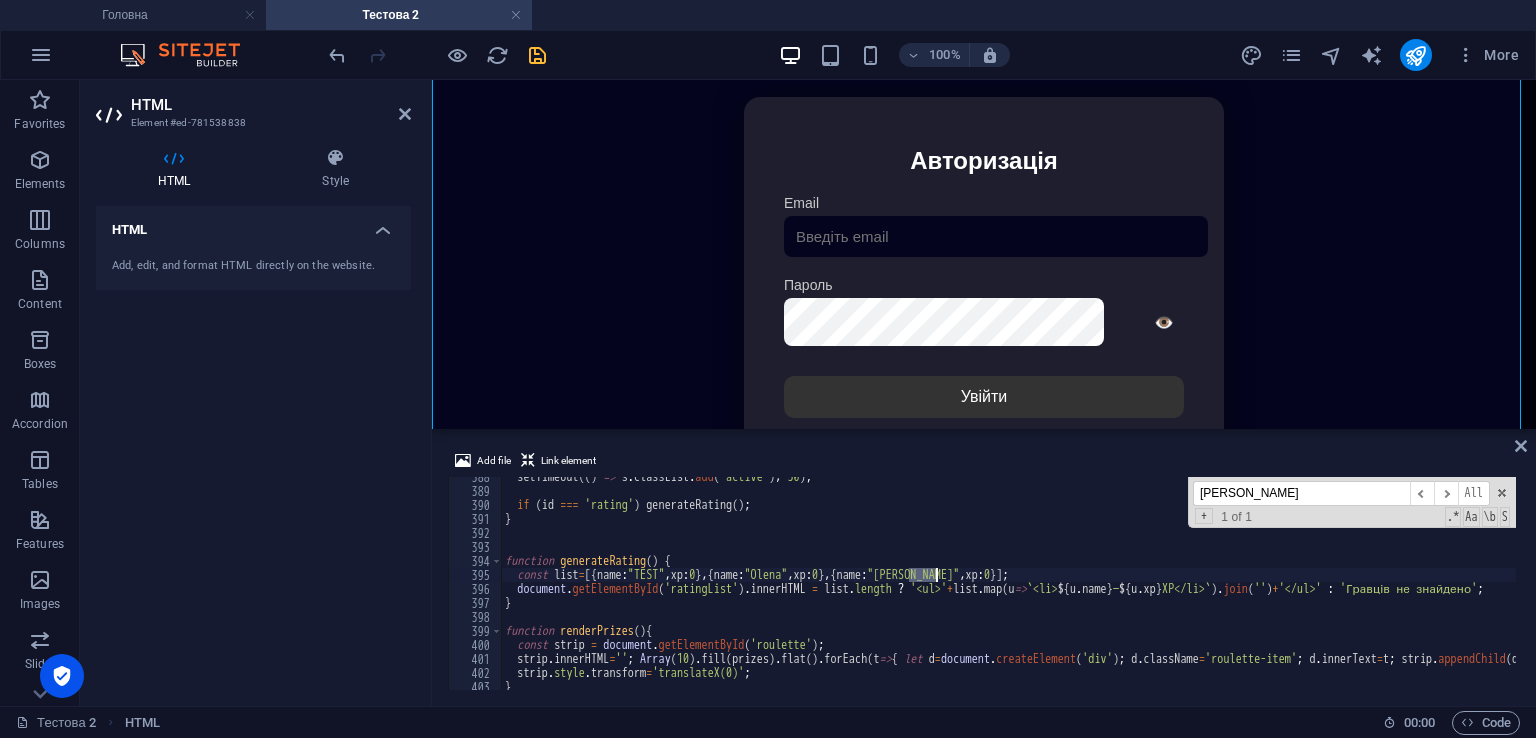 click on "setTimeout (( )   =>   s . classList . add ( 'active' ) ,   50 ) ;    if   ( id   ===   'rating' )   generateRating ( ) ; } function   generateRating ( )   {    const   list = [{ name : "TEST" , xp : 0 } , { name : "Olena" , xp : 0 } , { name : "Ivan" , xp : 0 }] ;    document . getElementById ( 'ratingList' ) . innerHTML   =   list . length   ?   '<ul>' + list . map ( u => ` <li> ${ u . name }  —  ${ u . xp }  XP</li> ` ) . join ( '' ) + '</ul>'   :   'Гравців не знайдено' ; } function   renderPrizes ( ) {    const   strip   =   document . getElementById ( 'roulette' ) ;    strip . innerHTML = '' ;   Array ( 10 ) . fill ( prizes ) . flat ( ) . forEach ( t => {   let   d = document . createElement ( 'div' ) ;   d . className = 'roulette-item' ;   d . innerText = t ;   strip . appendChild ( d ) ;   }) ;    strip . style . transform = 'translateX(0)' ; }" at bounding box center [1425, 588] 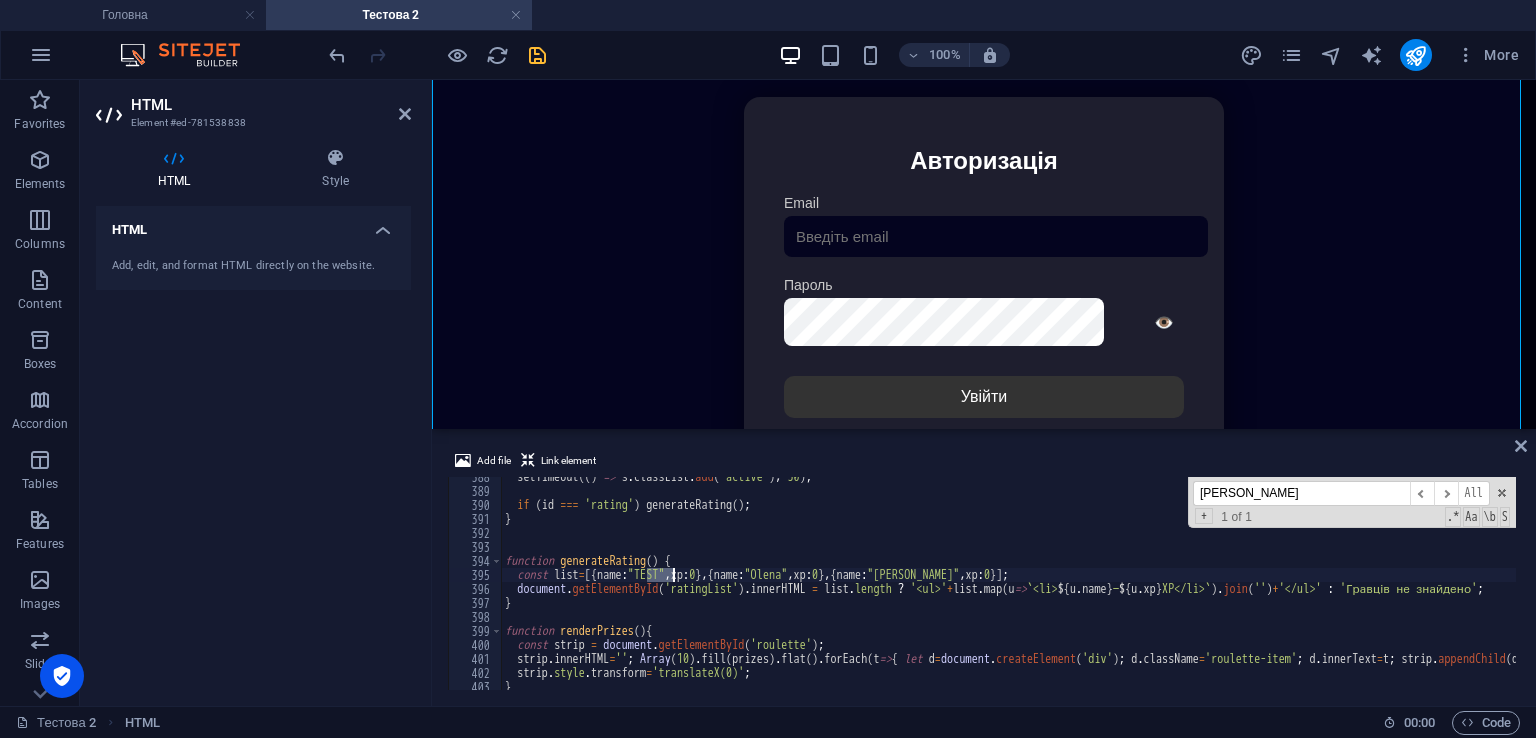 click on "setTimeout (( )   =>   s . classList . add ( 'active' ) ,   50 ) ;    if   ( id   ===   'rating' )   generateRating ( ) ; } function   generateRating ( )   {    const   list = [{ name : "TEST" , xp : 0 } , { name : "Olena" , xp : 0 } , { name : "Ivan" , xp : 0 }] ;    document . getElementById ( 'ratingList' ) . innerHTML   =   list . length   ?   '<ul>' + list . map ( u => ` <li> ${ u . name }  —  ${ u . xp }  XP</li> ` ) . join ( '' ) + '</ul>'   :   'Гравців не знайдено' ; } function   renderPrizes ( ) {    const   strip   =   document . getElementById ( 'roulette' ) ;    strip . innerHTML = '' ;   Array ( 10 ) . fill ( prizes ) . flat ( ) . forEach ( t => {   let   d = document . createElement ( 'div' ) ;   d . className = 'roulette-item' ;   d . innerText = t ;   strip . appendChild ( d ) ;   }) ;    strip . style . transform = 'translateX(0)' ; }" at bounding box center [1425, 588] 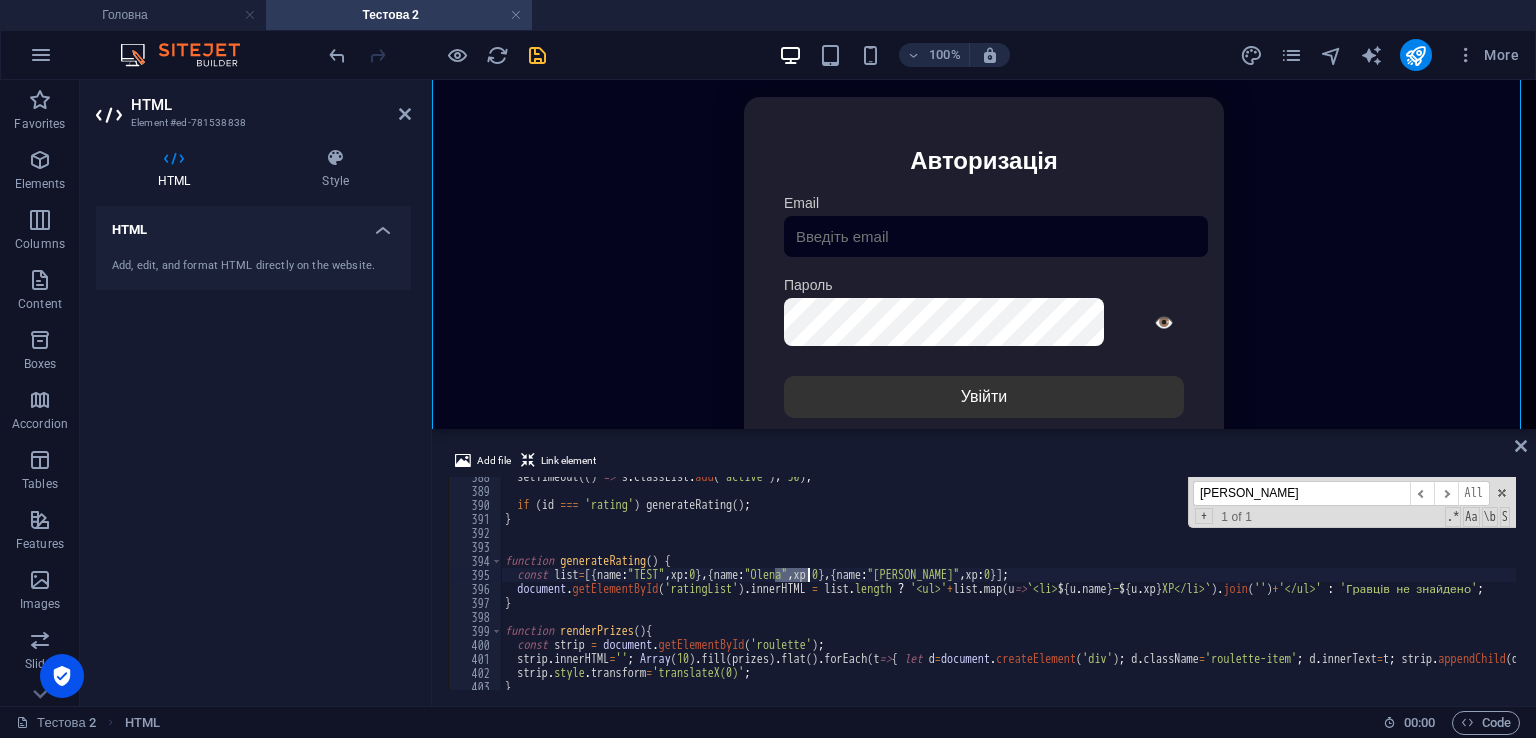 click on "setTimeout (( )   =>   s . classList . add ( 'active' ) ,   50 ) ;    if   ( id   ===   'rating' )   generateRating ( ) ; } function   generateRating ( )   {    const   list = [{ name : "TEST" , xp : 0 } , { name : "Olena" , xp : 0 } , { name : "Ivan" , xp : 0 }] ;    document . getElementById ( 'ratingList' ) . innerHTML   =   list . length   ?   '<ul>' + list . map ( u => ` <li> ${ u . name }  —  ${ u . xp }  XP</li> ` ) . join ( '' ) + '</ul>'   :   'Гравців не знайдено' ; } function   renderPrizes ( ) {    const   strip   =   document . getElementById ( 'roulette' ) ;    strip . innerHTML = '' ;   Array ( 10 ) . fill ( prizes ) . flat ( ) . forEach ( t => {   let   d = document . createElement ( 'div' ) ;   d . className = 'roulette-item' ;   d . innerText = t ;   strip . appendChild ( d ) ;   }) ;    strip . style . transform = 'translateX(0)' ; }" at bounding box center [1425, 588] 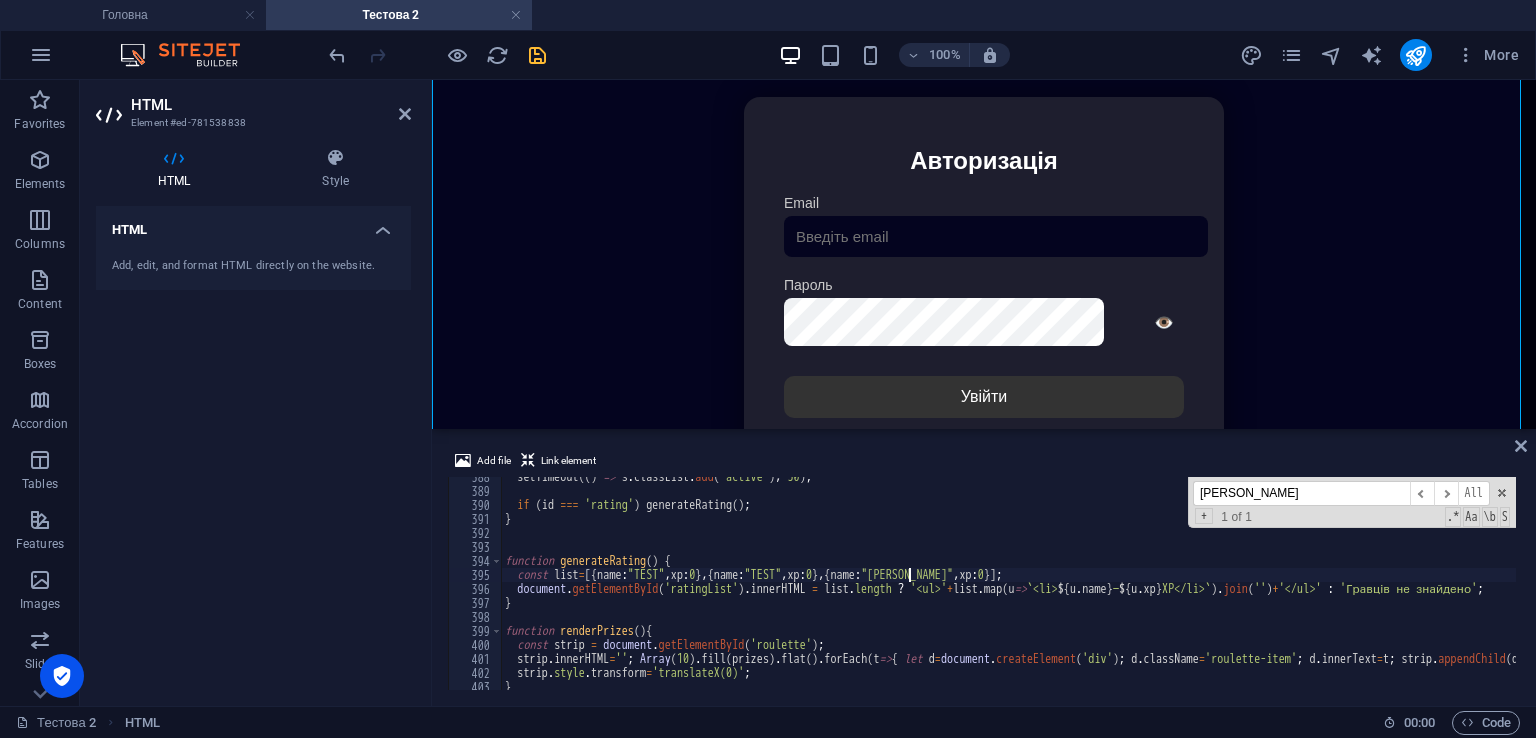 click on "setTimeout (( )   =>   s . classList . add ( 'active' ) ,   50 ) ;    if   ( id   ===   'rating' )   generateRating ( ) ; } function   generateRating ( )   {    const   list = [{ name : "TEST" , xp : 0 } , { name : "TEST" , xp : 0 } , { name : "Ivan" , xp : 0 }] ;    document . getElementById ( 'ratingList' ) . innerHTML   =   list . length   ?   '<ul>' + list . map ( u => ` <li> ${ u . name }  —  ${ u . xp }  XP</li> ` ) . join ( '' ) + '</ul>'   :   'Гравців не знайдено' ; } function   renderPrizes ( ) {    const   strip   =   document . getElementById ( 'roulette' ) ;    strip . innerHTML = '' ;   Array ( 10 ) . fill ( prizes ) . flat ( ) . forEach ( t => {   let   d = document . createElement ( 'div' ) ;   d . className = 'roulette-item' ;   d . innerText = t ;   strip . appendChild ( d ) ;   }) ;    strip . style . transform = 'translateX(0)' ; }" at bounding box center [1425, 588] 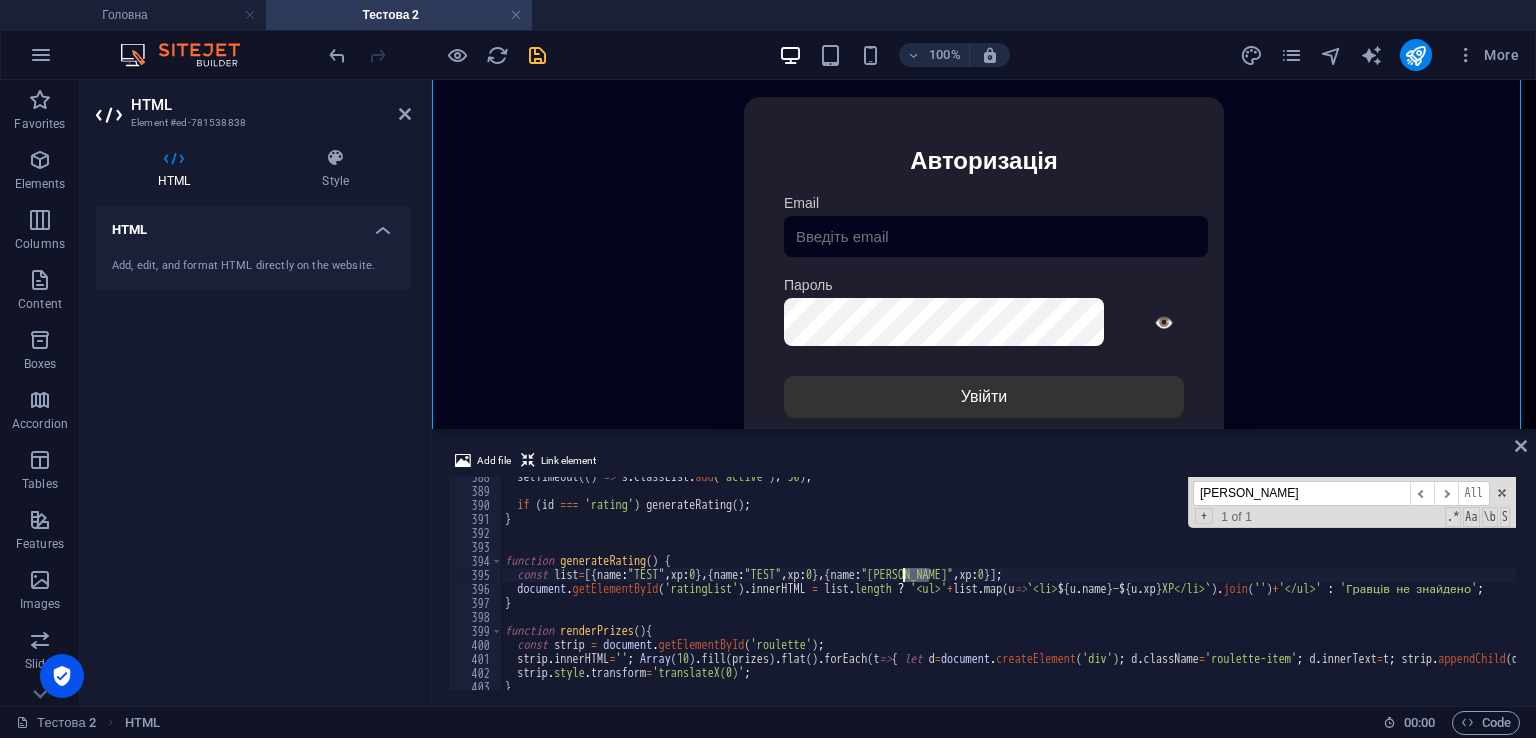 paste on "TEST" 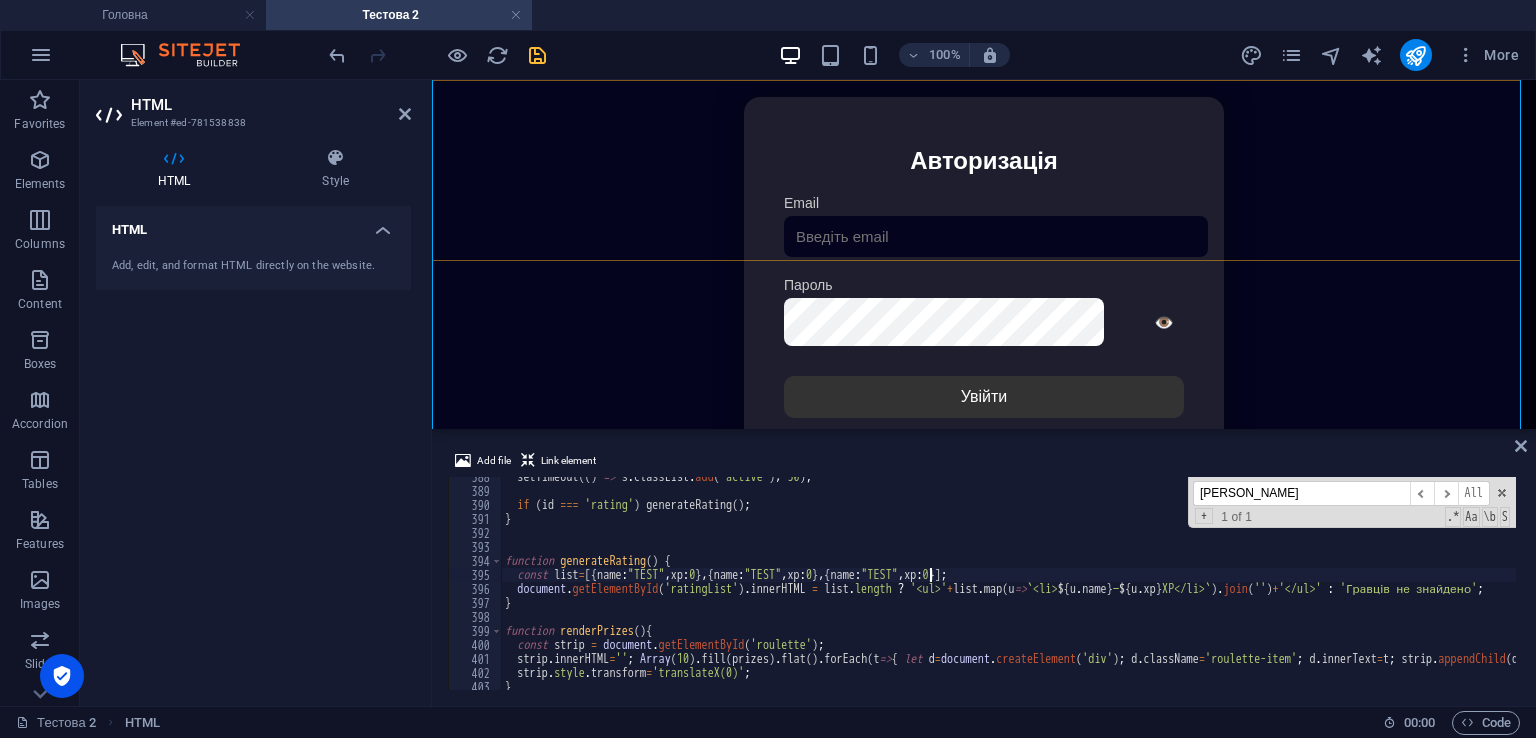 type on "const list=[{name:"TEST",xp:0},{name:"TEST",xp:0},{name:"TEST",xp:0}];" 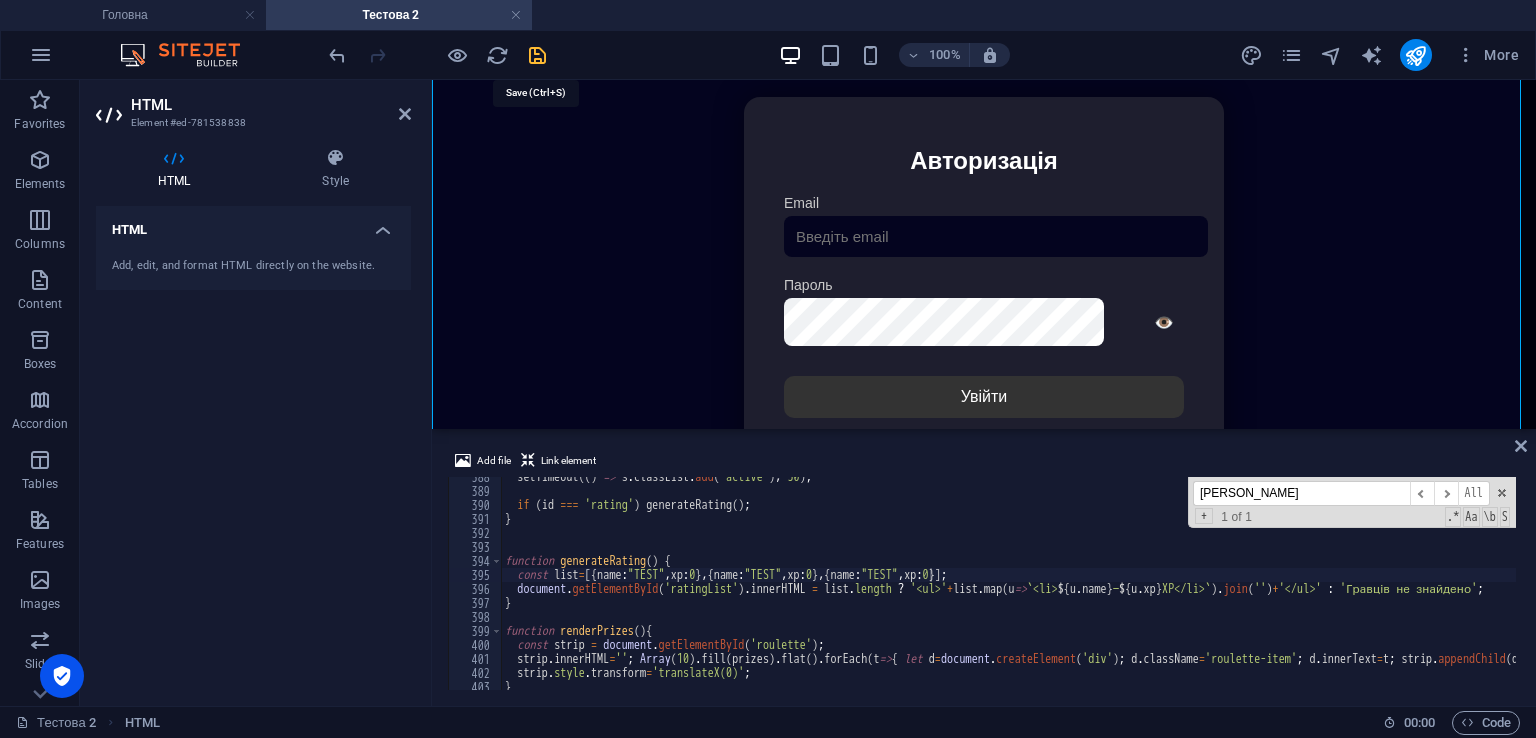 click at bounding box center (537, 55) 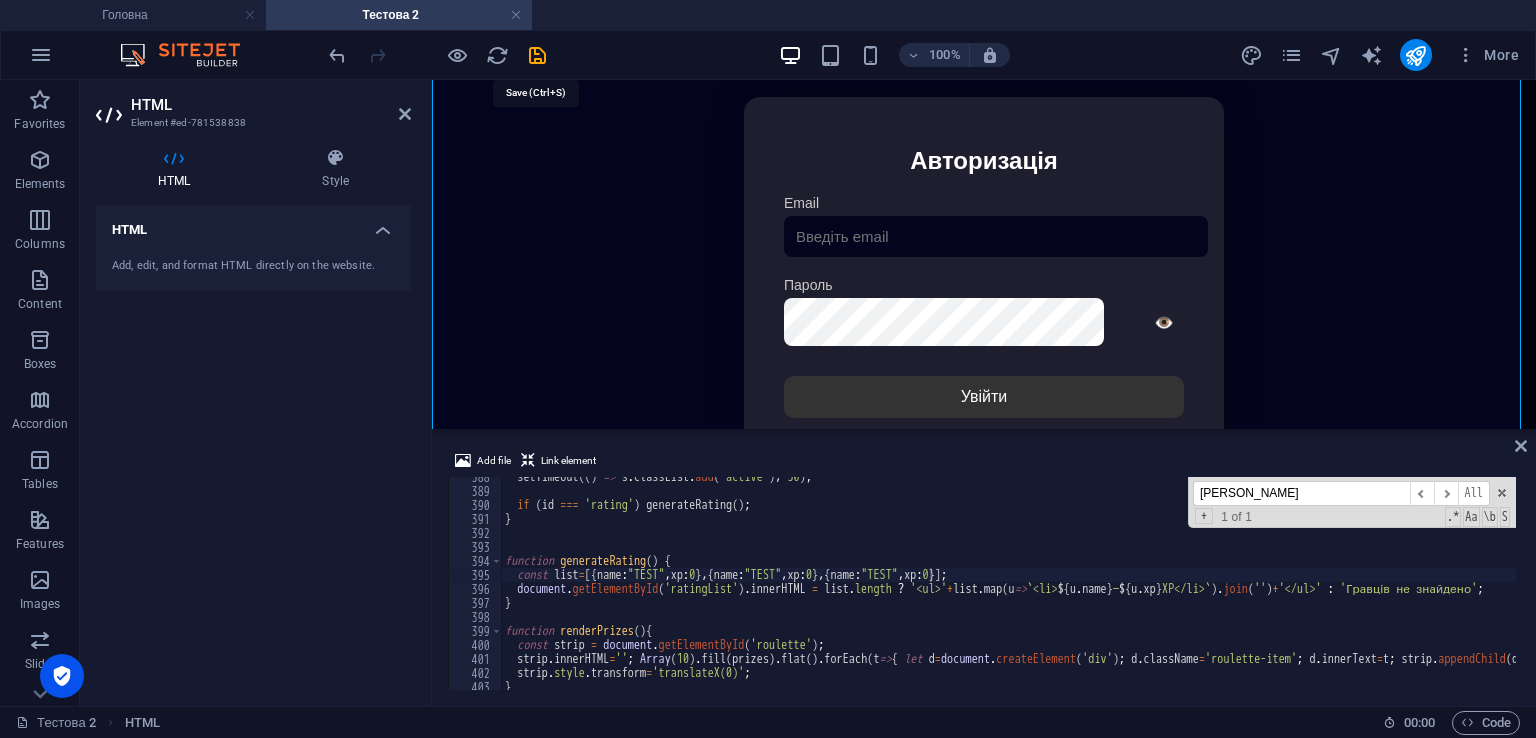 scroll, scrollTop: 152, scrollLeft: 0, axis: vertical 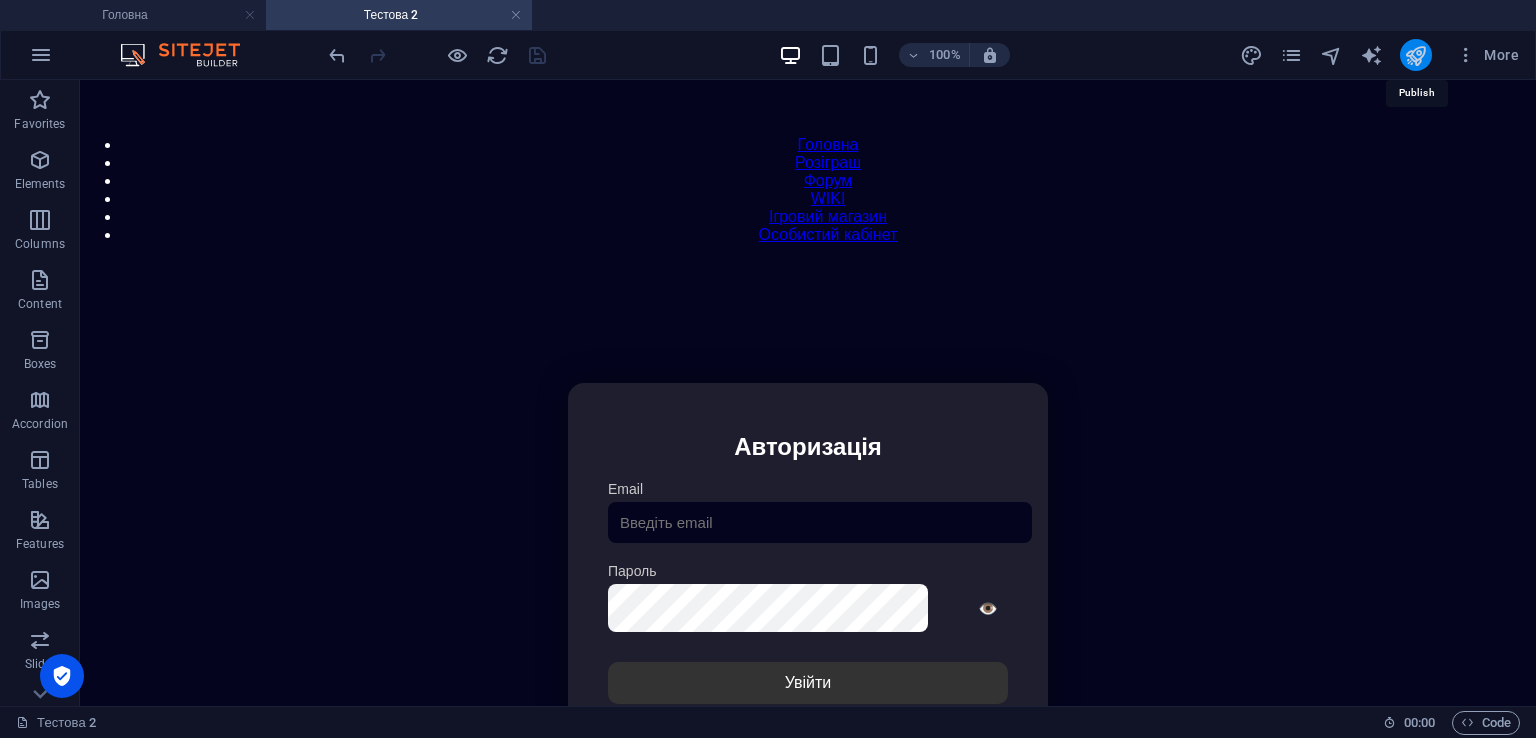 click at bounding box center [1415, 55] 